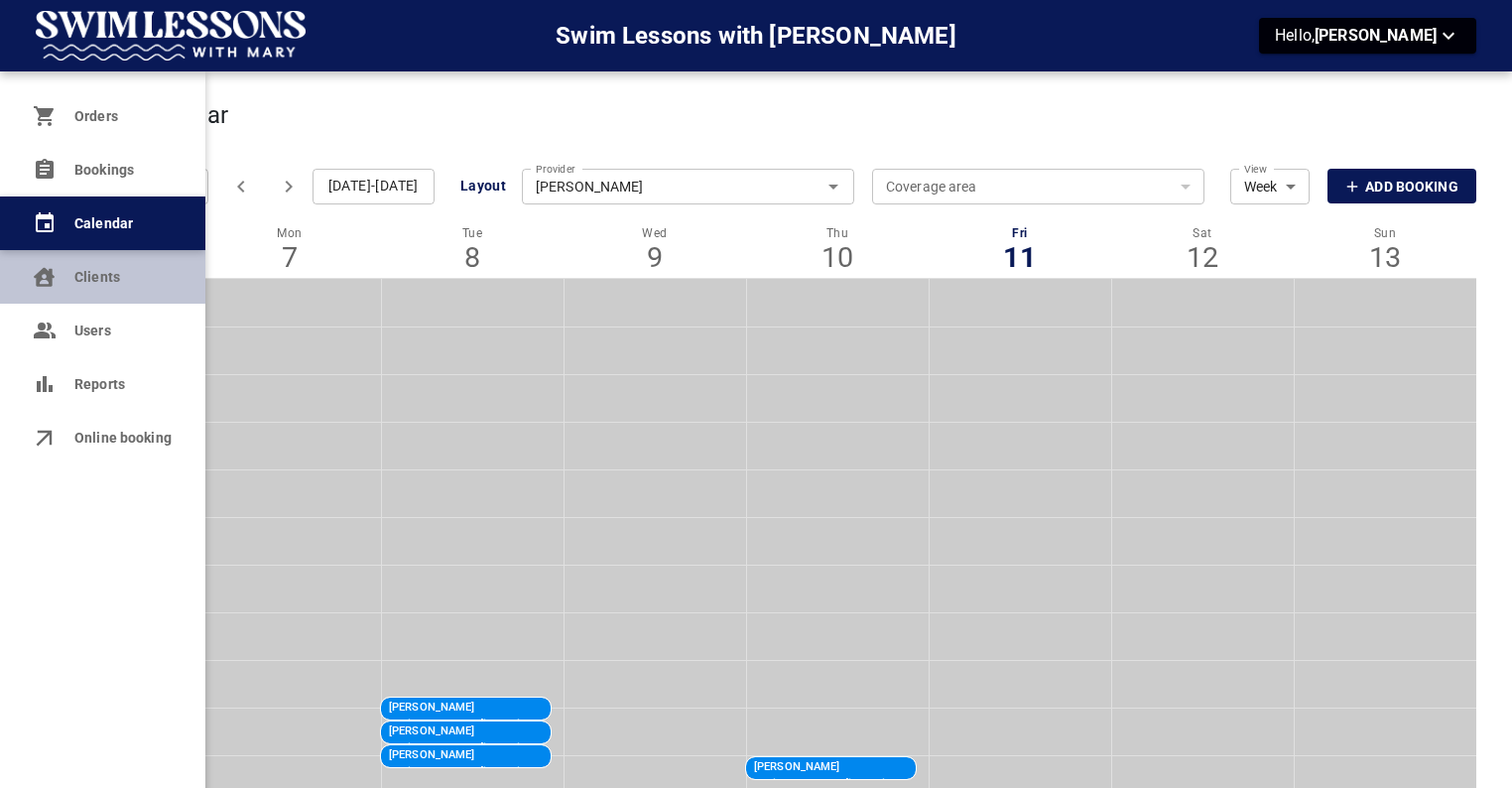 scroll, scrollTop: 0, scrollLeft: 0, axis: both 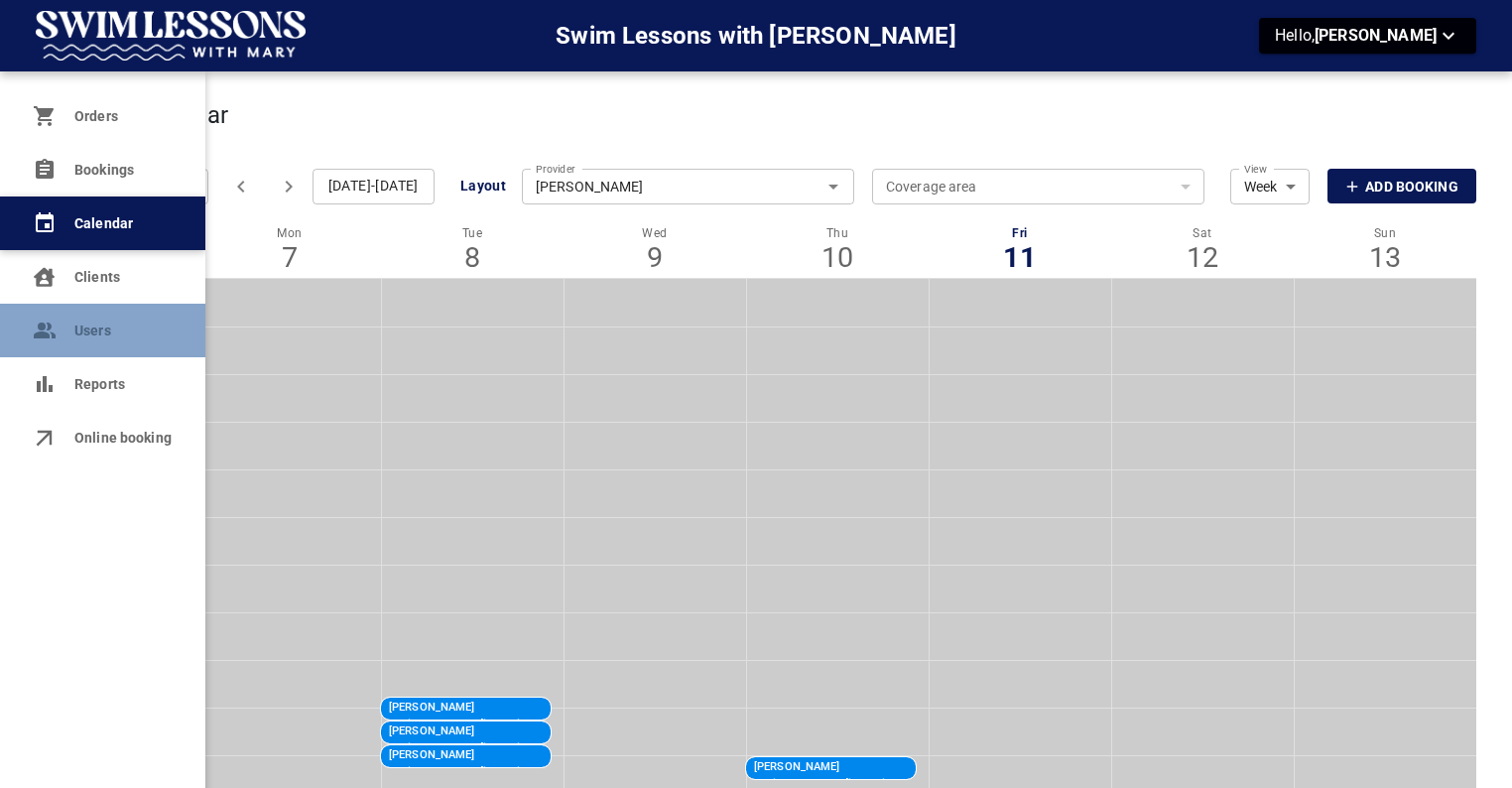 click on "Users" at bounding box center (122, 330) 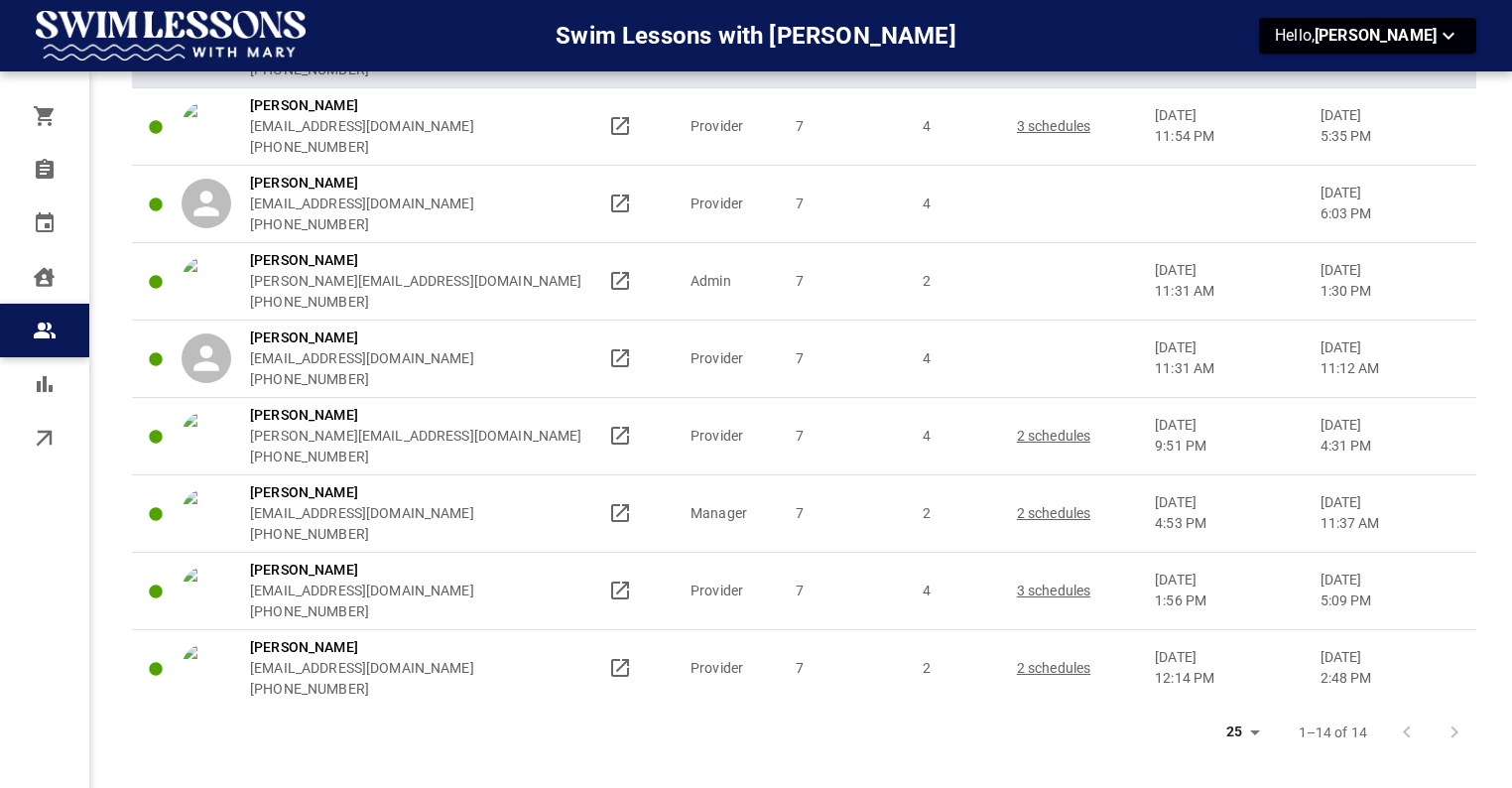scroll, scrollTop: 606, scrollLeft: 0, axis: vertical 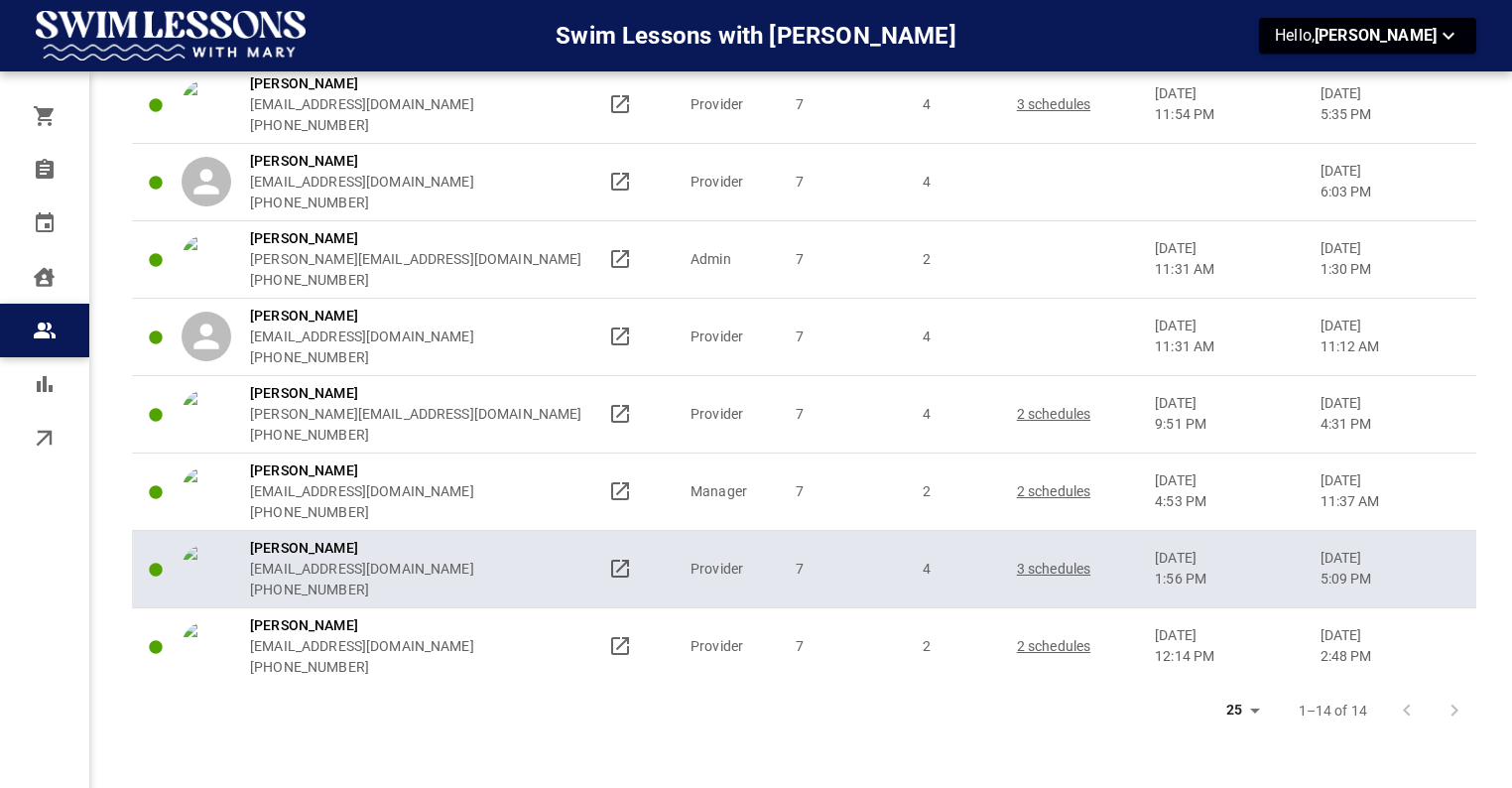 click on "3 schedules" at bounding box center [1076, 569] 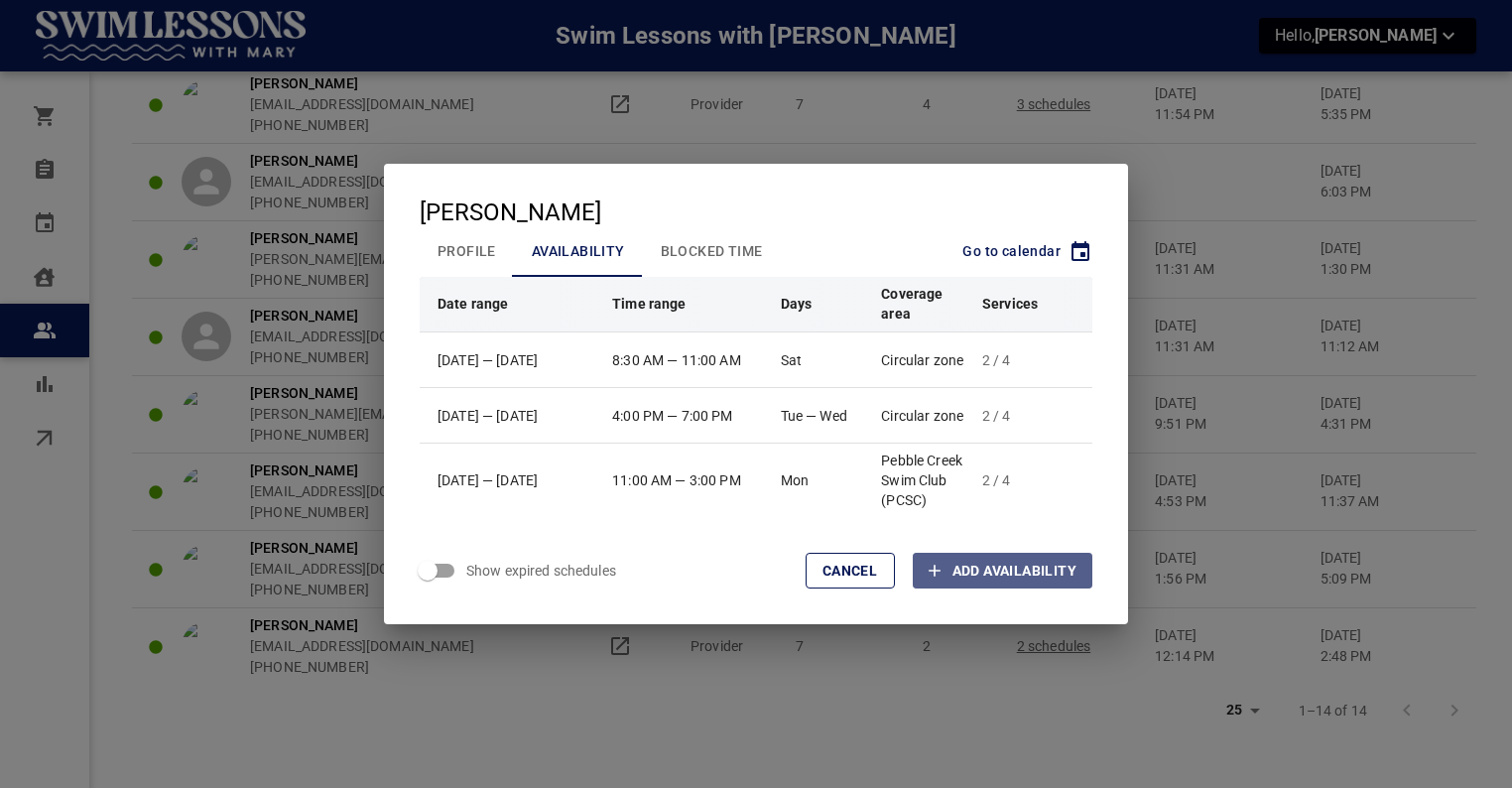 click on "Add Availability" at bounding box center (1014, 571) 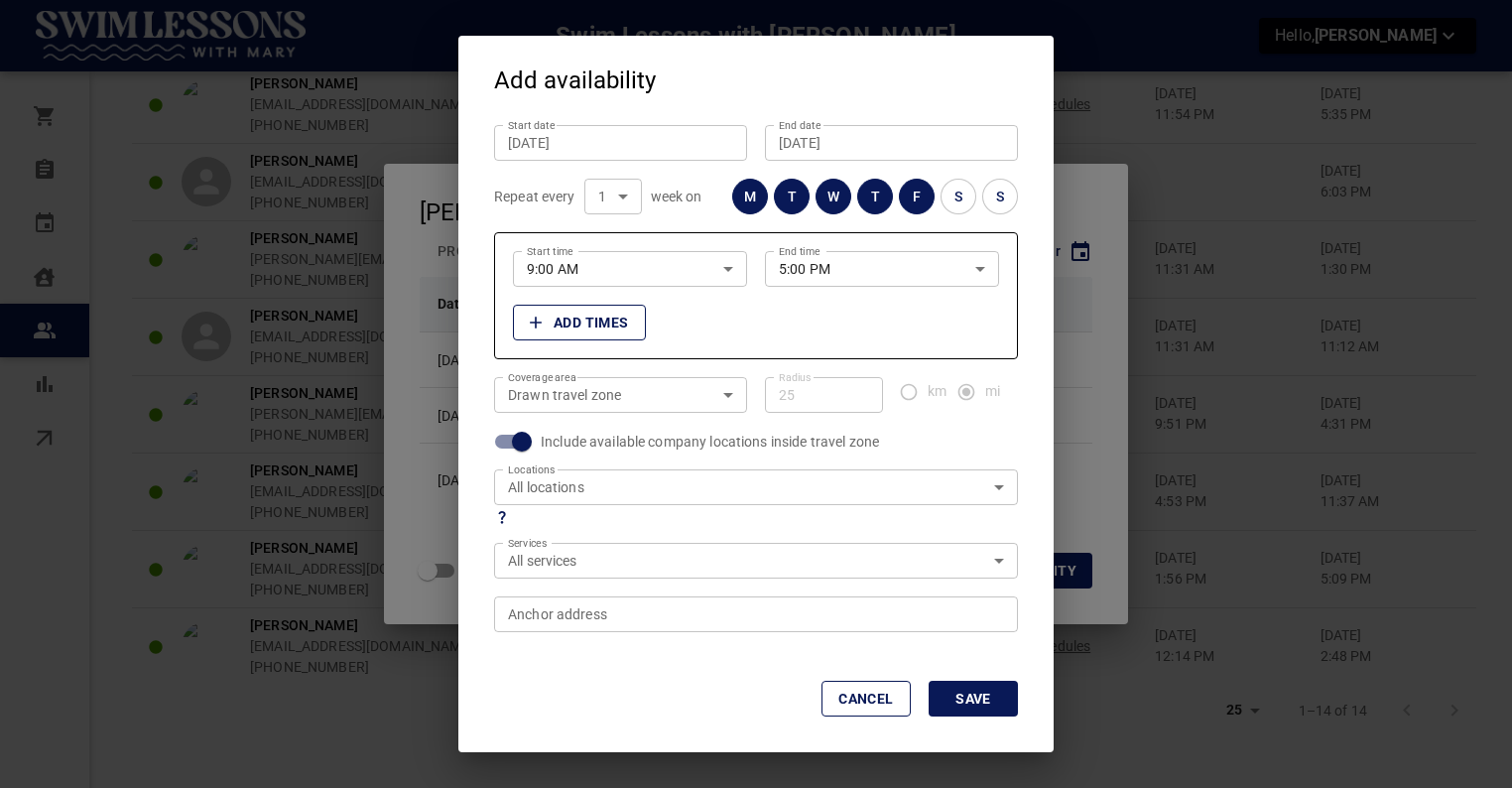 click on "M" at bounding box center [750, 197] 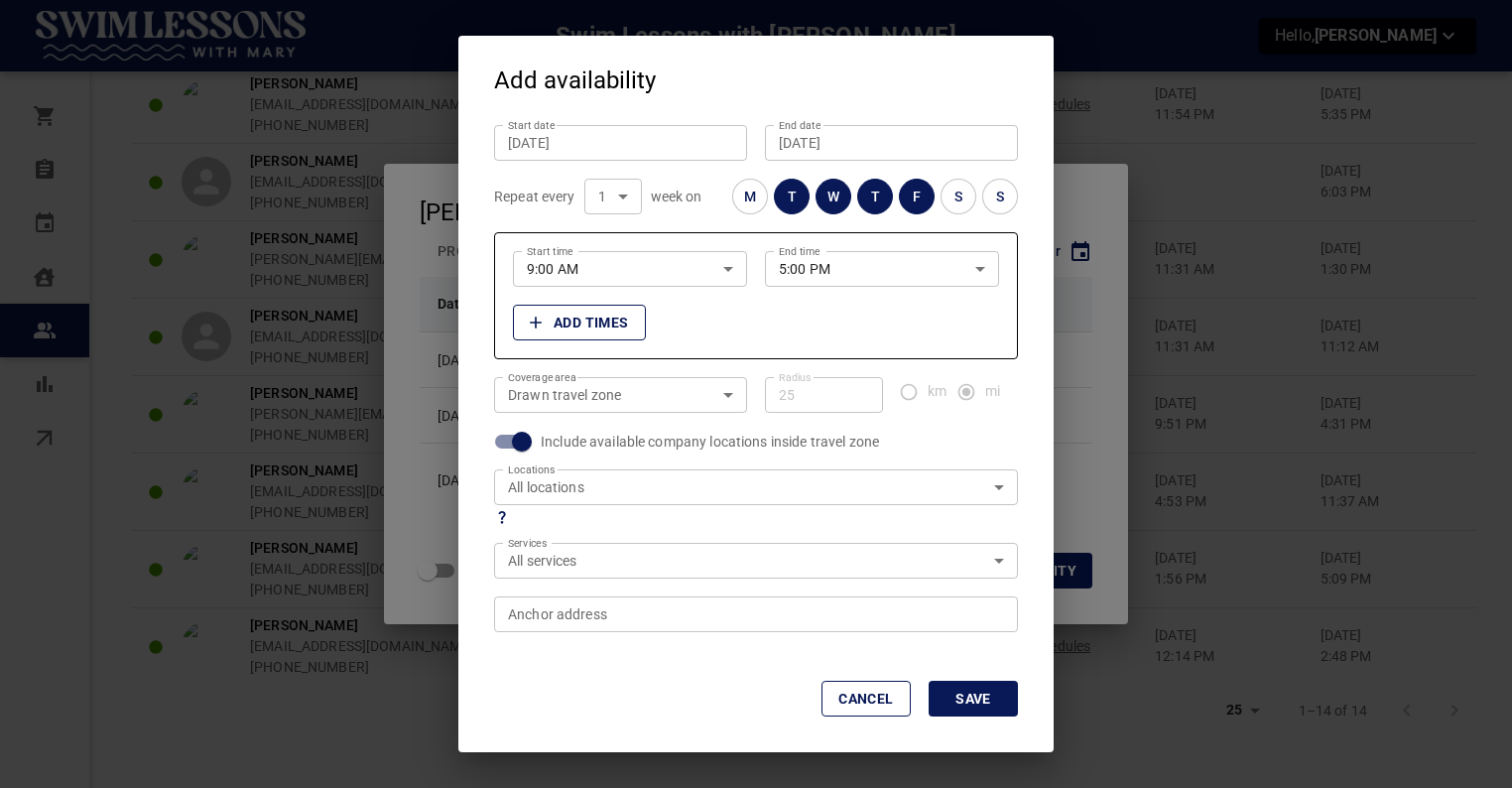 click on "W" at bounding box center (833, 197) 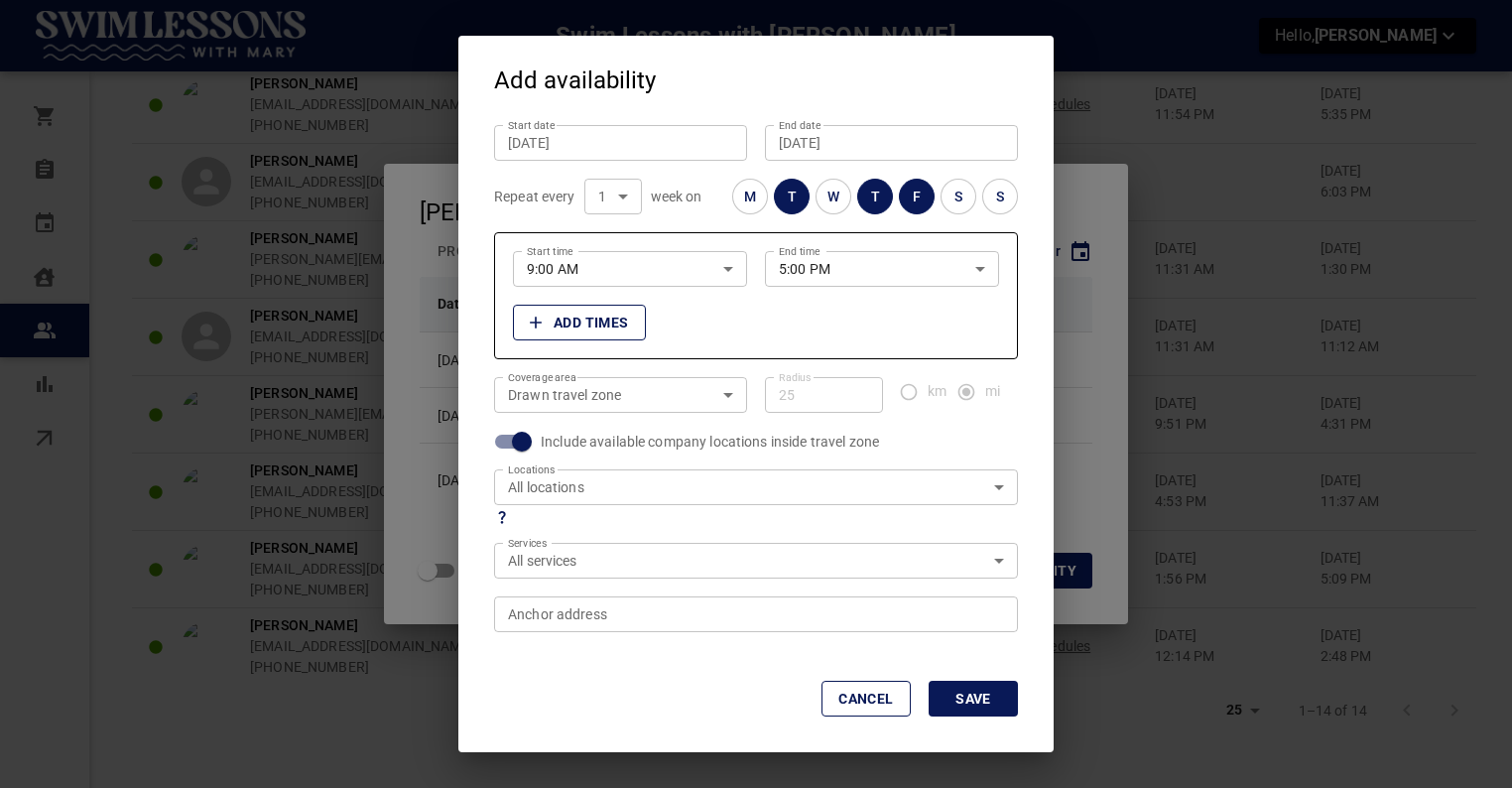 click on "T" at bounding box center [875, 197] 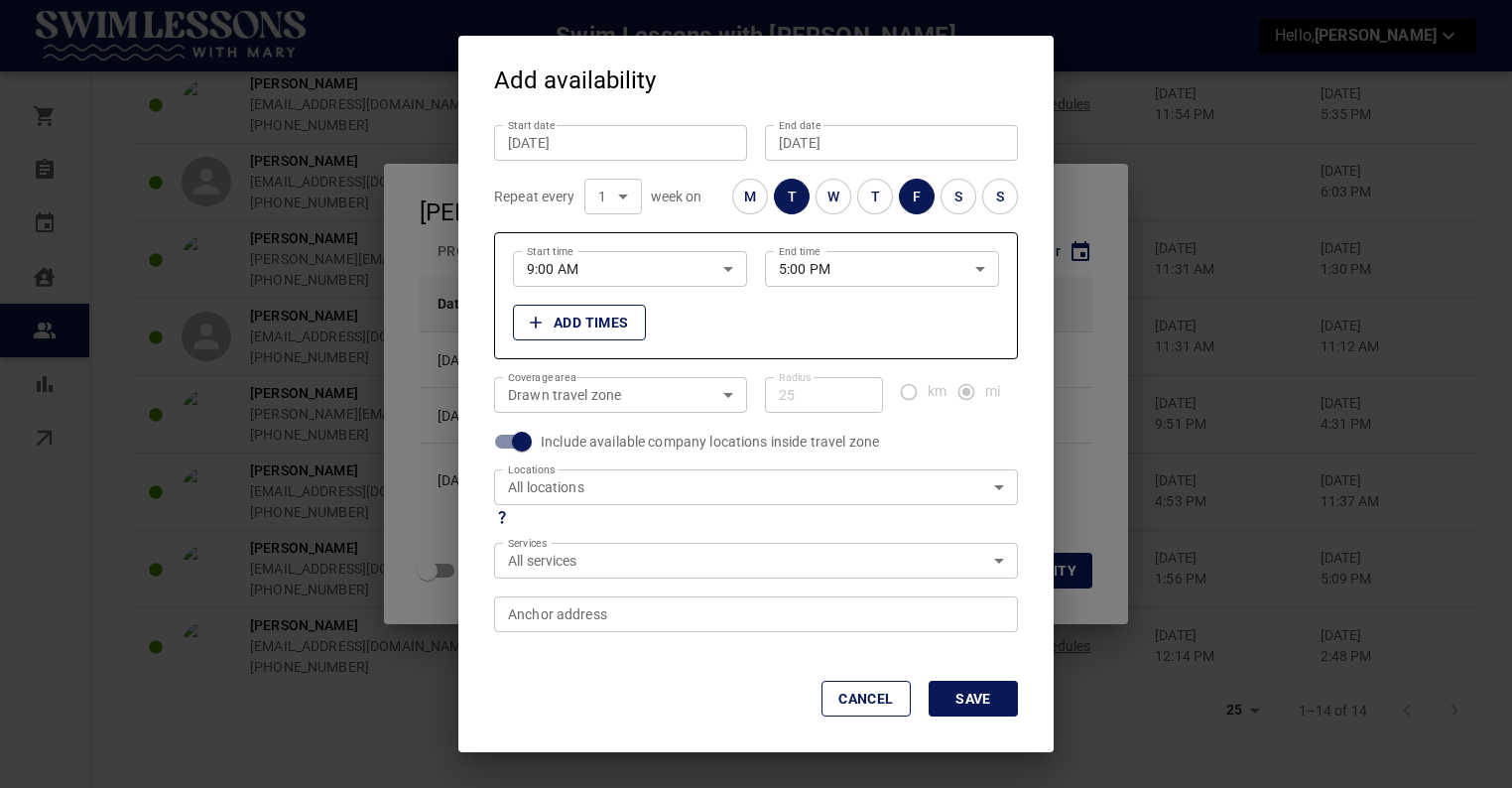 click on "M" at bounding box center [750, 197] 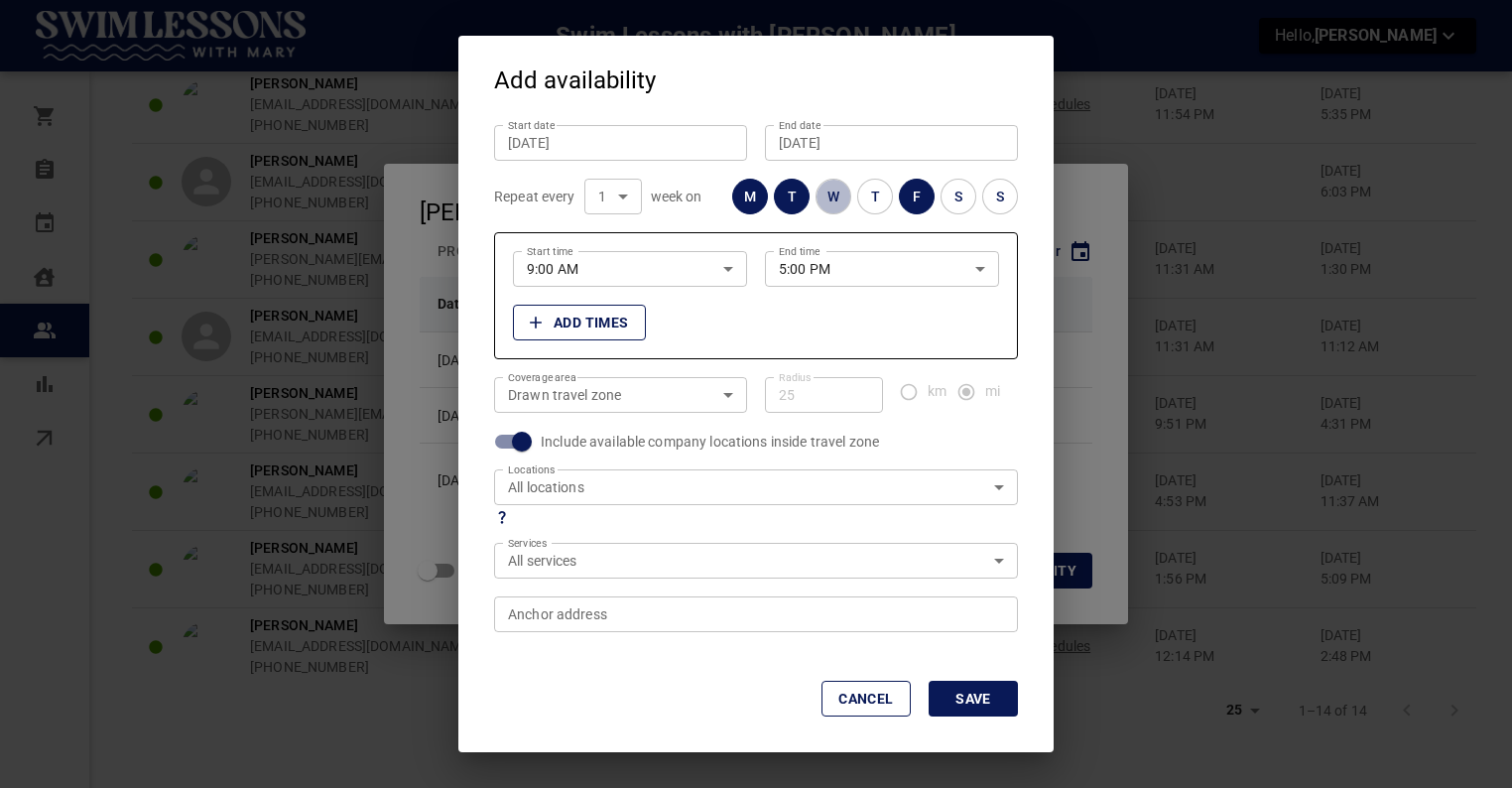 click on "W" at bounding box center [833, 197] 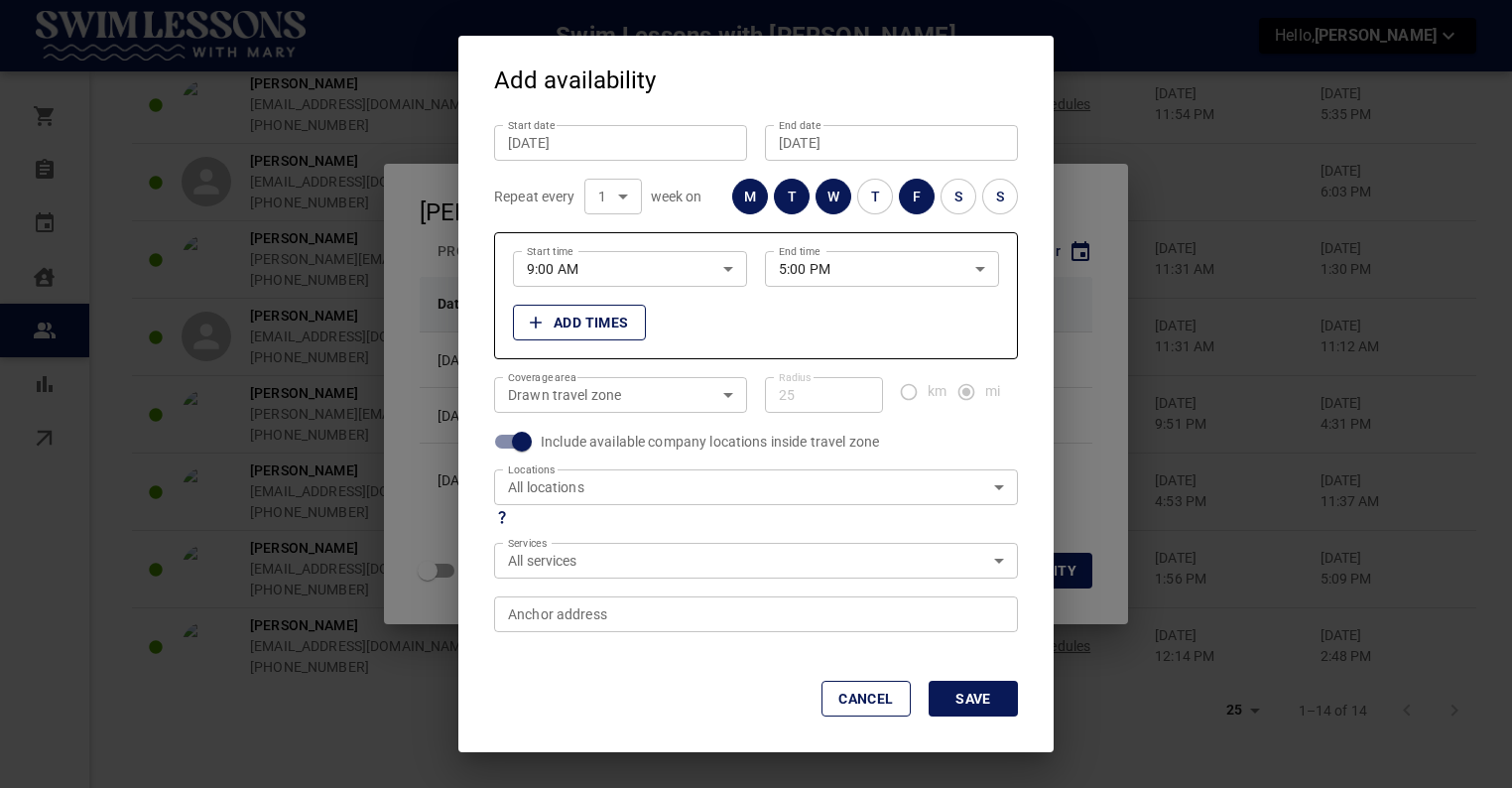 click on "T" at bounding box center [875, 197] 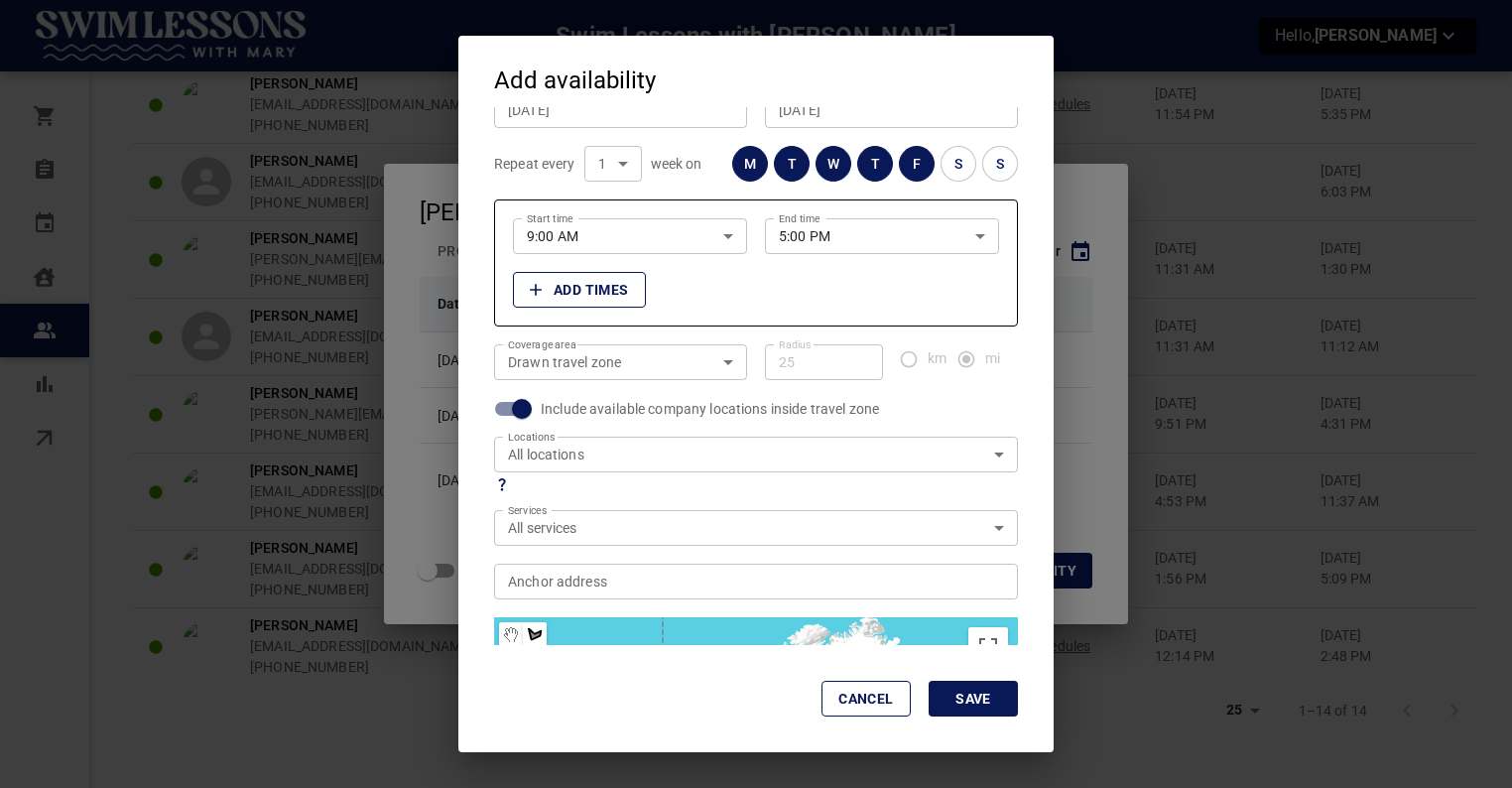 scroll, scrollTop: 45, scrollLeft: 0, axis: vertical 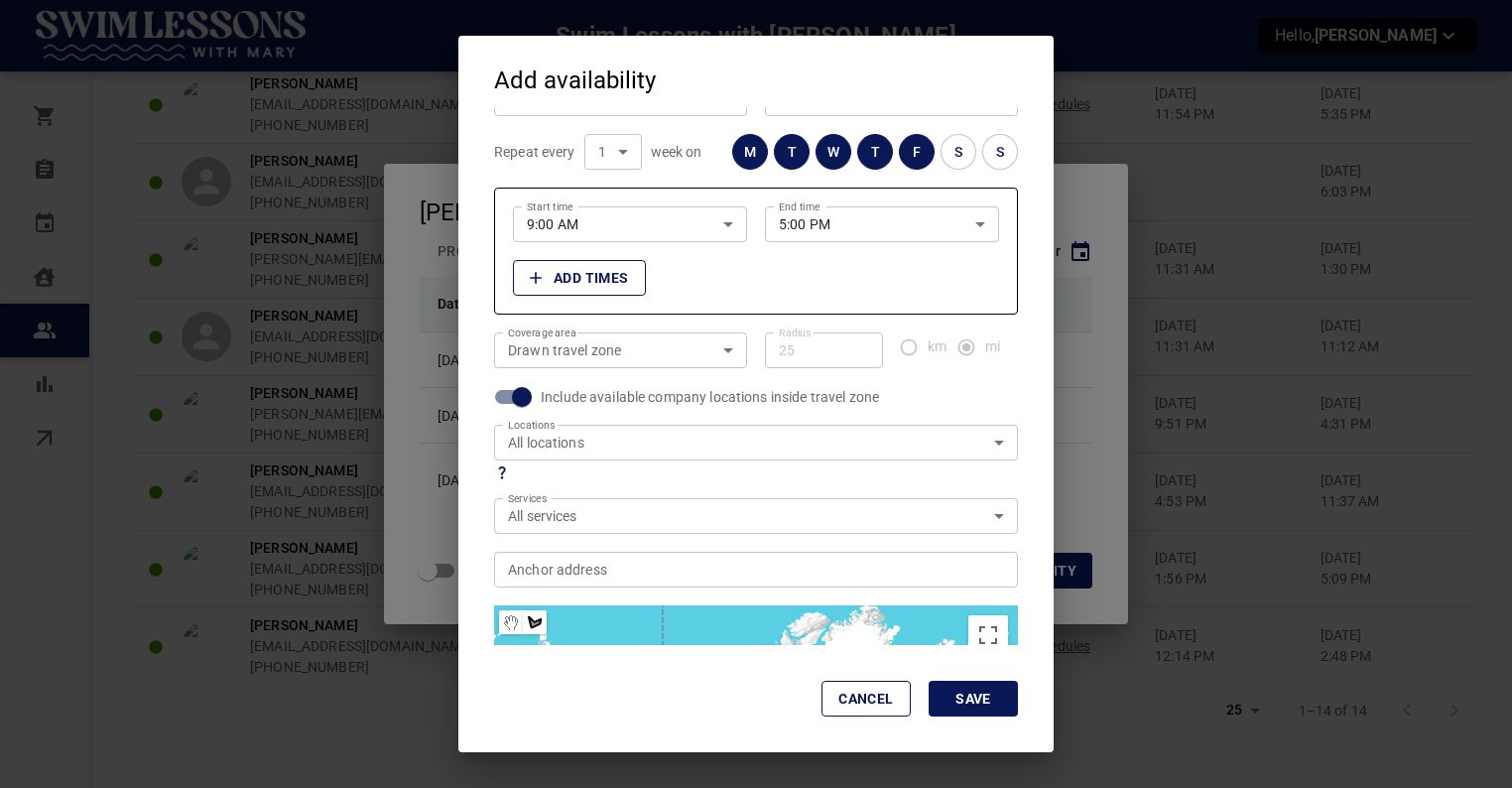 click on "M" at bounding box center [750, 152] 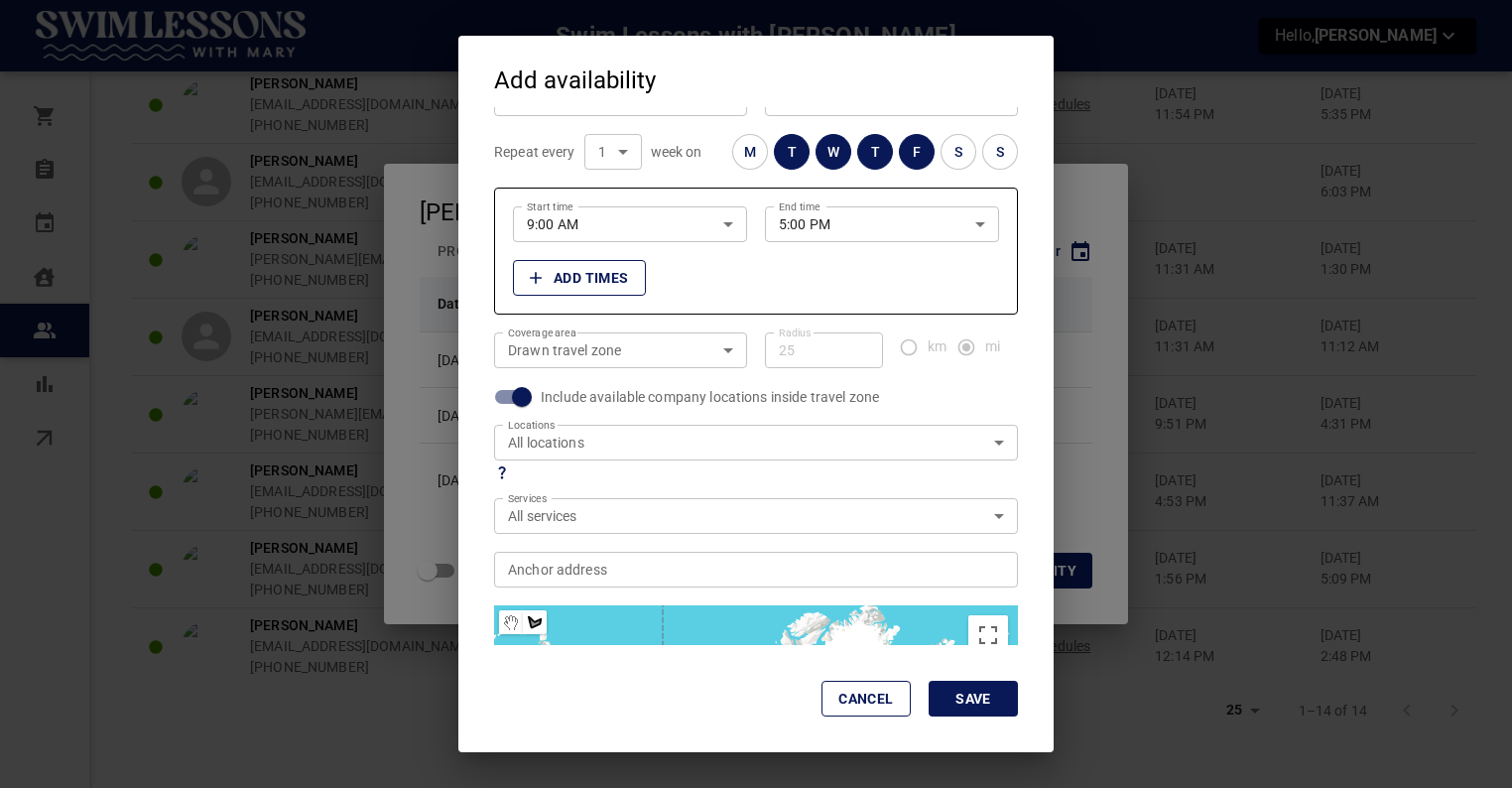 click on "W" at bounding box center (833, 152) 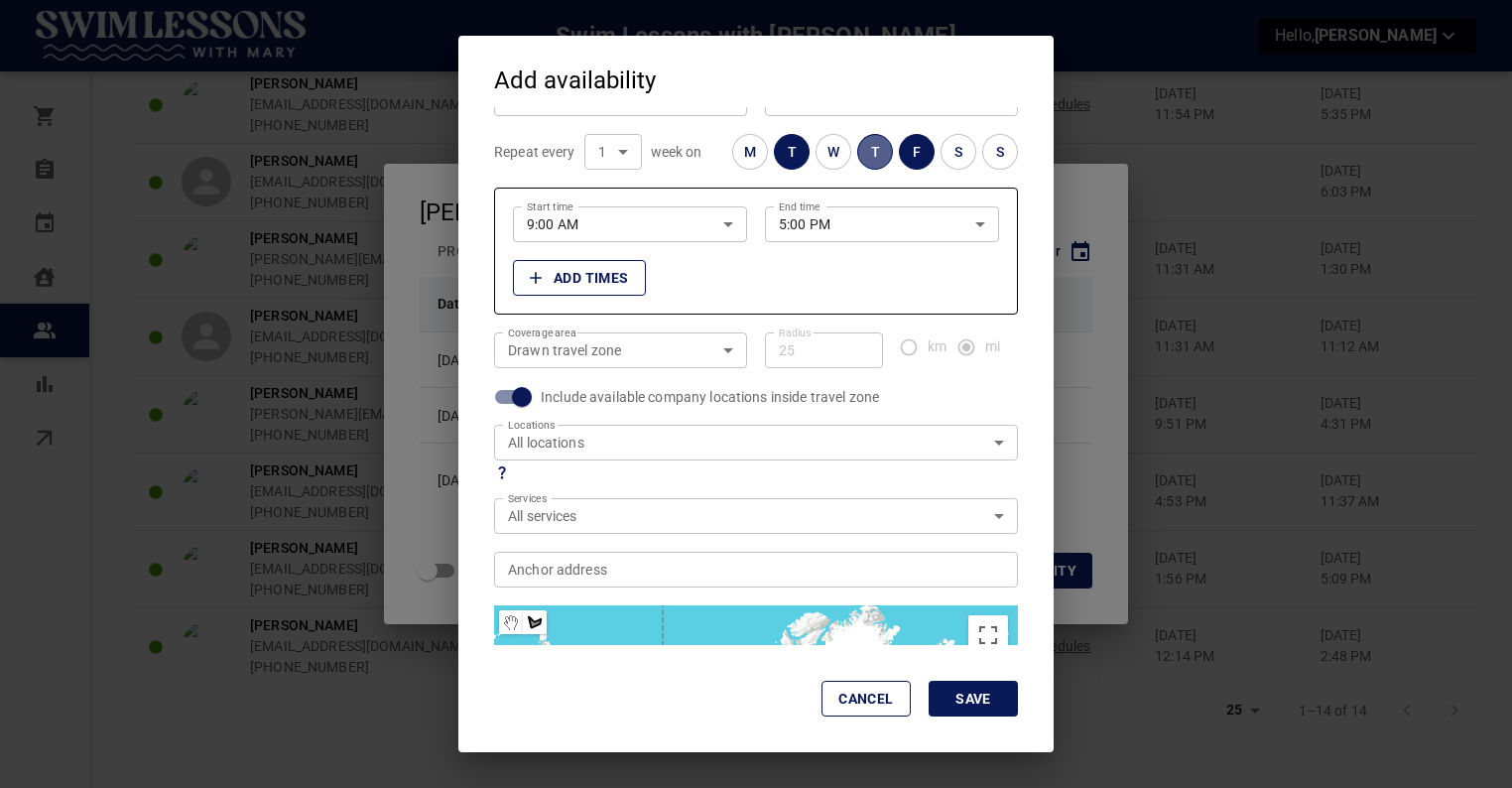 click on "T" at bounding box center (875, 152) 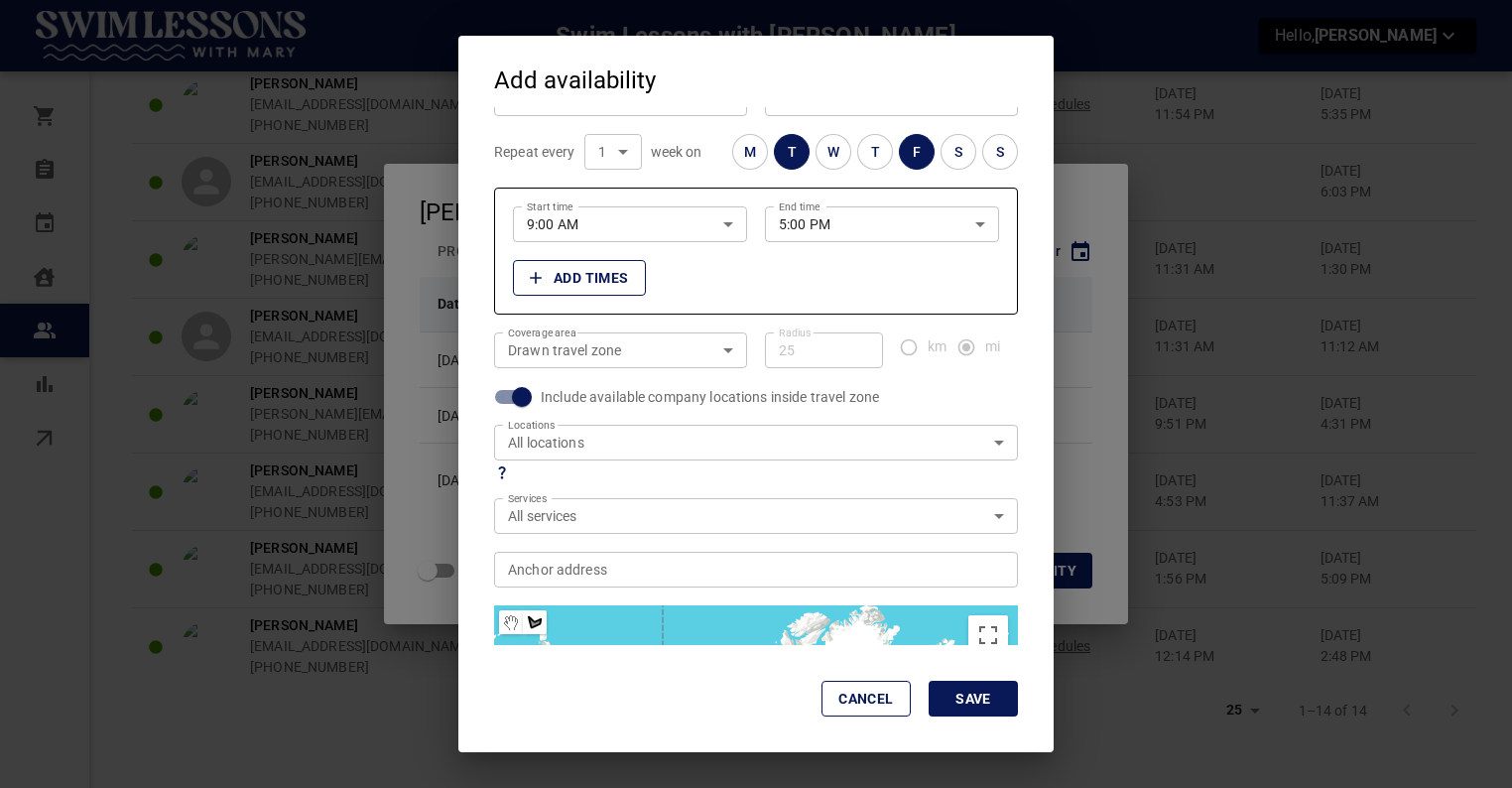 click on "F" at bounding box center [917, 152] 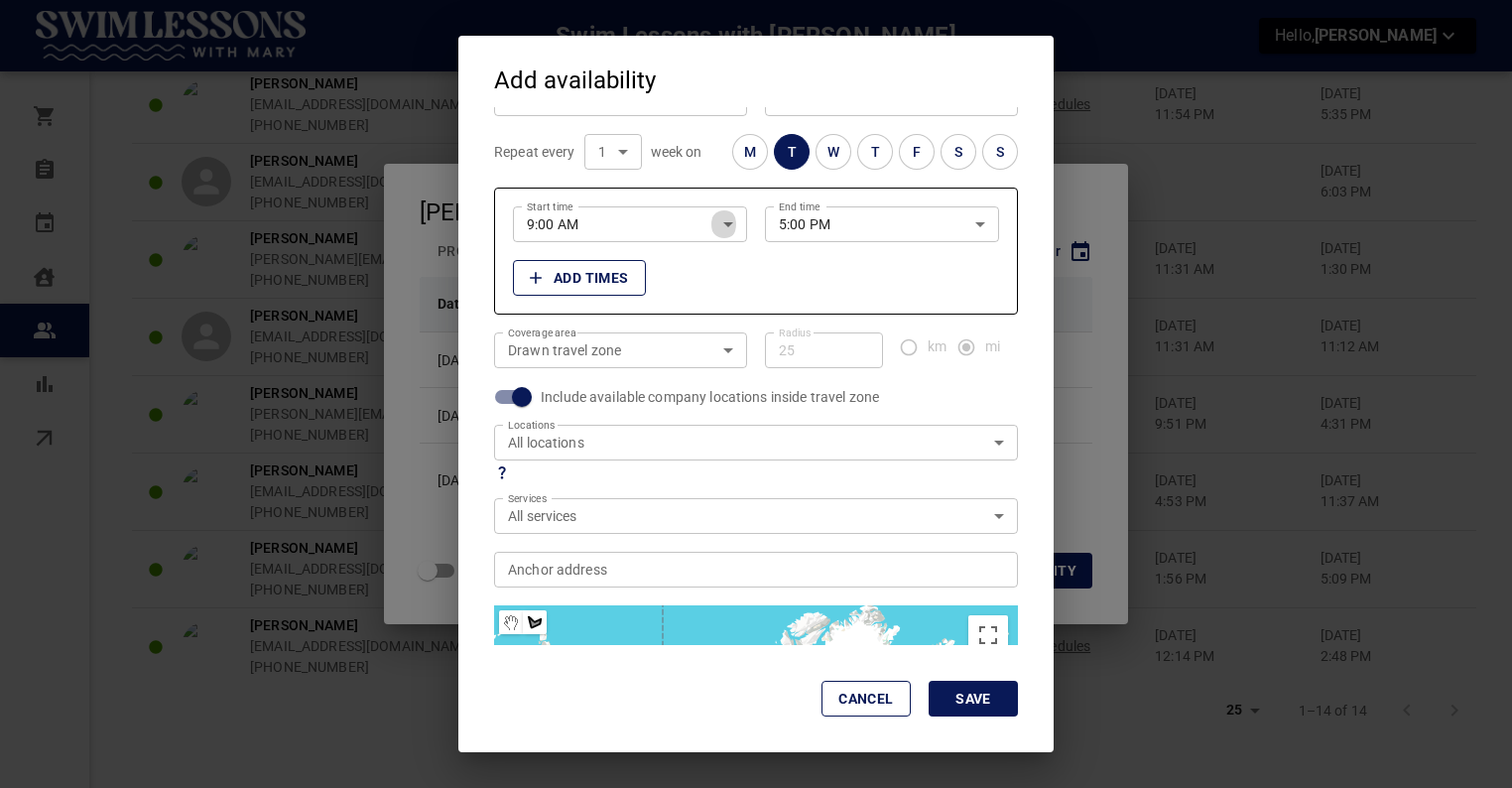 click 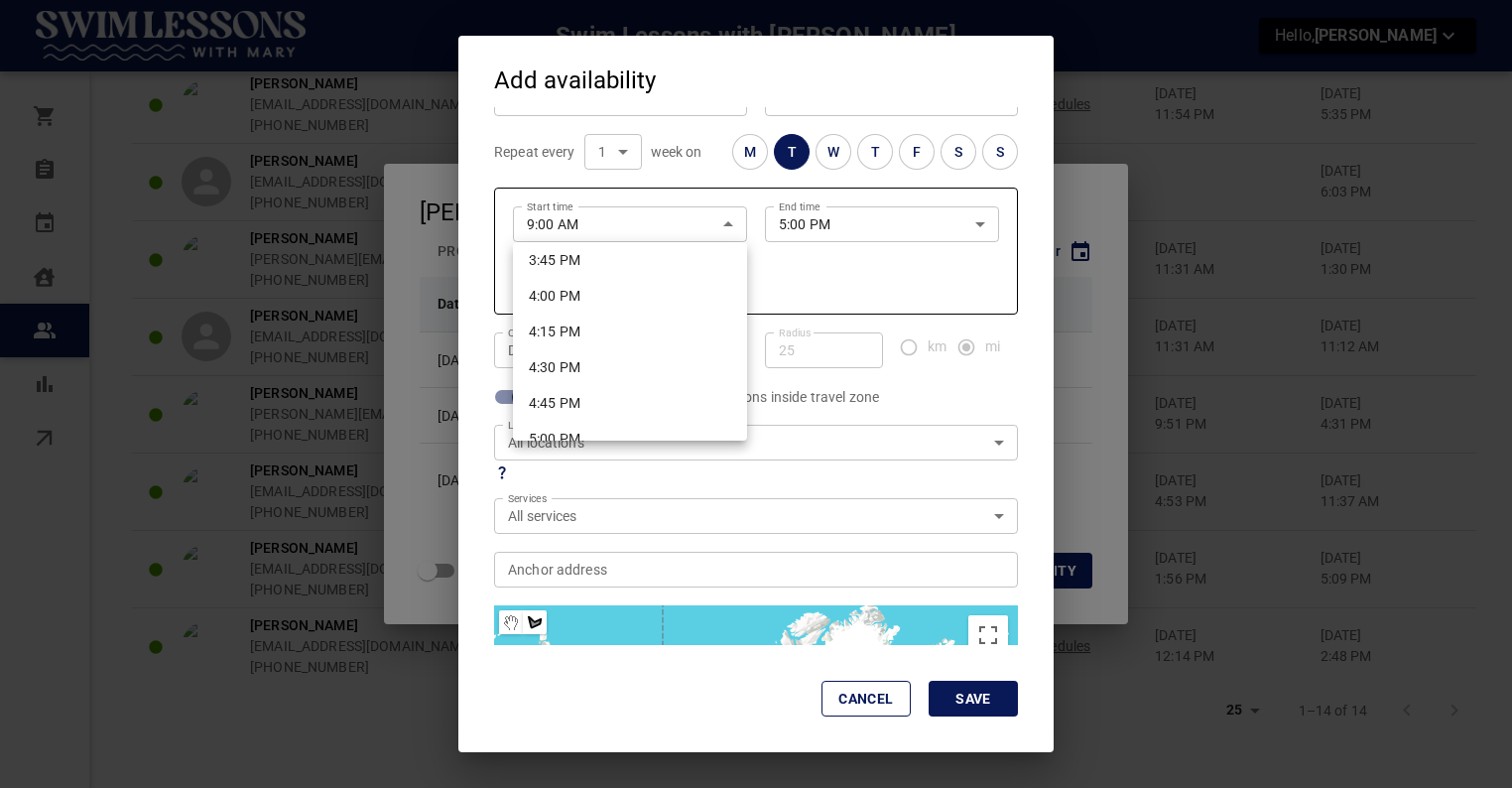 scroll, scrollTop: 2250, scrollLeft: 0, axis: vertical 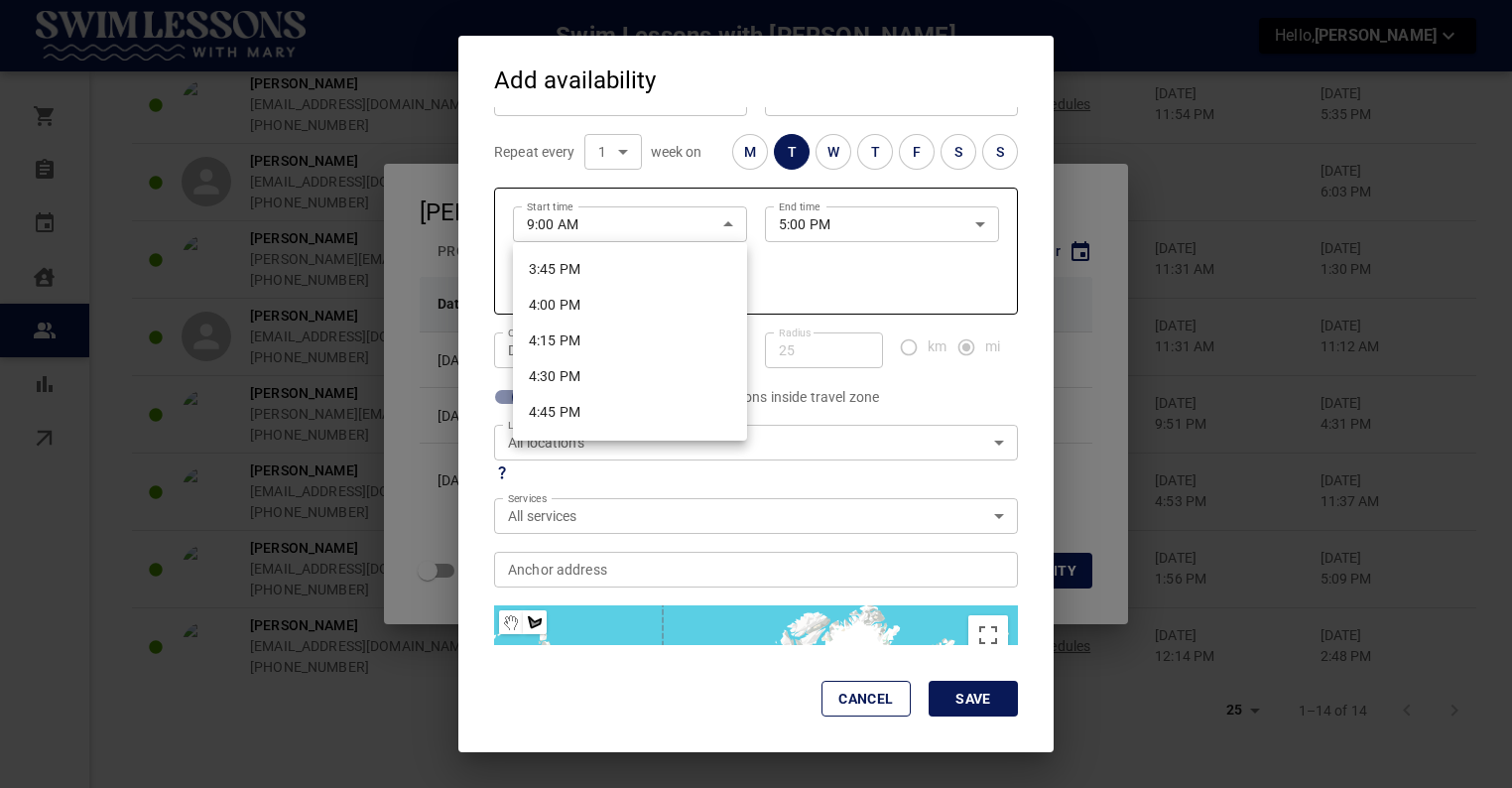 click on "4:00 PM" at bounding box center [630, 305] 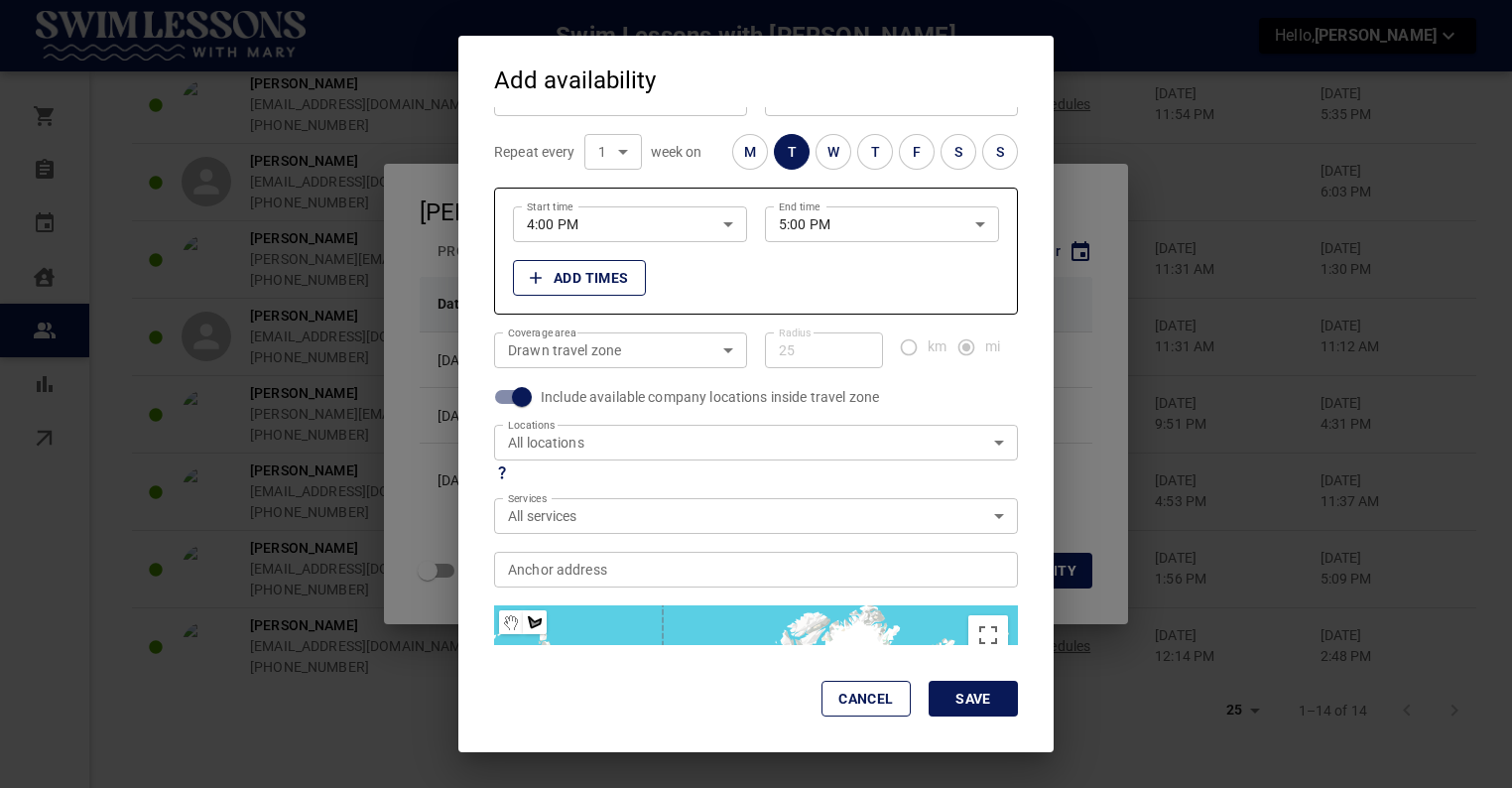 click 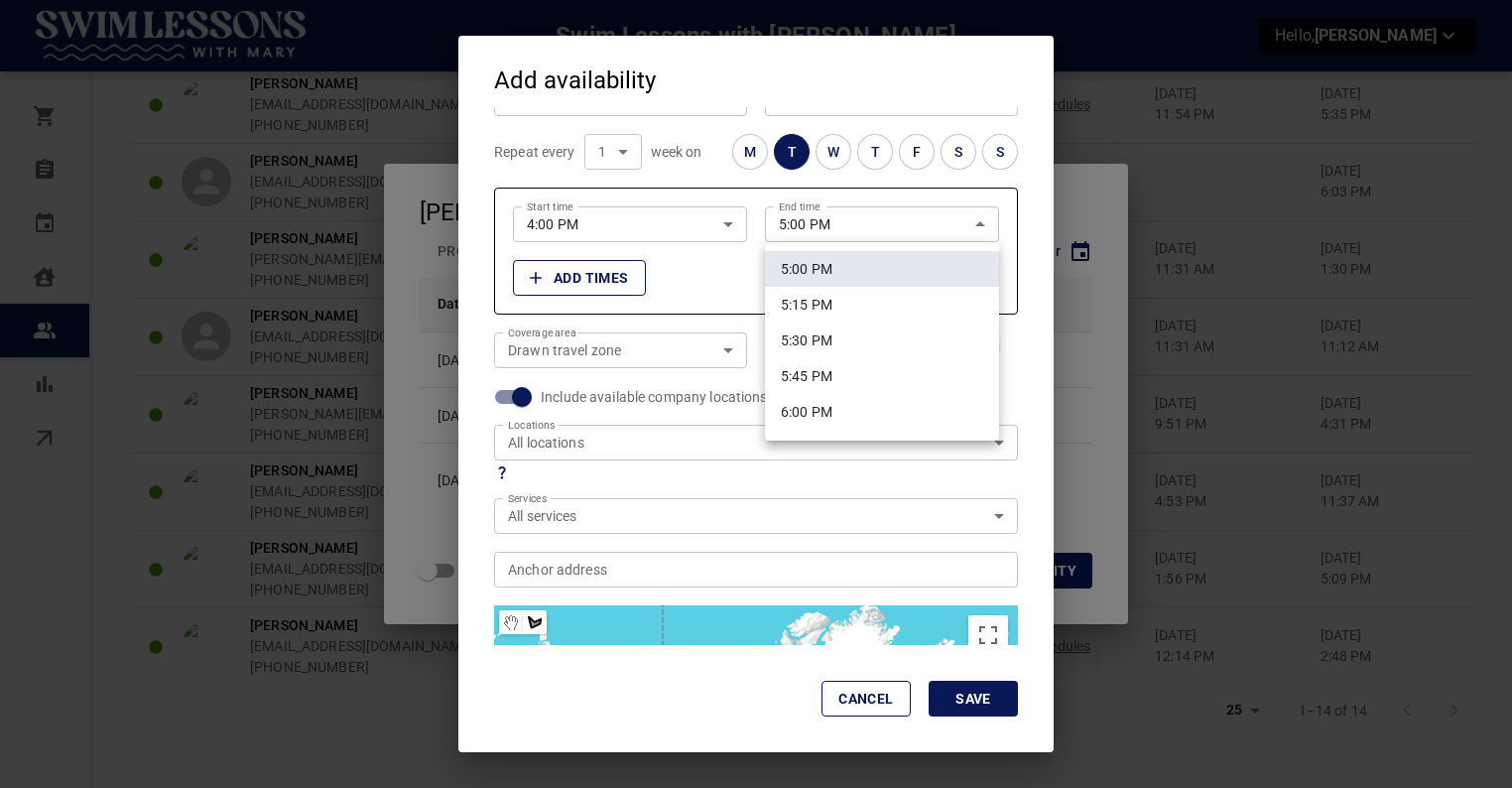 scroll, scrollTop: 2432, scrollLeft: 0, axis: vertical 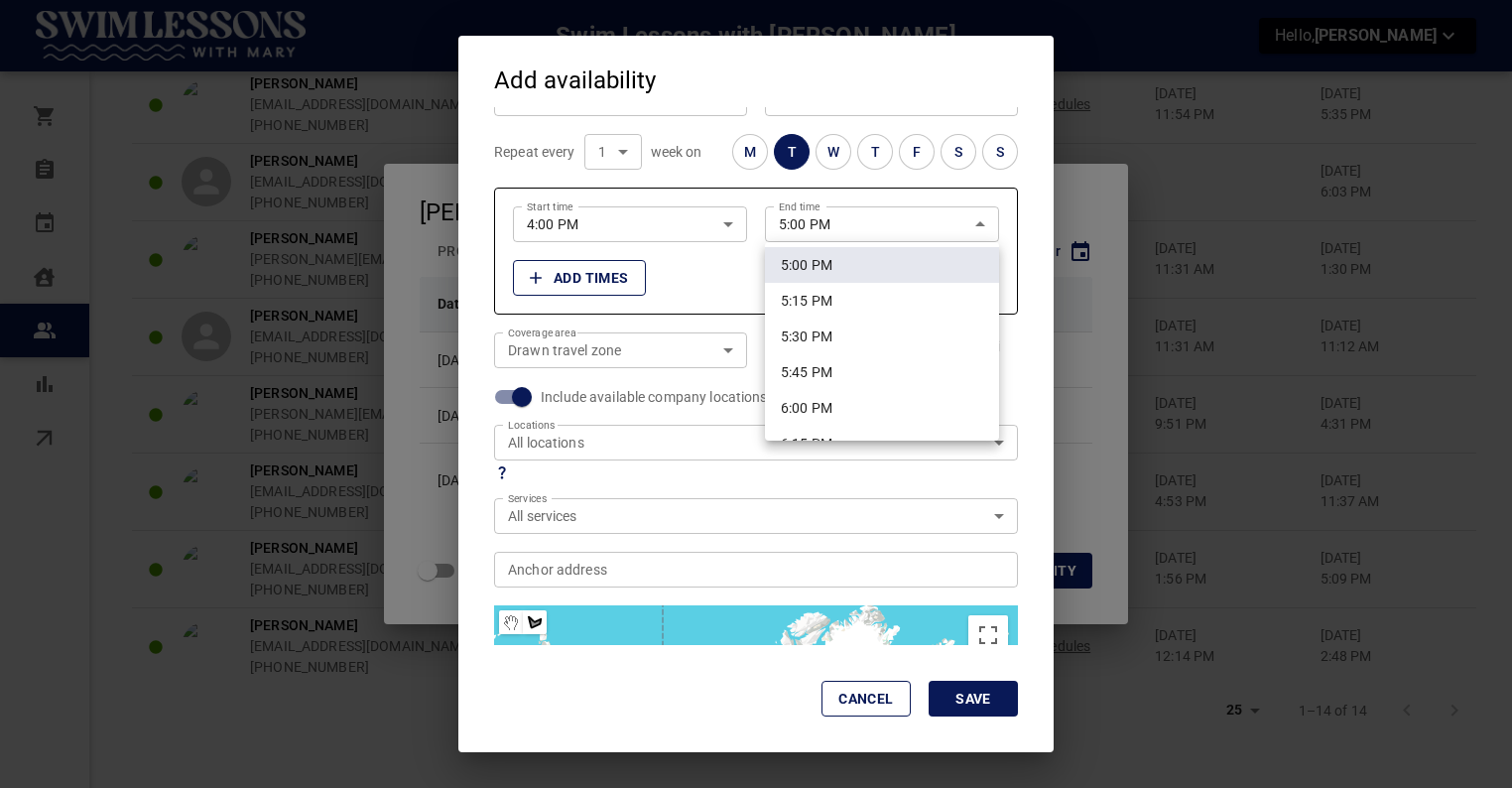 click at bounding box center [756, 394] 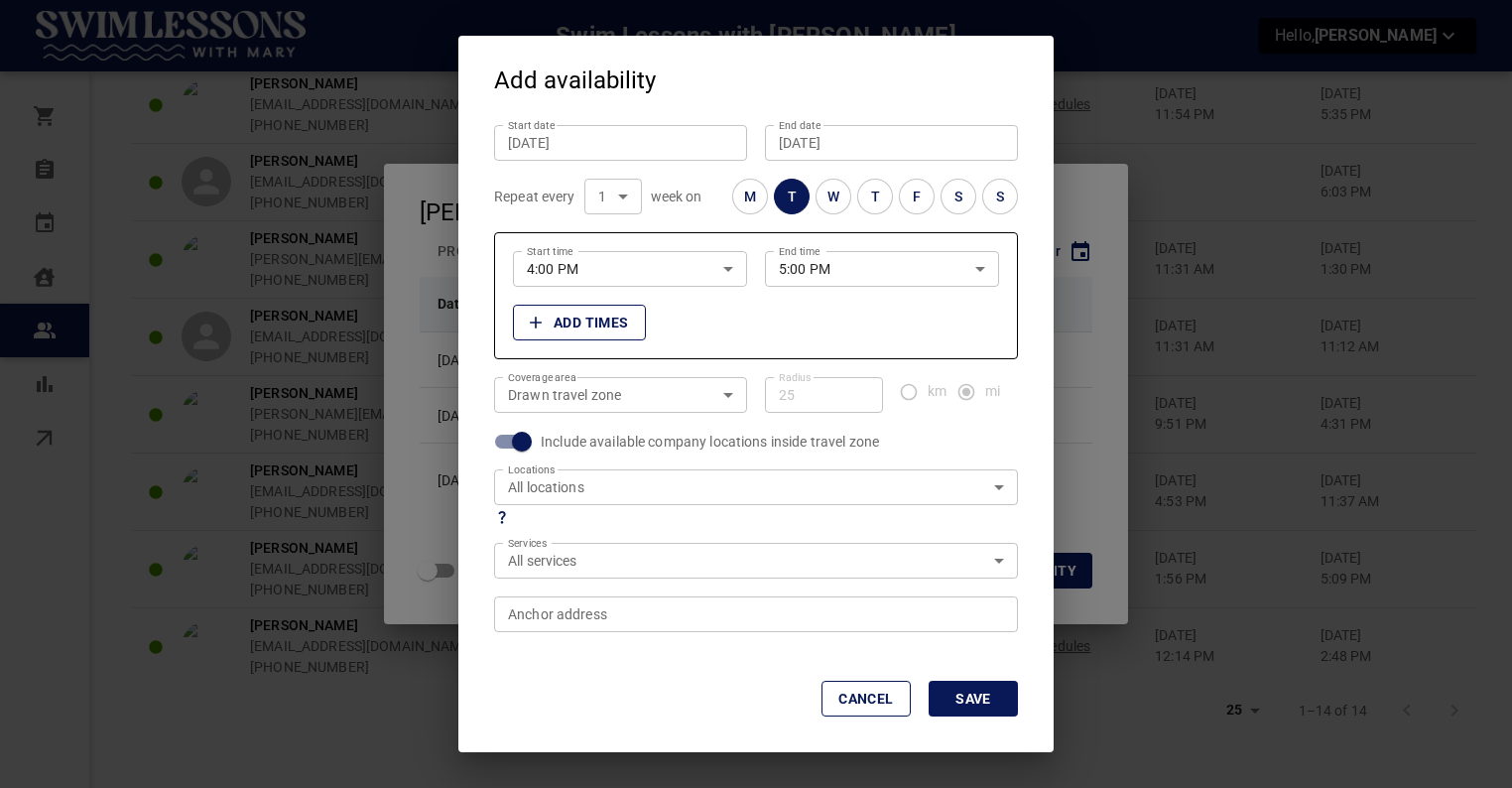 scroll, scrollTop: 0, scrollLeft: 0, axis: both 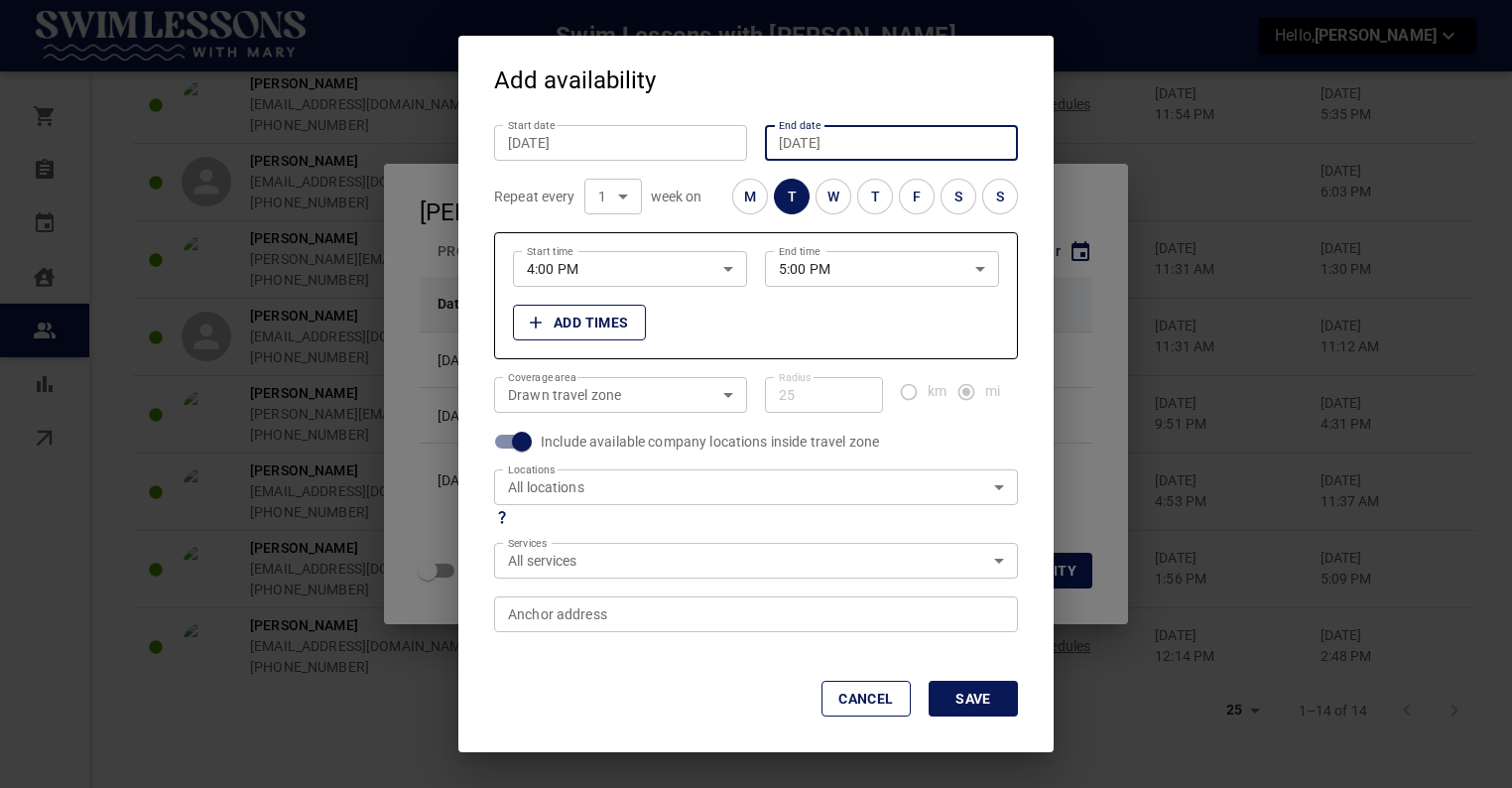 click on "[DATE]" at bounding box center [891, 143] 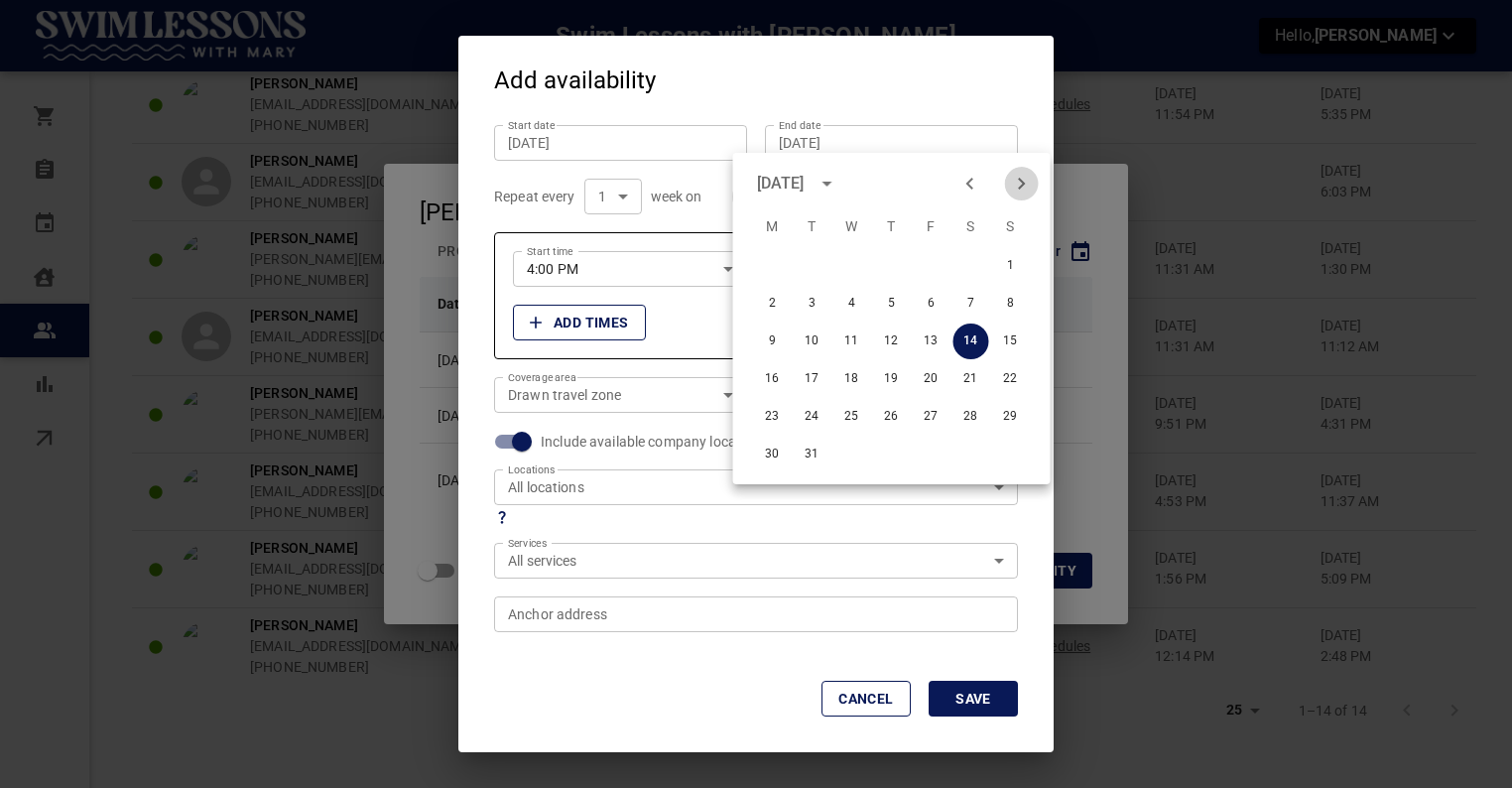 click 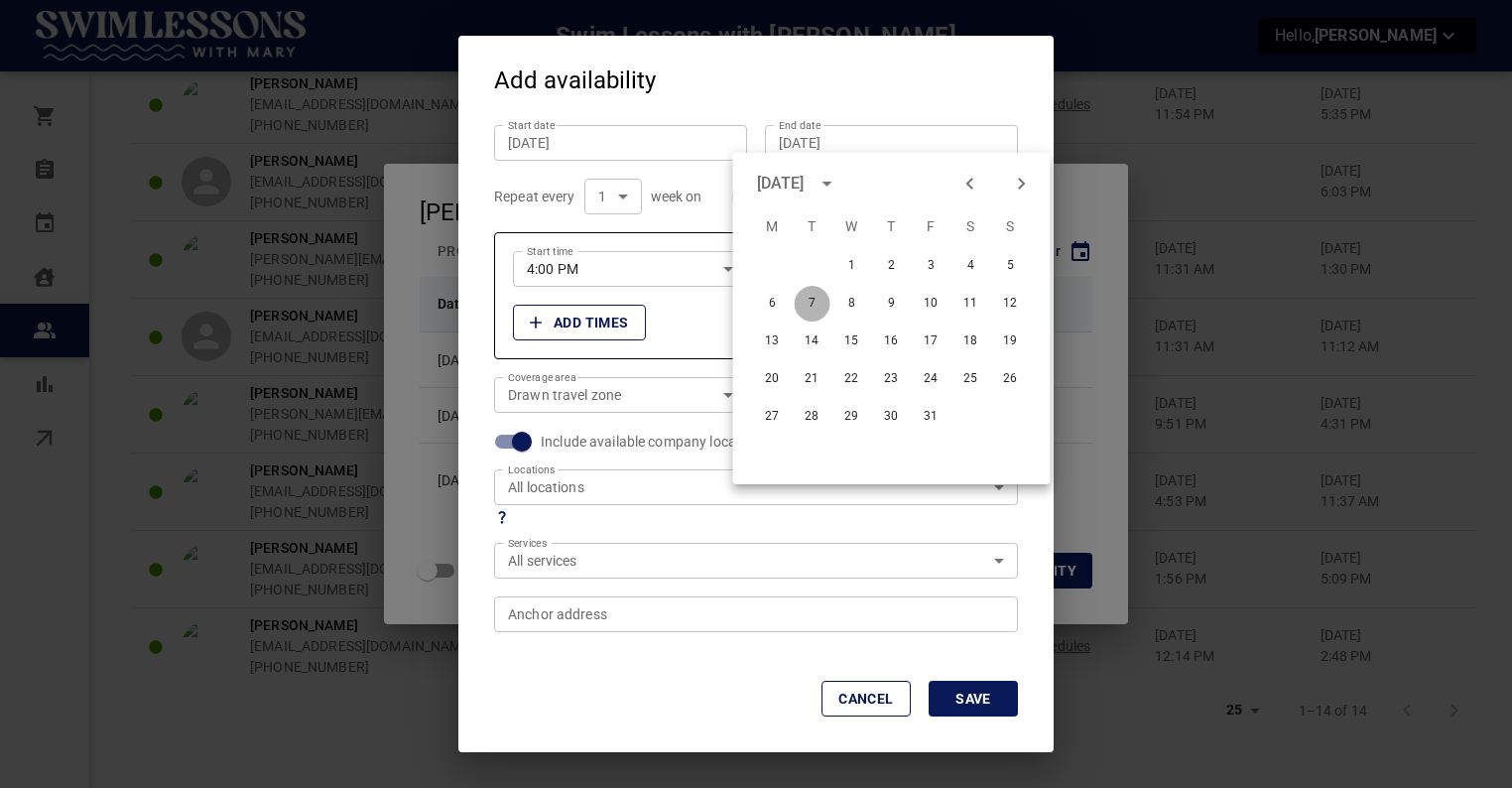 click on "7" at bounding box center [813, 304] 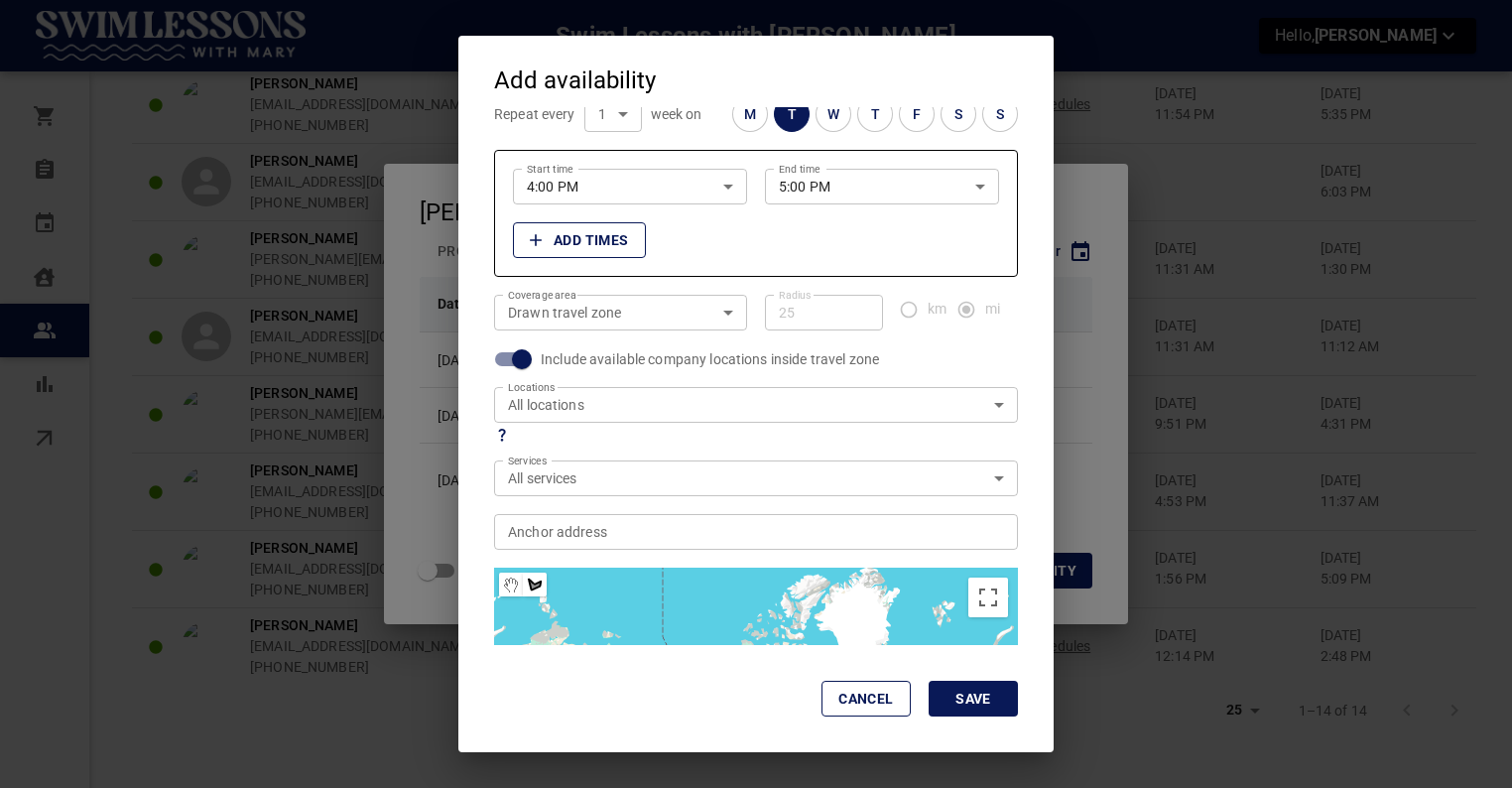 scroll, scrollTop: 101, scrollLeft: 0, axis: vertical 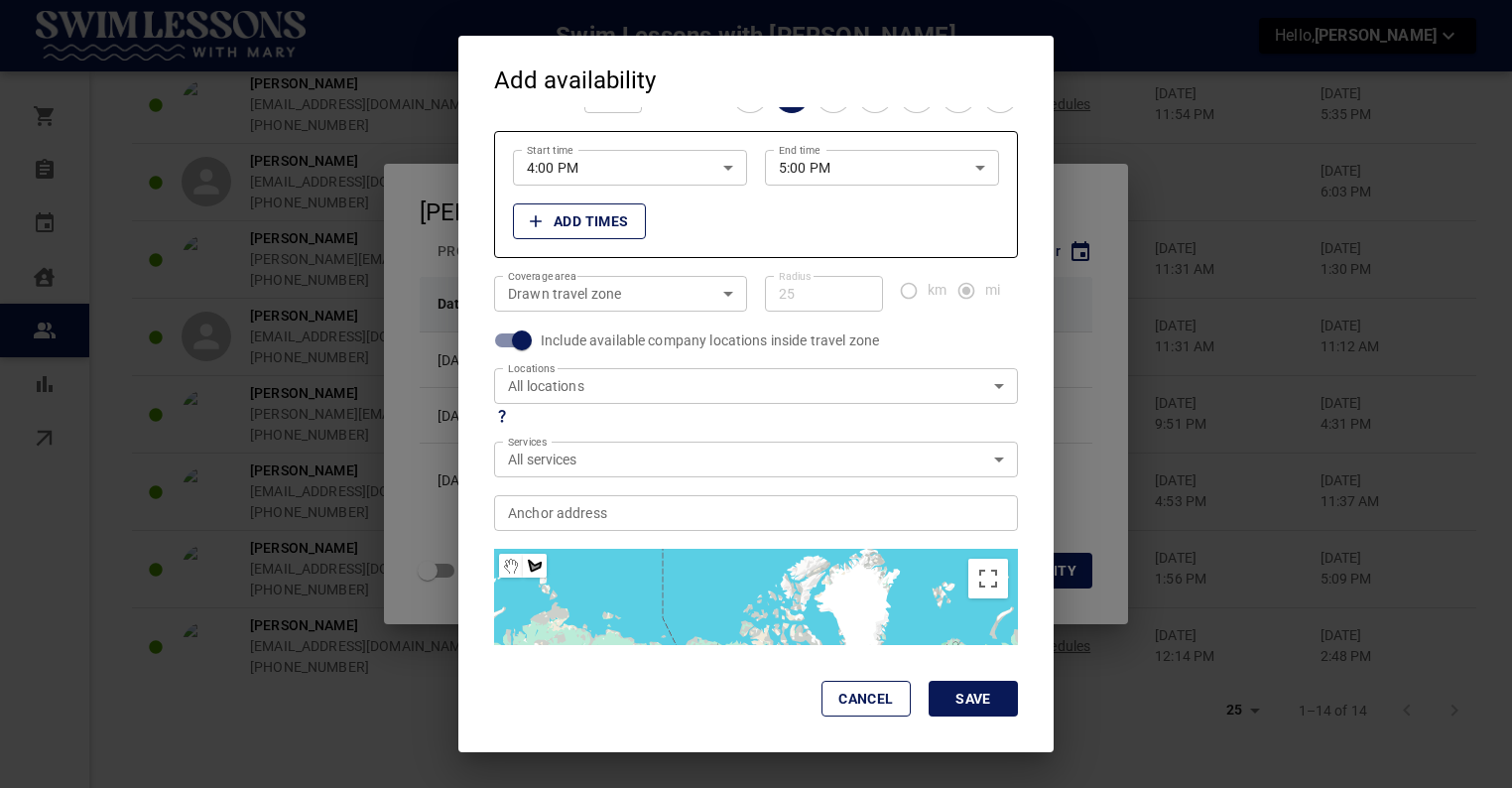 click on "Drawn travel zone DRAW_TRAVEL_REGION Coverage area" at bounding box center [620, 294] 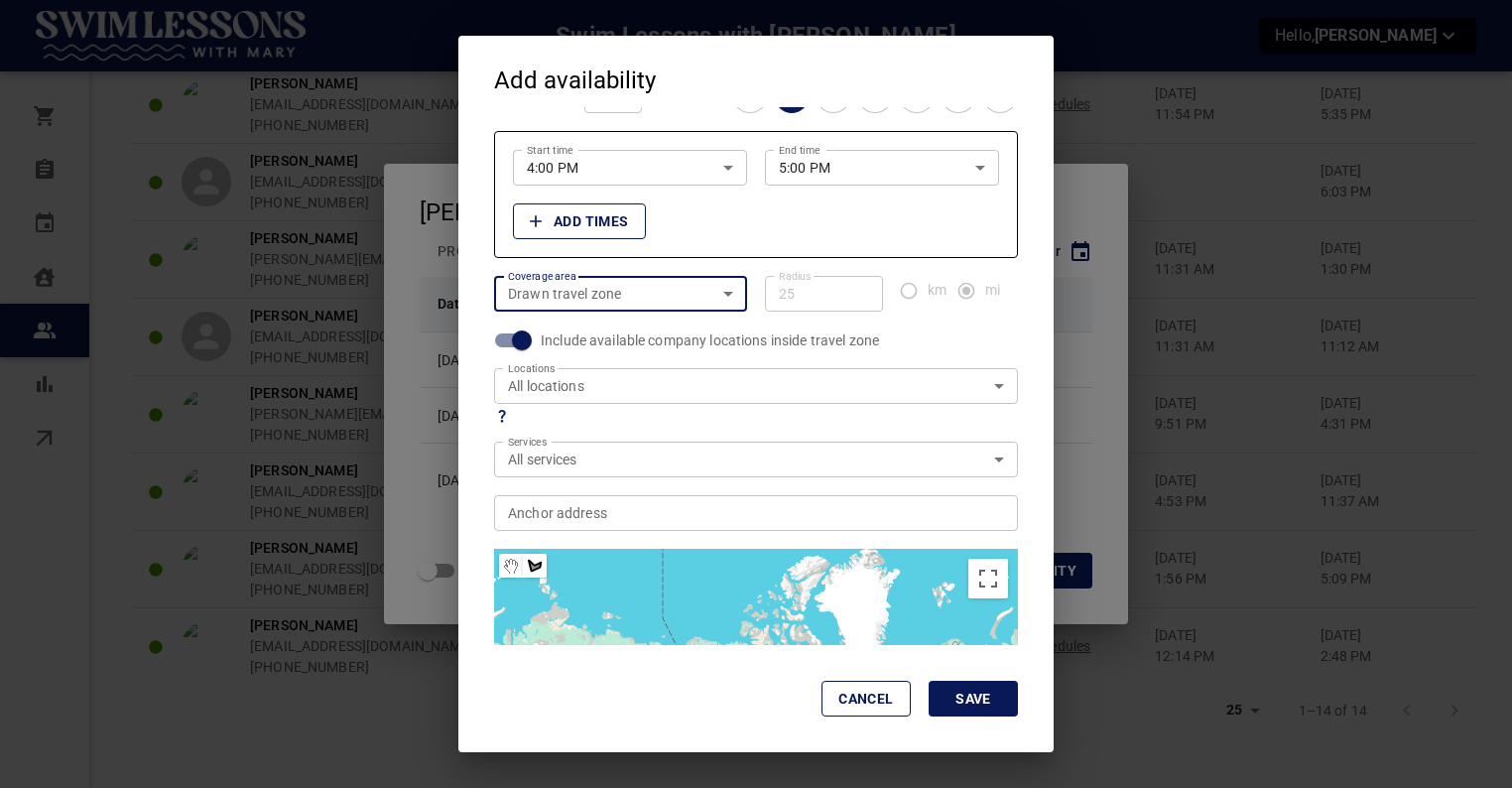 click on "Swim Lessons with [PERSON_NAME] Hello,  [PERSON_NAME] Orders Bookings Calendar Clients Users Reports Online booking Users  Filters ​ ​ ​ ​   Add User User Booking link Role Skills Services Availability Last login Created on [PERSON_NAME] [EMAIL_ADDRESS][DOMAIN_NAME] [PHONE_NUMBER] Provider 7 4 4 schedules [DATE] 11:35 pm [DATE] 3:02 pm [PERSON_NAME] [EMAIL_ADDRESS][DOMAIN_NAME] [PHONE_NUMBER] Manager 7 [DATE], 2025 11:12 am [DATE] 9:33 am [PERSON_NAME] [EMAIL_ADDRESS][DOMAIN_NAME] [PHONE_NUMBER] Provider 7 4 3 schedules [DATE] 5:55 pm [DATE] 5:12 pm [PERSON_NAME] [PERSON_NAME][EMAIL_ADDRESS][DOMAIN_NAME] [PHONE_NUMBER] Provider 7 2 2 schedules [DATE] 9:39 pm [DATE] 2:03 pm [PERSON_NAME] [PERSON_NAME][EMAIL_ADDRESS][DOMAIN_NAME] [PHONE_NUMBER] Provider 7 [DATE], 2025 10:18 pm [DATE] 8:25 pm [PERSON_NAME] [EMAIL_ADDRESS][DOMAIN_NAME] [PHONE_NUMBER] Provider 5 4 3 schedules [DATE] 4:12 pm [DATE] 4:45 pm [PERSON_NAME] [PERSON_NAME][EMAIL_ADDRESS][DOMAIN_NAME] [PHONE_NUMBER] Provider 7 4 11:54 pm 7" at bounding box center [756, 127] 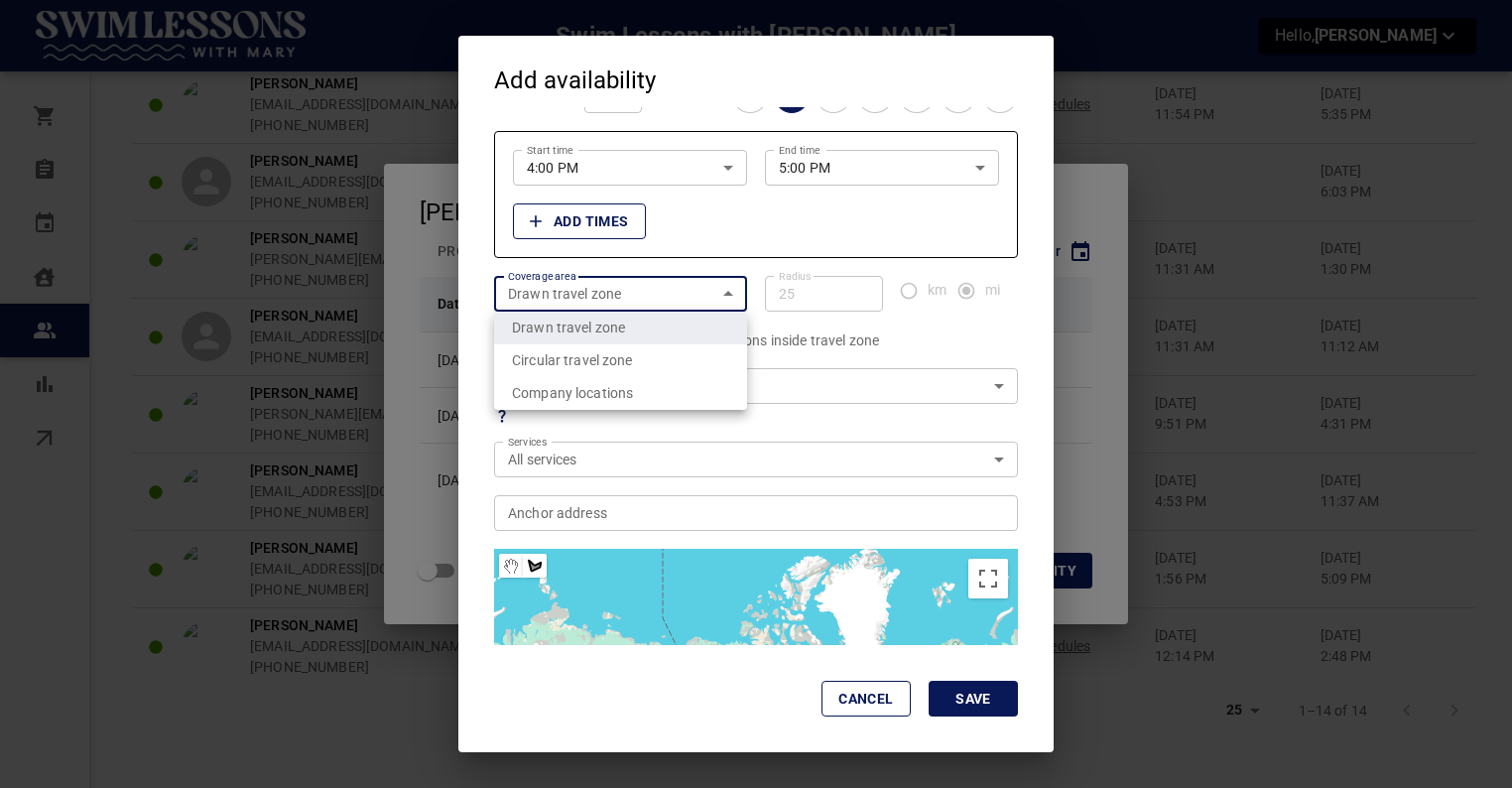 click at bounding box center [756, 394] 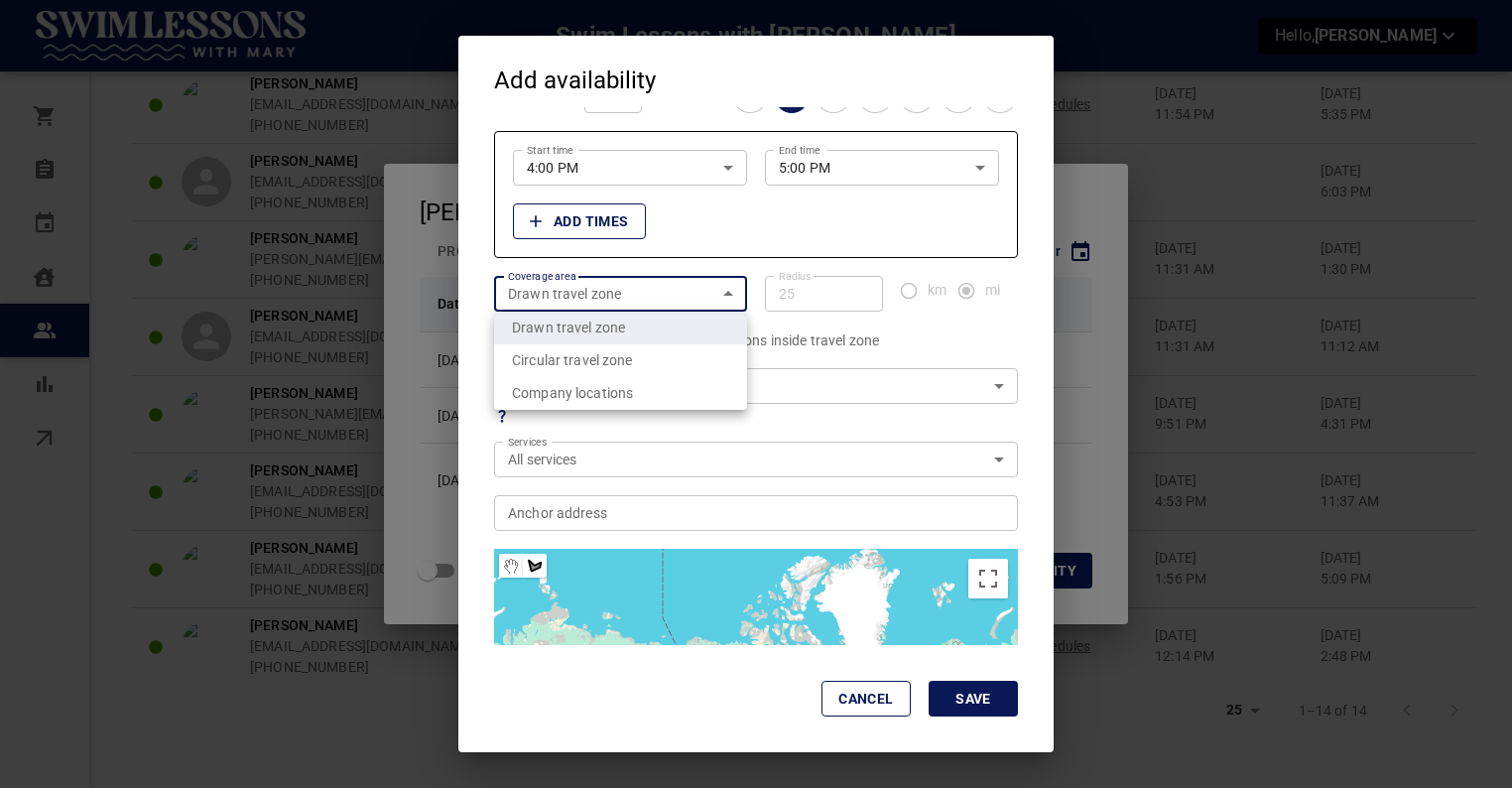 click on "Swim Lessons with [PERSON_NAME] Hello,  [PERSON_NAME] Orders Bookings Calendar Clients Users Reports Online booking Users  Filters ​ ​ ​ ​   Add User User Booking link Role Skills Services Availability Last login Created on [PERSON_NAME] [EMAIL_ADDRESS][DOMAIN_NAME] [PHONE_NUMBER] Provider 7 4 4 schedules [DATE] 11:35 pm [DATE] 3:02 pm [PERSON_NAME] [EMAIL_ADDRESS][DOMAIN_NAME] [PHONE_NUMBER] Manager 7 [DATE], 2025 11:12 am [DATE] 9:33 am [PERSON_NAME] [EMAIL_ADDRESS][DOMAIN_NAME] [PHONE_NUMBER] Provider 7 4 3 schedules [DATE] 5:55 pm [DATE] 5:12 pm [PERSON_NAME] [PERSON_NAME][EMAIL_ADDRESS][DOMAIN_NAME] [PHONE_NUMBER] Provider 7 2 2 schedules [DATE] 9:39 pm [DATE] 2:03 pm [PERSON_NAME] [PERSON_NAME][EMAIL_ADDRESS][DOMAIN_NAME] [PHONE_NUMBER] Provider 7 [DATE], 2025 10:18 pm [DATE] 8:25 pm [PERSON_NAME] [EMAIL_ADDRESS][DOMAIN_NAME] [PHONE_NUMBER] Provider 5 4 3 schedules [DATE] 4:12 pm [DATE] 4:45 pm [PERSON_NAME] [PERSON_NAME][EMAIL_ADDRESS][DOMAIN_NAME] [PHONE_NUMBER] Provider 7 4 11:54 pm 7" at bounding box center (756, 127) 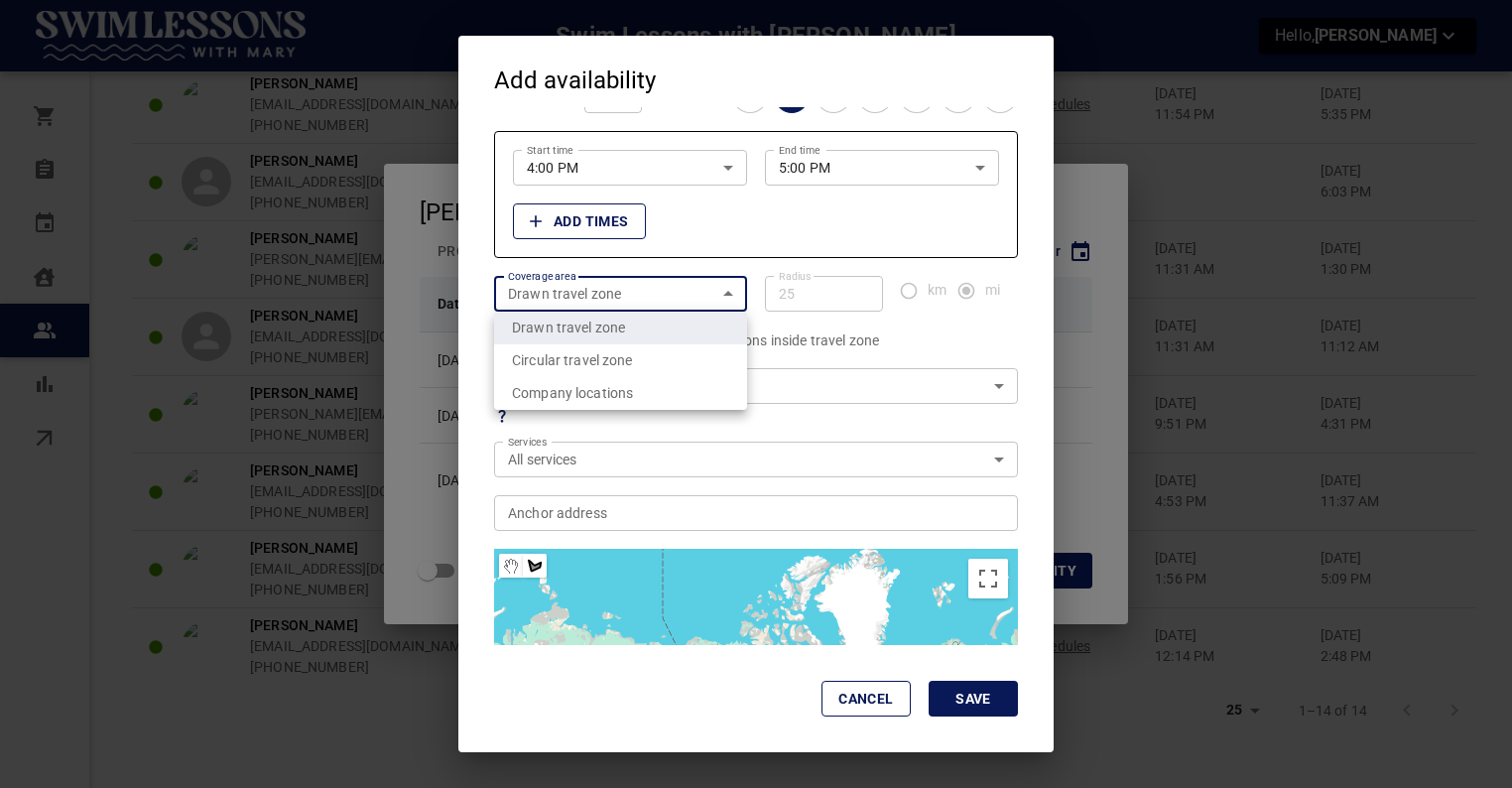 click on "Circular travel zone" at bounding box center [620, 360] 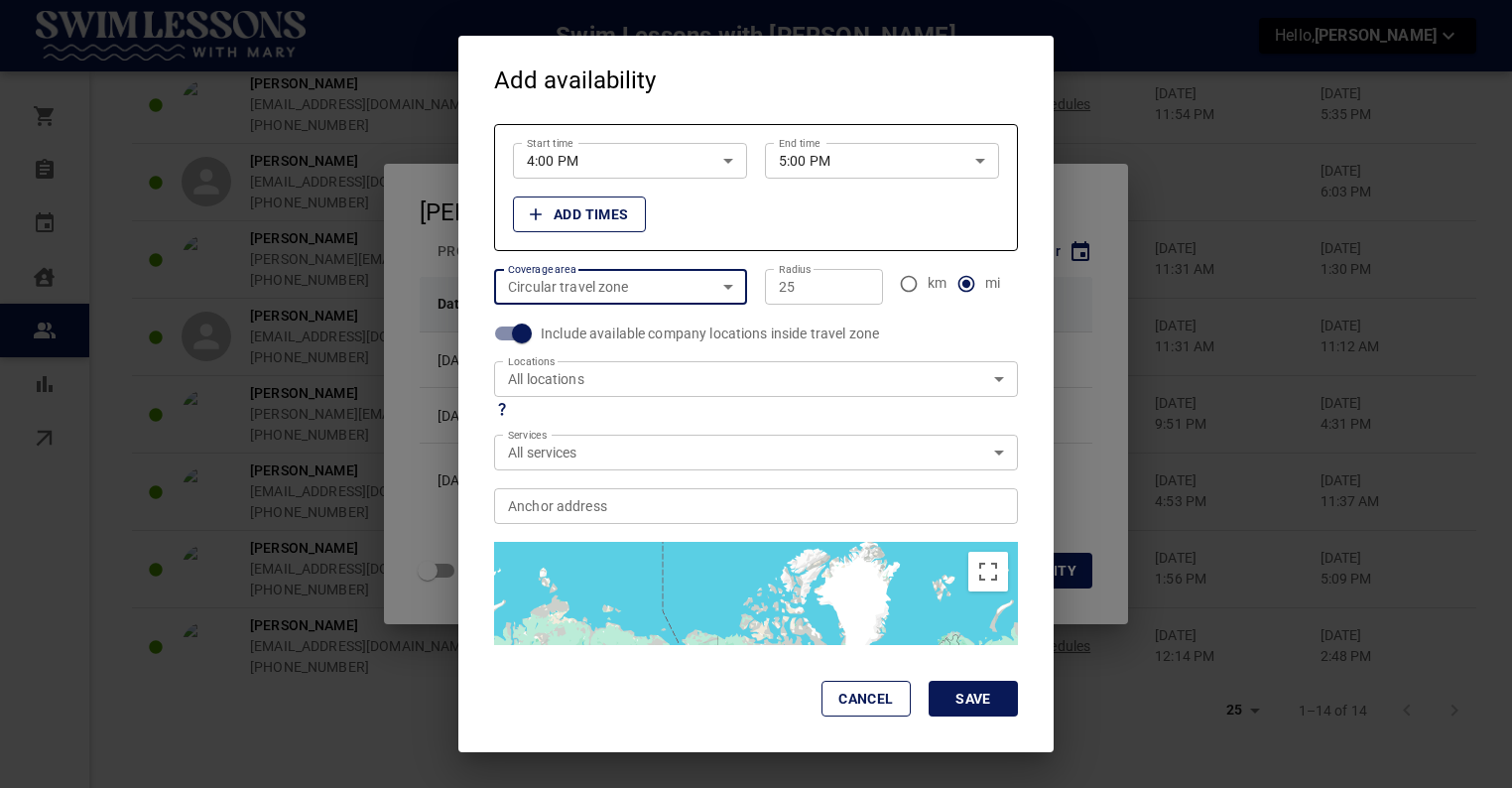 scroll, scrollTop: 44, scrollLeft: 0, axis: vertical 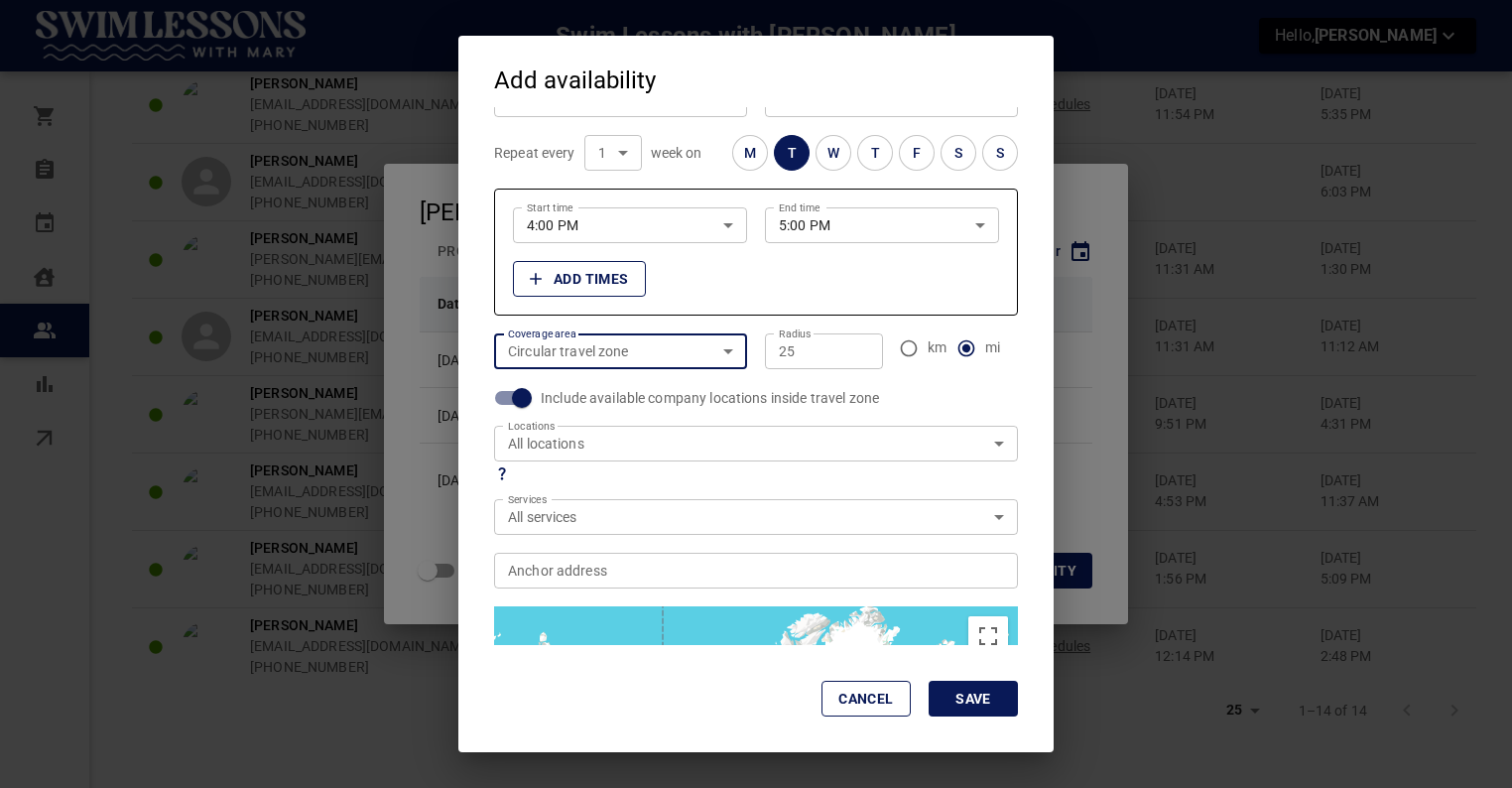 click on "Swim Lessons with [PERSON_NAME] Hello,  [PERSON_NAME] Orders Bookings Calendar Clients Users Reports Online booking Users  Filters ​ ​ ​ ​   Add User User Booking link Role Skills Services Availability Last login Created on [PERSON_NAME] [EMAIL_ADDRESS][DOMAIN_NAME] [PHONE_NUMBER] Provider 7 4 4 schedules [DATE] 11:35 pm [DATE] 3:02 pm [PERSON_NAME] [EMAIL_ADDRESS][DOMAIN_NAME] [PHONE_NUMBER] Manager 7 [DATE], 2025 11:12 am [DATE] 9:33 am [PERSON_NAME] [EMAIL_ADDRESS][DOMAIN_NAME] [PHONE_NUMBER] Provider 7 4 3 schedules [DATE] 5:55 pm [DATE] 5:12 pm [PERSON_NAME] [PERSON_NAME][EMAIL_ADDRESS][DOMAIN_NAME] [PHONE_NUMBER] Provider 7 2 2 schedules [DATE] 9:39 pm [DATE] 2:03 pm [PERSON_NAME] [PERSON_NAME][EMAIL_ADDRESS][DOMAIN_NAME] [PHONE_NUMBER] Provider 7 [DATE], 2025 10:18 pm [DATE] 8:25 pm [PERSON_NAME] [EMAIL_ADDRESS][DOMAIN_NAME] [PHONE_NUMBER] Provider 5 4 3 schedules [DATE] 4:12 pm [DATE] 4:45 pm [PERSON_NAME] [PERSON_NAME][EMAIL_ADDRESS][DOMAIN_NAME] [PHONE_NUMBER] Provider 7 4 11:54 pm 7" at bounding box center (756, 127) 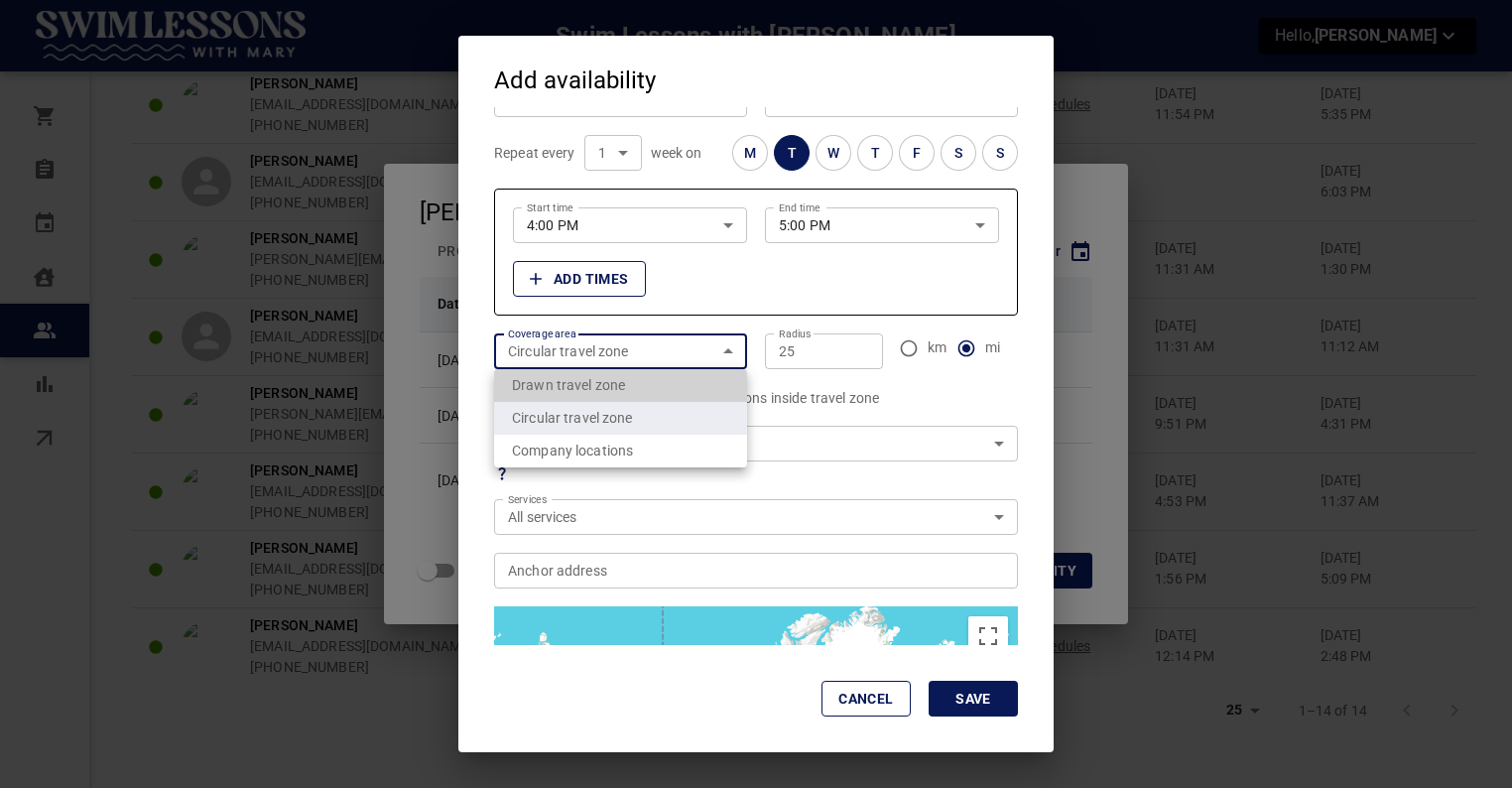 click on "Drawn travel zone" at bounding box center (620, 385) 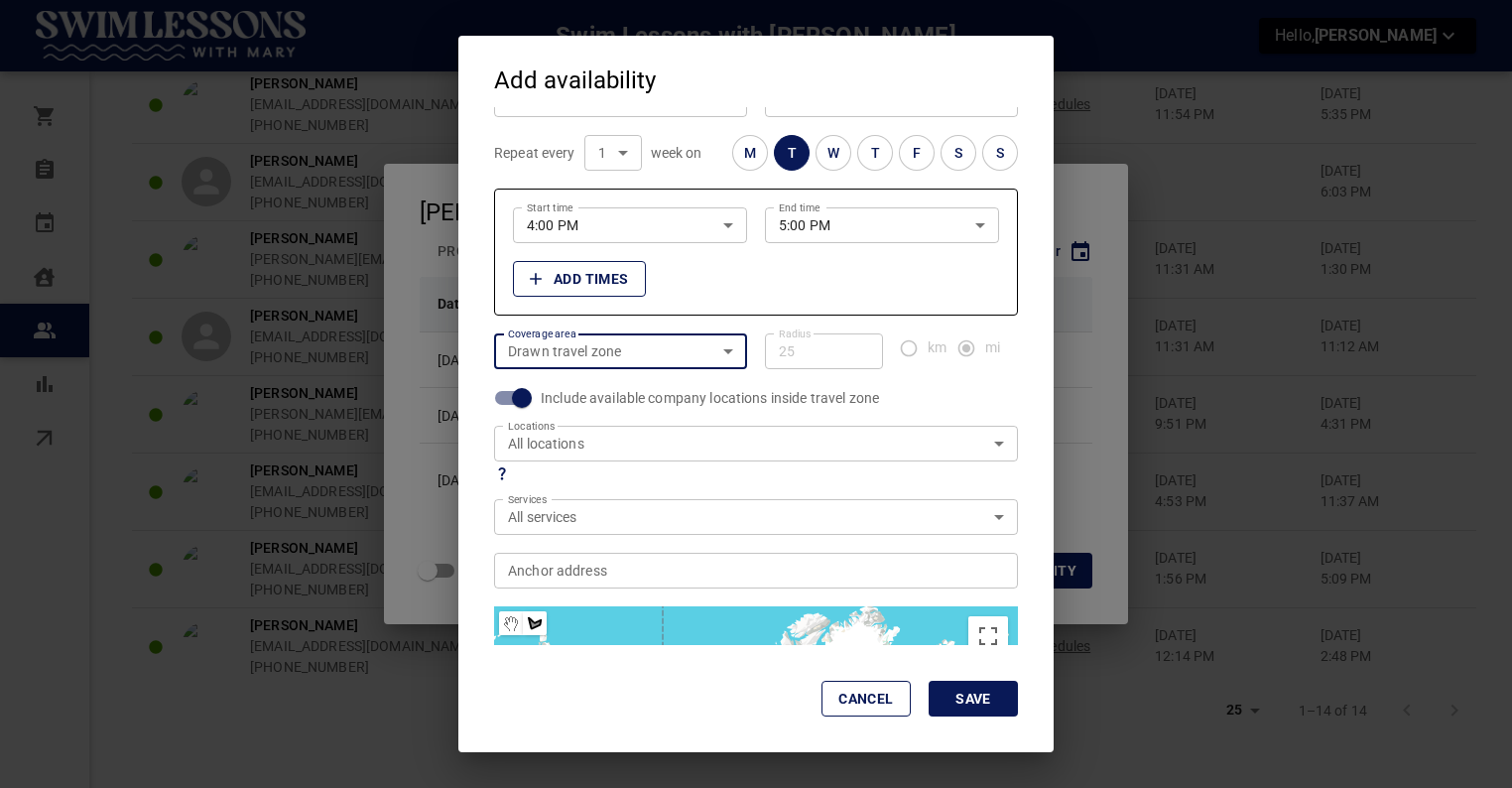 click on "Swim Lessons with [PERSON_NAME] Hello,  [PERSON_NAME] Orders Bookings Calendar Clients Users Reports Online booking Users  Filters ​ ​ ​ ​   Add User User Booking link Role Skills Services Availability Last login Created on [PERSON_NAME] [EMAIL_ADDRESS][DOMAIN_NAME] [PHONE_NUMBER] Provider 7 4 4 schedules [DATE] 11:35 pm [DATE] 3:02 pm [PERSON_NAME] [EMAIL_ADDRESS][DOMAIN_NAME] [PHONE_NUMBER] Manager 7 [DATE], 2025 11:12 am [DATE] 9:33 am [PERSON_NAME] [EMAIL_ADDRESS][DOMAIN_NAME] [PHONE_NUMBER] Provider 7 4 3 schedules [DATE] 5:55 pm [DATE] 5:12 pm [PERSON_NAME] [PERSON_NAME][EMAIL_ADDRESS][DOMAIN_NAME] [PHONE_NUMBER] Provider 7 2 2 schedules [DATE] 9:39 pm [DATE] 2:03 pm [PERSON_NAME] [PERSON_NAME][EMAIL_ADDRESS][DOMAIN_NAME] [PHONE_NUMBER] Provider 7 [DATE], 2025 10:18 pm [DATE] 8:25 pm [PERSON_NAME] [EMAIL_ADDRESS][DOMAIN_NAME] [PHONE_NUMBER] Provider 5 4 3 schedules [DATE] 4:12 pm [DATE] 4:45 pm [PERSON_NAME] [PERSON_NAME][EMAIL_ADDRESS][DOMAIN_NAME] [PHONE_NUMBER] Provider 7 4 11:54 pm 7" at bounding box center (756, 127) 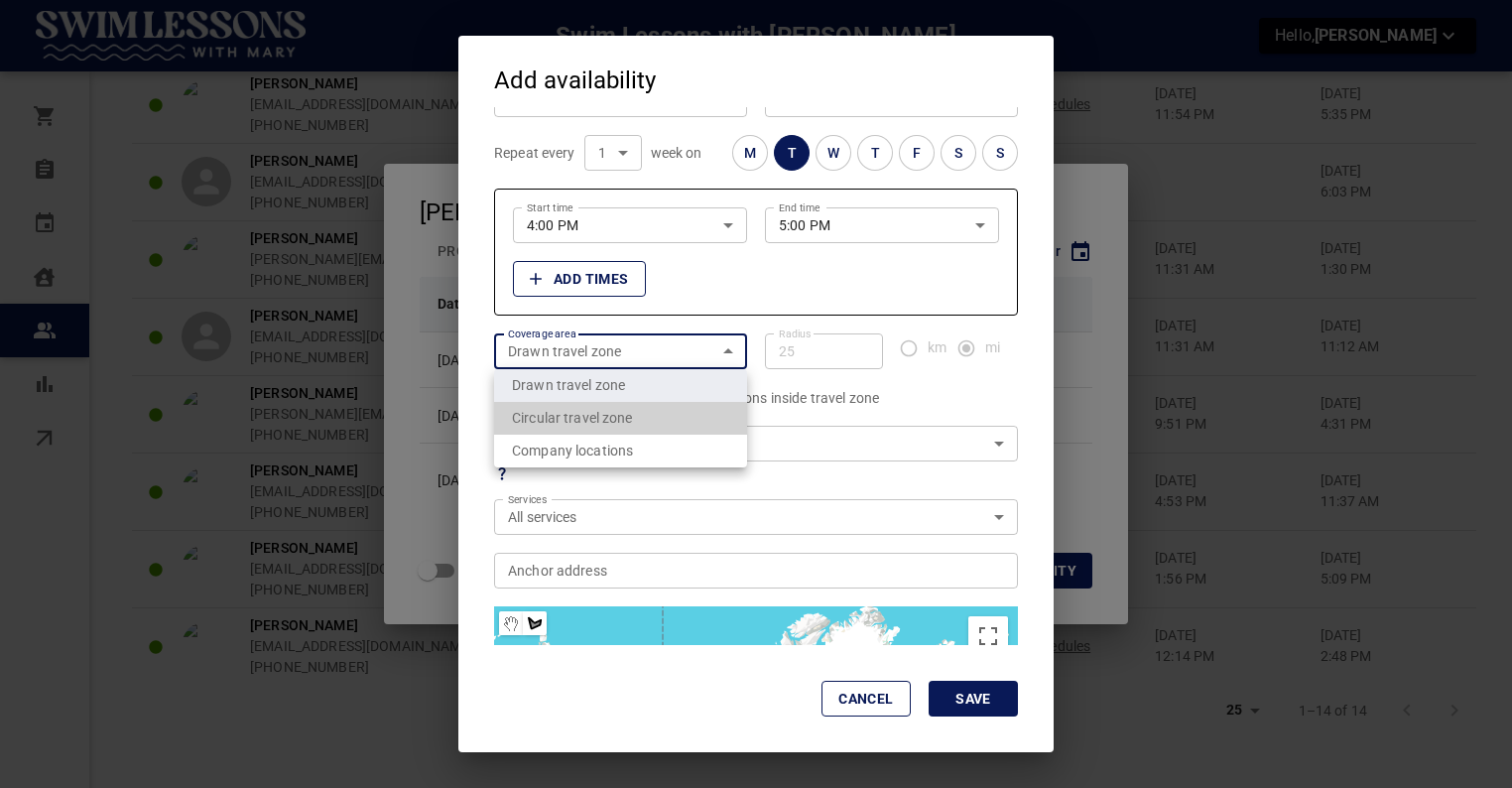 click on "Circular travel zone" at bounding box center (620, 418) 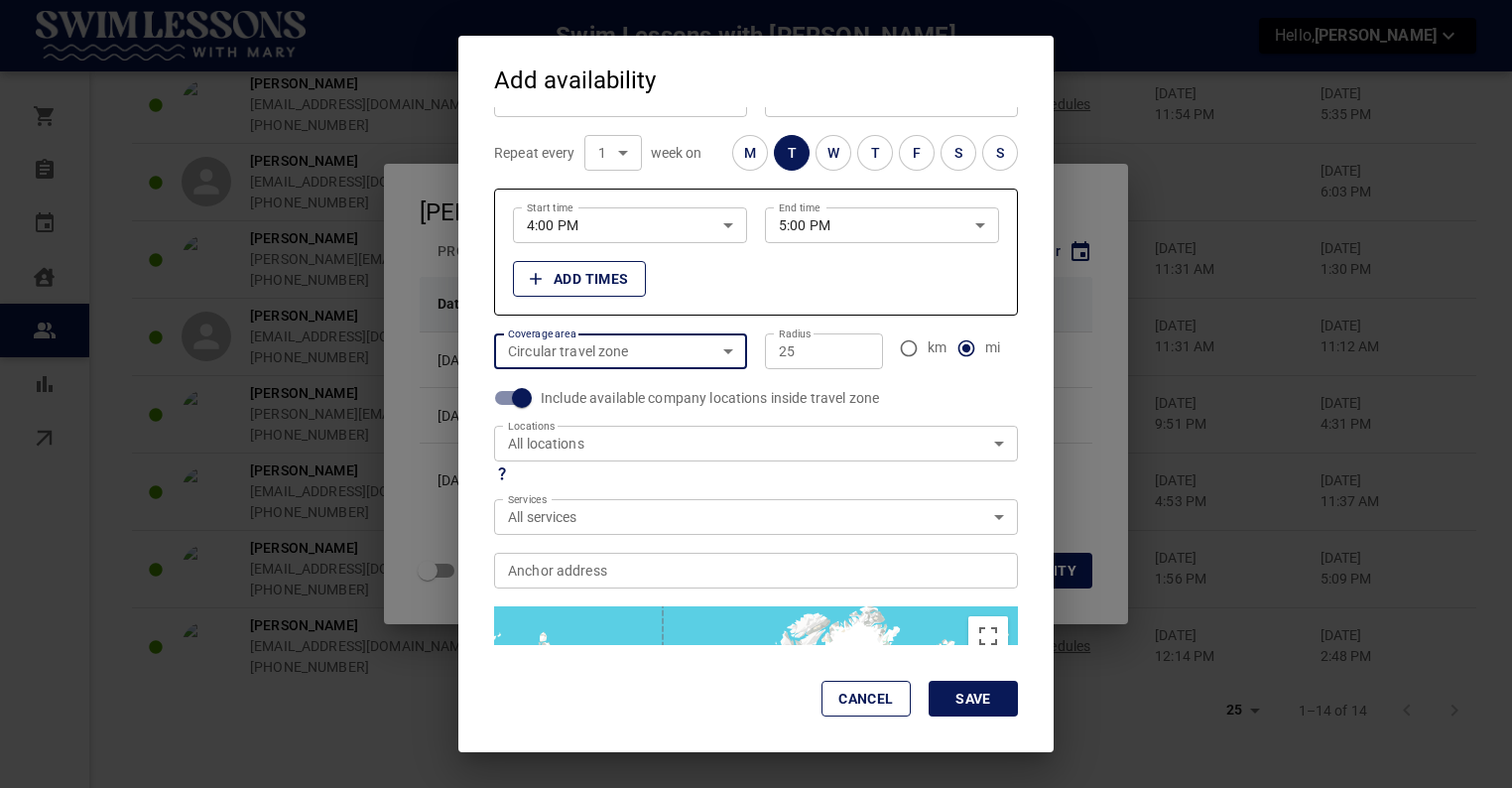 click on "Swim Lessons with [PERSON_NAME] Hello,  [PERSON_NAME] Orders Bookings Calendar Clients Users Reports Online booking Users  Filters ​ ​ ​ ​   Add User User Booking link Role Skills Services Availability Last login Created on [PERSON_NAME] [EMAIL_ADDRESS][DOMAIN_NAME] [PHONE_NUMBER] Provider 7 4 4 schedules [DATE] 11:35 pm [DATE] 3:02 pm [PERSON_NAME] [EMAIL_ADDRESS][DOMAIN_NAME] [PHONE_NUMBER] Manager 7 [DATE], 2025 11:12 am [DATE] 9:33 am [PERSON_NAME] [EMAIL_ADDRESS][DOMAIN_NAME] [PHONE_NUMBER] Provider 7 4 3 schedules [DATE] 5:55 pm [DATE] 5:12 pm [PERSON_NAME] [PERSON_NAME][EMAIL_ADDRESS][DOMAIN_NAME] [PHONE_NUMBER] Provider 7 2 2 schedules [DATE] 9:39 pm [DATE] 2:03 pm [PERSON_NAME] [PERSON_NAME][EMAIL_ADDRESS][DOMAIN_NAME] [PHONE_NUMBER] Provider 7 [DATE], 2025 10:18 pm [DATE] 8:25 pm [PERSON_NAME] [EMAIL_ADDRESS][DOMAIN_NAME] [PHONE_NUMBER] Provider 5 4 3 schedules [DATE] 4:12 pm [DATE] 4:45 pm [PERSON_NAME] [PERSON_NAME][EMAIL_ADDRESS][DOMAIN_NAME] [PHONE_NUMBER] Provider 7 4 11:54 pm 7" at bounding box center (756, 127) 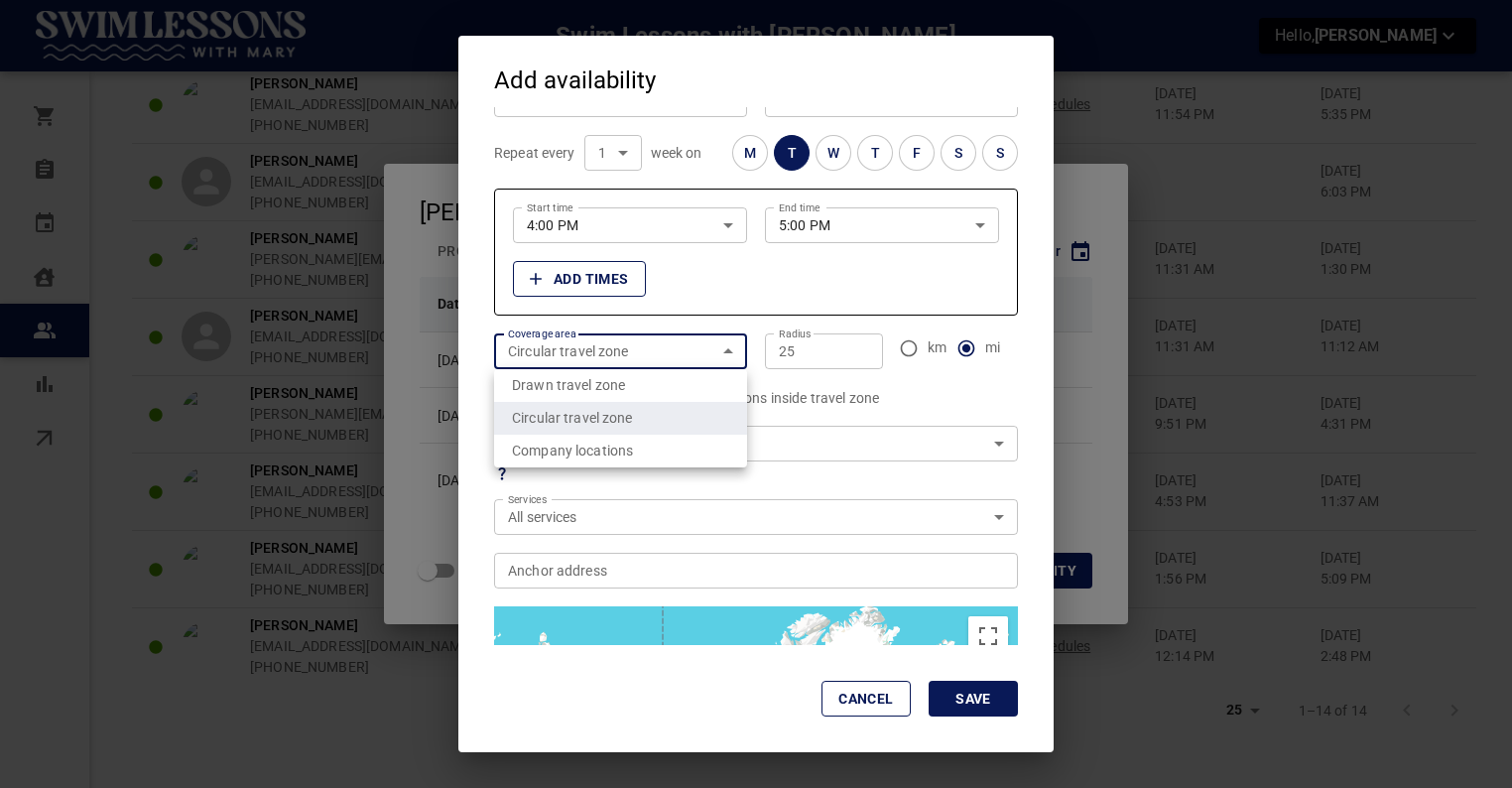 click at bounding box center (756, 394) 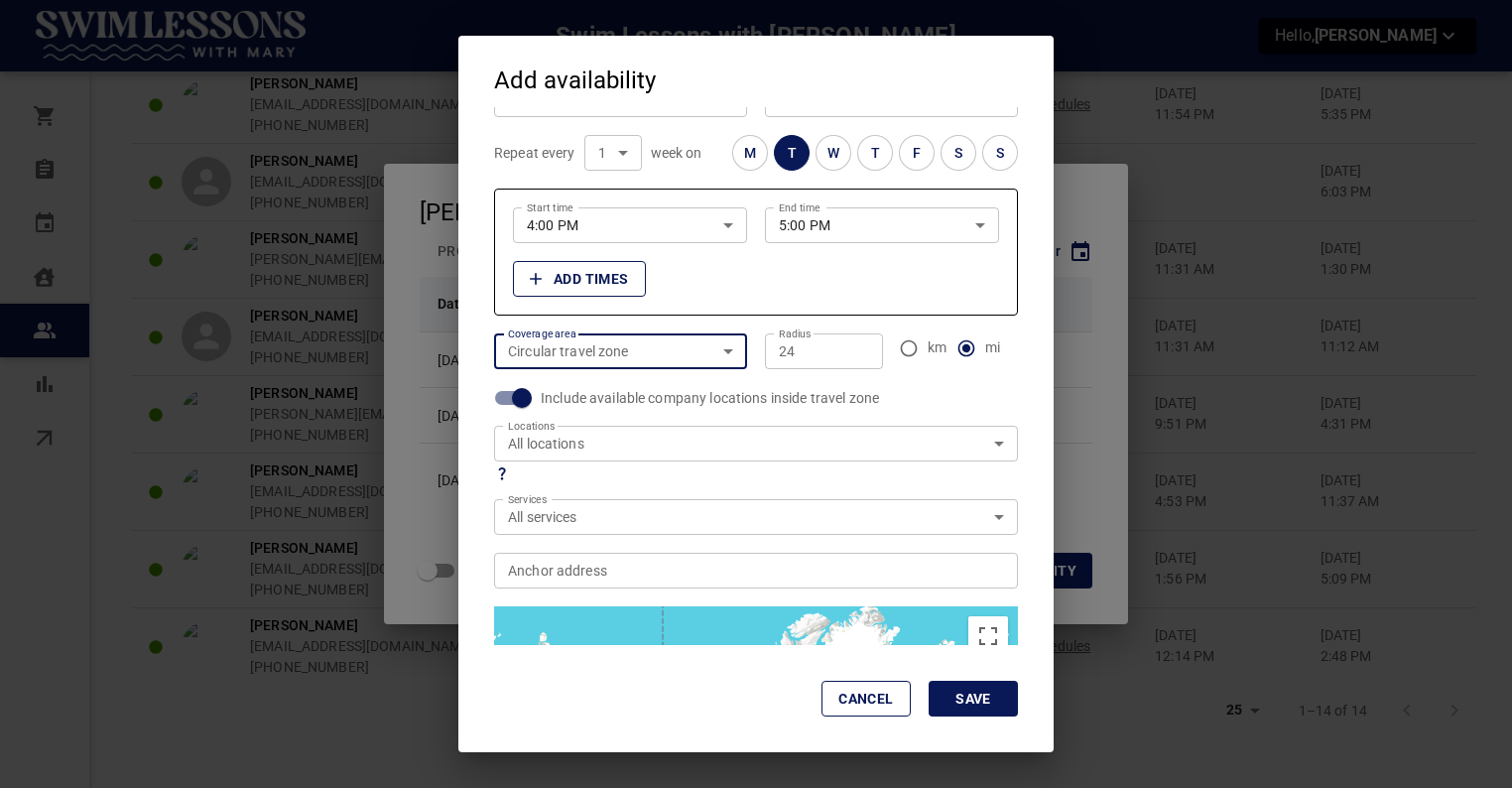 click on "24" at bounding box center [823, 351] 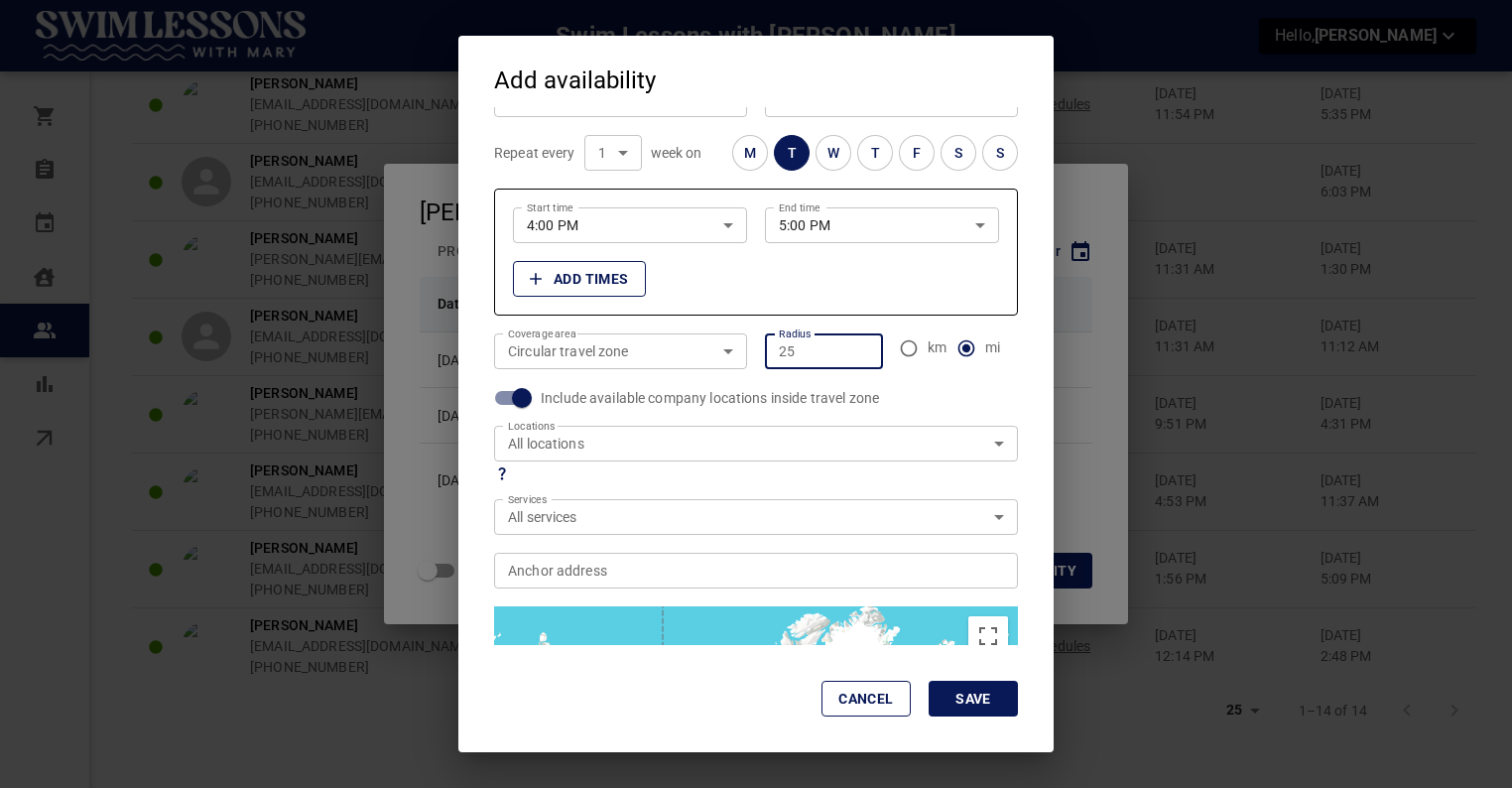 click on "25" at bounding box center (823, 351) 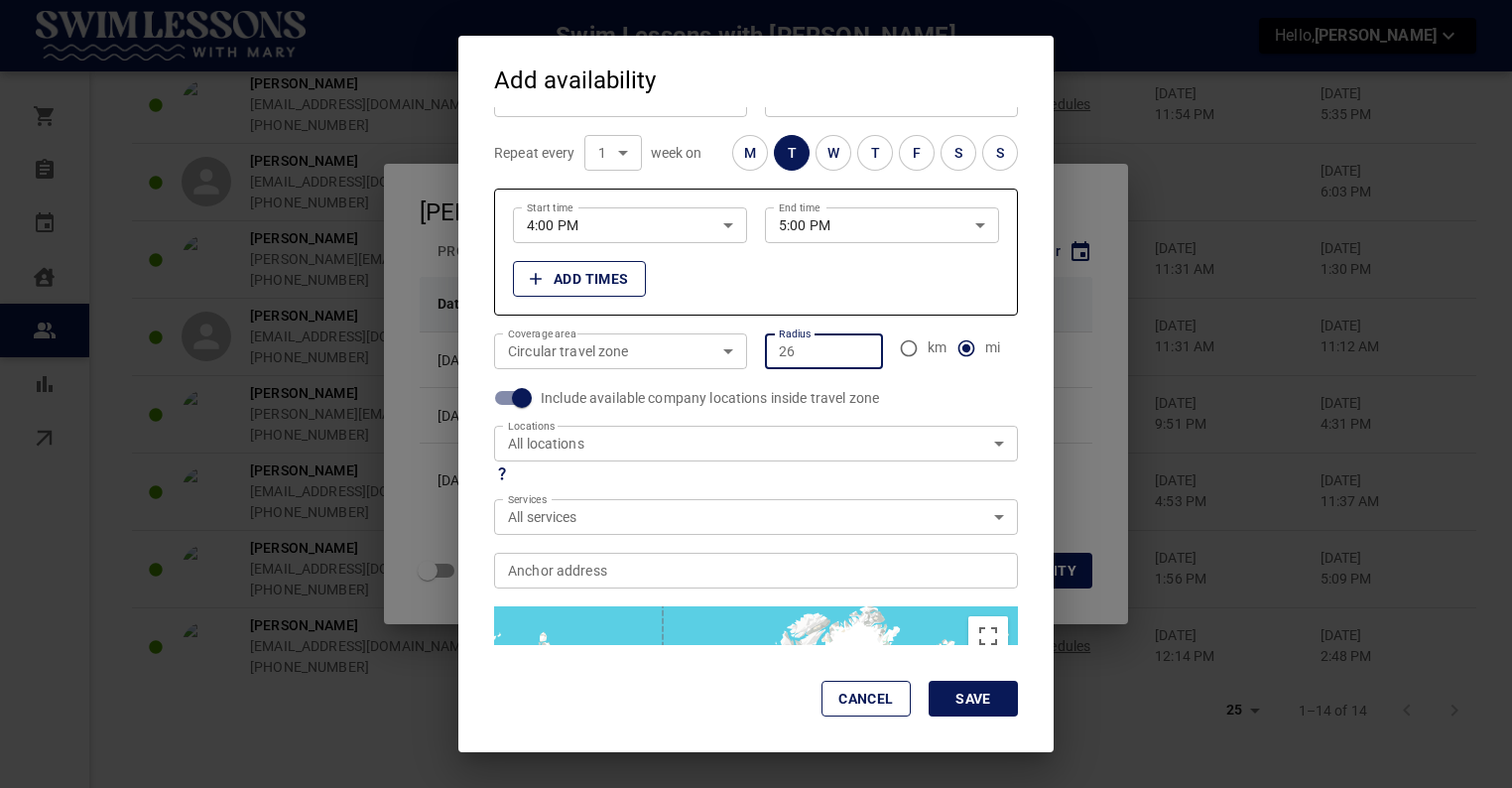 click on "26" at bounding box center (823, 351) 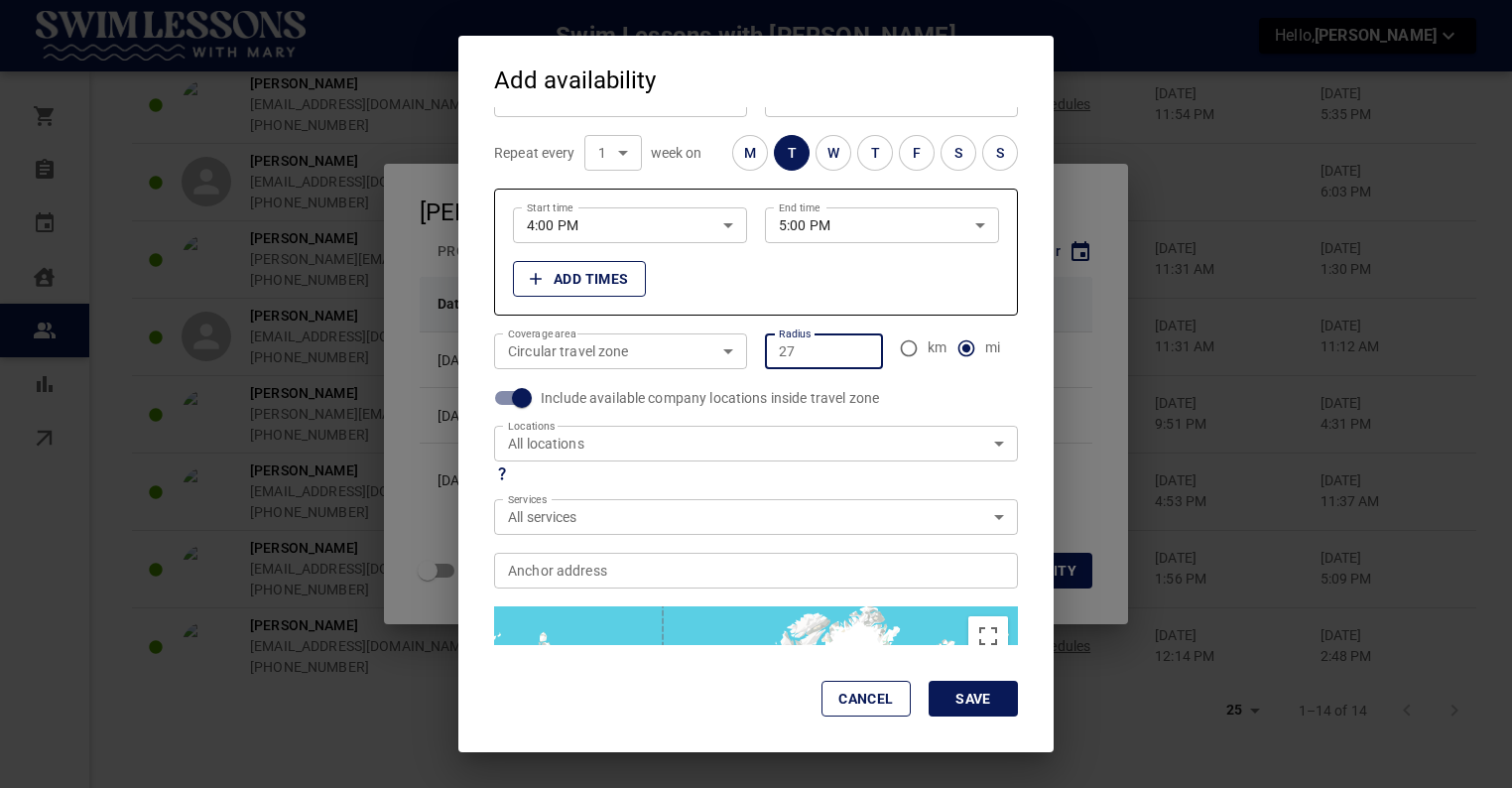click on "27" at bounding box center [823, 351] 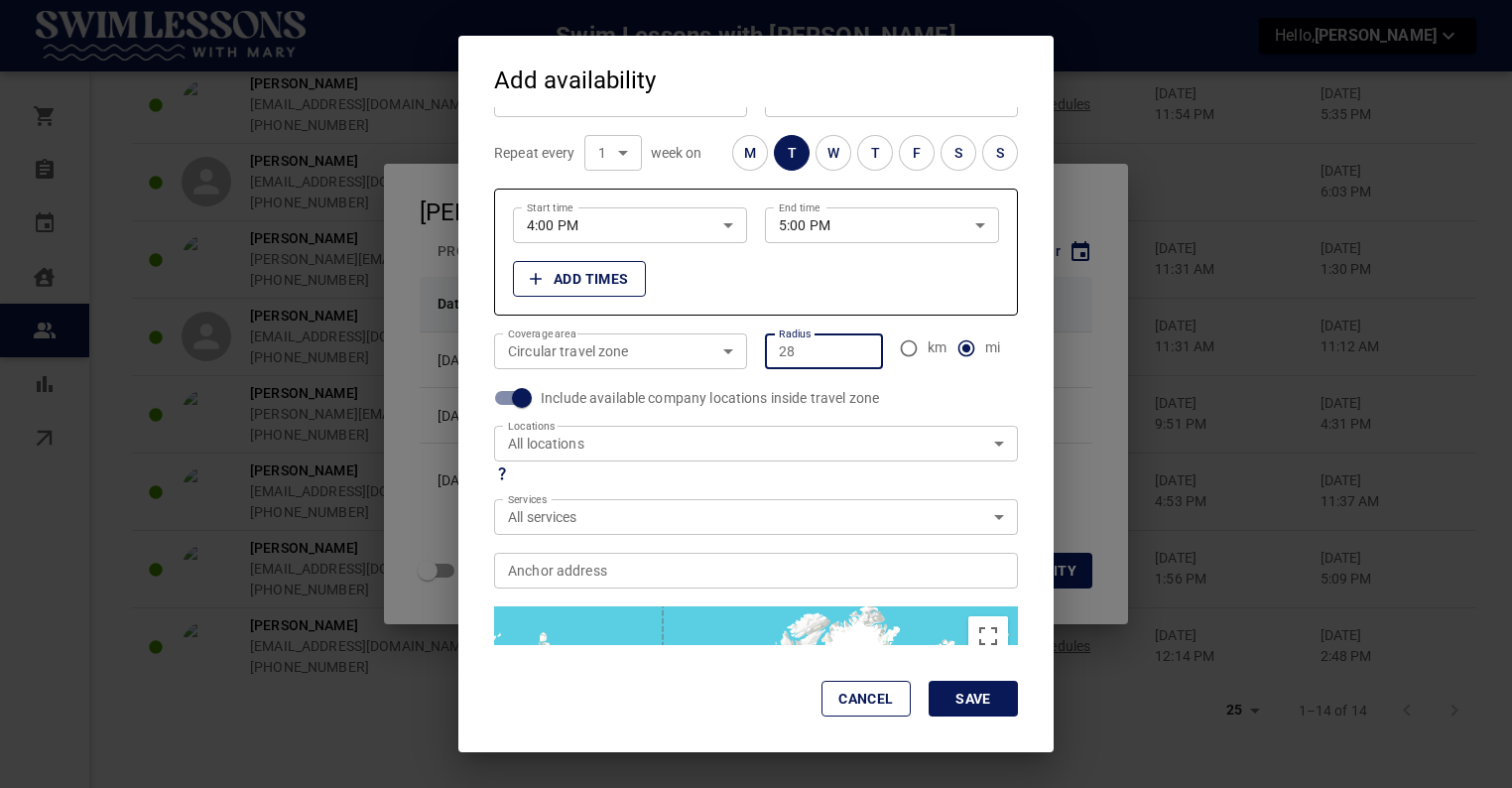 click on "28" at bounding box center (823, 351) 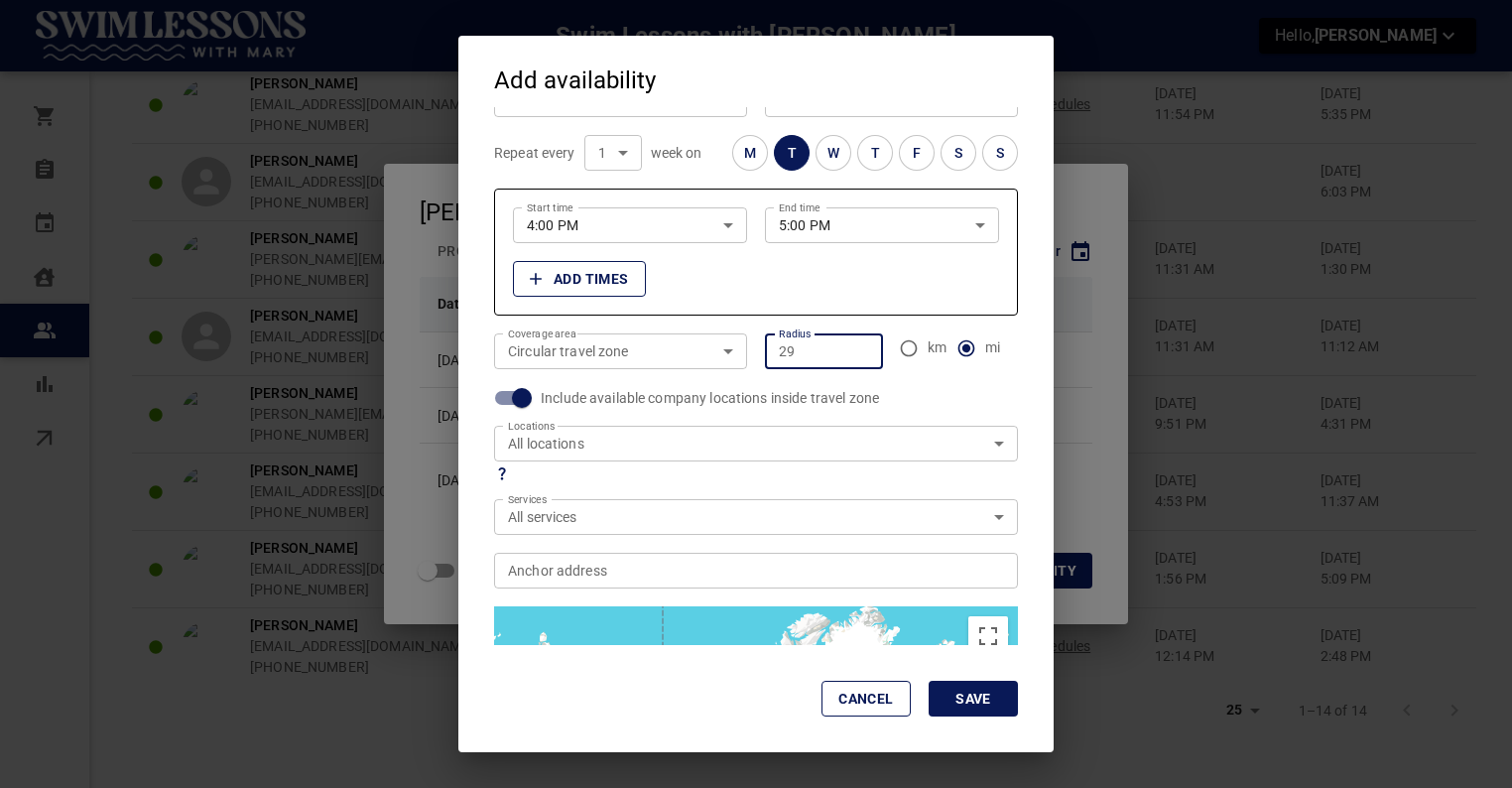 click on "29" at bounding box center [823, 351] 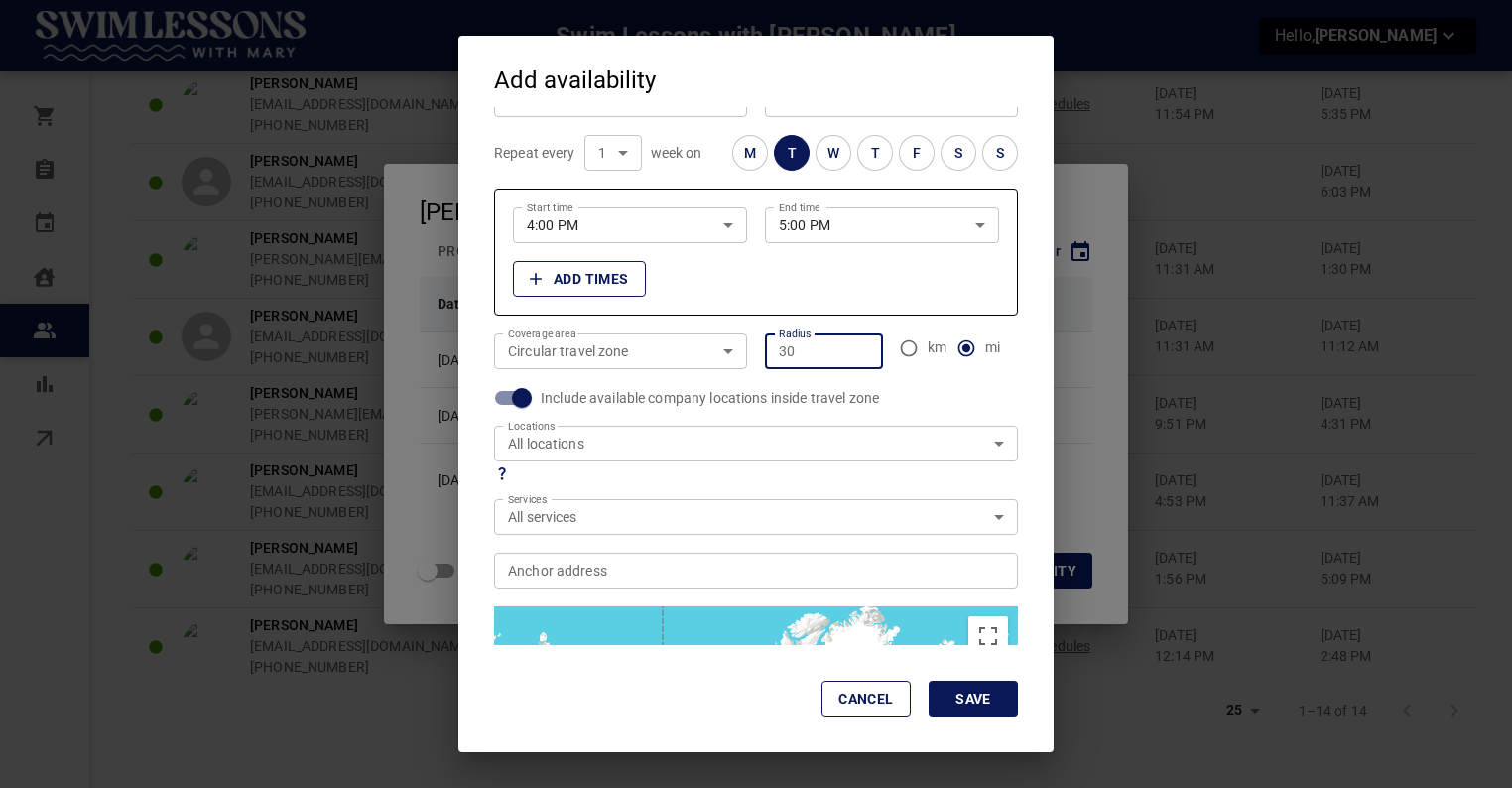click on "30" at bounding box center (823, 351) 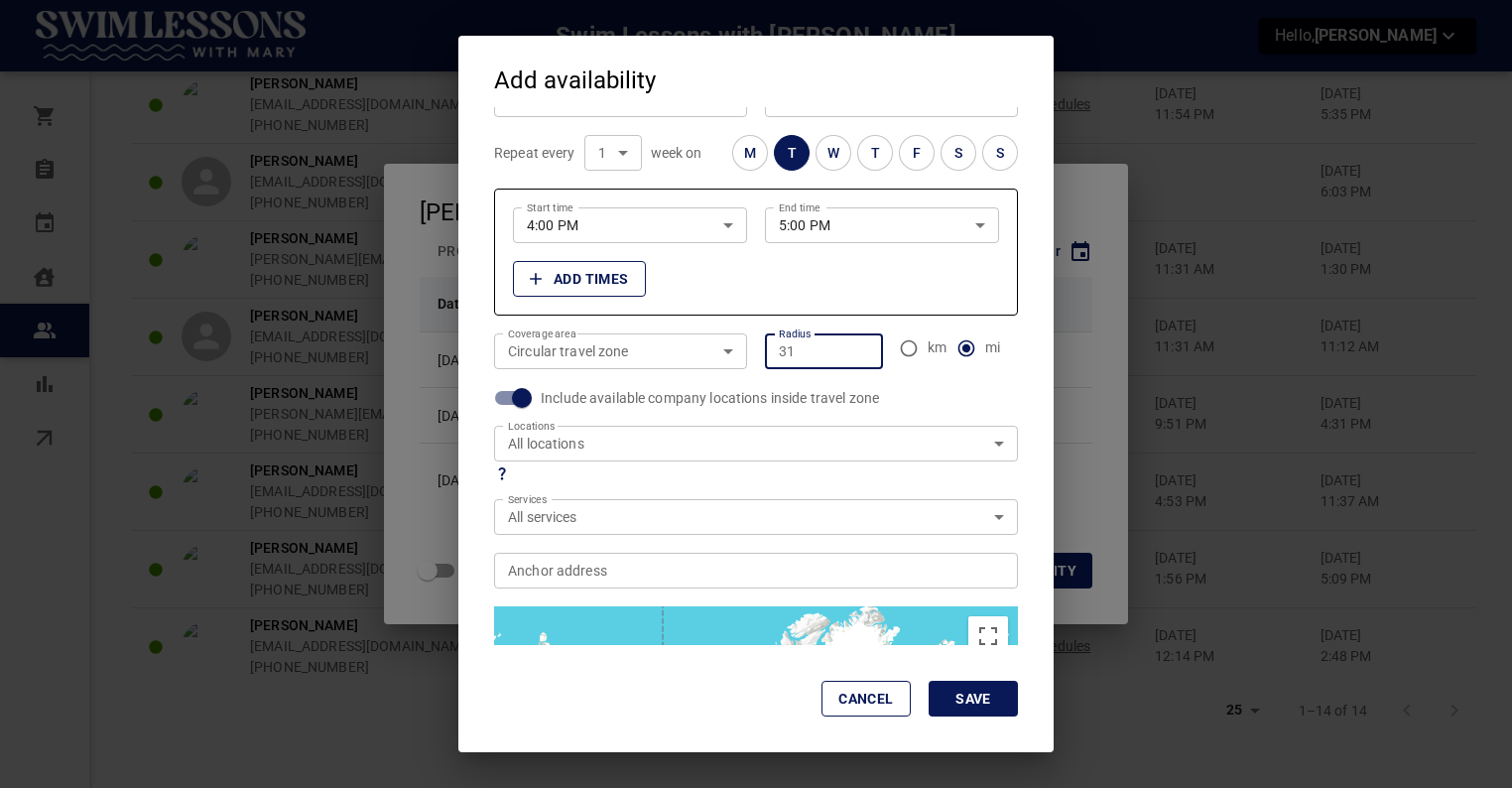 click on "31" at bounding box center (823, 351) 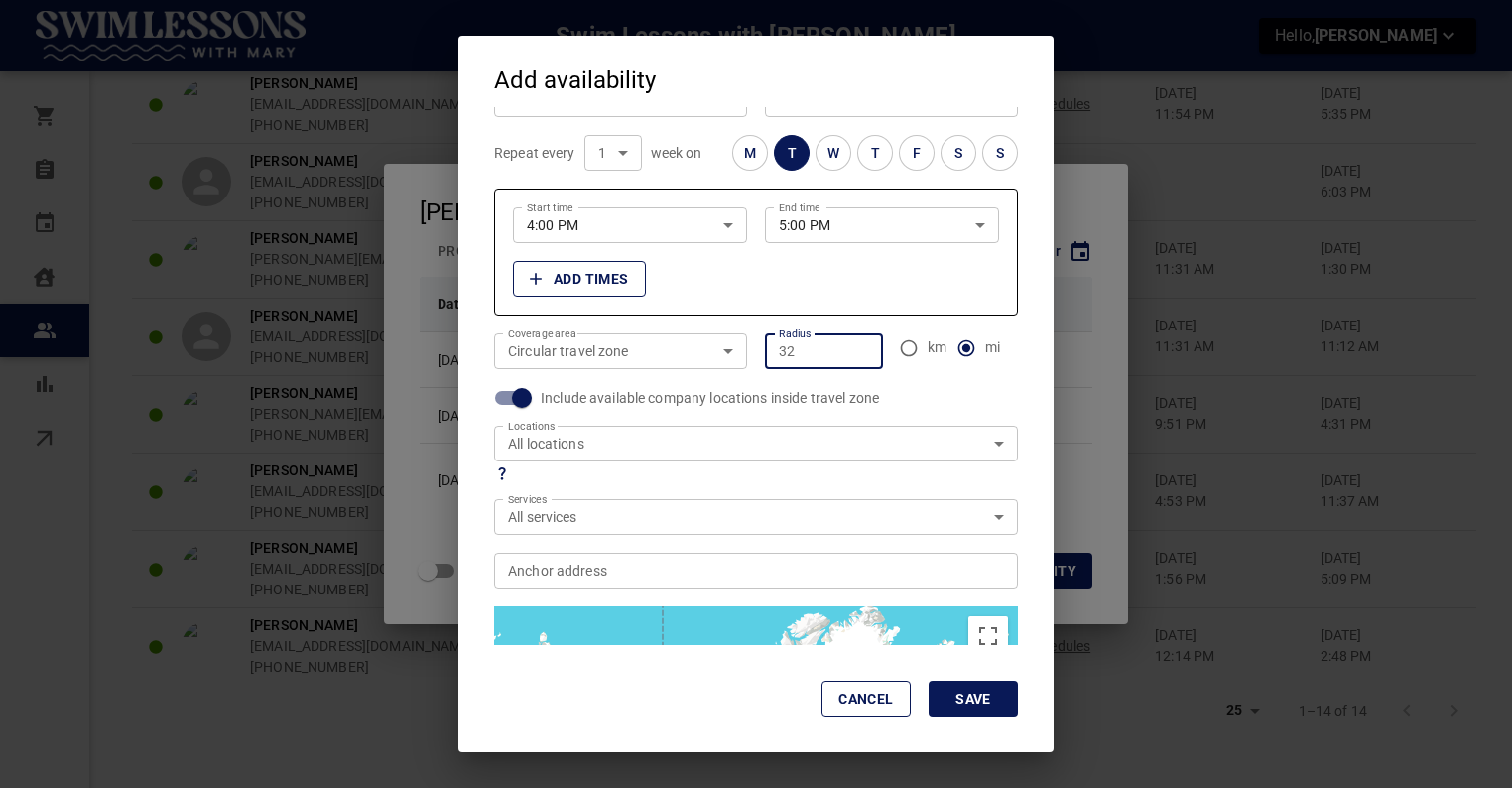 click on "32" at bounding box center (823, 351) 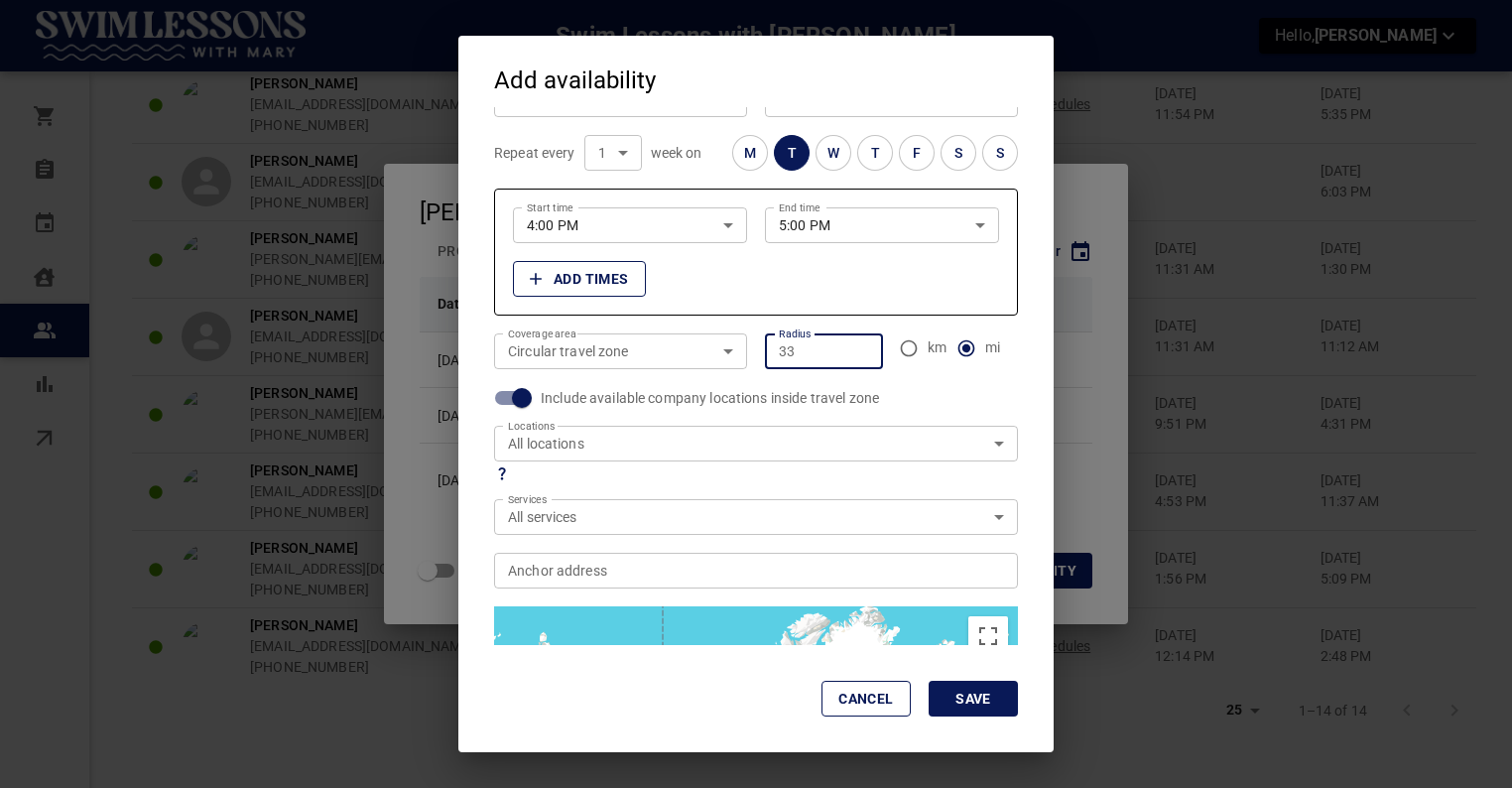 click on "33" at bounding box center (823, 351) 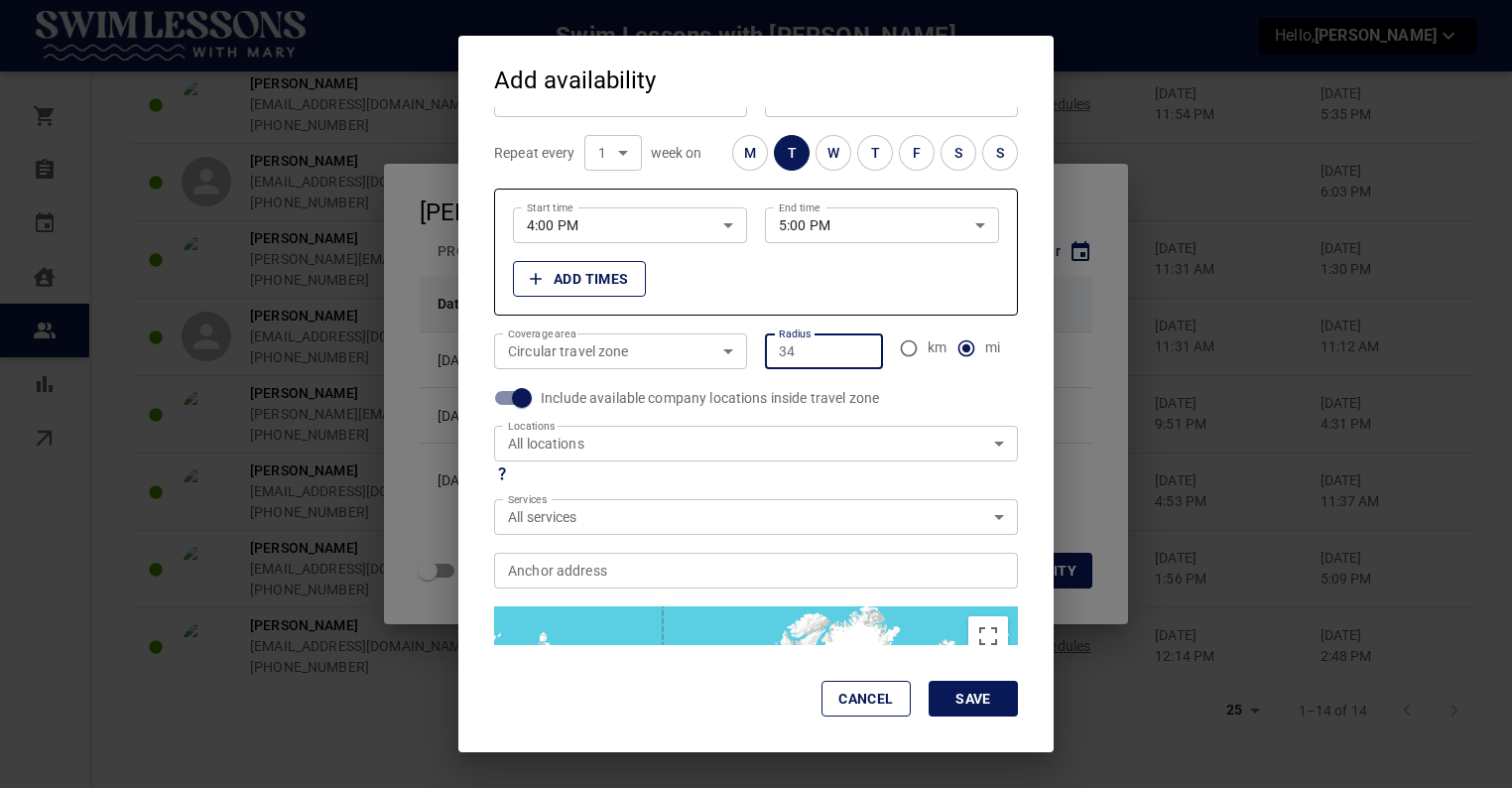 click on "34" at bounding box center (823, 351) 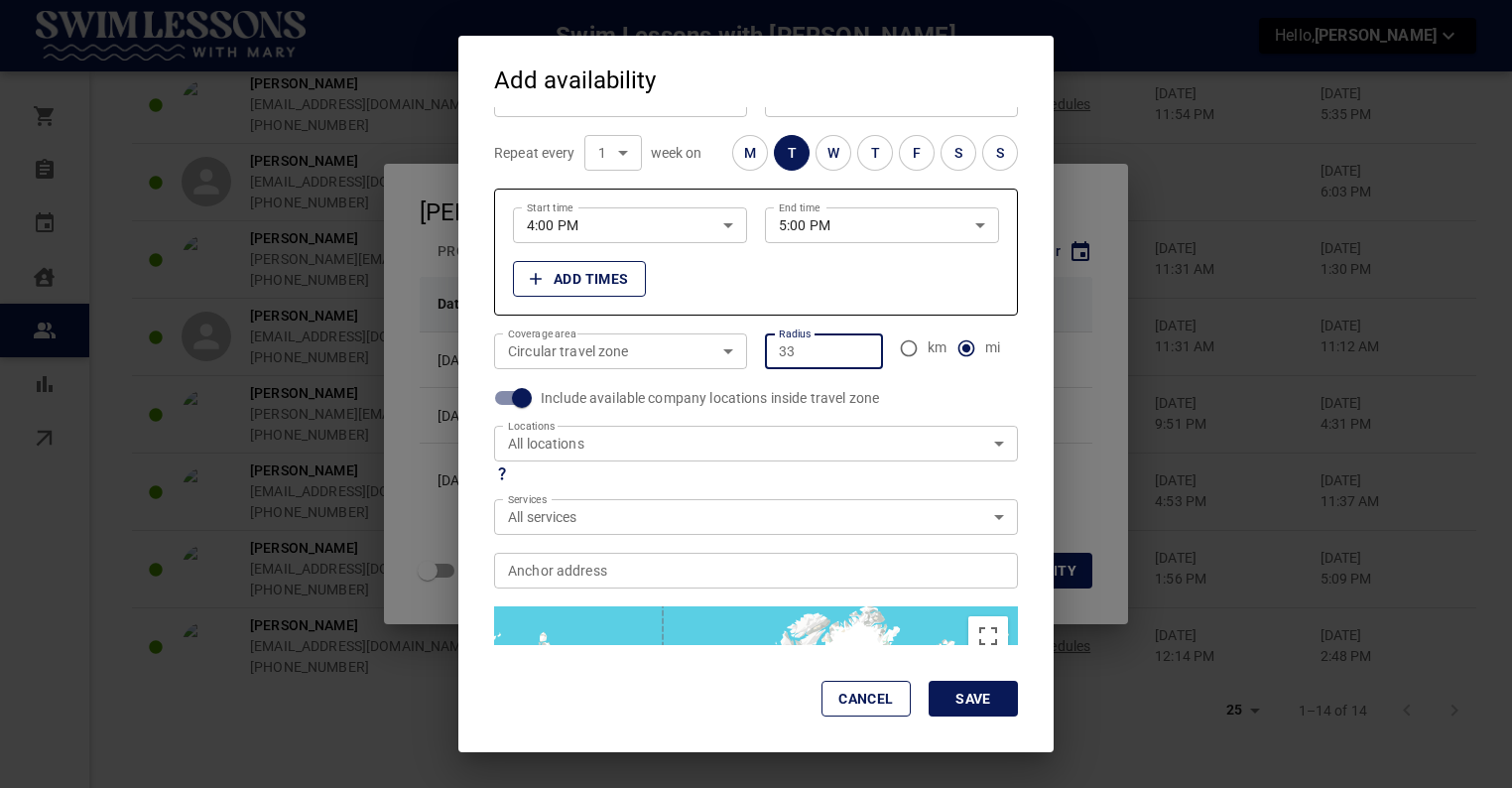 click on "33" at bounding box center (823, 351) 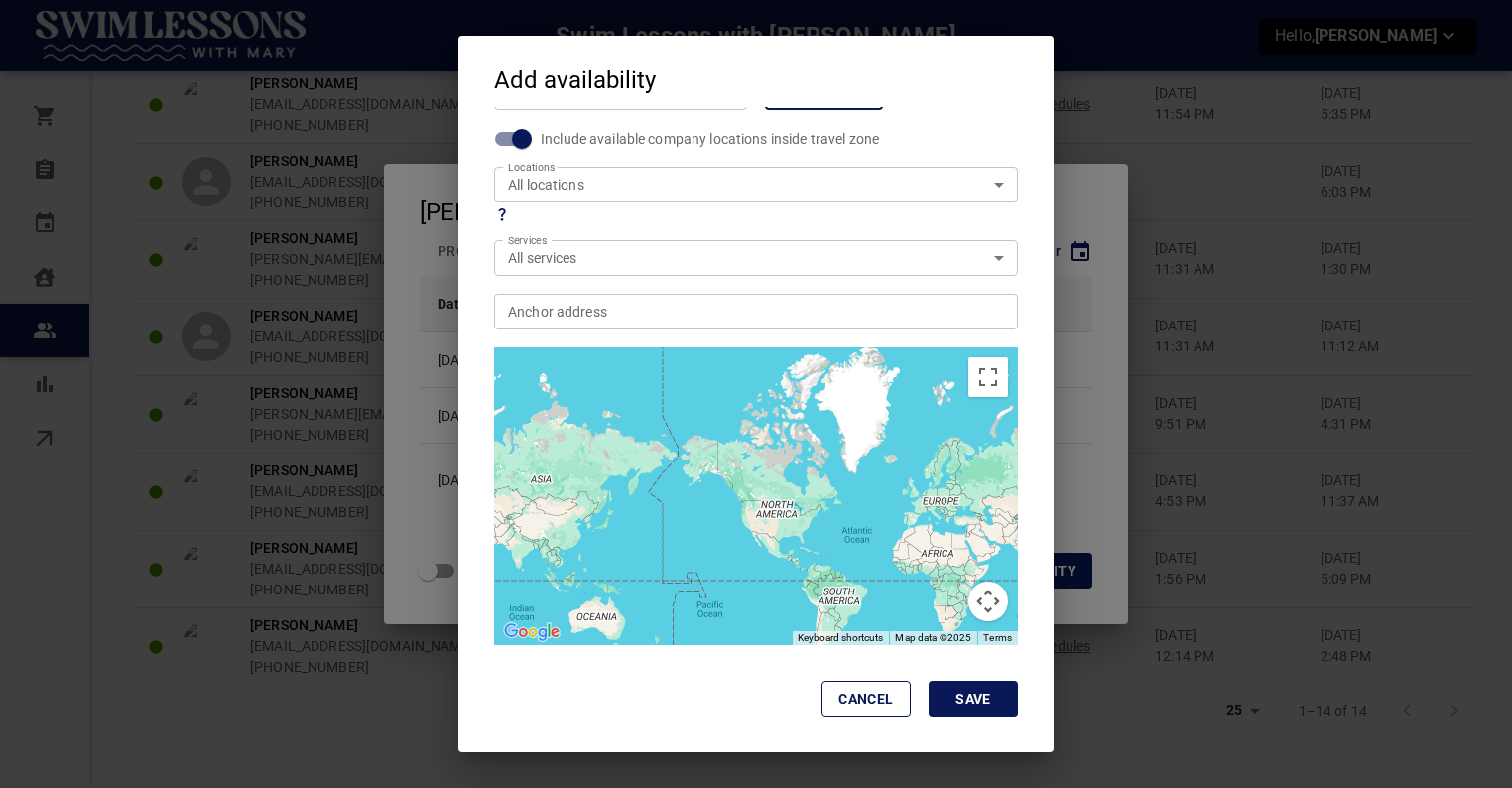 scroll, scrollTop: 303, scrollLeft: 0, axis: vertical 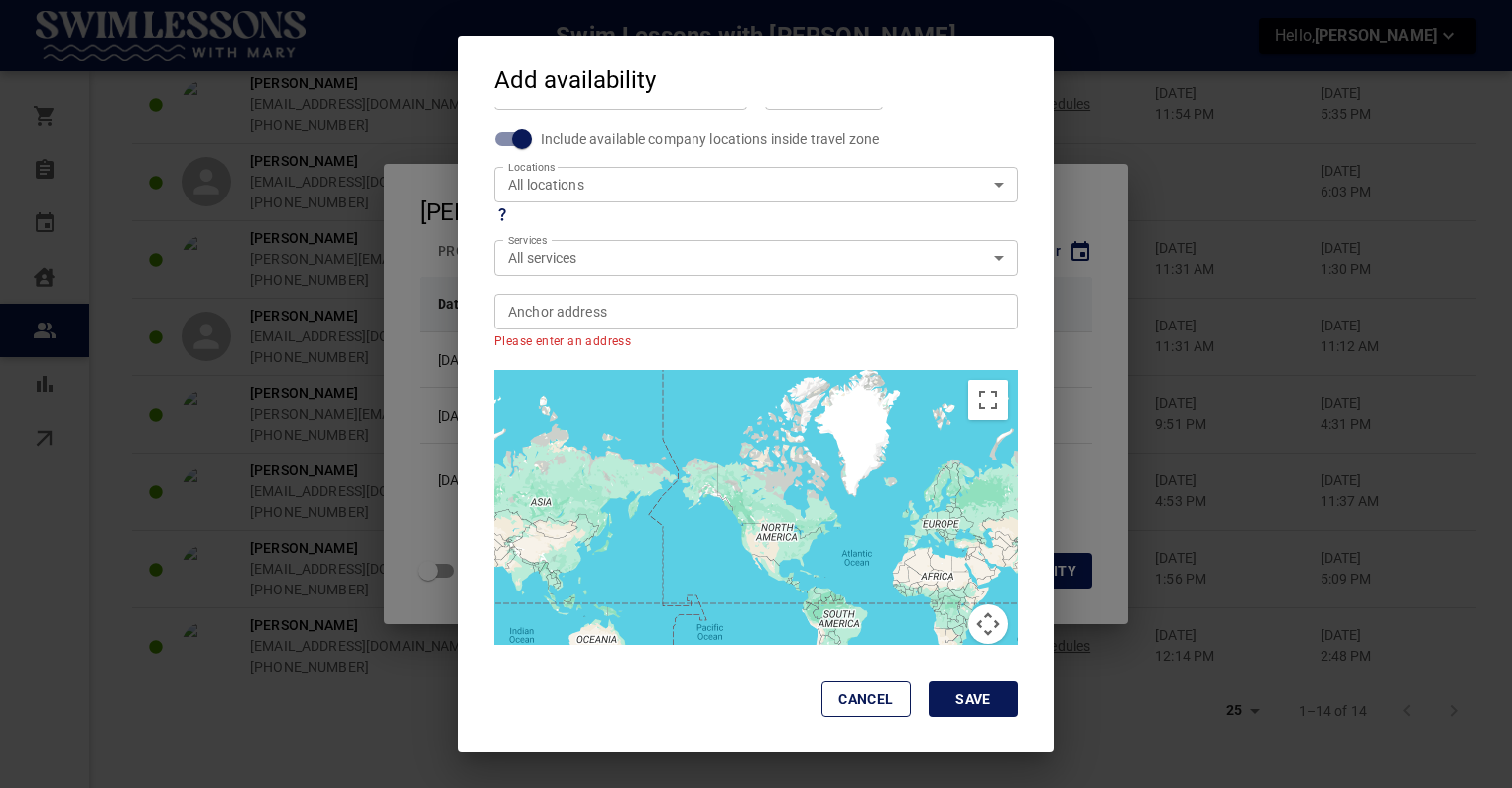 click on "Anchor address Anchor address" at bounding box center (755, 311) 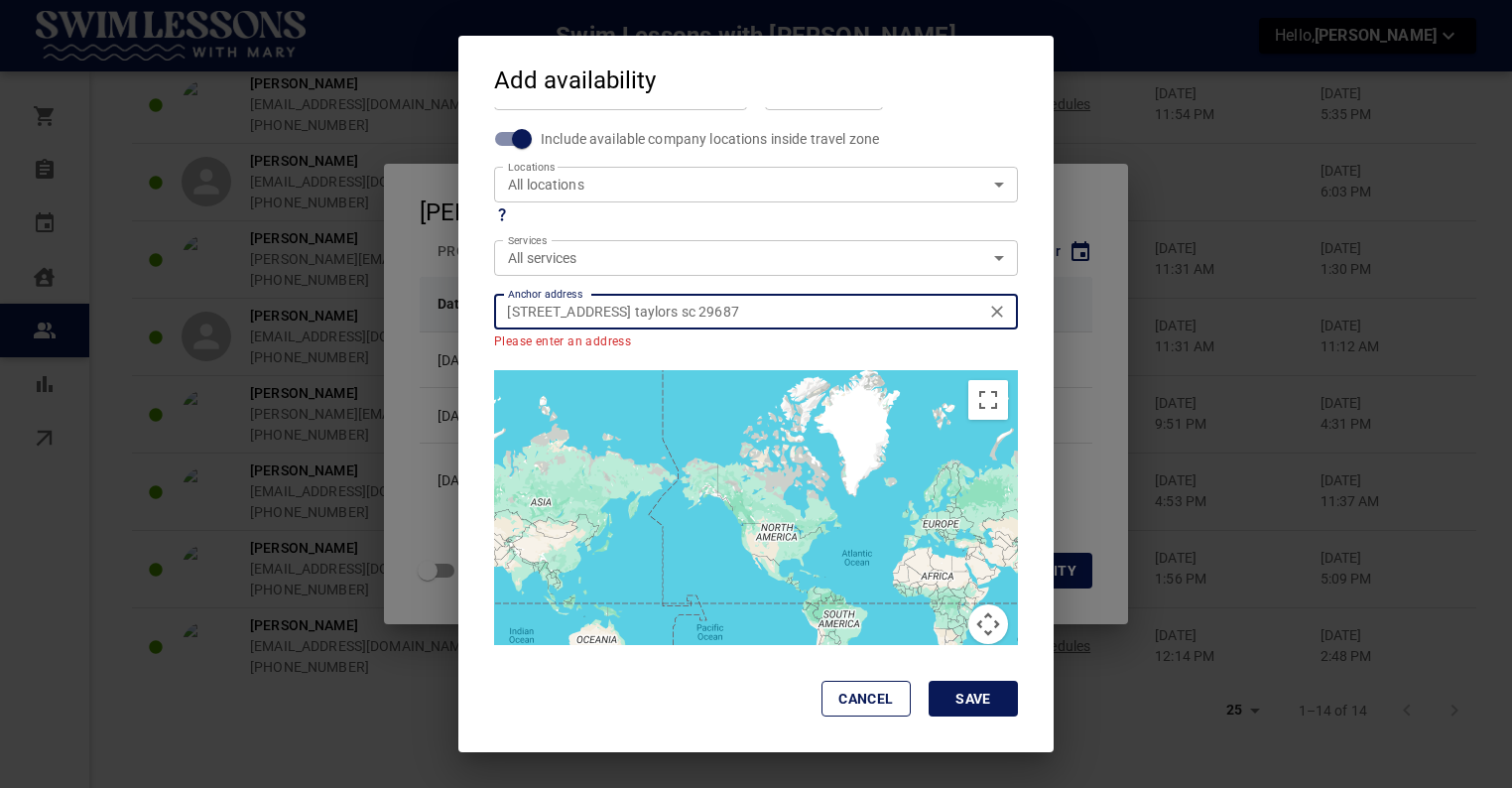 type on "[STREET_ADDRESS] taylors sc 29687" 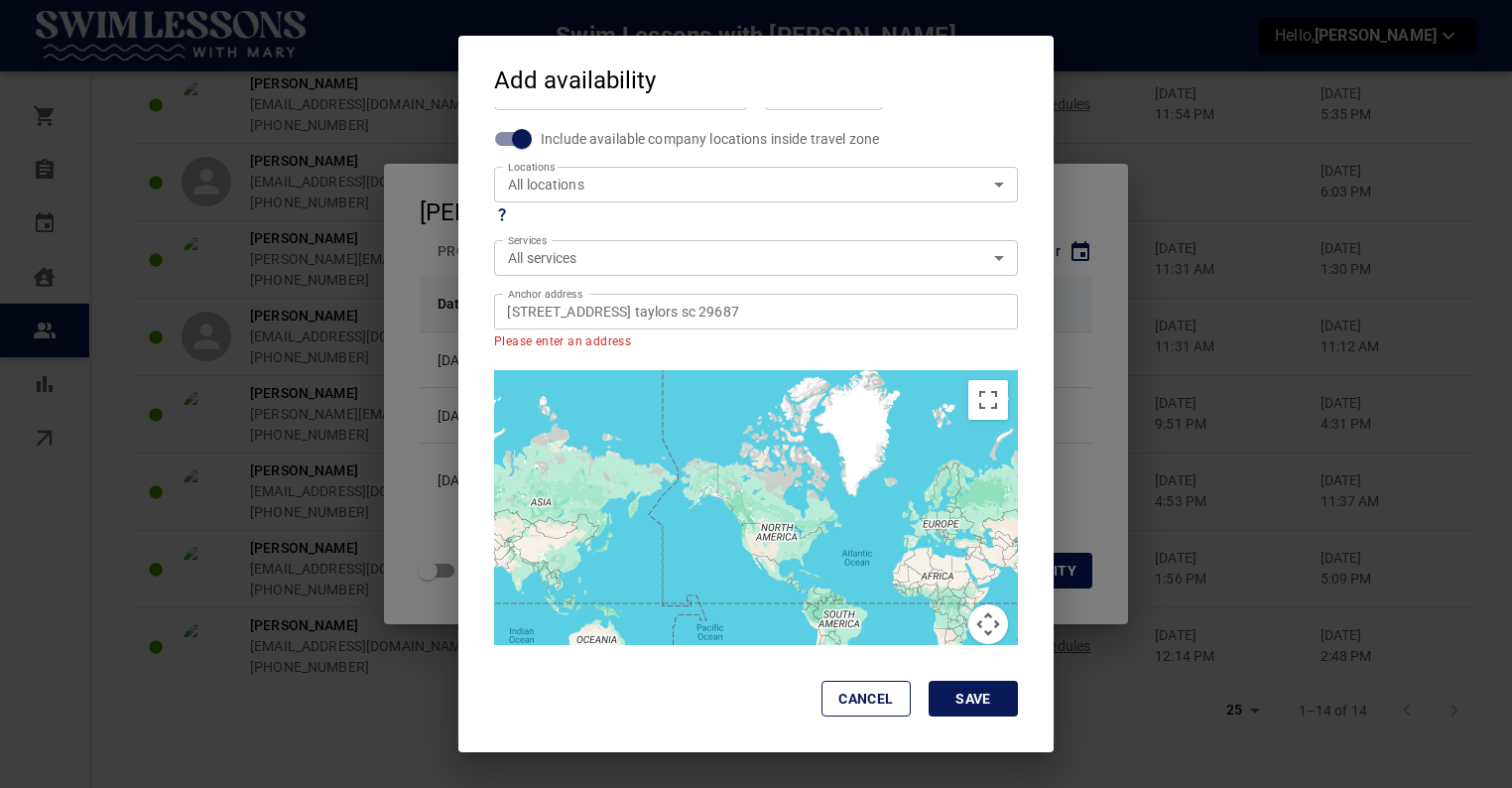 click on "Please enter an address" at bounding box center (756, 342) 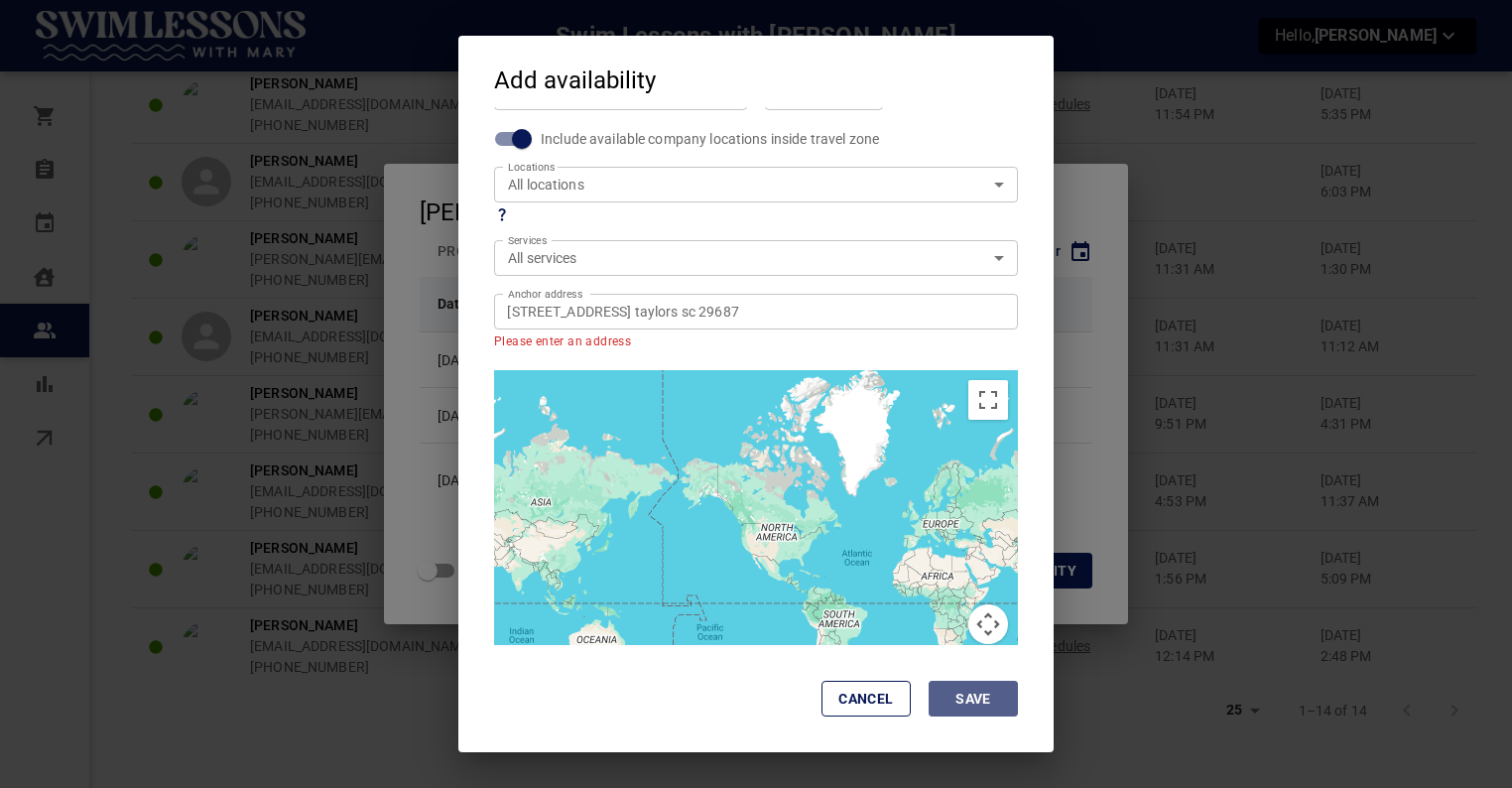 click on "Save" at bounding box center (973, 699) 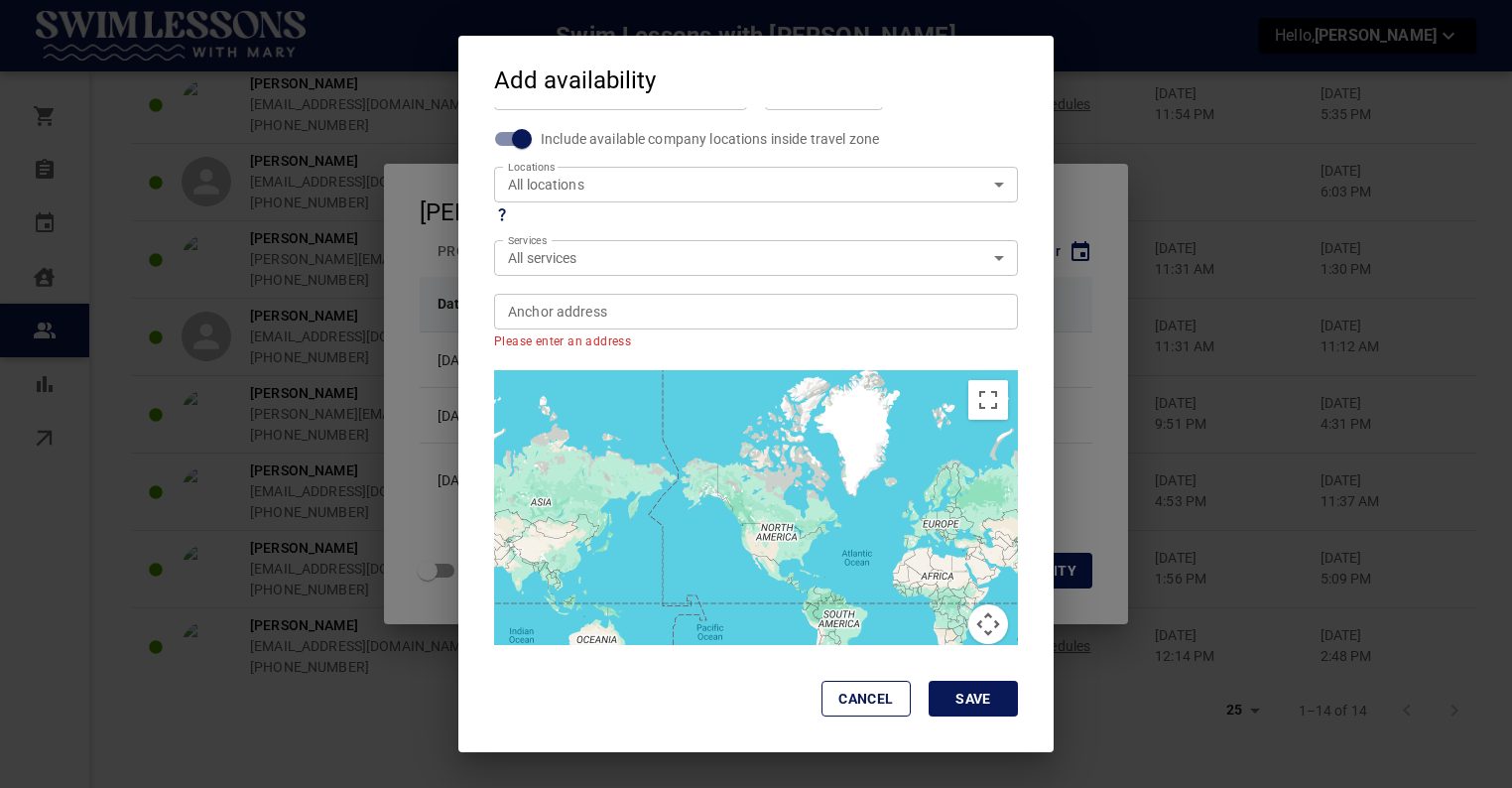 click on "Anchor address Anchor address" at bounding box center [755, 311] 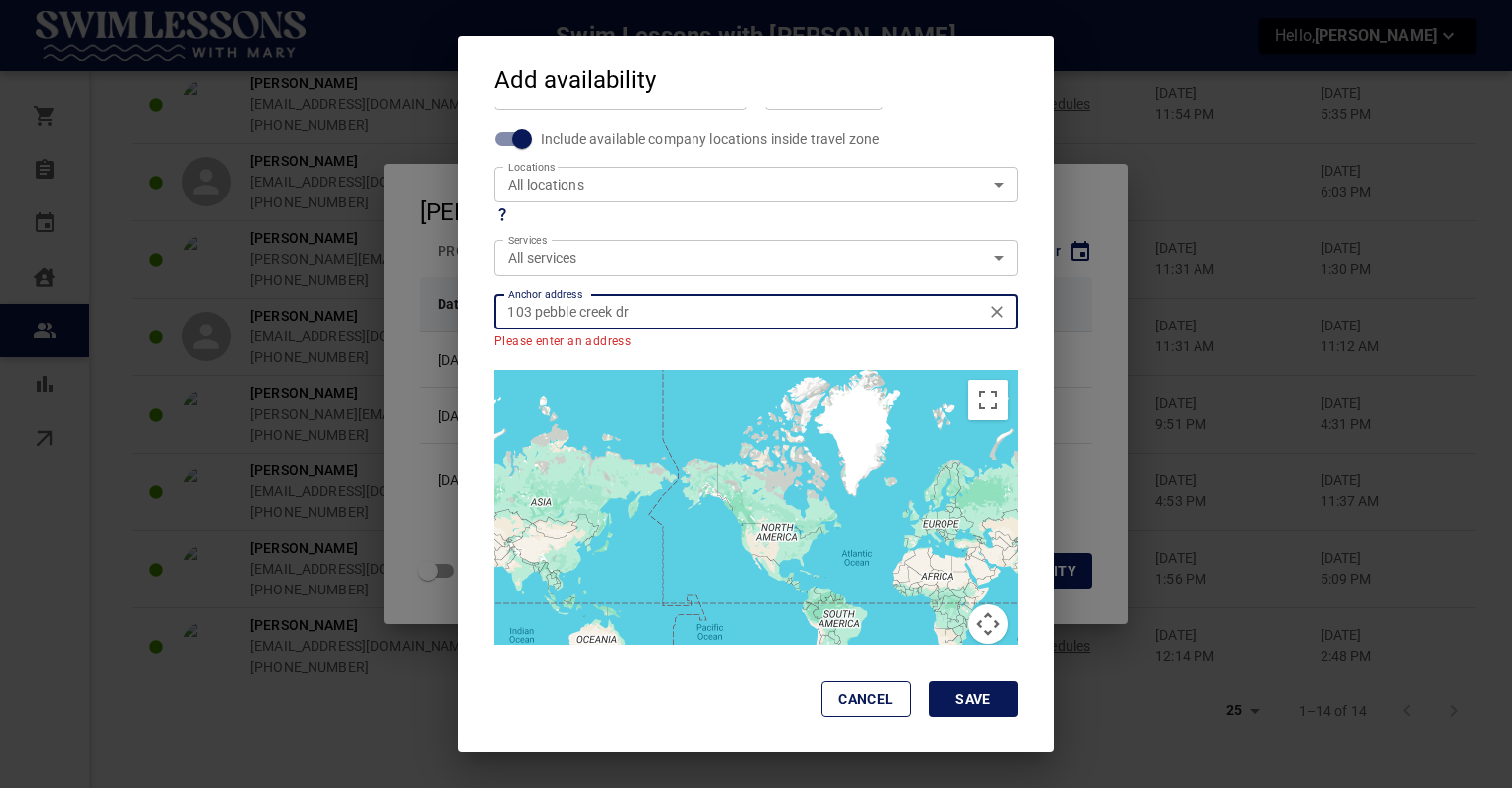 type on "103 pebble creek dr" 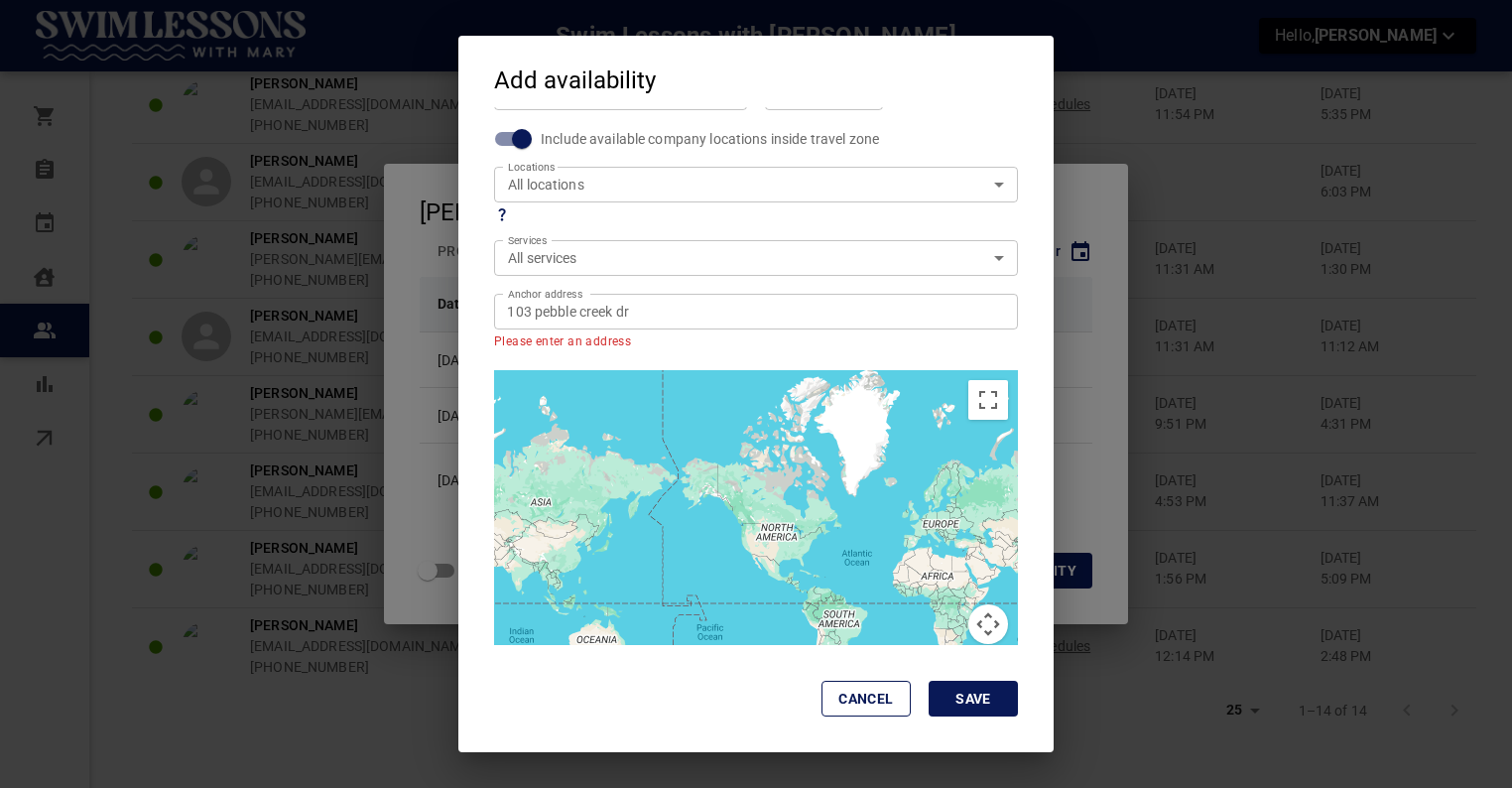 click on "← Move left → Move right ↑ Move up ↓ Move down + Zoom in - Zoom out Home Jump left by 75% End Jump right by 75% Page Up Jump up by 75% Page Down Jump down by 75% To navigate, press the arrow keys. Use ⌘ + scroll to zoom the map Keyboard shortcuts Map Data Map data ©2025 Map data ©2025 2000 km  Click to toggle between metric and imperial units Terms Report a map error" at bounding box center [747, 510] 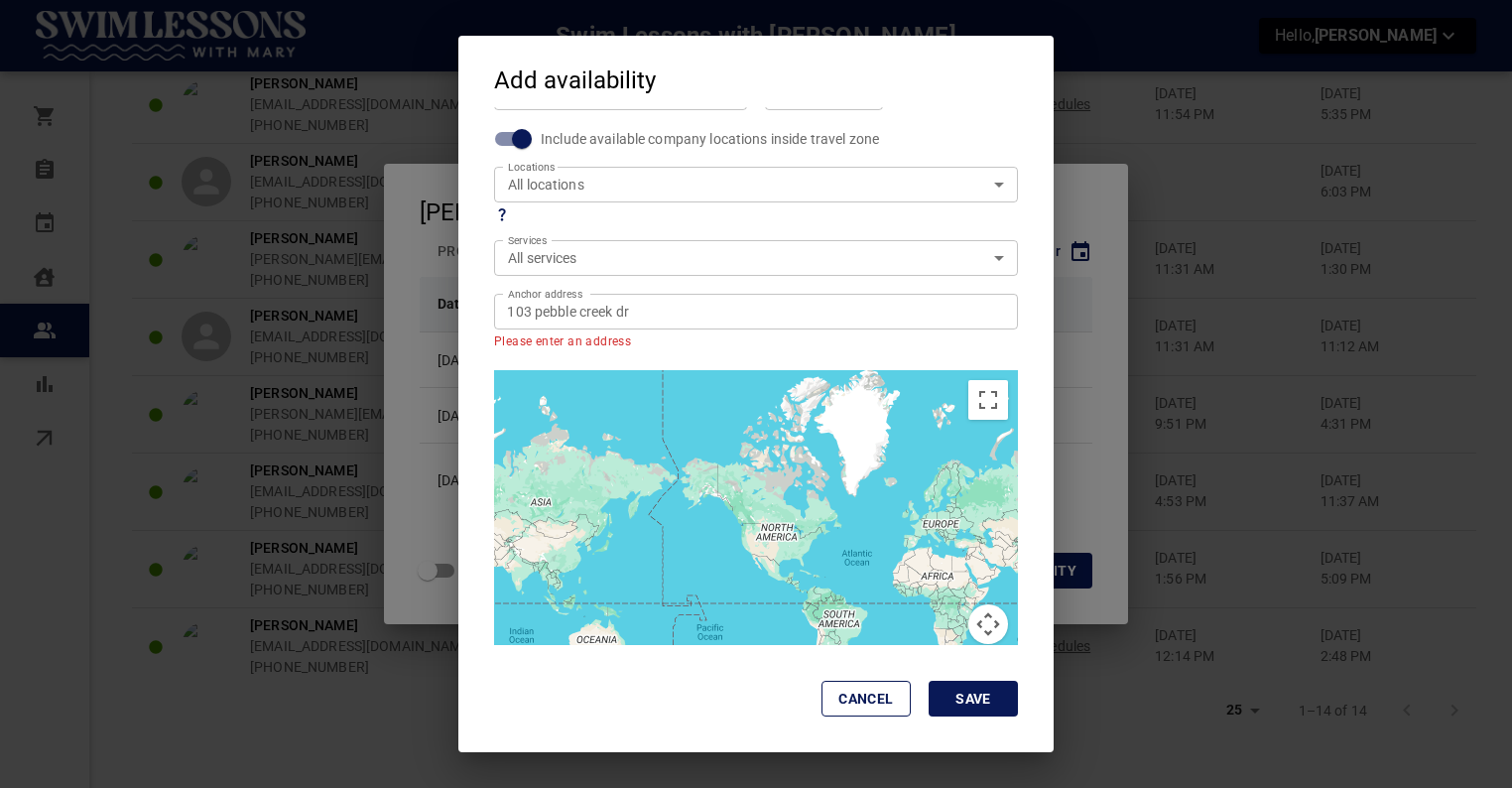 click on "Save" at bounding box center [973, 699] 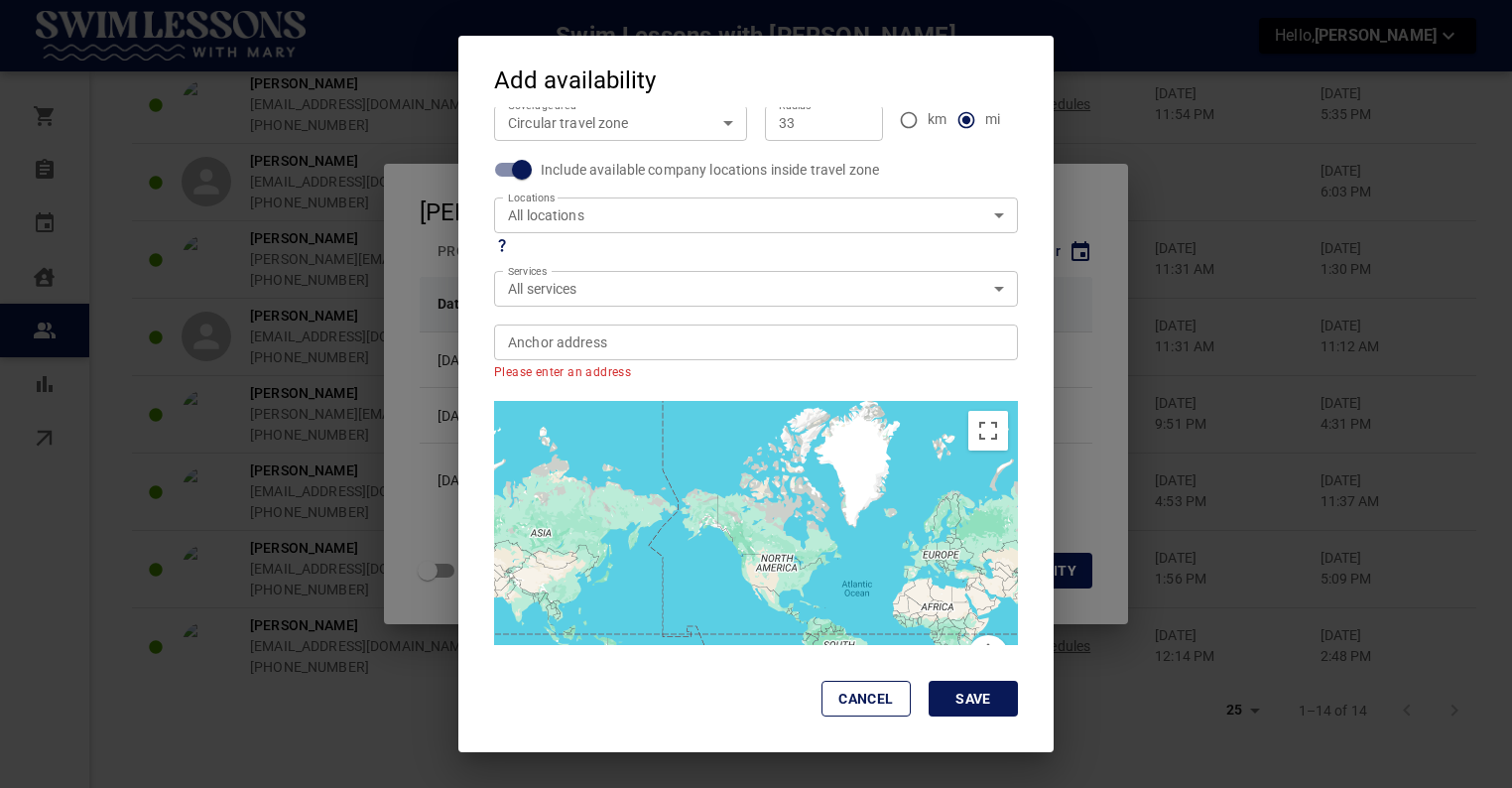 scroll, scrollTop: 281, scrollLeft: 0, axis: vertical 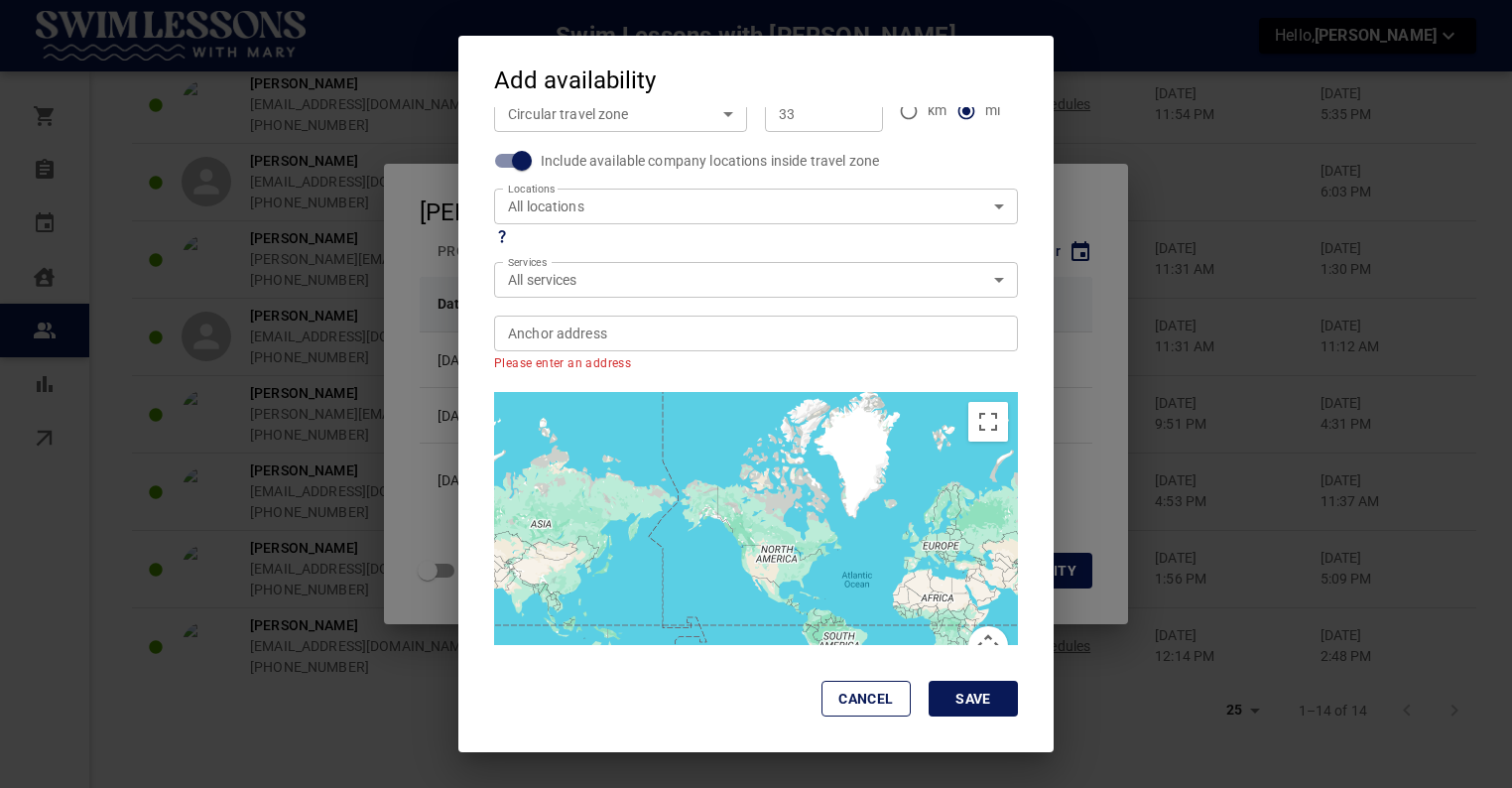click on "Anchor address Anchor address" at bounding box center (755, 332) 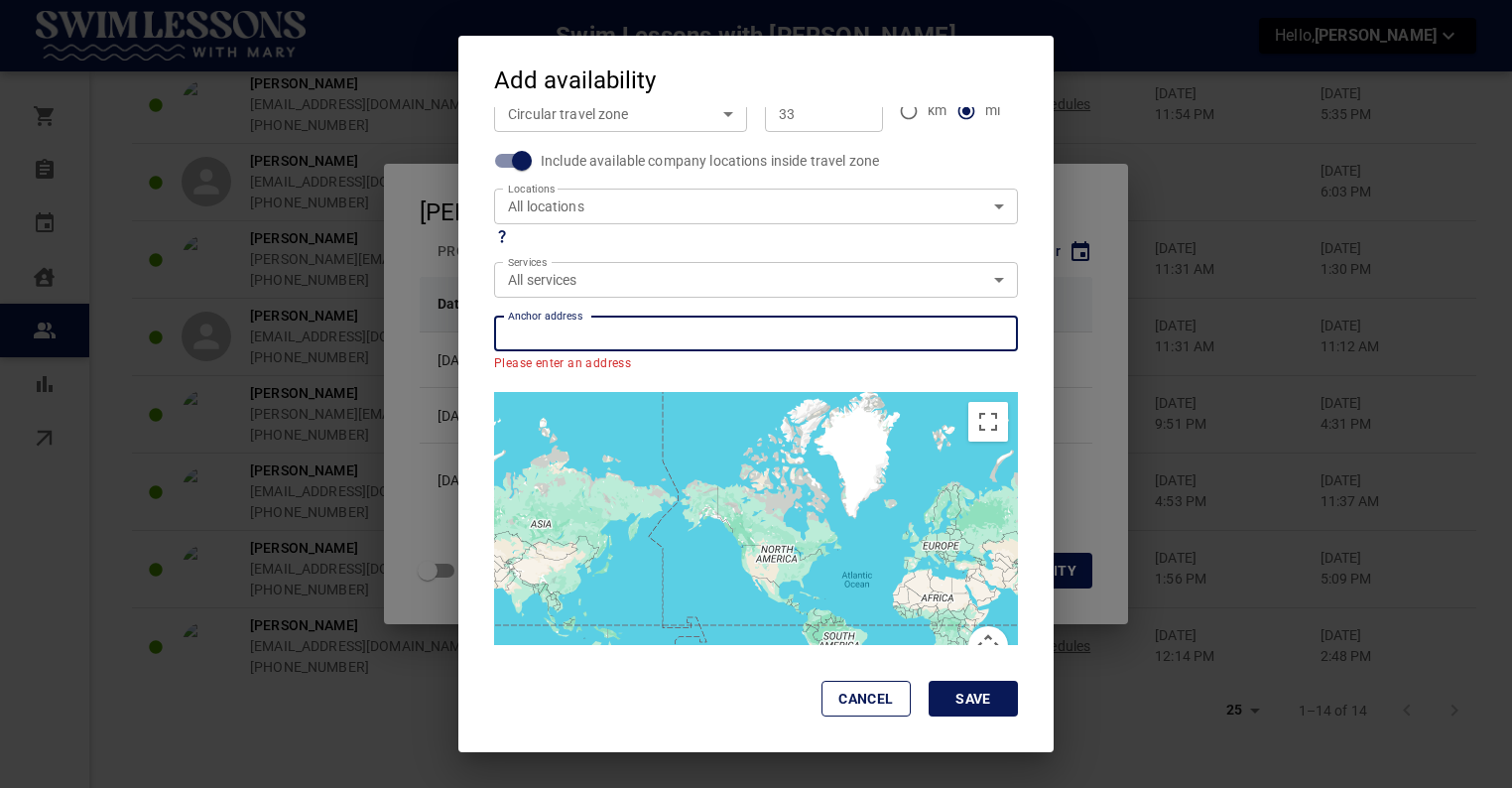paste on "[STREET_ADDRESS][PERSON_NAME]" 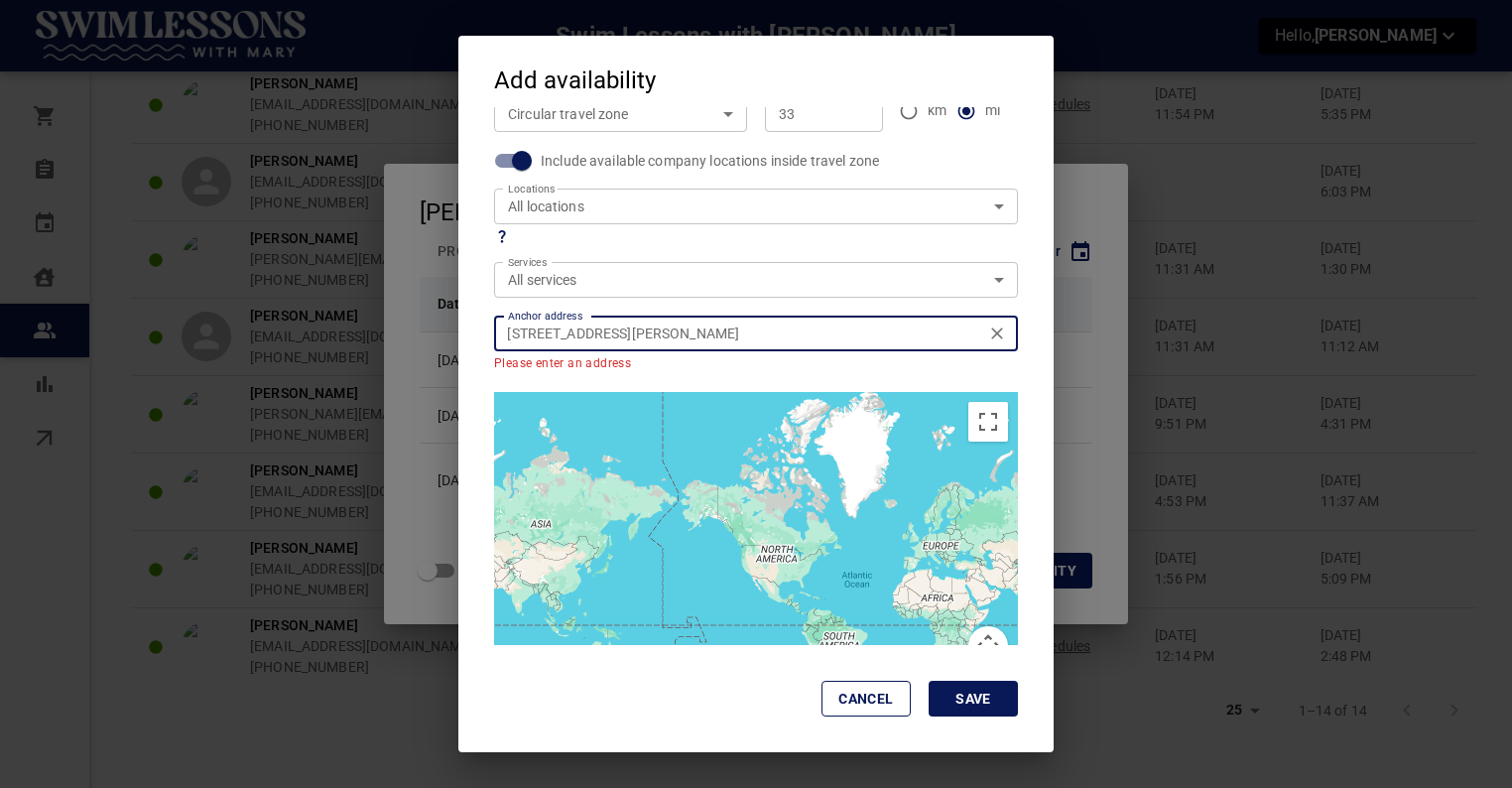 type on "[STREET_ADDRESS][PERSON_NAME]" 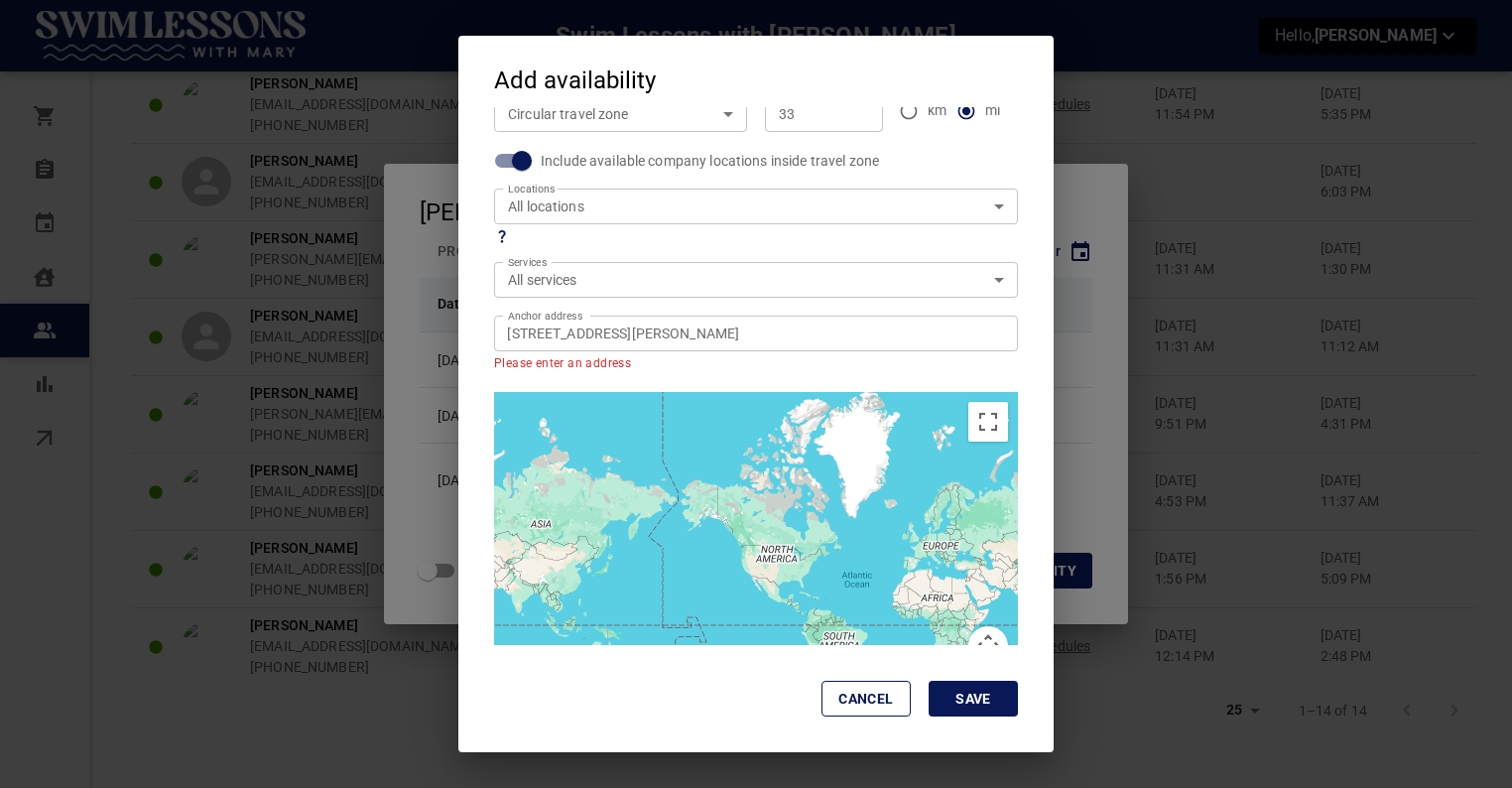 click on "Save" at bounding box center [973, 699] 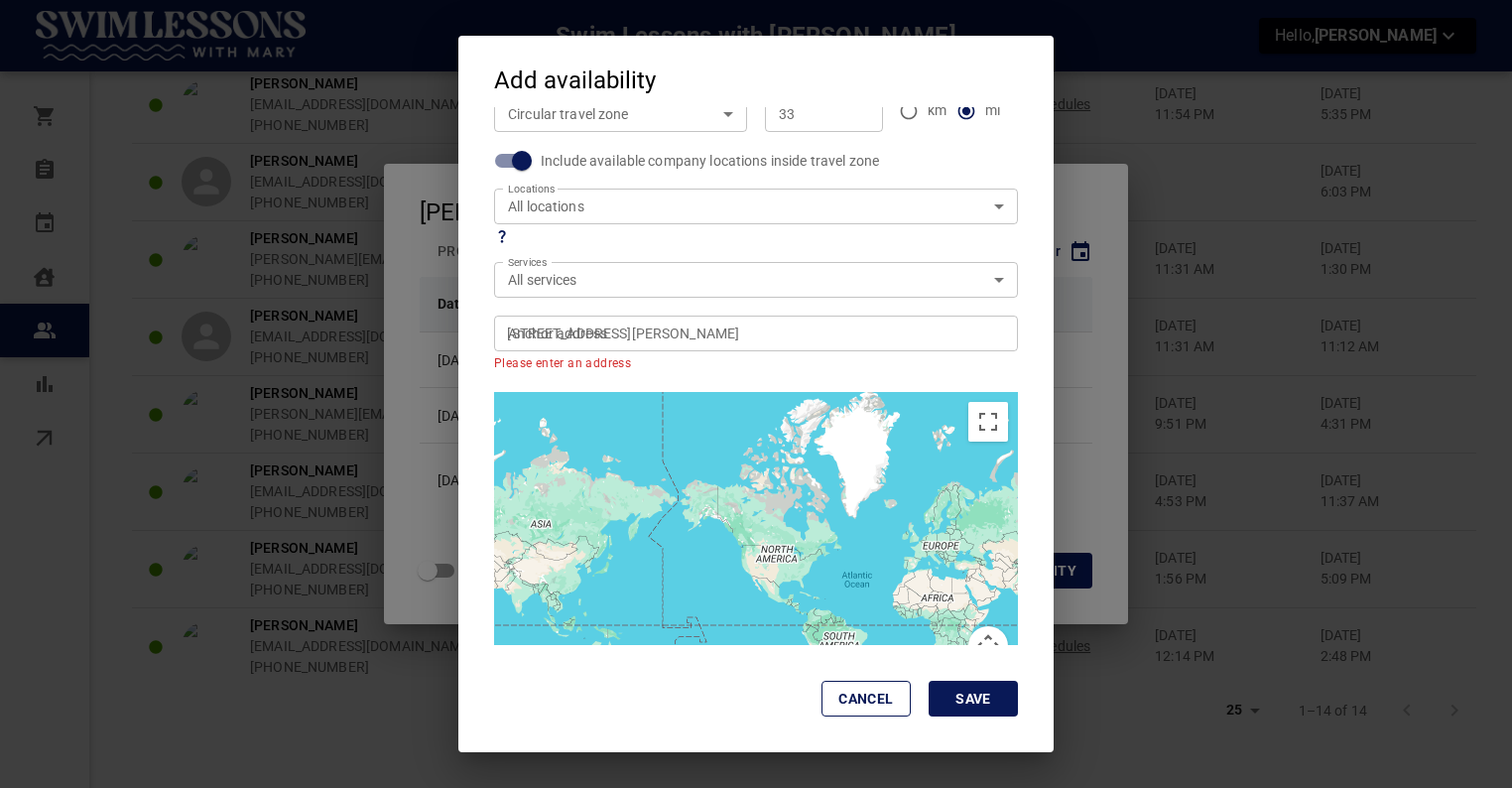 type 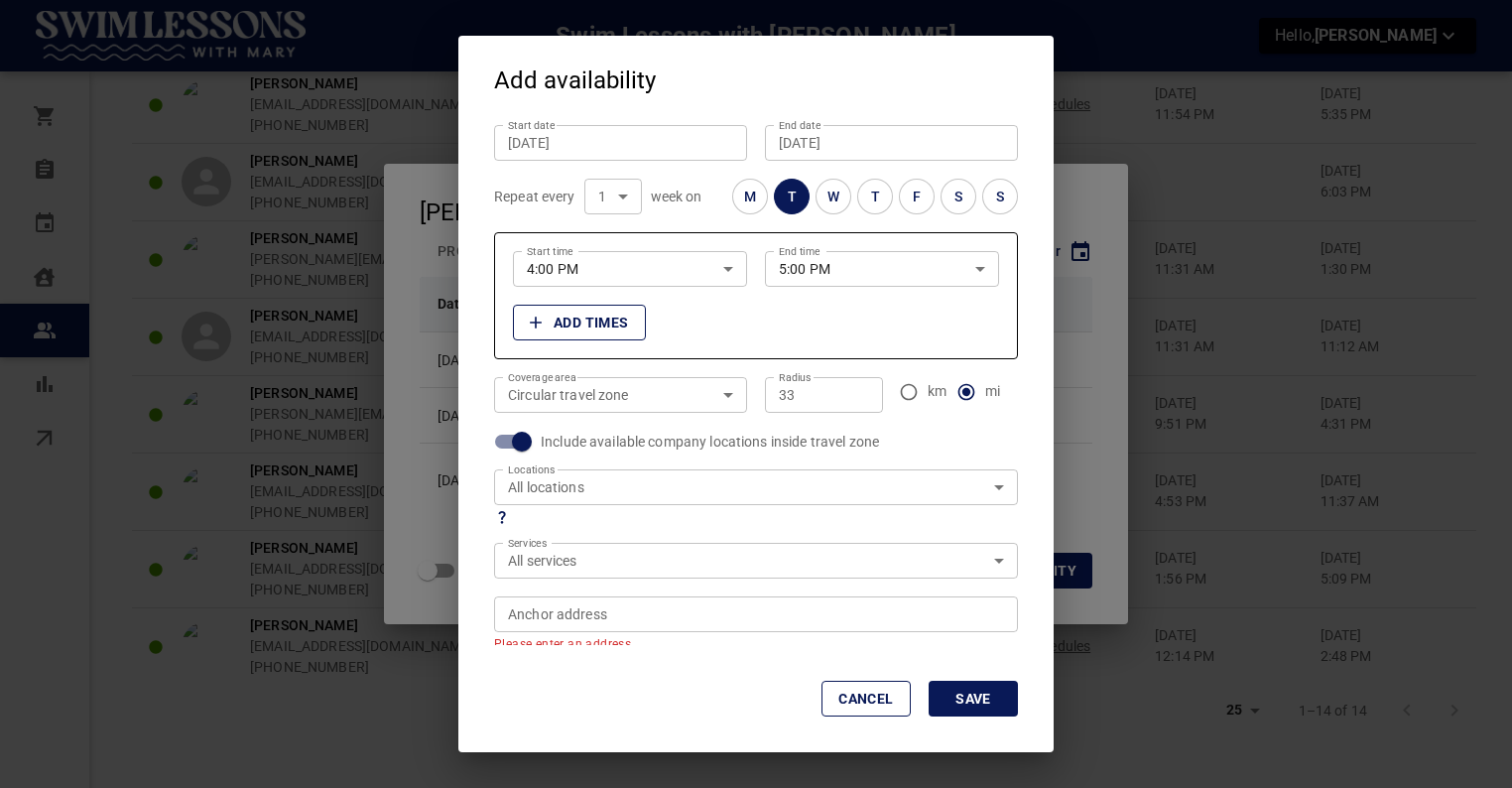 scroll, scrollTop: 0, scrollLeft: 0, axis: both 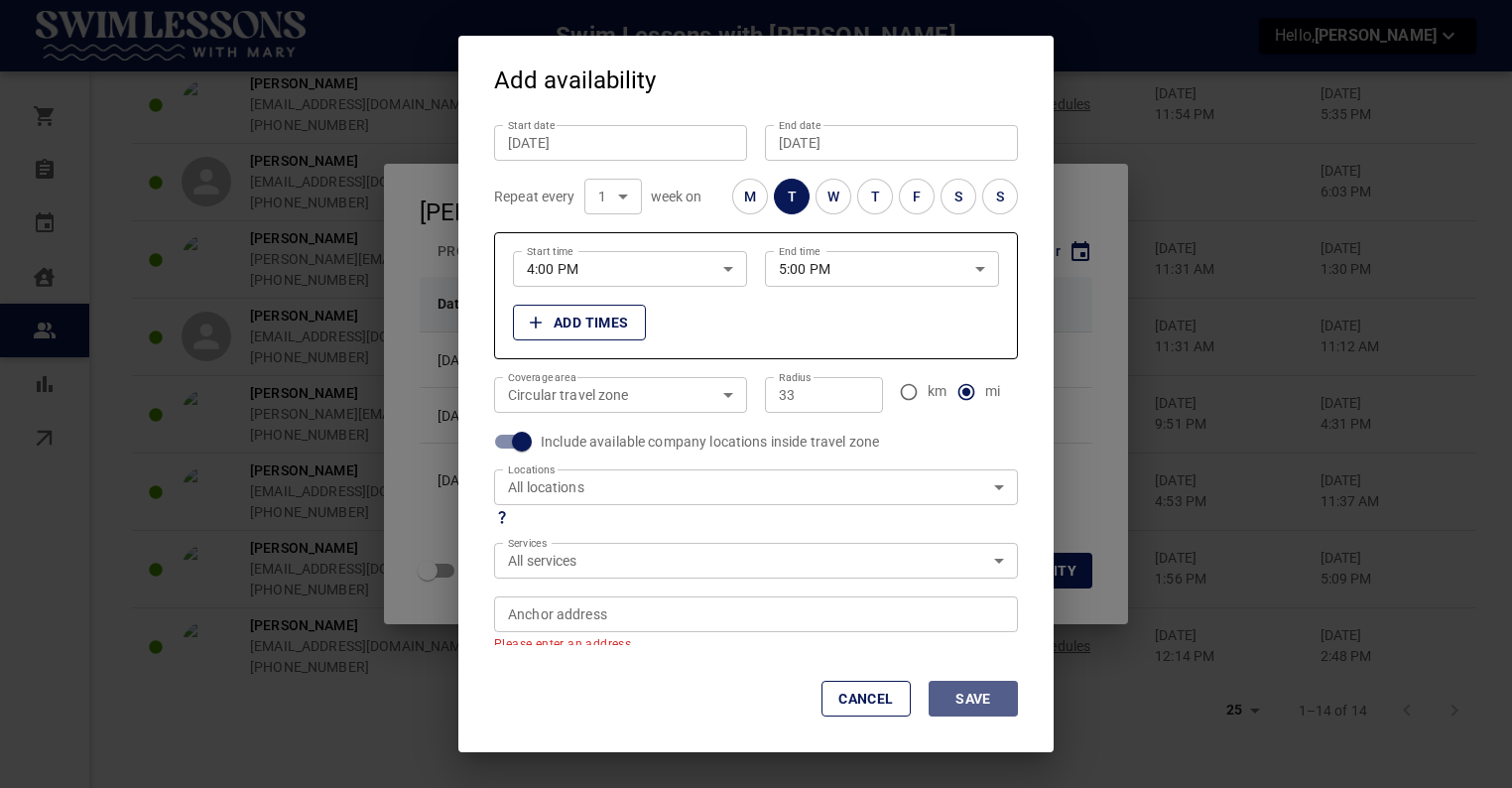click on "Save" at bounding box center [973, 699] 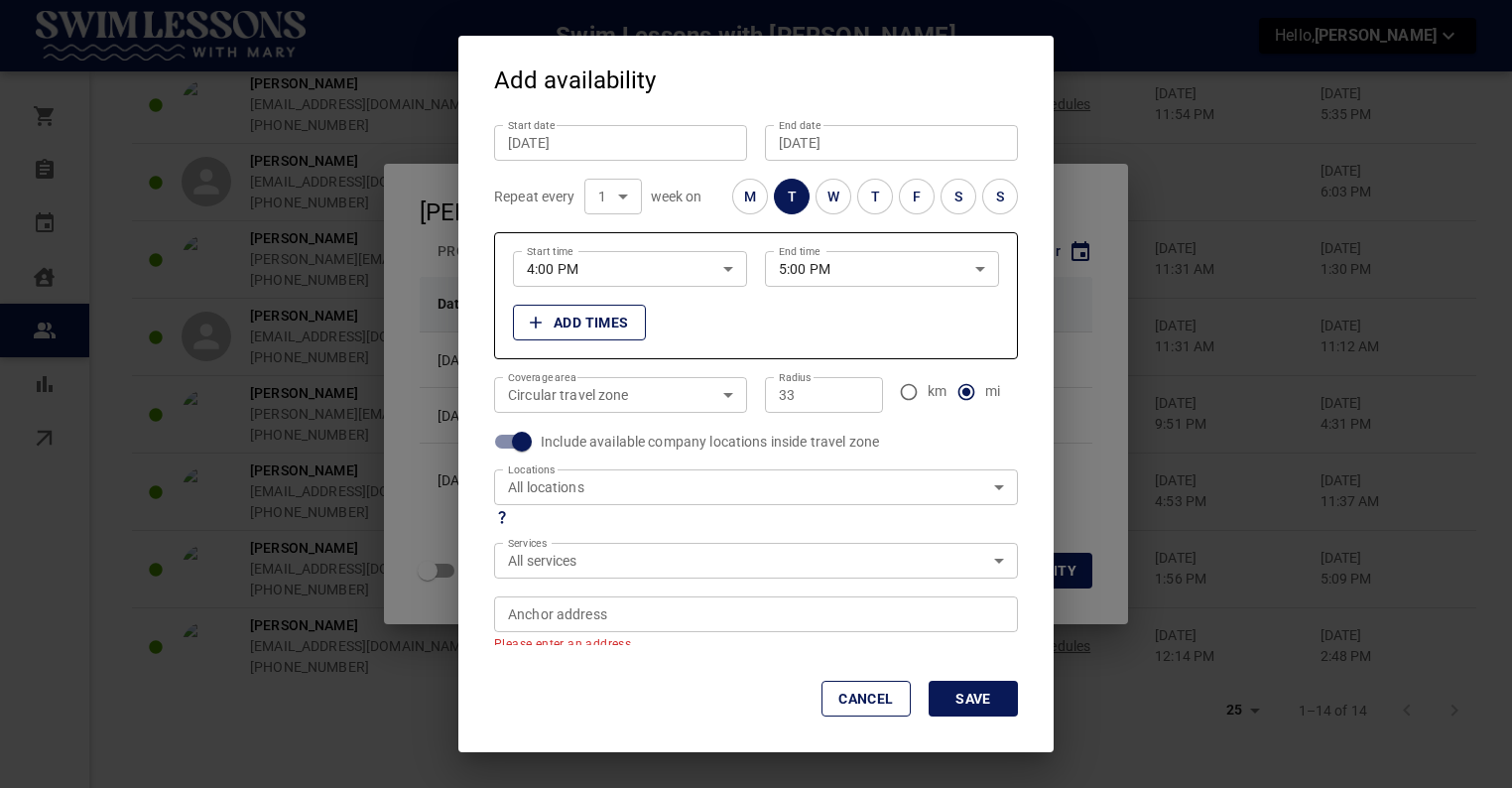 click on "Save" at bounding box center [973, 699] 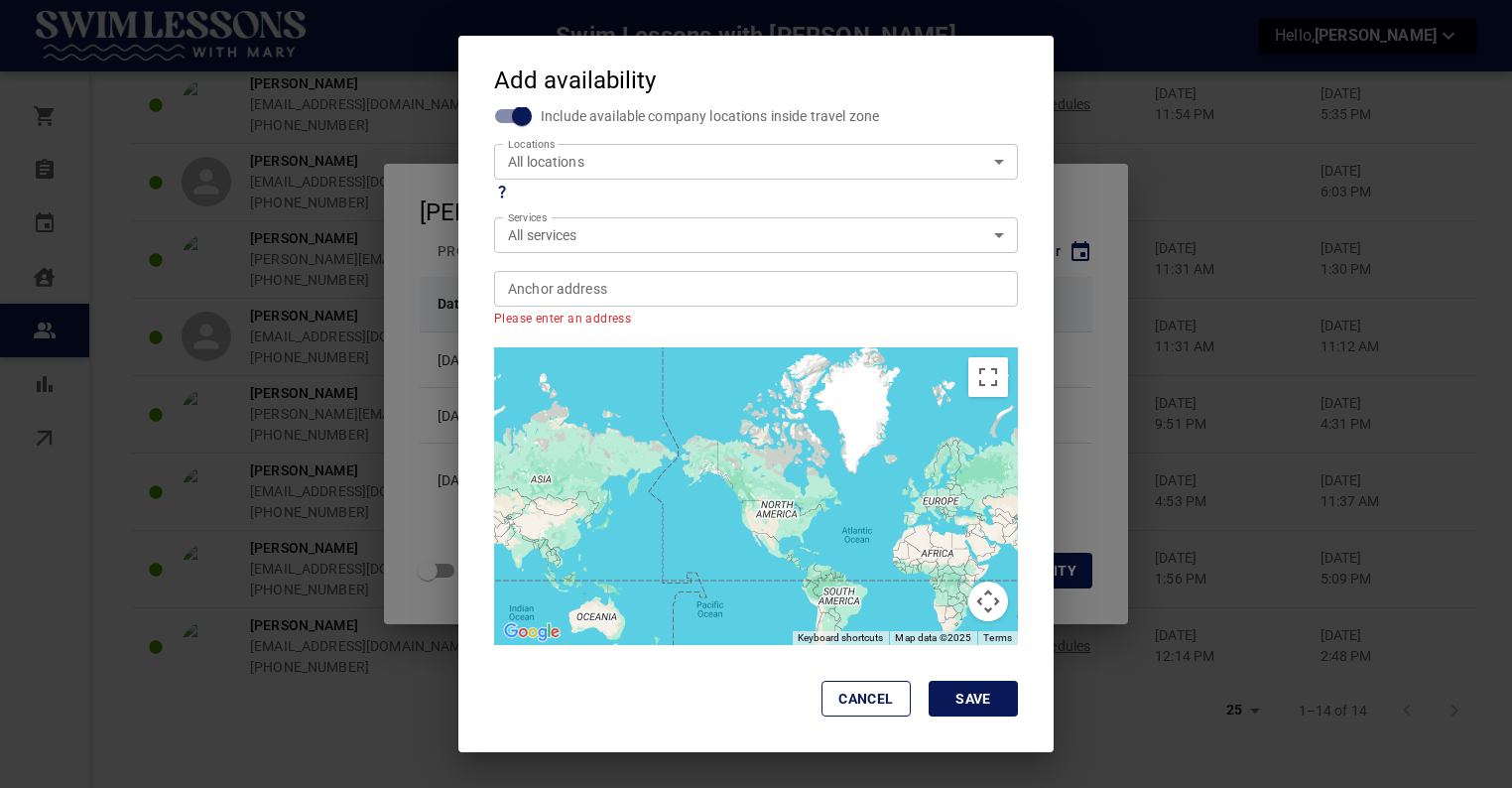 scroll, scrollTop: 325, scrollLeft: 0, axis: vertical 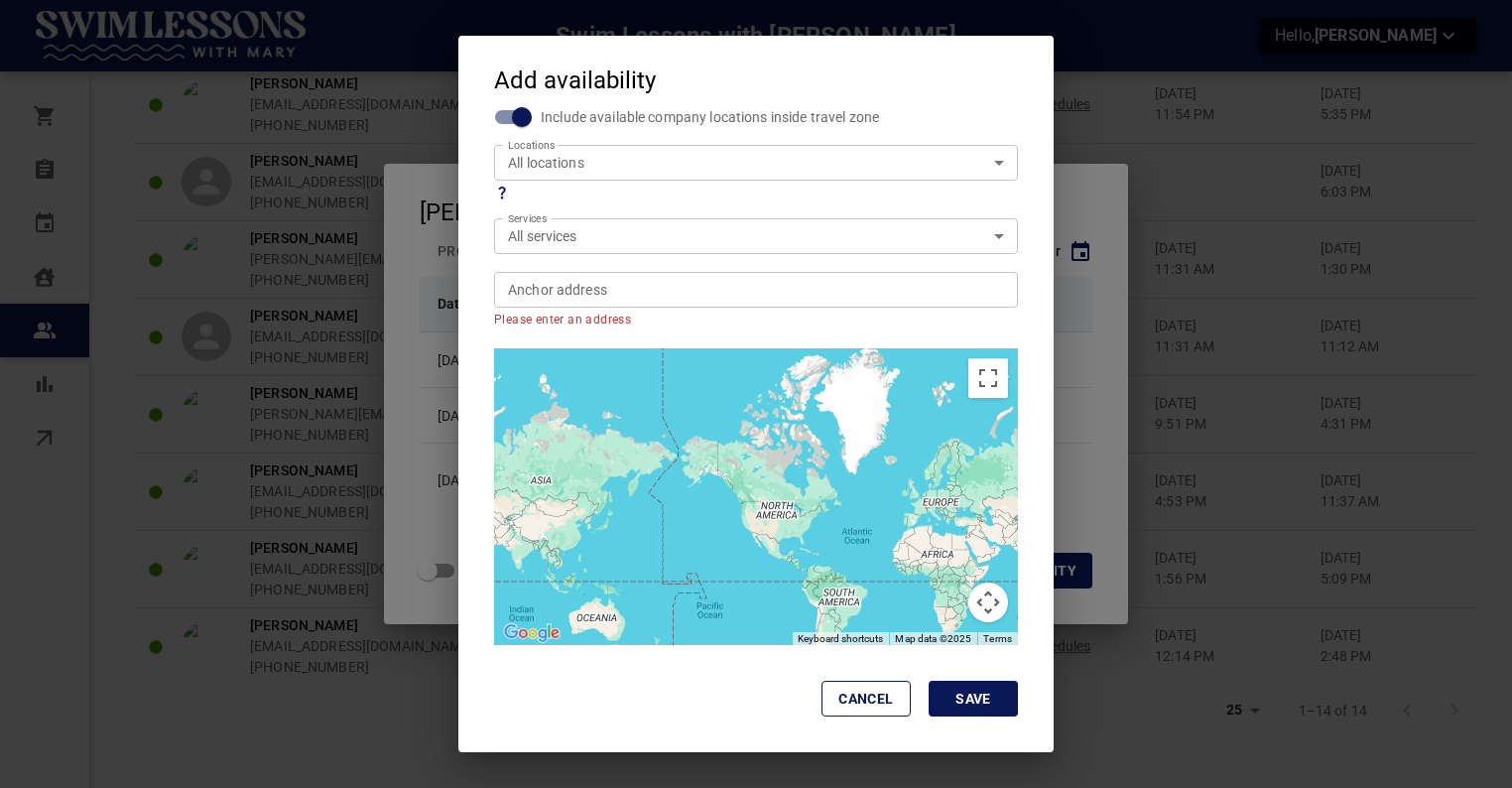 click on "Anchor address Anchor address" at bounding box center [755, 289] 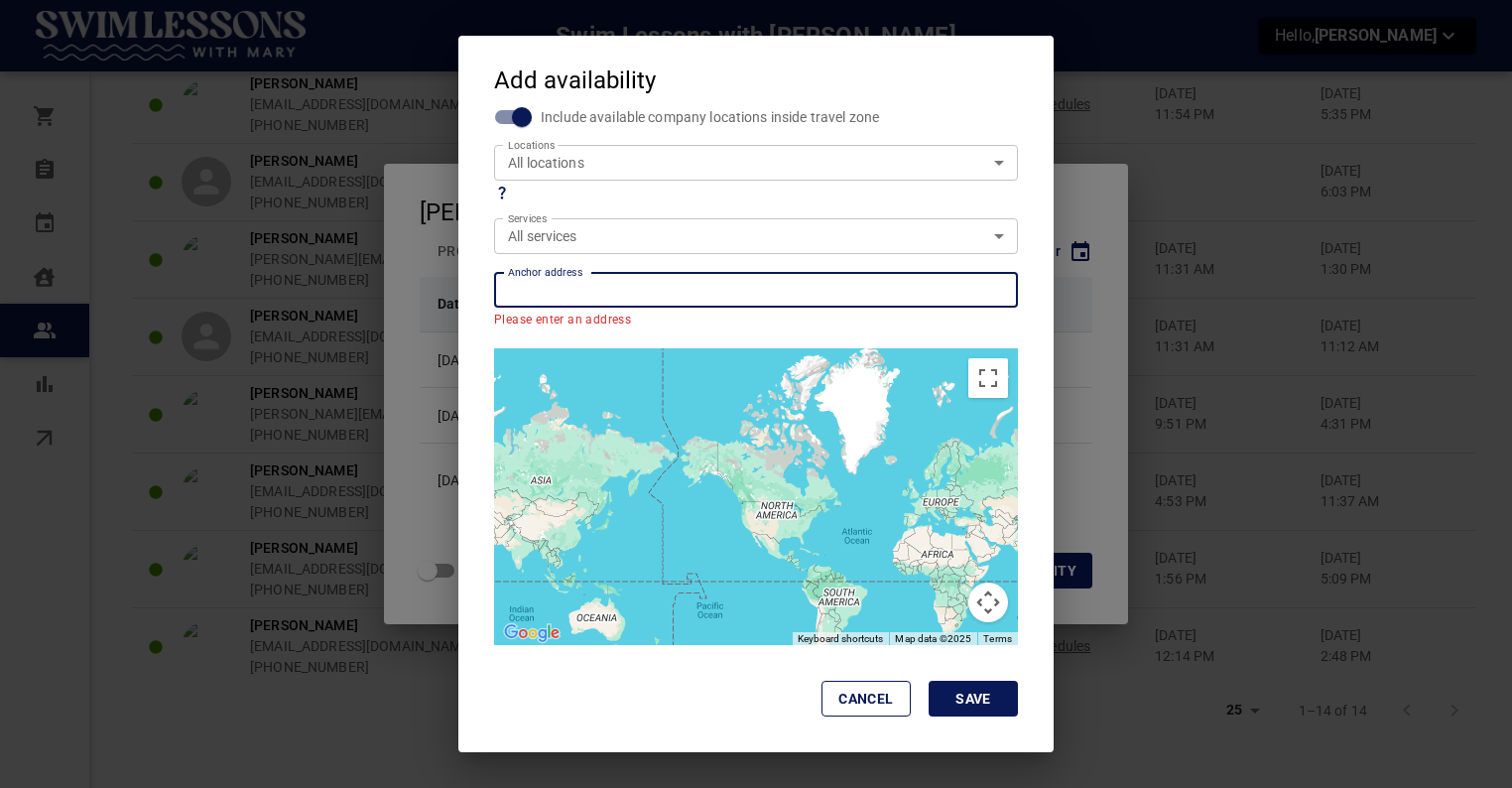 click on "Anchor address Anchor address" at bounding box center (755, 289) 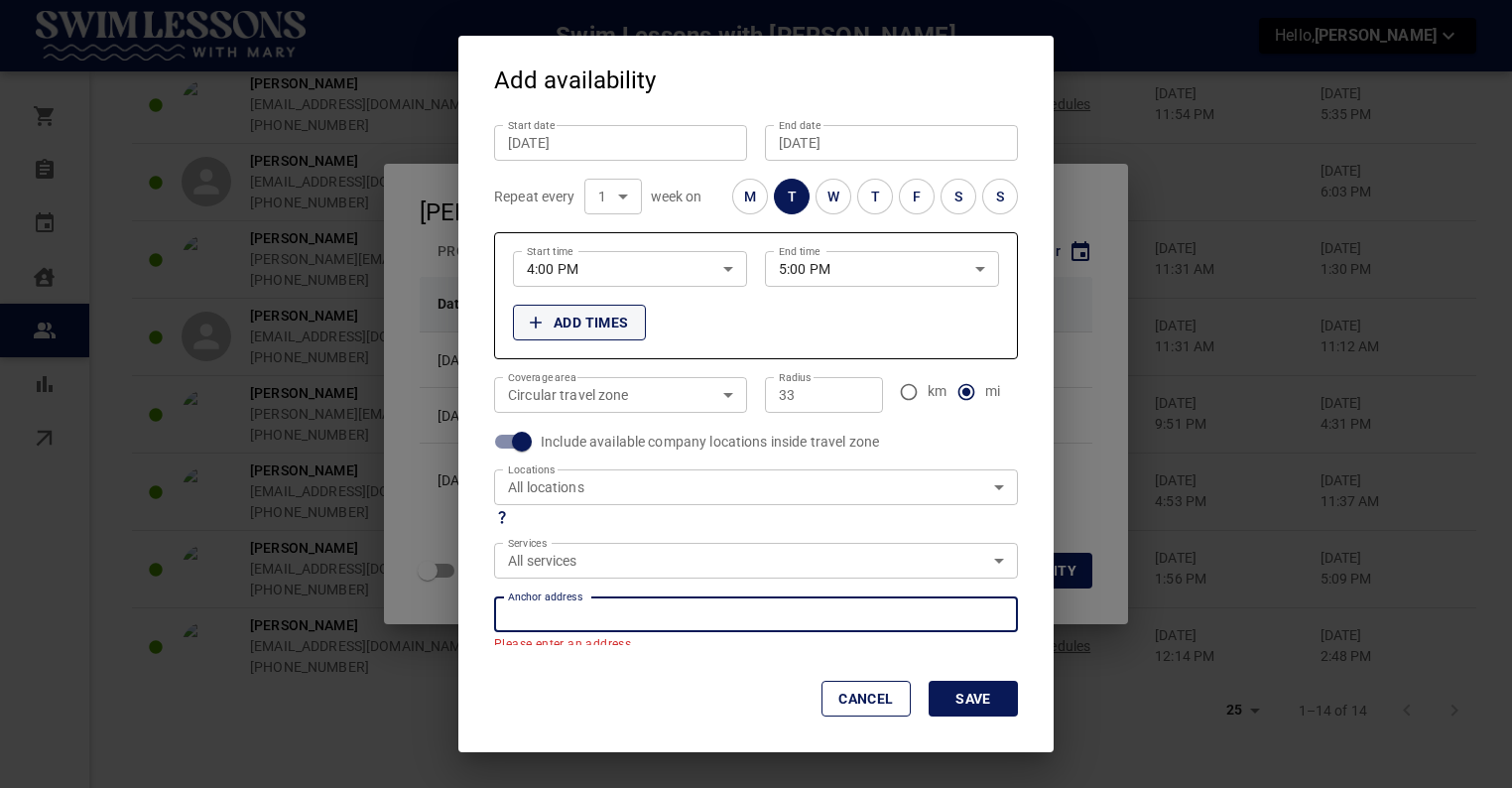 scroll, scrollTop: 0, scrollLeft: 0, axis: both 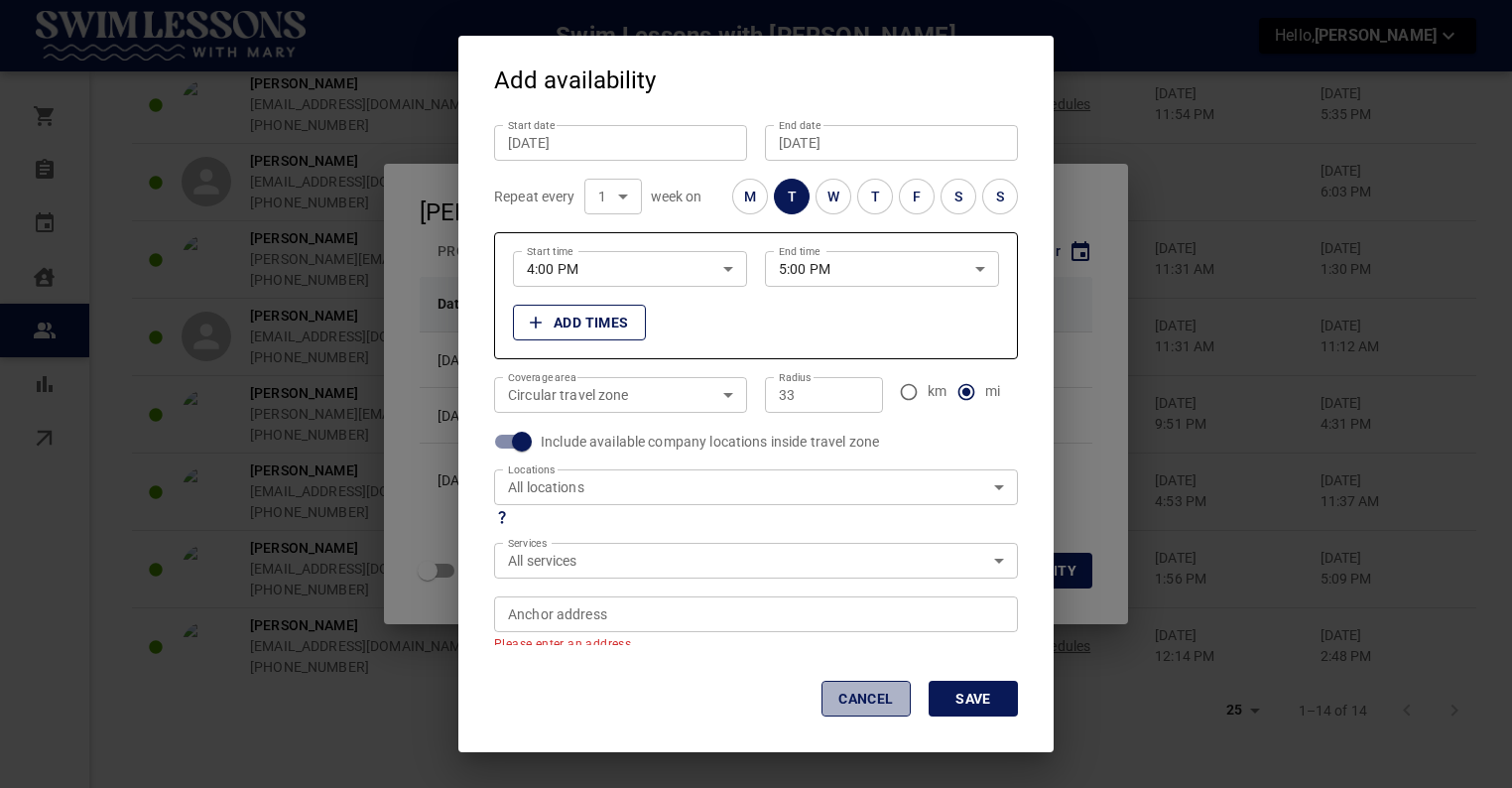 click on "Cancel" at bounding box center [866, 699] 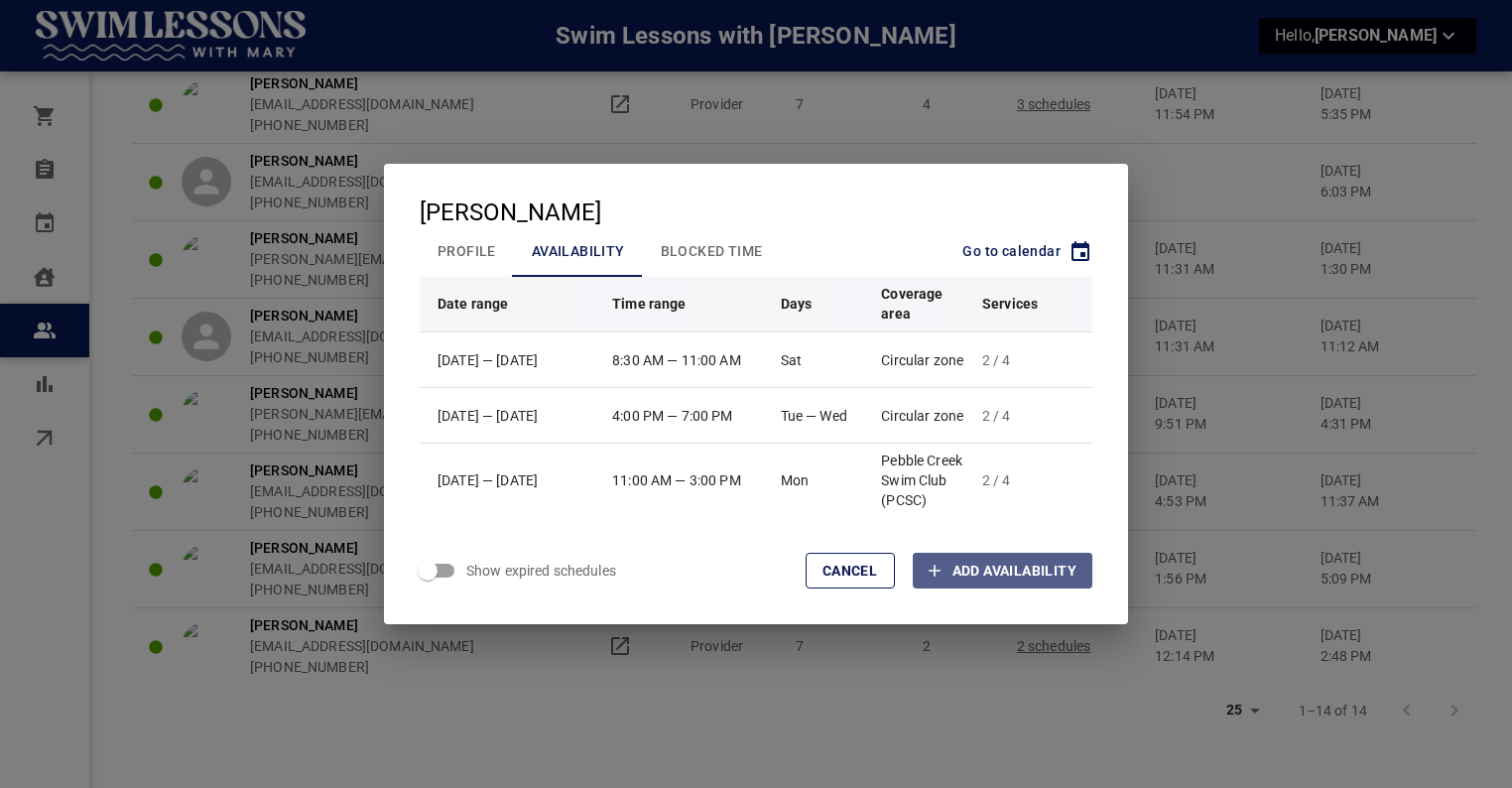 click on "Add Availability" at bounding box center (1014, 571) 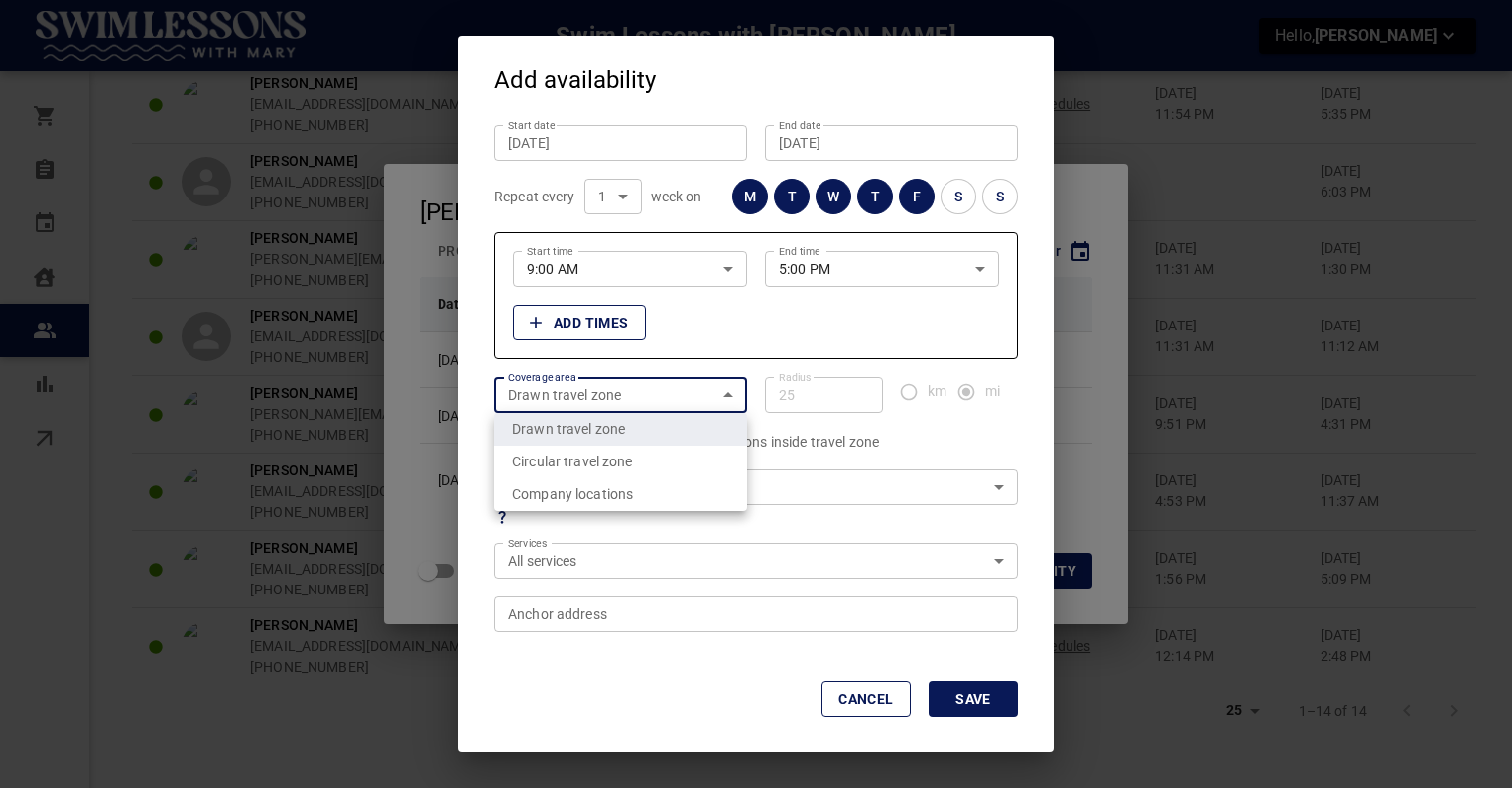 click on "Swim Lessons with [PERSON_NAME] Hello,  [PERSON_NAME] Orders Bookings Calendar Clients Users Reports Online booking Users  Filters ​ ​ ​ ​   Add User User Booking link Role Skills Services Availability Last login Created on [PERSON_NAME] [EMAIL_ADDRESS][DOMAIN_NAME] [PHONE_NUMBER] Provider 7 4 4 schedules [DATE] 11:35 pm [DATE] 3:02 pm [PERSON_NAME] [EMAIL_ADDRESS][DOMAIN_NAME] [PHONE_NUMBER] Manager 7 [DATE], 2025 11:12 am [DATE] 9:33 am [PERSON_NAME] [EMAIL_ADDRESS][DOMAIN_NAME] [PHONE_NUMBER] Provider 7 4 3 schedules [DATE] 5:55 pm [DATE] 5:12 pm [PERSON_NAME] [PERSON_NAME][EMAIL_ADDRESS][DOMAIN_NAME] [PHONE_NUMBER] Provider 7 2 2 schedules [DATE] 9:39 pm [DATE] 2:03 pm [PERSON_NAME] [PERSON_NAME][EMAIL_ADDRESS][DOMAIN_NAME] [PHONE_NUMBER] Provider 7 [DATE], 2025 10:18 pm [DATE] 8:25 pm [PERSON_NAME] [EMAIL_ADDRESS][DOMAIN_NAME] [PHONE_NUMBER] Provider 5 4 3 schedules [DATE] 4:12 pm [DATE] 4:45 pm [PERSON_NAME] [PERSON_NAME][EMAIL_ADDRESS][DOMAIN_NAME] [PHONE_NUMBER] Provider 7 4 11:54 pm 7" at bounding box center [756, 127] 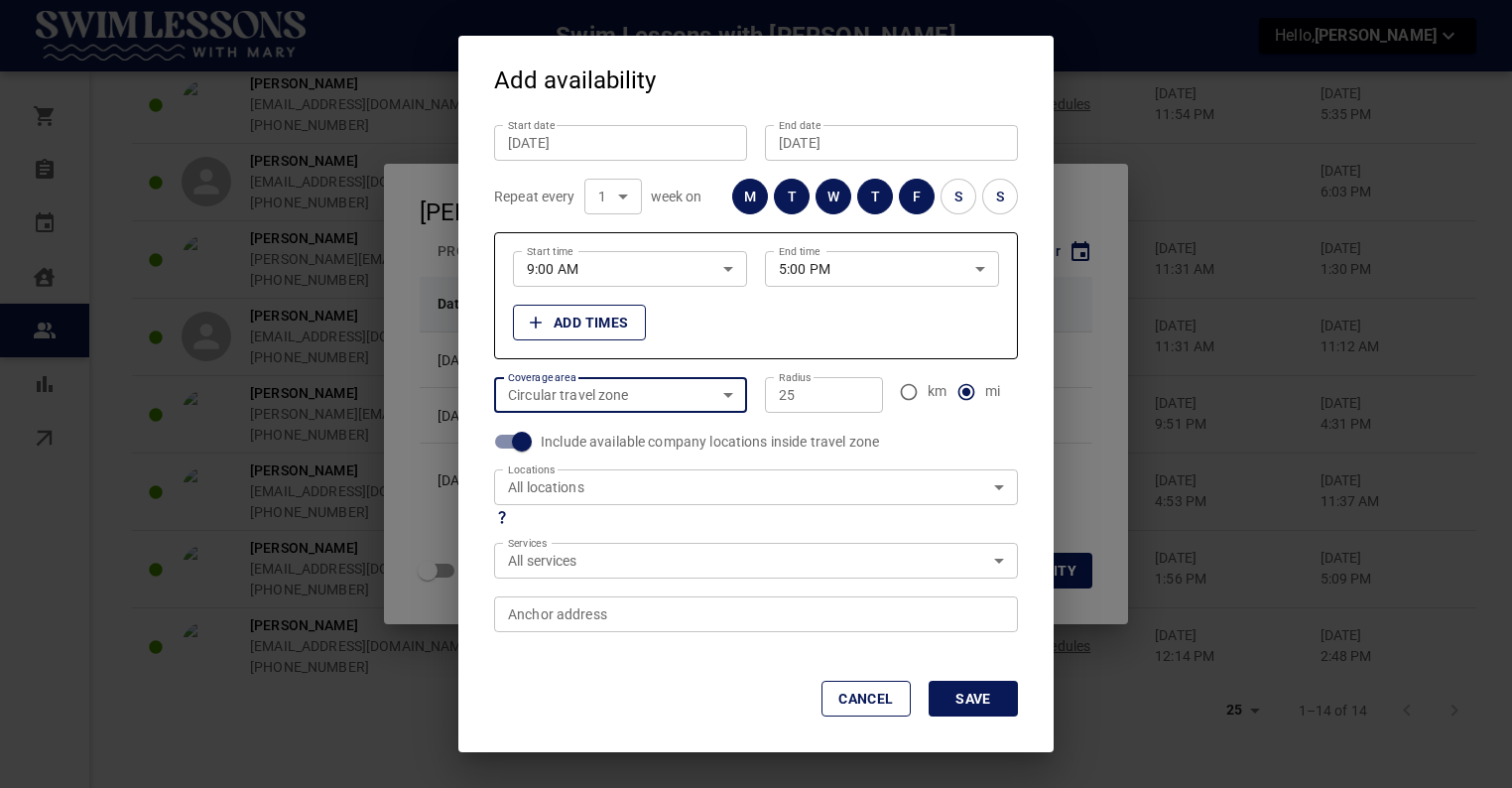 type on "MAX_DISTANCE" 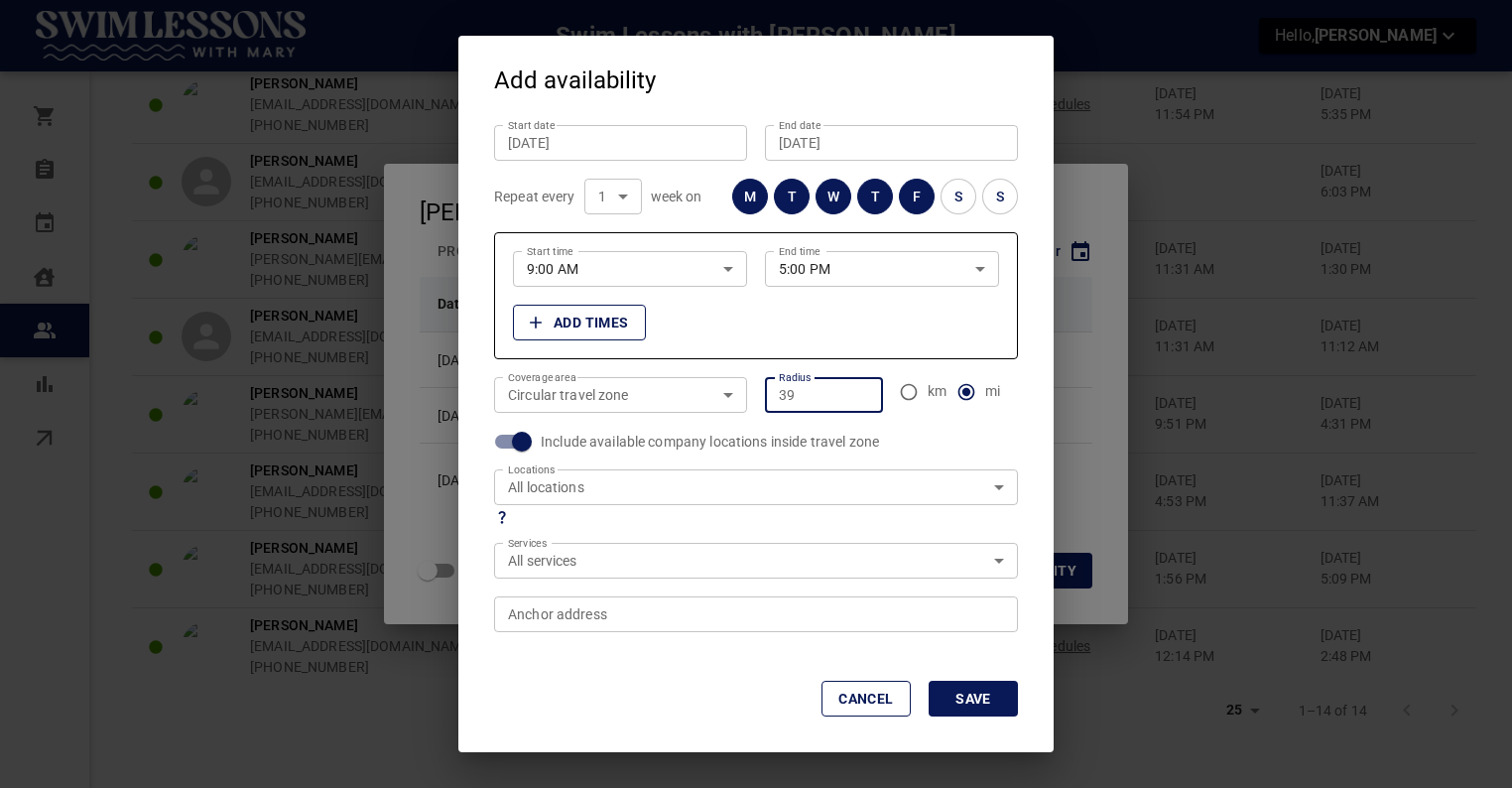 click on "39" at bounding box center [823, 395] 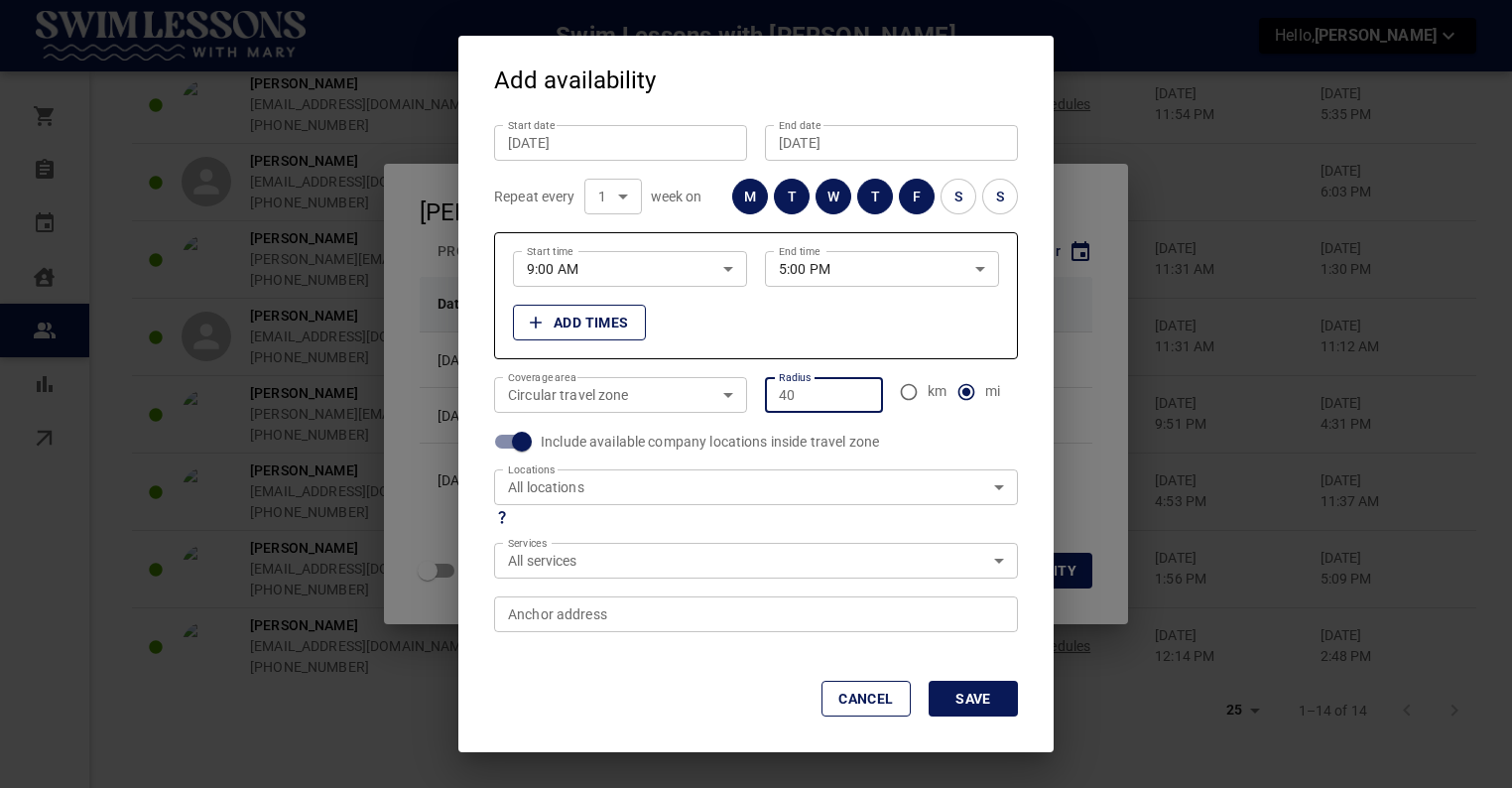 click on "40" at bounding box center [823, 395] 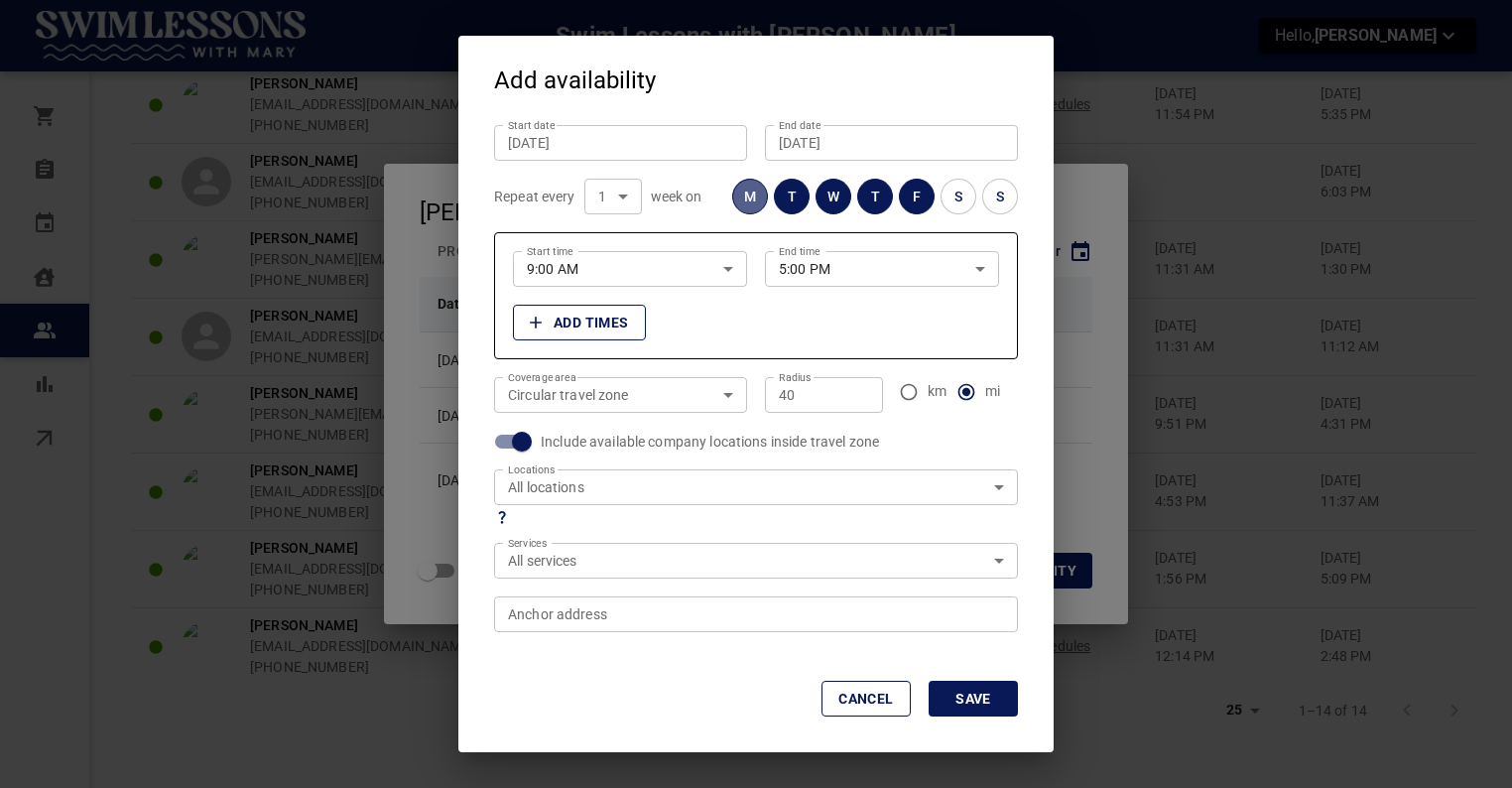 click on "M" at bounding box center (750, 197) 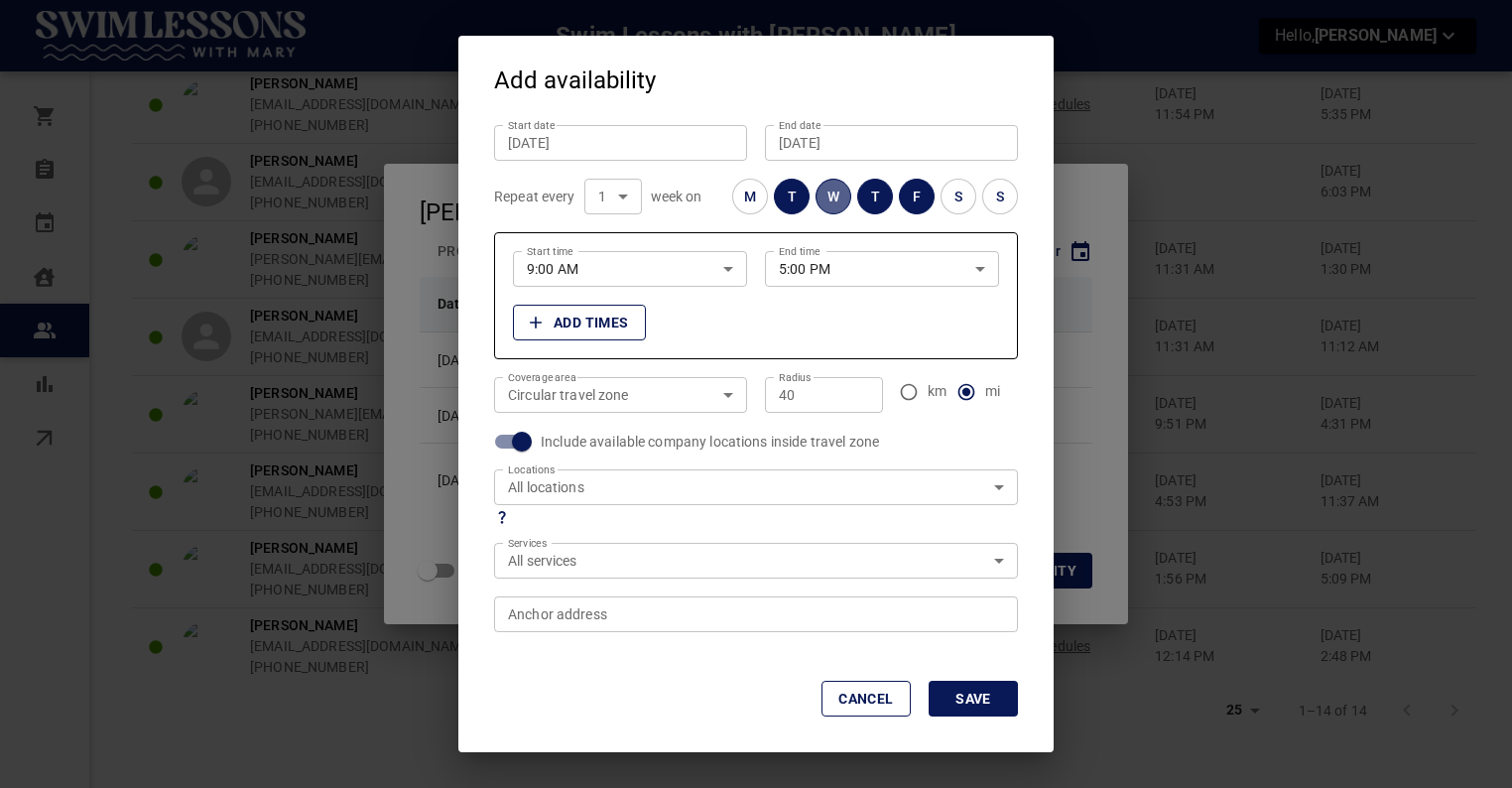 click on "W" at bounding box center [833, 197] 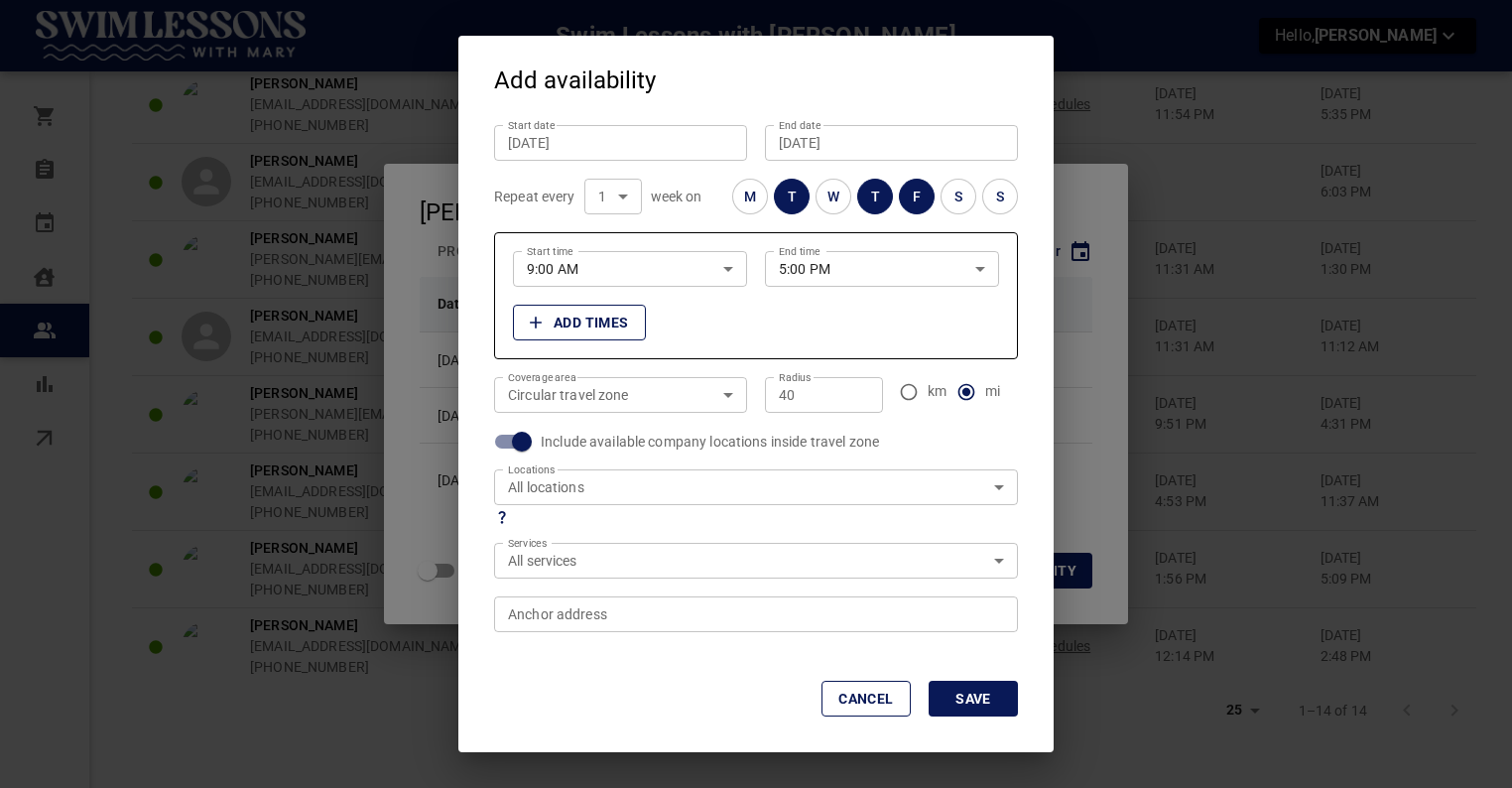 click on "M T W T F S S" at bounding box center [875, 197] 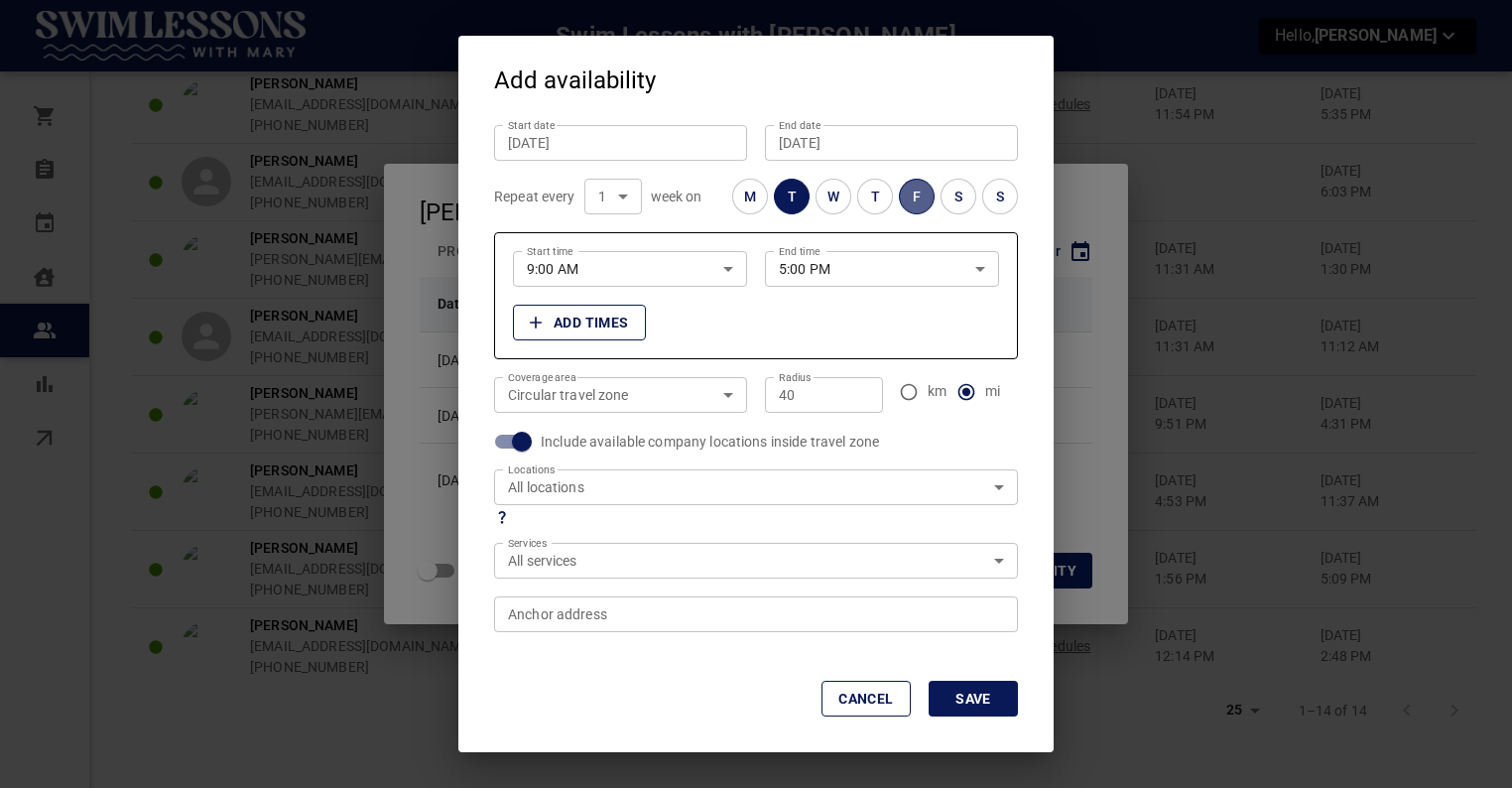 click on "F" at bounding box center (917, 197) 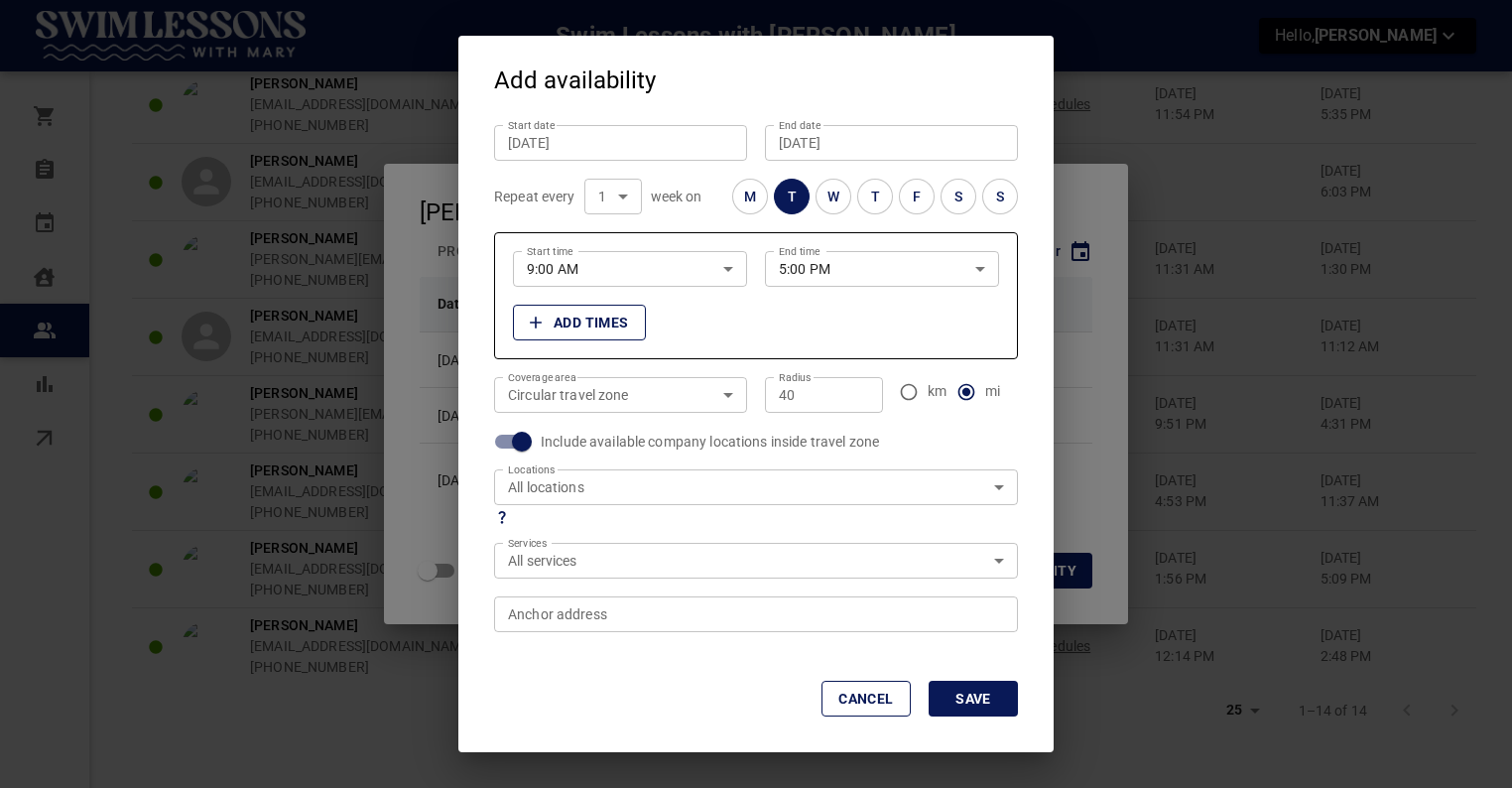 click 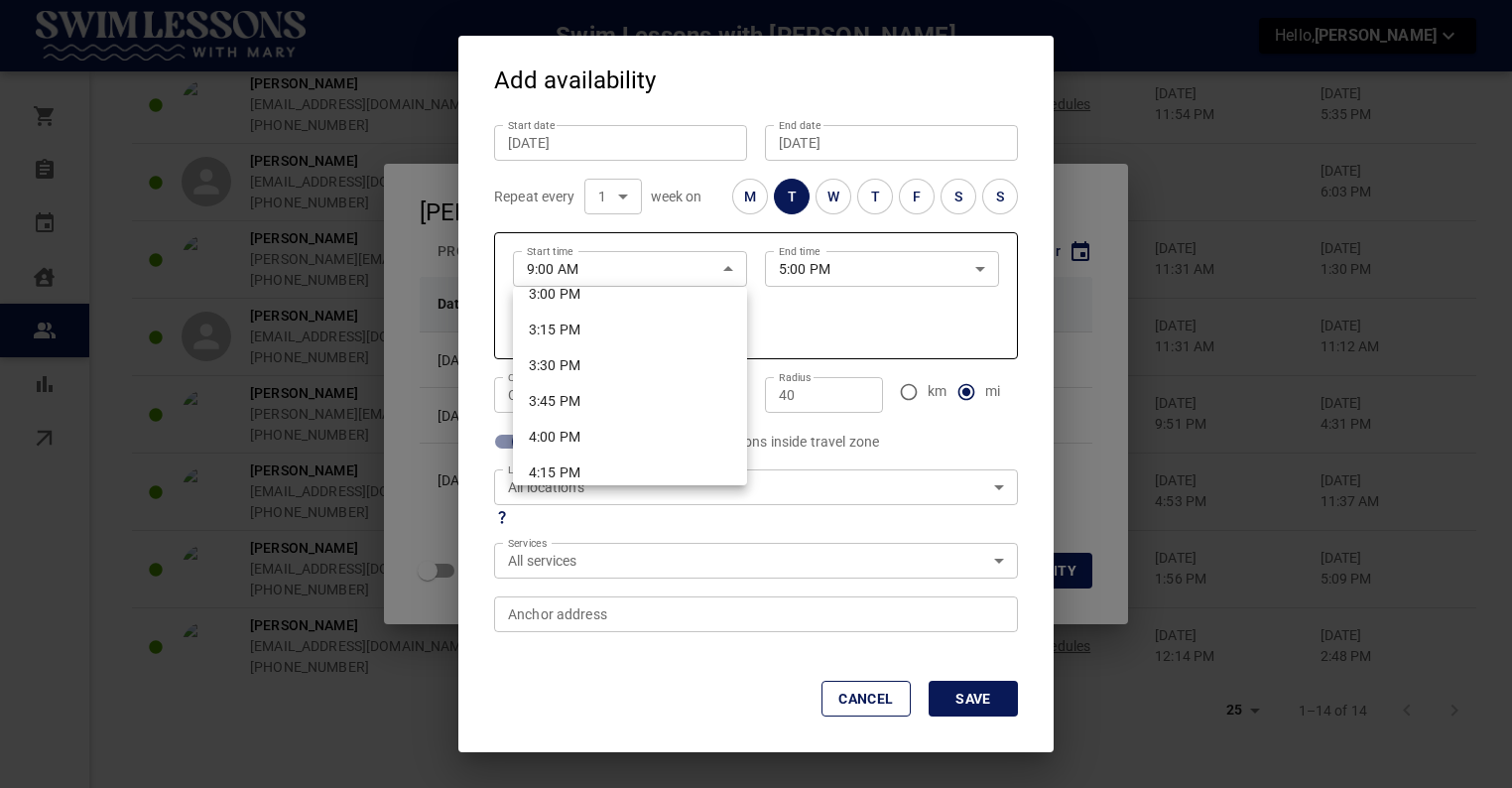 scroll, scrollTop: 2174, scrollLeft: 0, axis: vertical 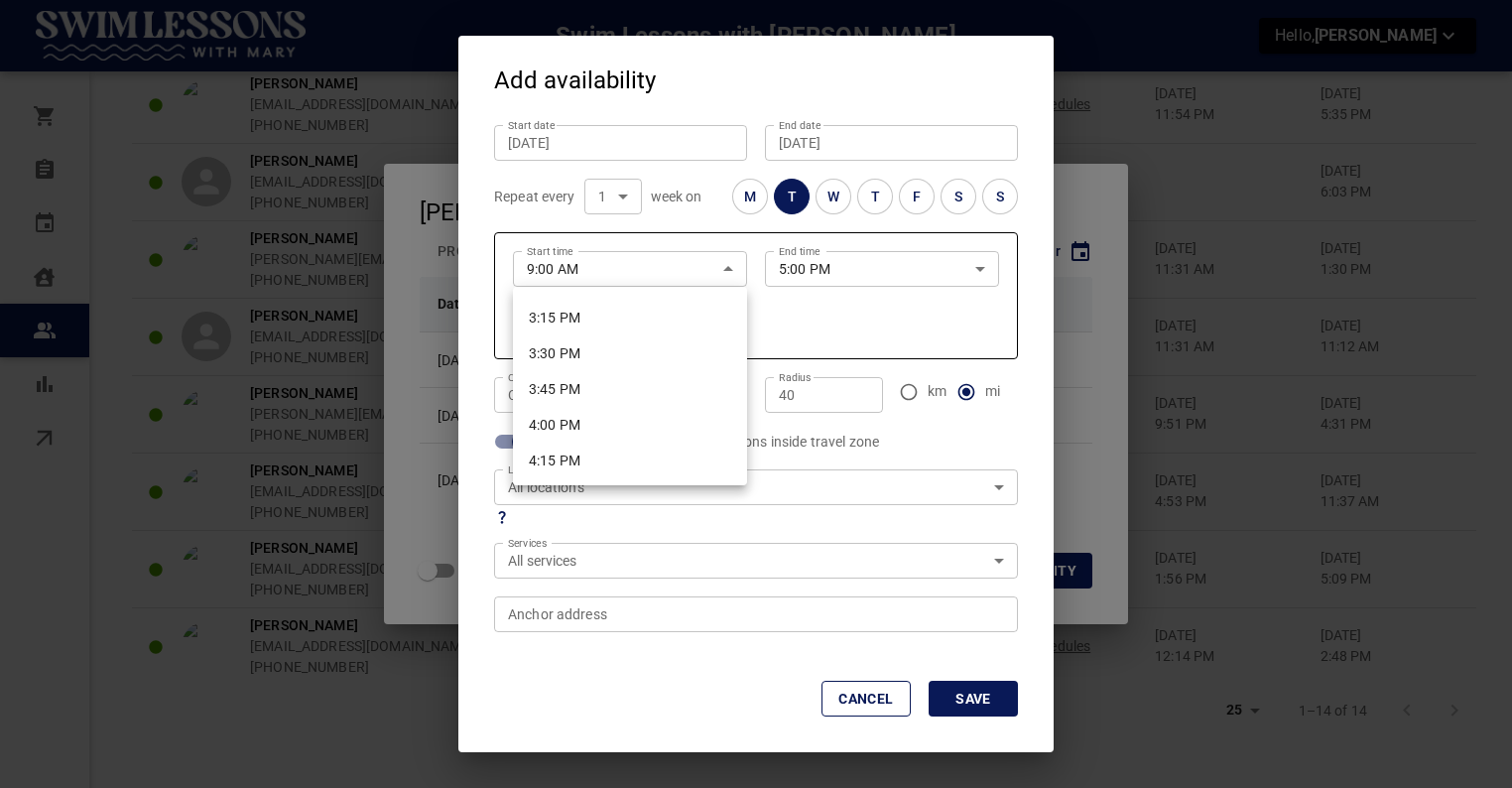 click on "4:00 PM" at bounding box center [630, 425] 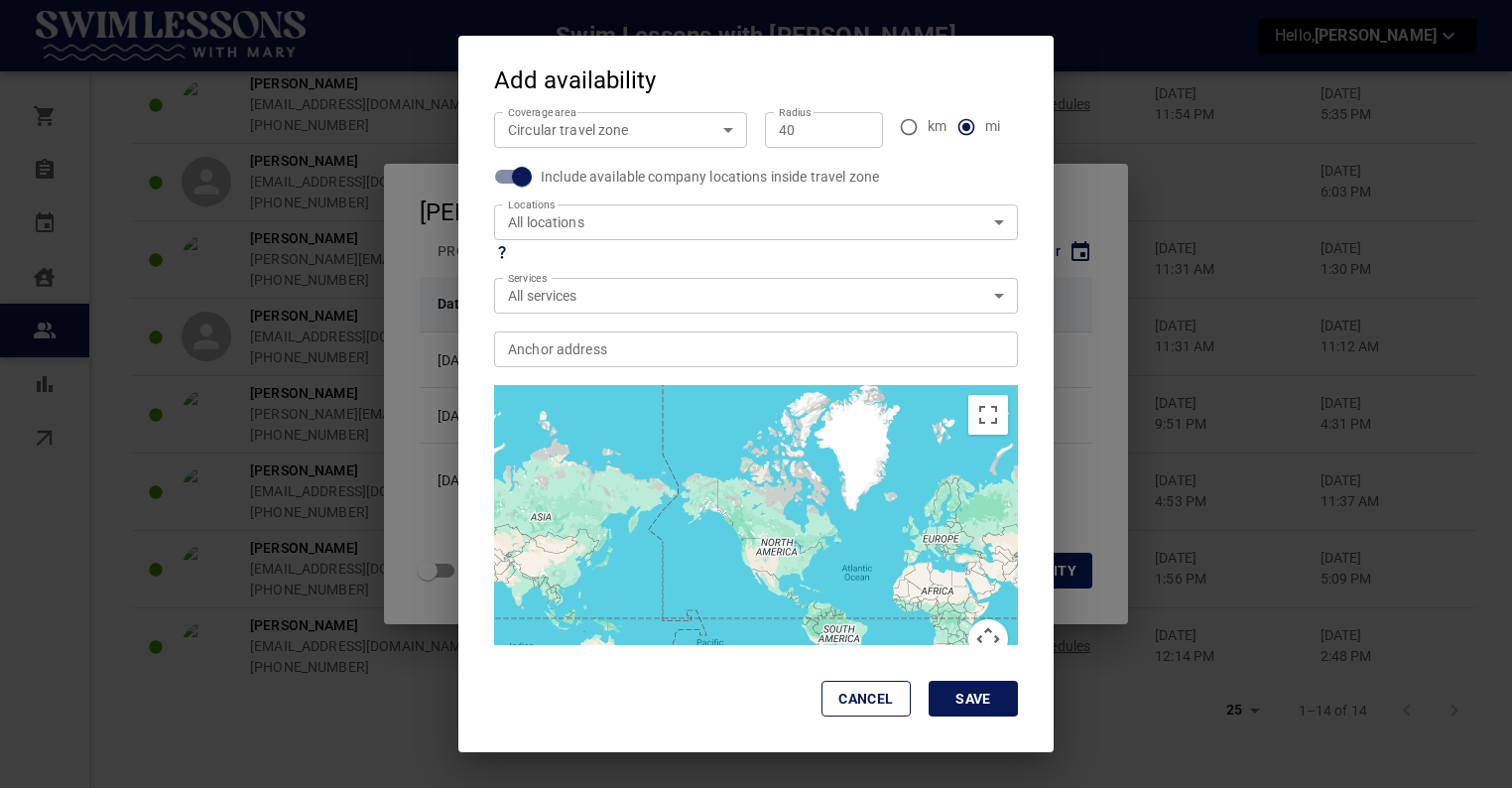 scroll, scrollTop: 274, scrollLeft: 0, axis: vertical 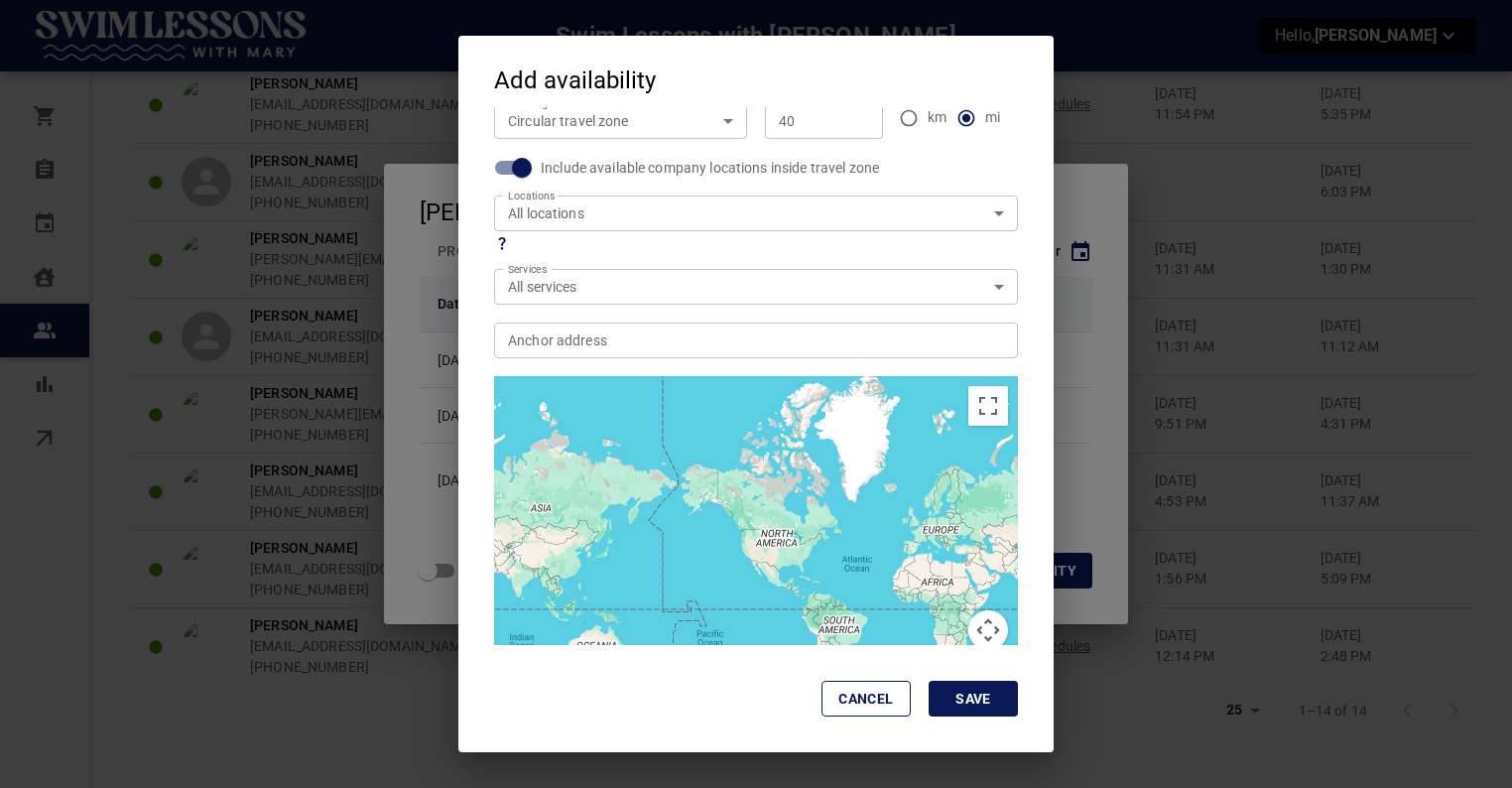 click on "Anchor address Anchor address" at bounding box center [755, 339] 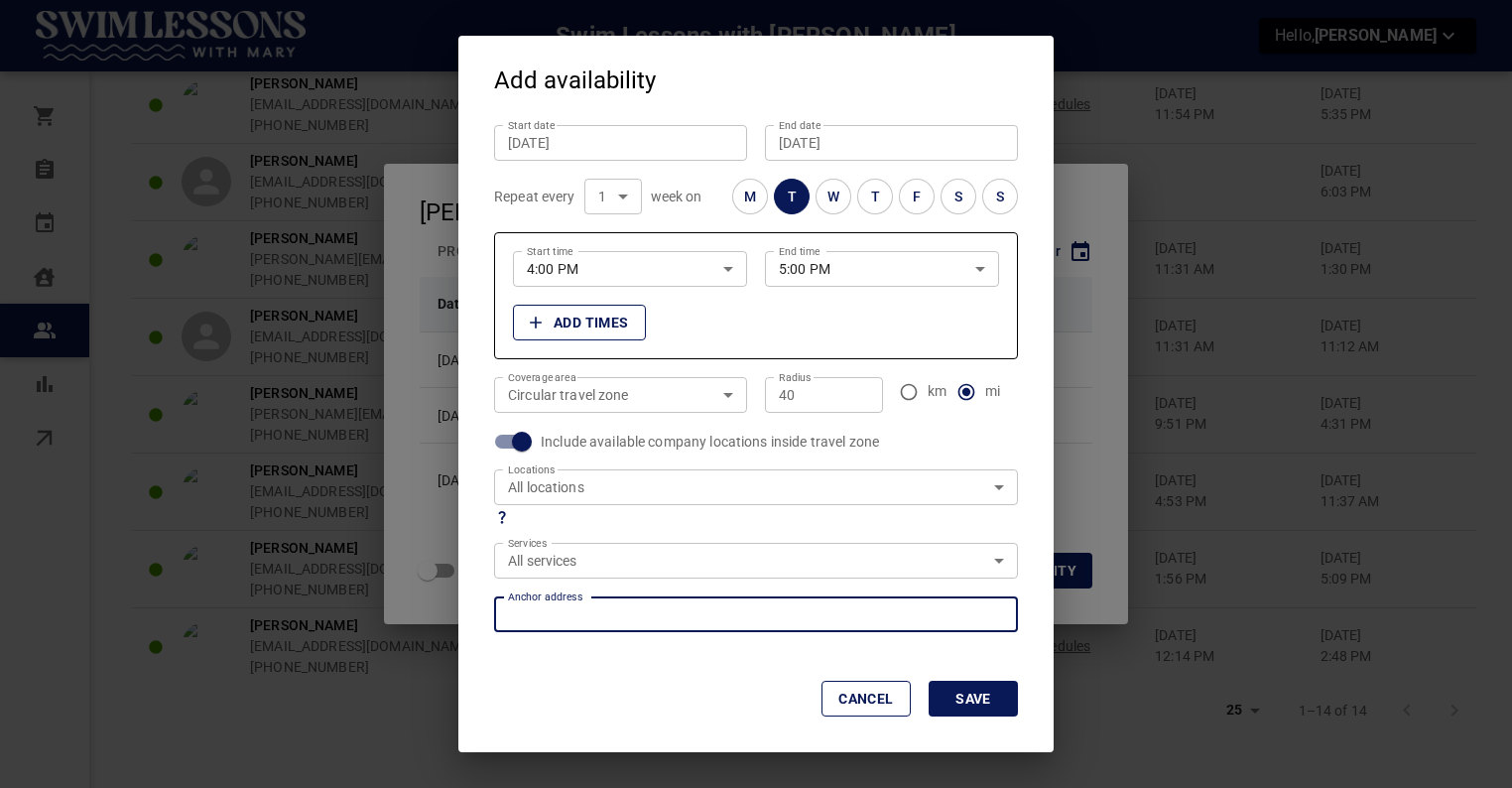scroll, scrollTop: 0, scrollLeft: 0, axis: both 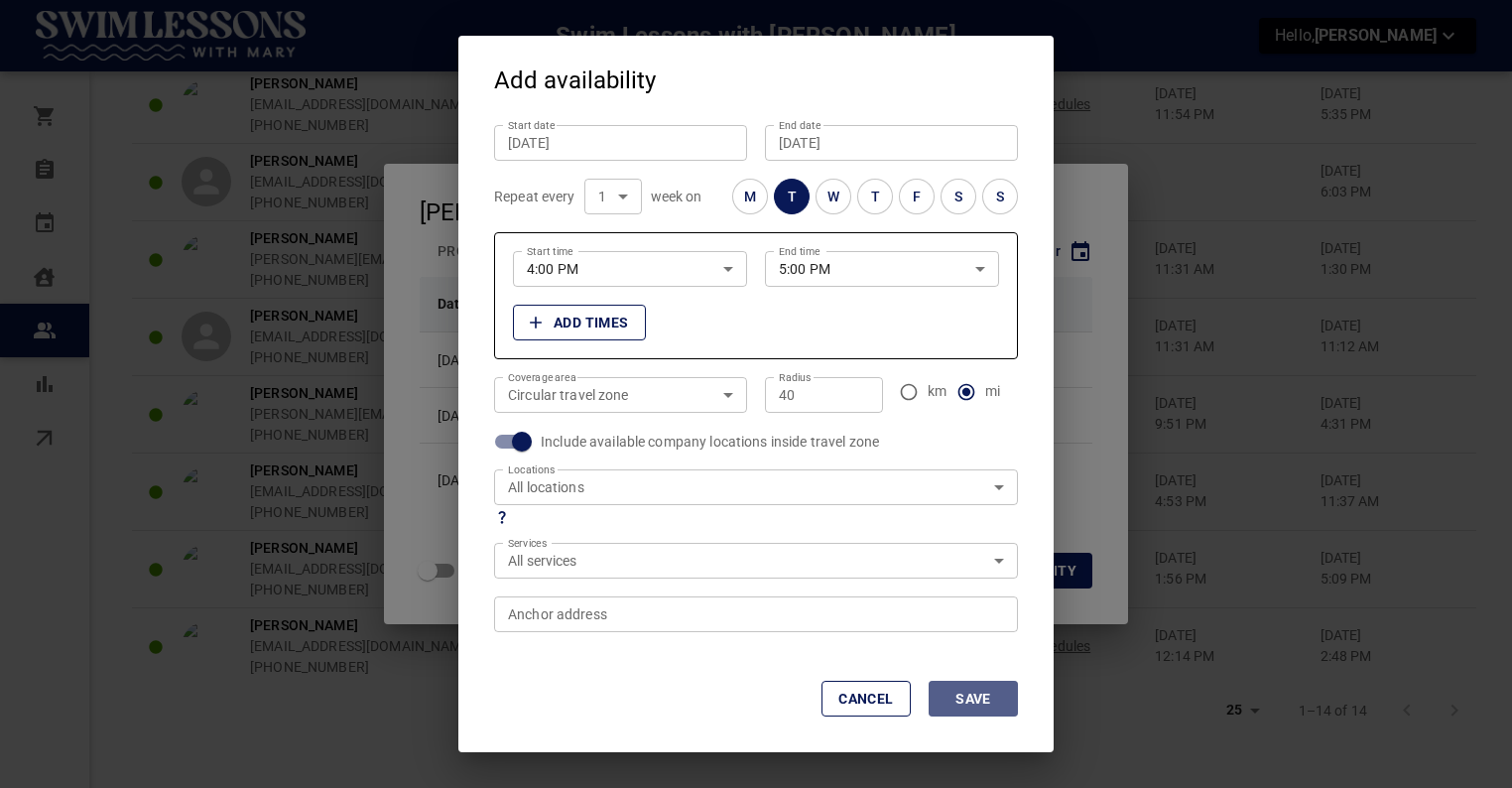 click on "Save" at bounding box center (973, 699) 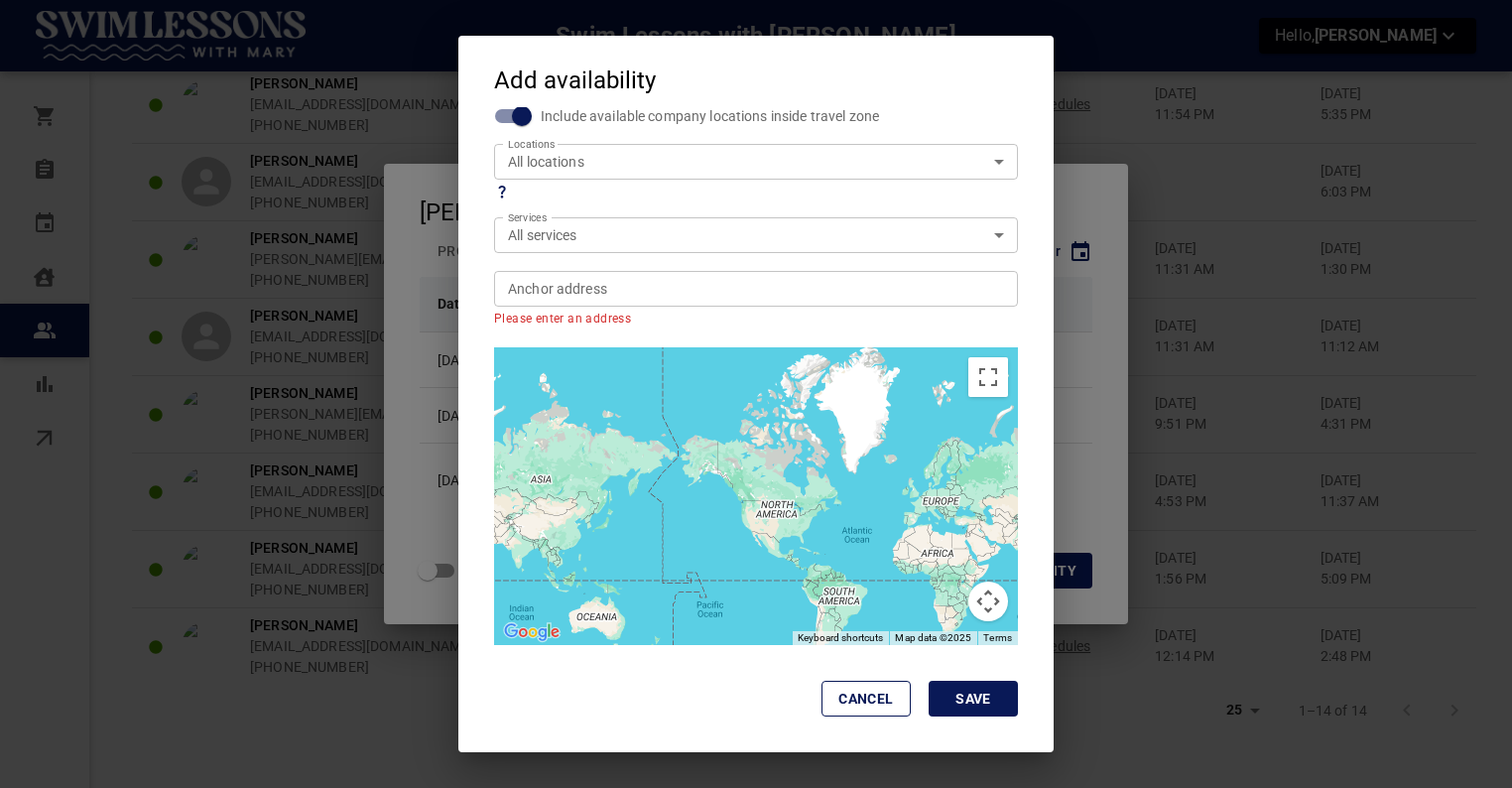 scroll, scrollTop: 325, scrollLeft: 0, axis: vertical 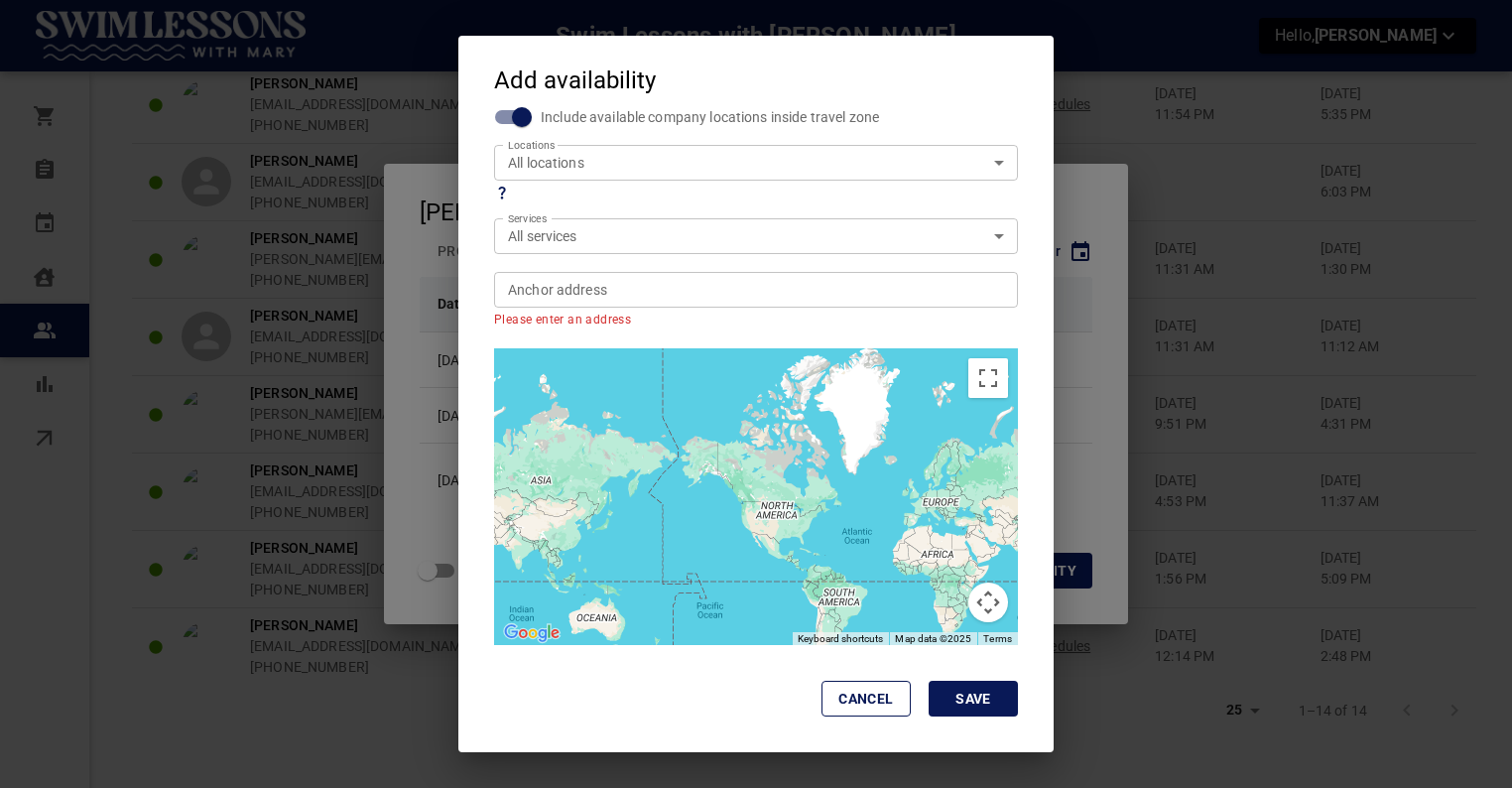 click on "Anchor address Anchor address" at bounding box center [755, 289] 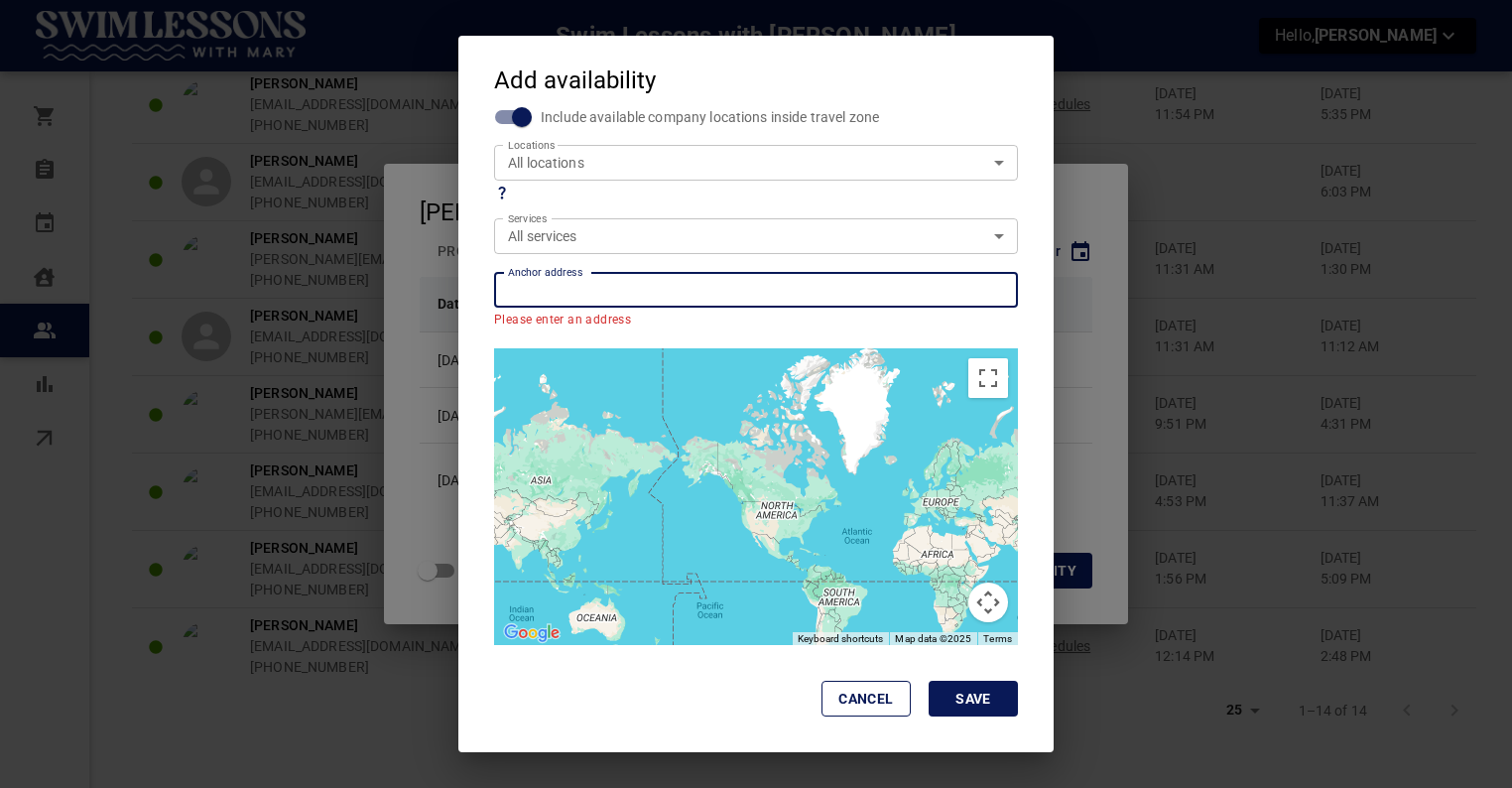 click on "Anchor address Anchor address" at bounding box center [755, 289] 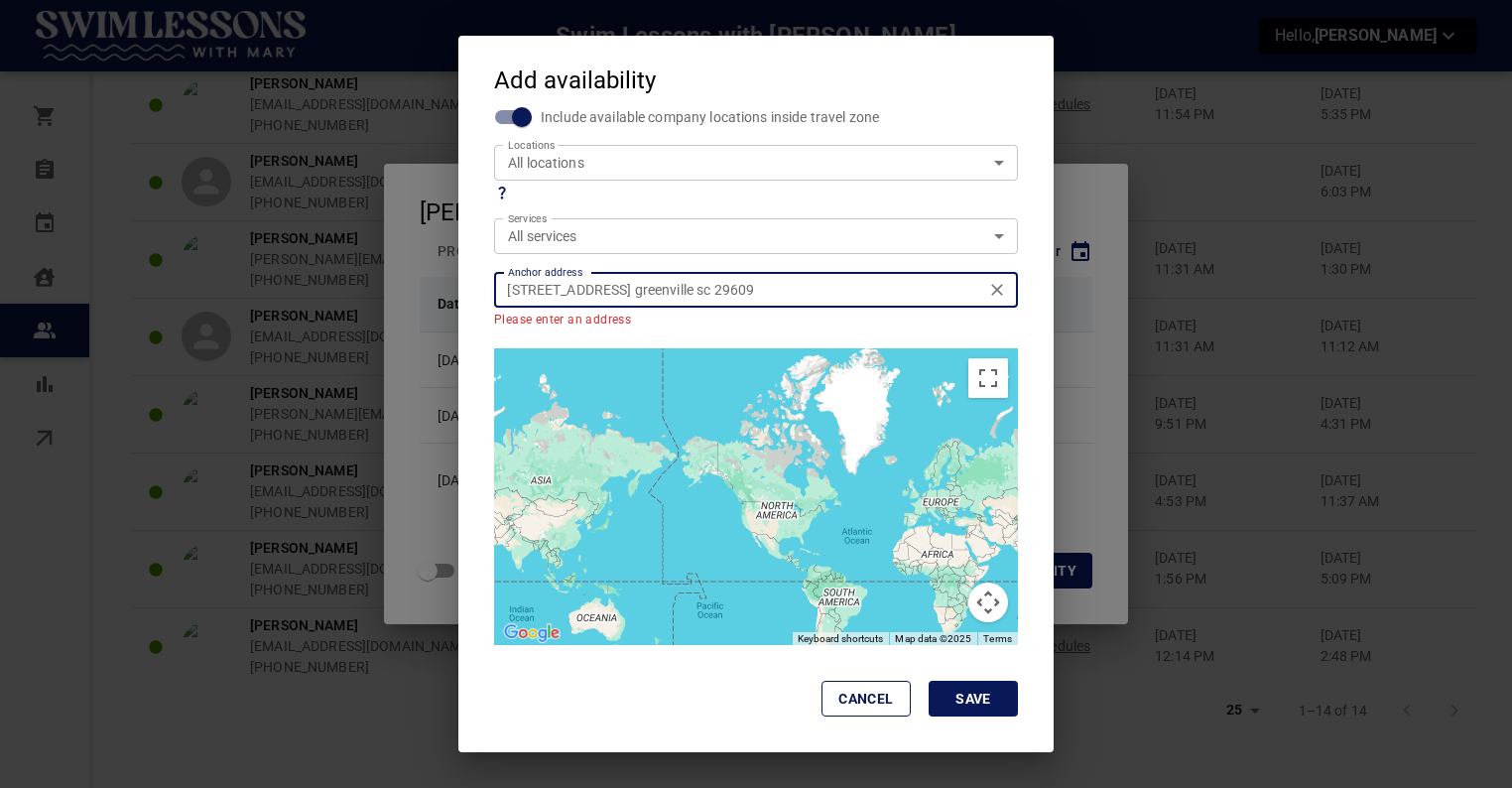 click on "← Move left → Move right ↑ Move up ↓ Move down + Zoom in - Zoom out Home Jump left by 75% End Jump right by 75% Page Up Jump up by 75% Page Down Jump down by 75% To navigate, press the arrow keys. Use ⌘ + scroll to zoom the map Keyboard shortcuts Map Data Map data ©2025 Map data ©2025 2000 km  Click to toggle between metric and imperial units Terms Report a map error" at bounding box center (747, 488) 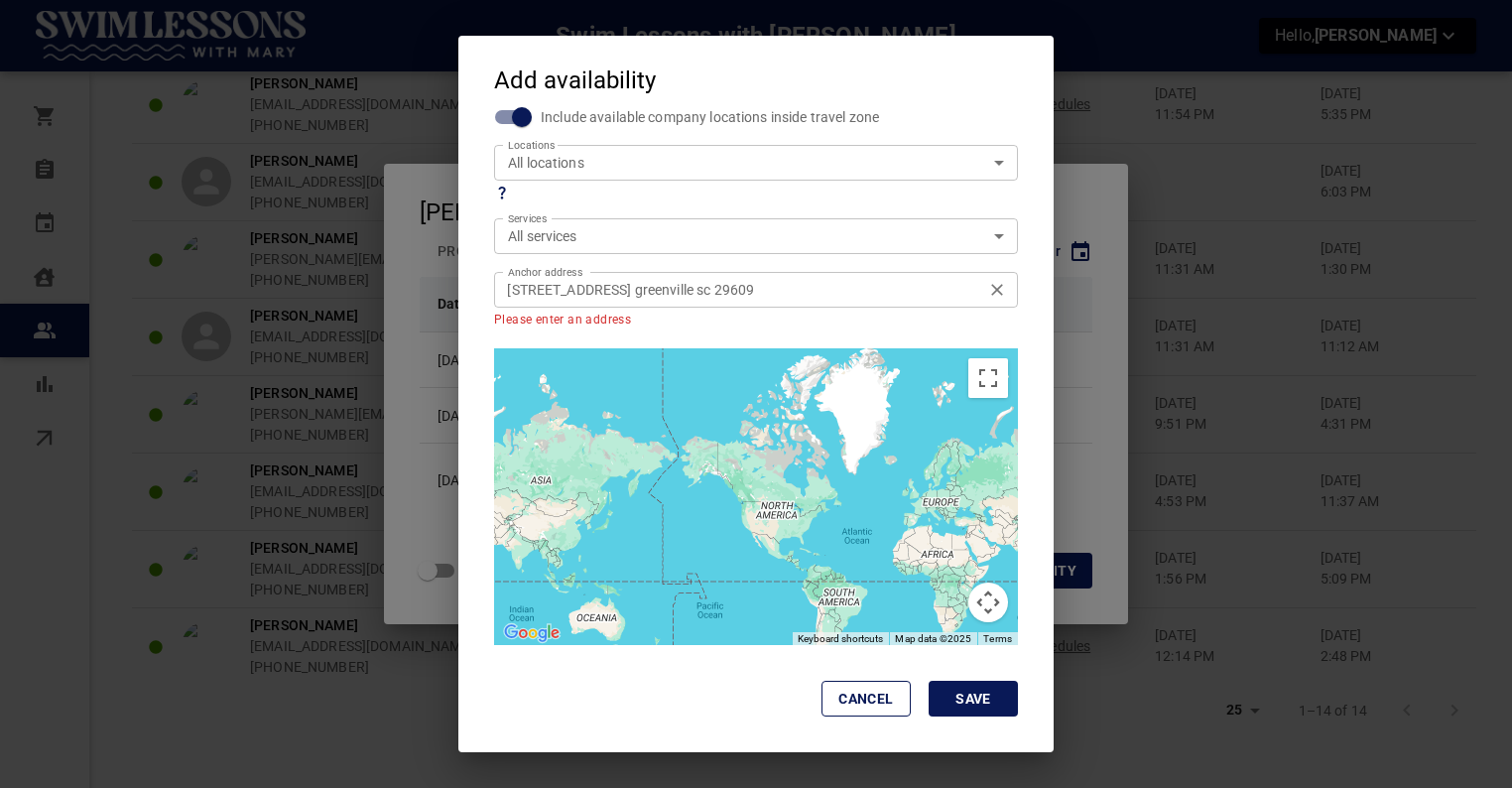 click on "[STREET_ADDRESS] greenville sc 29609" at bounding box center [755, 289] 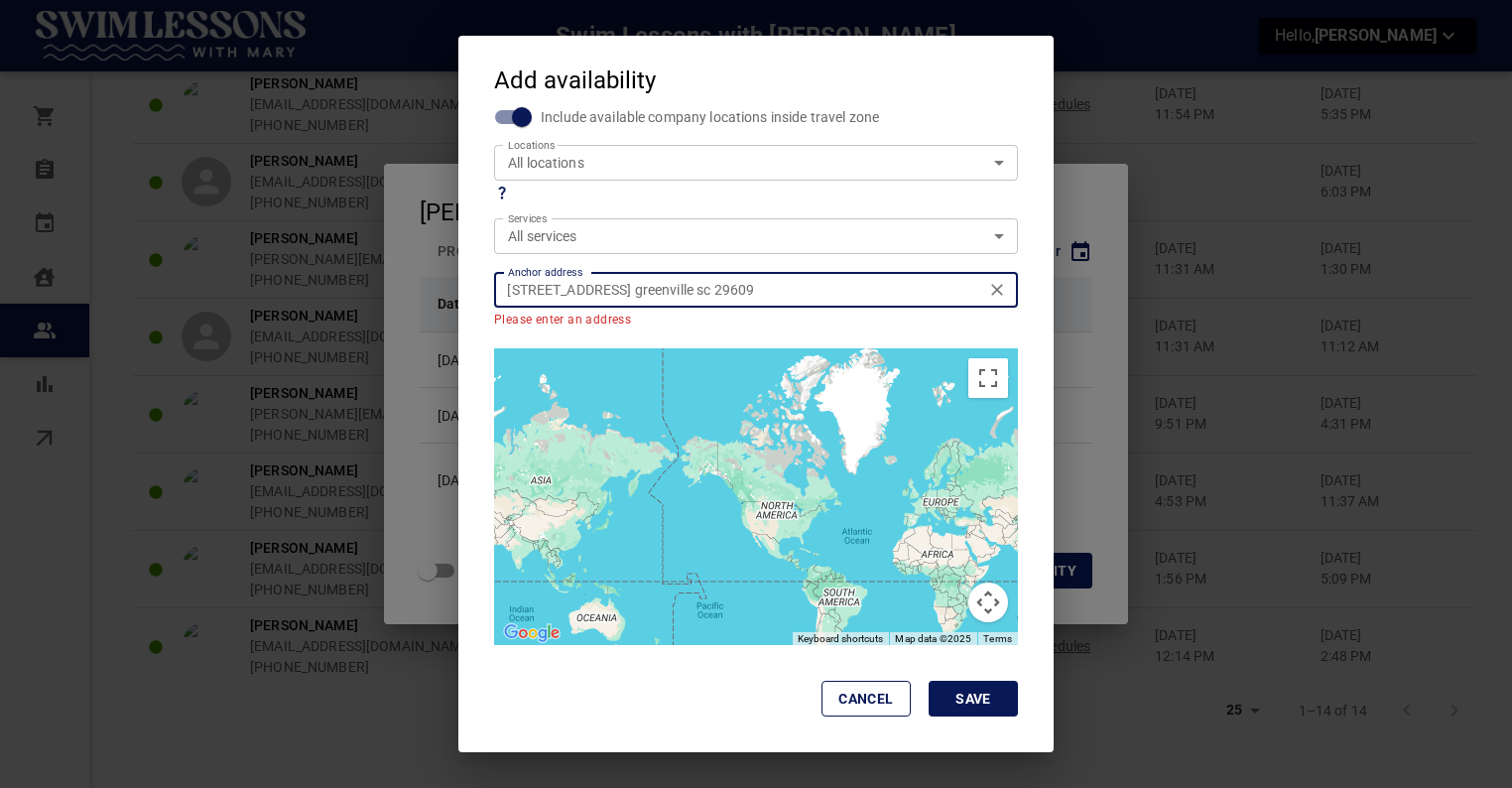 click on "[STREET_ADDRESS] greenville sc 29609" at bounding box center [755, 289] 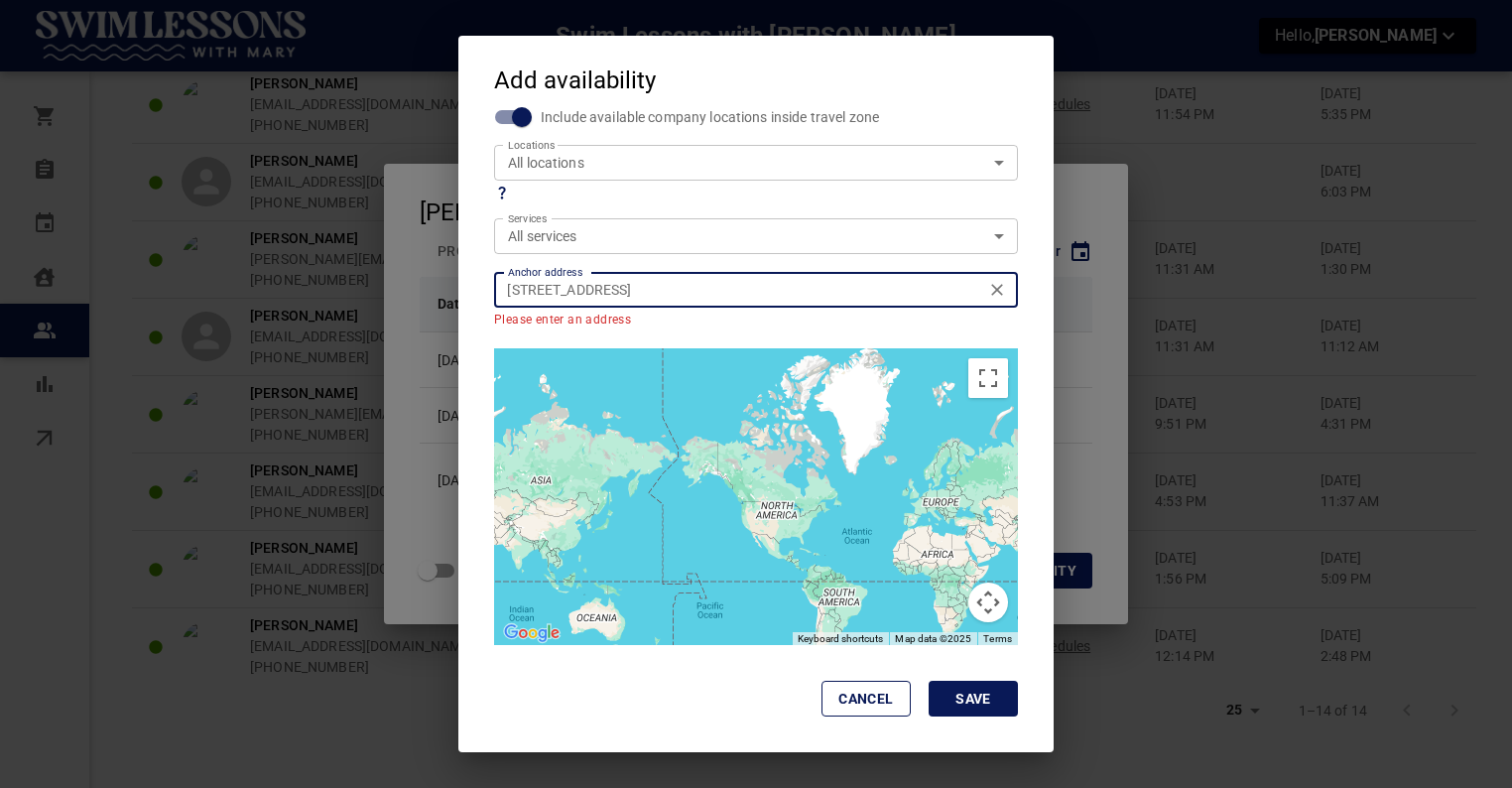 type on "[STREET_ADDRESS]" 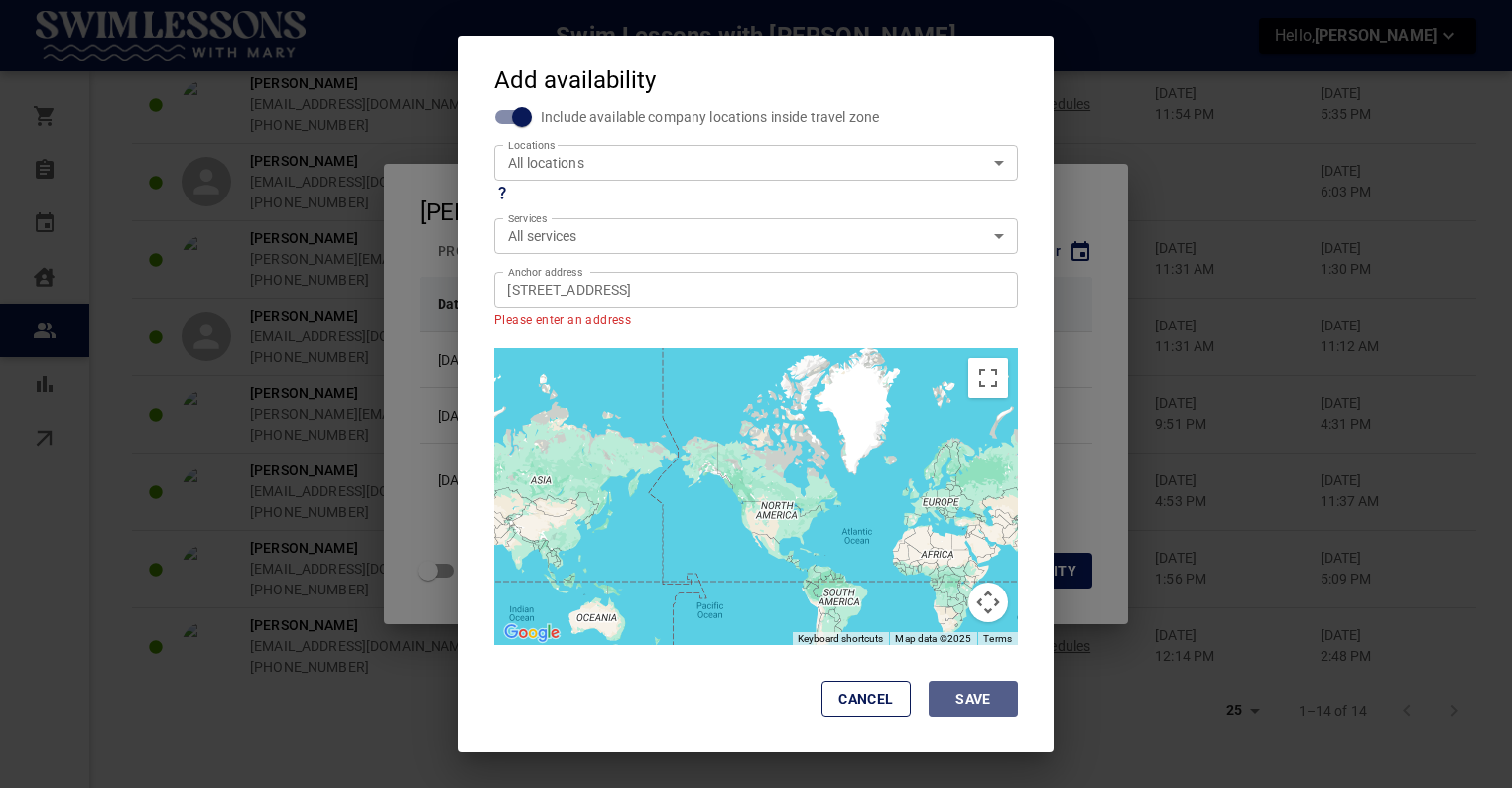 click on "Save" at bounding box center [973, 699] 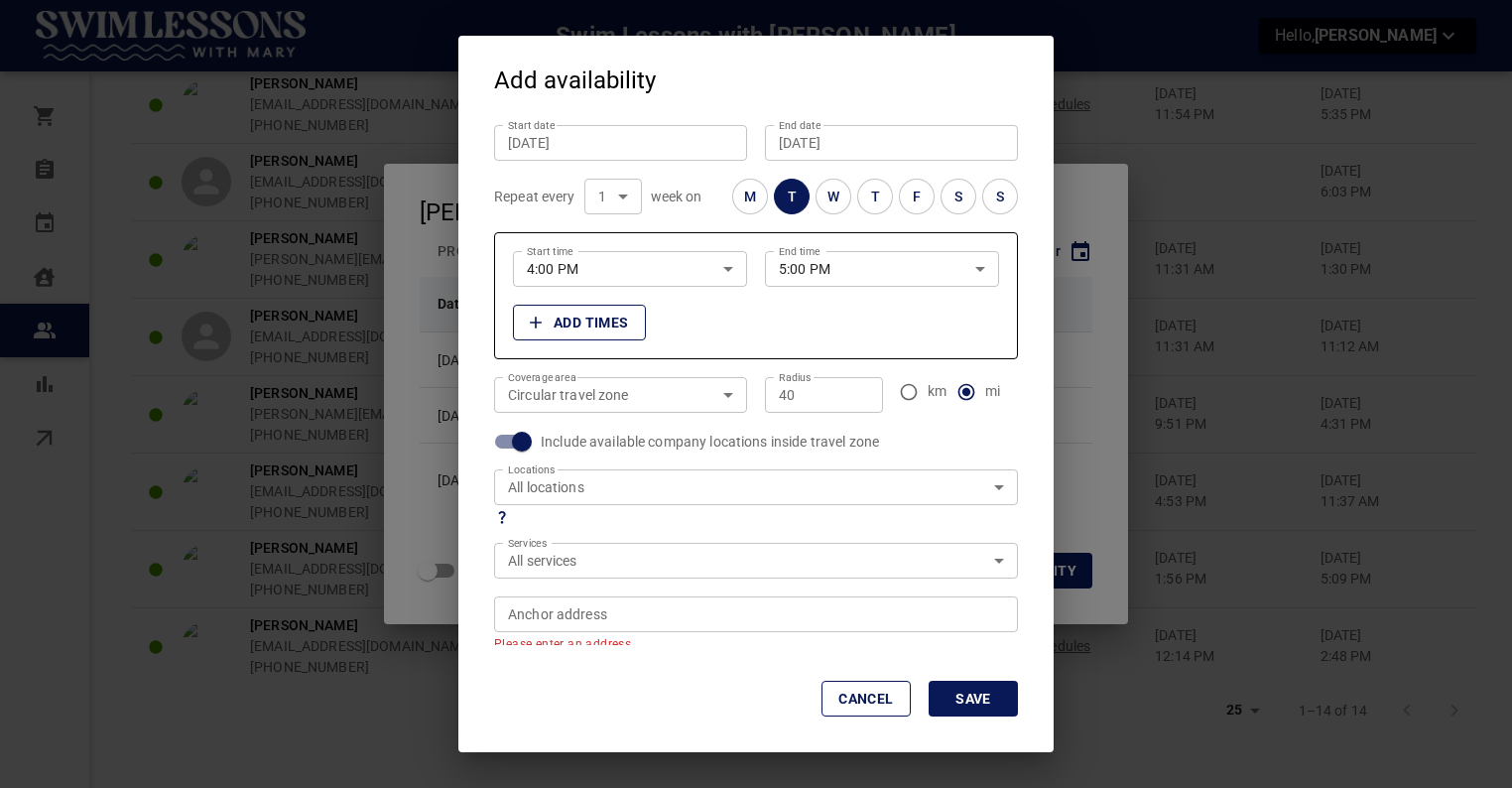 scroll, scrollTop: 0, scrollLeft: 0, axis: both 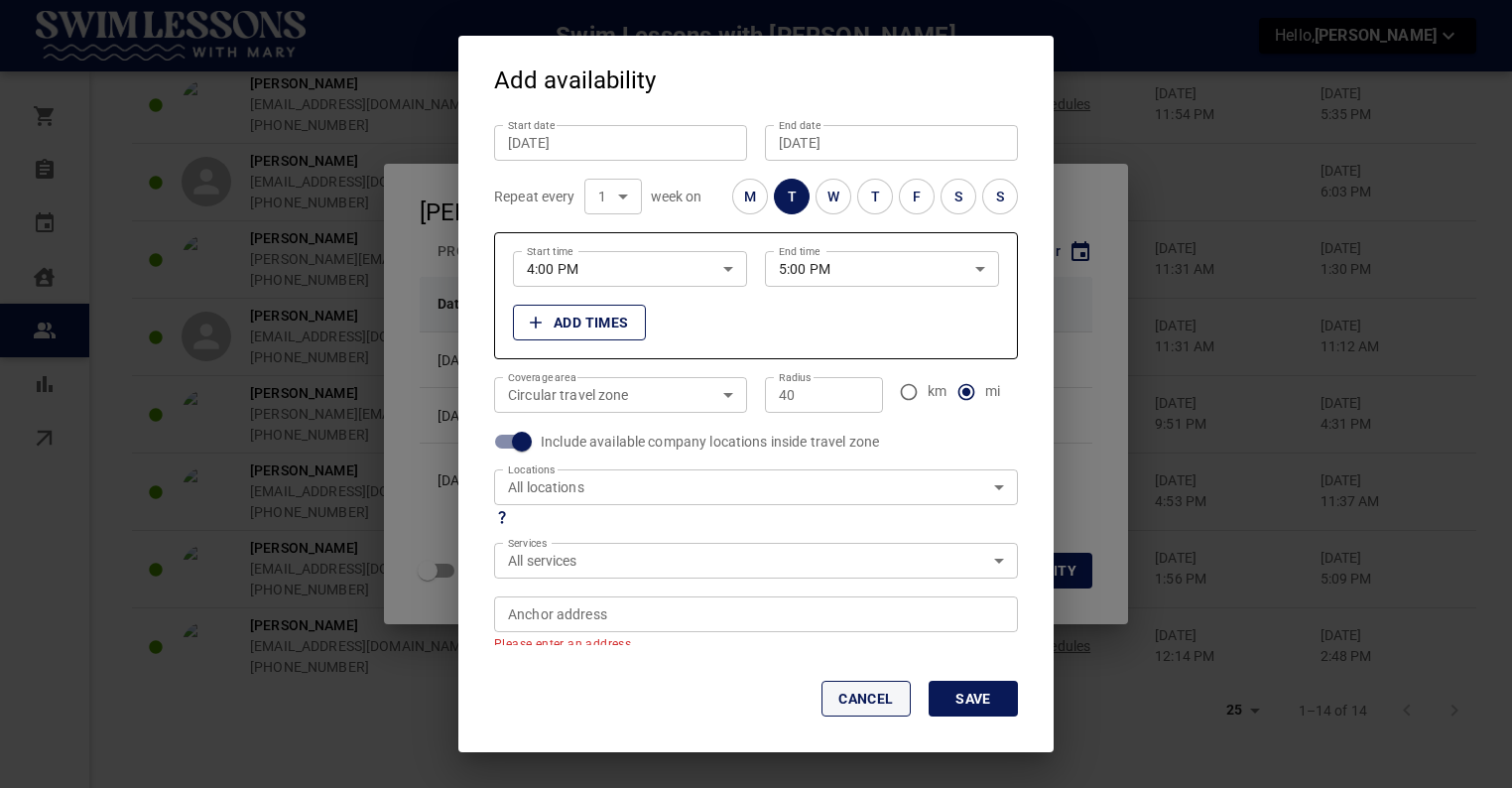click on "Cancel" at bounding box center [866, 699] 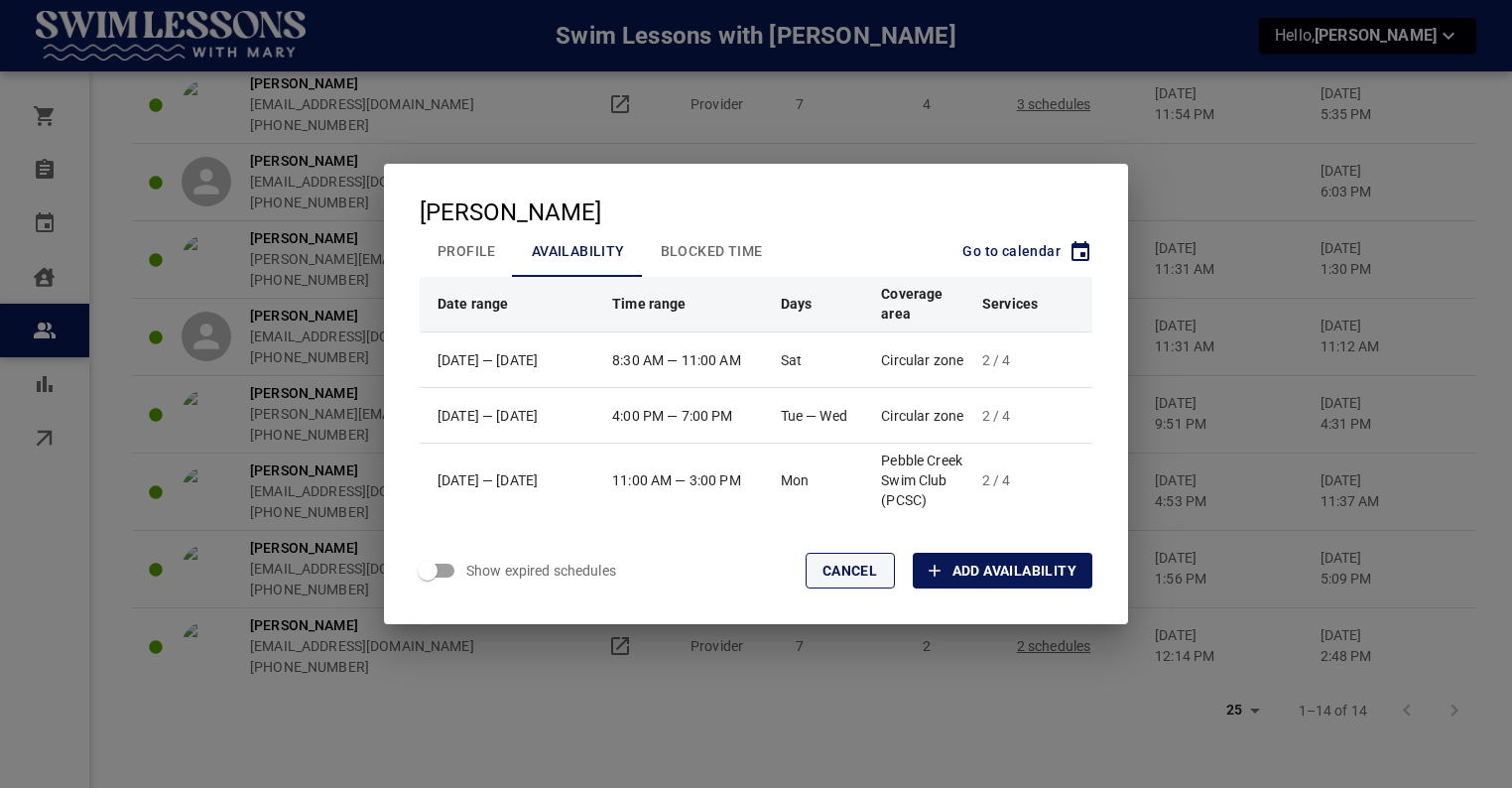 click on "Cancel" at bounding box center (850, 571) 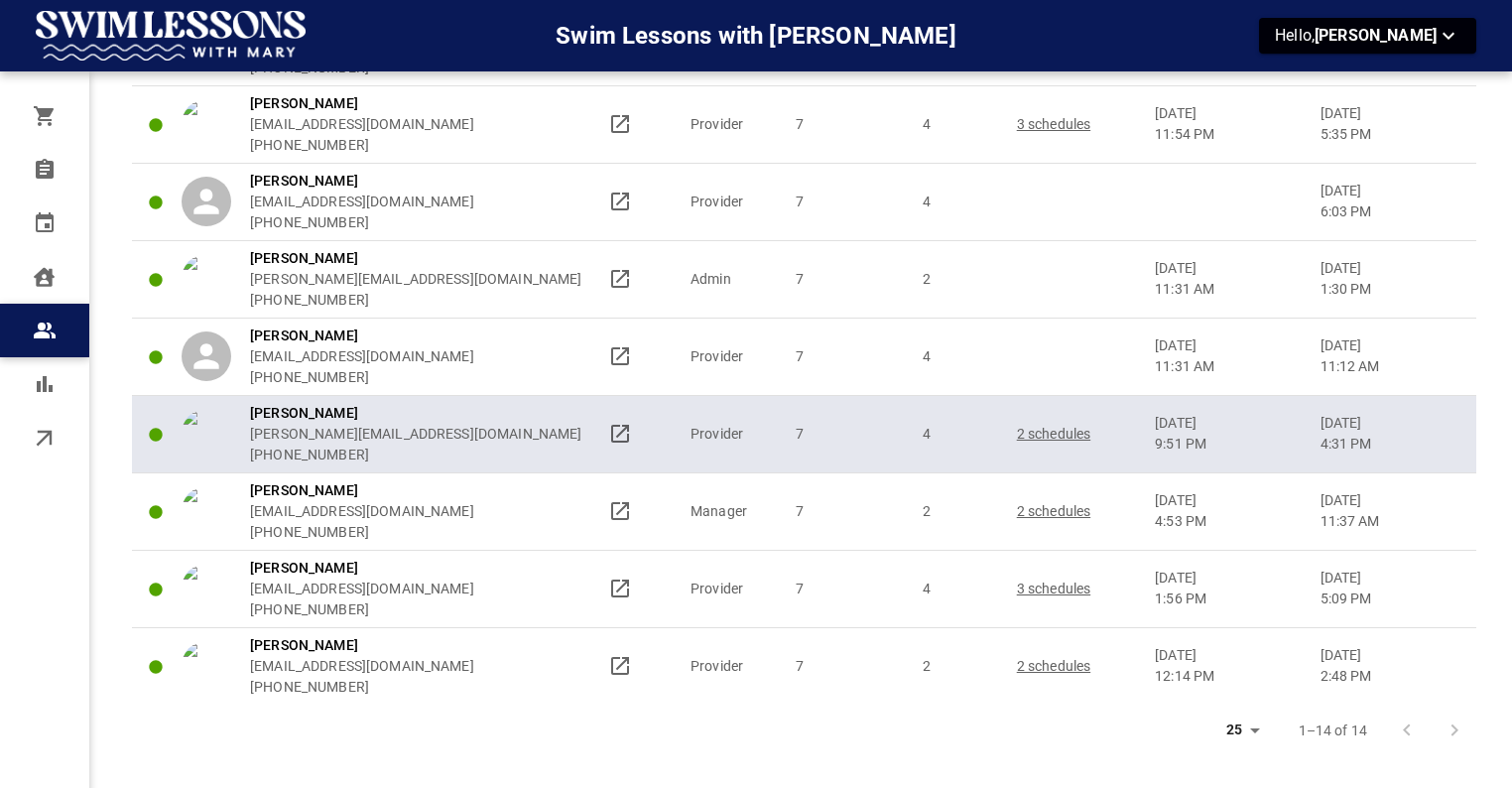 scroll, scrollTop: 587, scrollLeft: 0, axis: vertical 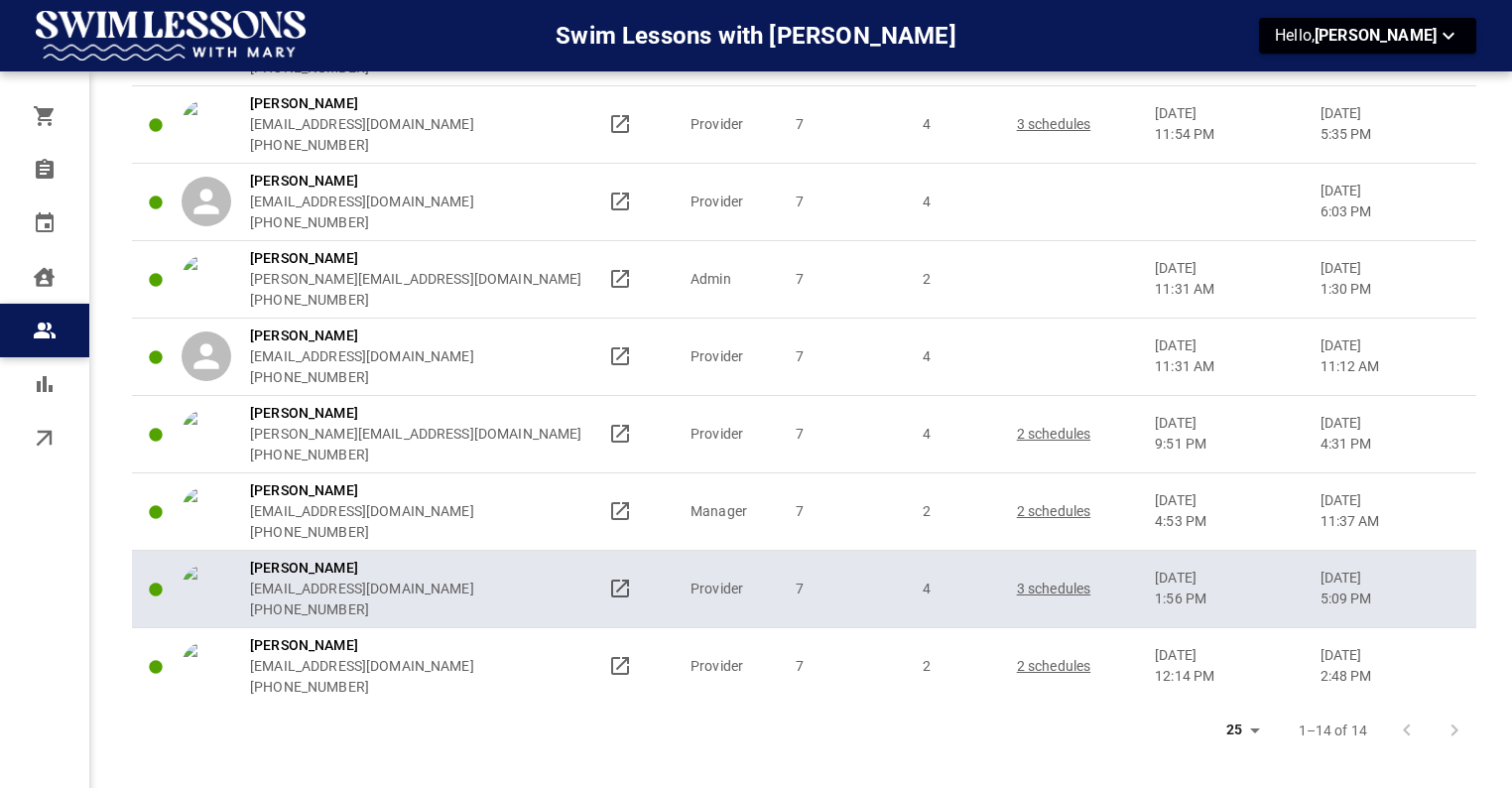click on "3 schedules" at bounding box center [1076, 589] 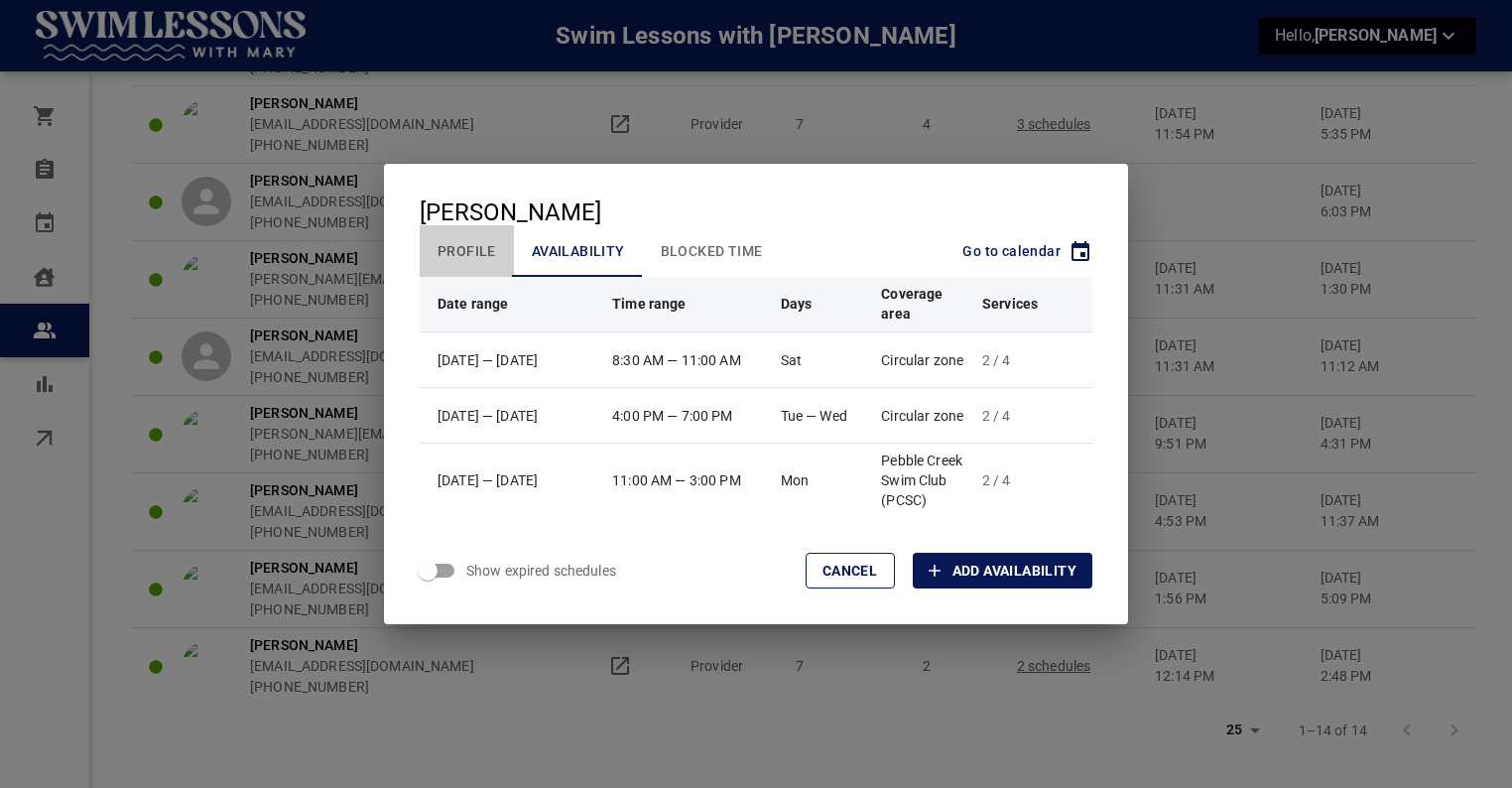 click on "Profile" at bounding box center (466, 251) 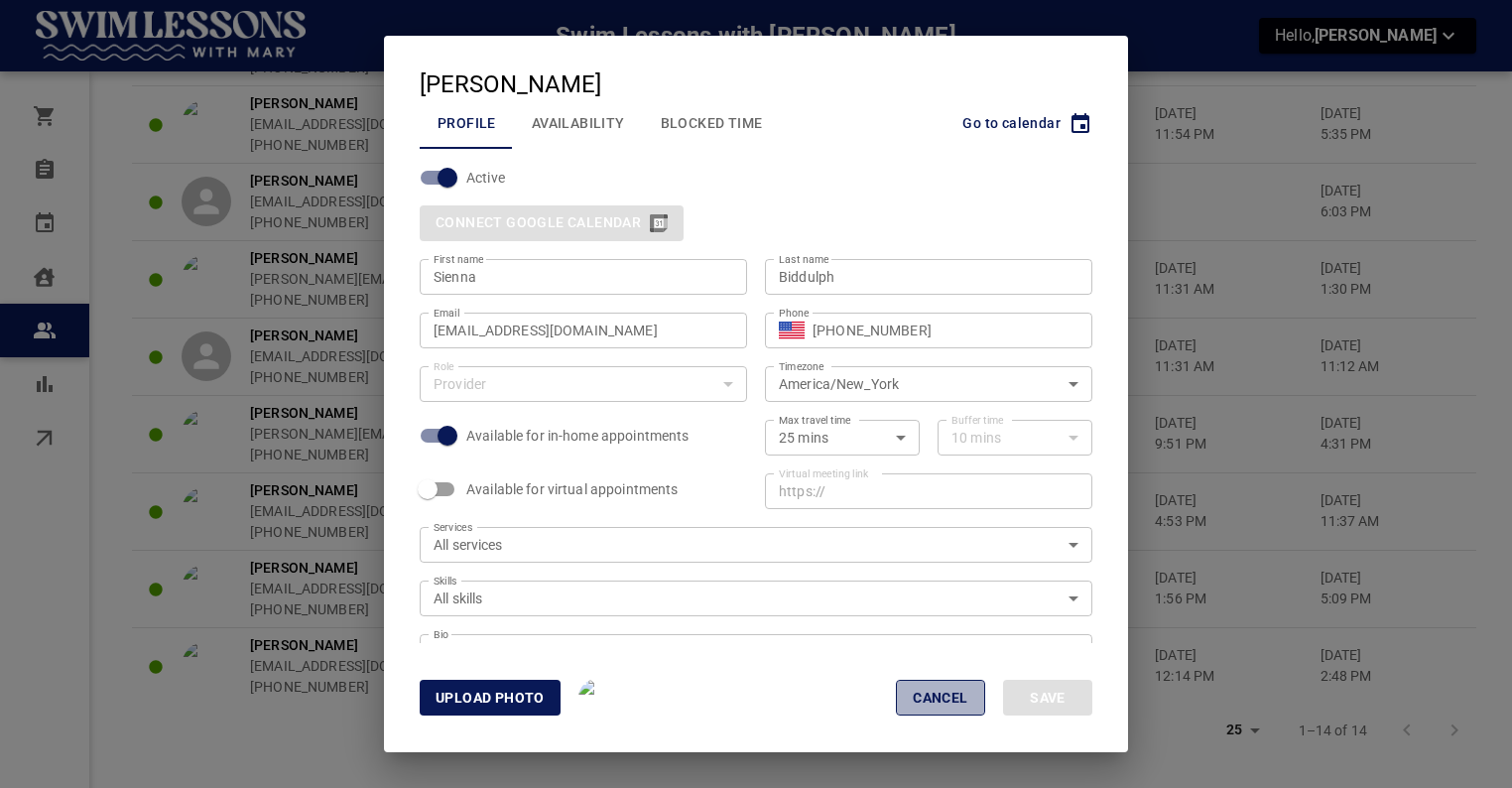 click on "Cancel" at bounding box center (941, 698) 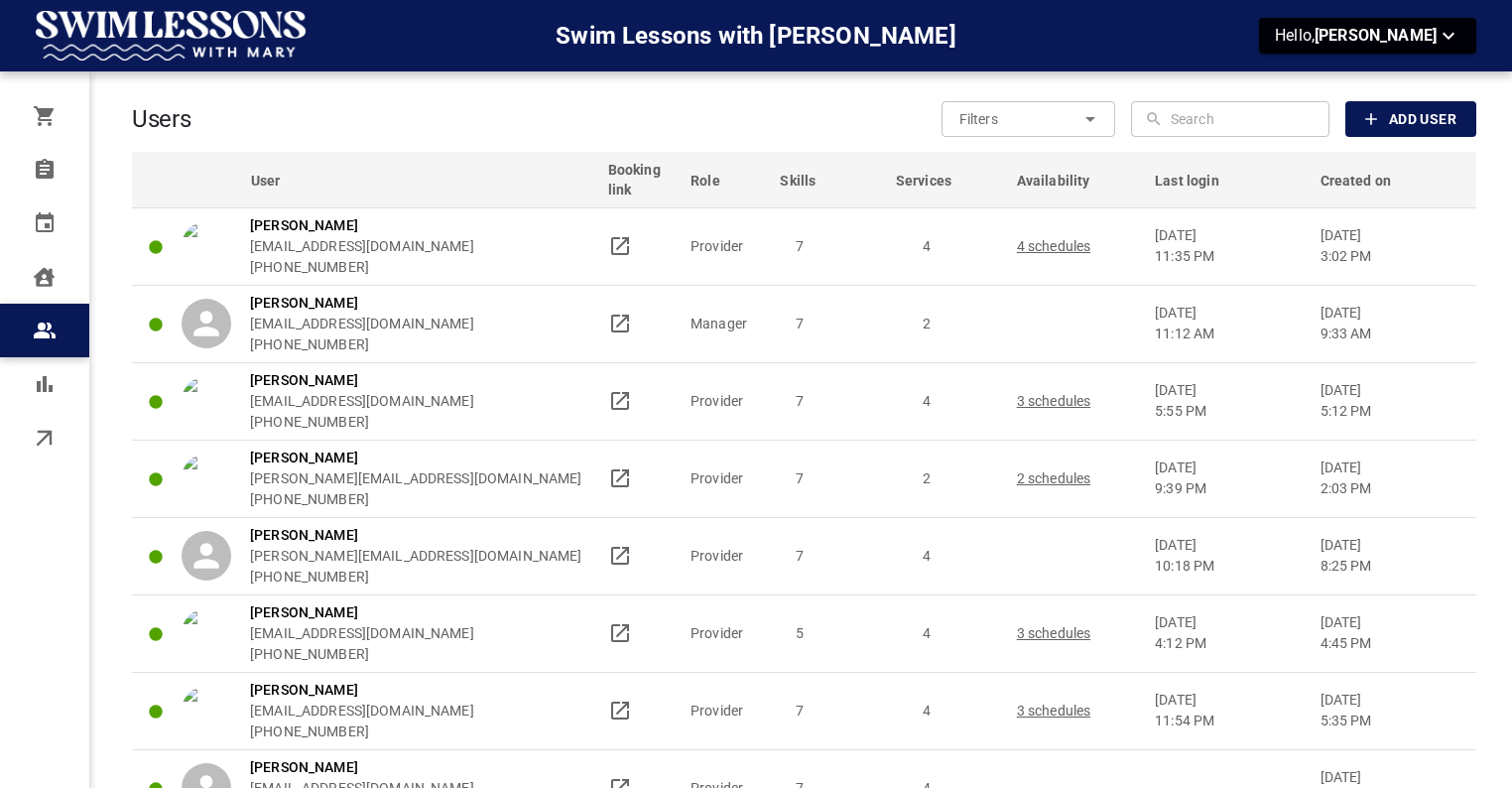 scroll, scrollTop: 0, scrollLeft: 0, axis: both 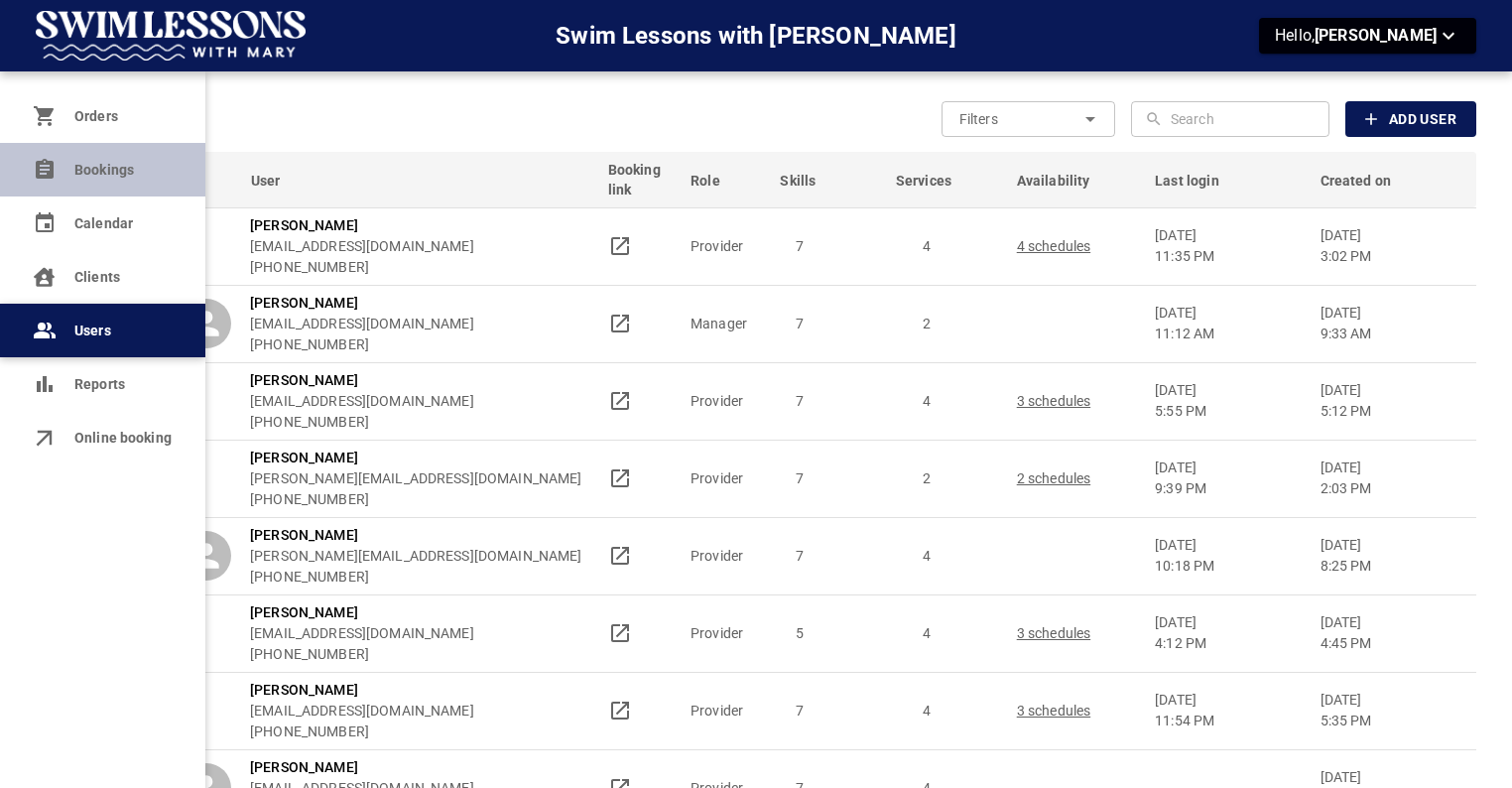 click on "Bookings" at bounding box center [102, 170] 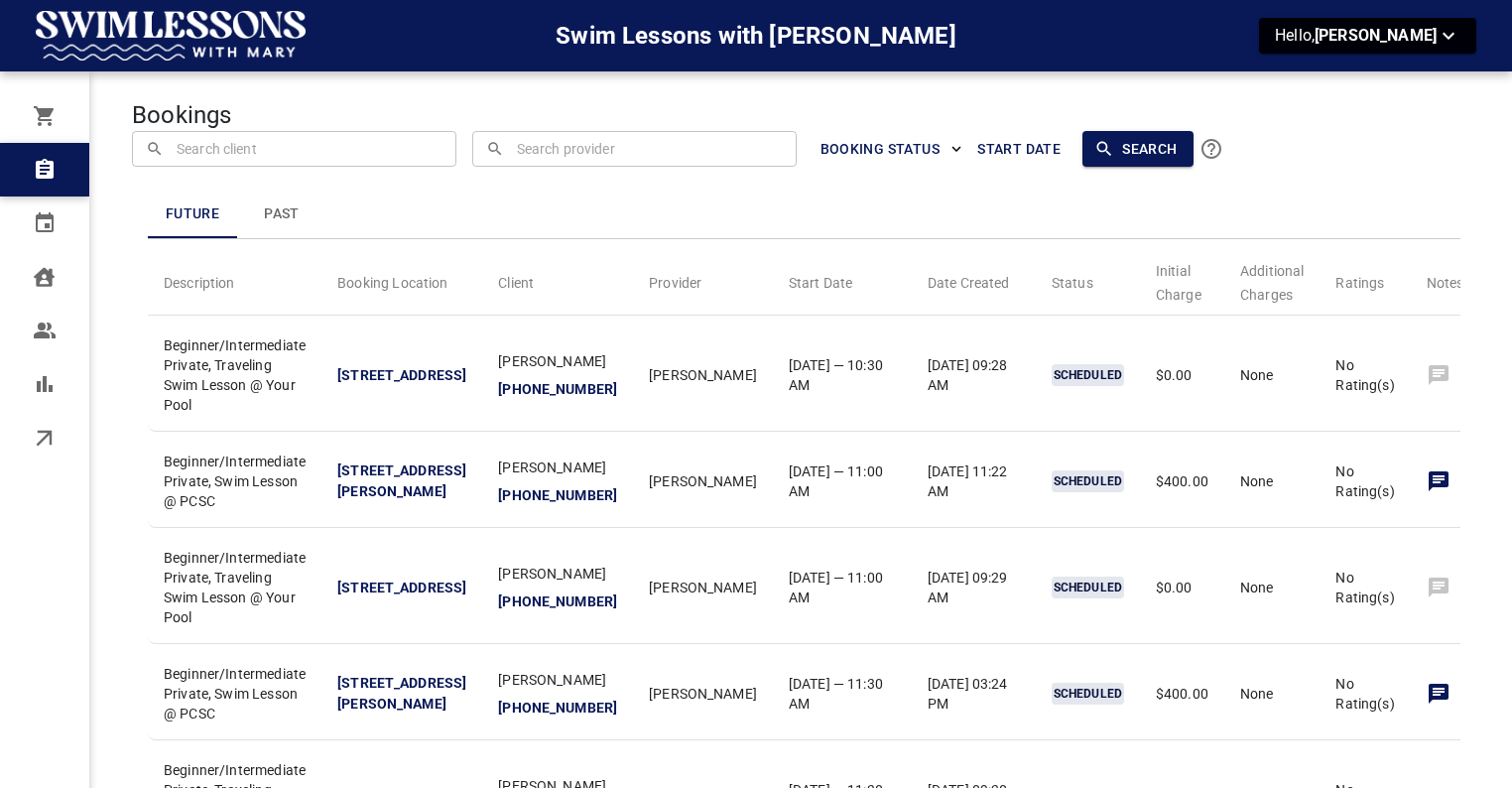 click at bounding box center (295, 148) 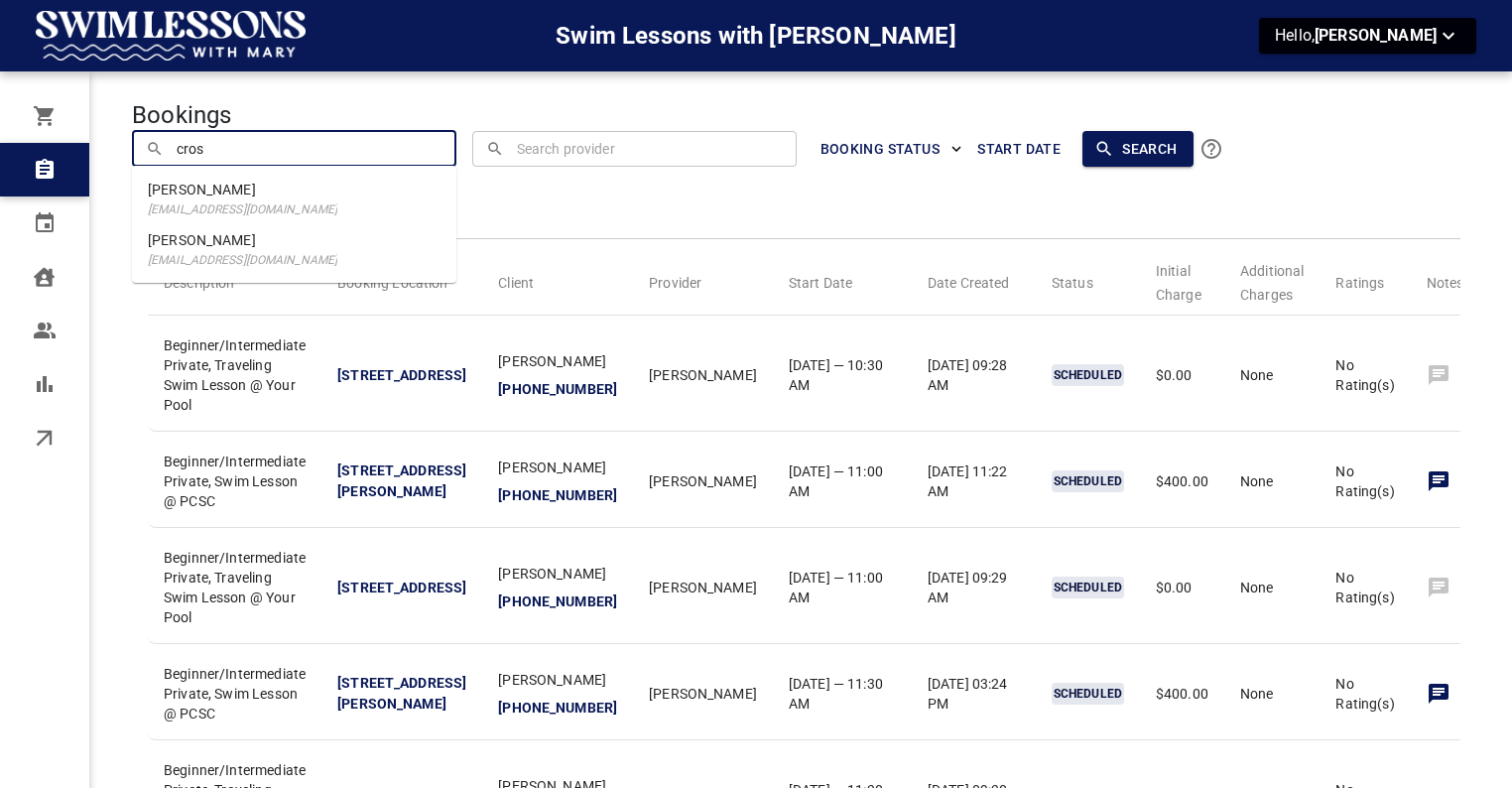 click on "[PERSON_NAME] [EMAIL_ADDRESS][DOMAIN_NAME]" at bounding box center (294, 249) 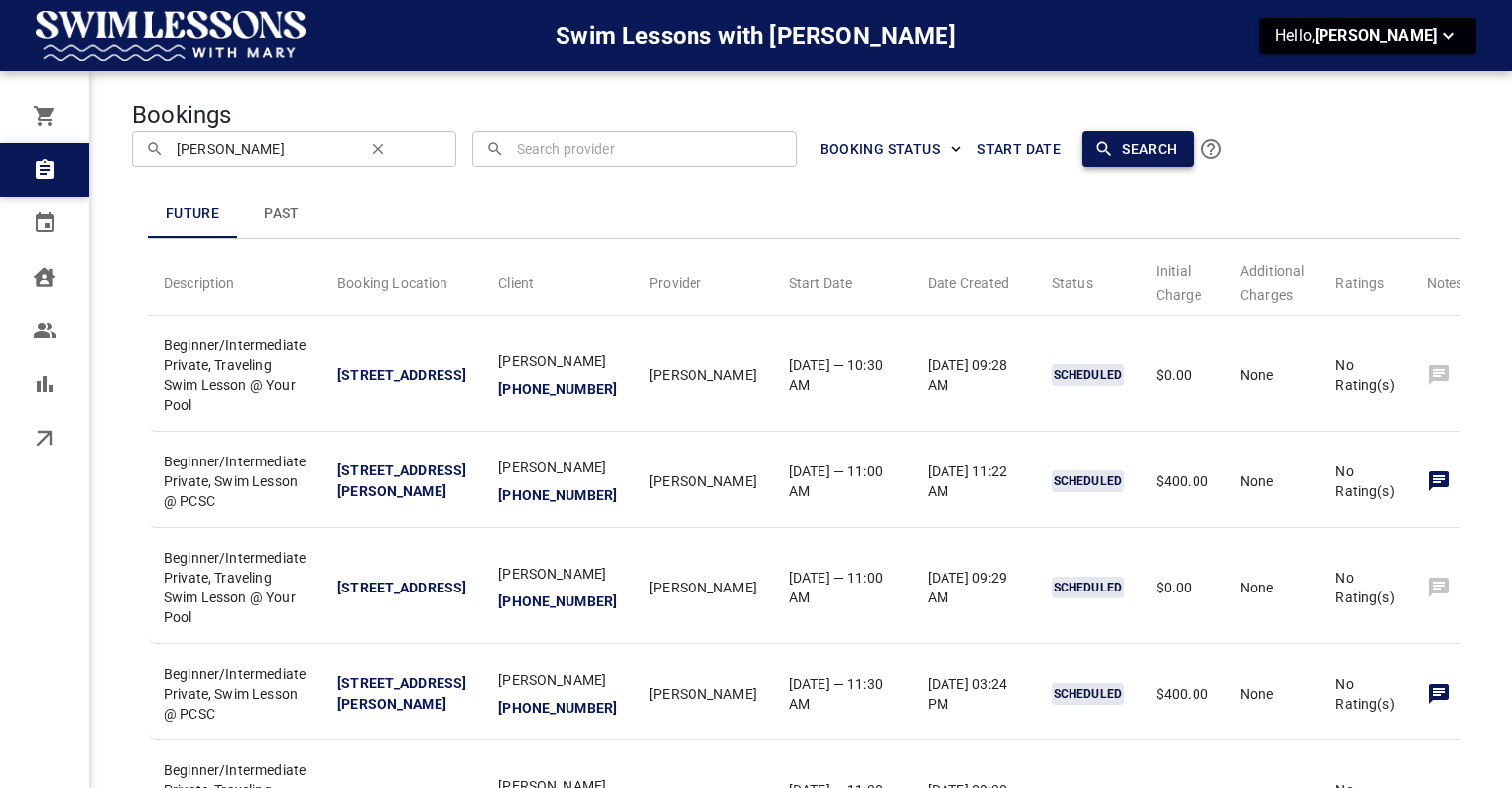 click on "Search" at bounding box center (1137, 149) 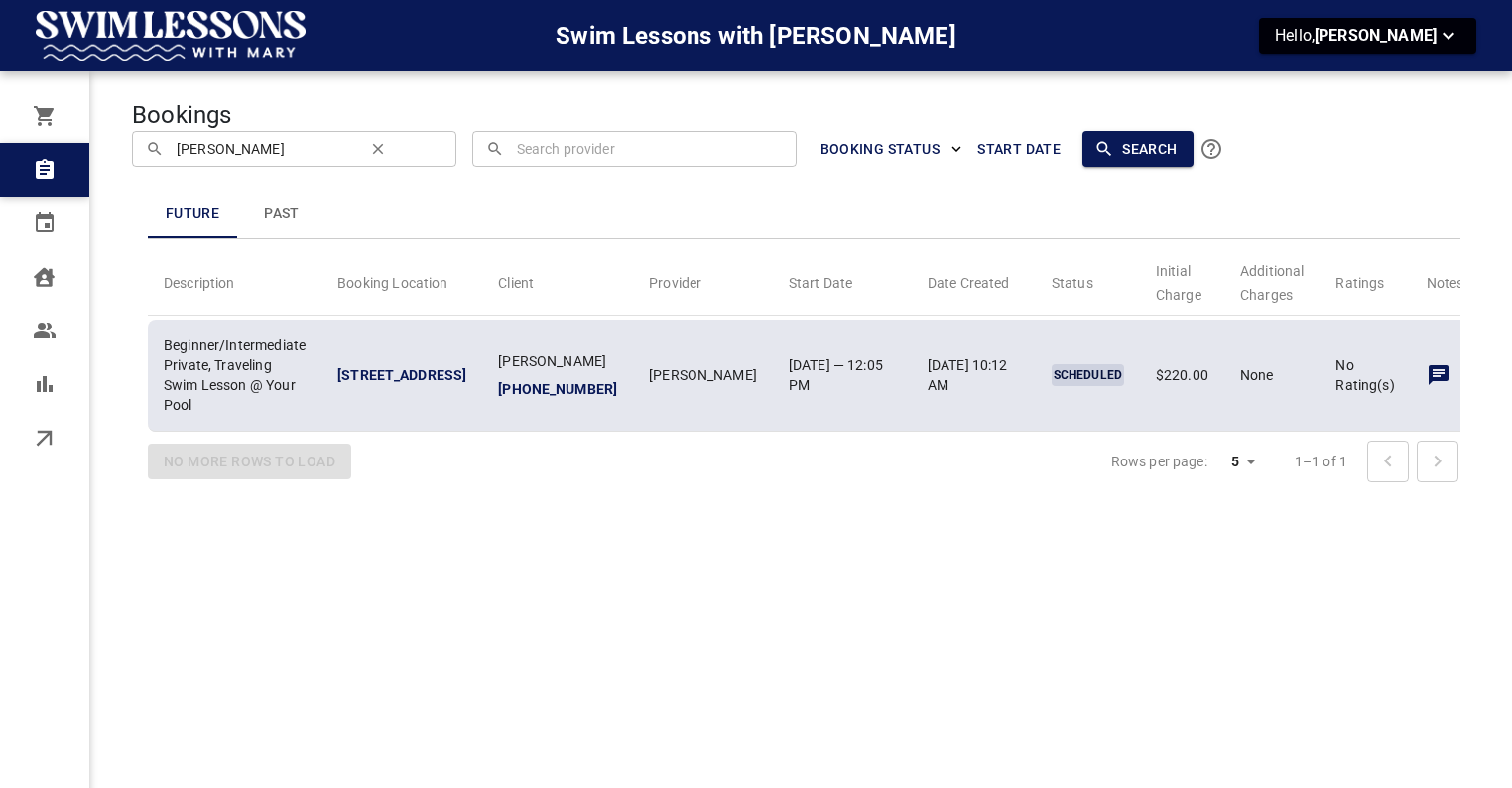 click 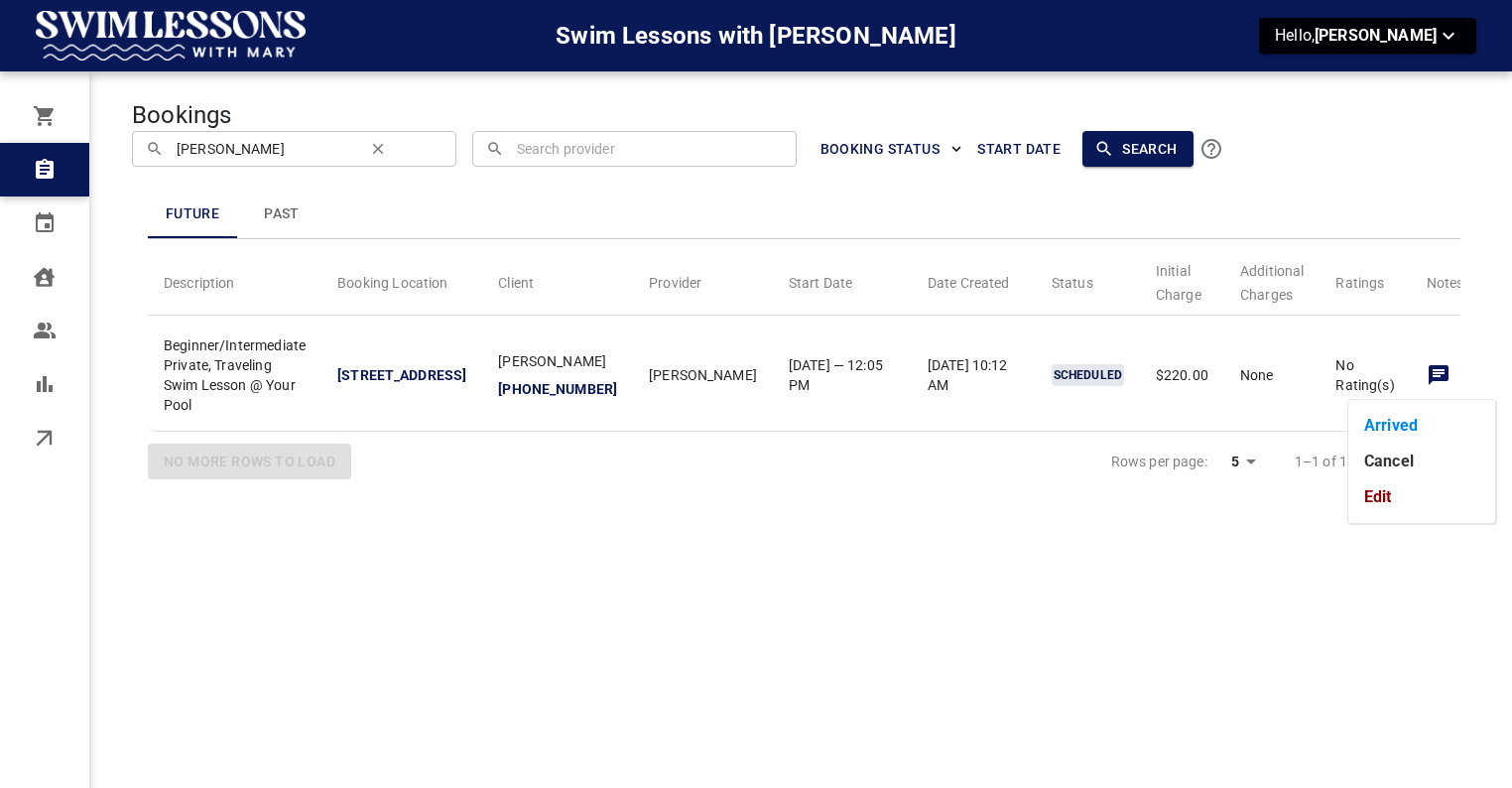 click on "Edit" at bounding box center [1422, 497] 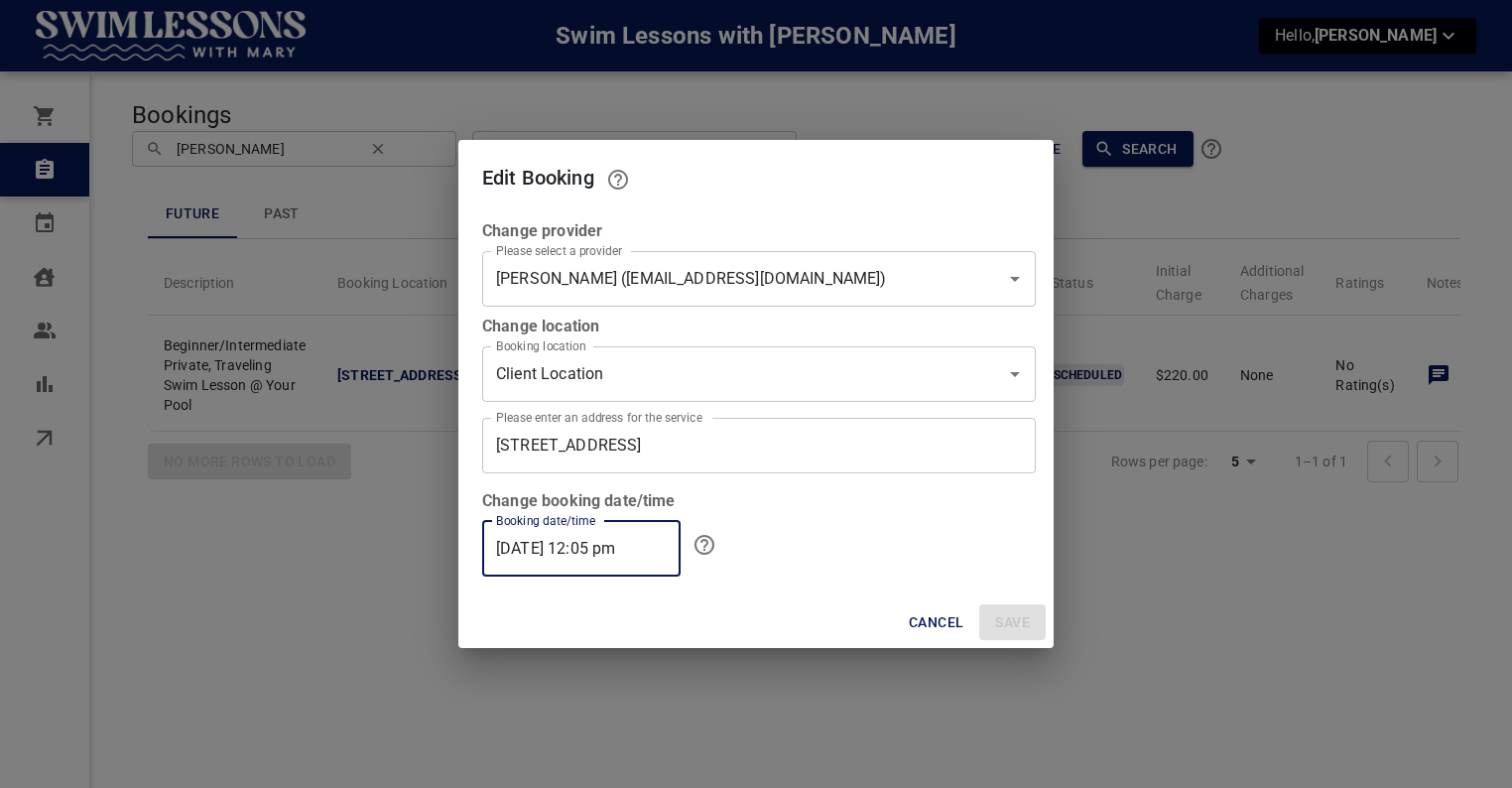 click on "[DATE] 12:05 pm" at bounding box center [581, 549] 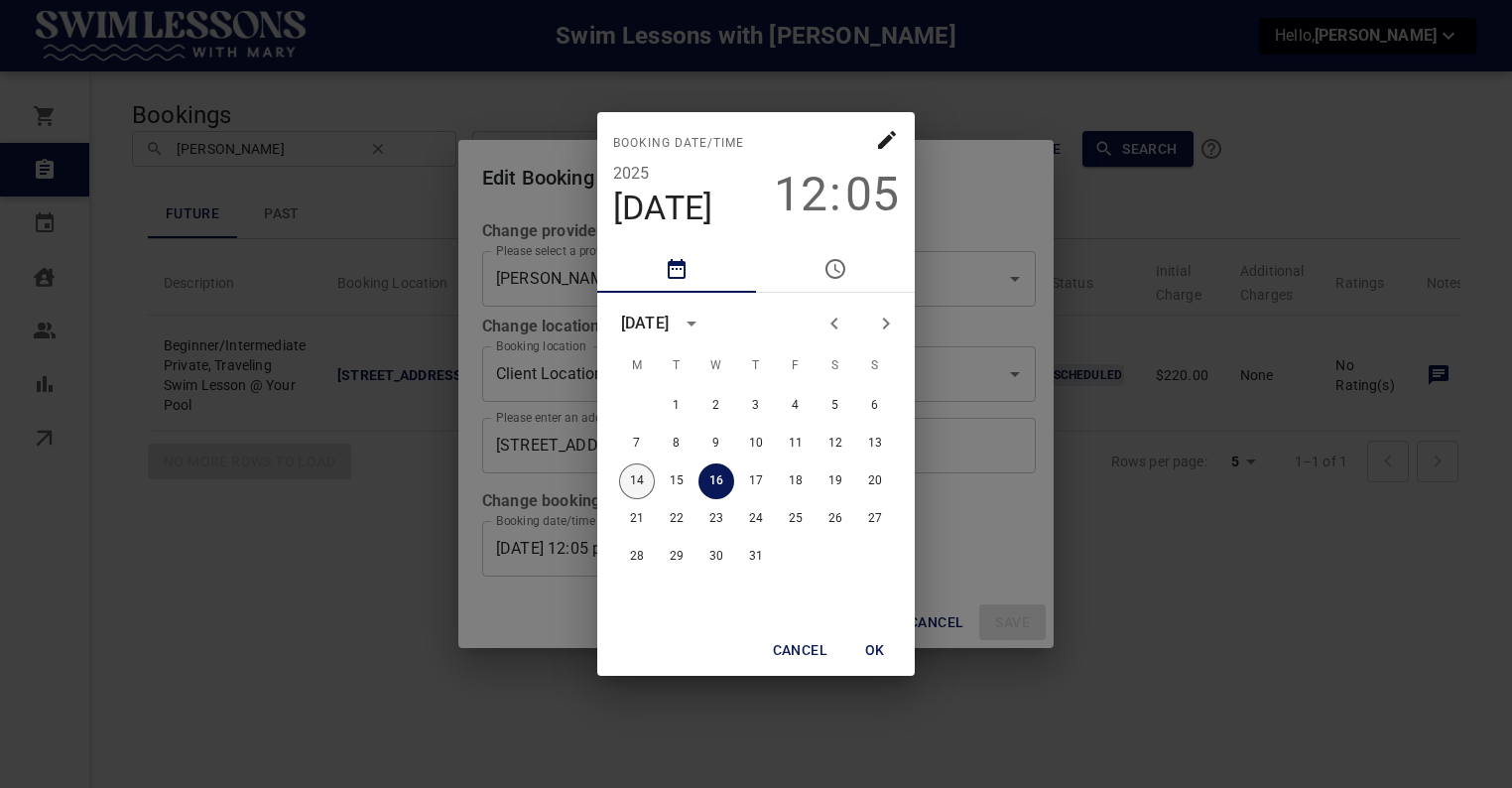 click on "14" at bounding box center [637, 481] 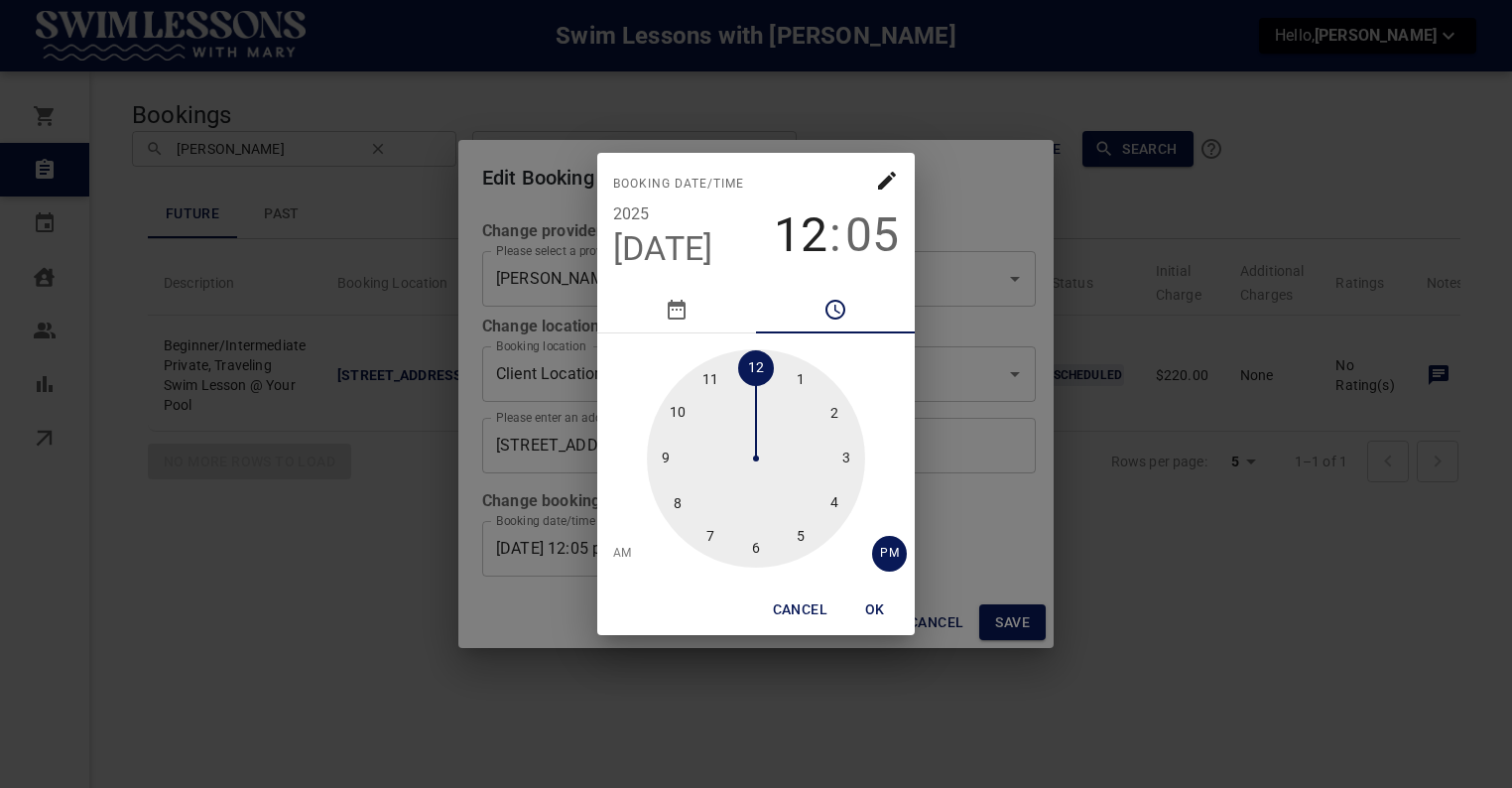 click at bounding box center (756, 459) 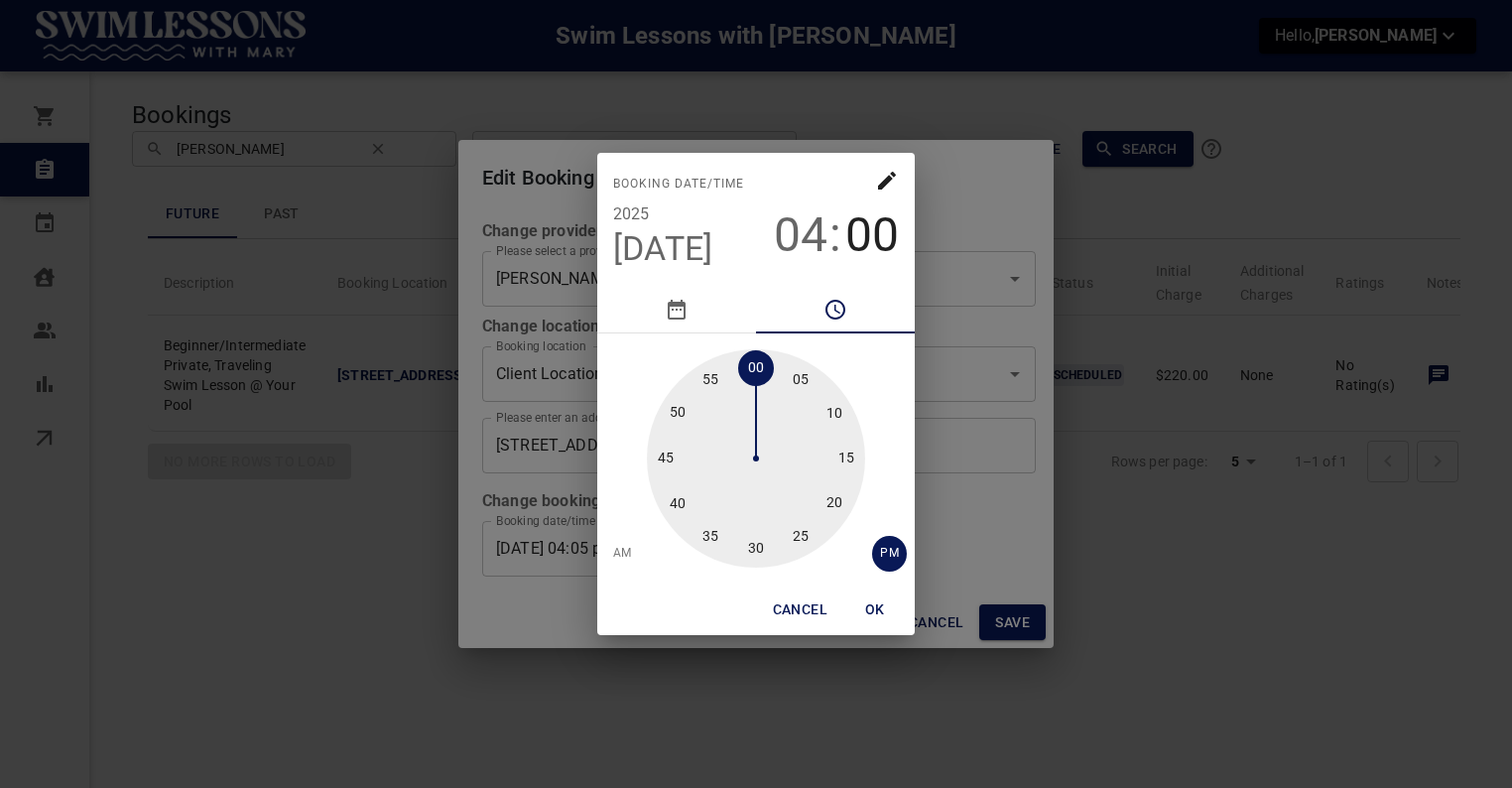 click at bounding box center (756, 459) 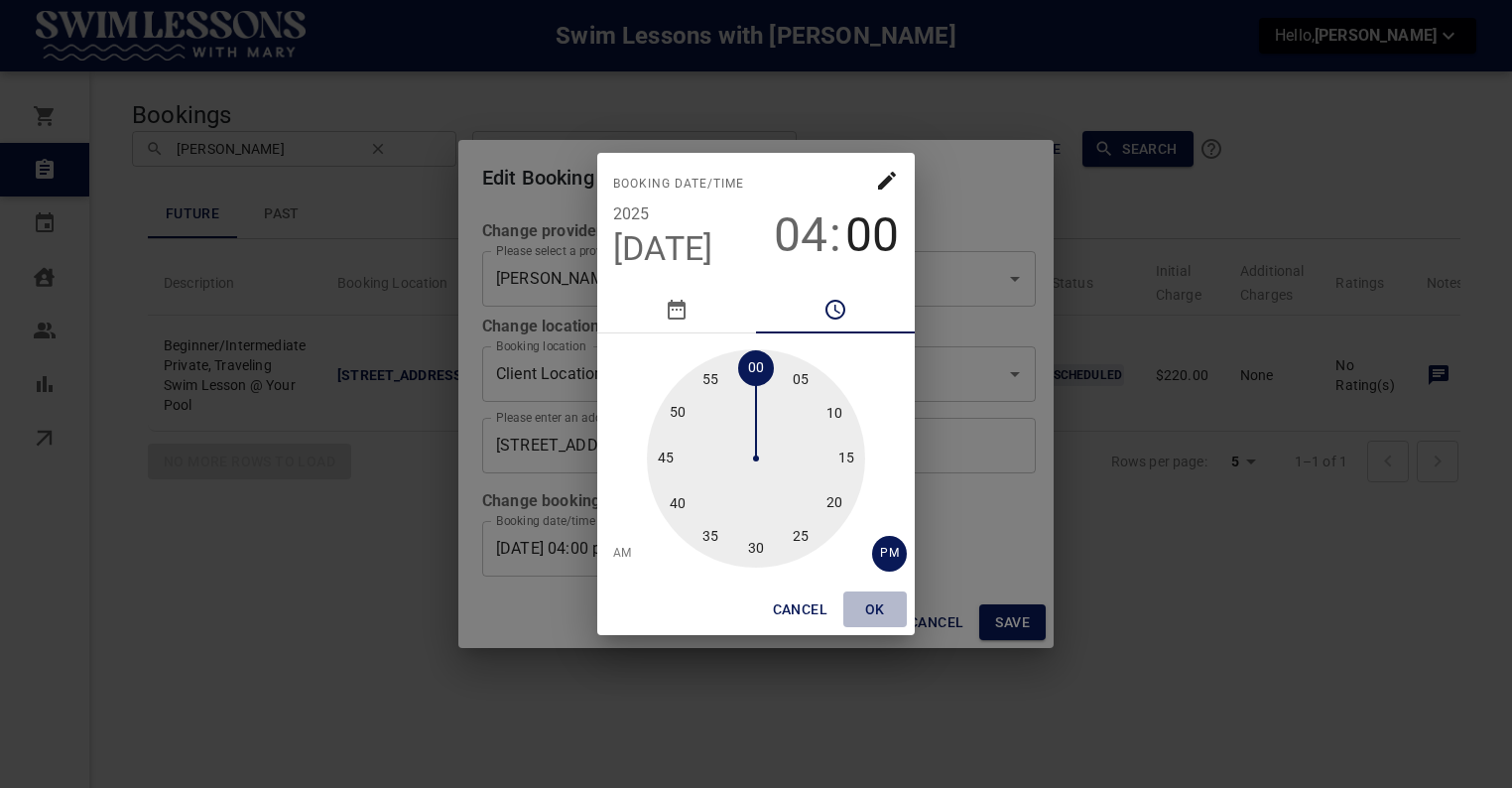click on "OK" at bounding box center (875, 609) 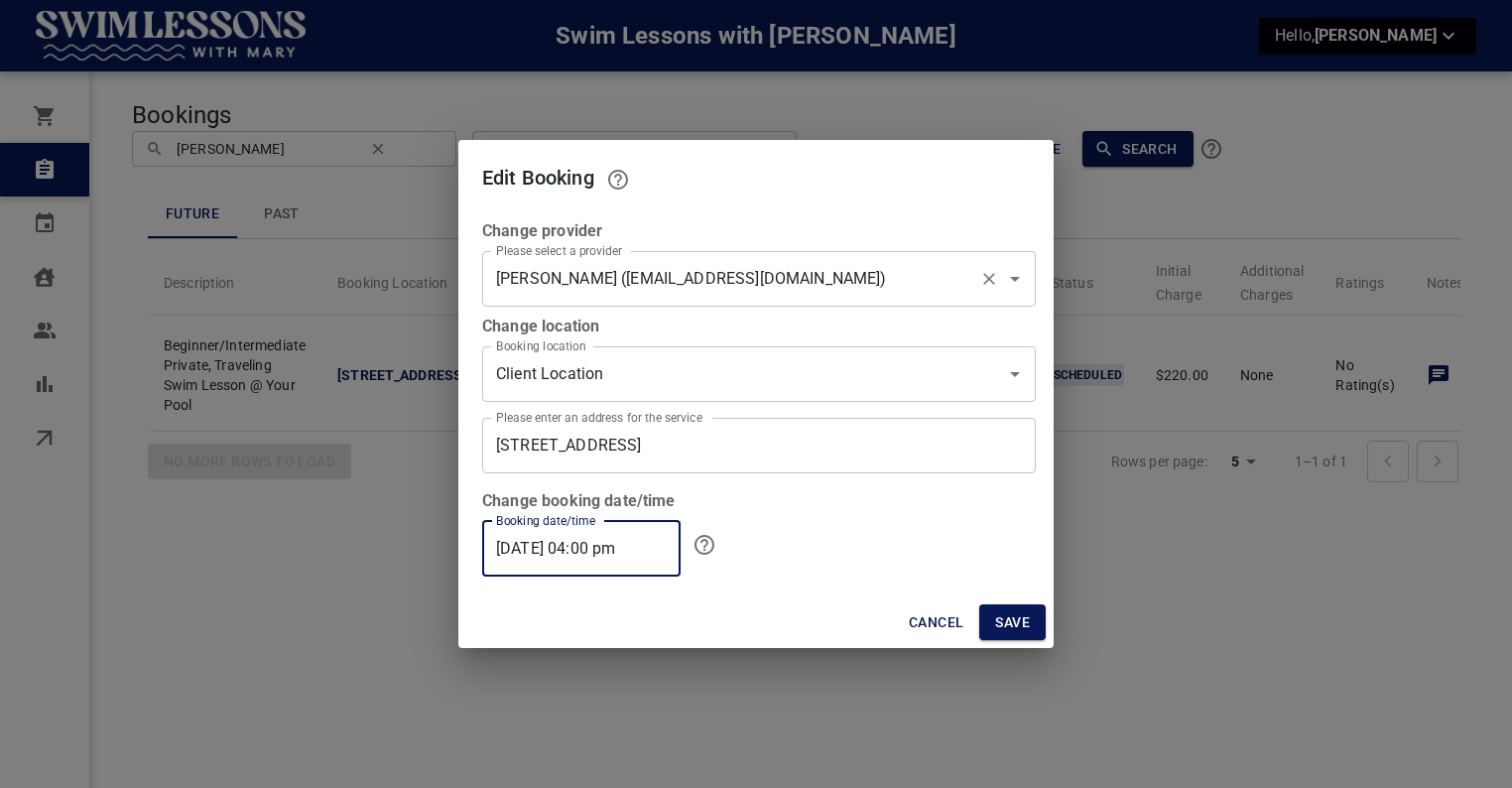 click 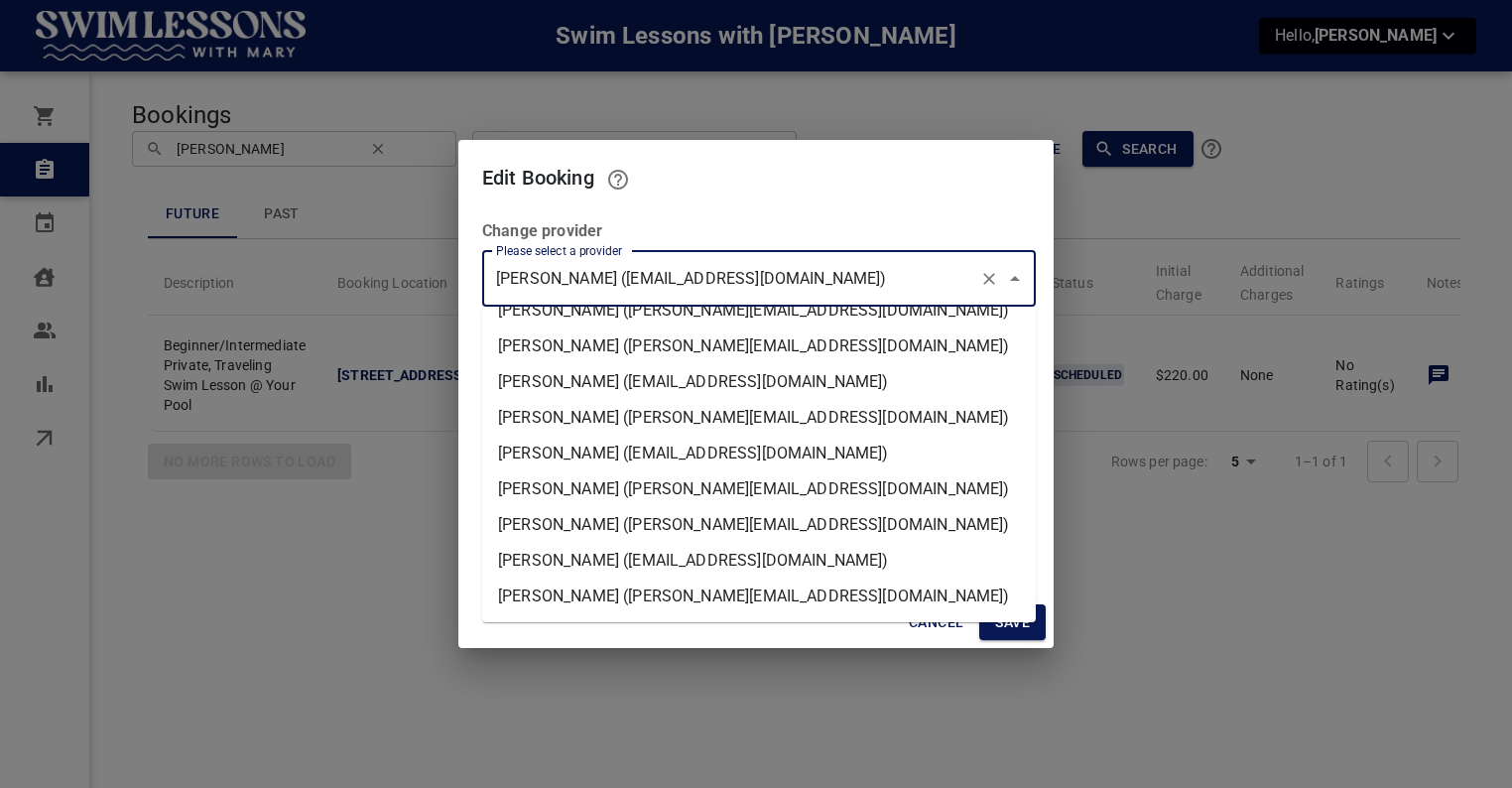 scroll, scrollTop: 200, scrollLeft: 0, axis: vertical 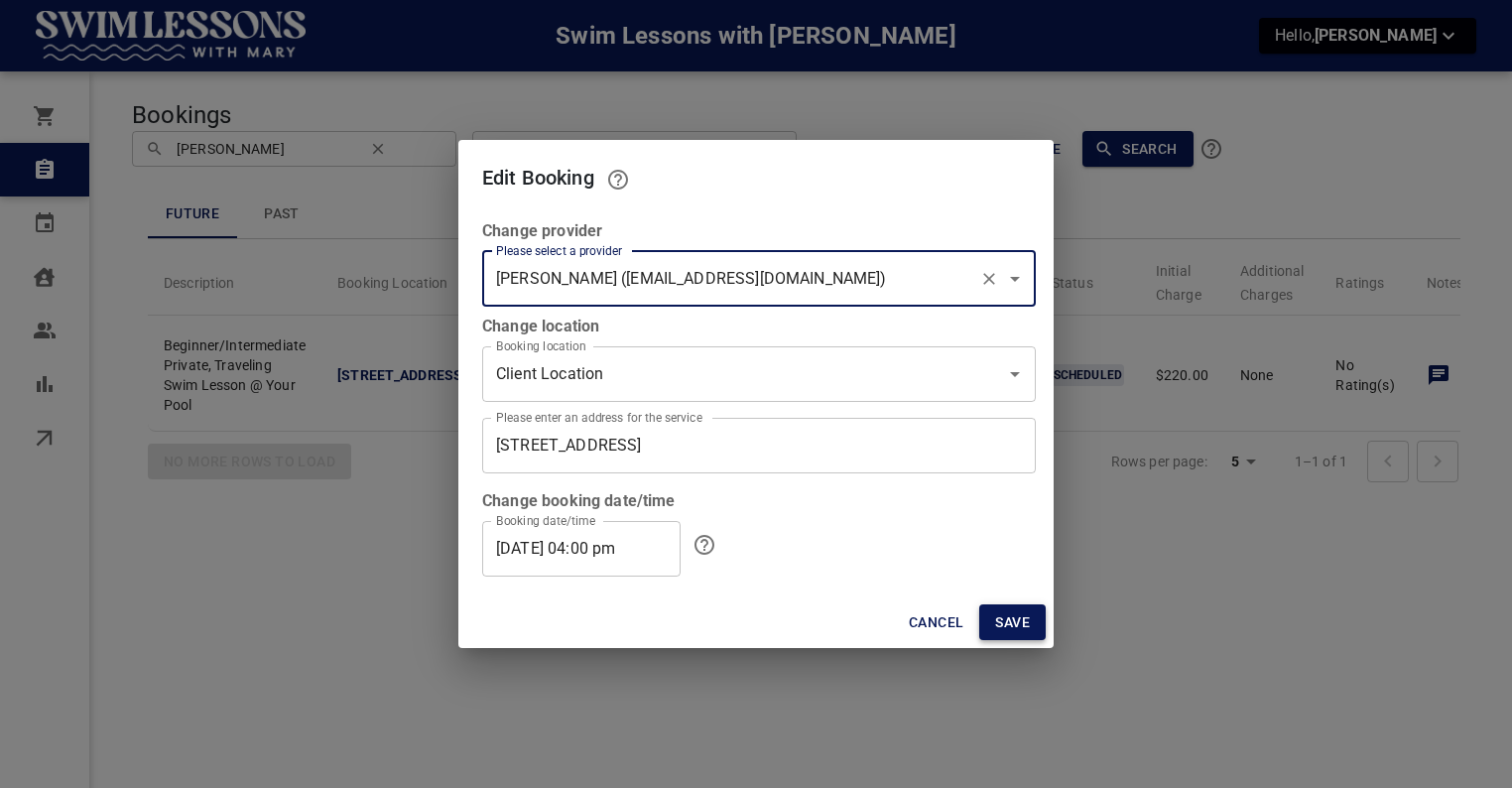 click on "Save" at bounding box center [1012, 622] 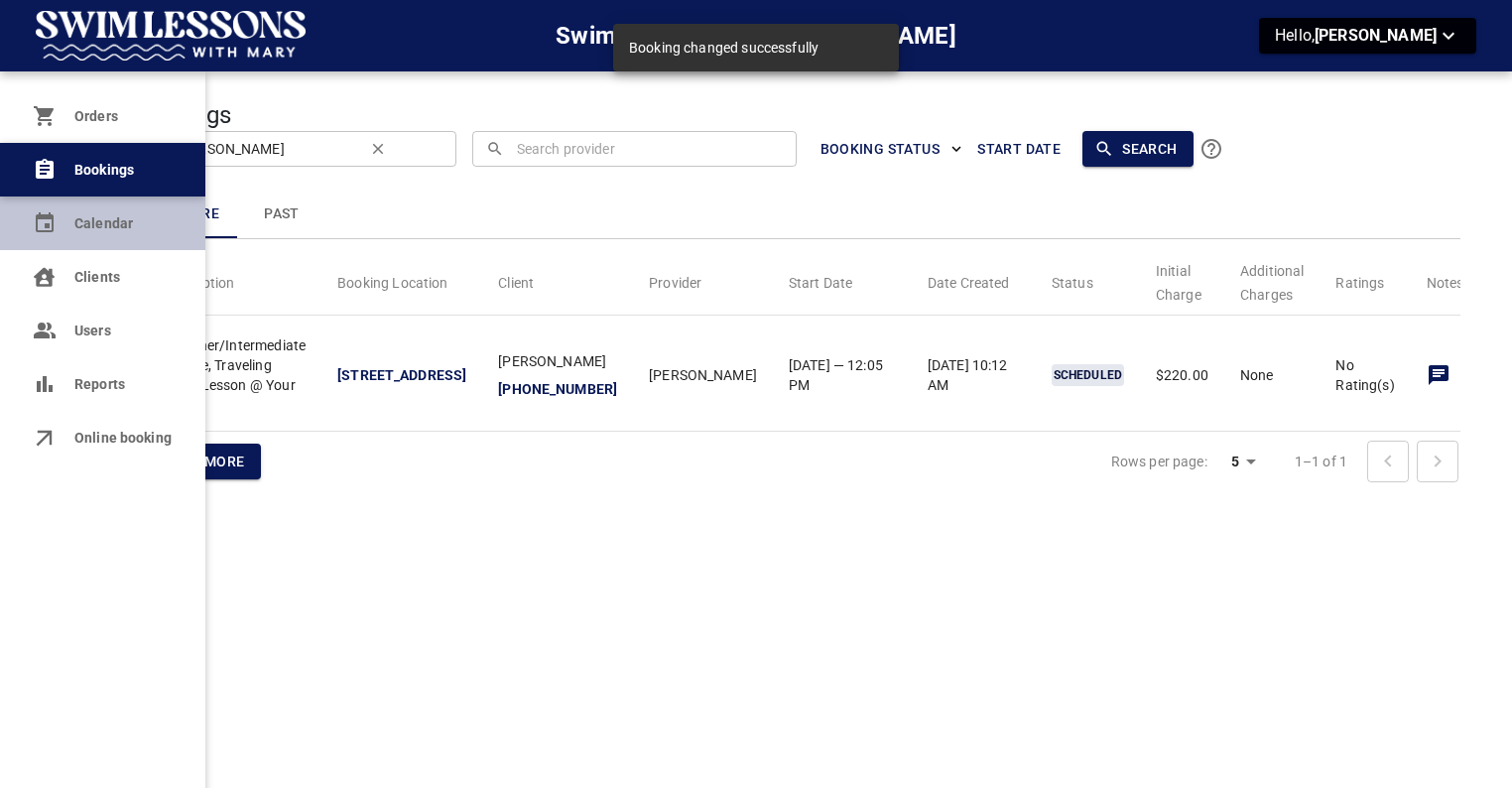 click on "Calendar" at bounding box center (122, 223) 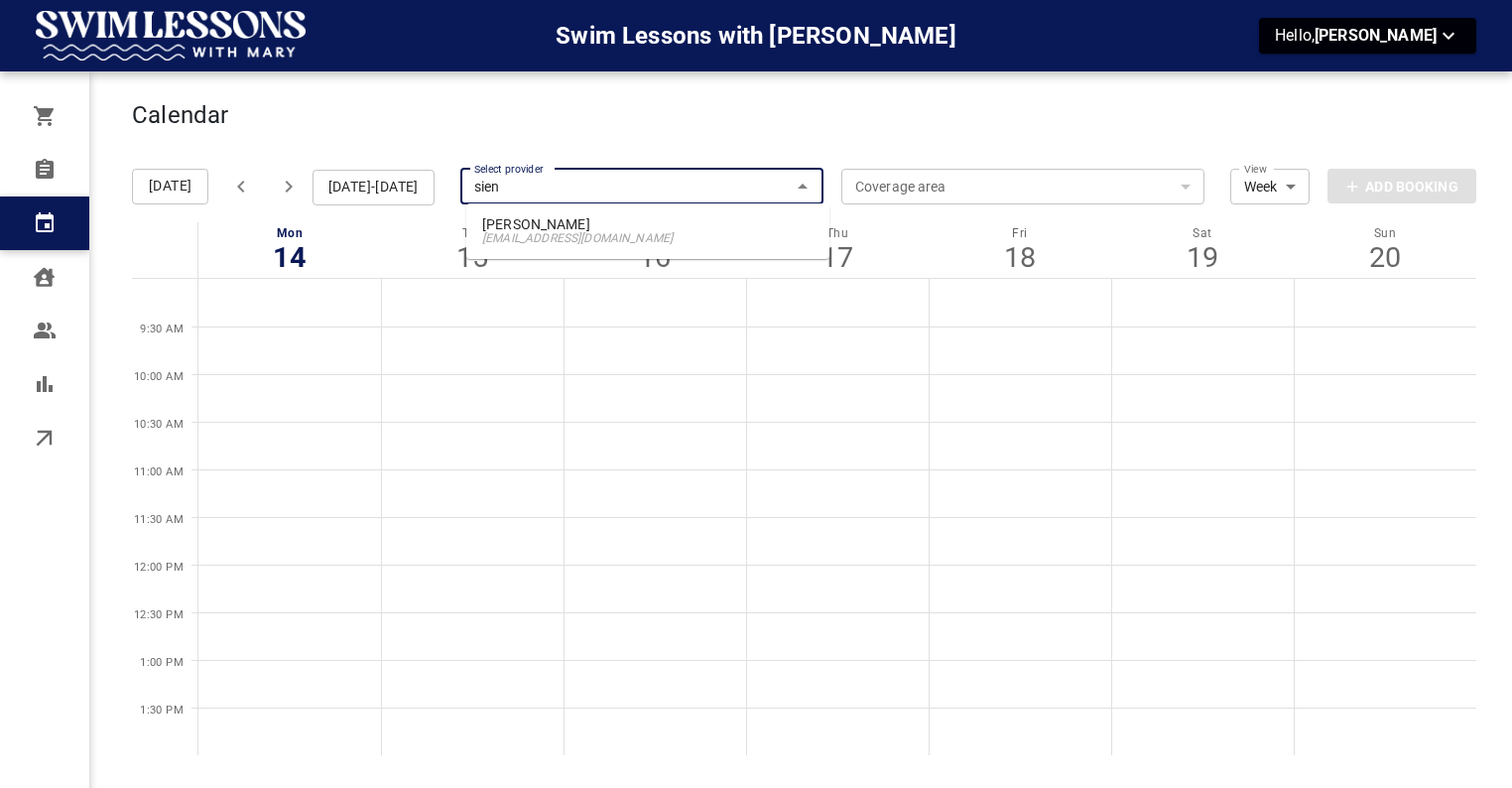 type on "sienn" 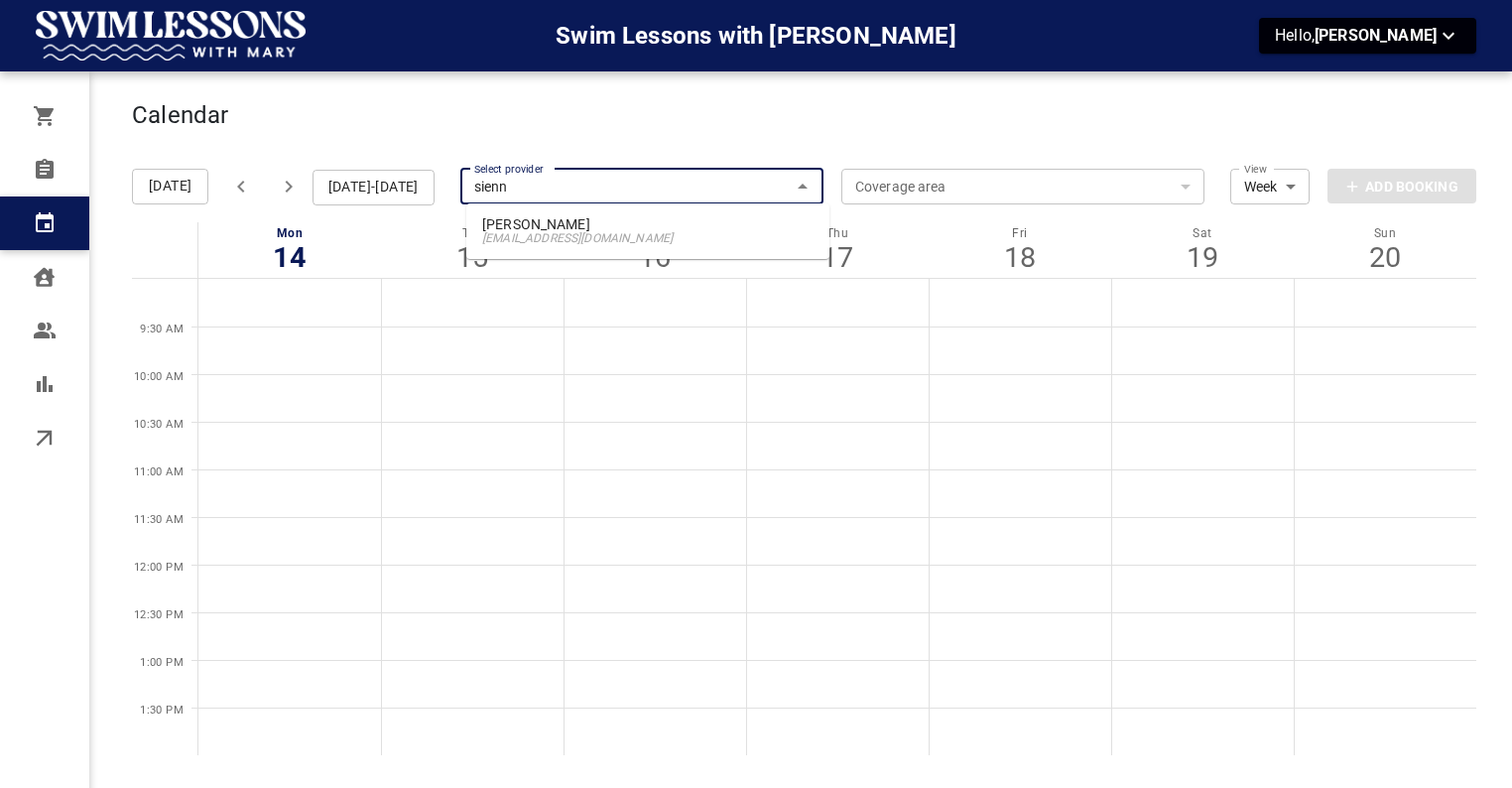 click on "[EMAIL_ADDRESS][DOMAIN_NAME]" at bounding box center (648, 238) 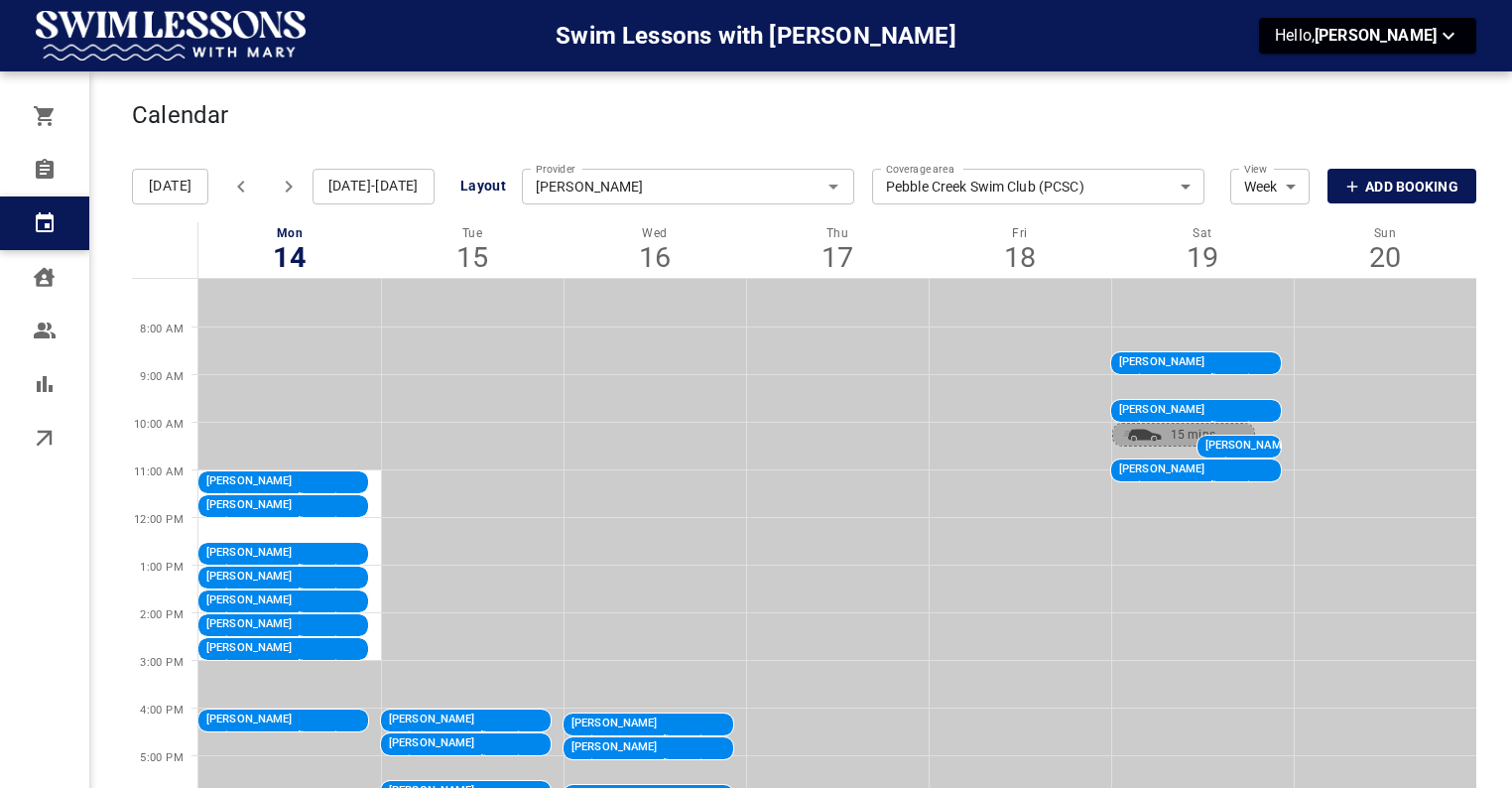 click on "Add Booking" at bounding box center (1411, 187) 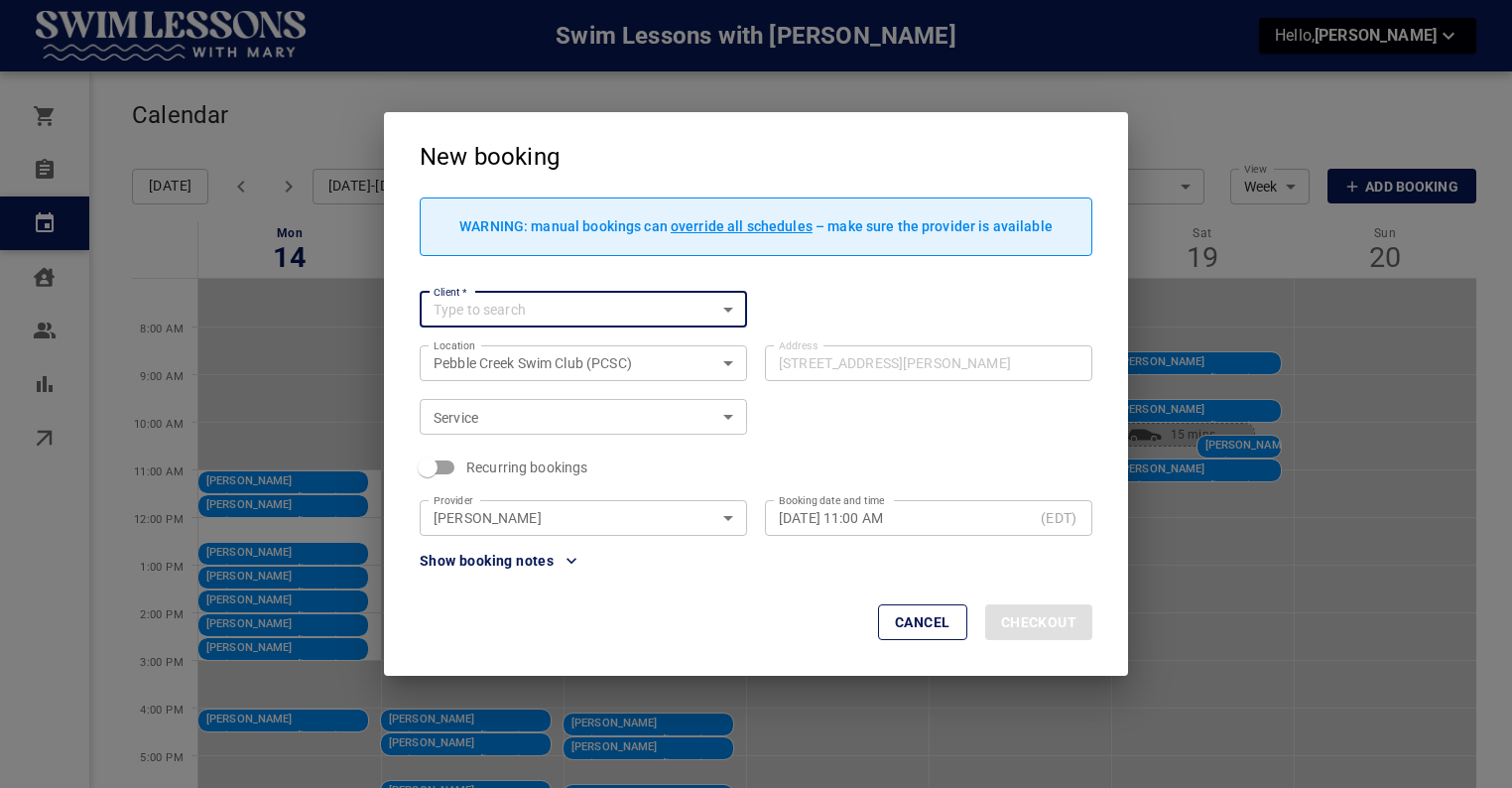 type on "s" 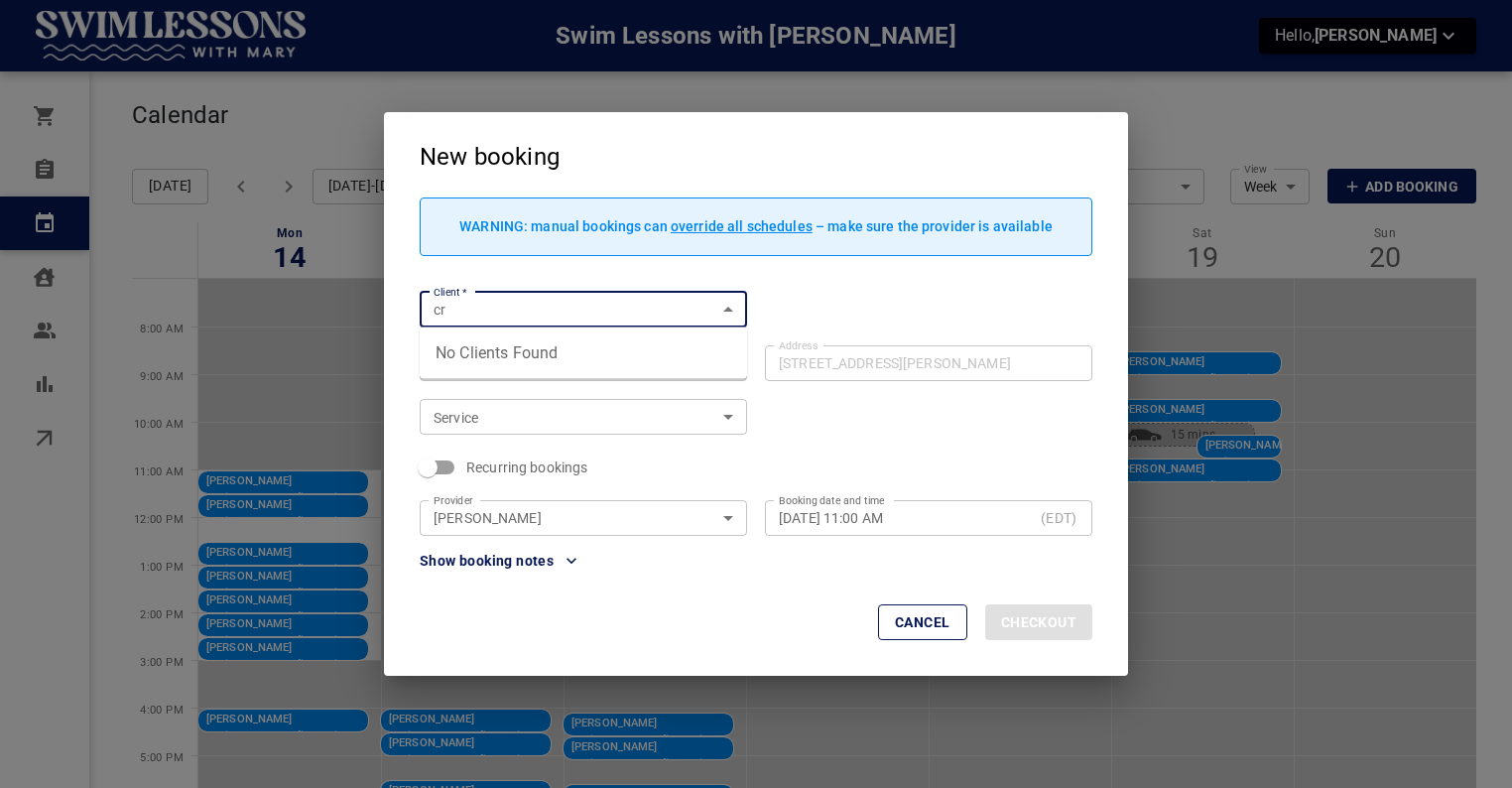 type on "c" 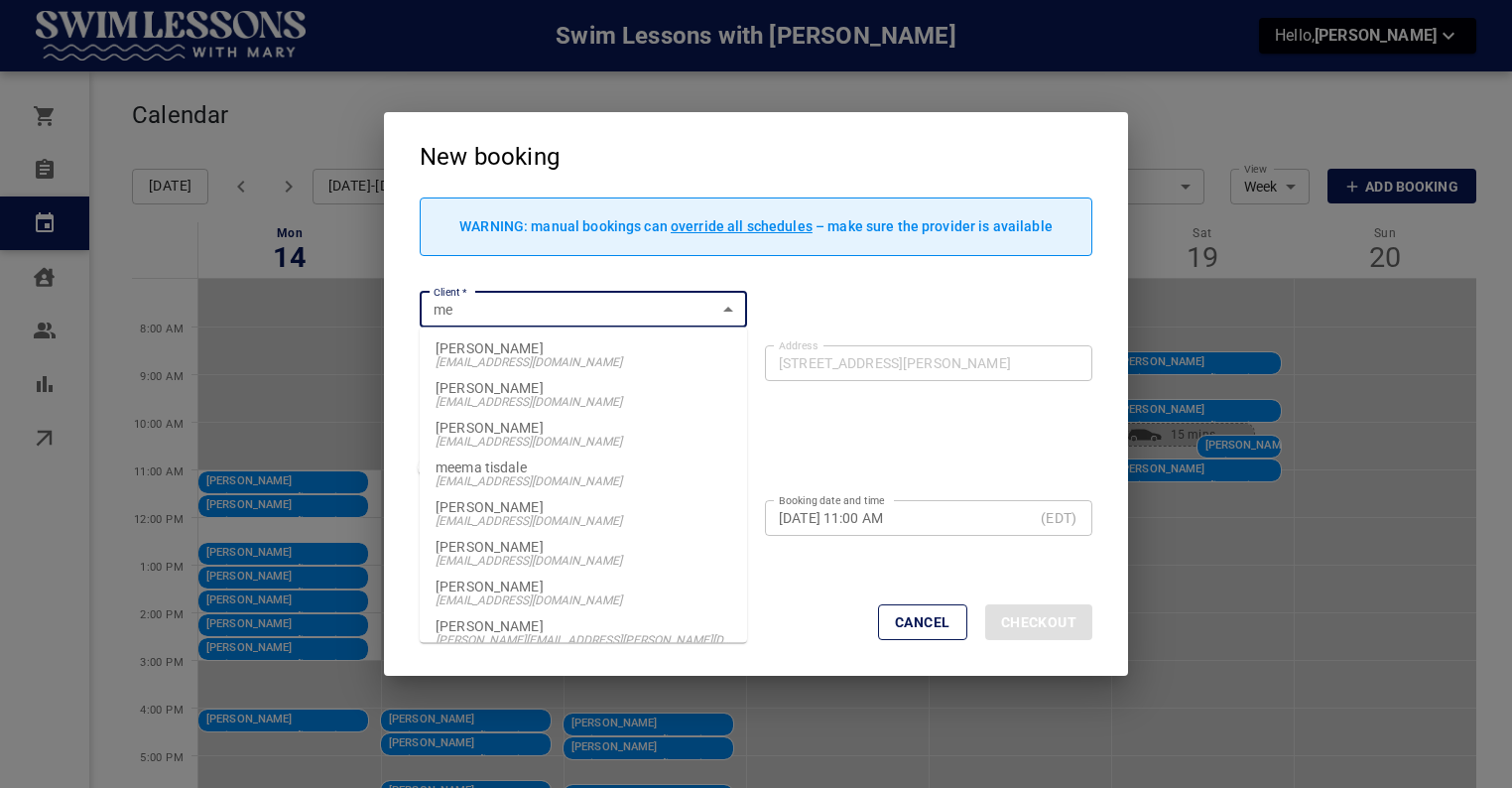 click on "[PERSON_NAME]" at bounding box center [583, 348] 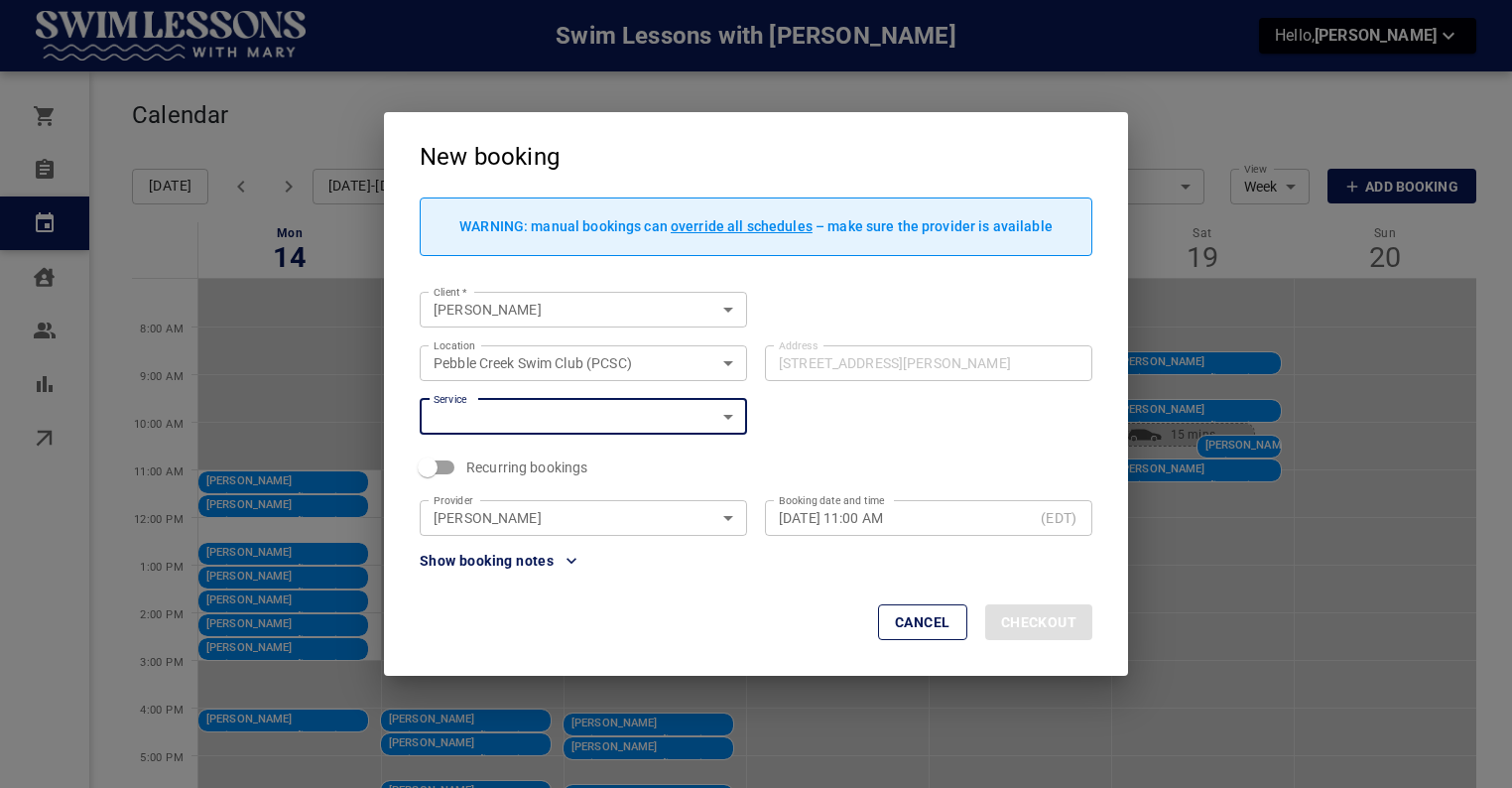 click on "Swim Lessons with [PERSON_NAME] Hello,  [PERSON_NAME] Orders Bookings Calendar Clients Users Reports Online booking Calendar Add Booking [DATE] [DATE]-[DATE] Layout Provider [PERSON_NAME] Provider Coverage area [GEOGRAPHIC_DATA] Swim Club (PCSC) f3406708-3238-4e35-bfeb-f2baecfeaf46 Coverage area View Week Week View Add Booking Mon 14 Tue 15 Wed 16 Thu 17 Fri 18 Sat 19 Sun 20 8:00 AM 9:00 AM 10:00 AM 11:00 AM 12:00 PM 1:00 PM 2:00 PM 3:00 PM 4:00 PM 5:00 PM 6:00 PM   [PERSON_NAME] Beginner/Intermediate Private, Swim Lesson @ PCSC 11:00 AM - 11:30 AM [STREET_ADDRESS][PERSON_NAME]   [PERSON_NAME] Beginner/Intermediate Private, Swim Lesson @ PCSC 11:30 AM - 12:00 PM [STREET_ADDRESS][PERSON_NAME]   [PERSON_NAME] Beginner/Intermediate Private, Swim Lesson @ PCSC 12:30 PM - 1:00 PM [STREET_ADDRESS][PERSON_NAME]   [PERSON_NAME] Beginner/Intermediate Private, Swim Lesson @ PCSC 1:00 PM - 1:30 PM [STREET_ADDRESS][PERSON_NAME]   [PERSON_NAME] 1:30 PM - 2:00 PM   [PERSON_NAME]" at bounding box center (756, 487) 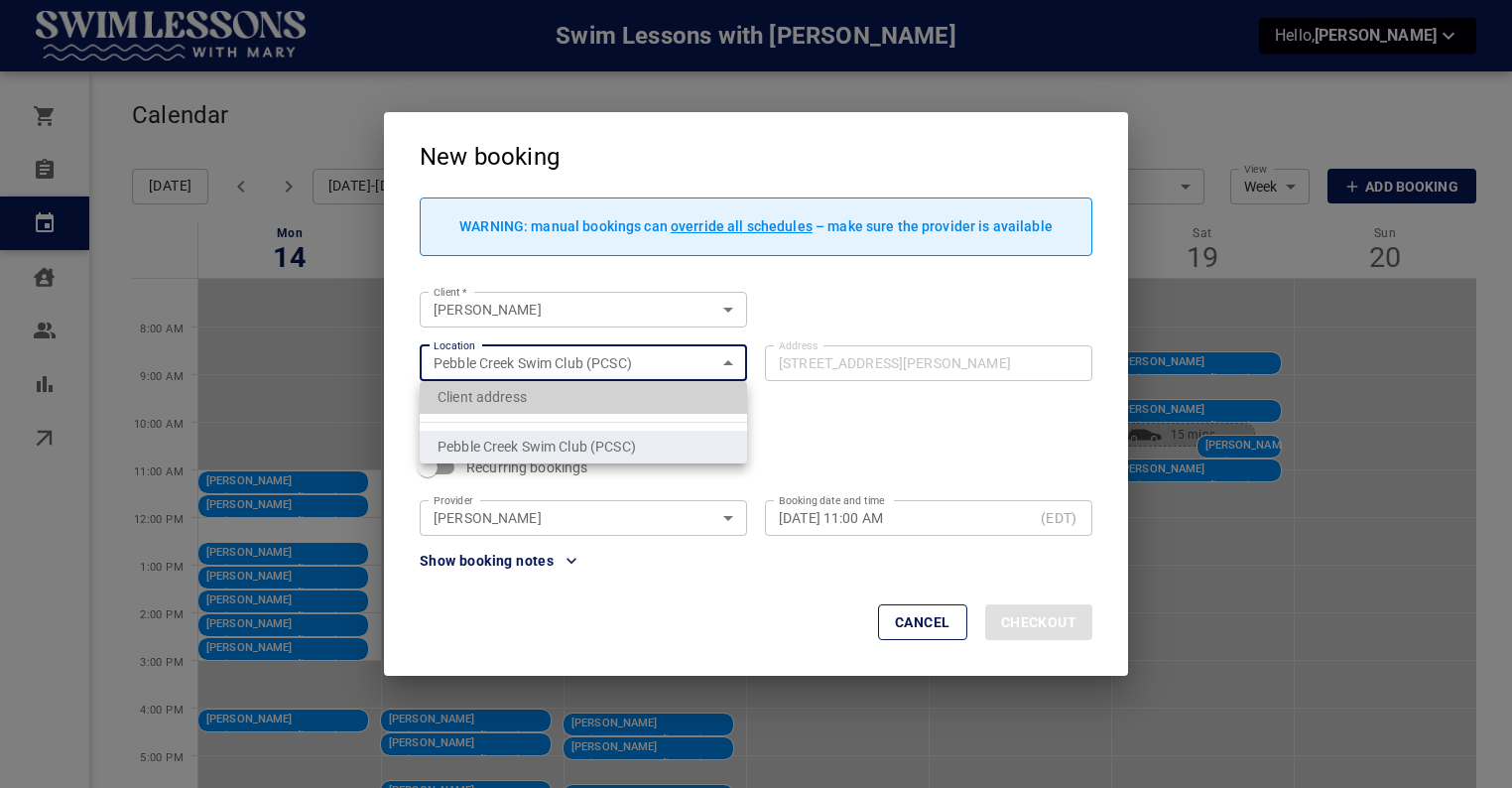 click on "Client address" at bounding box center [583, 397] 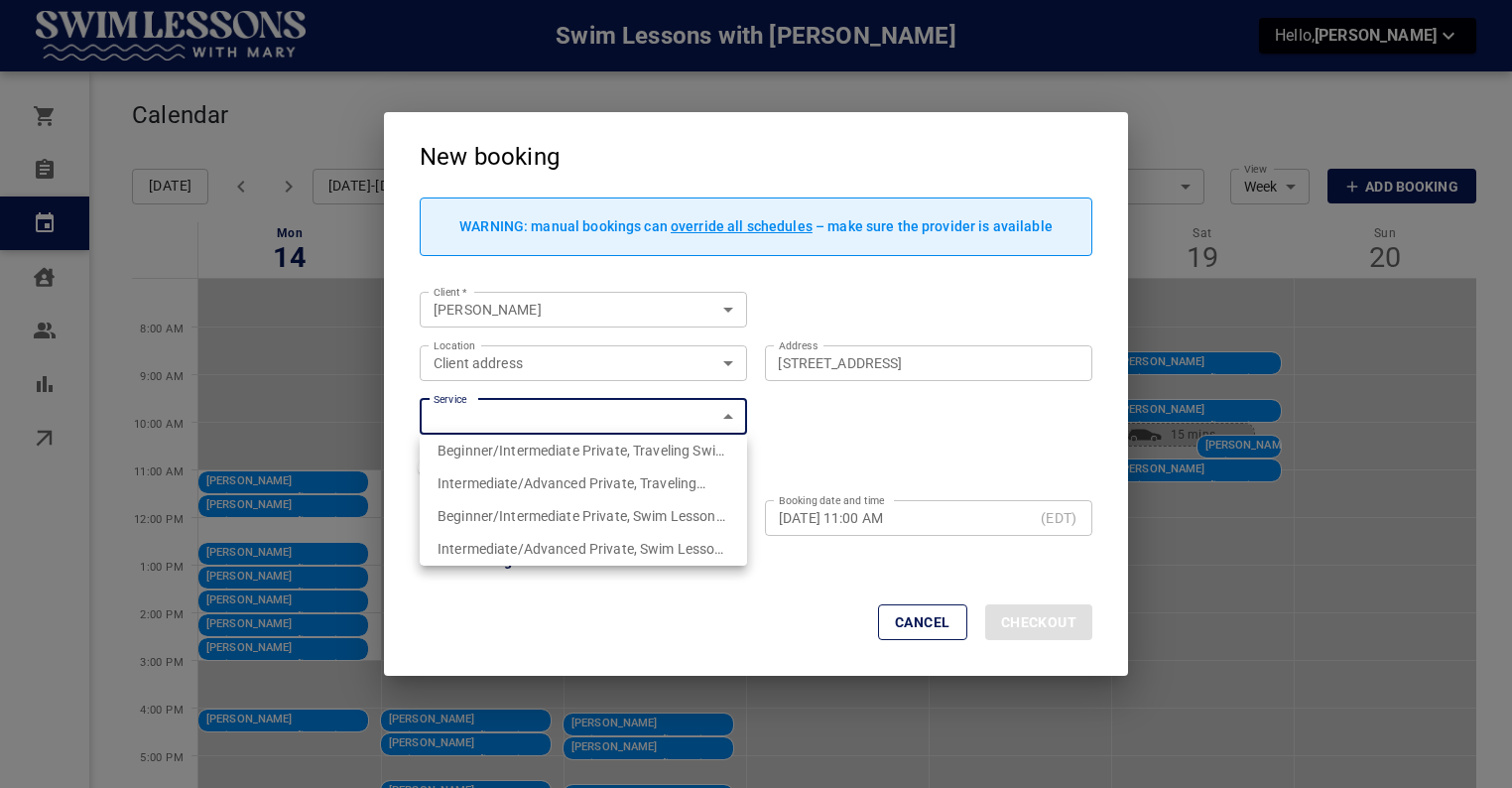 click on "Swim Lessons with [PERSON_NAME] Hello,  [PERSON_NAME] Orders Bookings Calendar Clients Users Reports Online booking Calendar Add Booking [DATE] [DATE]-[DATE] Layout Provider [PERSON_NAME] Provider Coverage area [GEOGRAPHIC_DATA] Swim Club (PCSC) f3406708-3238-4e35-bfeb-f2baecfeaf46 Coverage area View Week Week View Add Booking Mon 14 Tue 15 Wed 16 Thu 17 Fri 18 Sat 19 Sun 20 8:00 AM 9:00 AM 10:00 AM 11:00 AM 12:00 PM 1:00 PM 2:00 PM 3:00 PM 4:00 PM 5:00 PM 6:00 PM   [PERSON_NAME] Beginner/Intermediate Private, Swim Lesson @ PCSC 11:00 AM - 11:30 AM [STREET_ADDRESS][PERSON_NAME]   [PERSON_NAME] Beginner/Intermediate Private, Swim Lesson @ PCSC 11:30 AM - 12:00 PM [STREET_ADDRESS][PERSON_NAME]   [PERSON_NAME] Beginner/Intermediate Private, Swim Lesson @ PCSC 12:30 PM - 1:00 PM [STREET_ADDRESS][PERSON_NAME]   [PERSON_NAME] Beginner/Intermediate Private, Swim Lesson @ PCSC 1:00 PM - 1:30 PM [STREET_ADDRESS][PERSON_NAME]   [PERSON_NAME] 1:30 PM - 2:00 PM   [PERSON_NAME]" at bounding box center [756, 487] 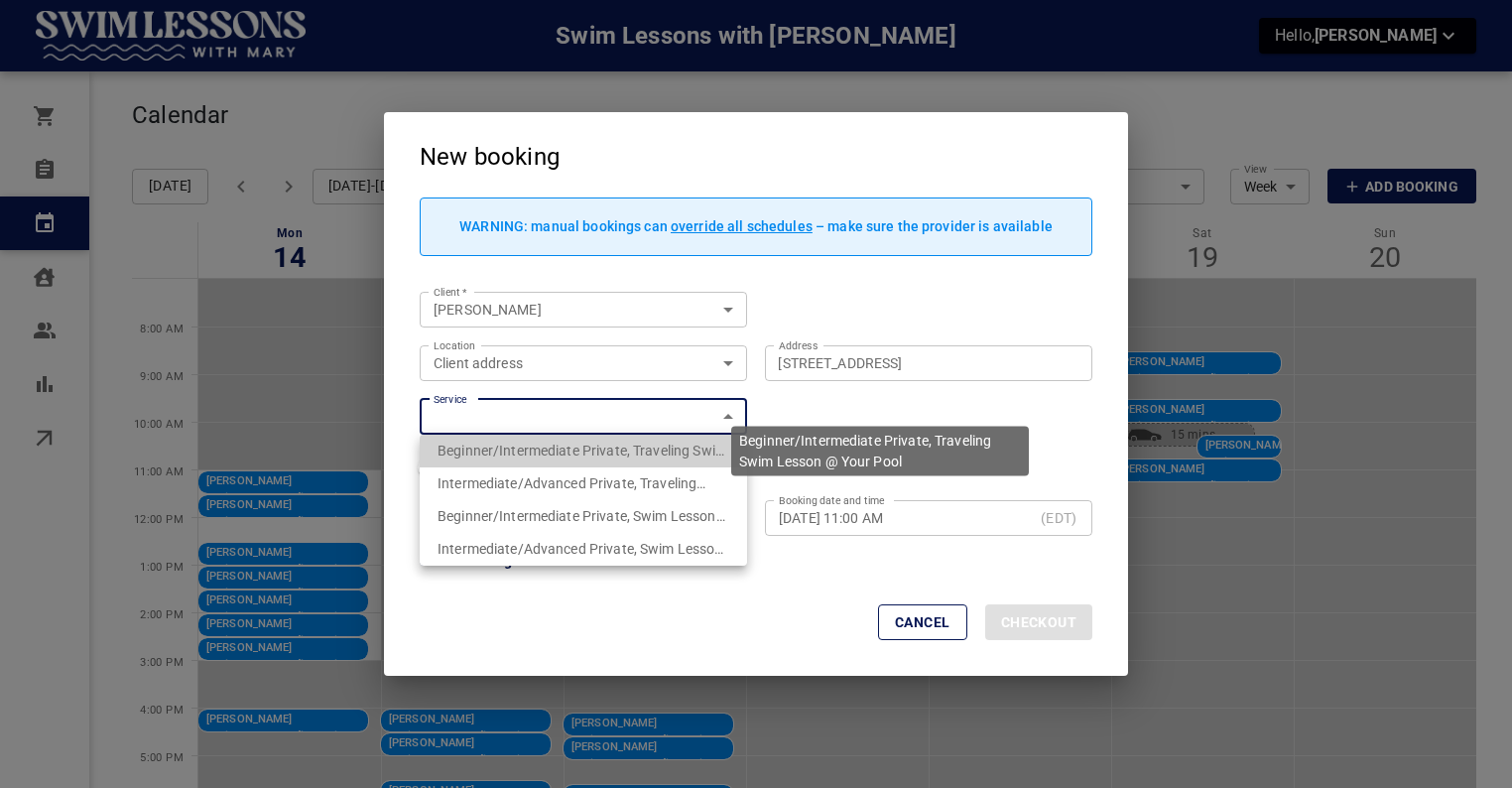 click on "Beginner/Intermediate Private, Traveling Swim Lesson @ Your Pool" at bounding box center [582, 466] 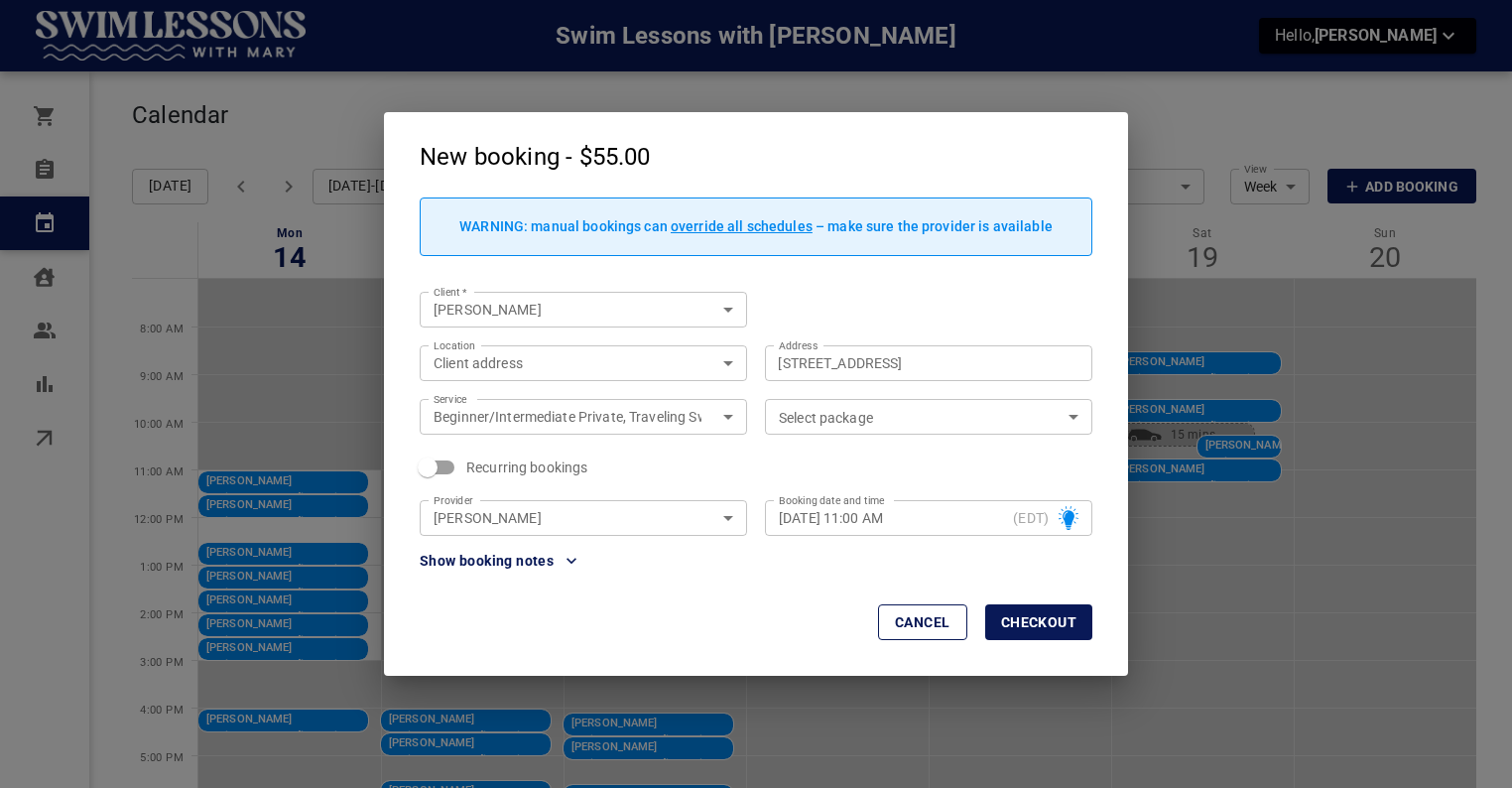 click on "override all schedules" at bounding box center (741, 226) 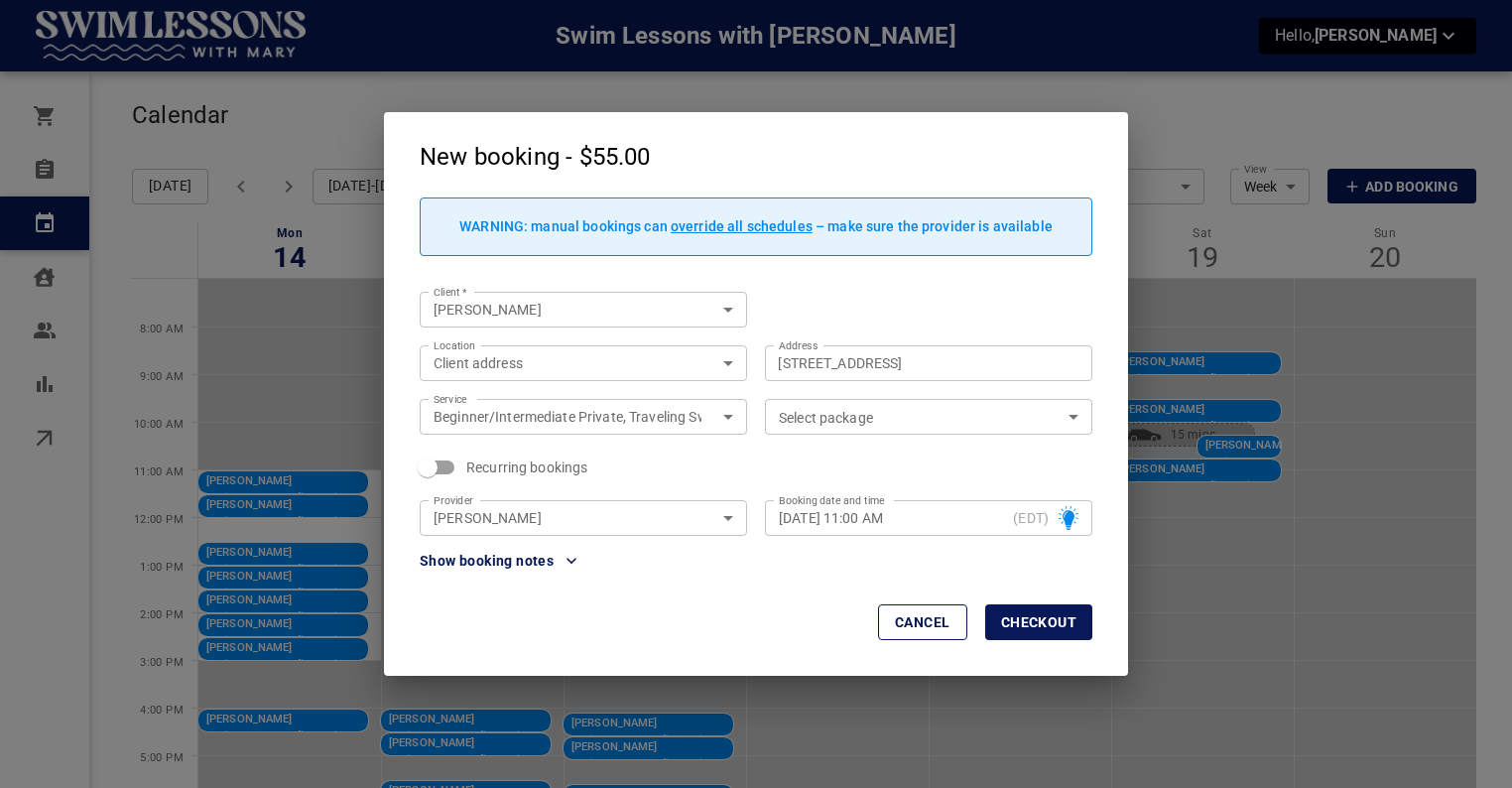 click on "Booking date and time [DATE] 11:00 AM (EDT) Booking date and time" at bounding box center [929, 518] 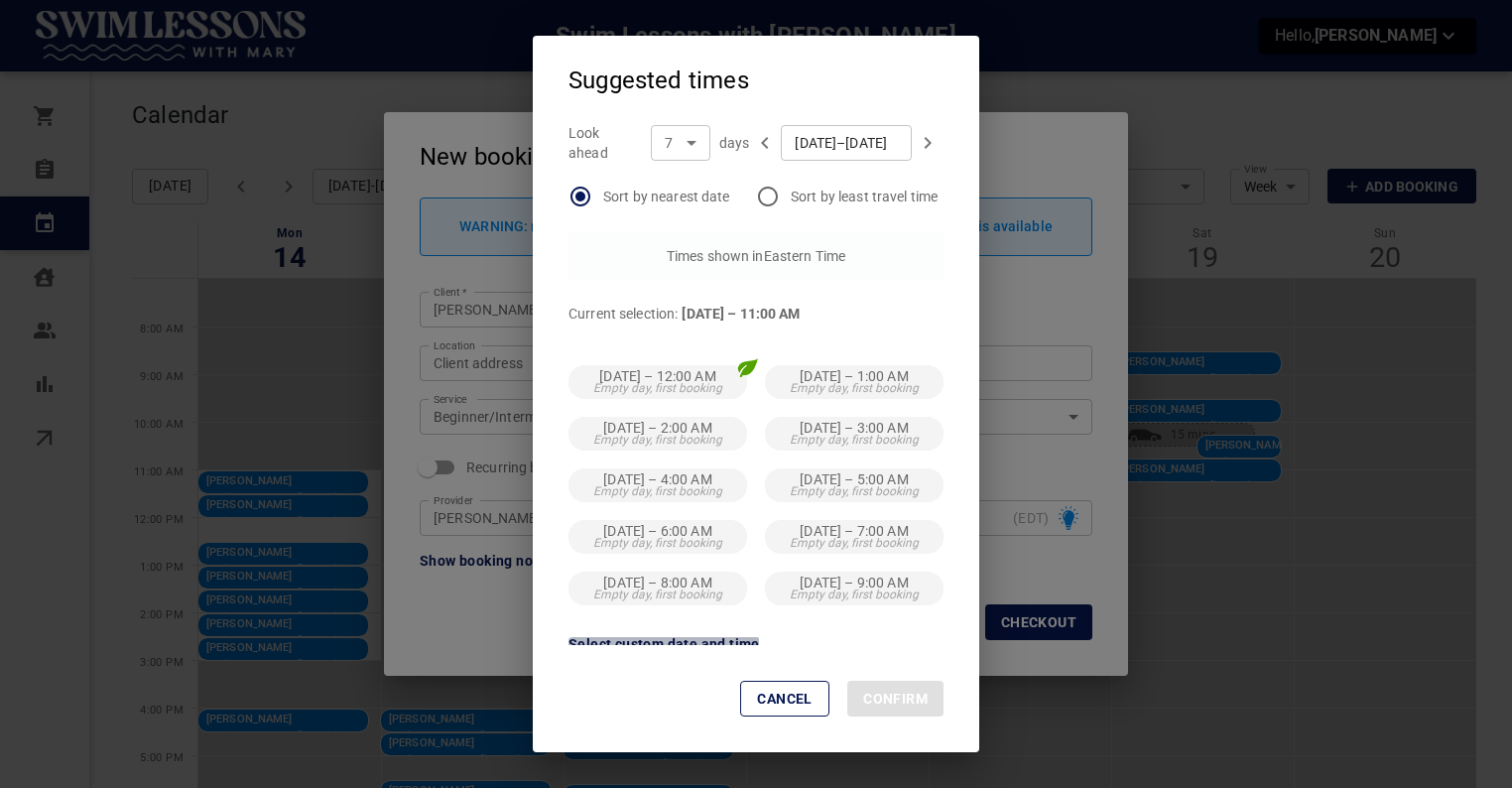 click on "Select custom date and time" at bounding box center [664, 644] 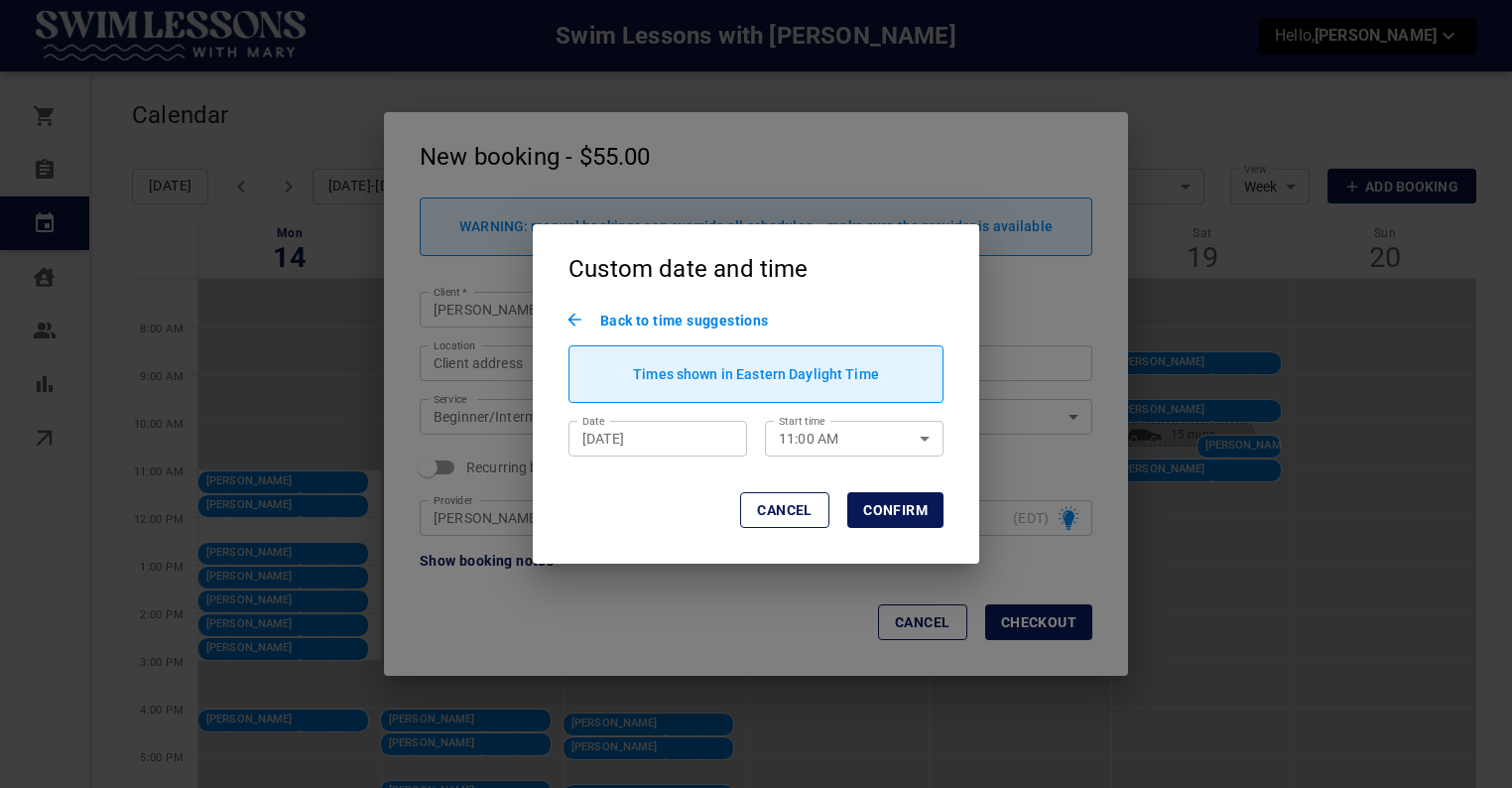 click on "[DATE]" at bounding box center [658, 439] 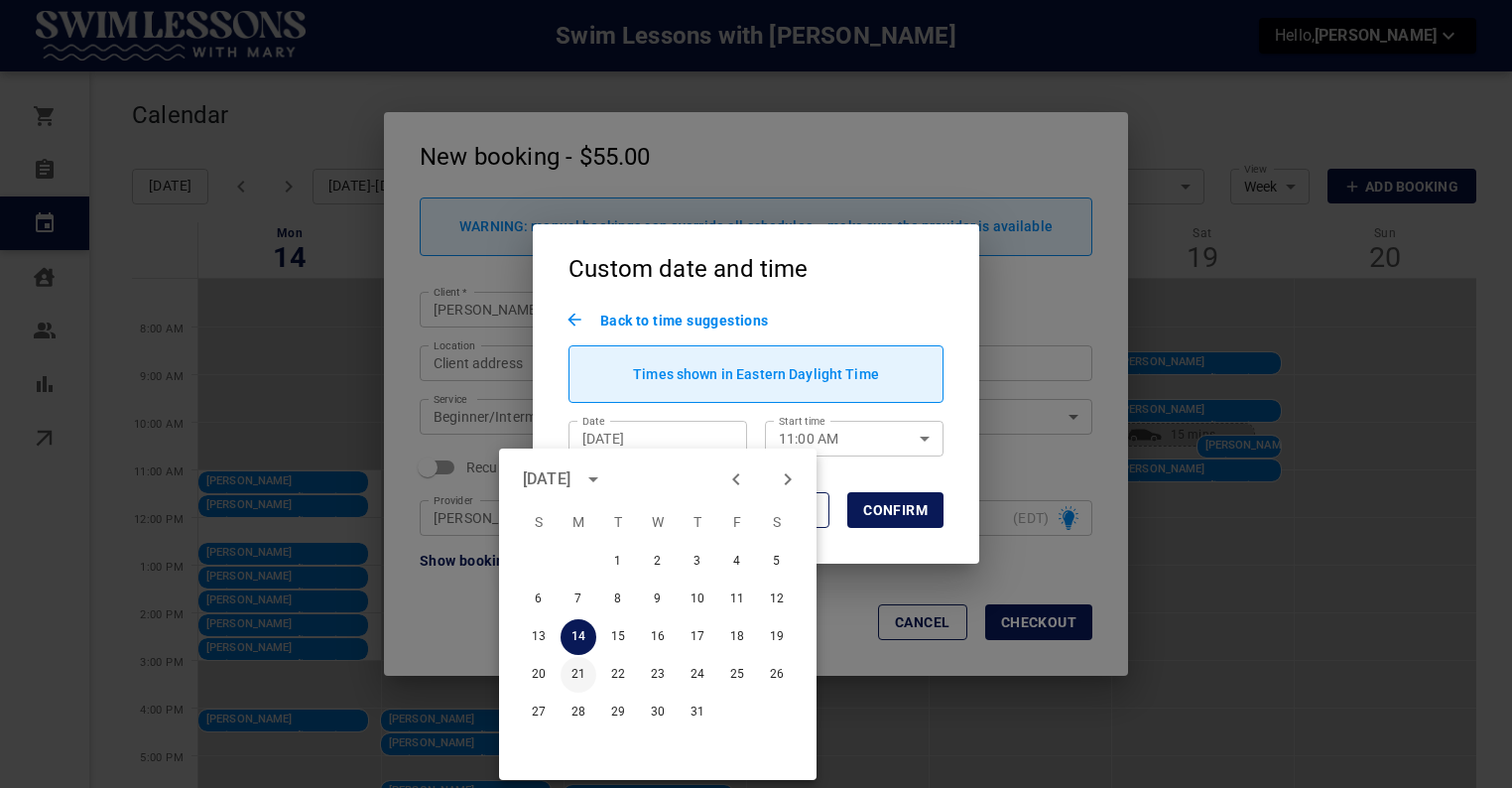 click on "21" at bounding box center (578, 675) 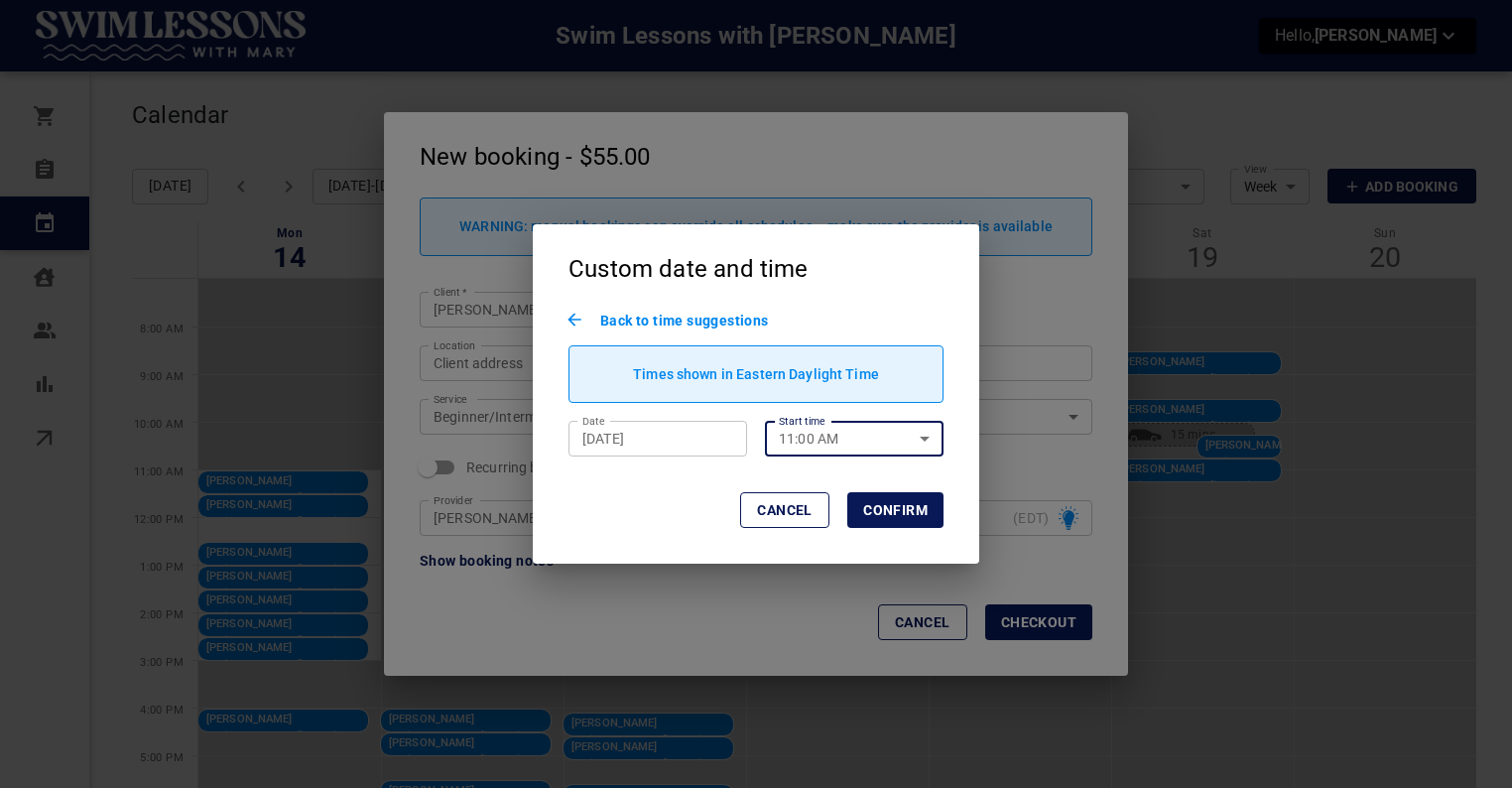 click on "11:00 AM" at bounding box center [832, 439] 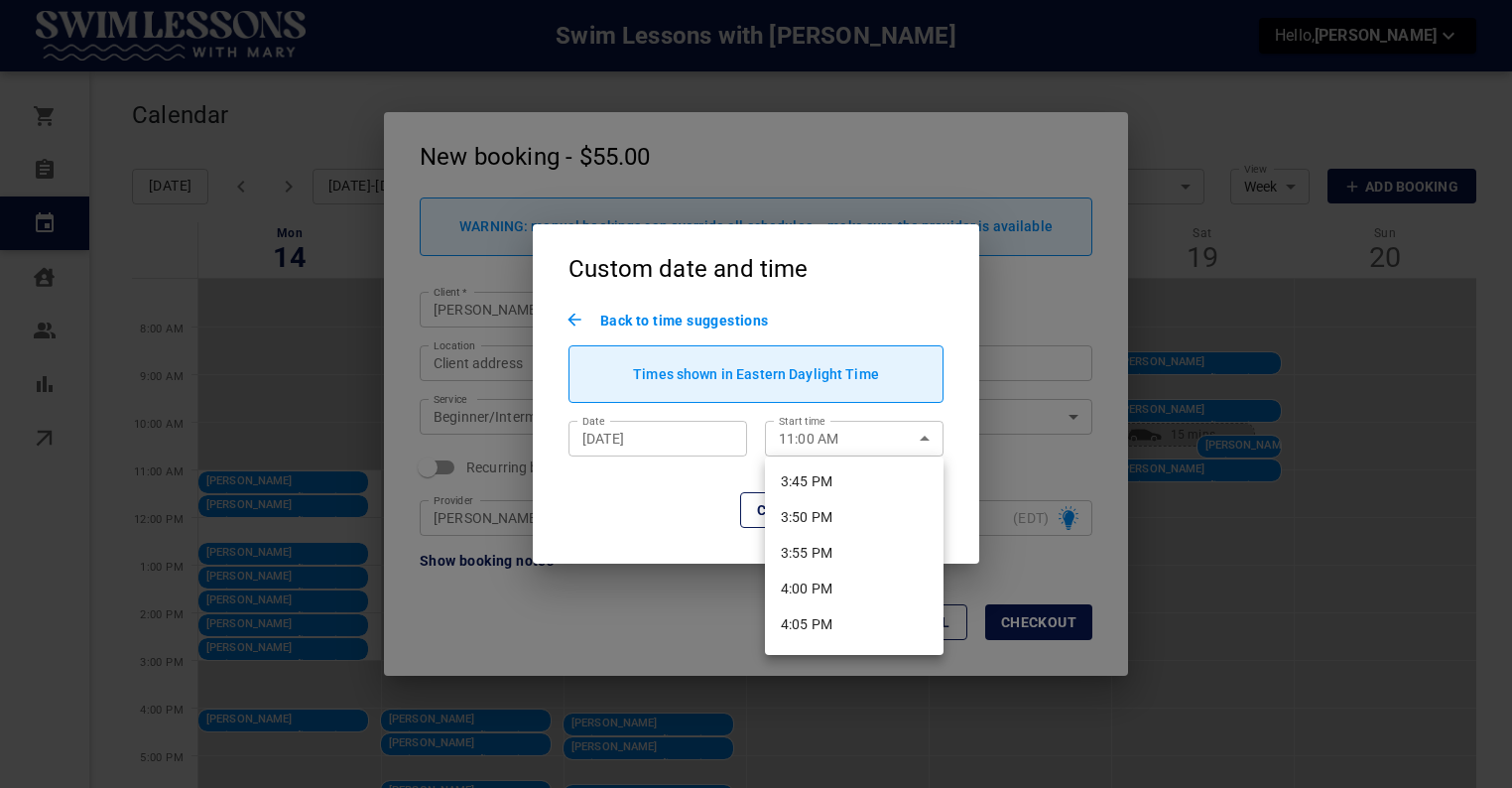 scroll, scrollTop: 6739, scrollLeft: 0, axis: vertical 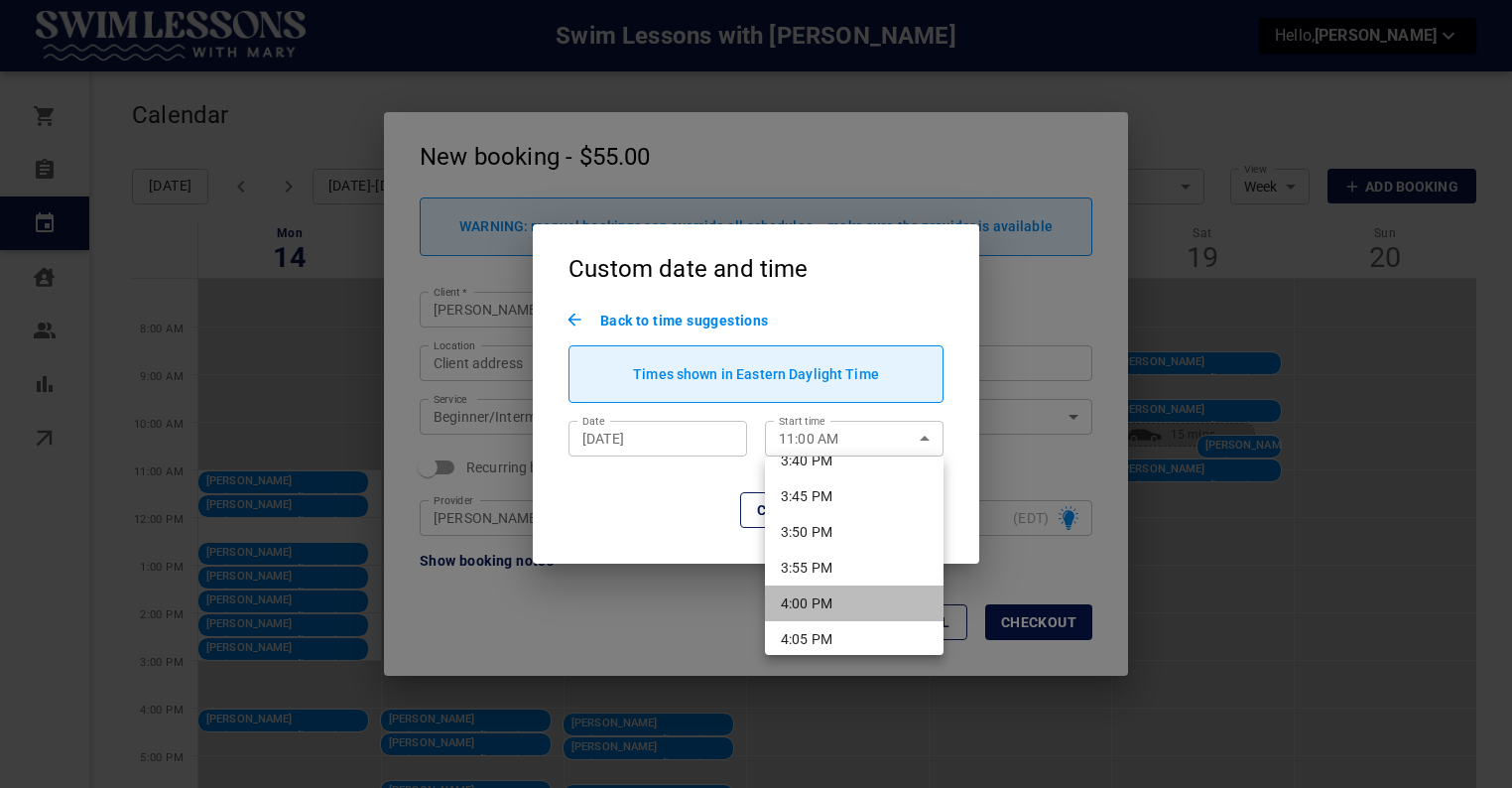 click on "4:00 PM" at bounding box center (854, 603) 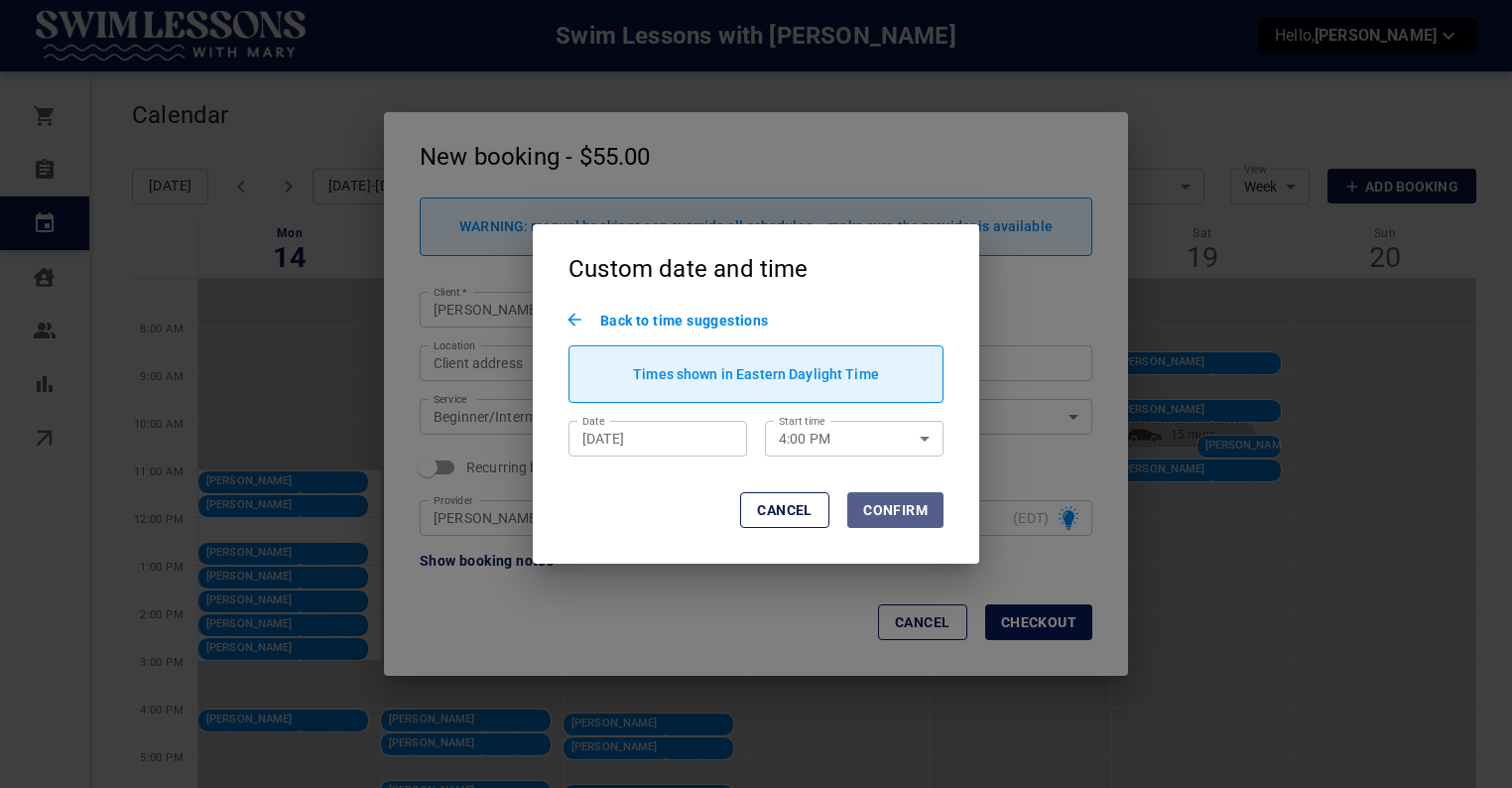 click on "Confirm" at bounding box center (895, 510) 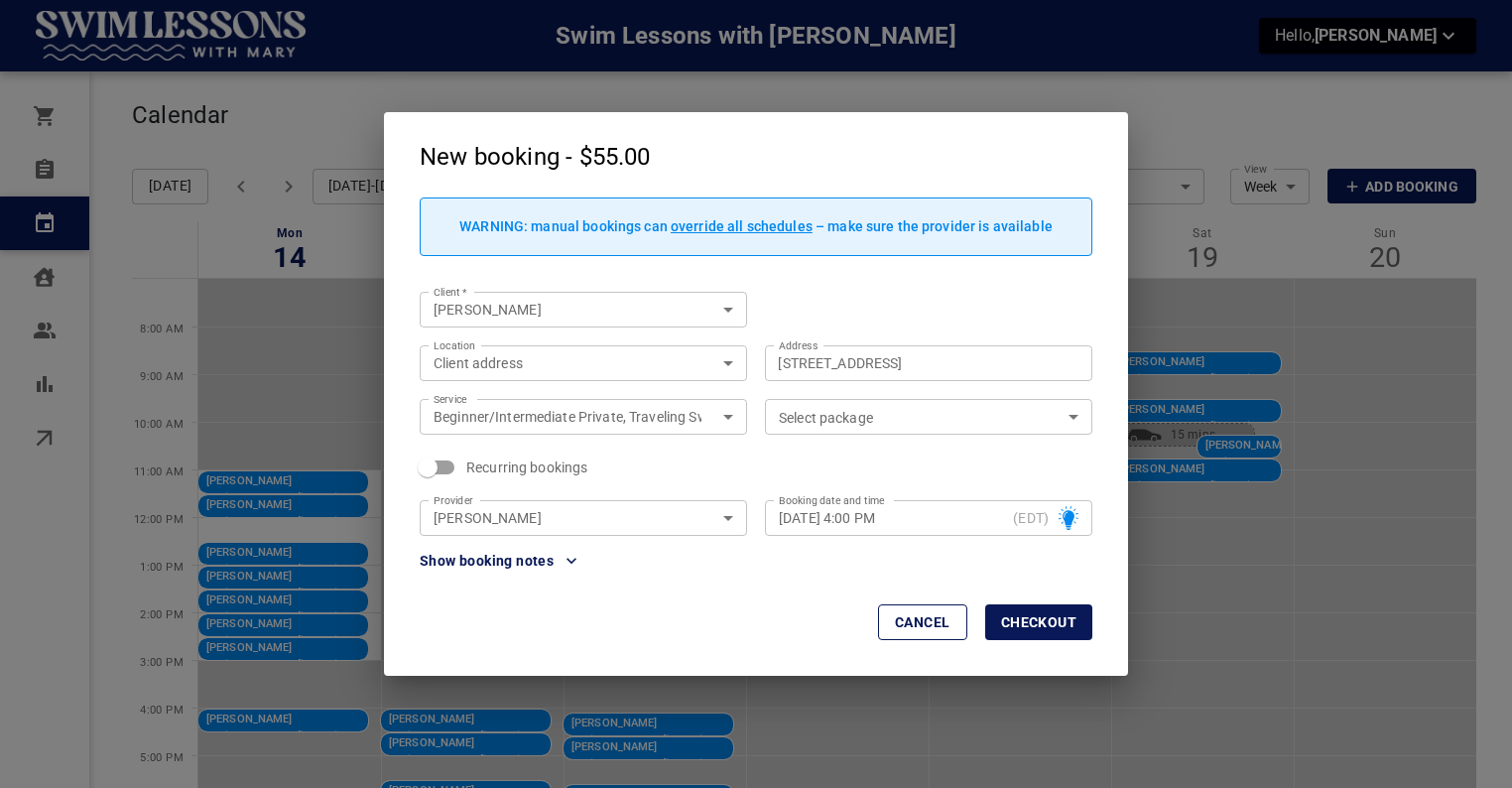 click on "Checkout" at bounding box center (1039, 622) 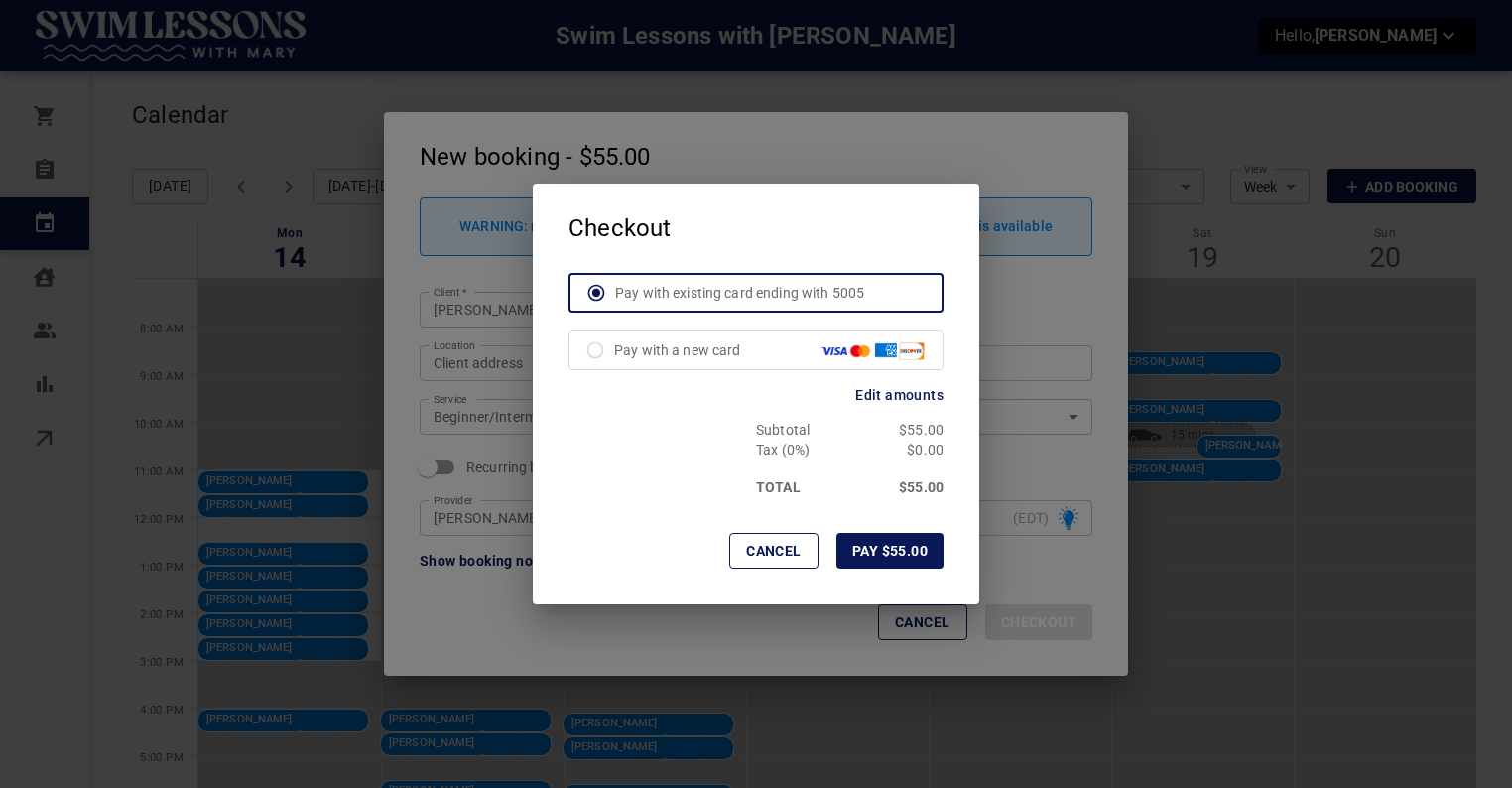 click on "Cancel" at bounding box center [774, 551] 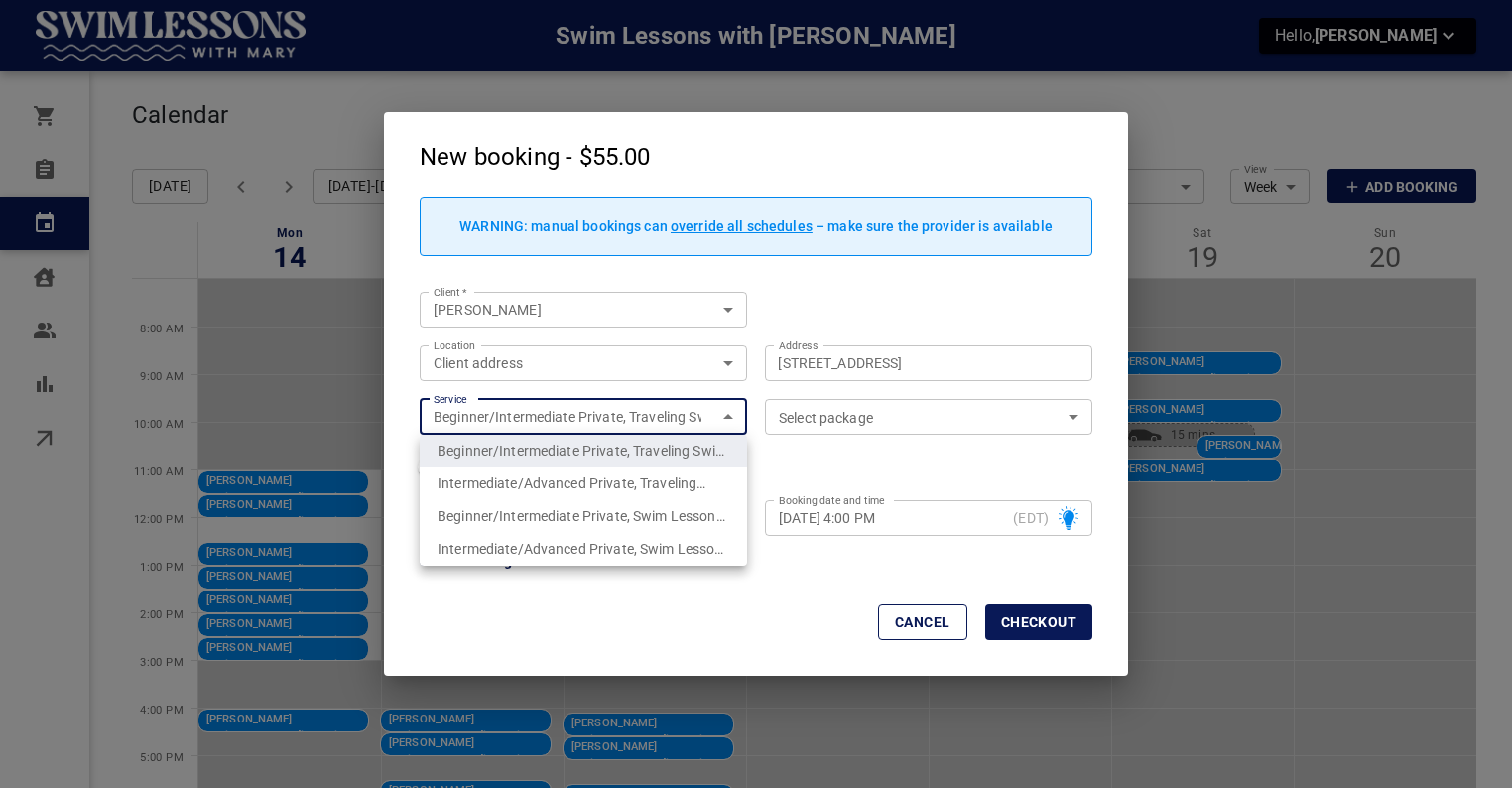 click on "Swim Lessons with [PERSON_NAME] Hello,  [PERSON_NAME] Orders Bookings Calendar Clients Users Reports Online booking Calendar Add Booking [DATE] [DATE]-[DATE] Layout Provider [PERSON_NAME] Provider Coverage area [GEOGRAPHIC_DATA] Swim Club (PCSC) f3406708-3238-4e35-bfeb-f2baecfeaf46 Coverage area View Week Week View Add Booking Mon 14 Tue 15 Wed 16 Thu 17 Fri 18 Sat 19 Sun 20 8:00 AM 9:00 AM 10:00 AM 11:00 AM 12:00 PM 1:00 PM 2:00 PM 3:00 PM 4:00 PM 5:00 PM 6:00 PM   [PERSON_NAME] Beginner/Intermediate Private, Swim Lesson @ PCSC 11:00 AM - 11:30 AM [STREET_ADDRESS][PERSON_NAME]   [PERSON_NAME] Beginner/Intermediate Private, Swim Lesson @ PCSC 11:30 AM - 12:00 PM [STREET_ADDRESS][PERSON_NAME]   [PERSON_NAME] Beginner/Intermediate Private, Swim Lesson @ PCSC 12:30 PM - 1:00 PM [STREET_ADDRESS][PERSON_NAME]   [PERSON_NAME] Beginner/Intermediate Private, Swim Lesson @ PCSC 1:00 PM - 1:30 PM [STREET_ADDRESS][PERSON_NAME]   [PERSON_NAME] 1:30 PM - 2:00 PM   [PERSON_NAME]" at bounding box center [756, 487] 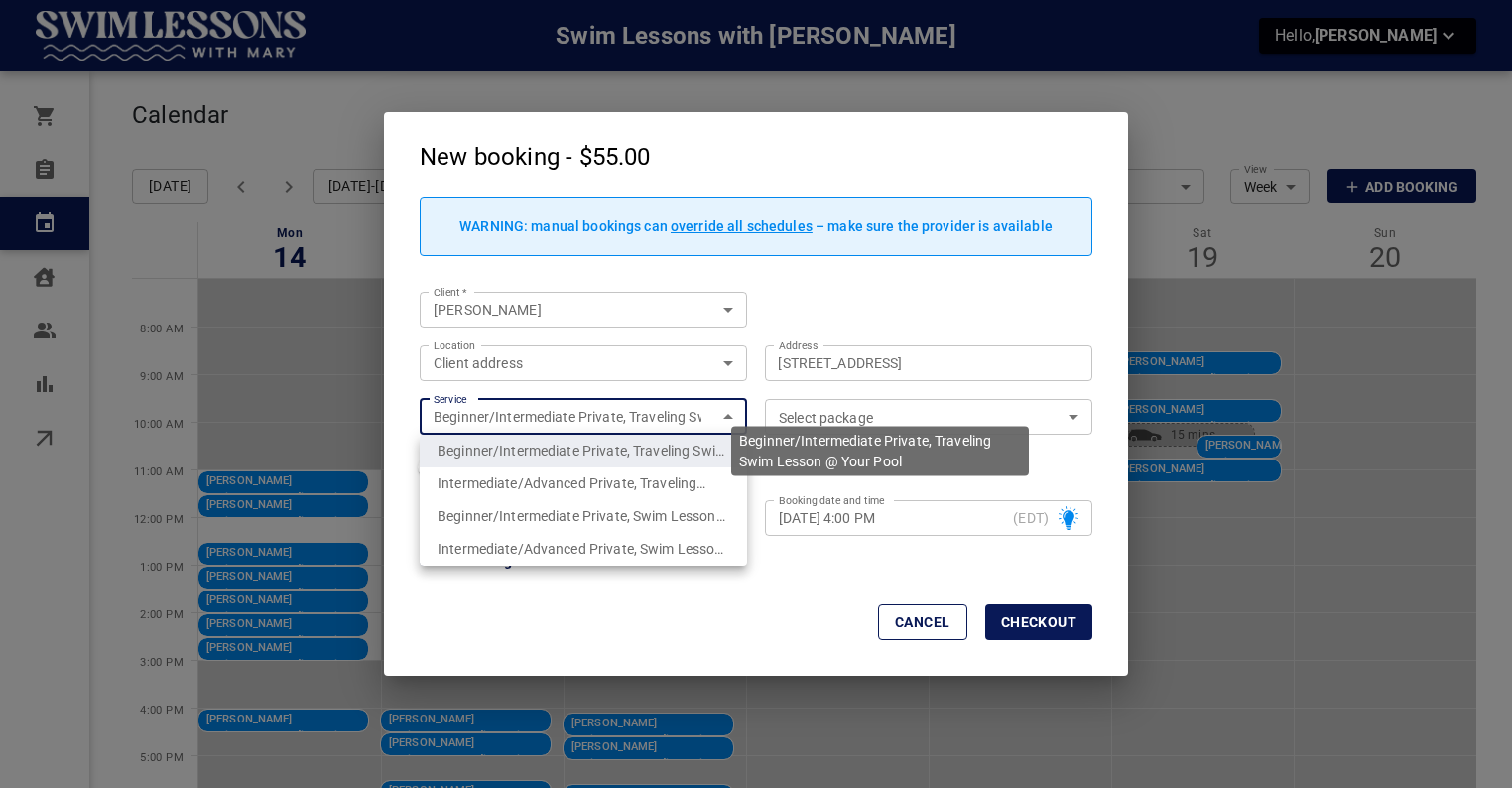 click on "Beginner/Intermediate Private, Traveling Swim Lesson @ Your Pool" at bounding box center (582, 466) 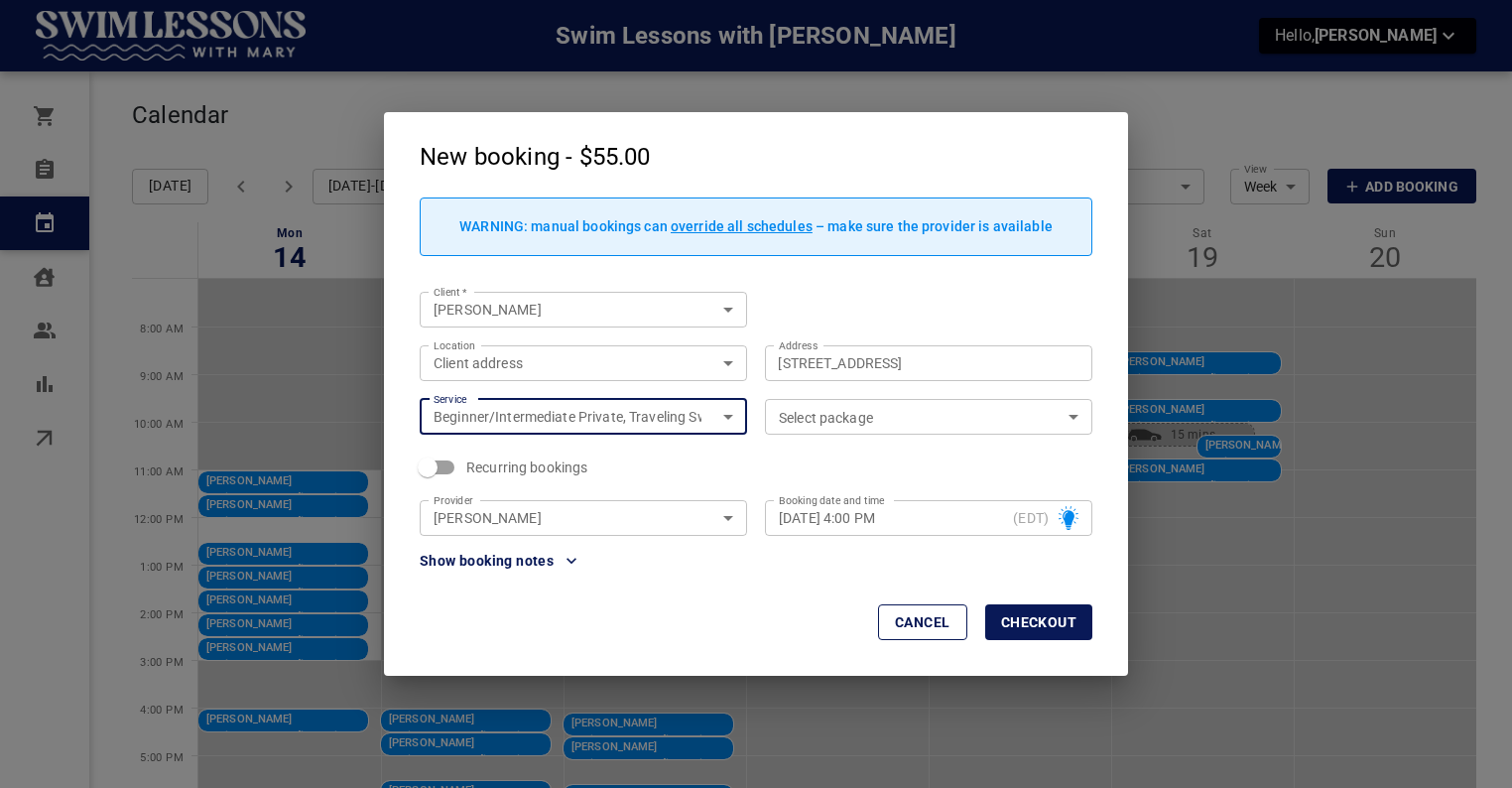 click on "Select package" at bounding box center [929, 417] 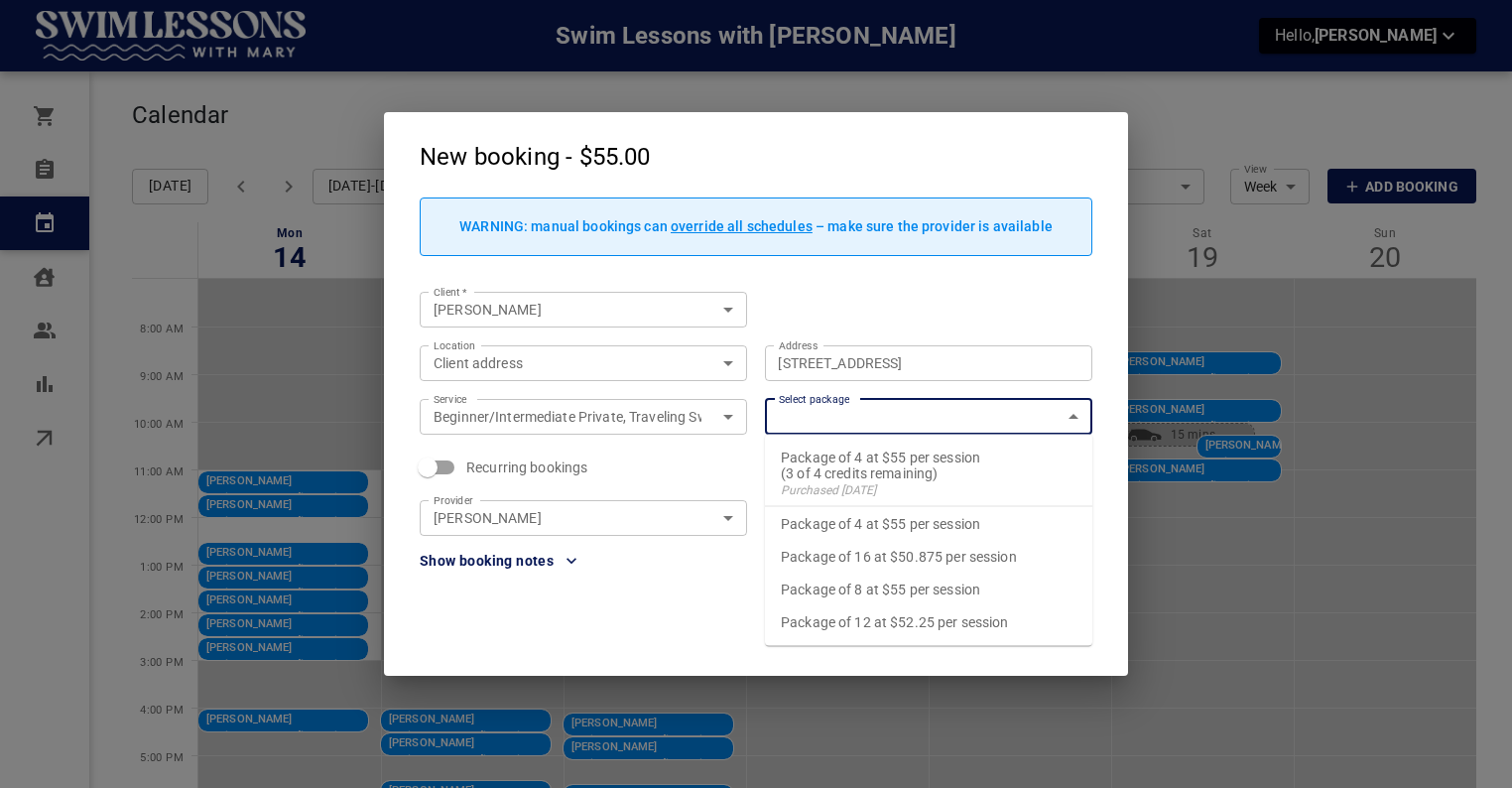 click on "Package of 4 at $55 per session (3 of 4 credits remaining) Purchased [DATE]" at bounding box center [929, 474] 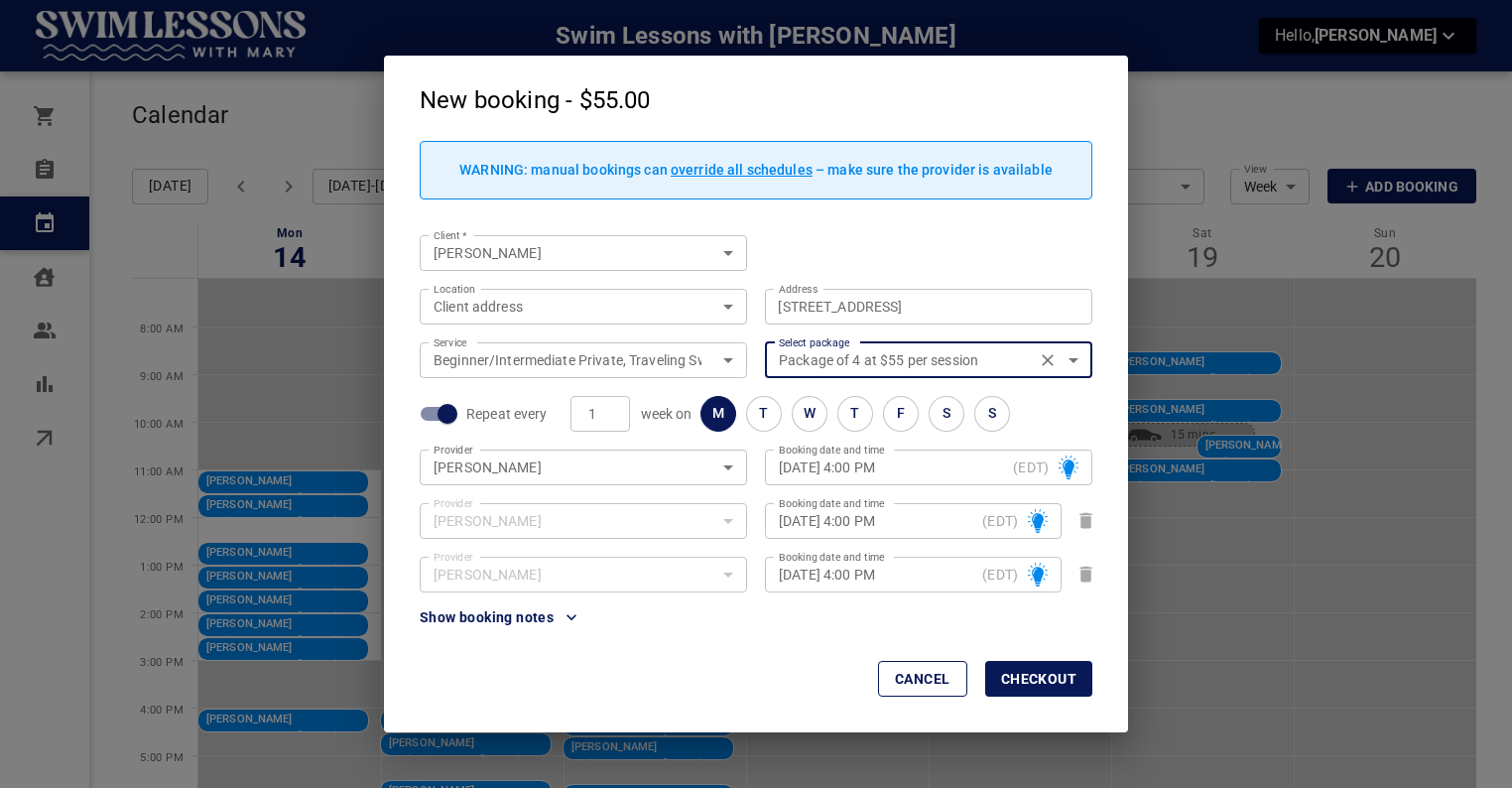 checkbox on "true" 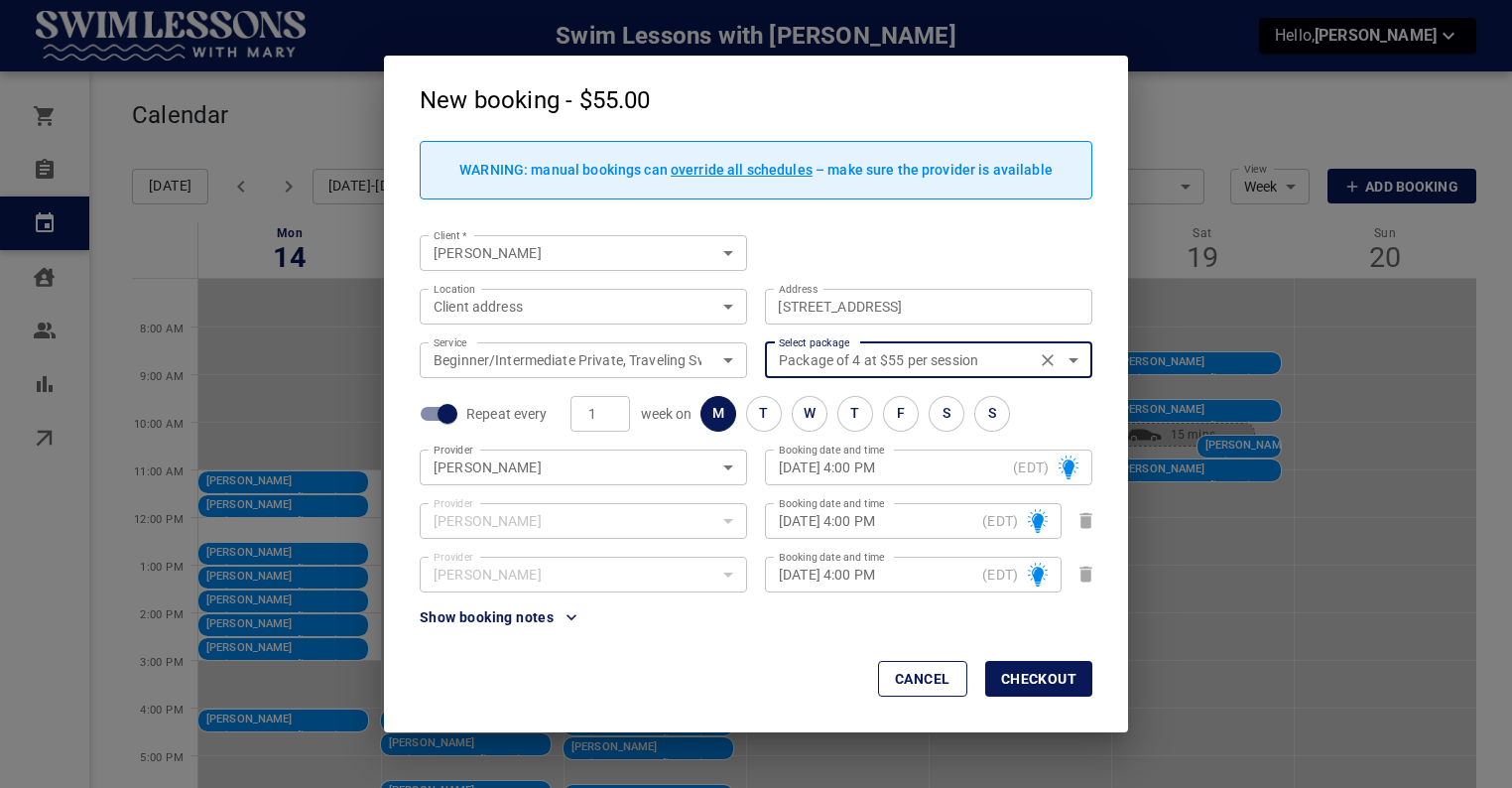 type on "Package of 4 at $55 per session" 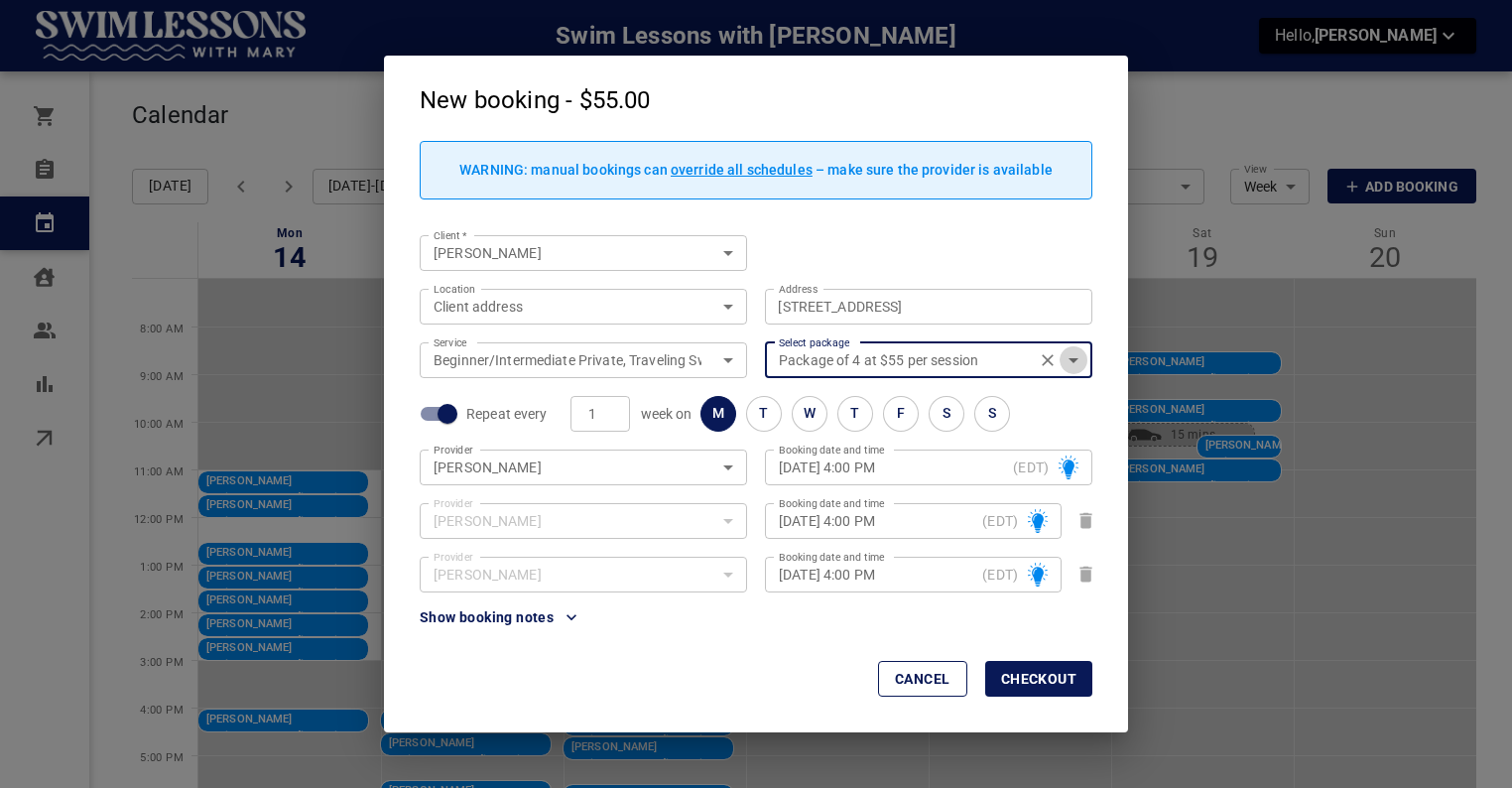 click 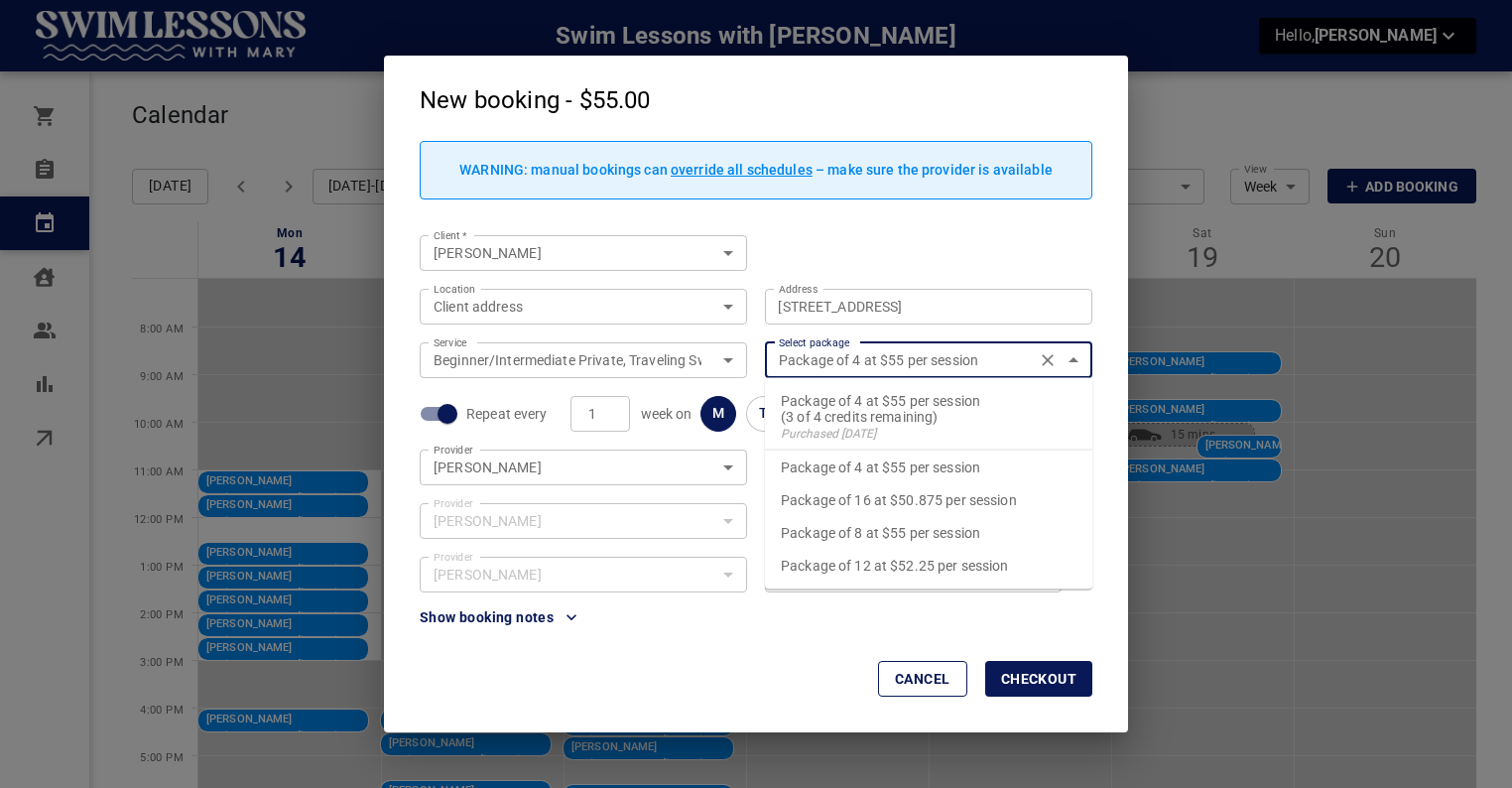 click on "(3 of 4 credits remaining)" at bounding box center [929, 417] 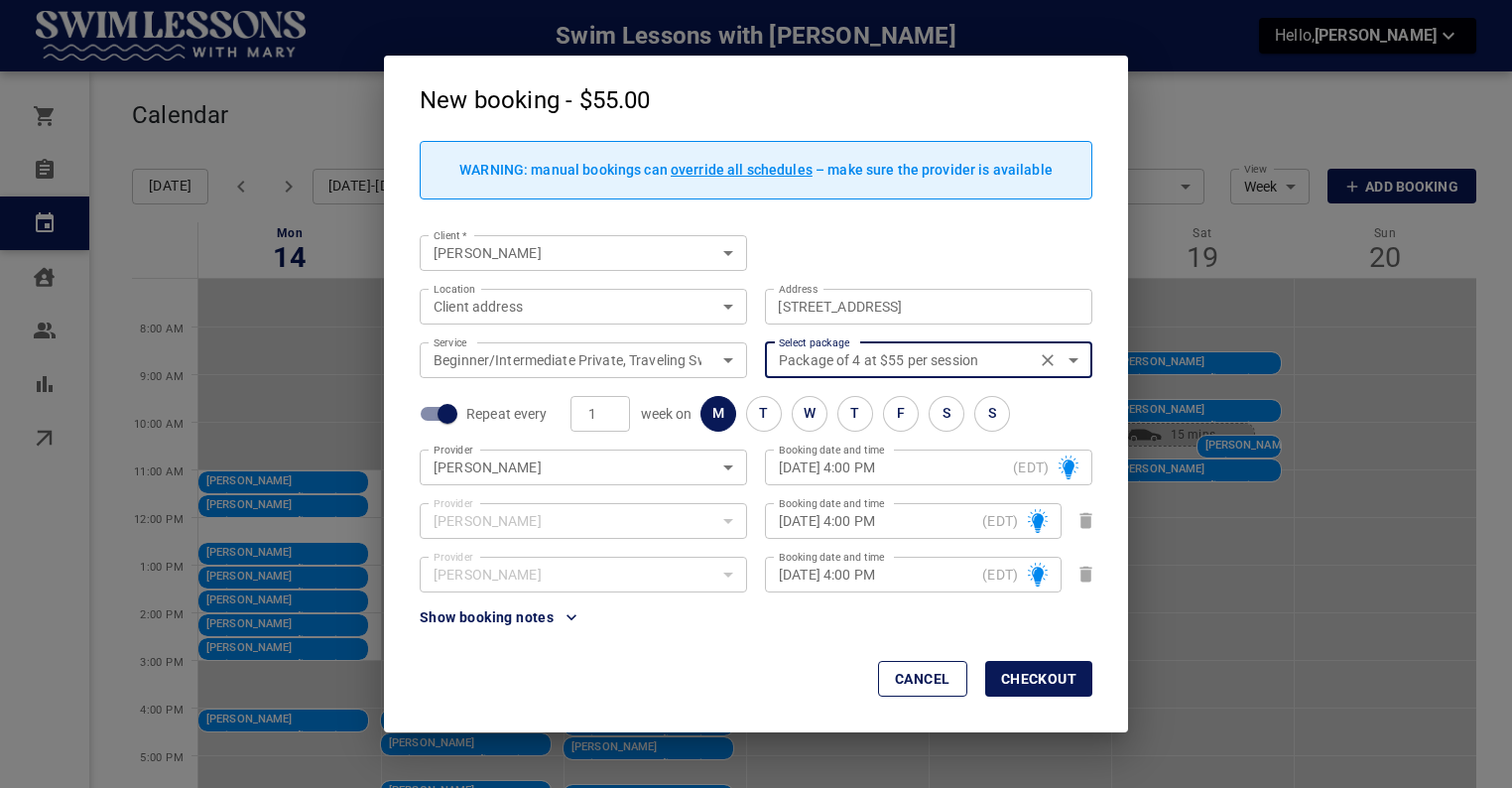 click on "Checkout" at bounding box center (1039, 679) 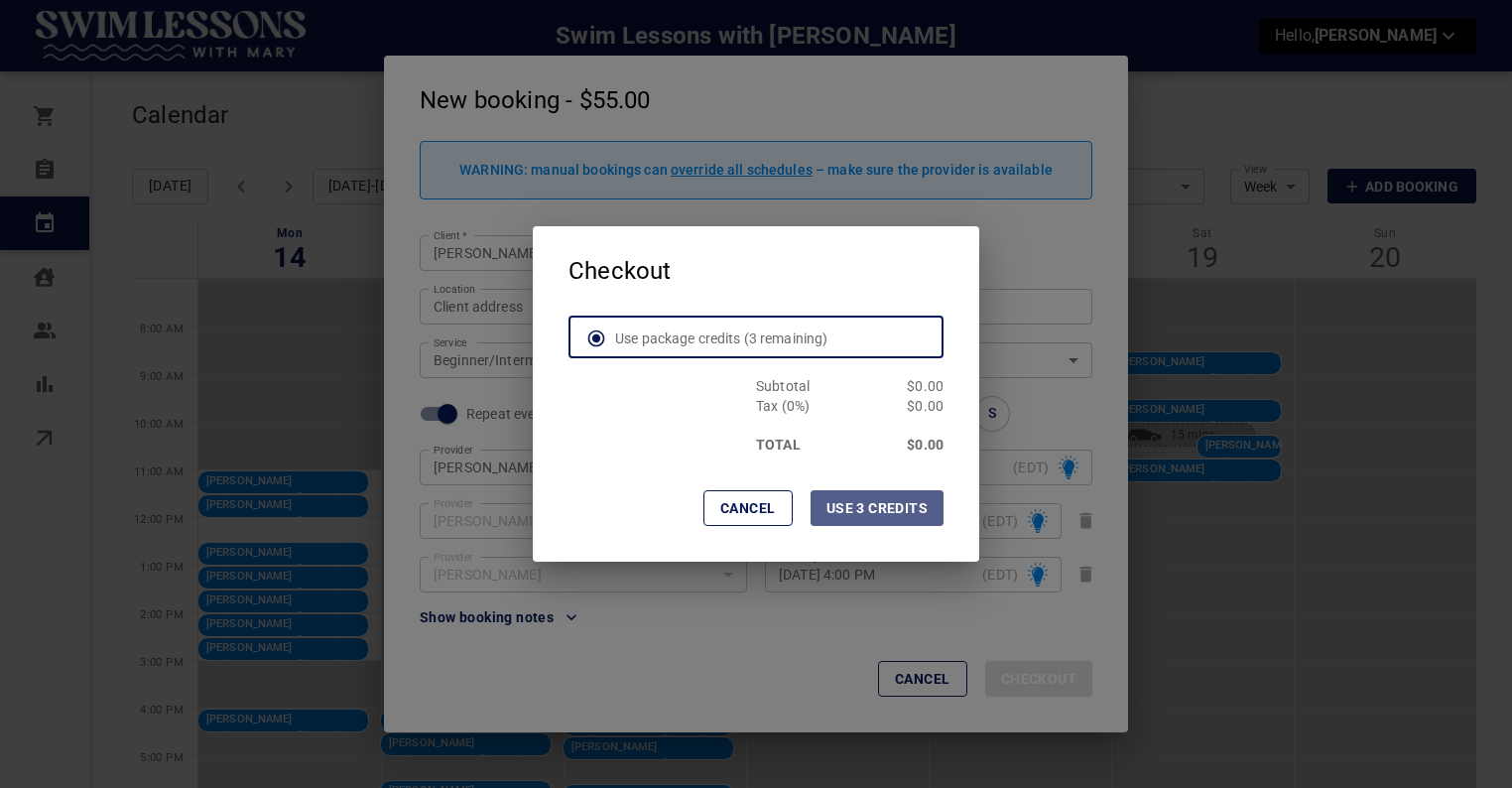 click on "Use 3 credits" at bounding box center [877, 508] 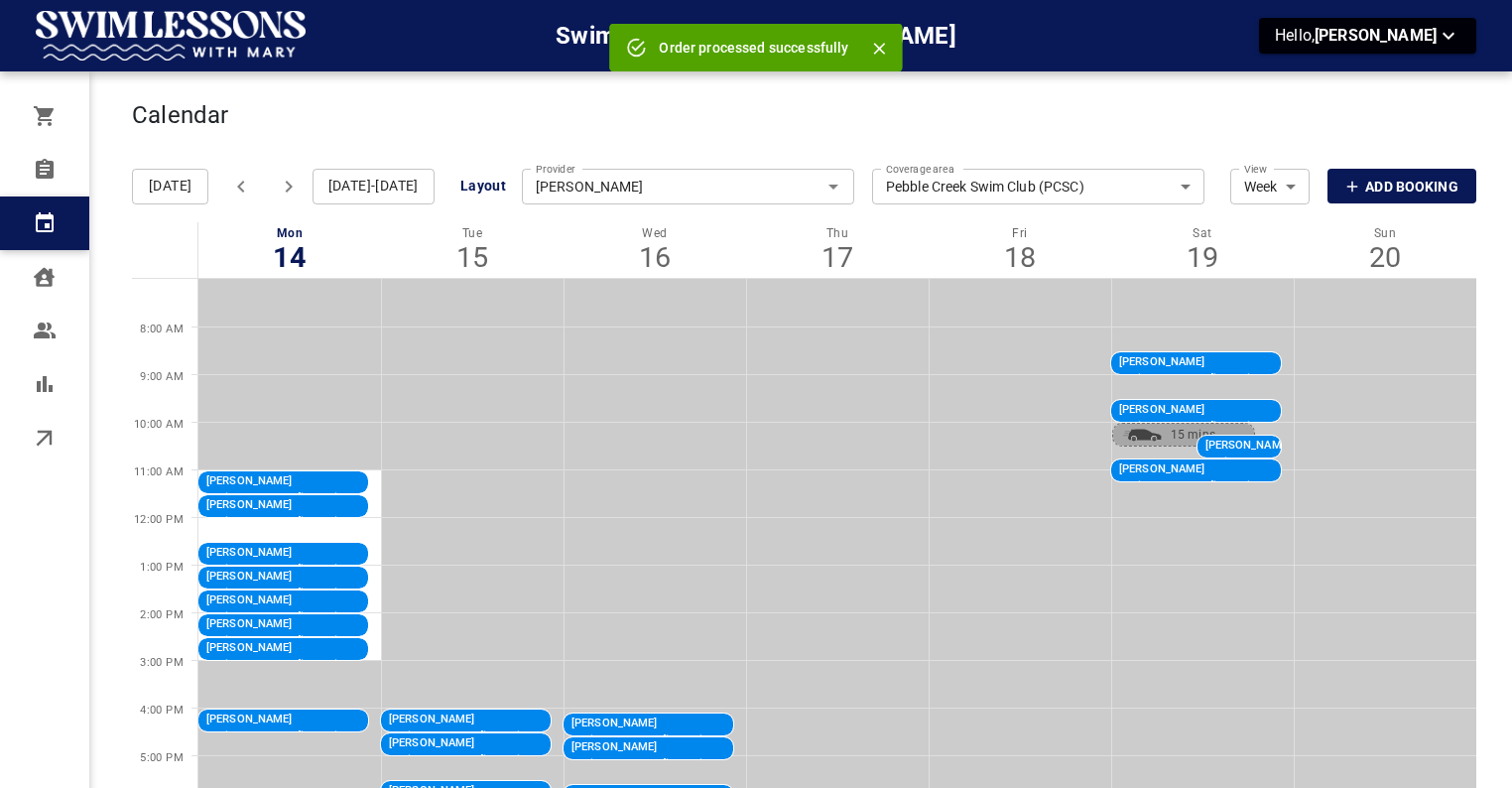 checkbox on "false" 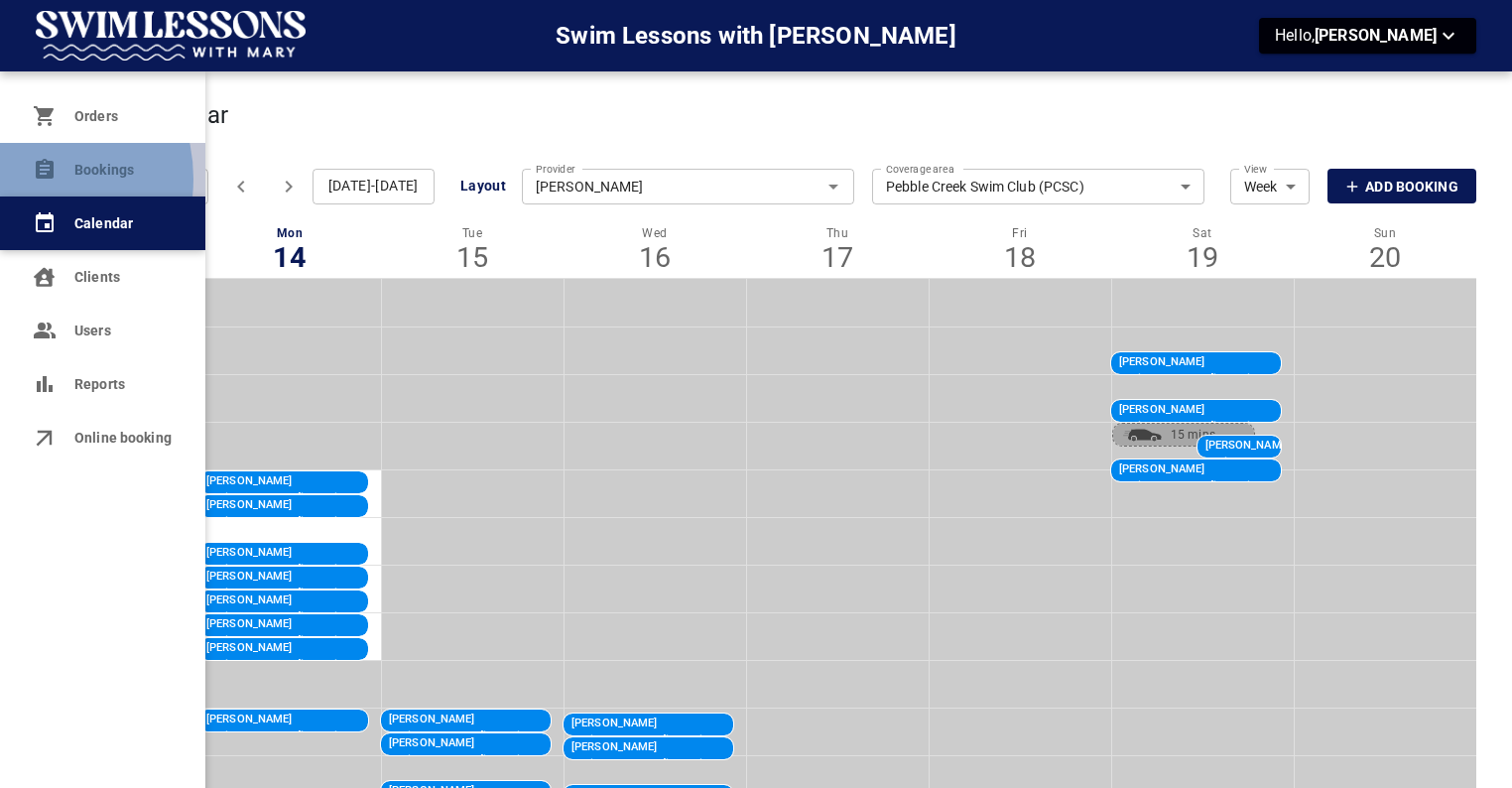 click on "Bookings" at bounding box center [102, 170] 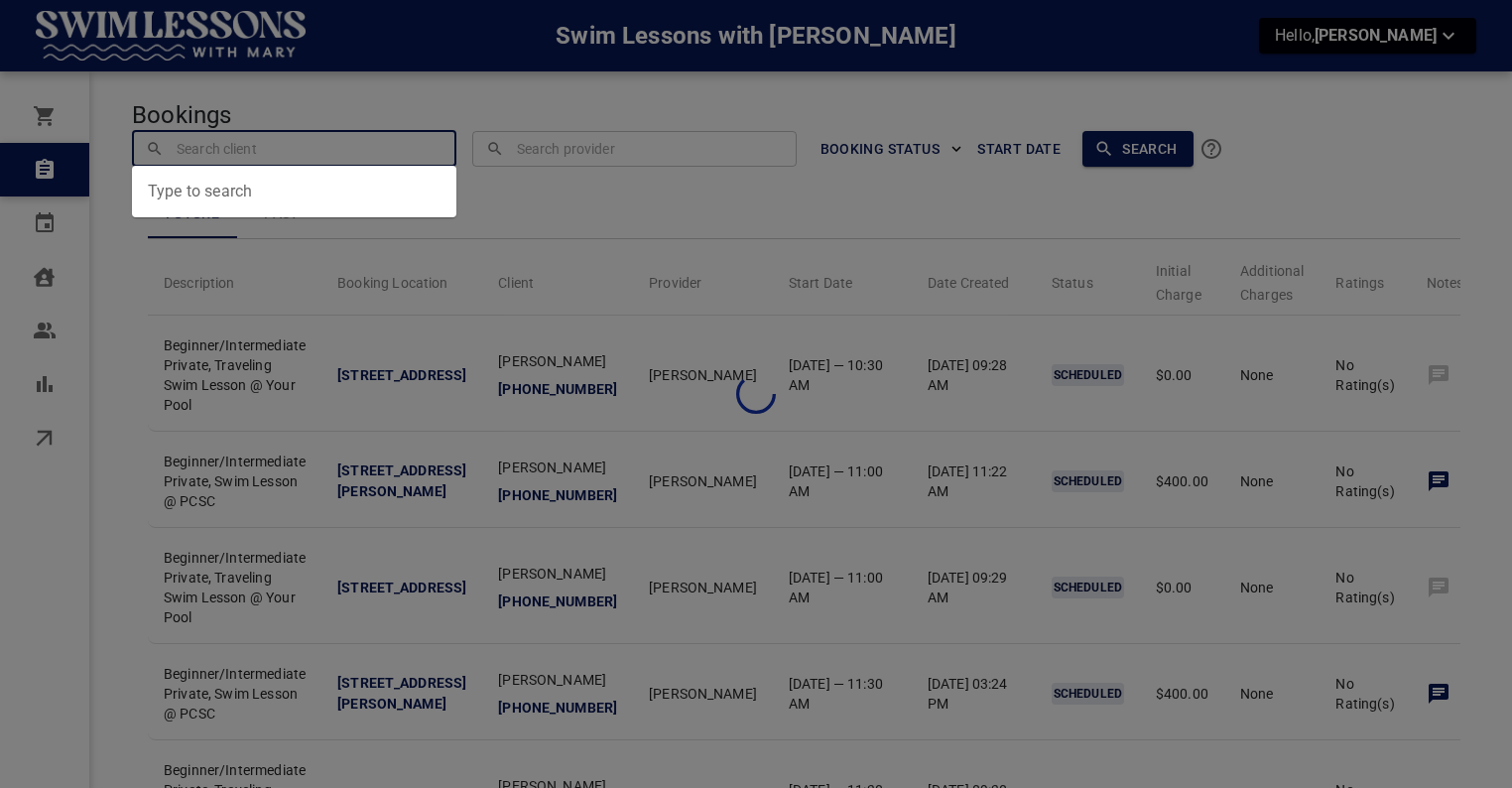 click on "Bookings ​ ​ ​ ​ BOOKING STATUS Start Date Search Future Past Description Booking Location Client Provider Start Date Date Created Status Initial Charge Additional Charges Ratings Notes Actions Beginner/Intermediate Private, Traveling Swim Lesson @ Your Pool [STREET_ADDRESS] [PERSON_NAME] [PHONE_NUMBER] [PERSON_NAME][DATE] — 10:30 AM  [DATE] 09:28 AM SCHEDULED $0.00 None No Rating(s) Beginner/Intermediate Private, Swim Lesson @ PCSC [STREET_ADDRESS][PERSON_NAME] [PERSON_NAME] [PHONE_NUMBER] [PERSON_NAME] [DATE] — 11:00 AM  [DATE] 11:22 AM SCHEDULED $400.00 None No Rating(s) Beginner/Intermediate Private, Traveling Swim Lesson @ Your Pool [STREET_ADDRESS] [PERSON_NAME] [PHONE_NUMBER] [PERSON_NAME][DATE] — 11:00 AM  [DATE] 09:29 AM SCHEDULED $0.00 None No Rating(s) Beginner/Intermediate Private, Swim Lesson @ PCSC [STREET_ADDRESS][PERSON_NAME] [PERSON_NAME] [PHONE_NUMBER] [PERSON_NAME] None" at bounding box center (804, 498) 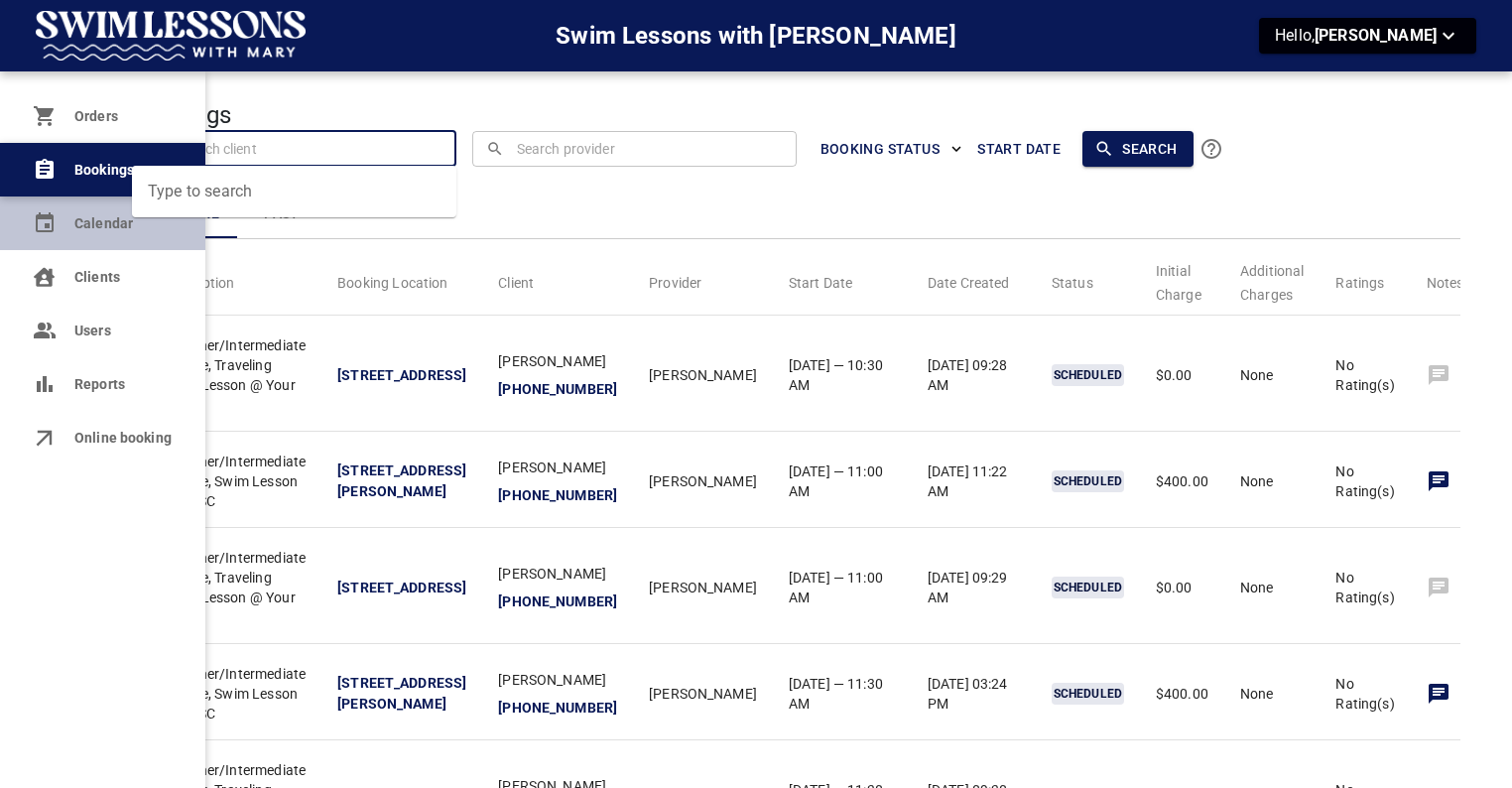click on "Calendar" at bounding box center (102, 223) 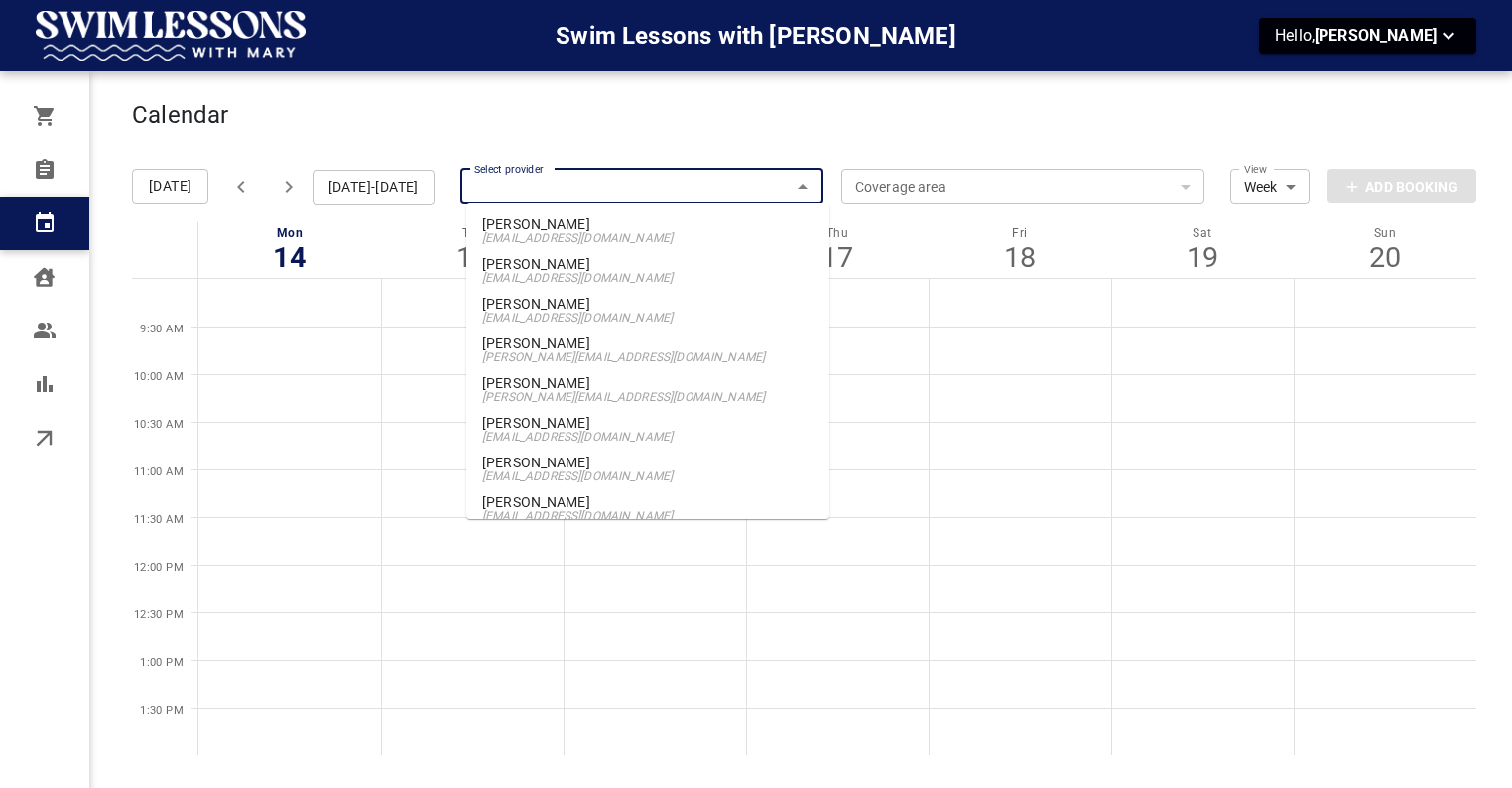 click on "Select provider" at bounding box center [642, 187] 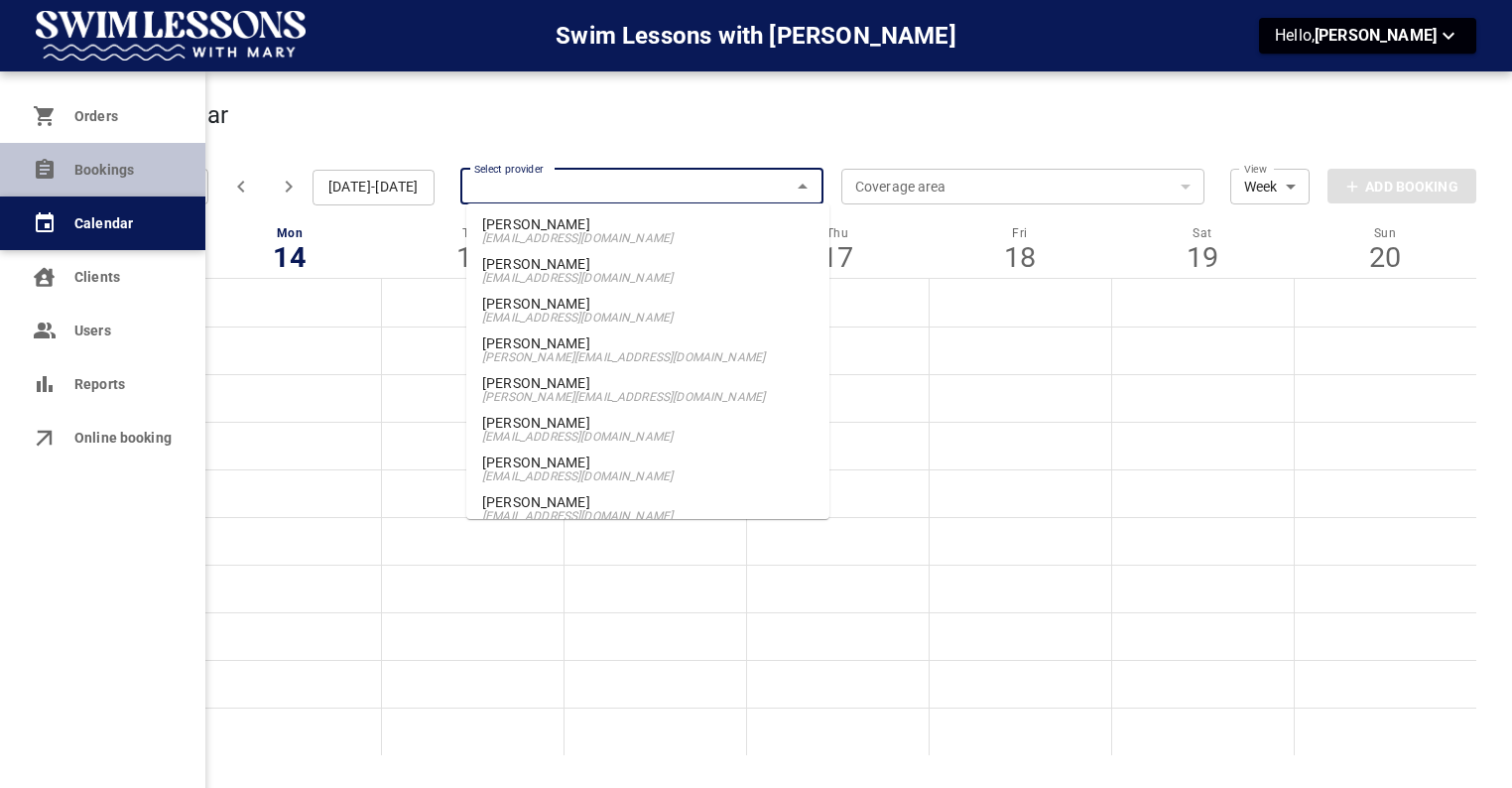 click on "Bookings" at bounding box center [102, 170] 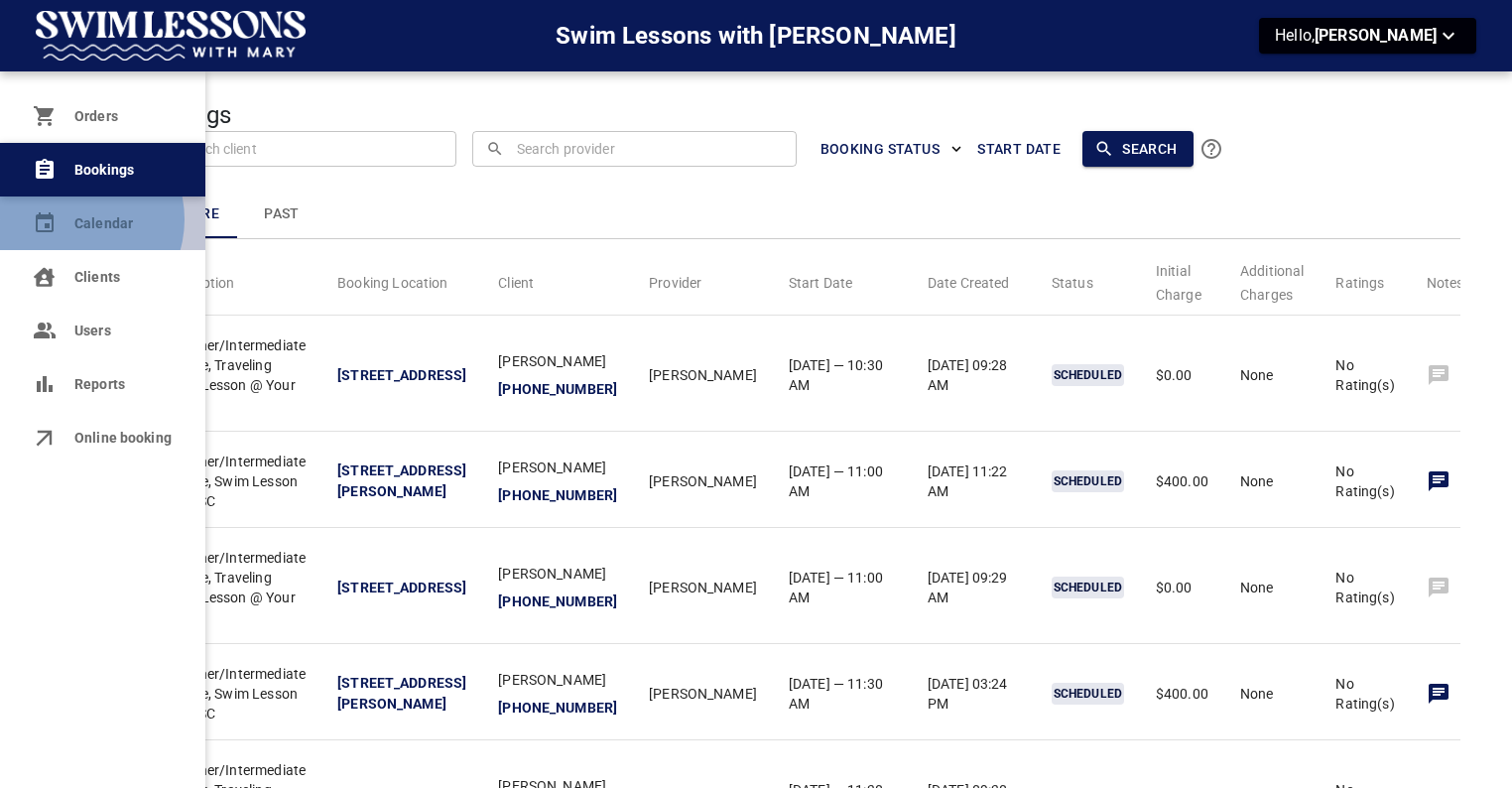 click on "Calendar" at bounding box center [102, 223] 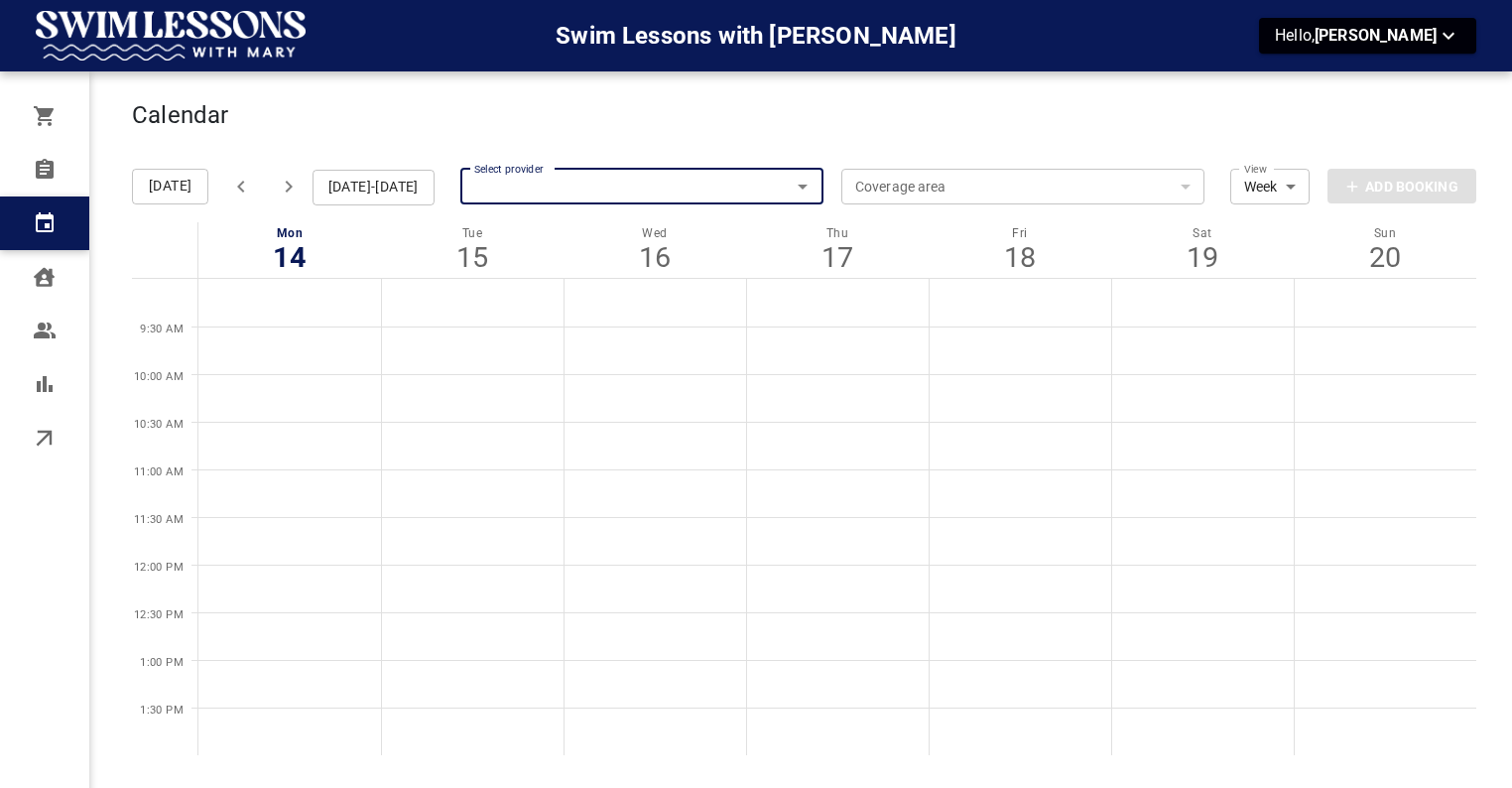 click on "Select provider" at bounding box center [642, 187] 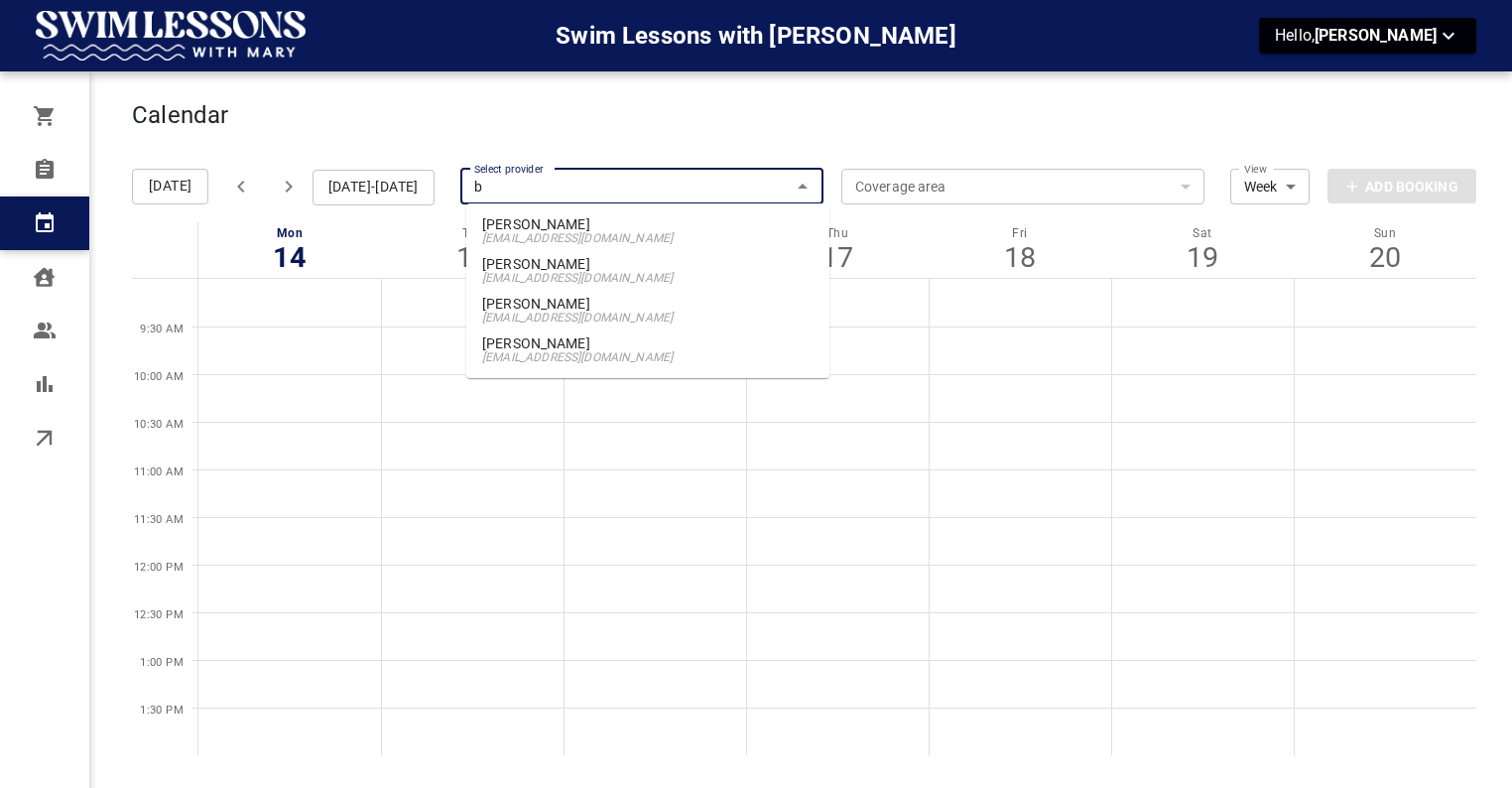 type on "be" 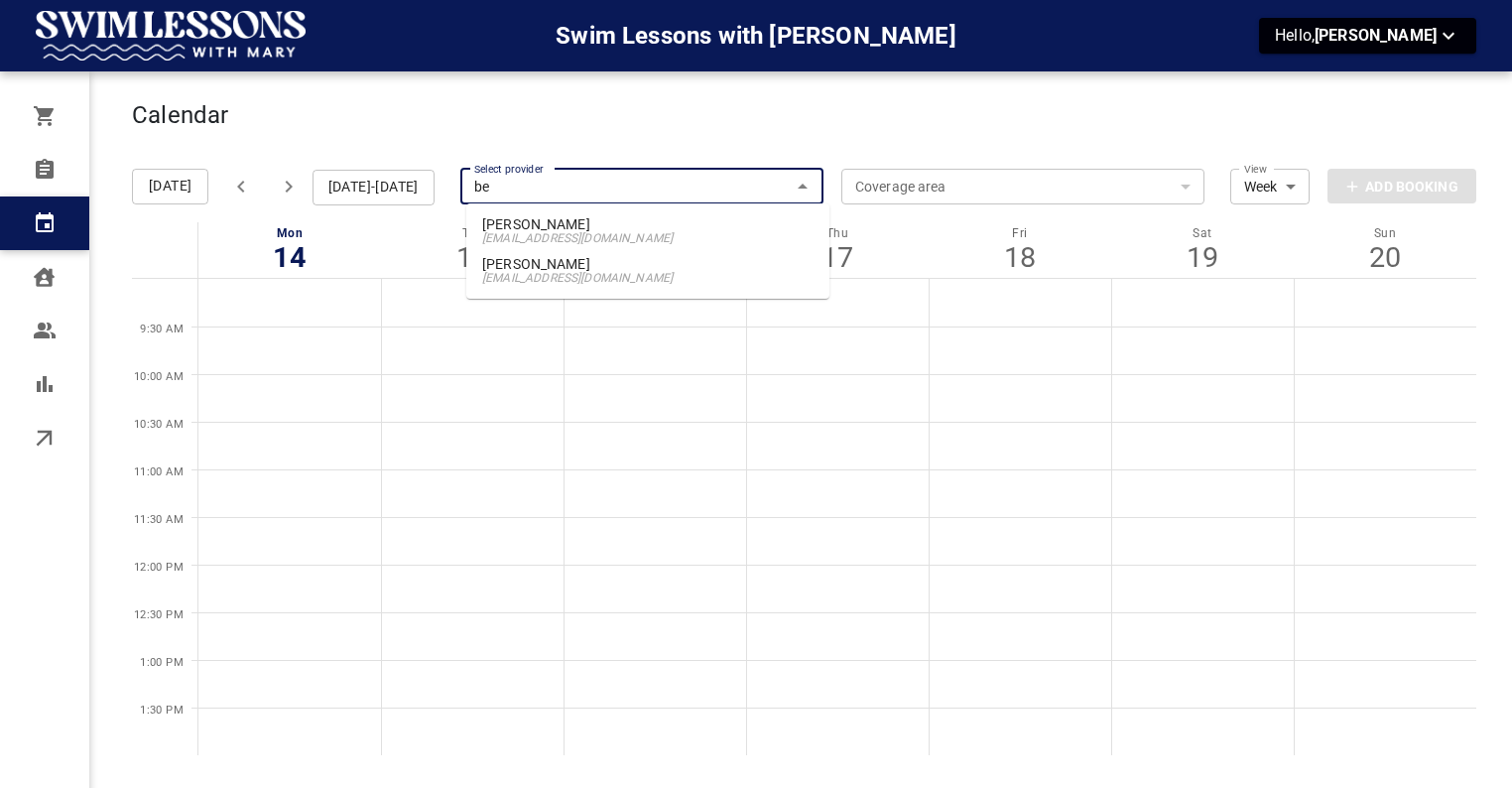 click on "[PERSON_NAME]" at bounding box center [648, 224] 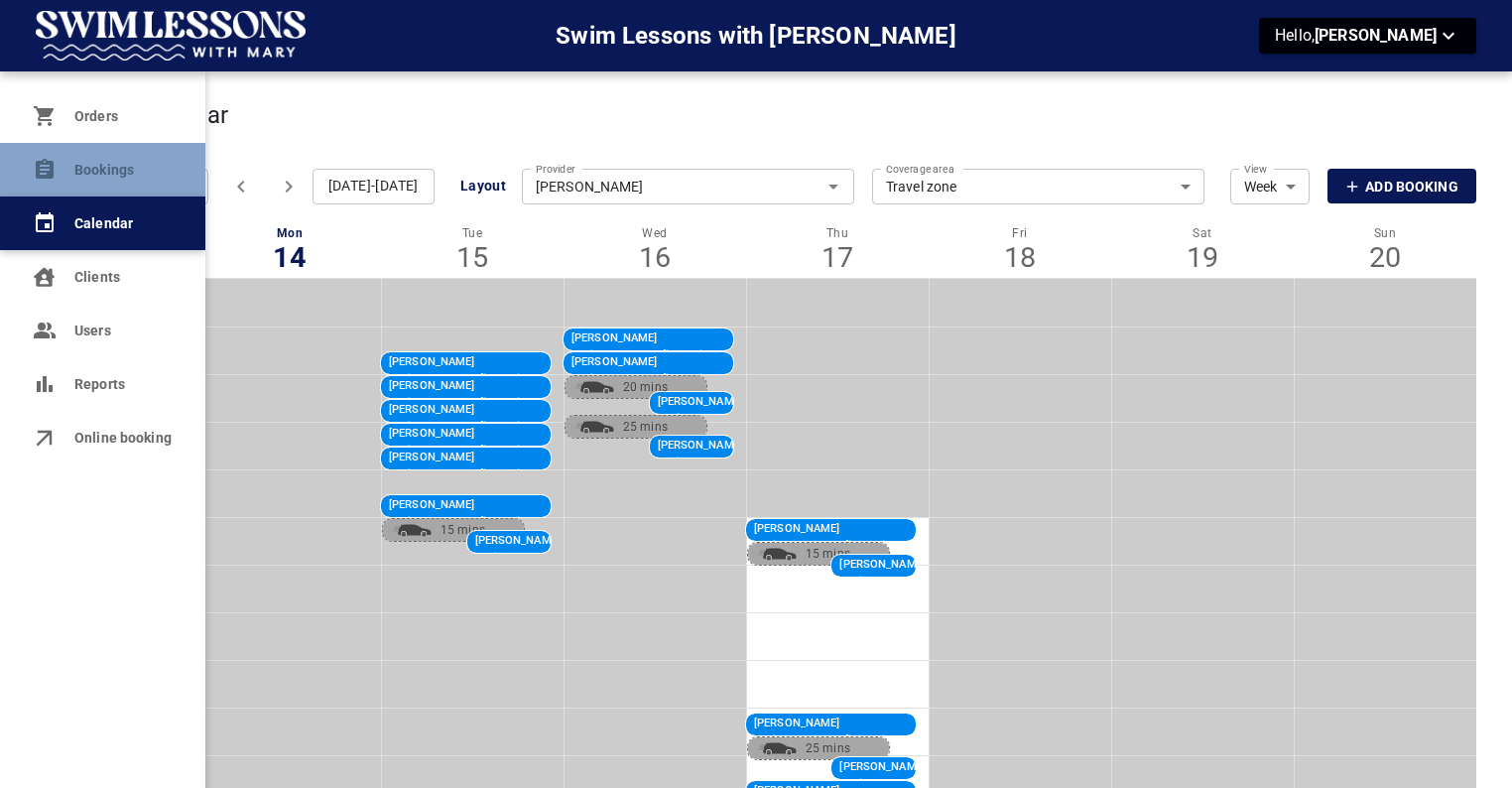 click on "Bookings" at bounding box center (102, 170) 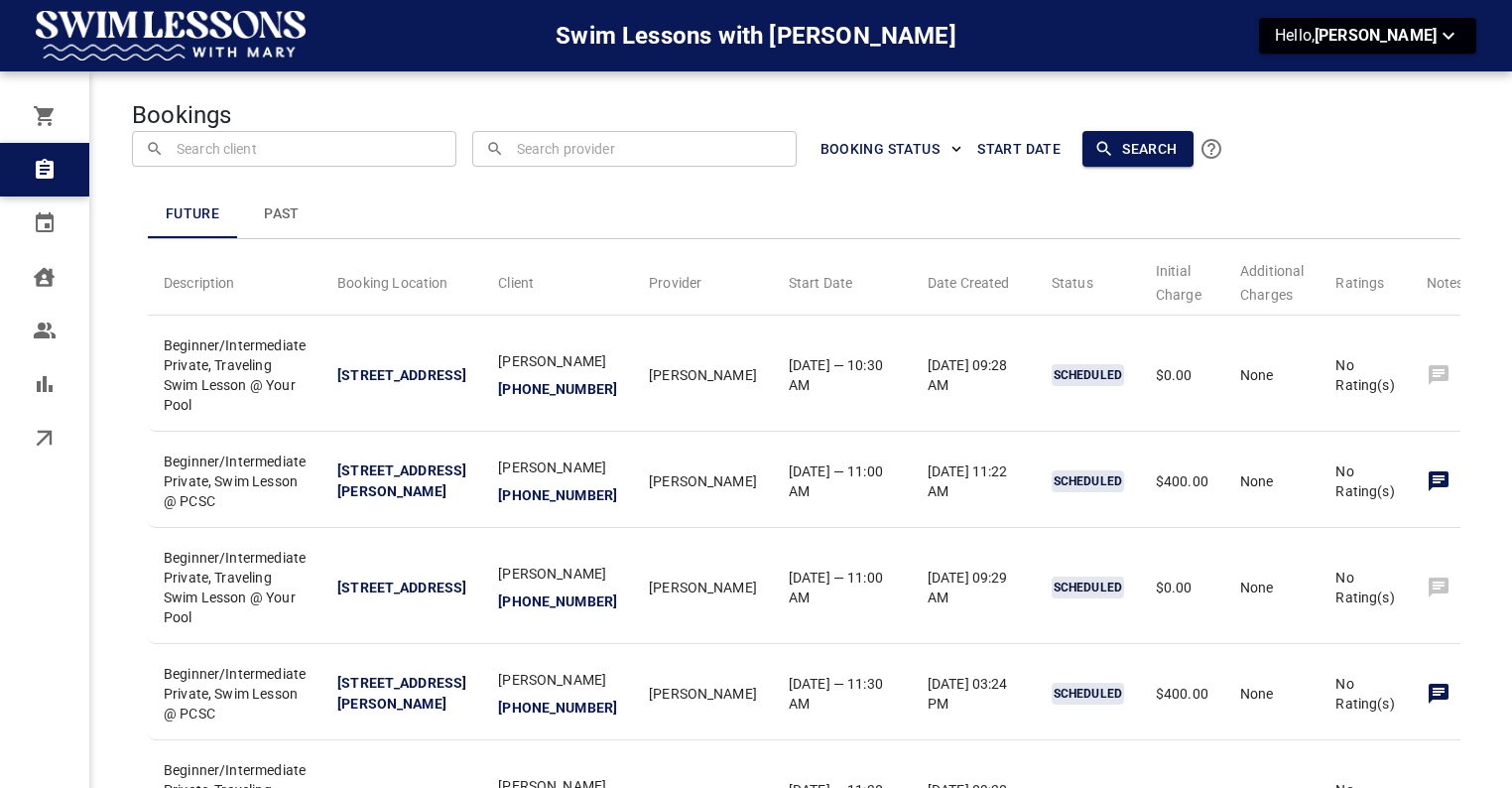 click on "Bookings ​ ​ ​ ​ BOOKING STATUS Start Date Search Future Past Description Booking Location Client Provider Start Date Date Created Status Initial Charge Additional Charges Ratings Notes Actions Beginner/Intermediate Private, Traveling Swim Lesson @ Your Pool [STREET_ADDRESS] [PERSON_NAME] [PHONE_NUMBER] [PERSON_NAME][DATE] — 10:30 AM  [DATE] 09:28 AM SCHEDULED $0.00 None No Rating(s) Beginner/Intermediate Private, Swim Lesson @ PCSC [STREET_ADDRESS][PERSON_NAME] [PERSON_NAME] [PHONE_NUMBER] [PERSON_NAME] [DATE] — 11:00 AM  [DATE] 11:22 AM SCHEDULED $400.00 None No Rating(s) Beginner/Intermediate Private, Traveling Swim Lesson @ Your Pool [STREET_ADDRESS] [PERSON_NAME] [PHONE_NUMBER] [PERSON_NAME][DATE] — 11:00 AM  [DATE] 09:29 AM SCHEDULED $0.00 None No Rating(s) Beginner/Intermediate Private, Swim Lesson @ PCSC [STREET_ADDRESS][PERSON_NAME] [PERSON_NAME] [PHONE_NUMBER] [PERSON_NAME] None" at bounding box center (804, 498) 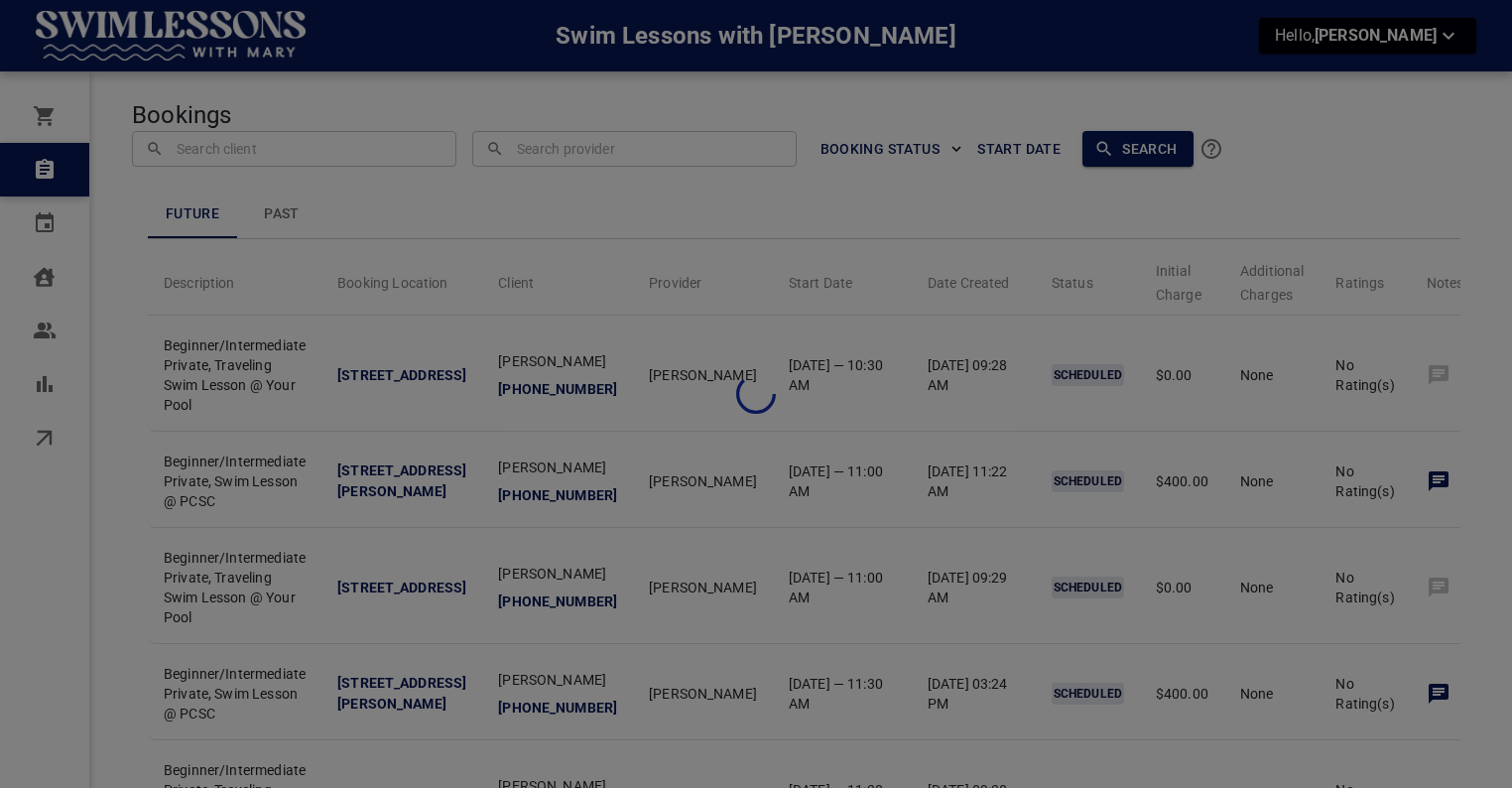click at bounding box center (756, 394) 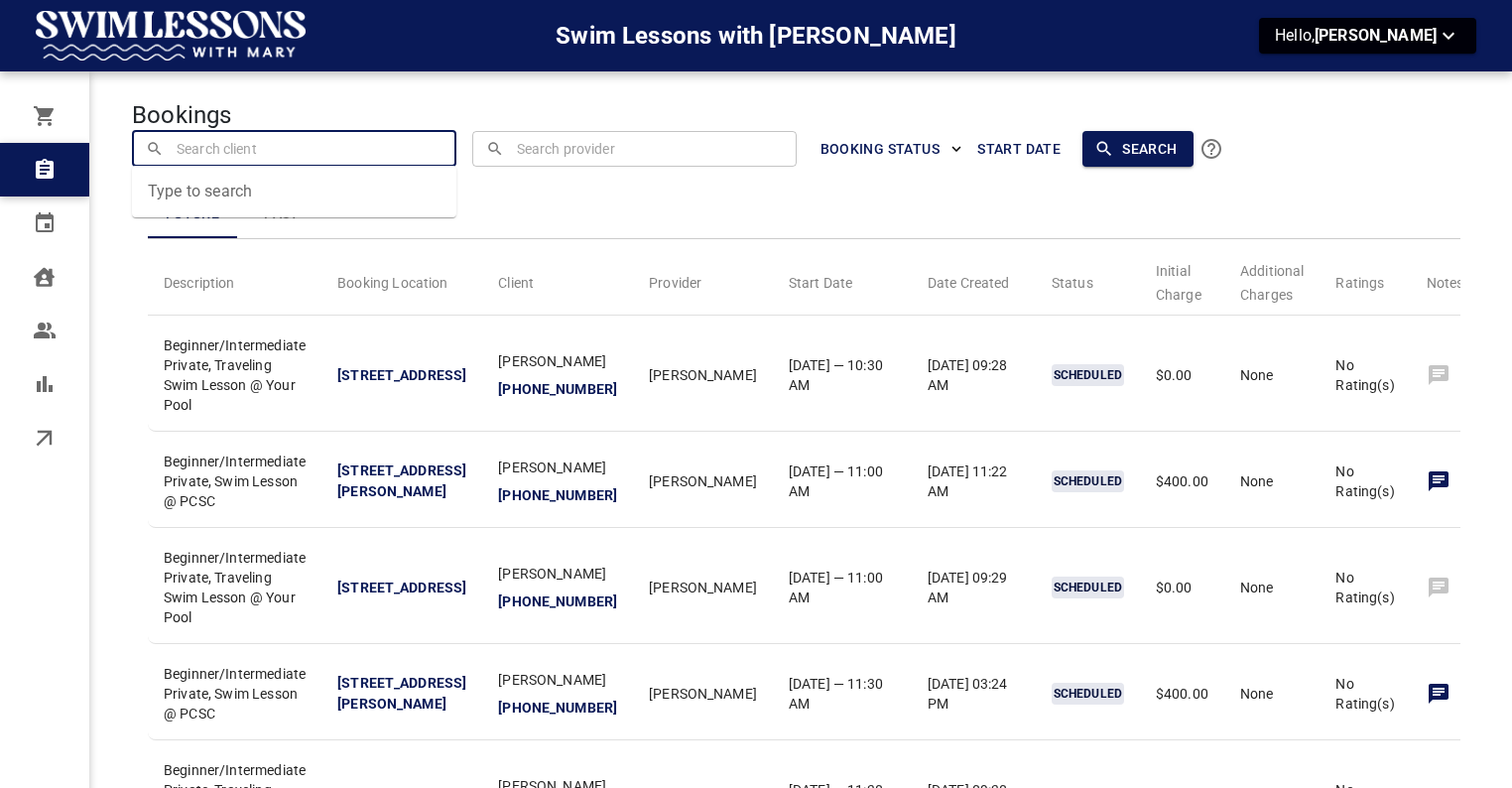 click at bounding box center (295, 148) 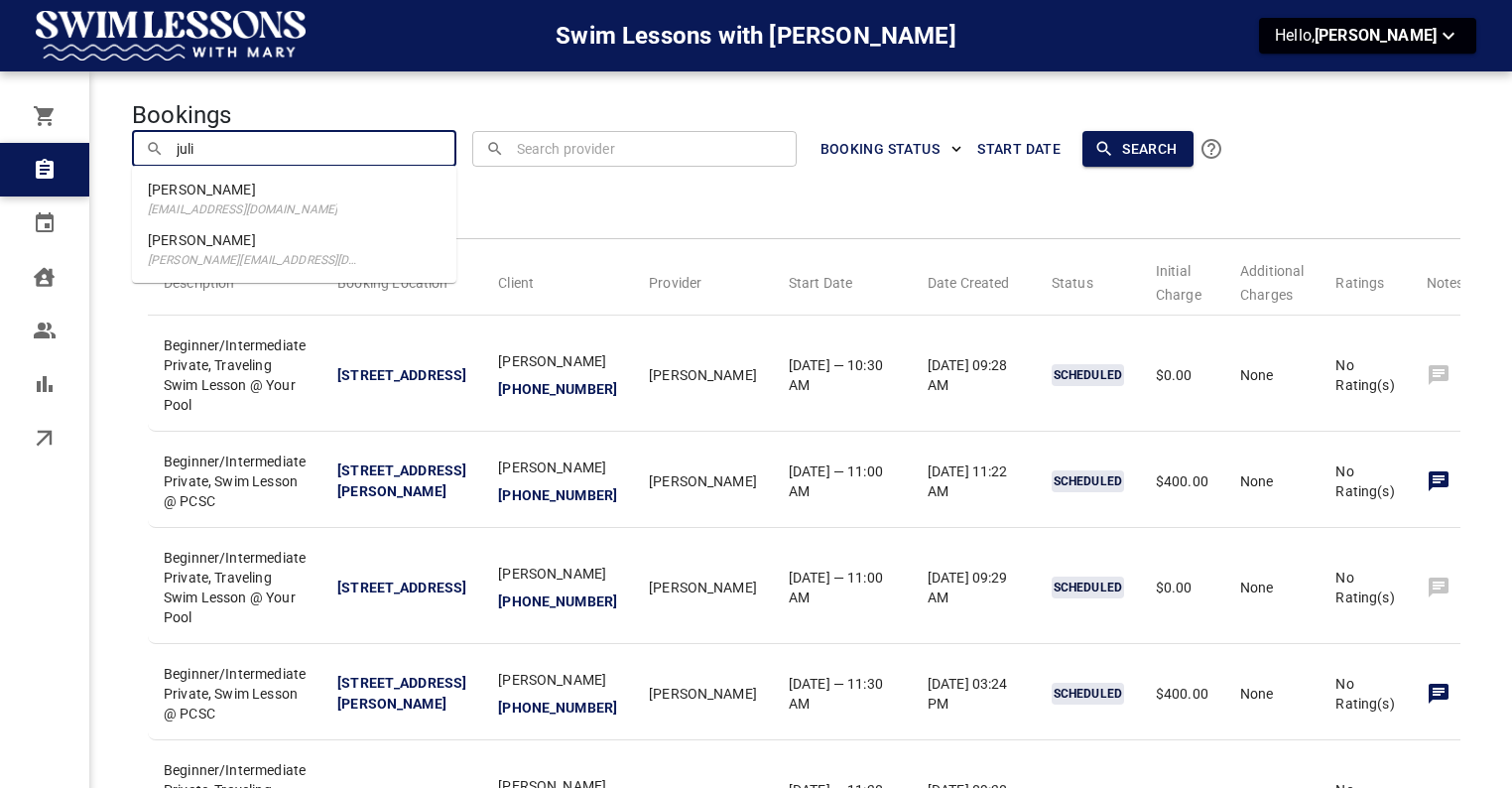 click on "[EMAIL_ADDRESS][DOMAIN_NAME]" at bounding box center (242, 209) 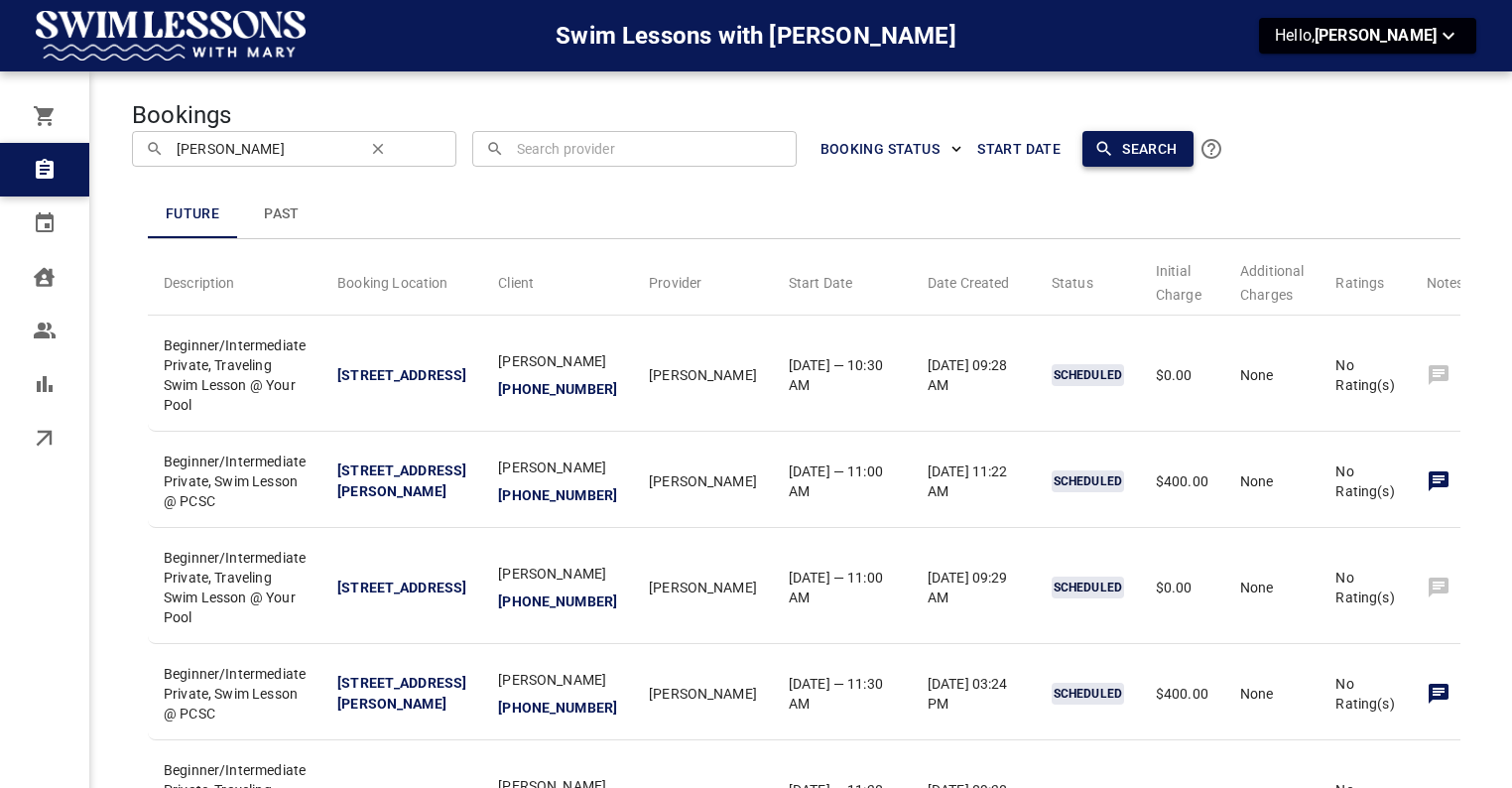 click on "Search" at bounding box center [1137, 149] 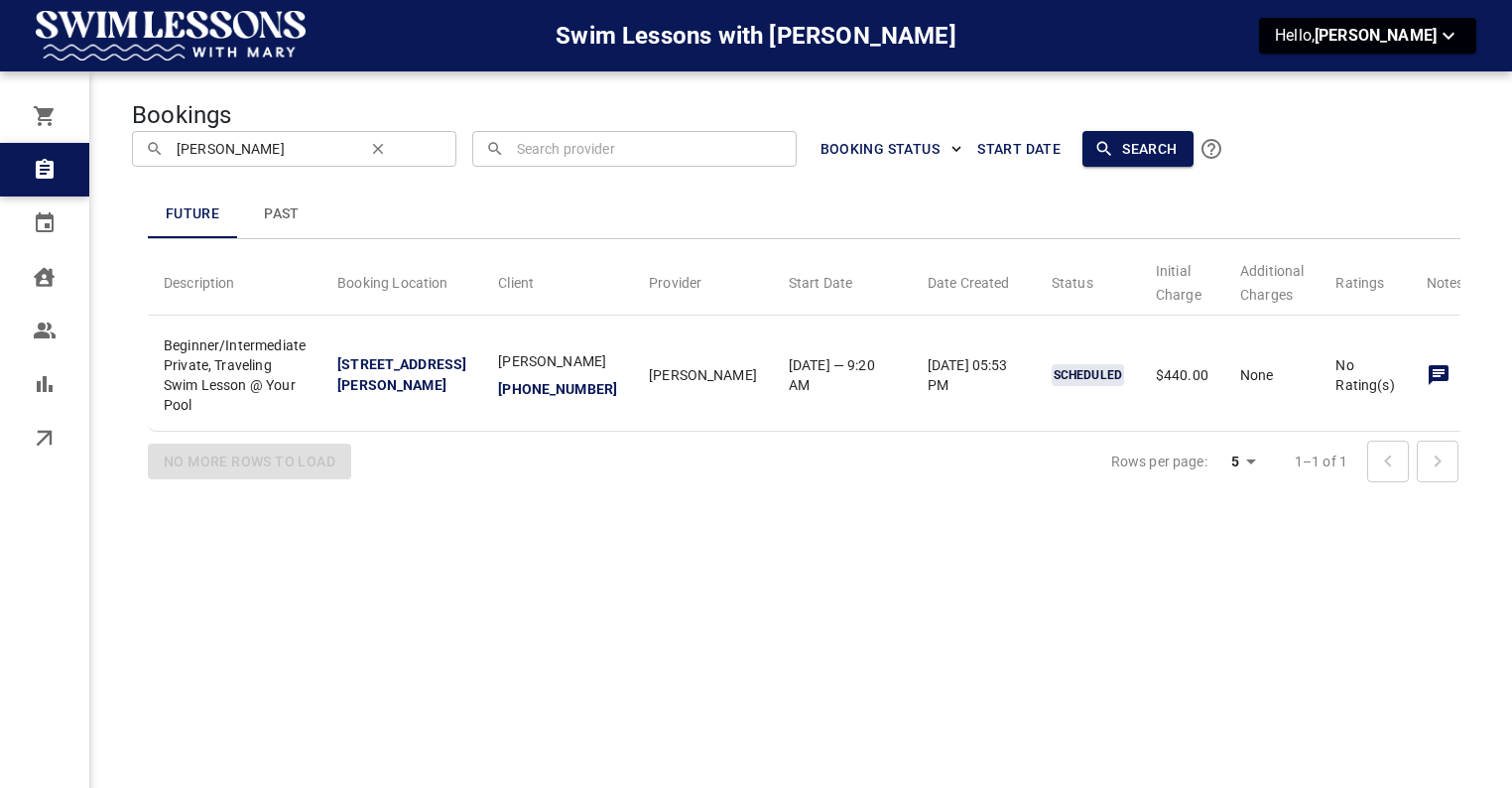 click on "Past" at bounding box center [282, 214] 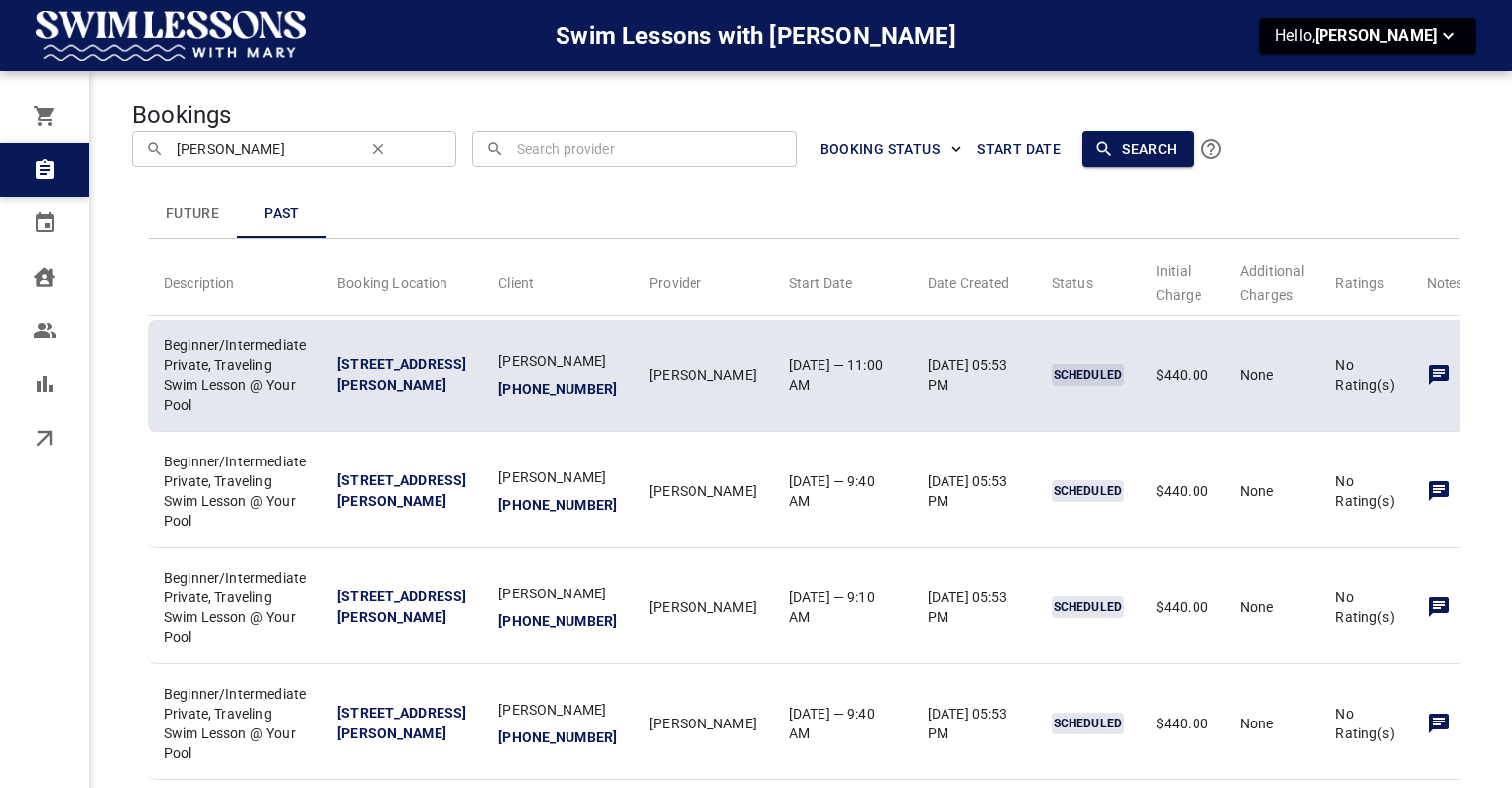 click 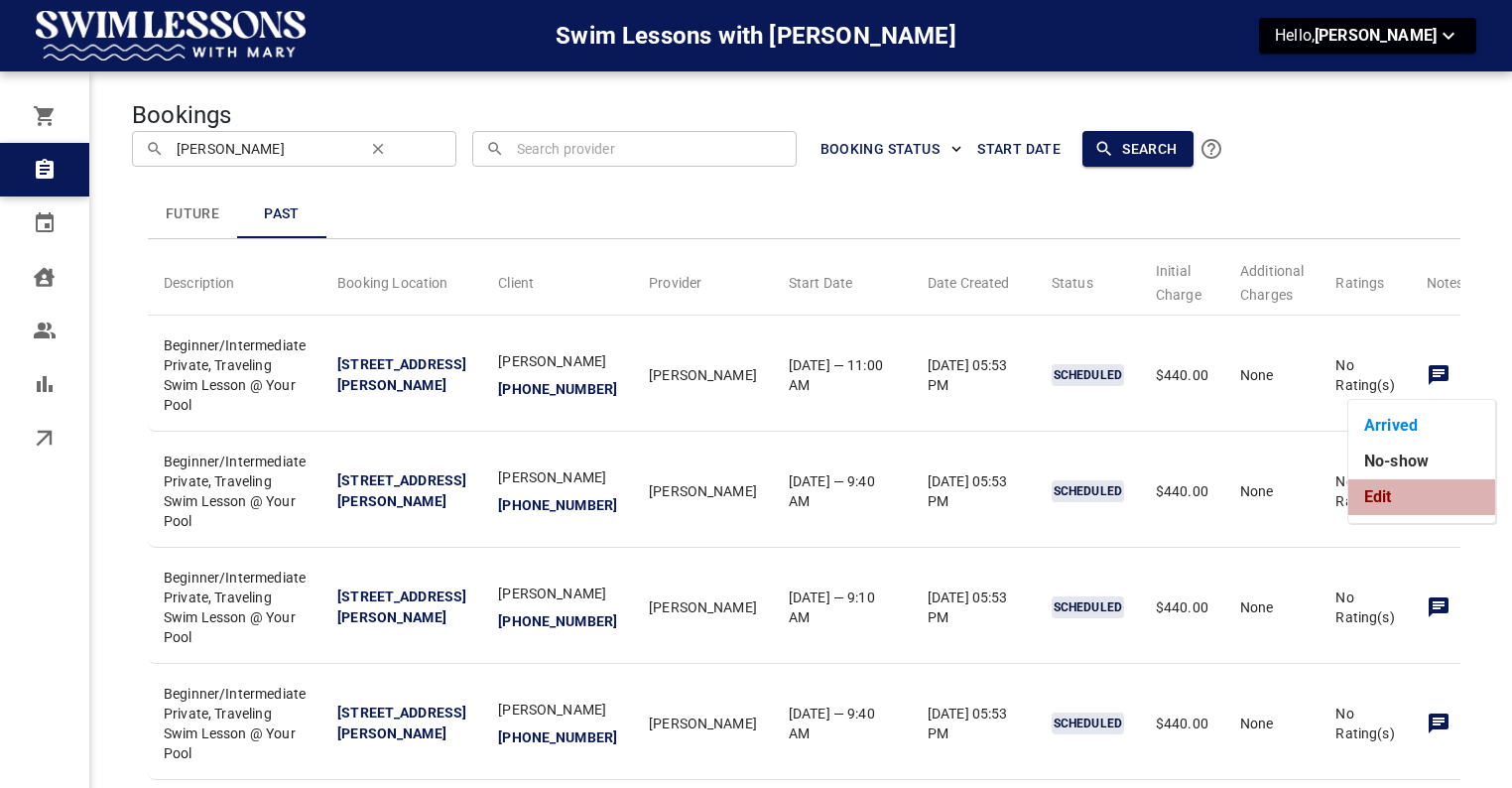 click on "Edit" at bounding box center (1422, 497) 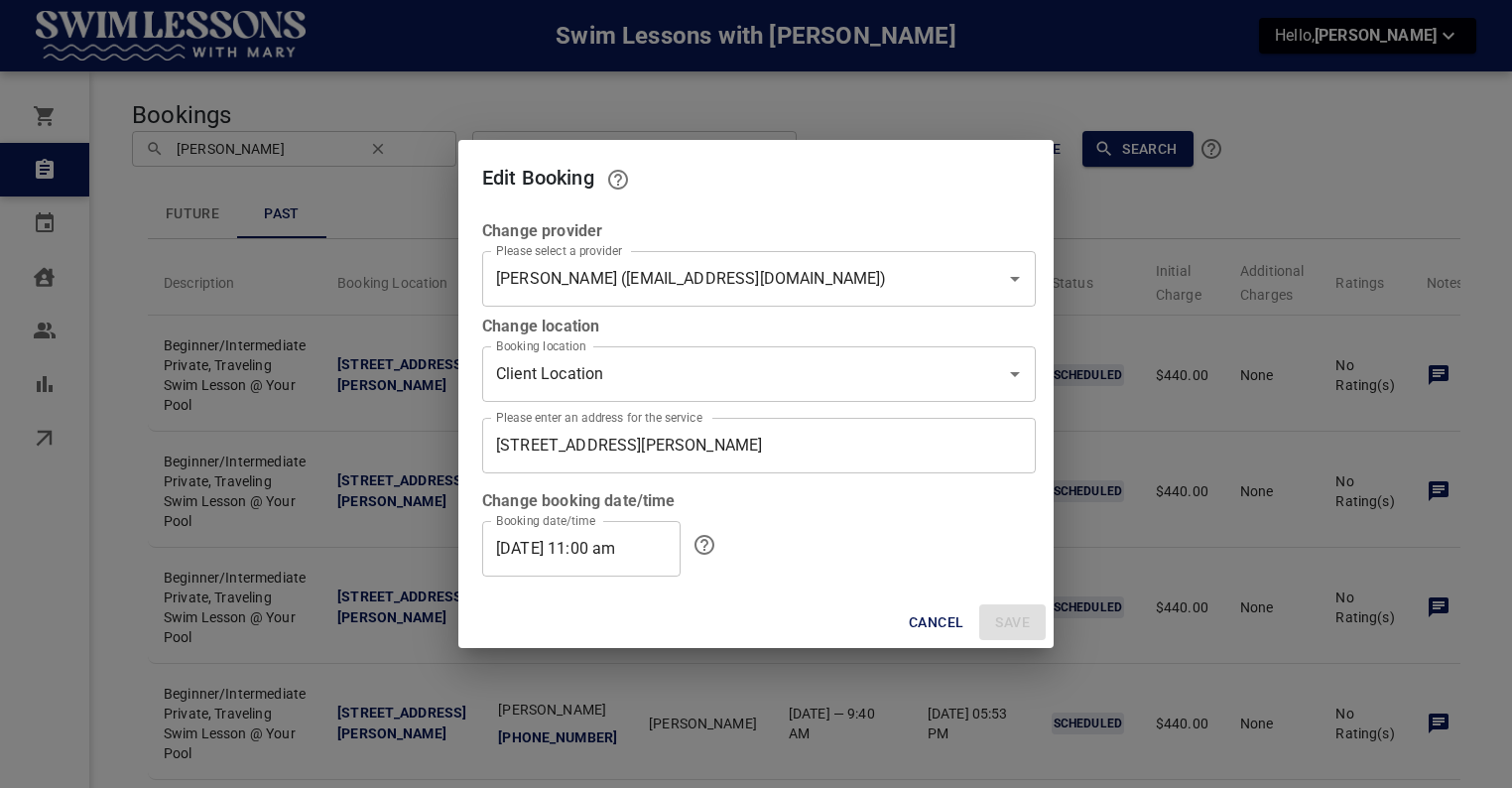 click on "[DATE] 11:00 am" at bounding box center (581, 549) 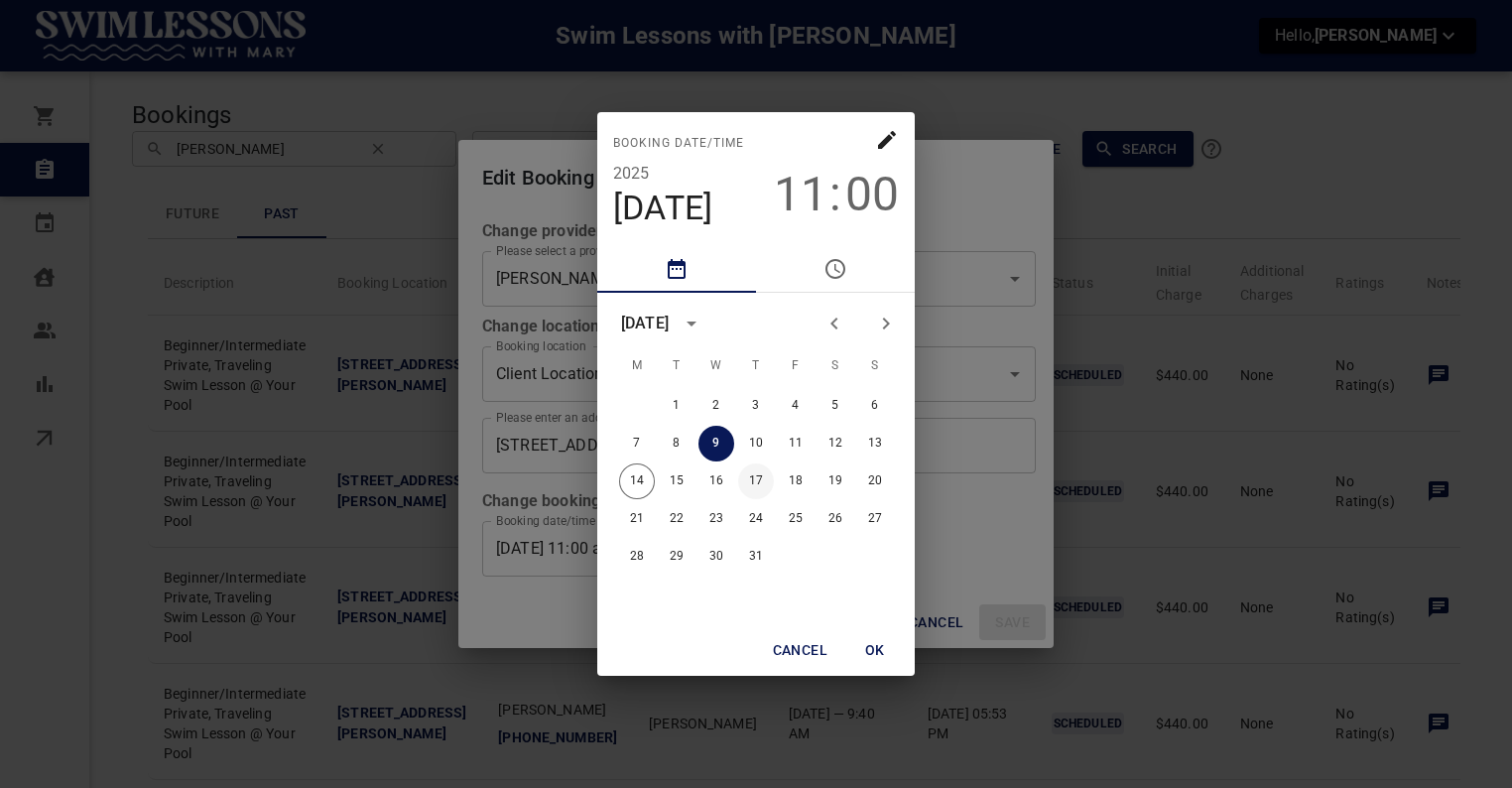 click on "17" at bounding box center (756, 481) 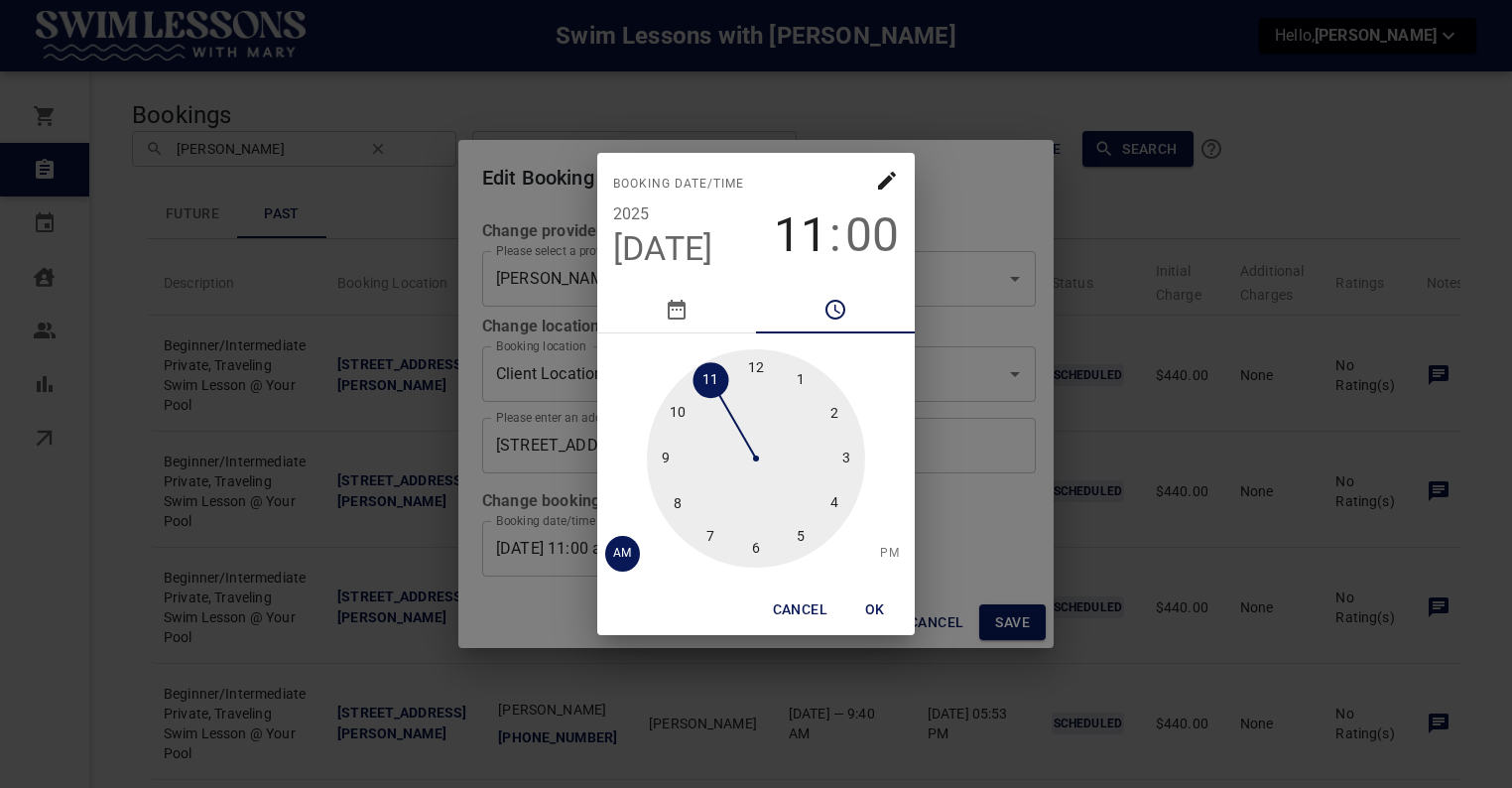 click at bounding box center (756, 459) 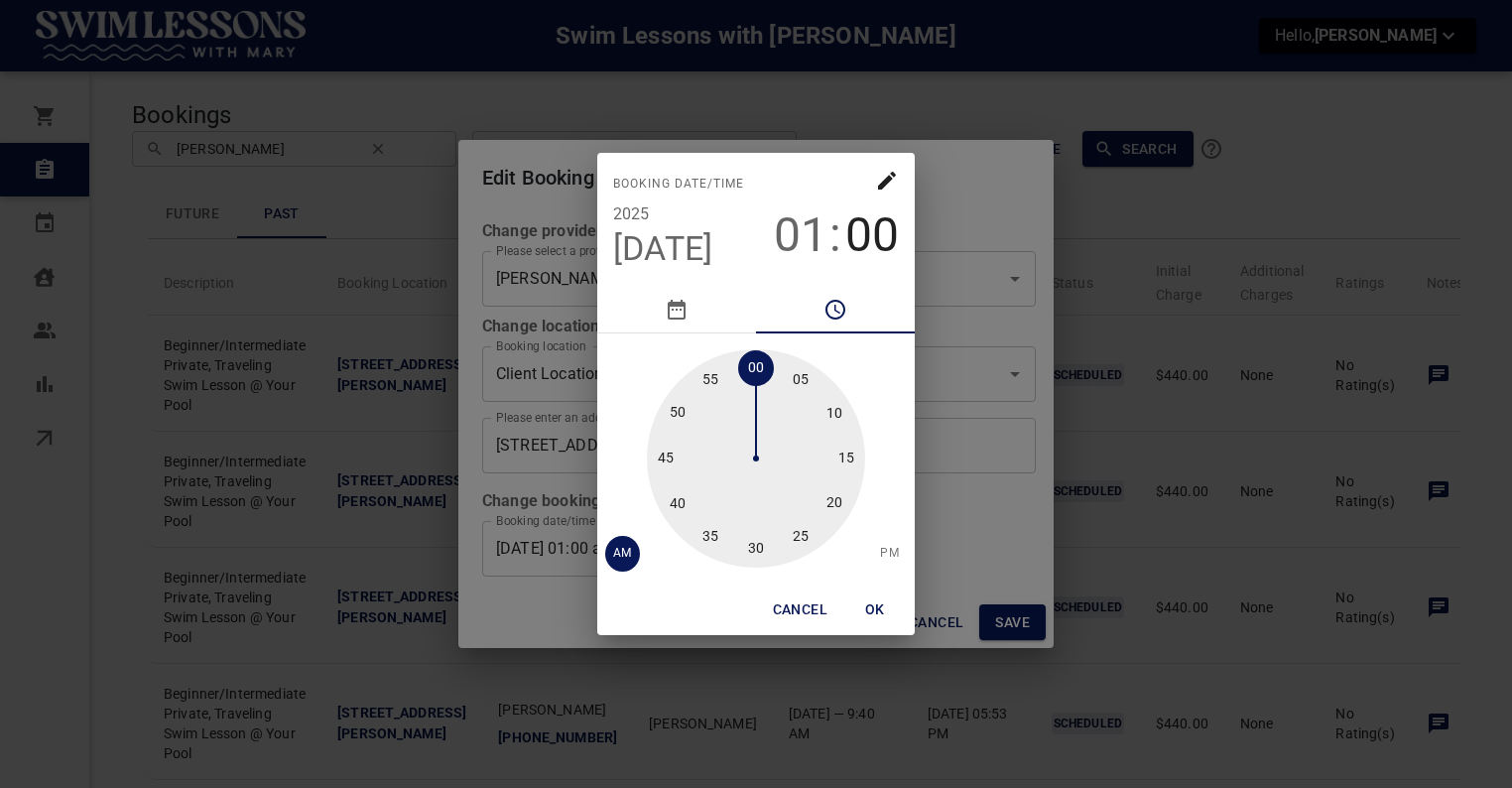 click at bounding box center [756, 459] 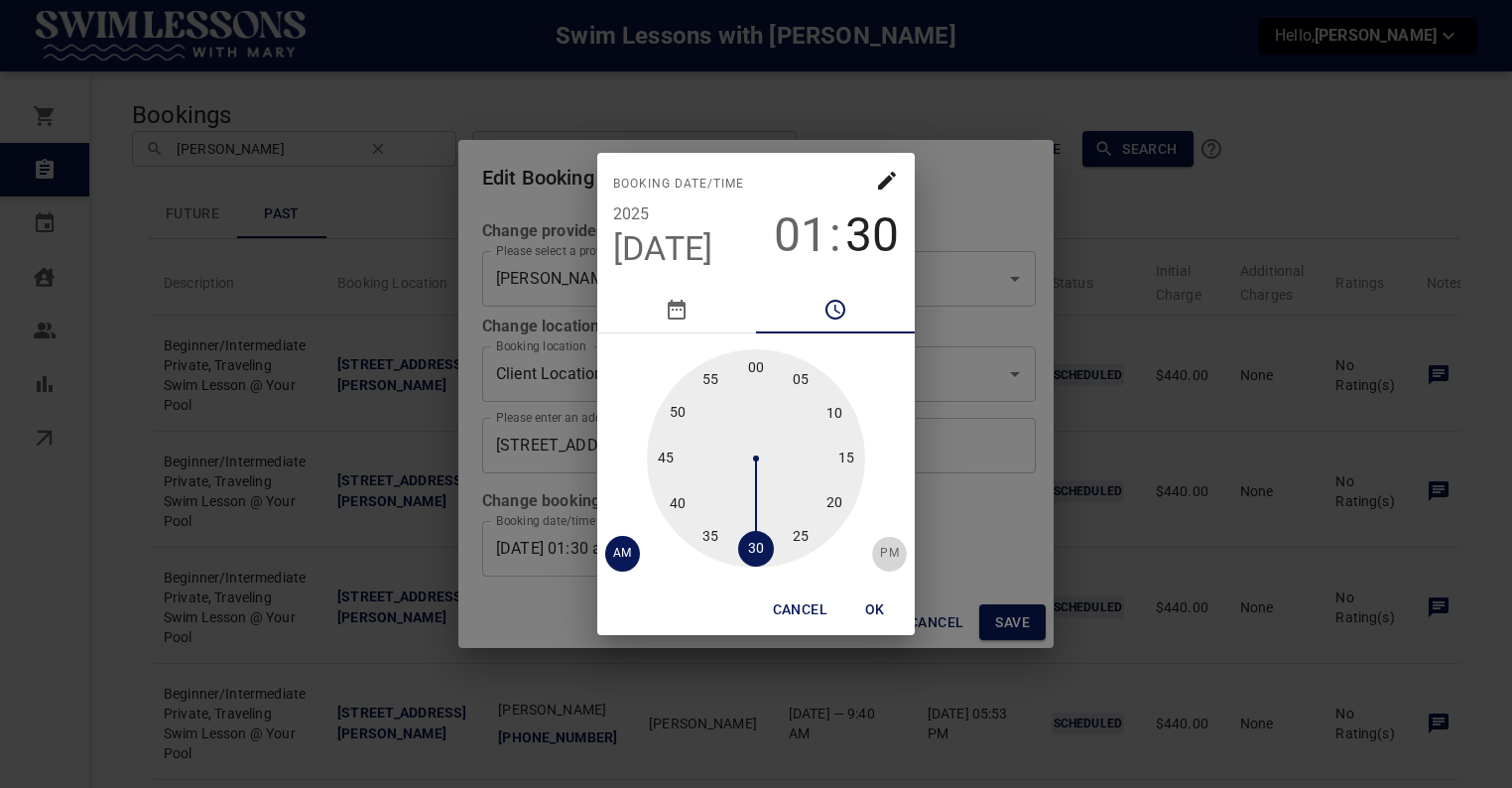 click on "PM" at bounding box center (889, 554) 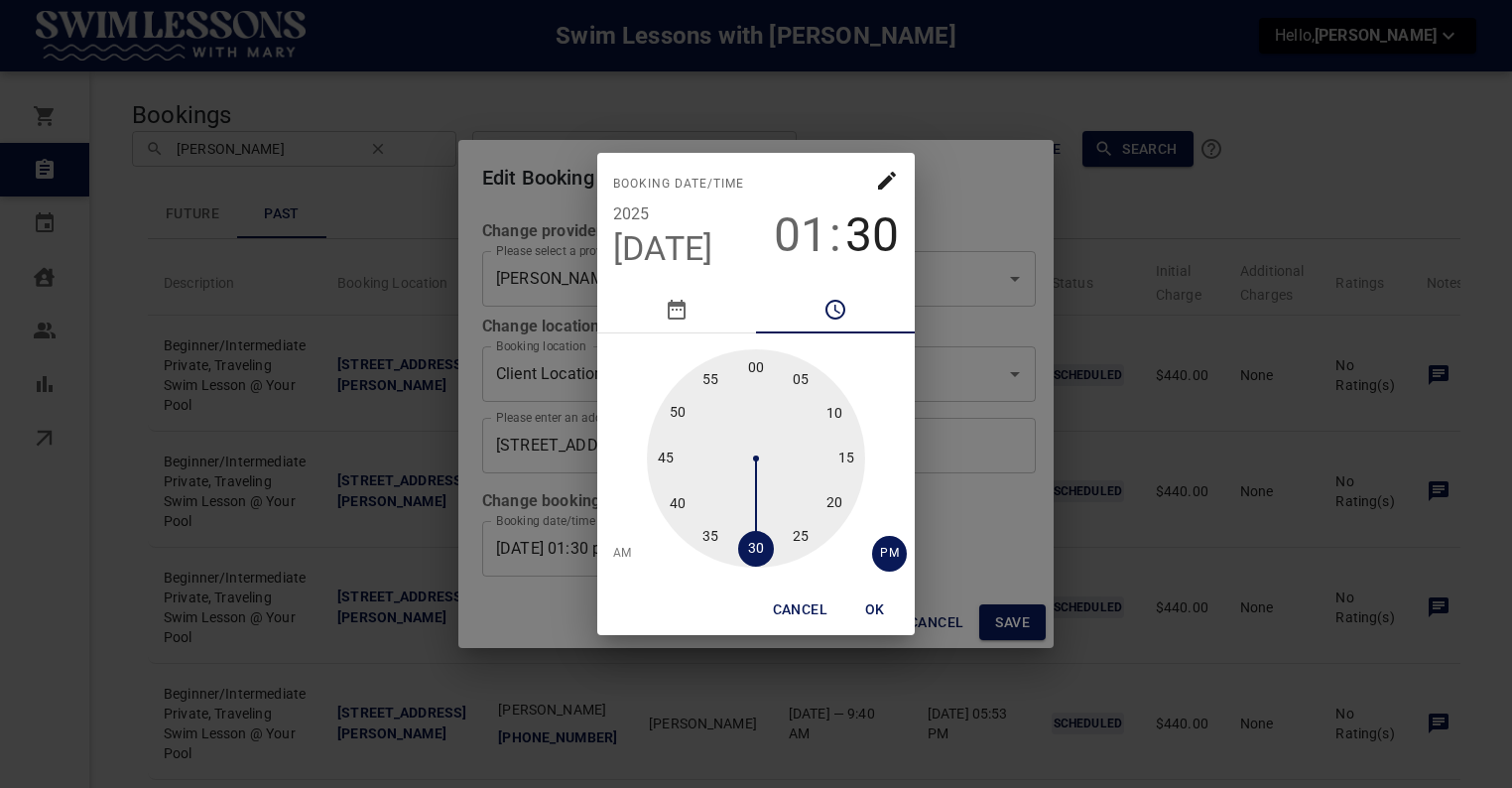 click on "OK" at bounding box center (875, 609) 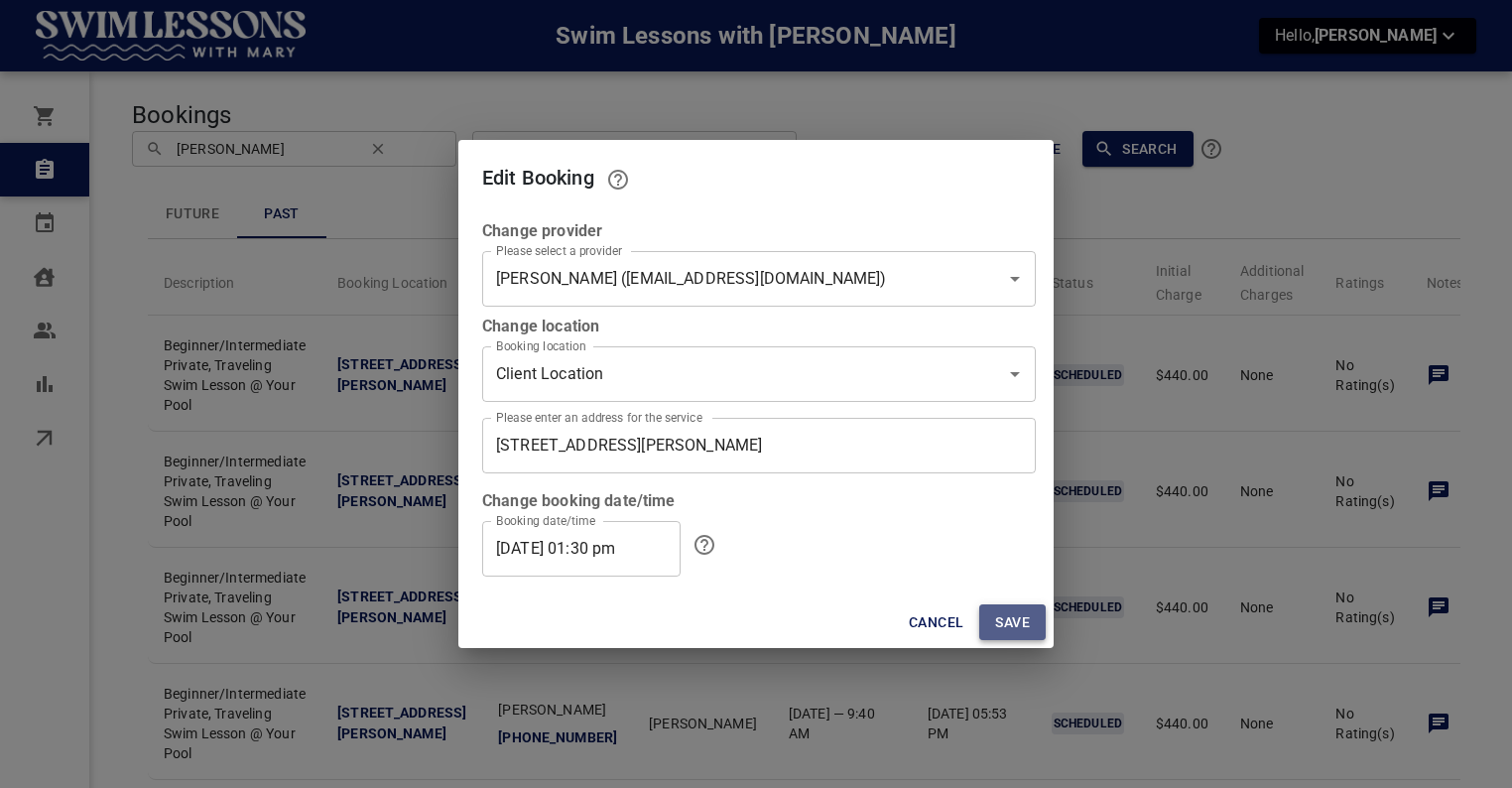 click on "Save" at bounding box center (1012, 622) 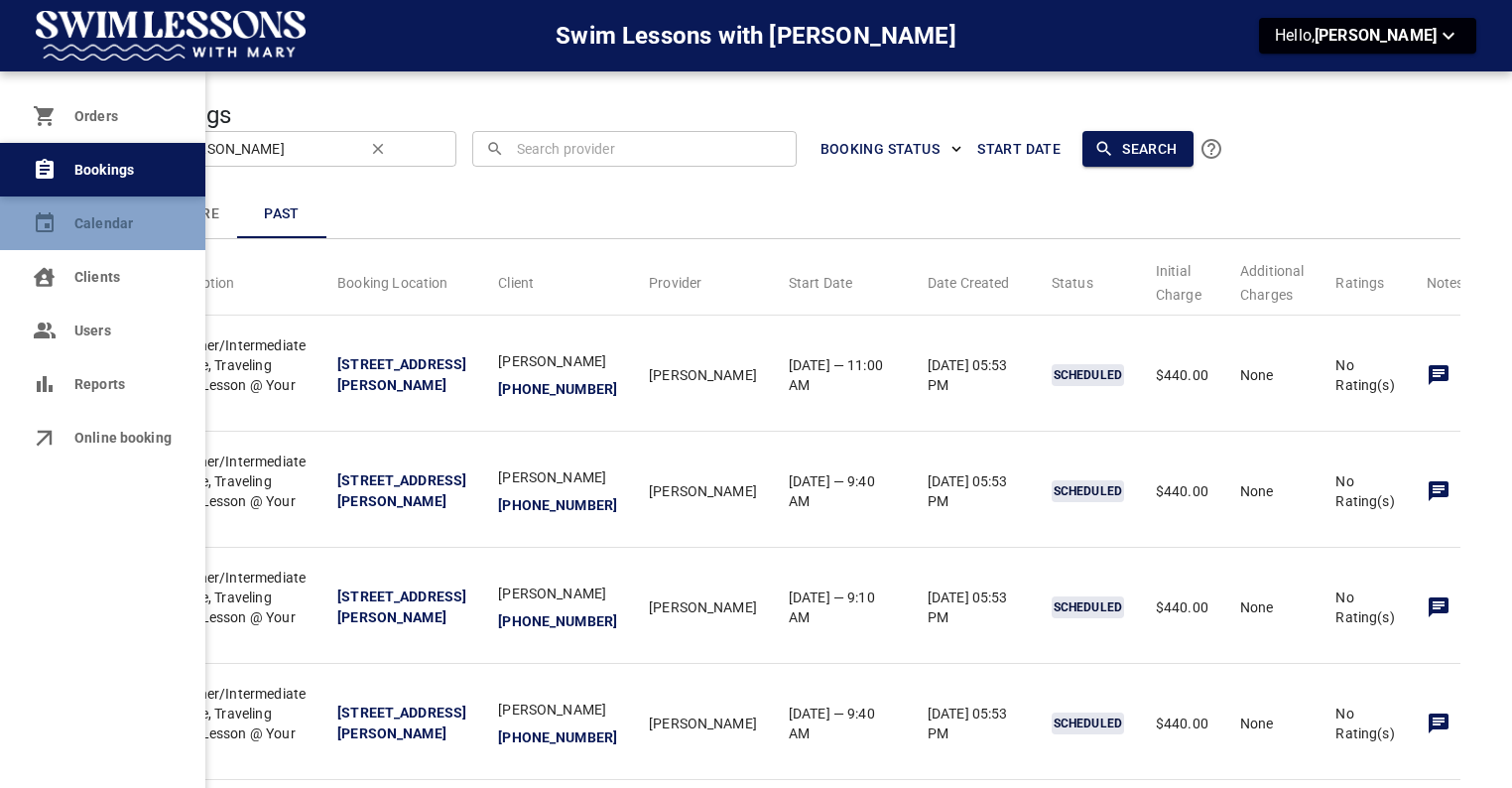 click on "Calendar" at bounding box center [102, 223] 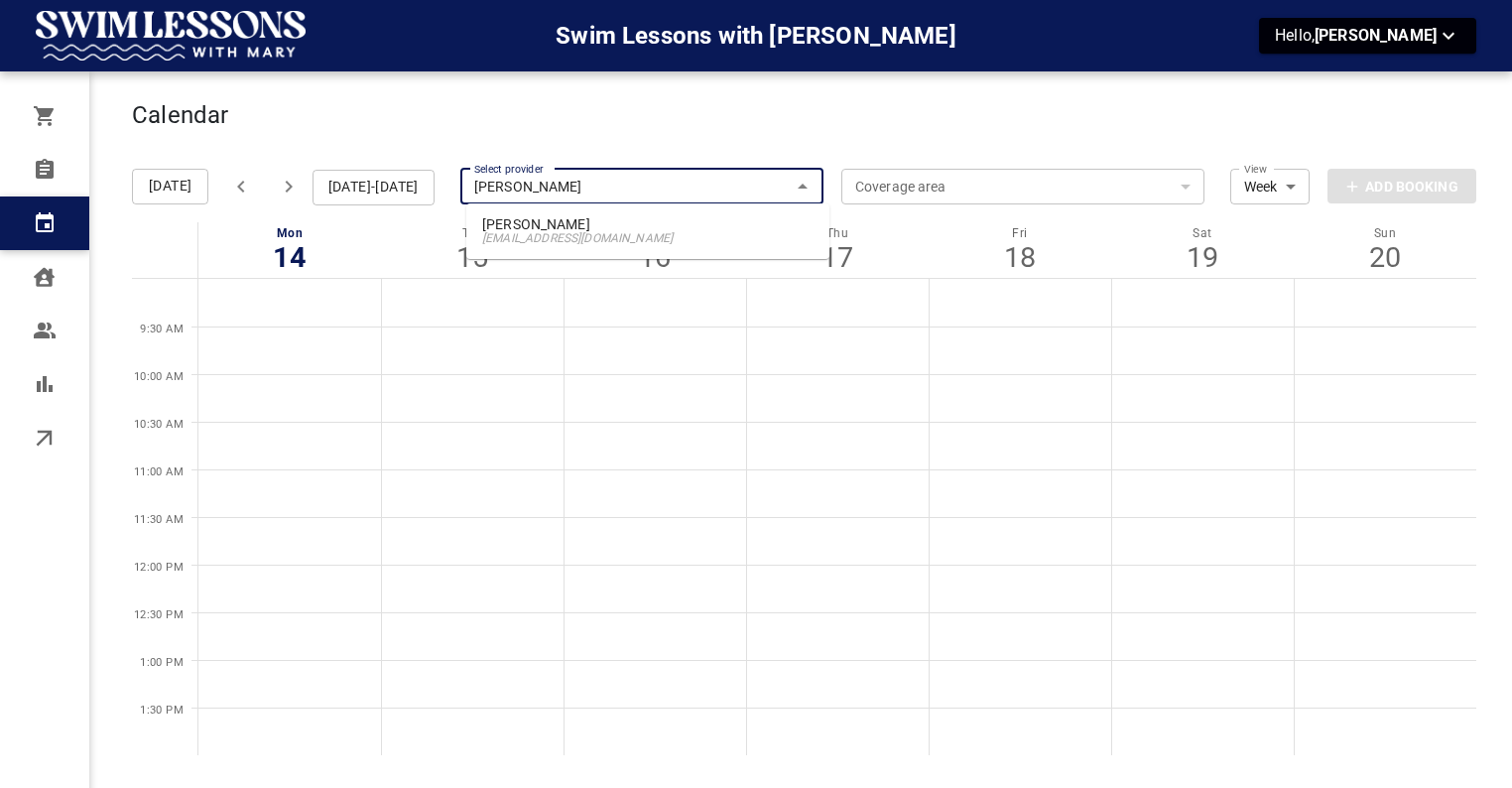 type on "ka" 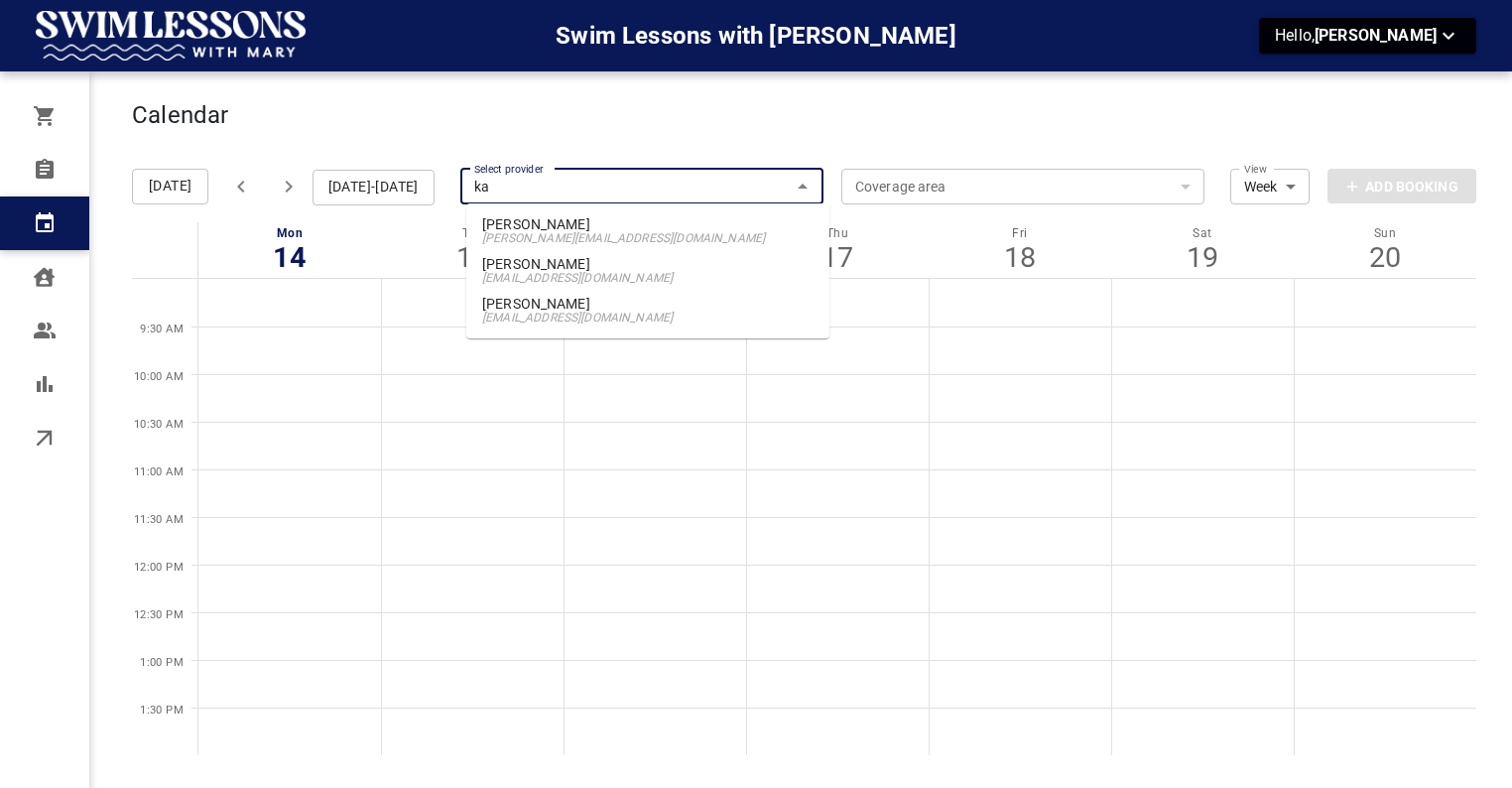 click on "[EMAIL_ADDRESS][DOMAIN_NAME]" at bounding box center [648, 278] 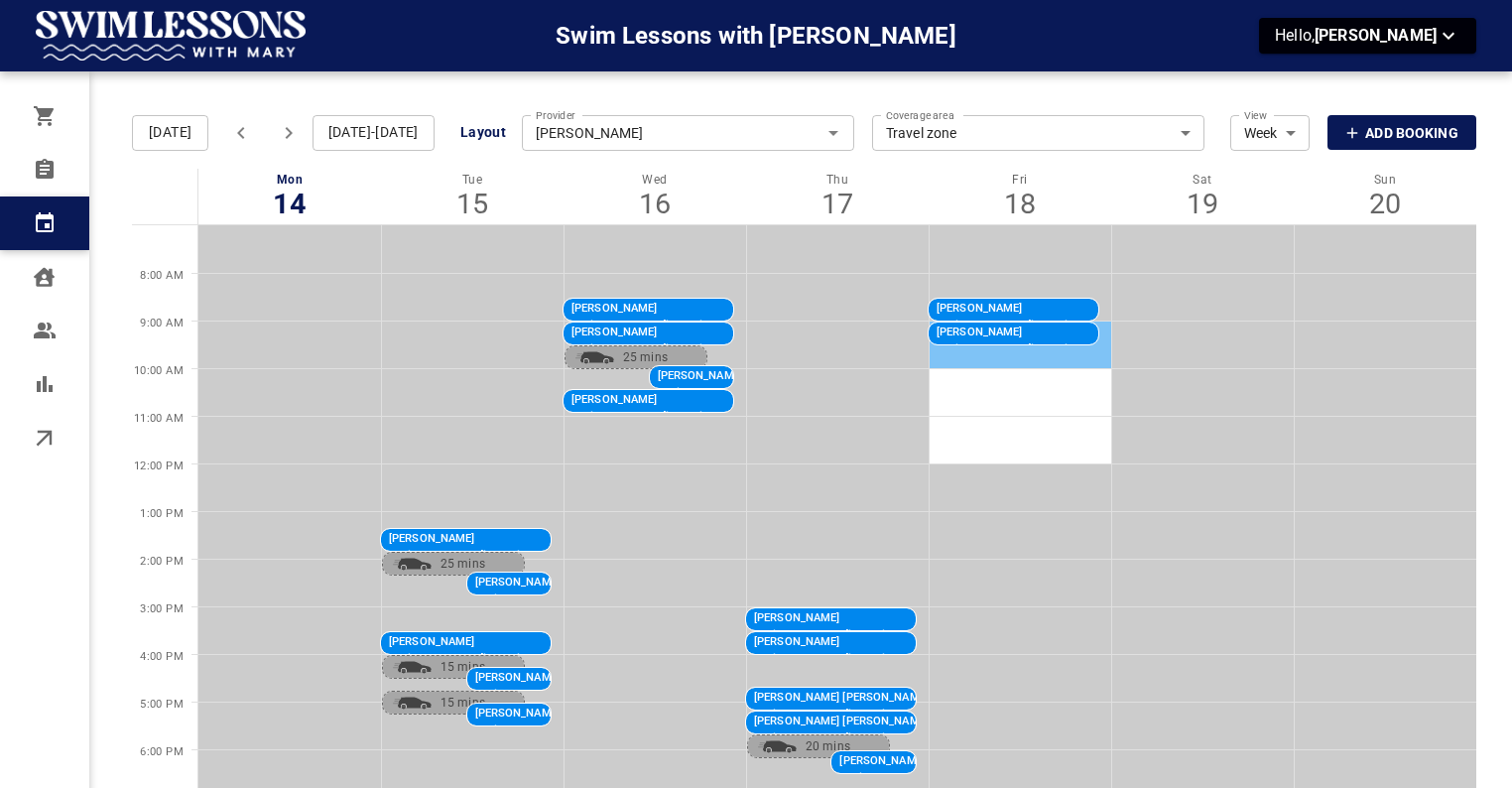 scroll, scrollTop: 0, scrollLeft: 0, axis: both 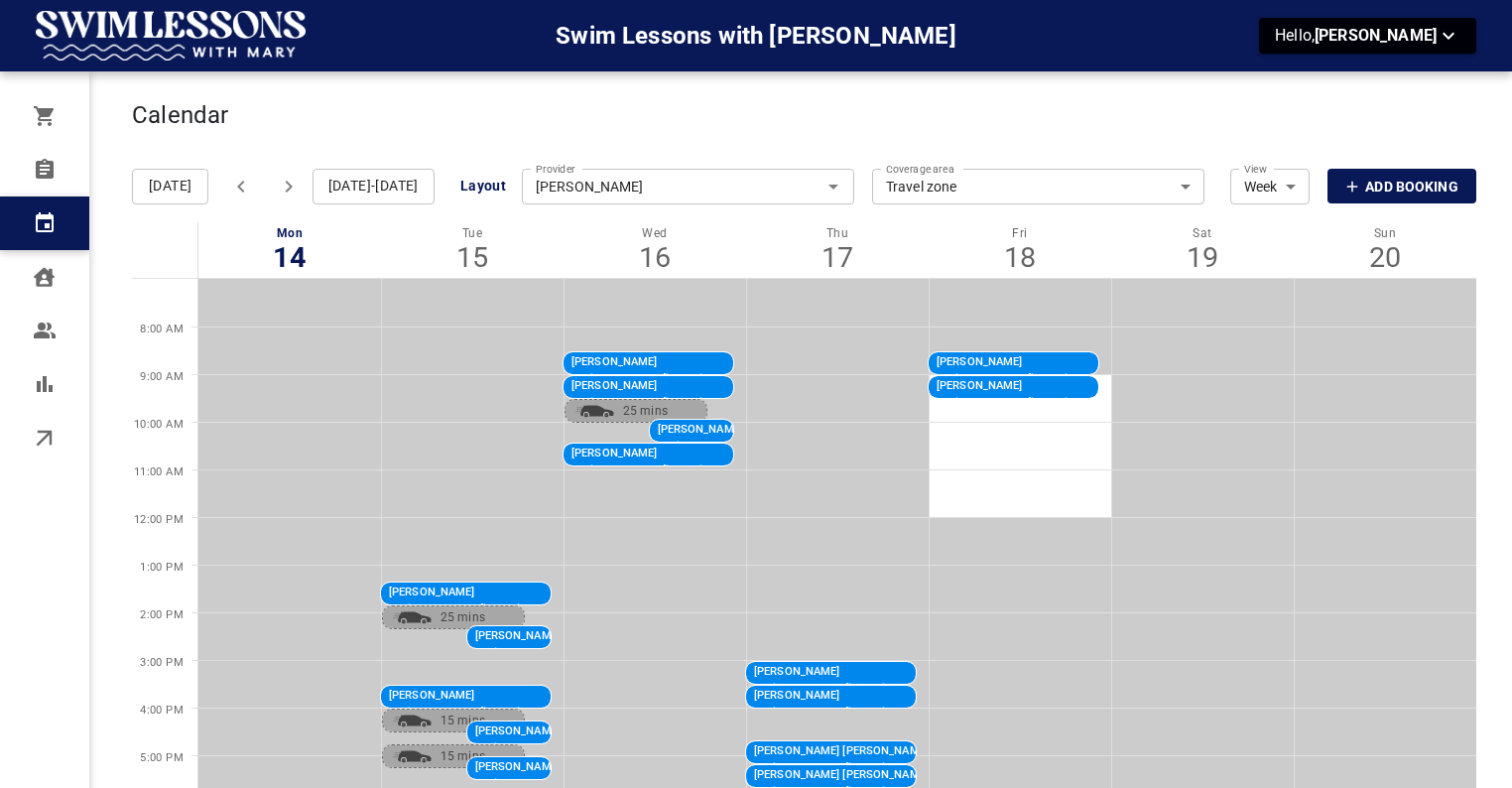 click 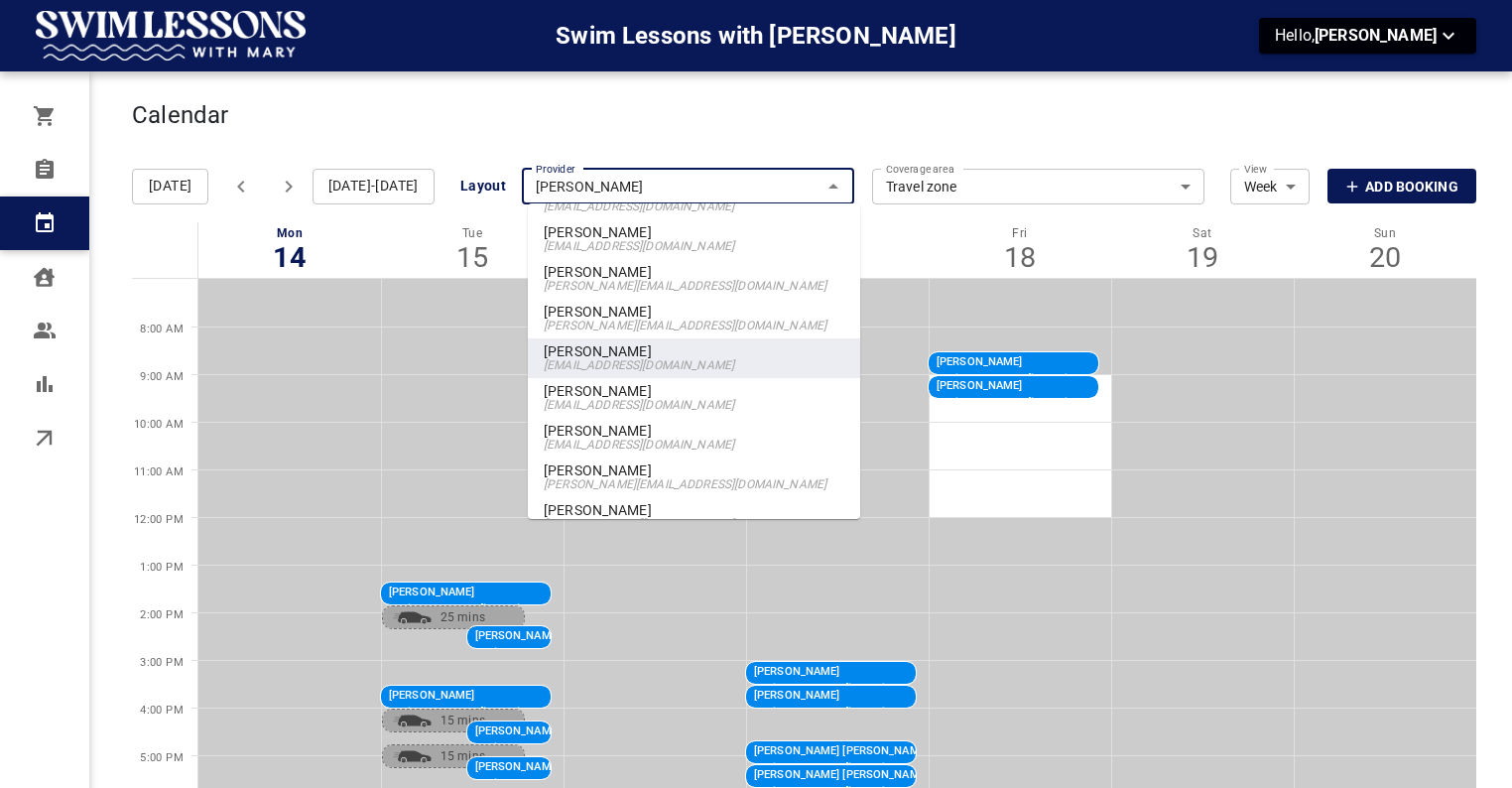 scroll, scrollTop: 85, scrollLeft: 0, axis: vertical 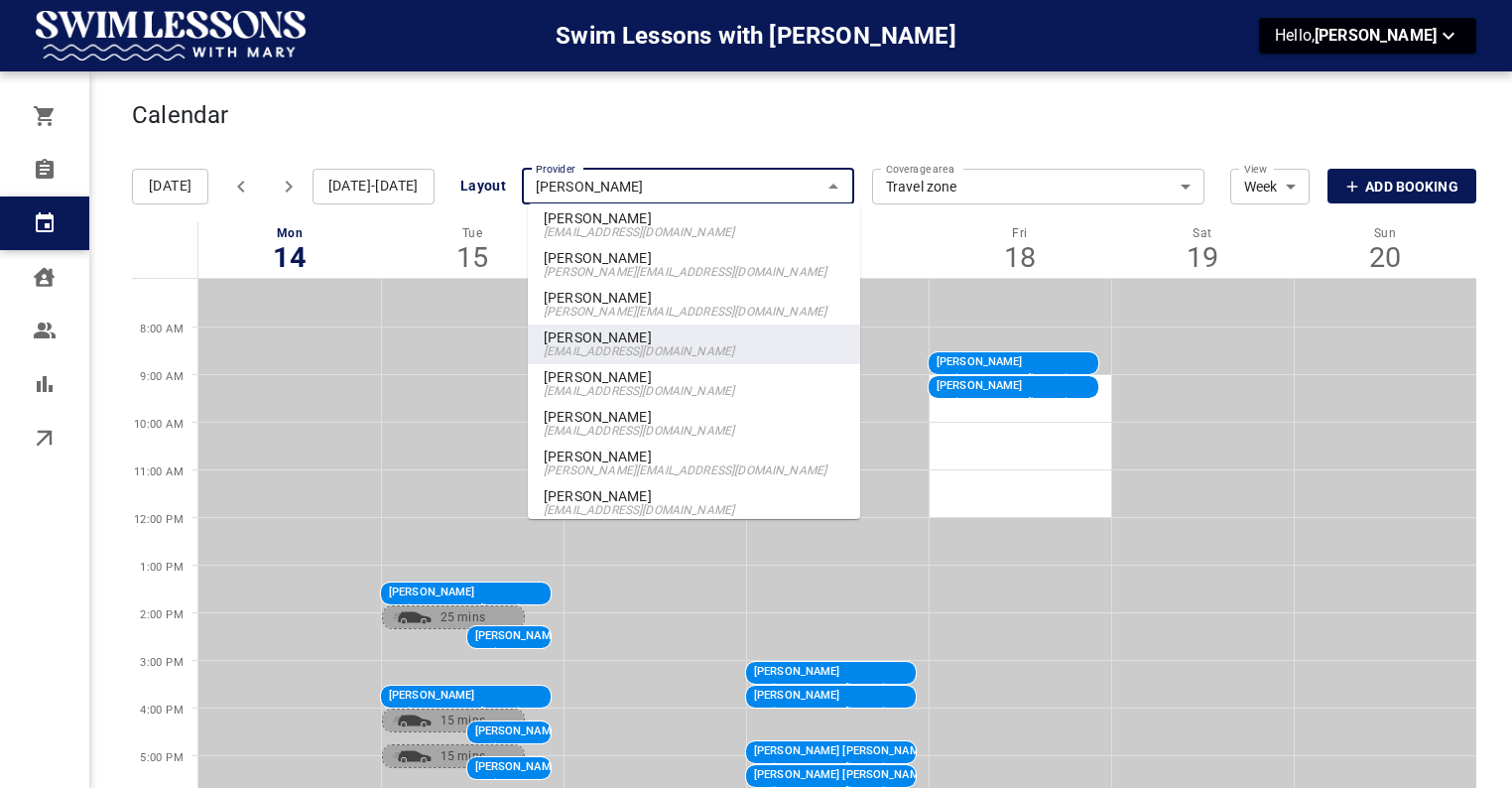 click on "Calendar Add Booking" at bounding box center [804, 126] 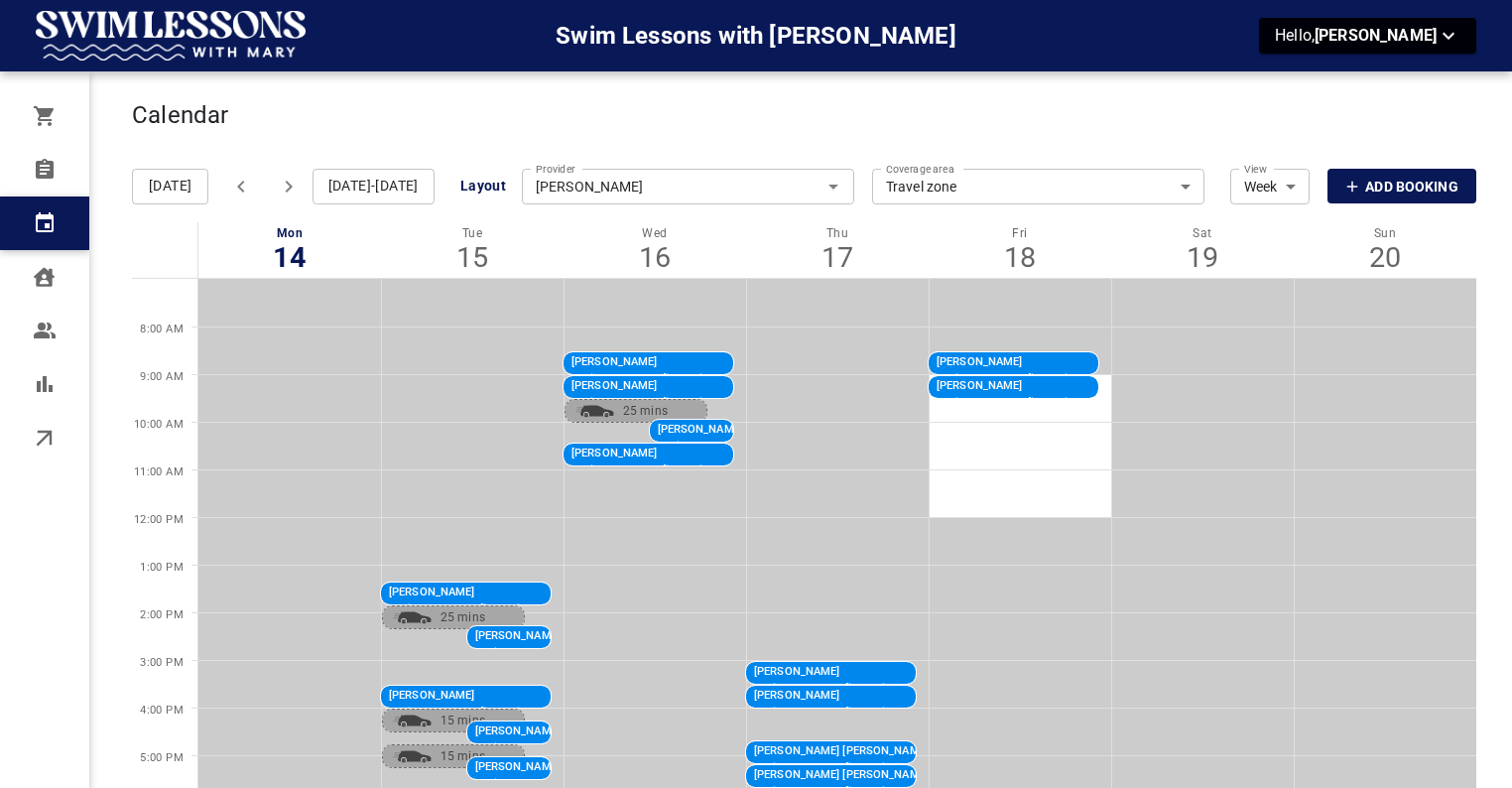 click on "Provider" at bounding box center [556, 165] 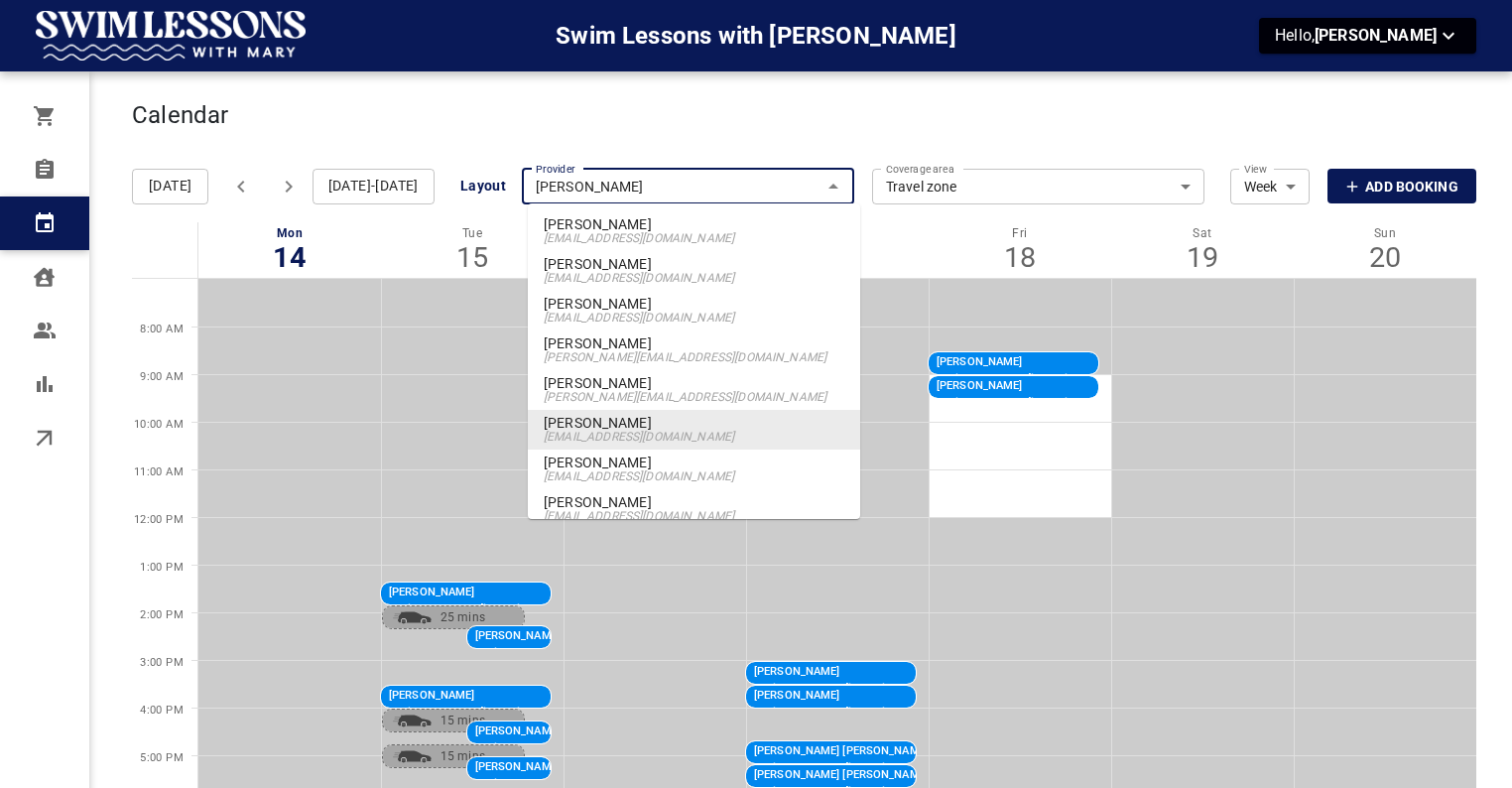 click on "[PERSON_NAME]" at bounding box center [688, 187] 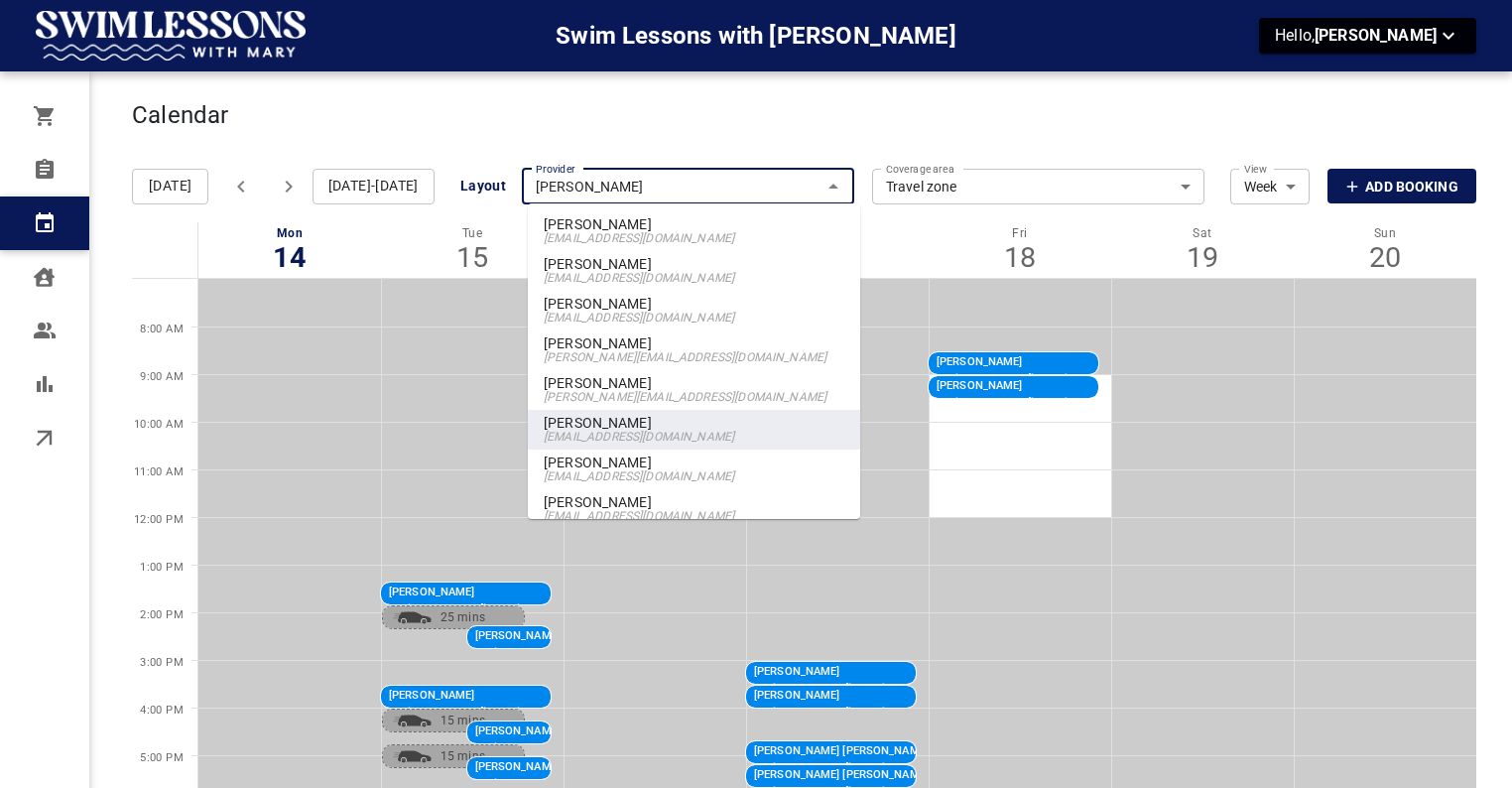 click on "[PERSON_NAME]" at bounding box center (693, 304) 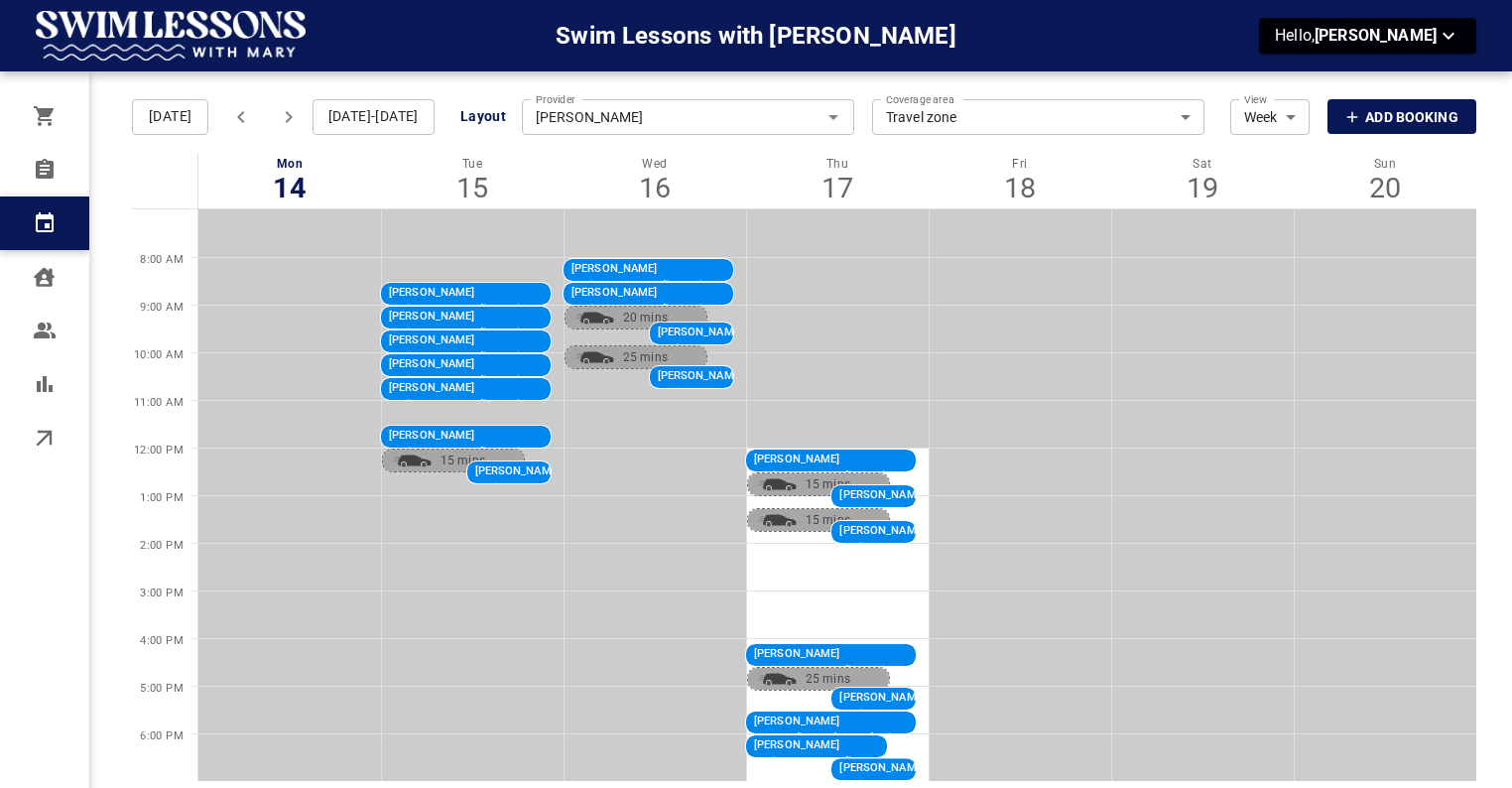scroll, scrollTop: 71, scrollLeft: 0, axis: vertical 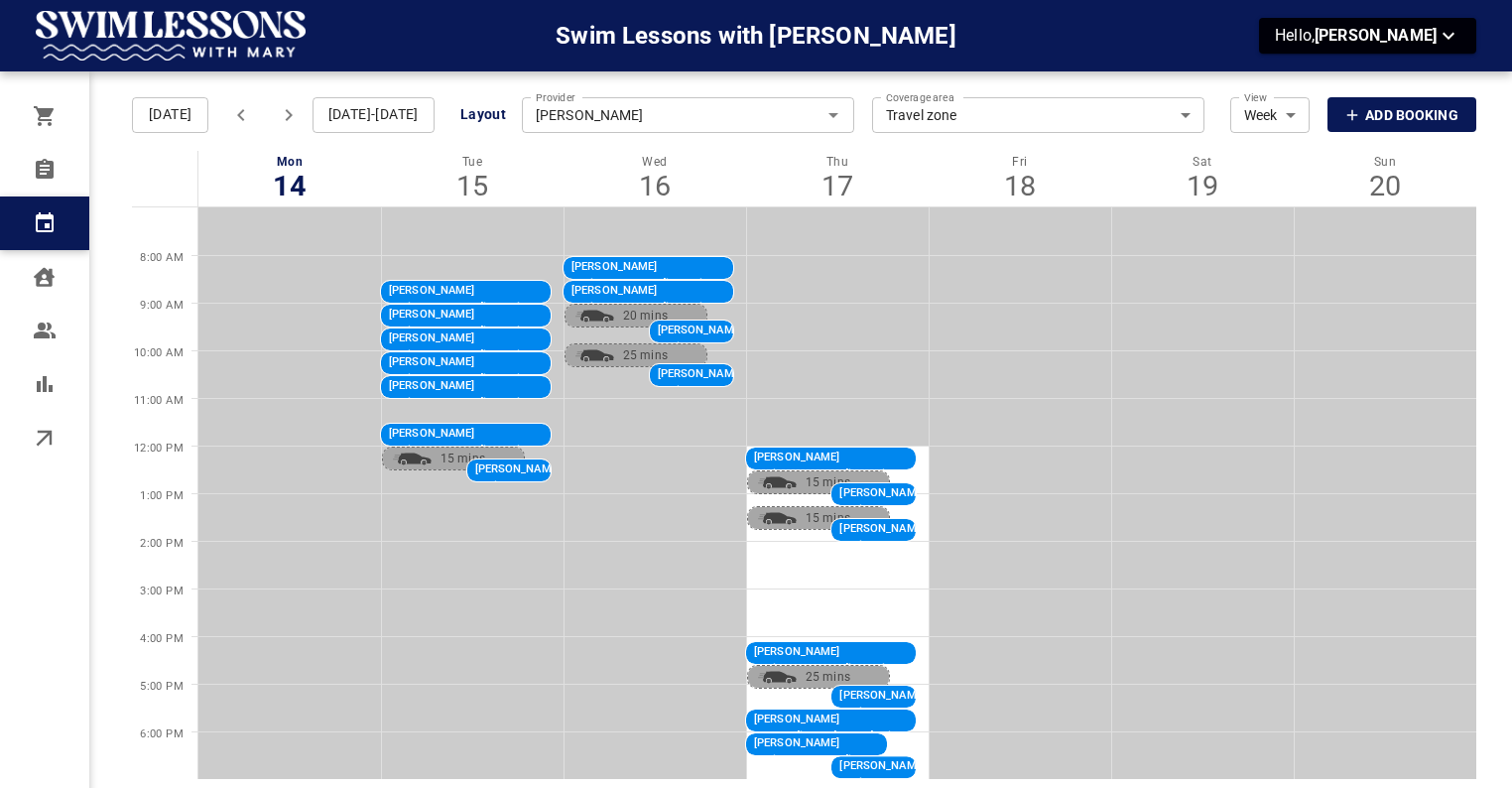 drag, startPoint x: 692, startPoint y: 0, endPoint x: 1020, endPoint y: 240, distance: 406.4283 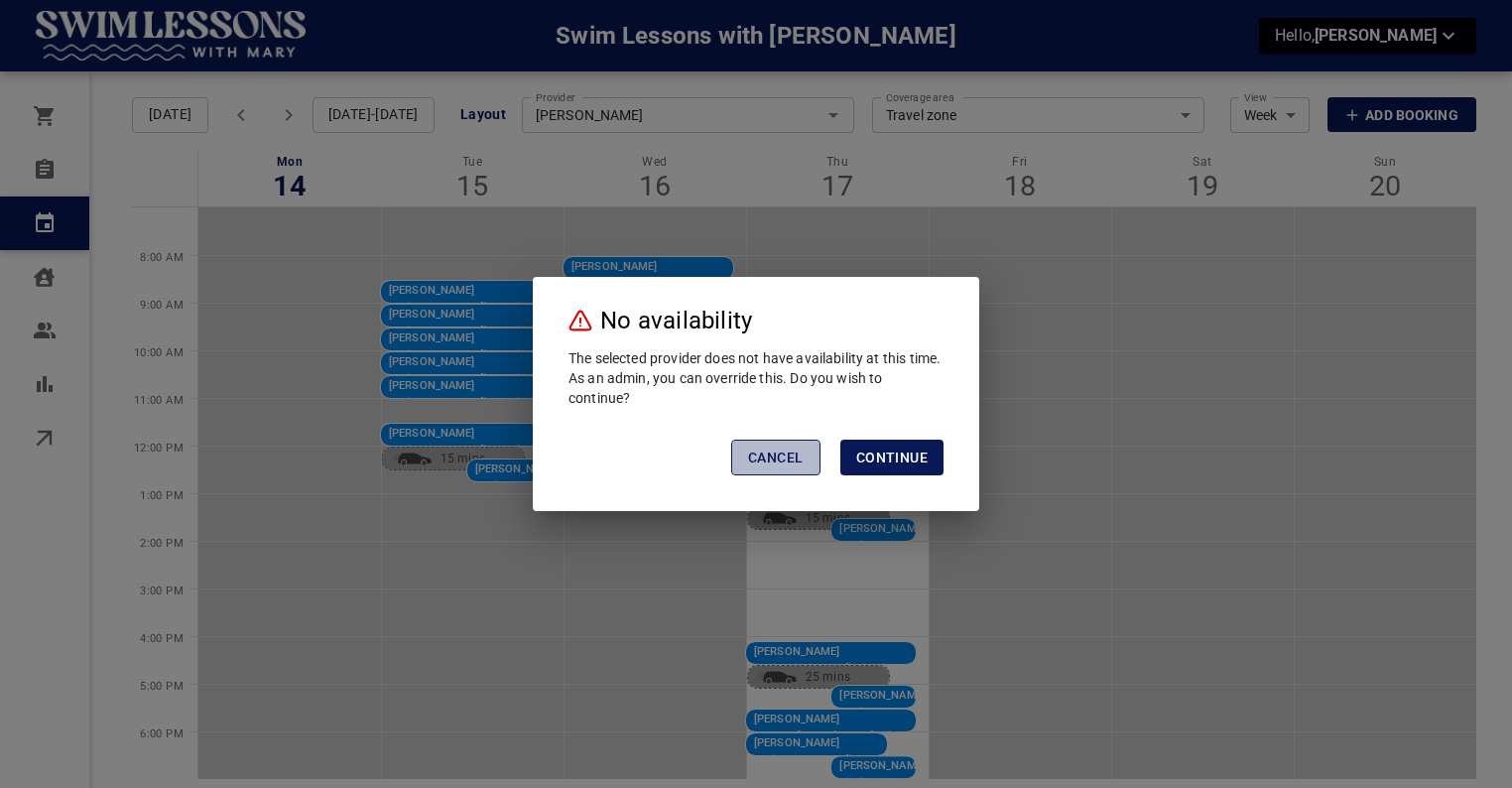 click on "Cancel" at bounding box center [775, 458] 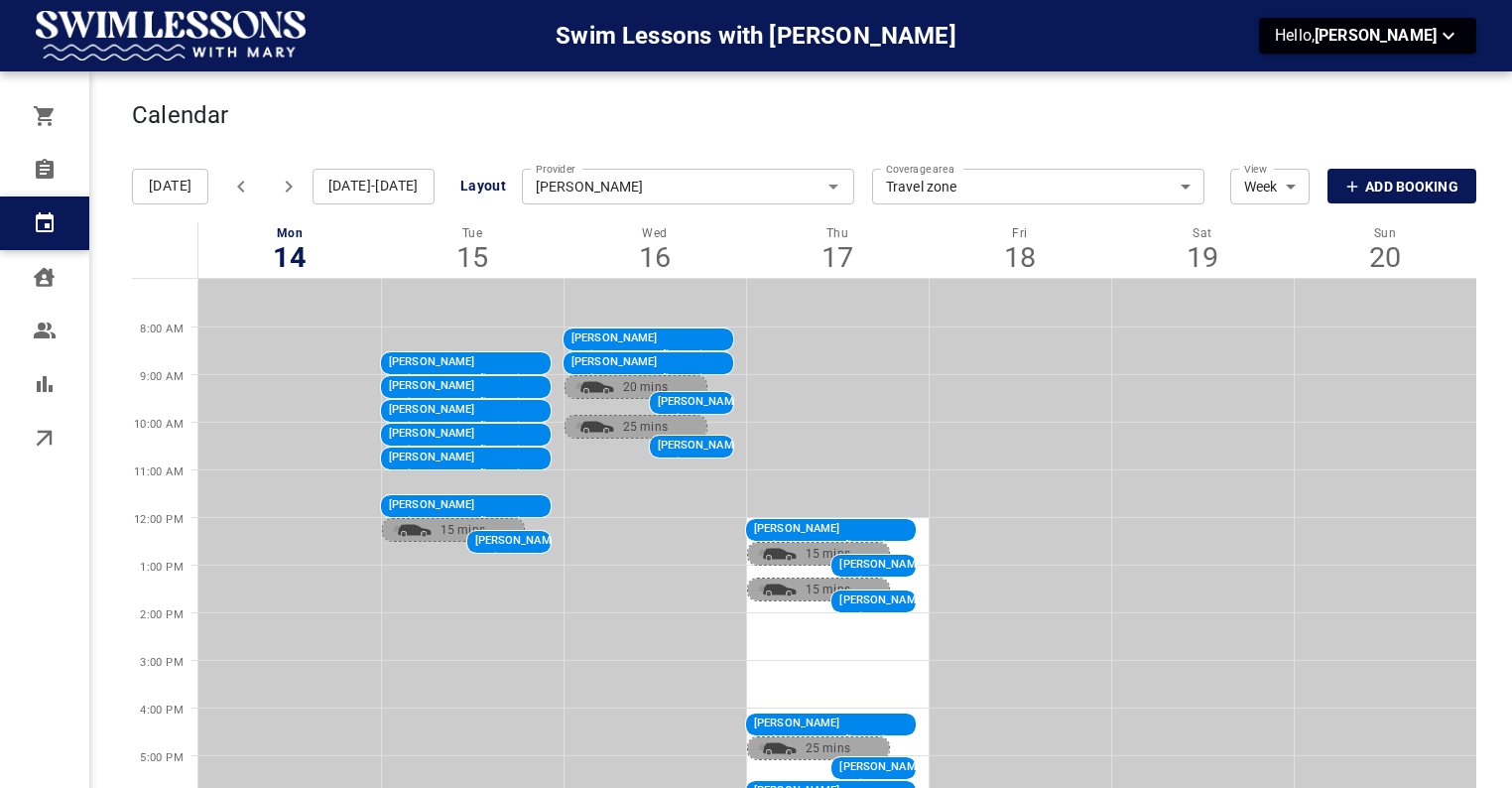 scroll, scrollTop: 0, scrollLeft: 0, axis: both 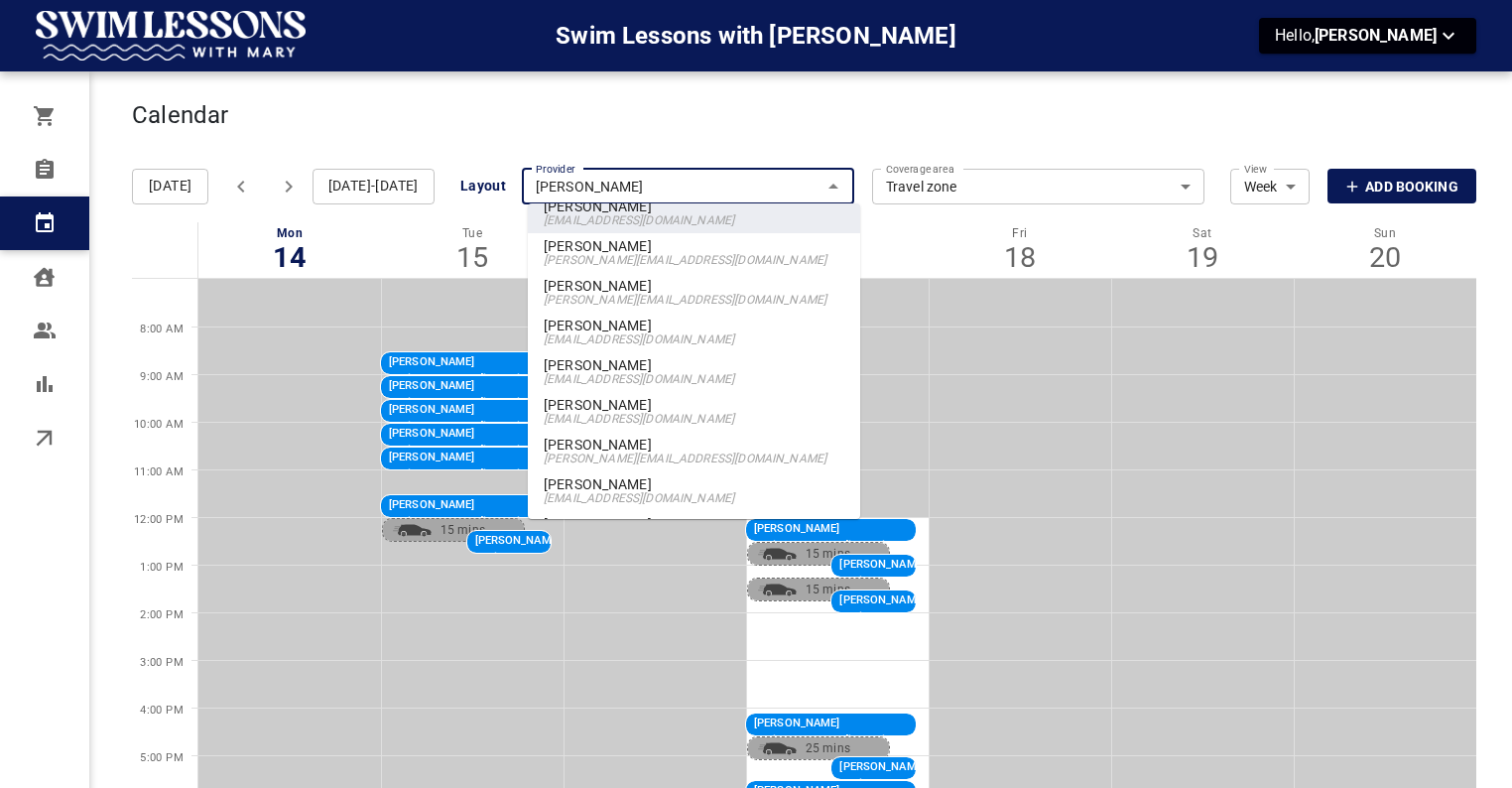click on "[PERSON_NAME] [EMAIL_ADDRESS][DOMAIN_NAME]" at bounding box center [693, 332] 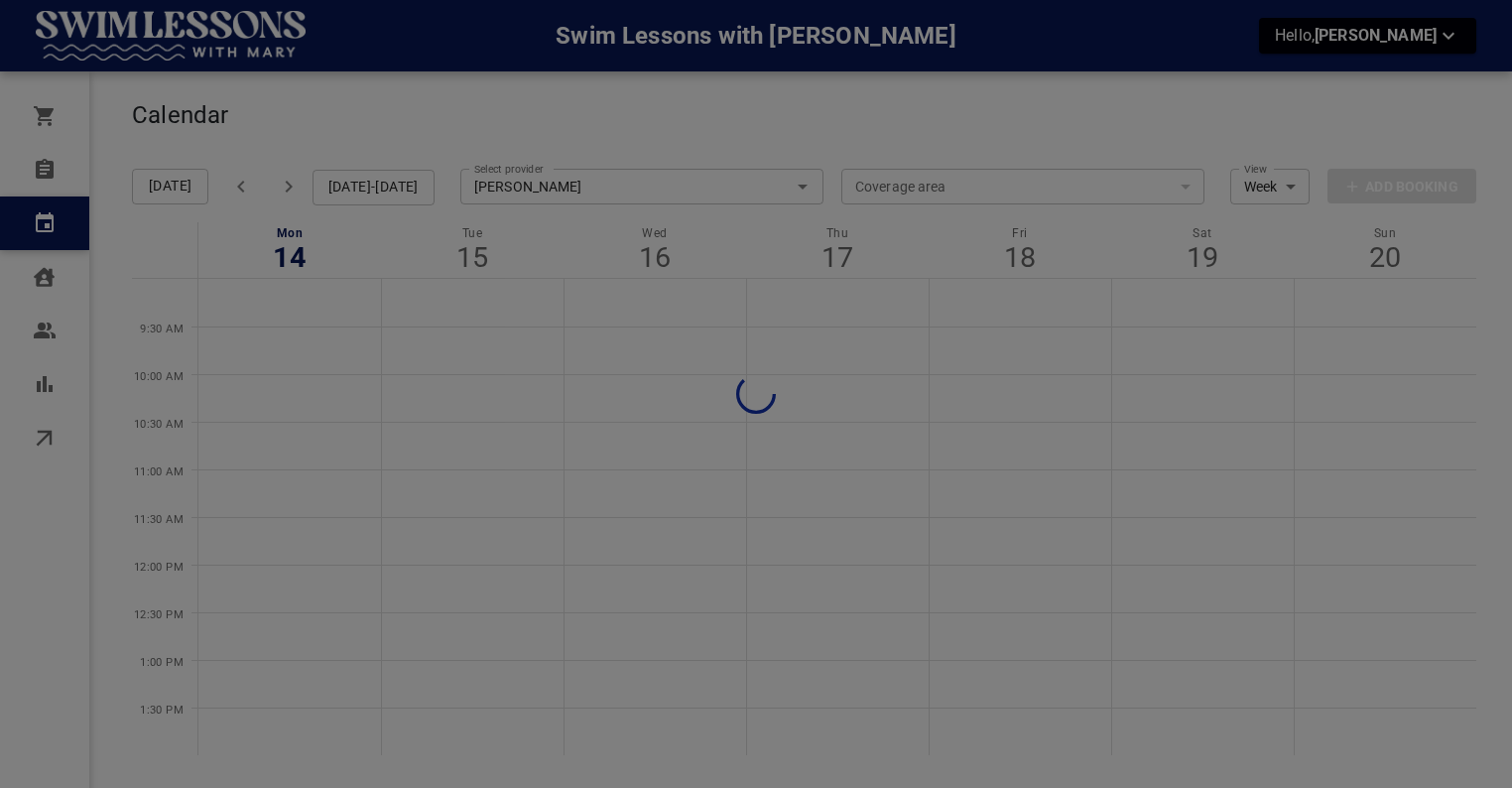 click at bounding box center [756, 394] 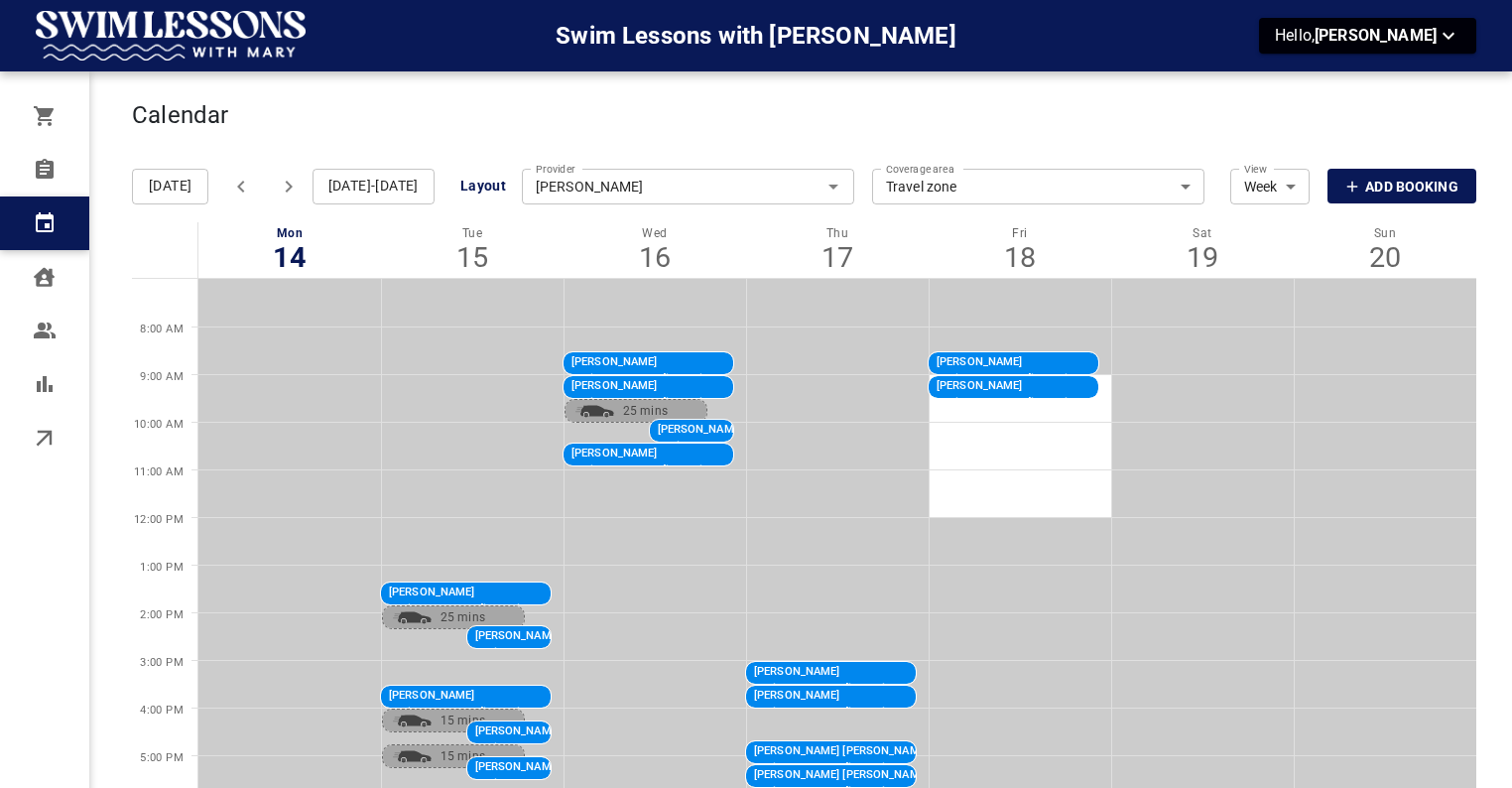 click on "[PERSON_NAME]" at bounding box center (688, 187) 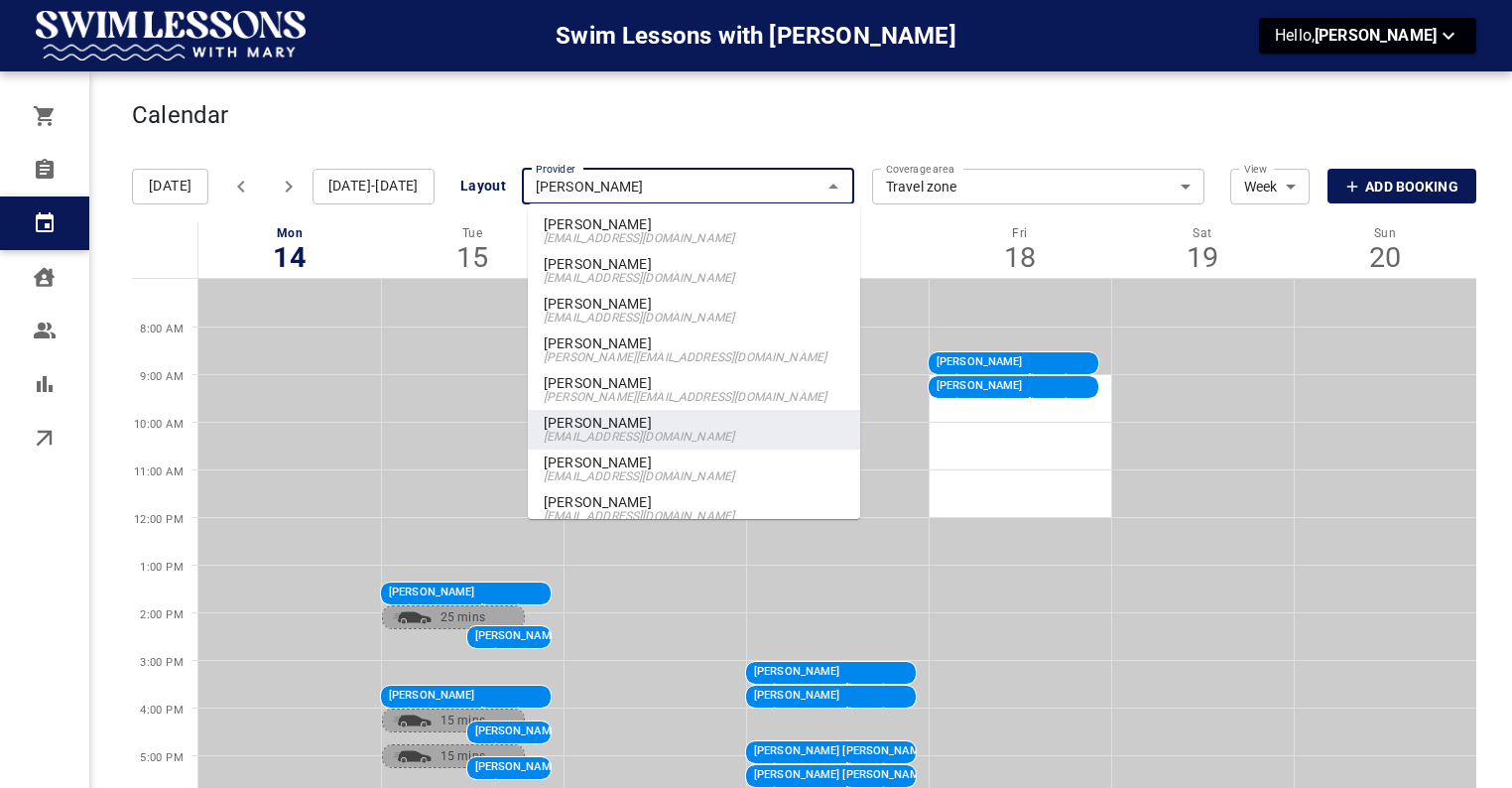 click on "[PERSON_NAME]" at bounding box center [693, 462] 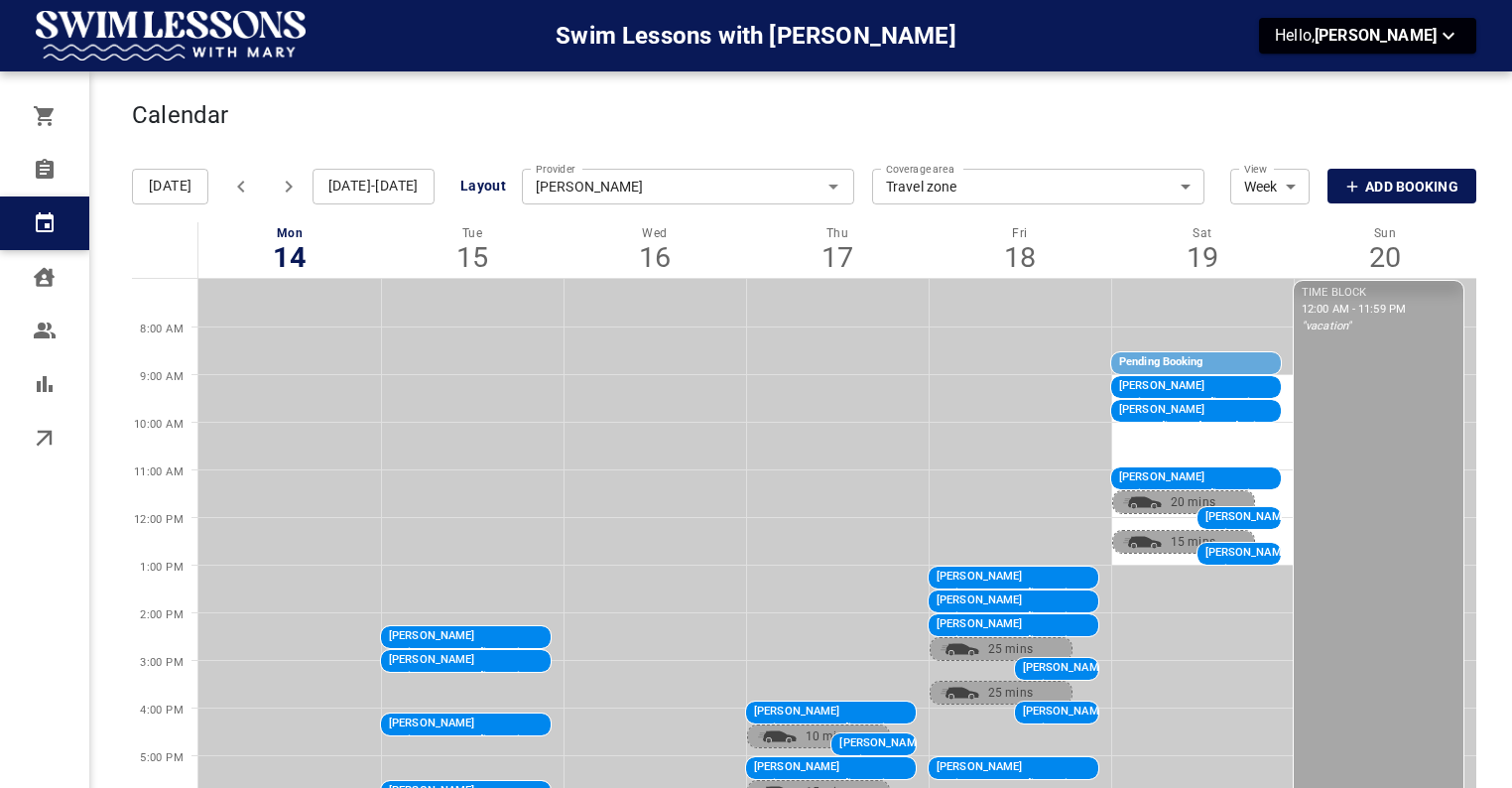 scroll, scrollTop: 0, scrollLeft: 0, axis: both 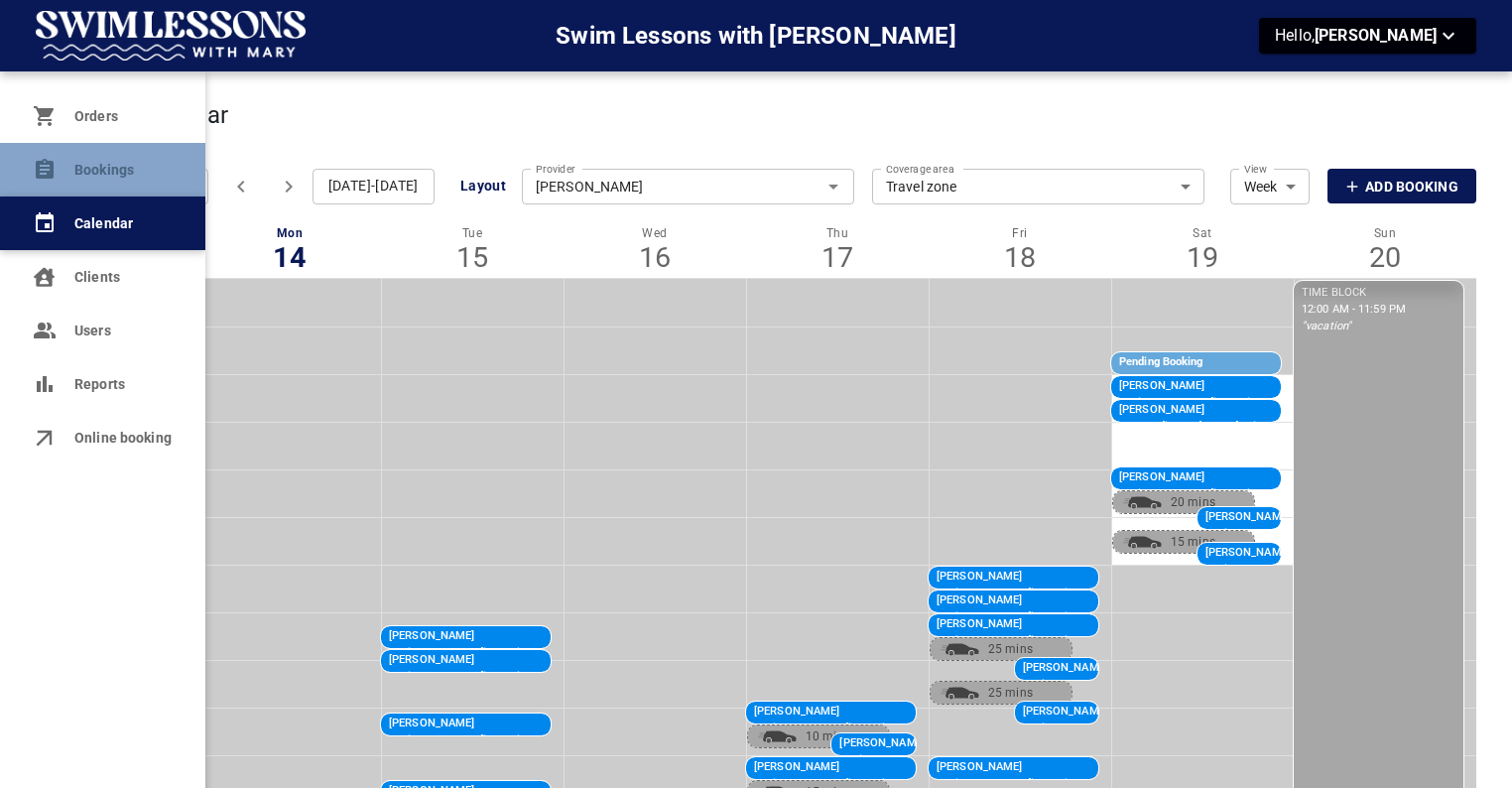 click 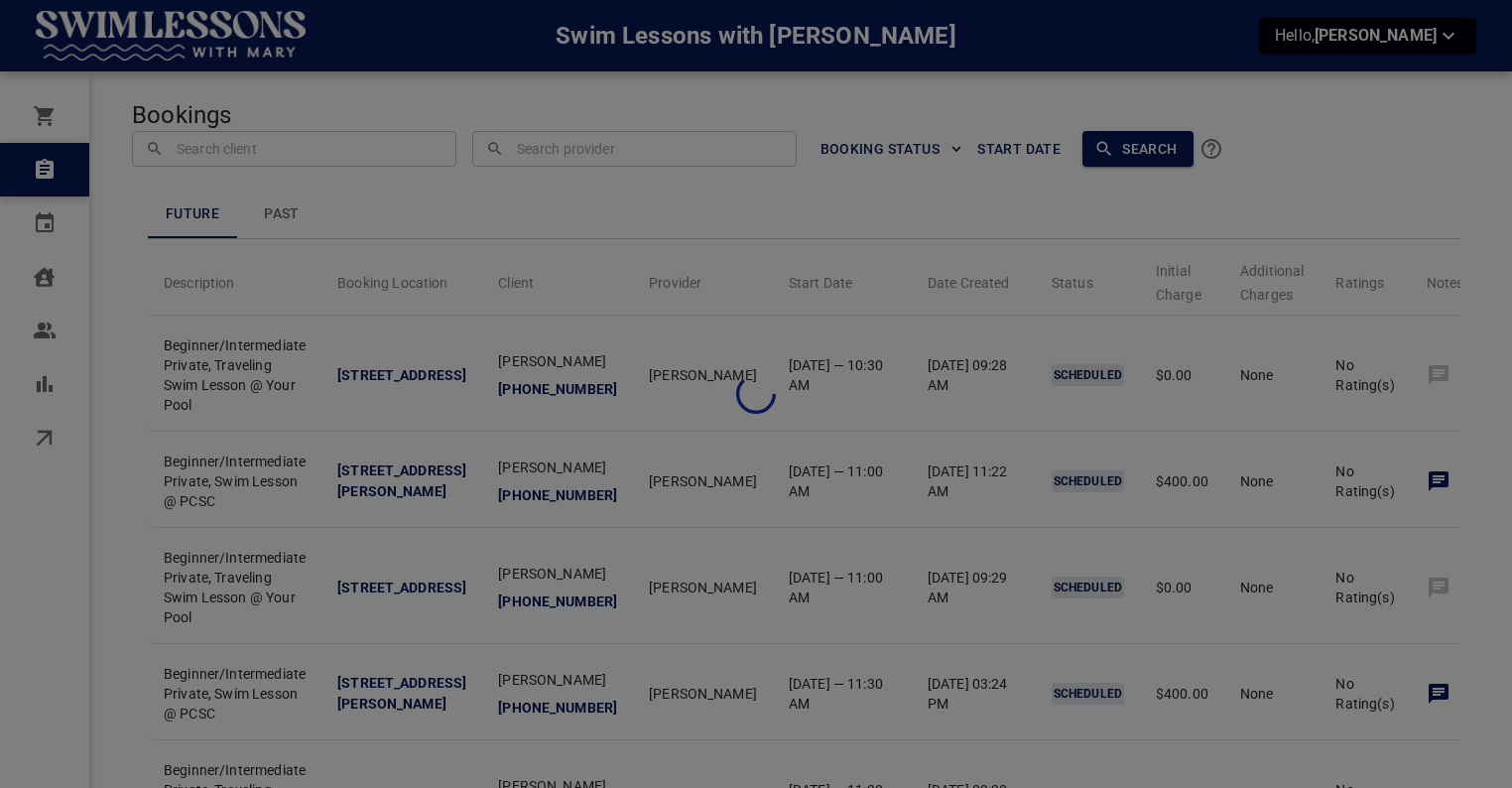 click at bounding box center [756, 394] 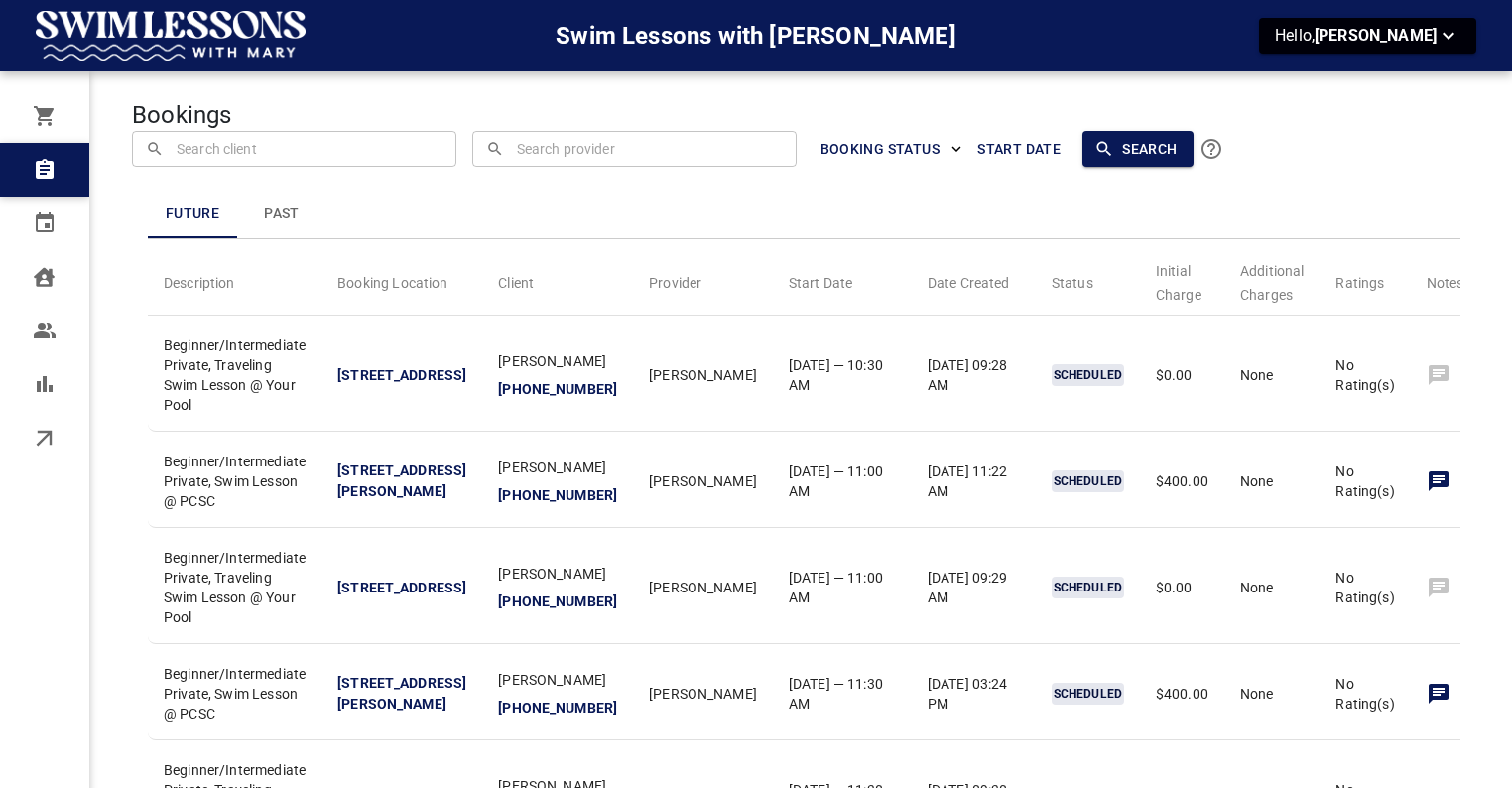click at bounding box center [295, 148] 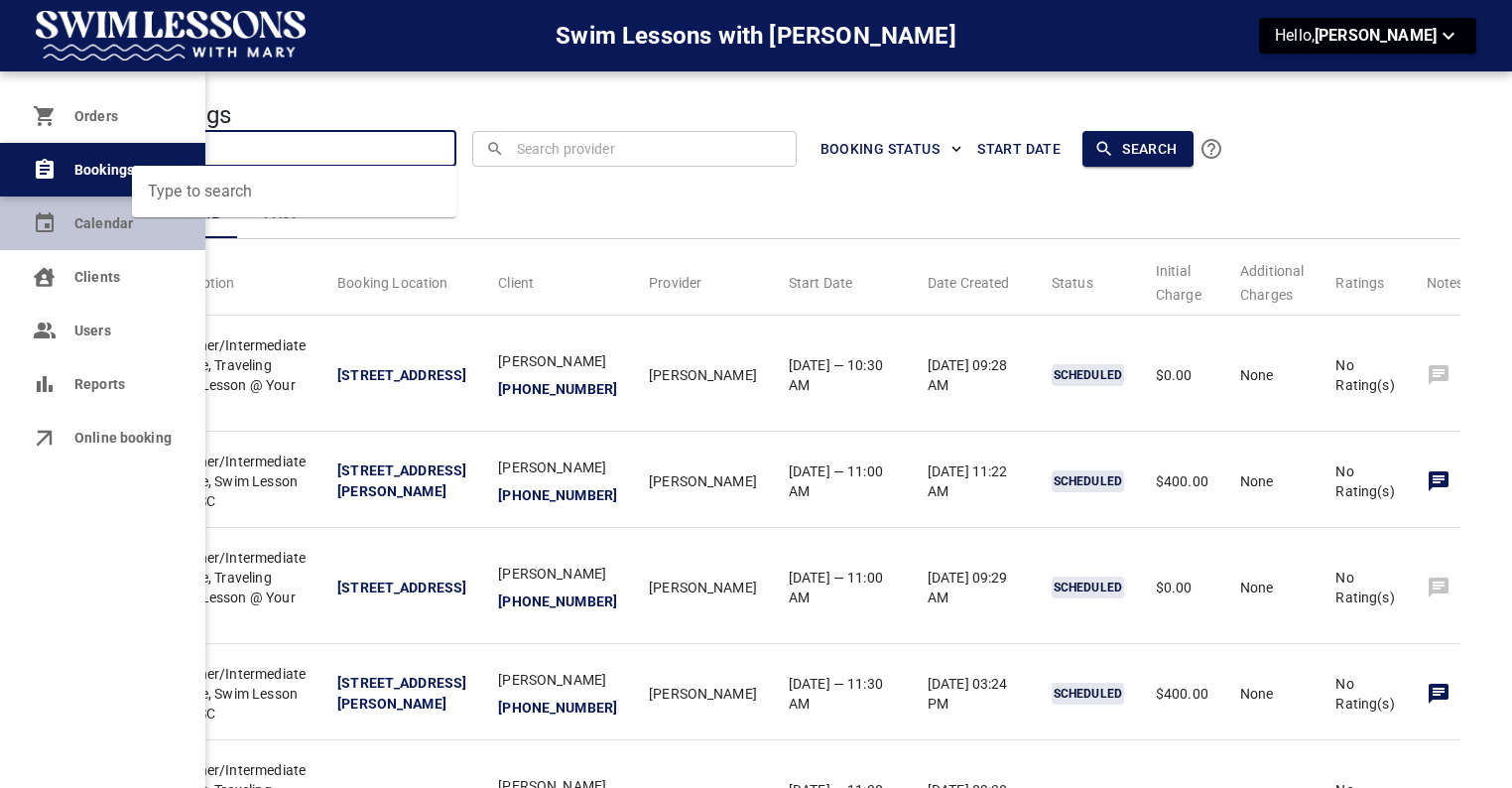 type on "mi" 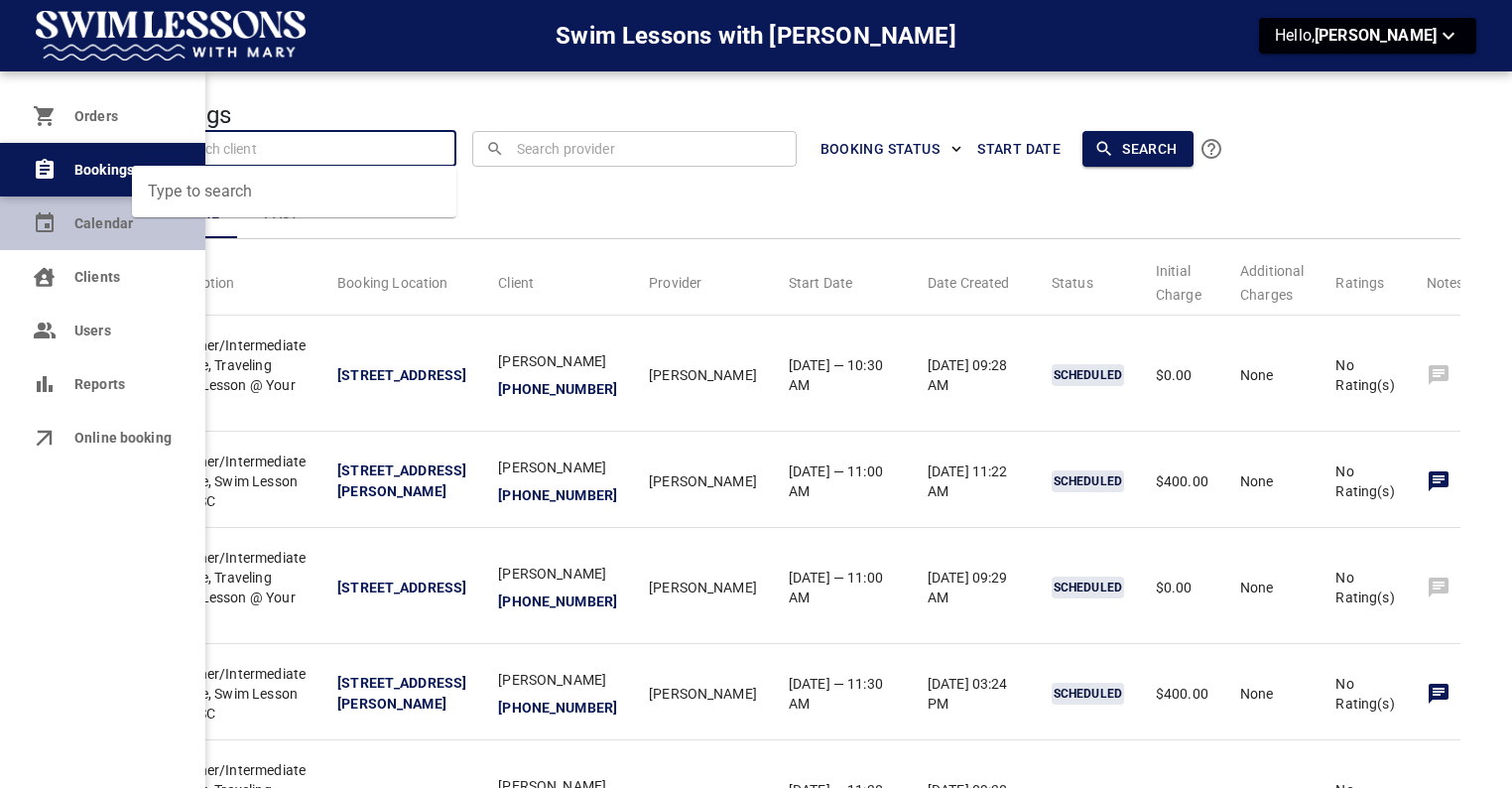 click 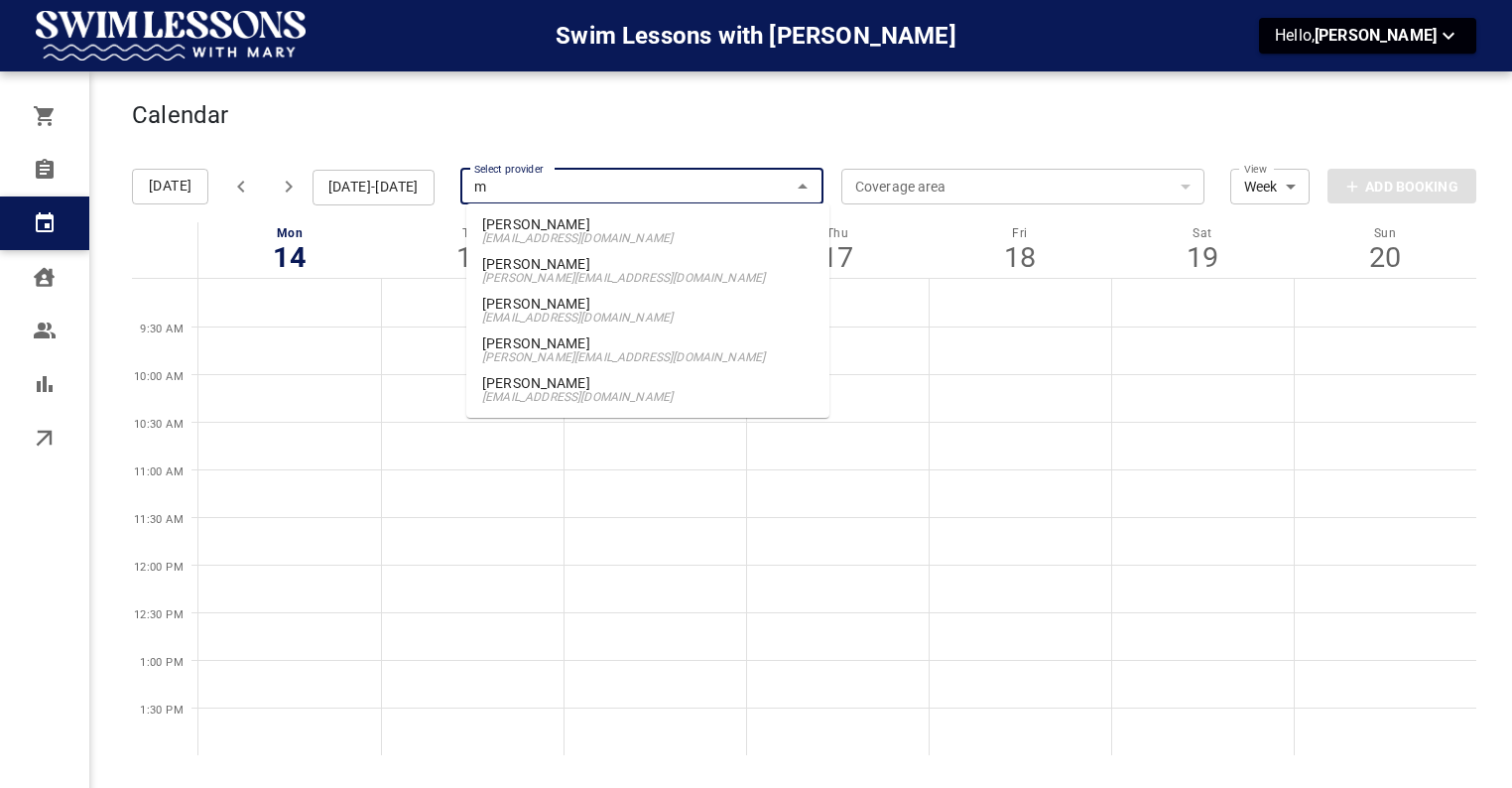 type on "mi" 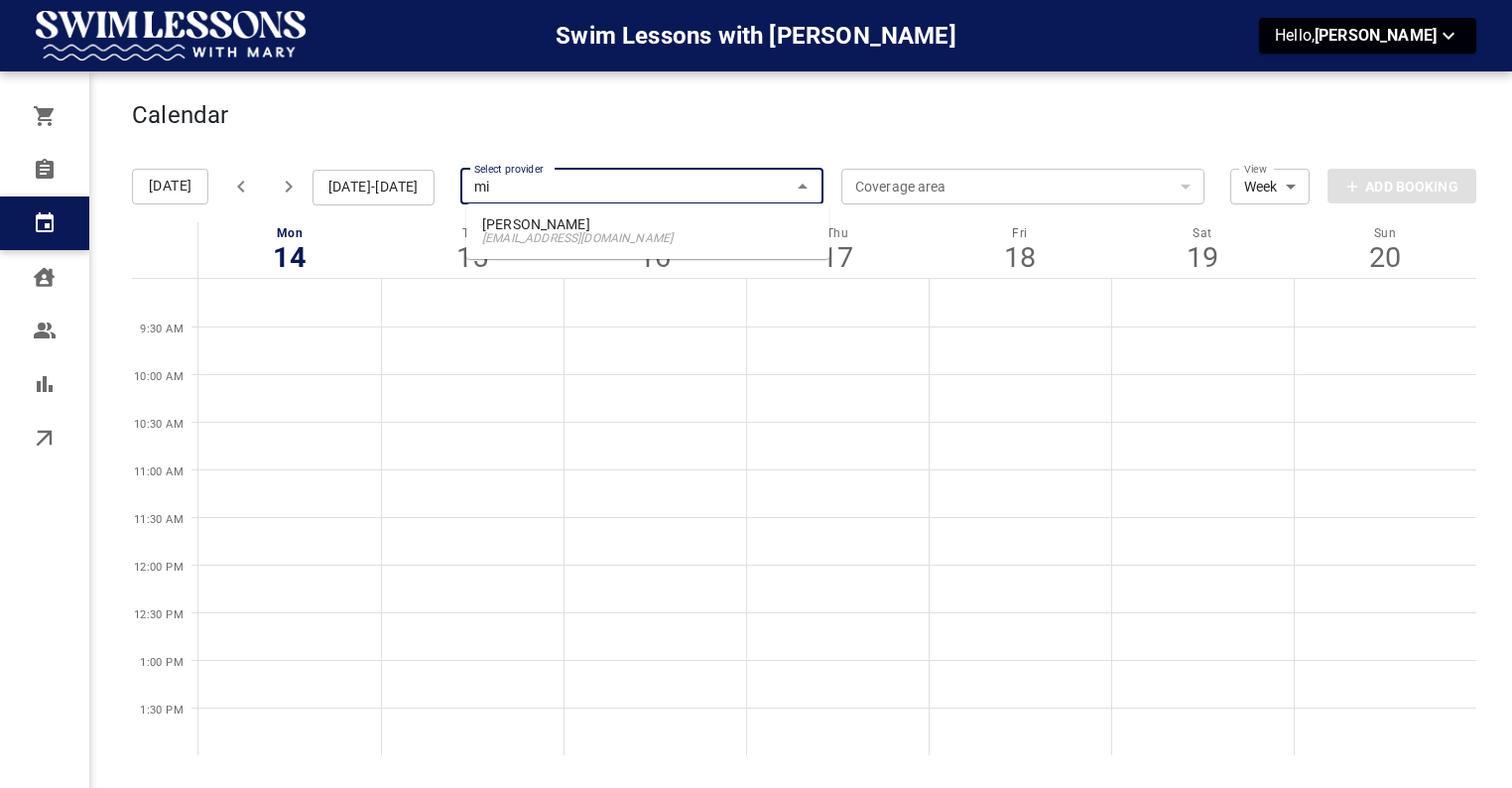 click on "[EMAIL_ADDRESS][DOMAIN_NAME]" at bounding box center (648, 238) 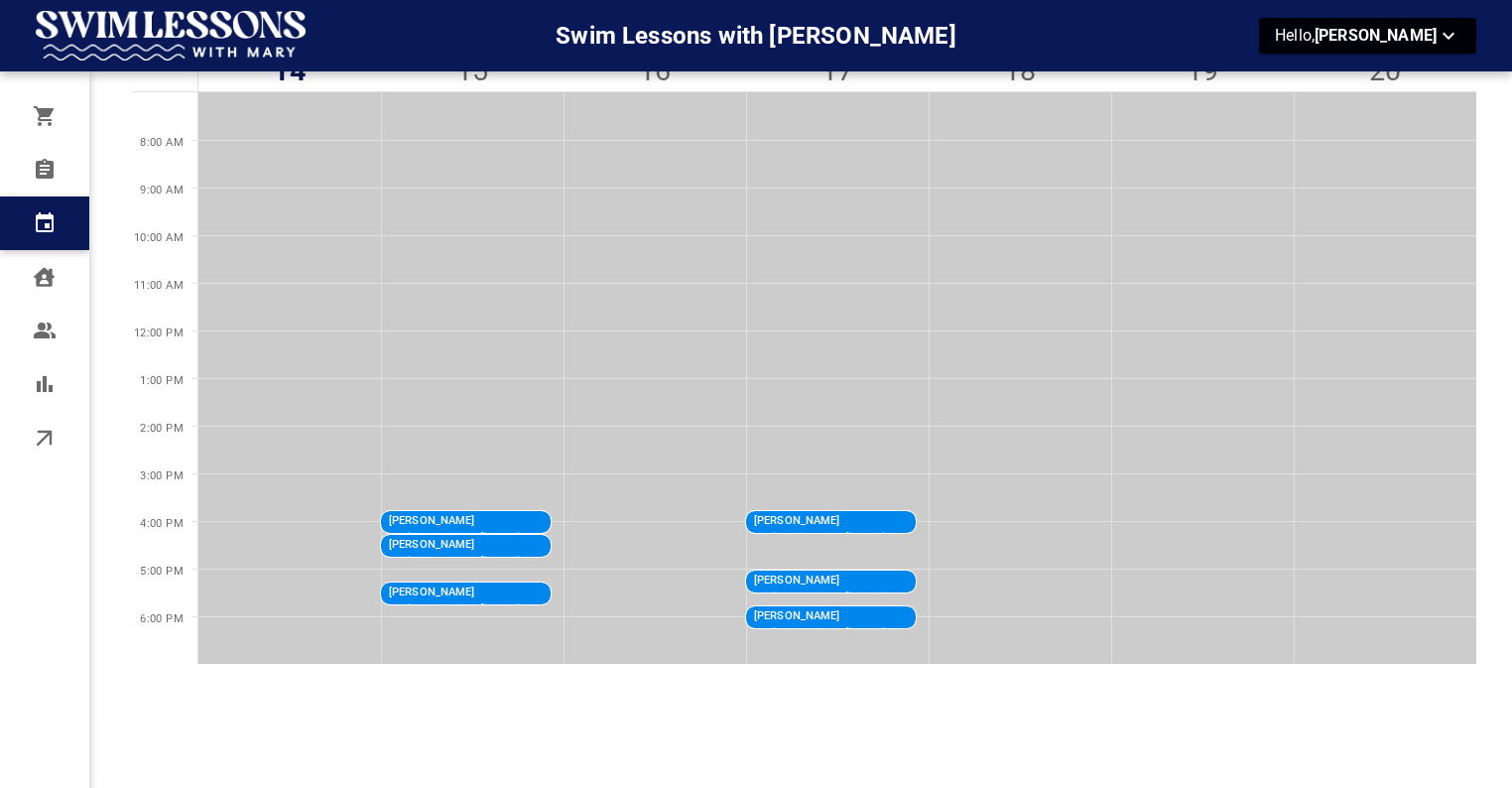 scroll, scrollTop: 186, scrollLeft: 0, axis: vertical 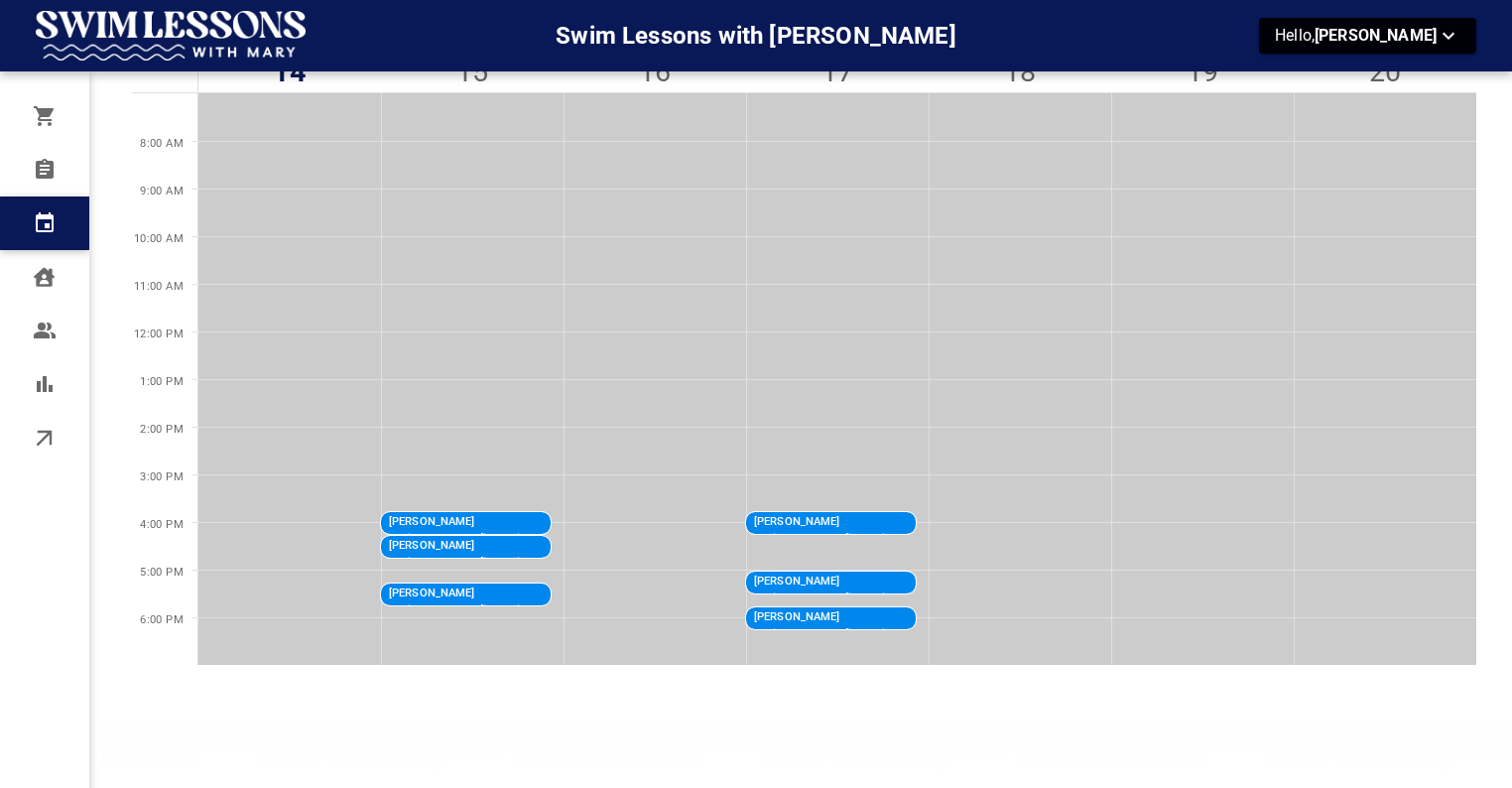 click on "Beginner/Intermediate Private, Traveling Swim Lesson @ Your Pool" at bounding box center [560, 610] 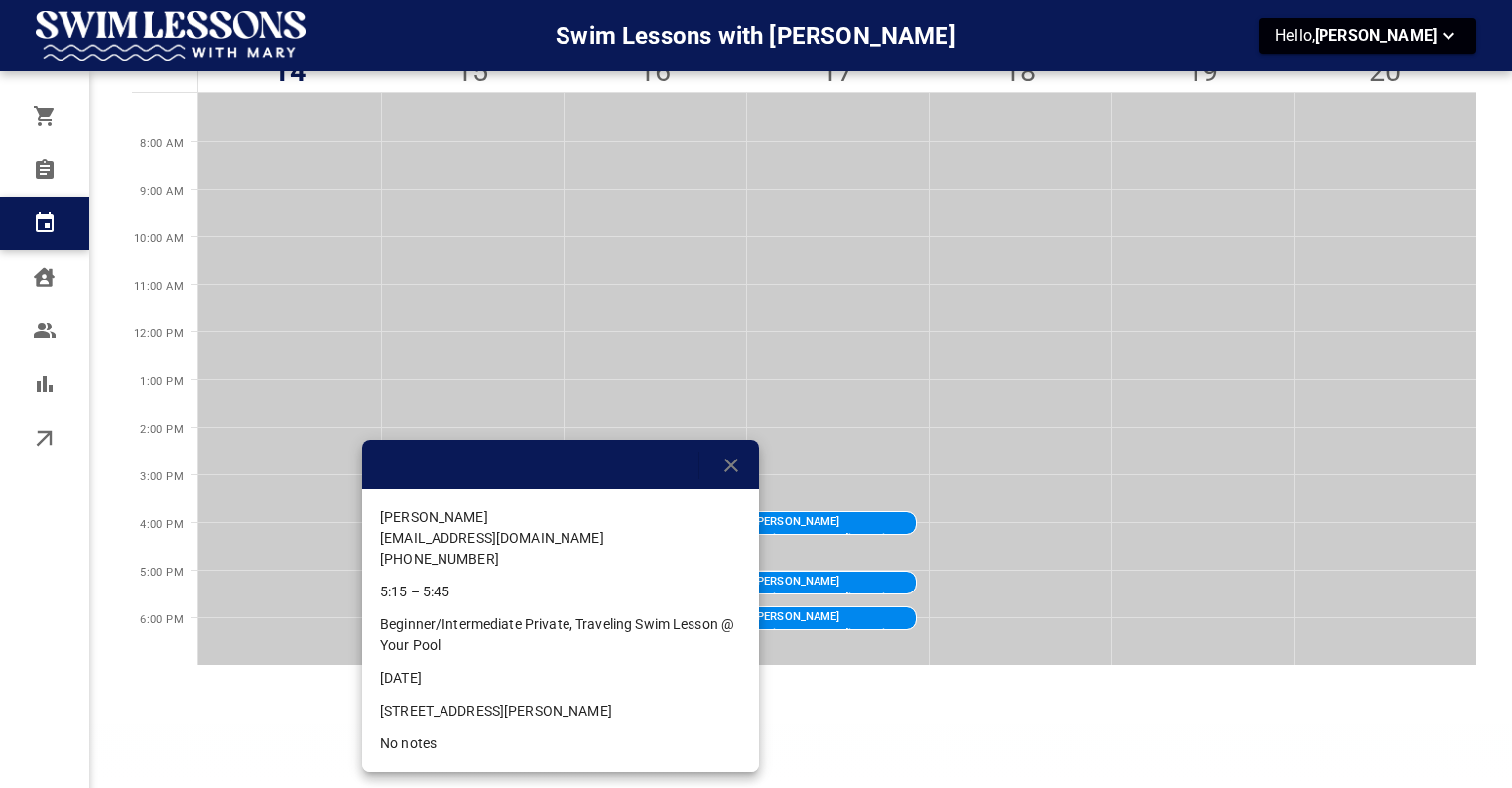 click at bounding box center (561, 464) 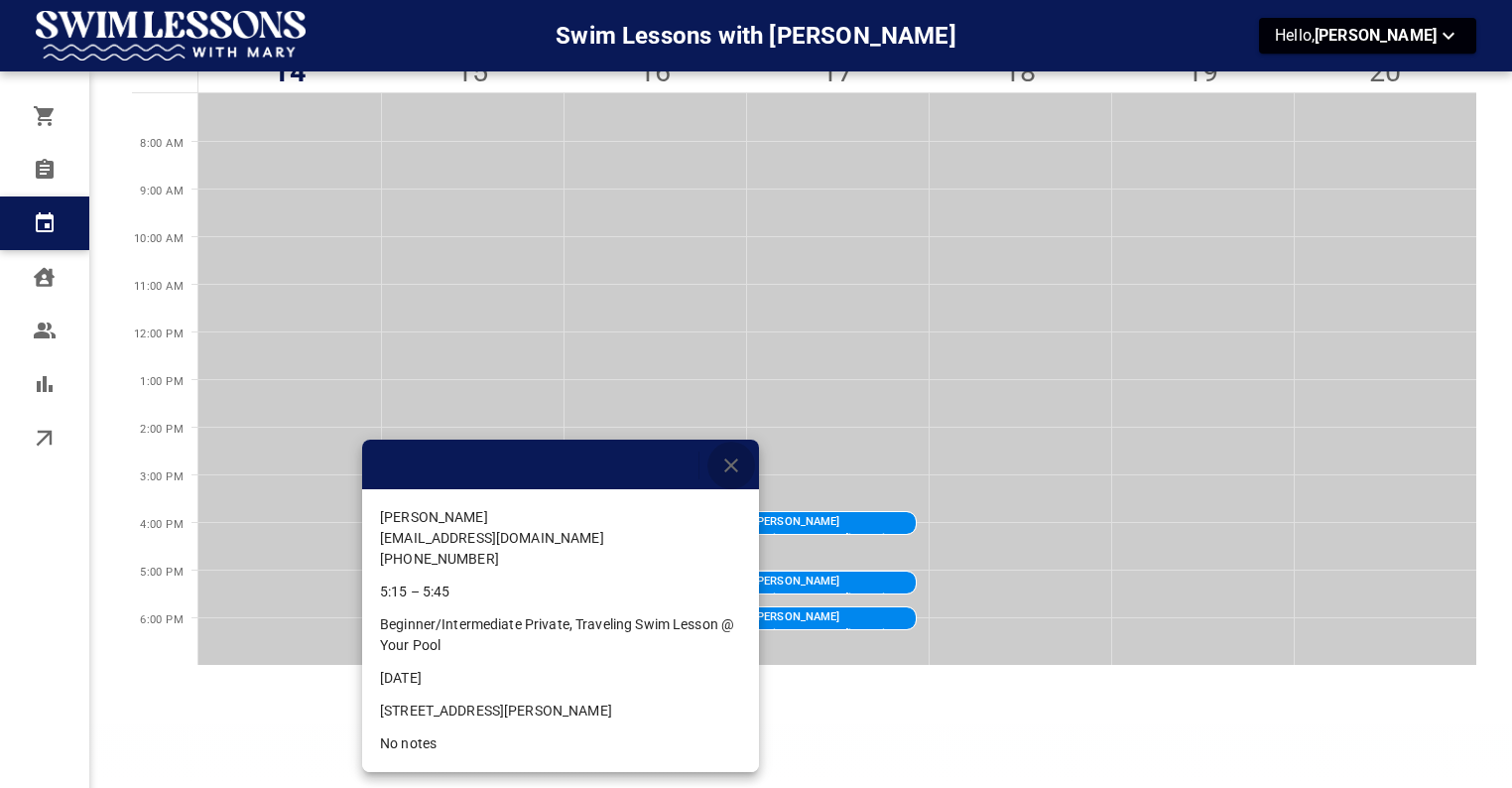click 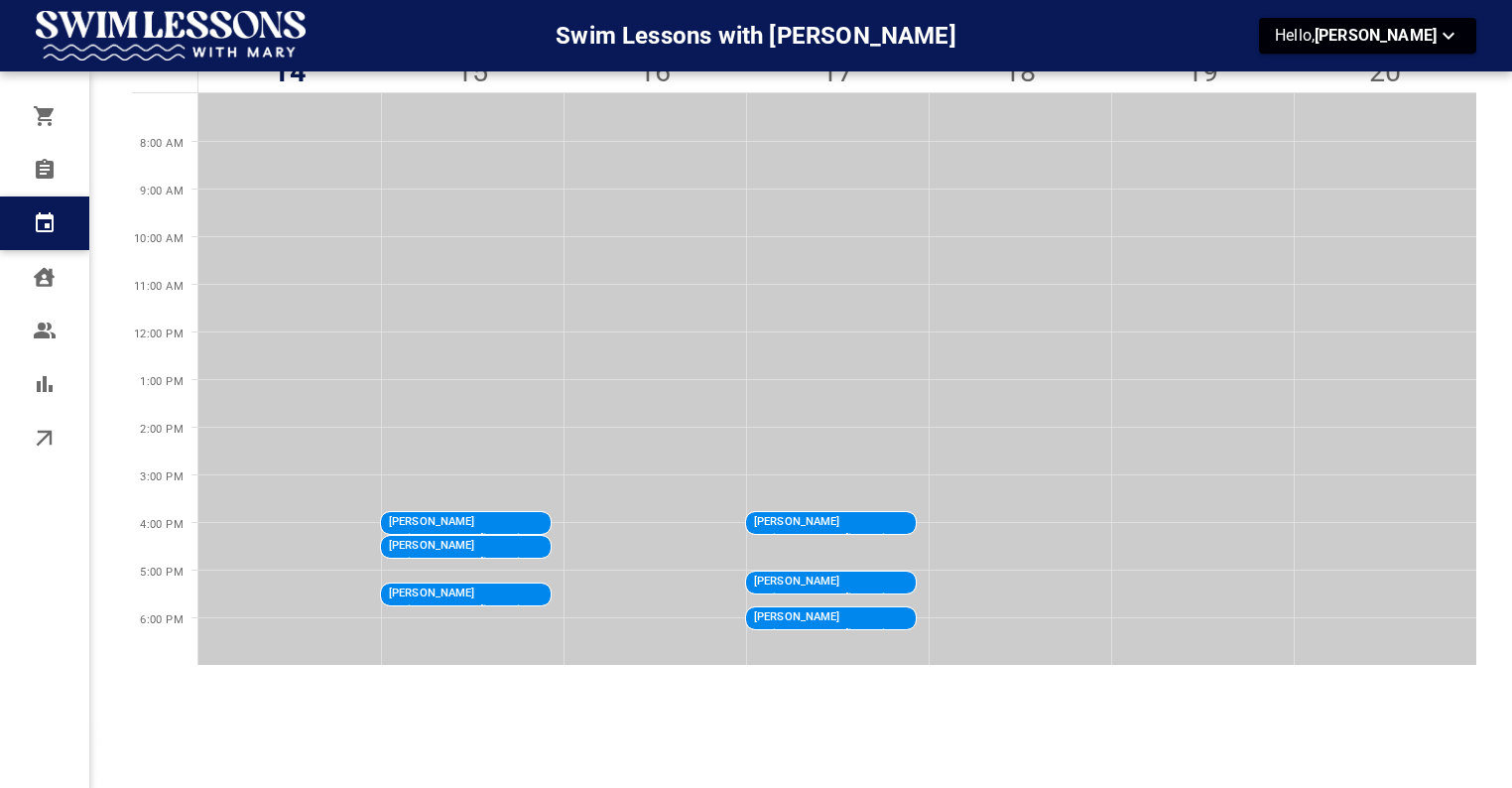 click at bounding box center (472, 593) 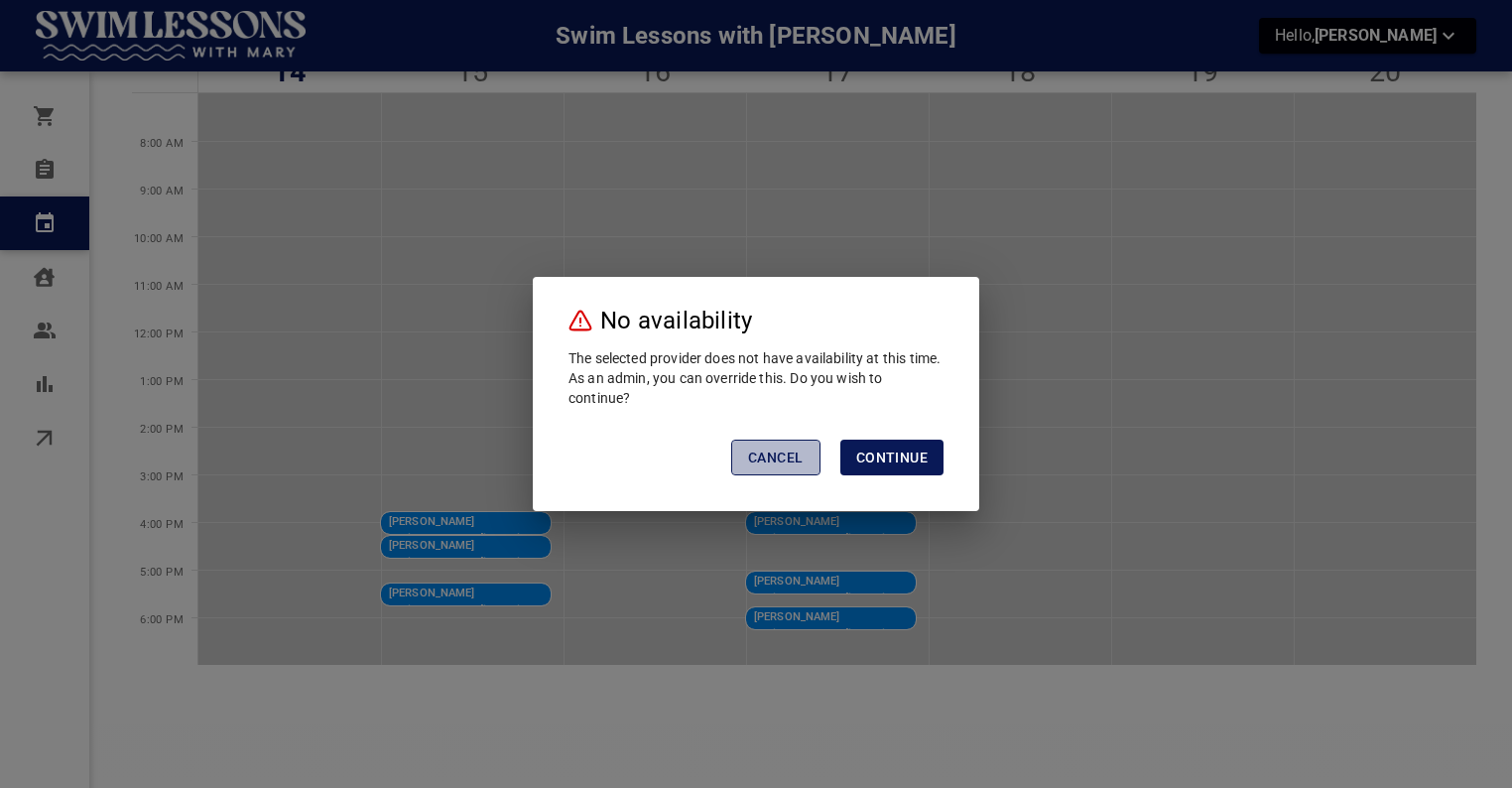 click on "Cancel" at bounding box center (775, 458) 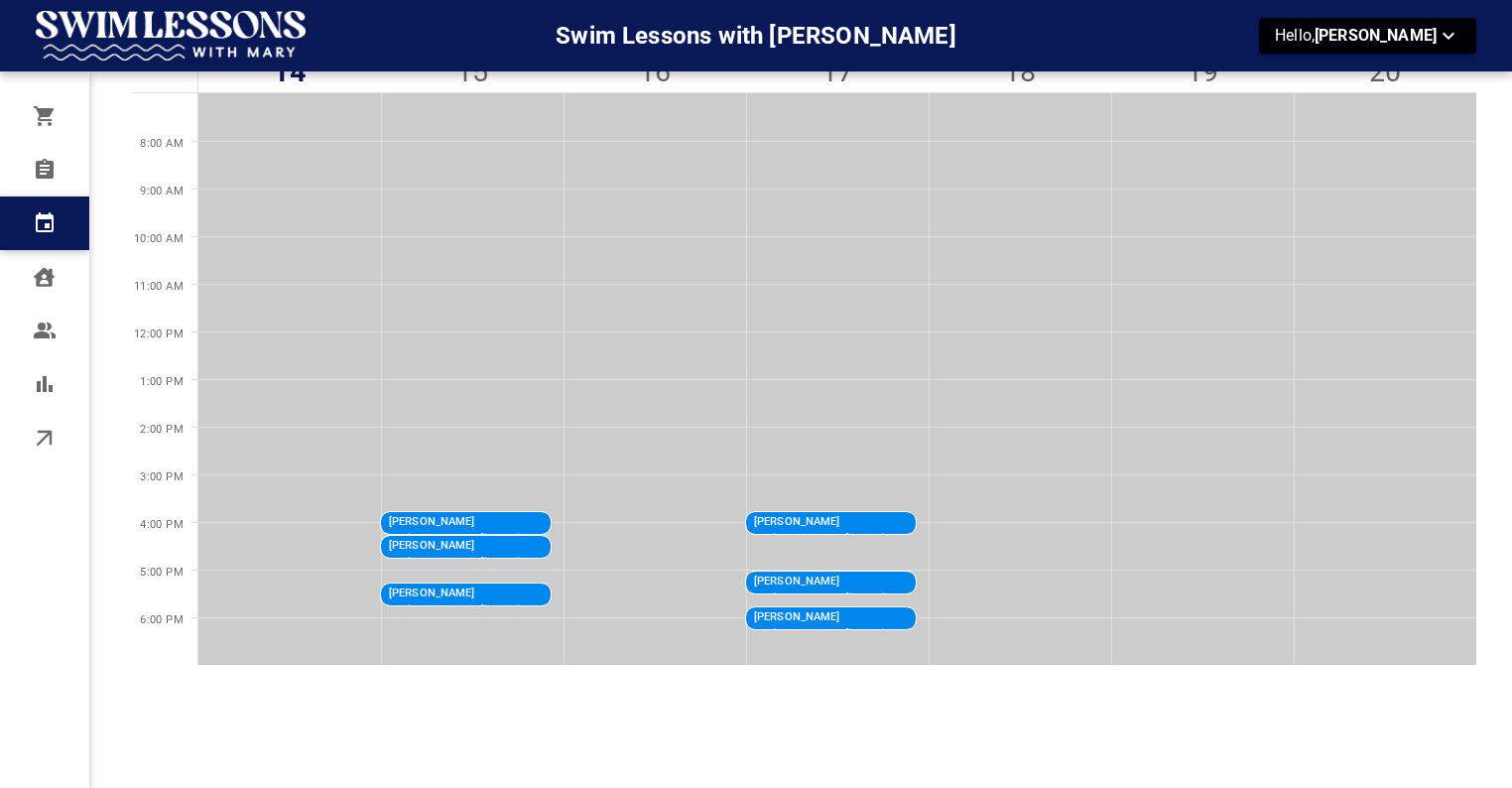 click on "[PERSON_NAME]" at bounding box center [560, 593] 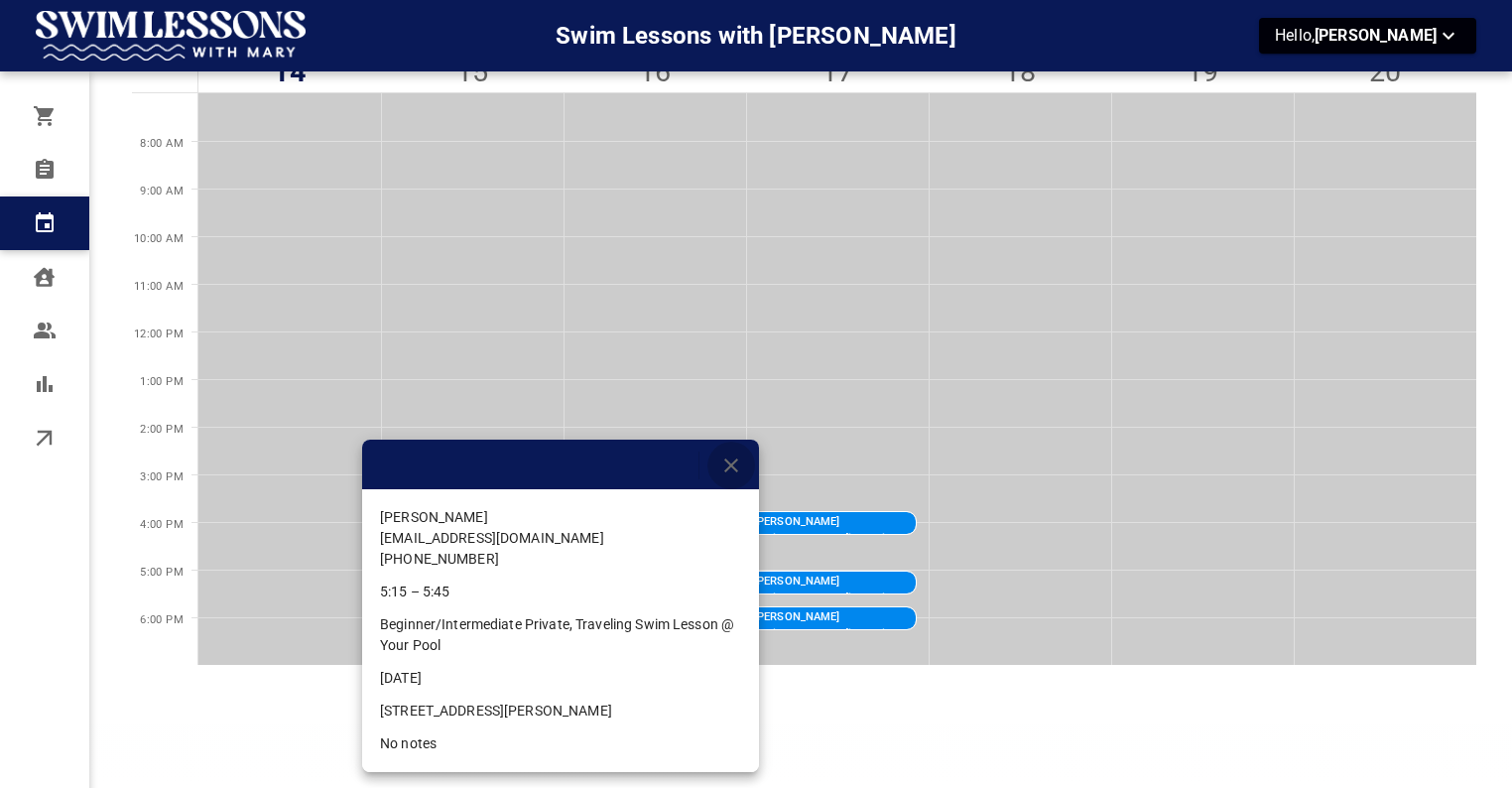 click 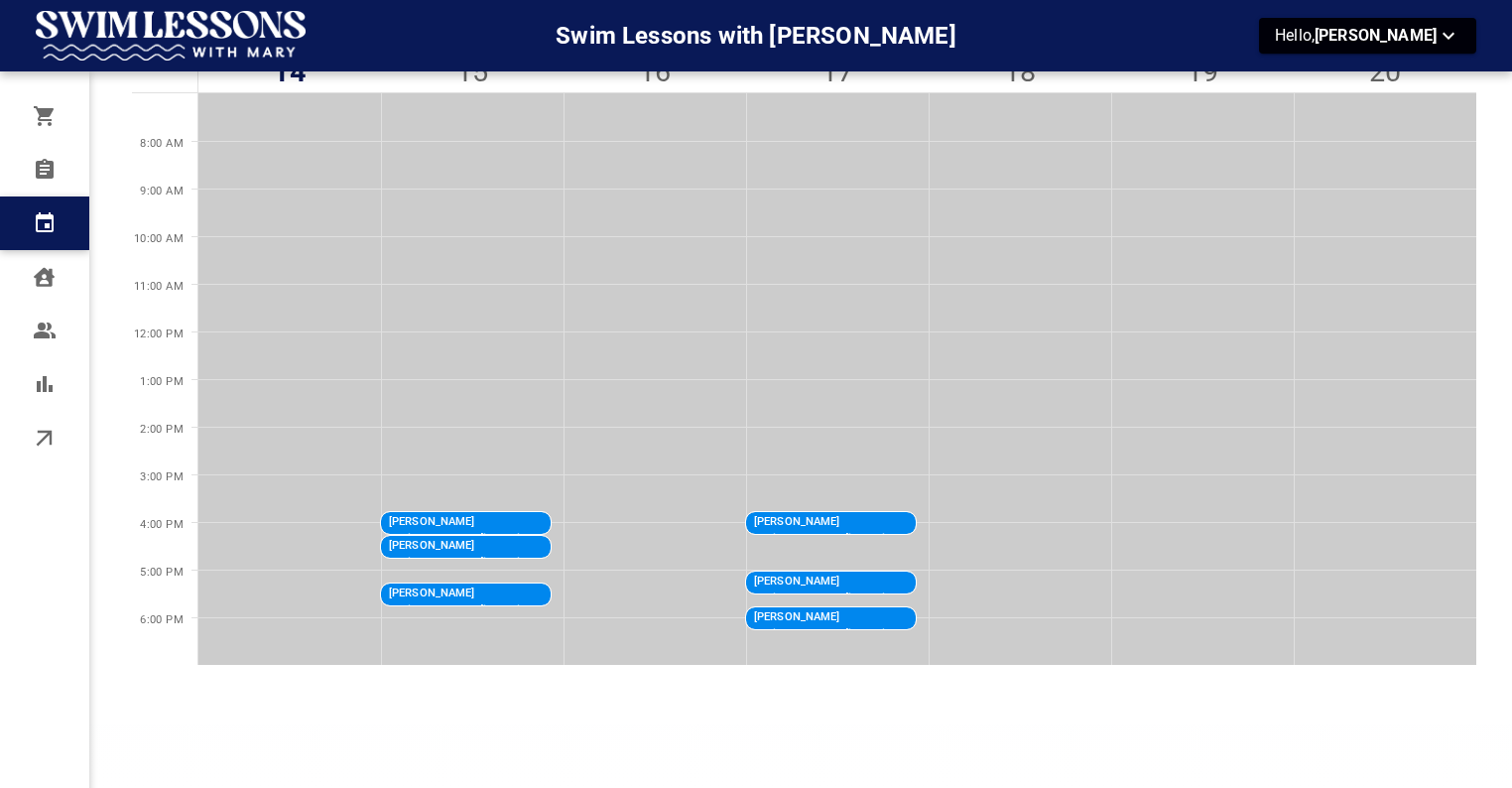 click on "[PERSON_NAME]" at bounding box center (560, 593) 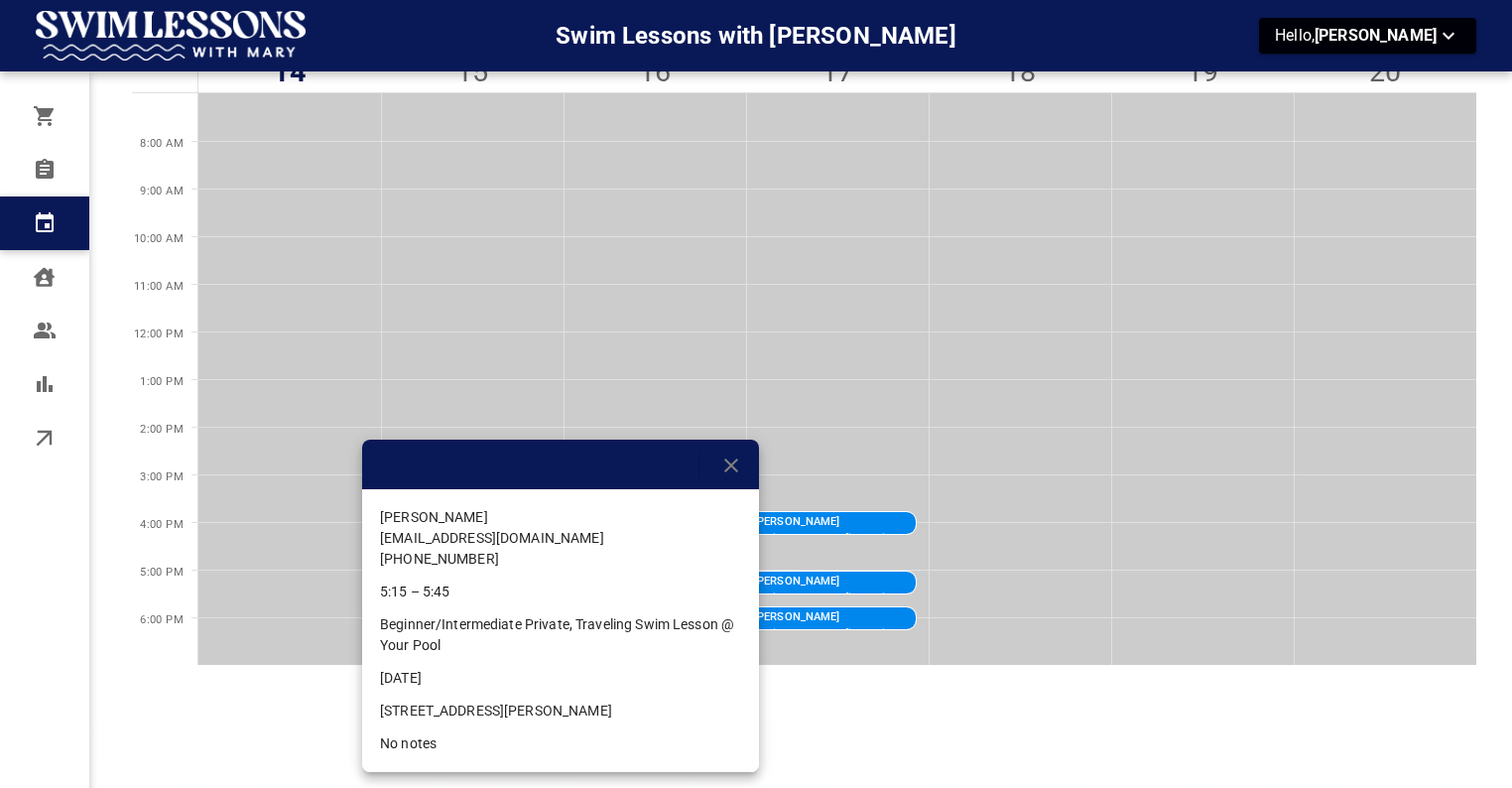 drag, startPoint x: 664, startPoint y: 712, endPoint x: 371, endPoint y: 707, distance: 293.04266 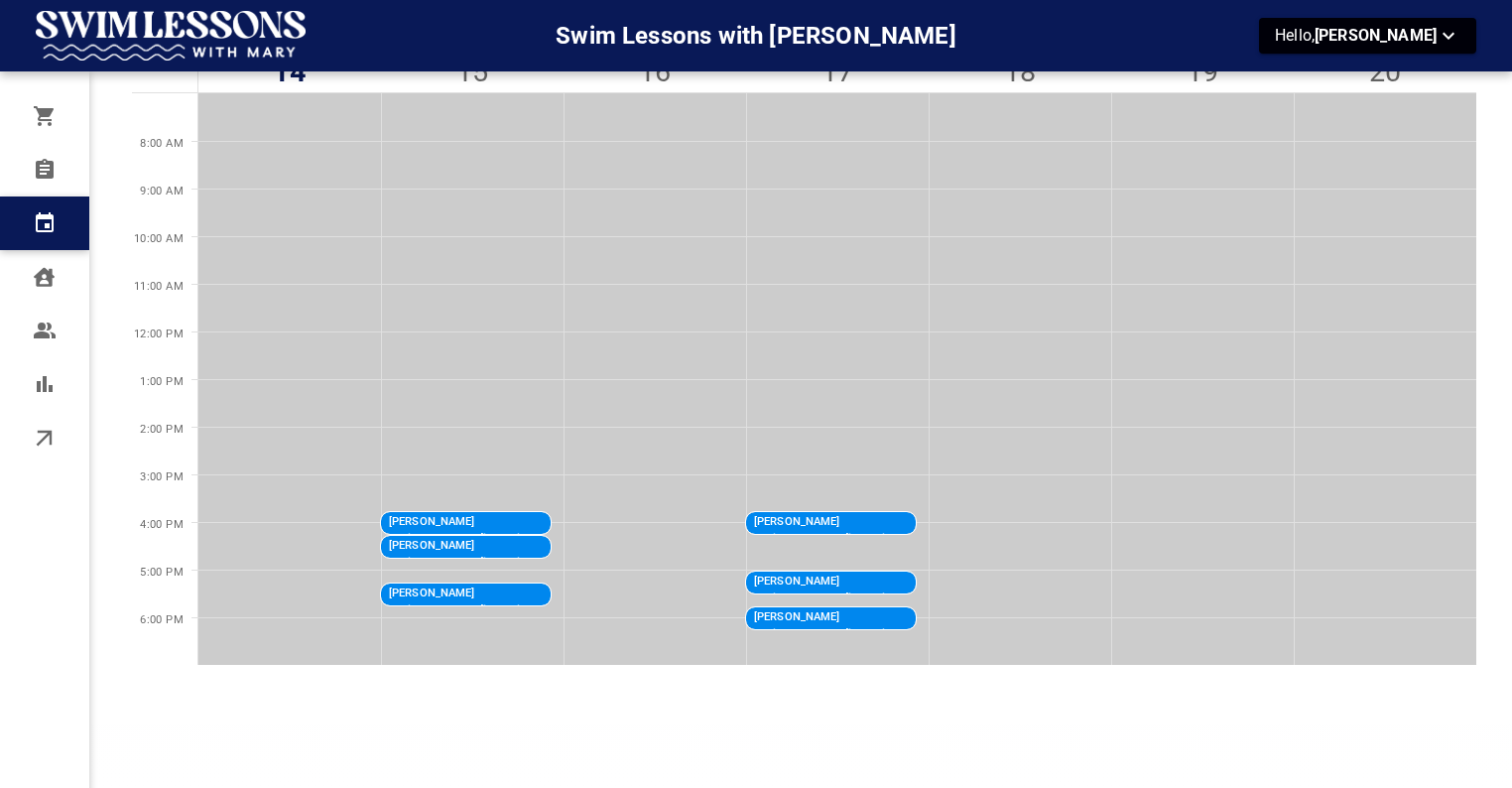 click on "Beginner/Intermediate Private, Traveling Swim Lesson @ Your Pool" at bounding box center [925, 634] 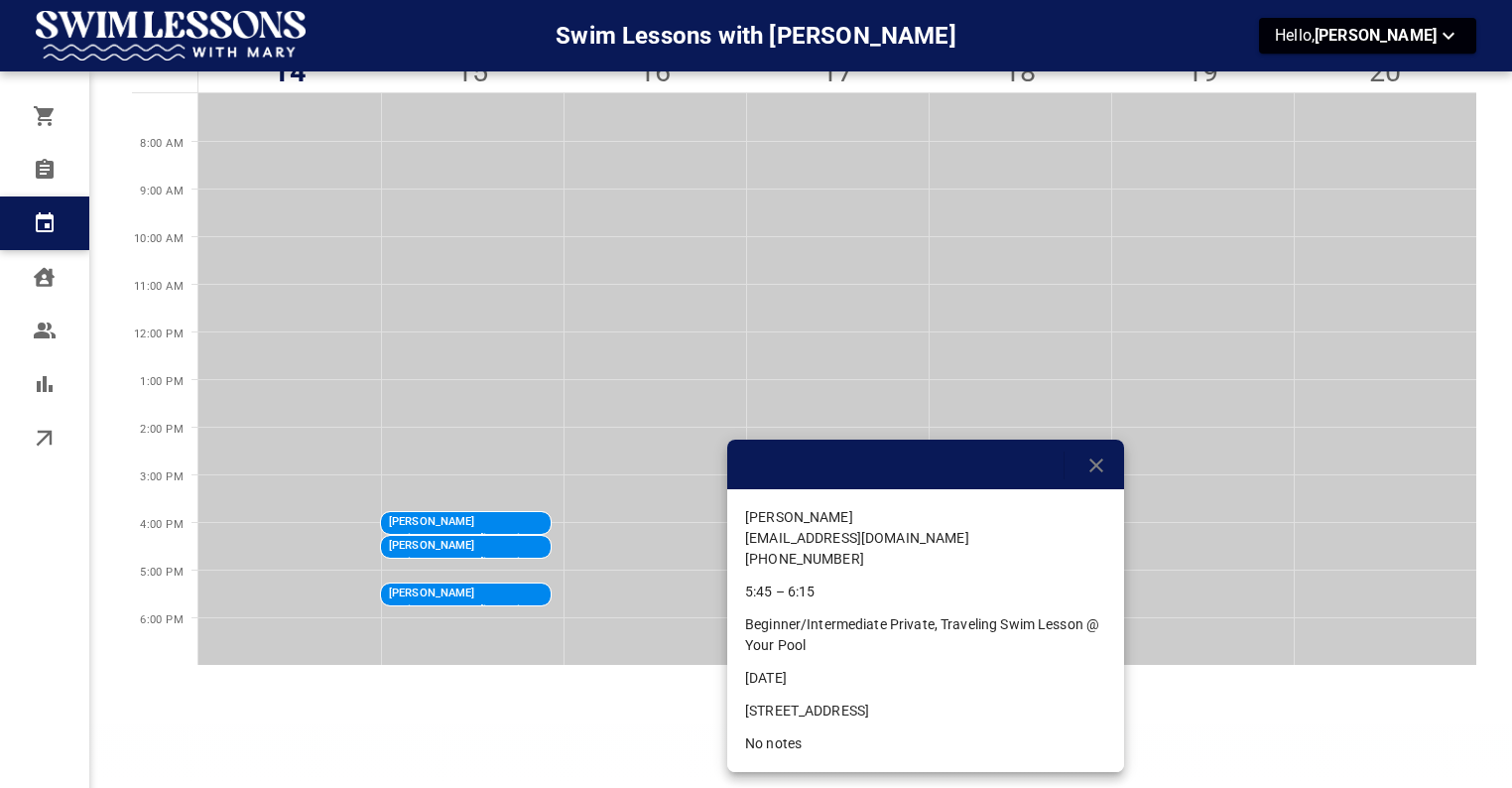 drag, startPoint x: 987, startPoint y: 722, endPoint x: 740, endPoint y: 704, distance: 247.655 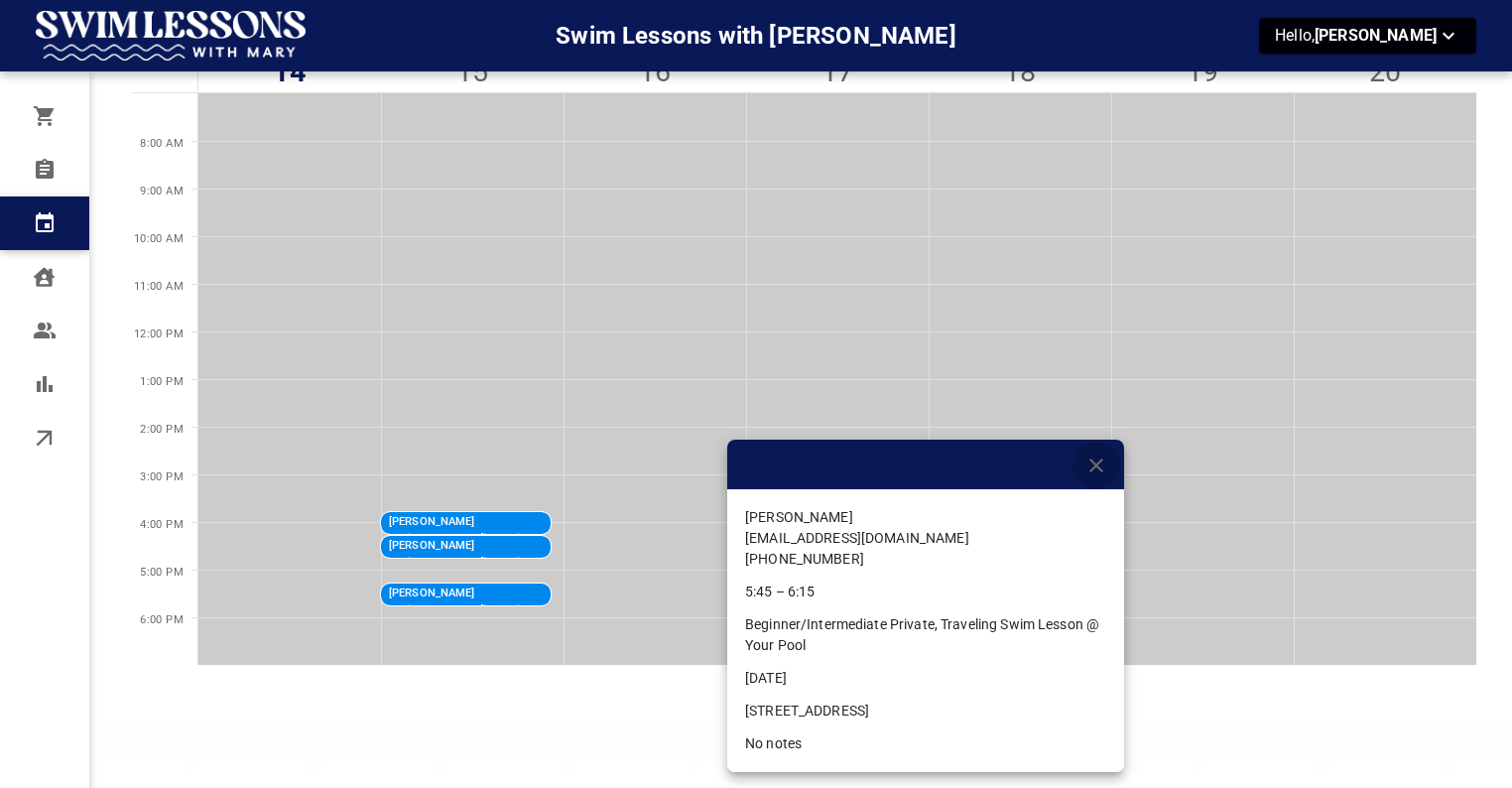 click at bounding box center (1096, 465) 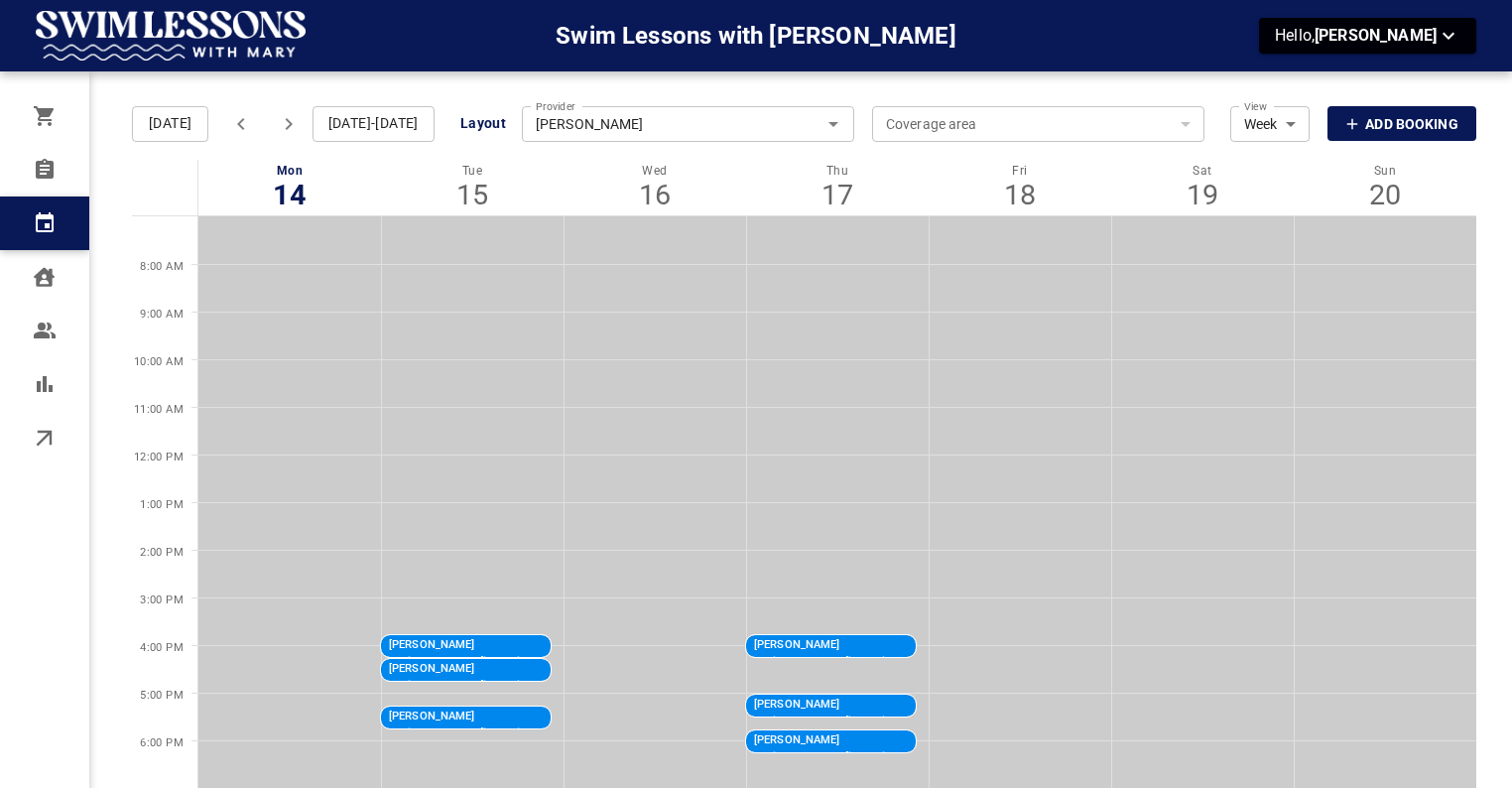 scroll, scrollTop: 42, scrollLeft: 0, axis: vertical 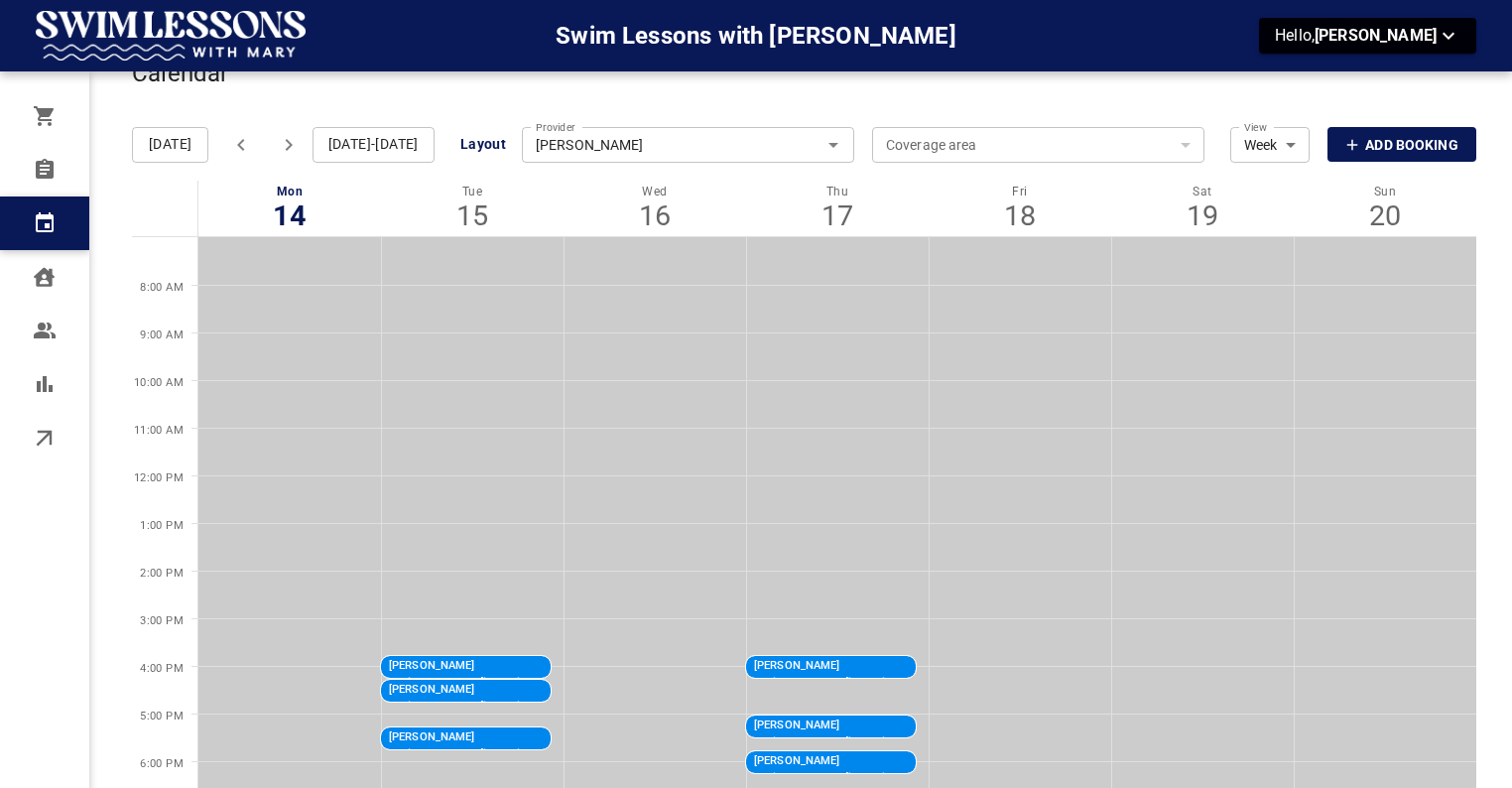 click 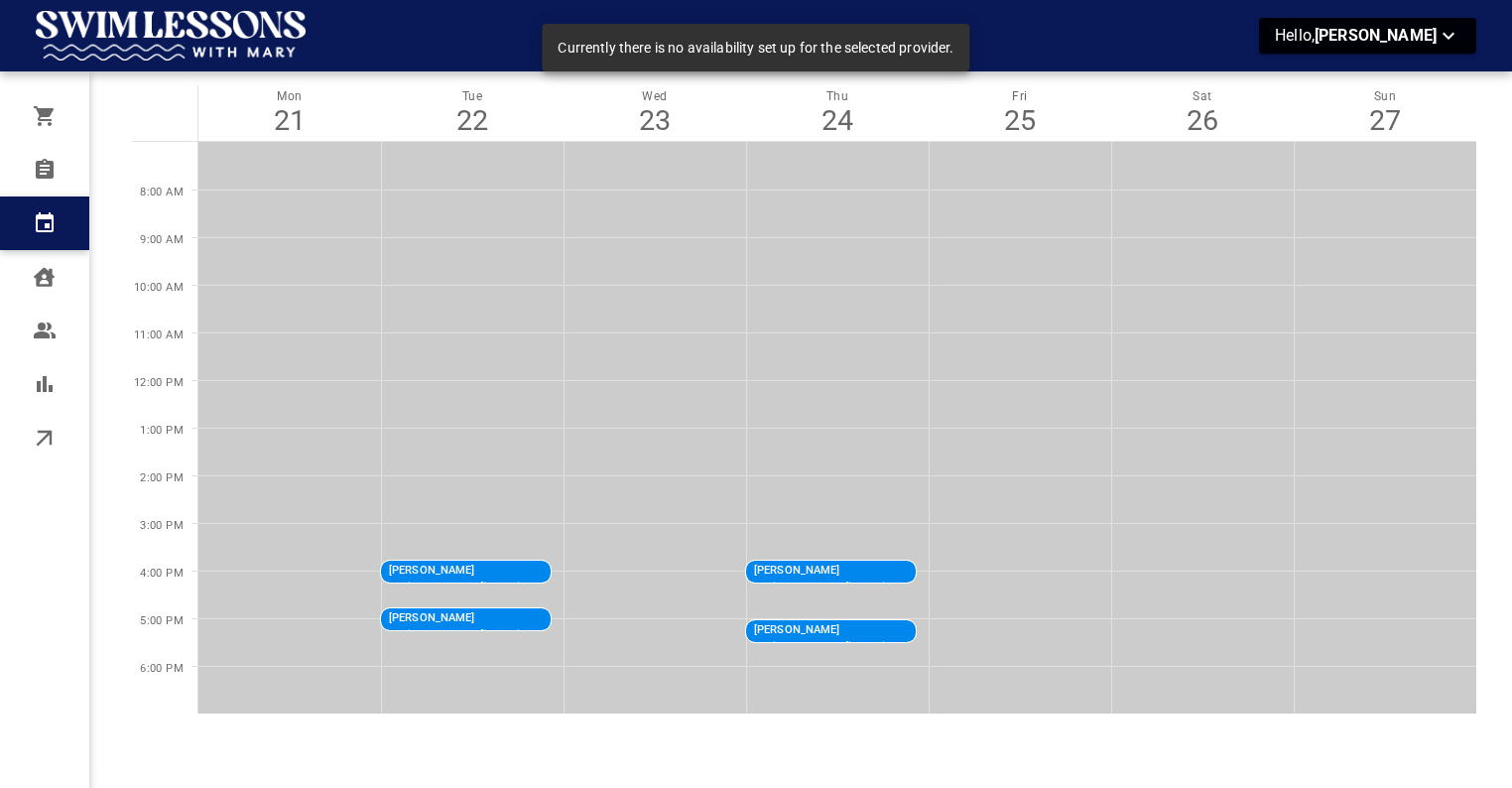 scroll, scrollTop: 116, scrollLeft: 0, axis: vertical 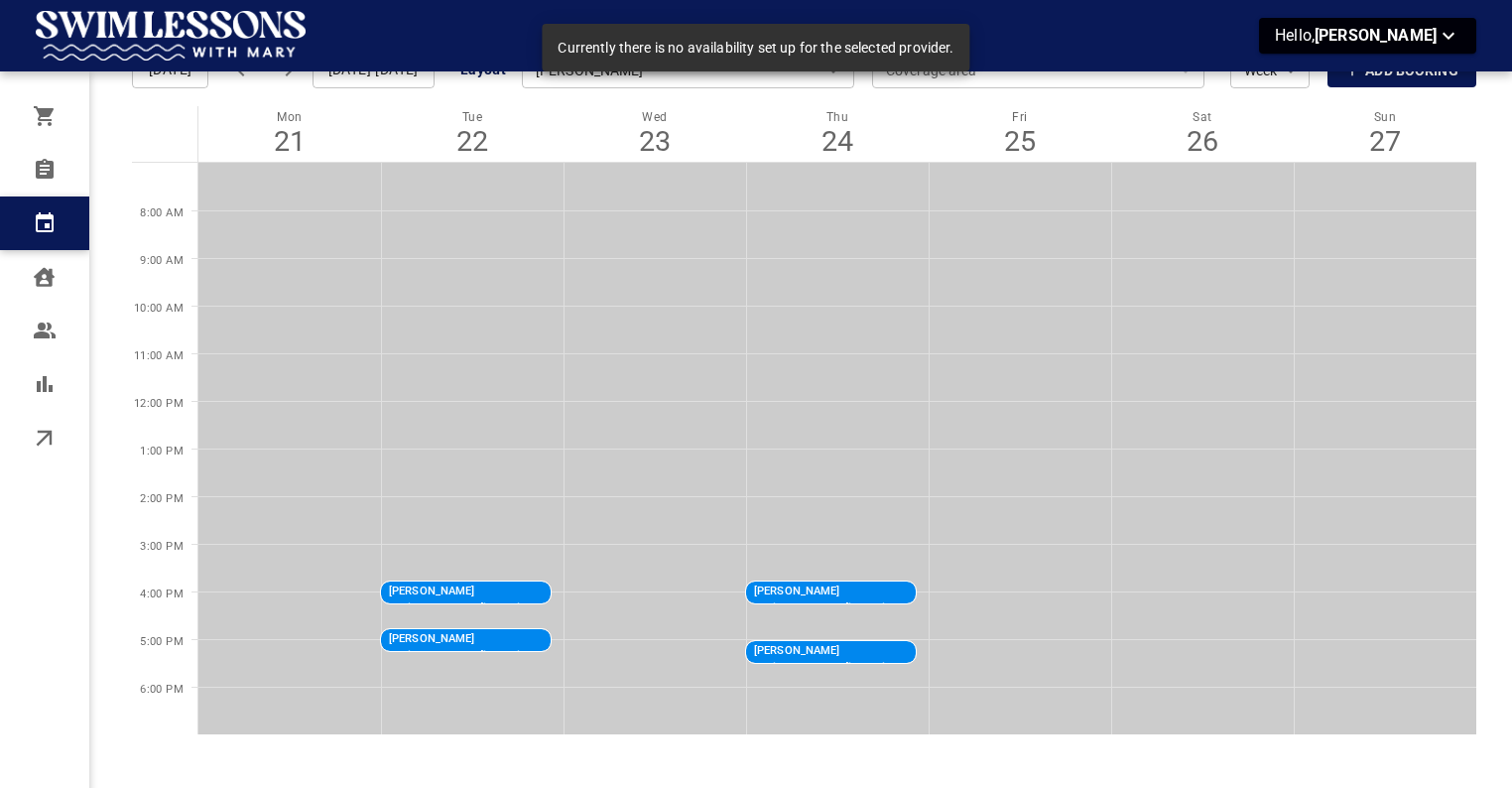 click on "[PERSON_NAME]" at bounding box center (560, 639) 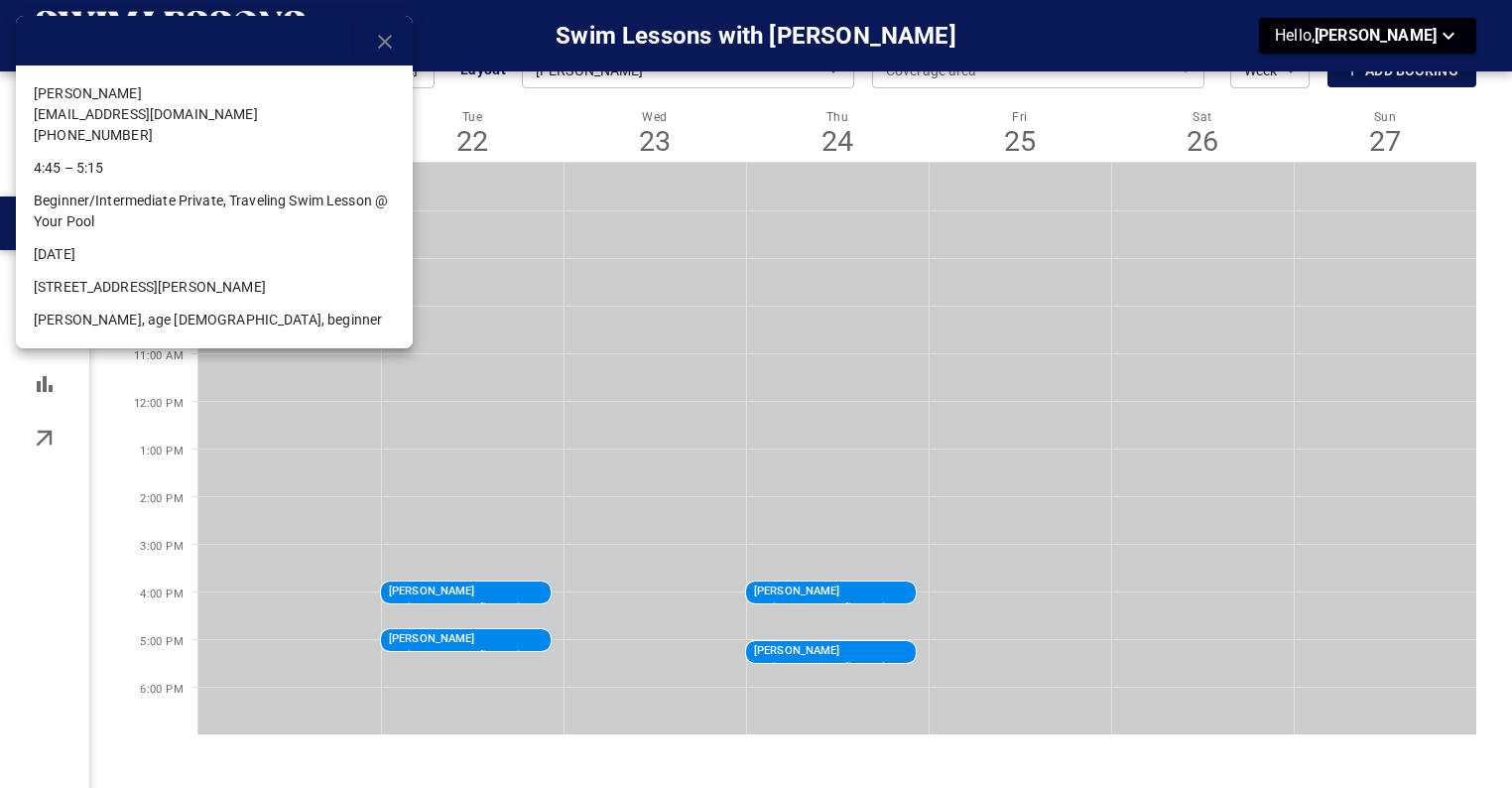 drag, startPoint x: 334, startPoint y: 294, endPoint x: 18, endPoint y: 287, distance: 316.07752 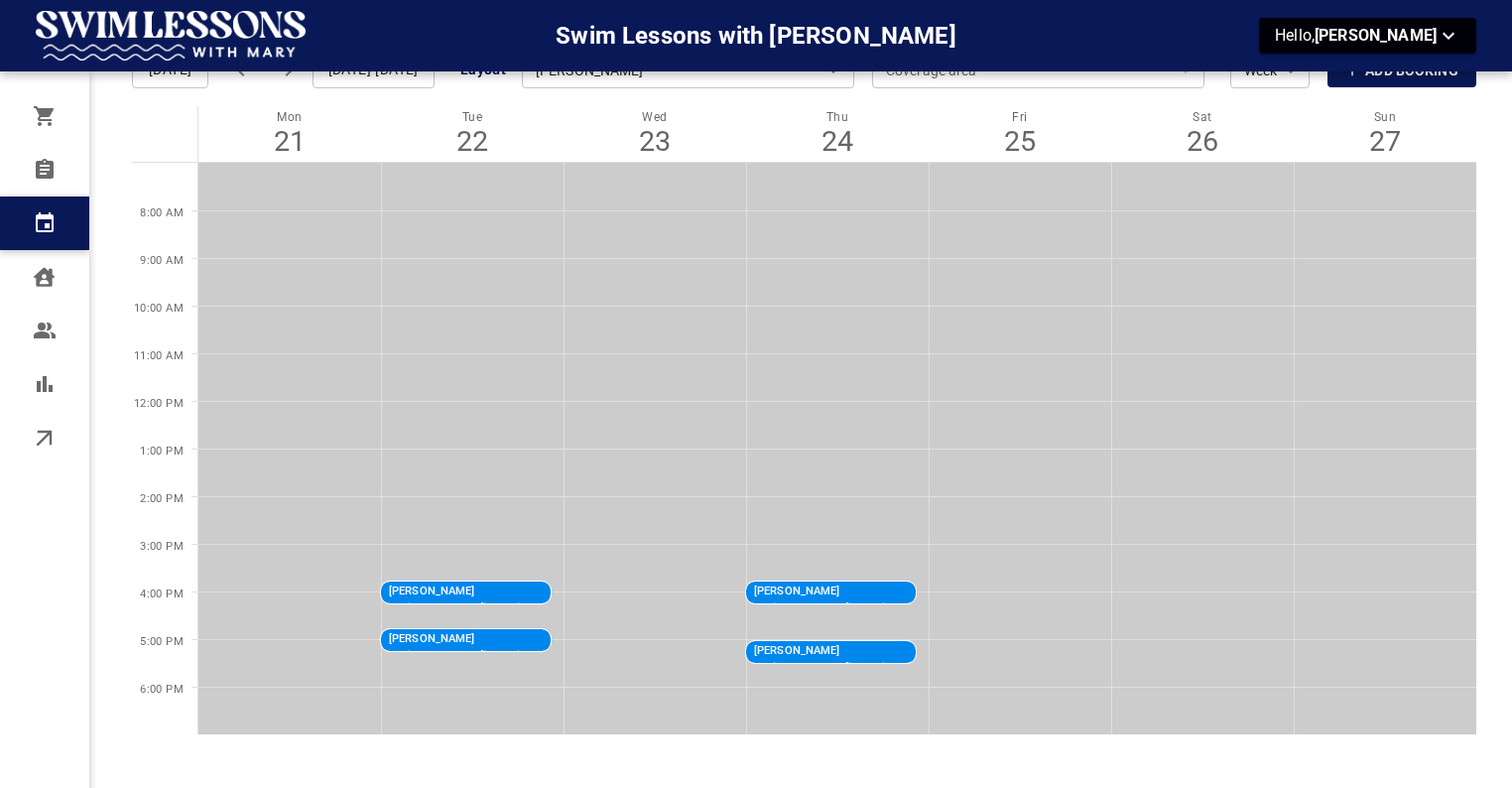 click on "Beginner/Intermediate Private, Traveling Swim Lesson @ Your Pool" at bounding box center [560, 656] 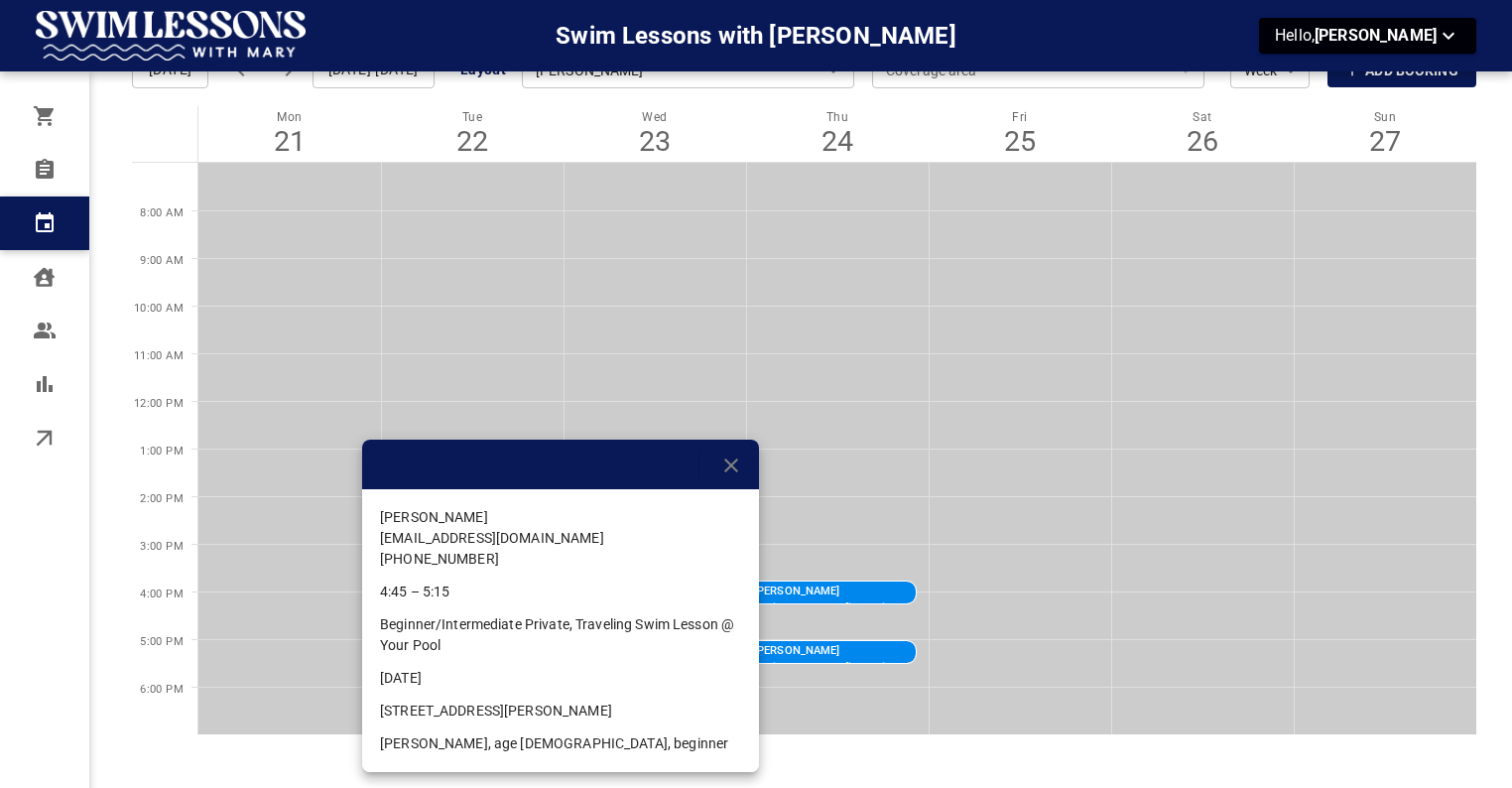 click at bounding box center [722, 465] 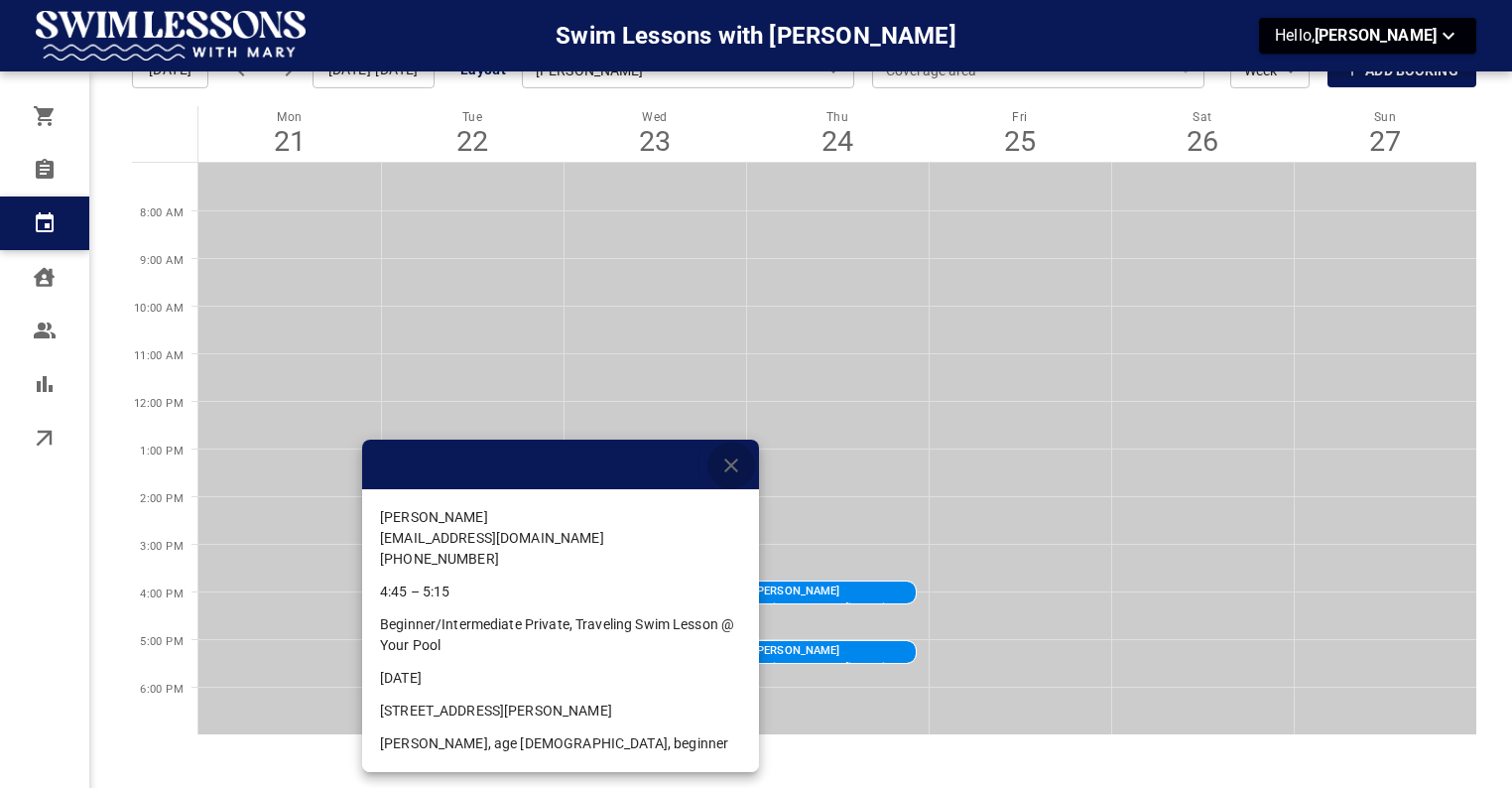 click 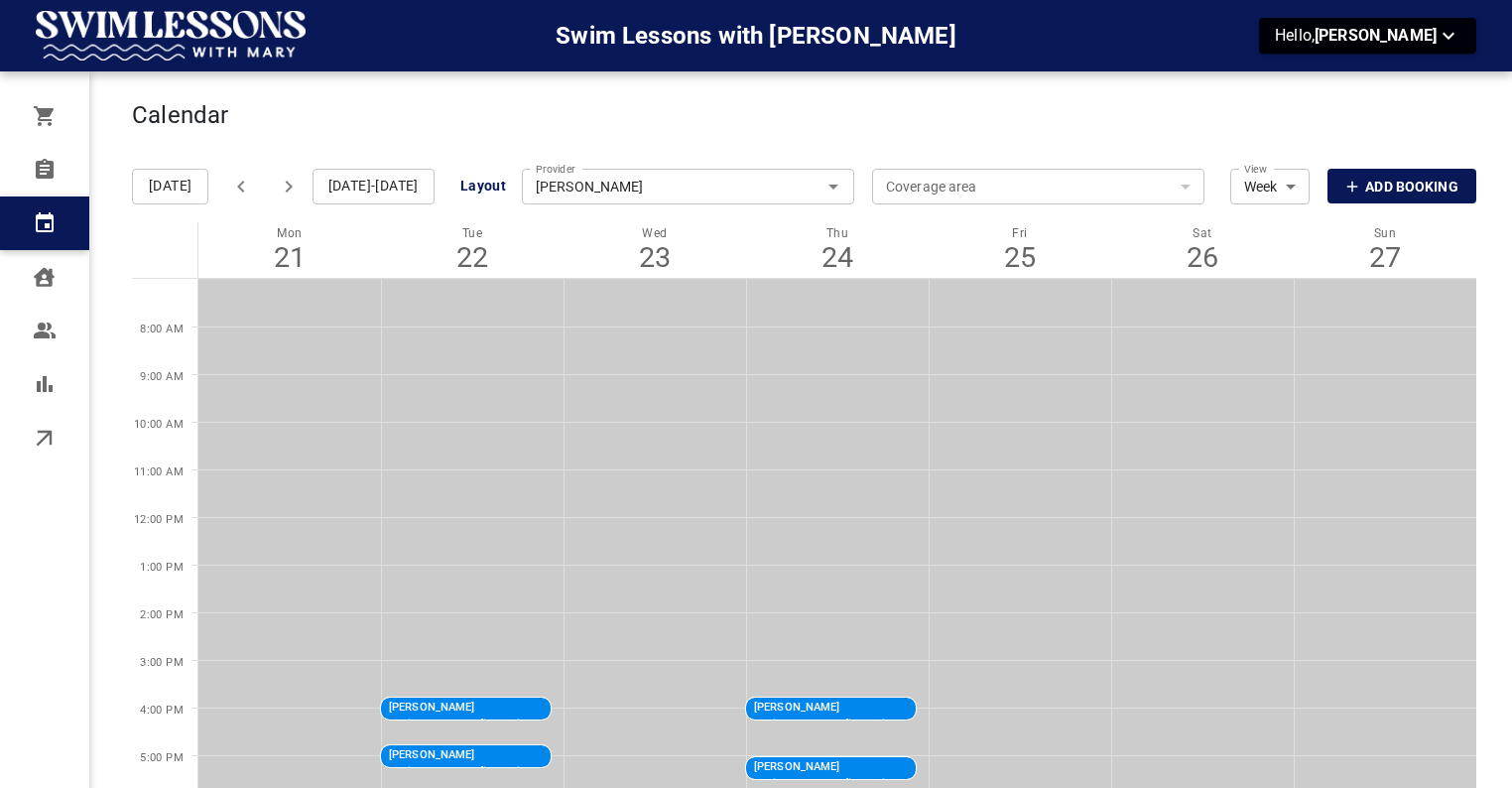 scroll, scrollTop: 0, scrollLeft: 0, axis: both 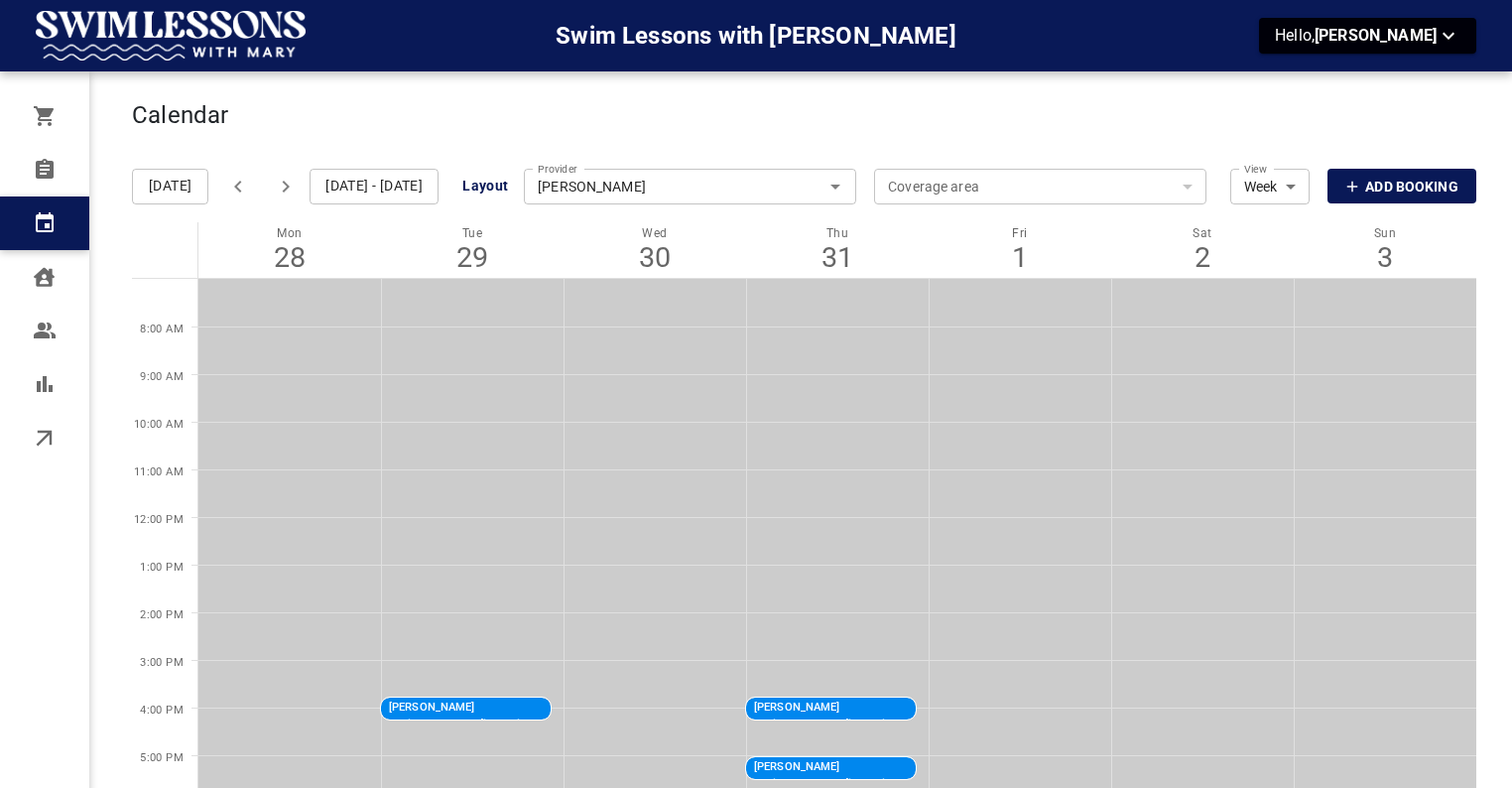 click 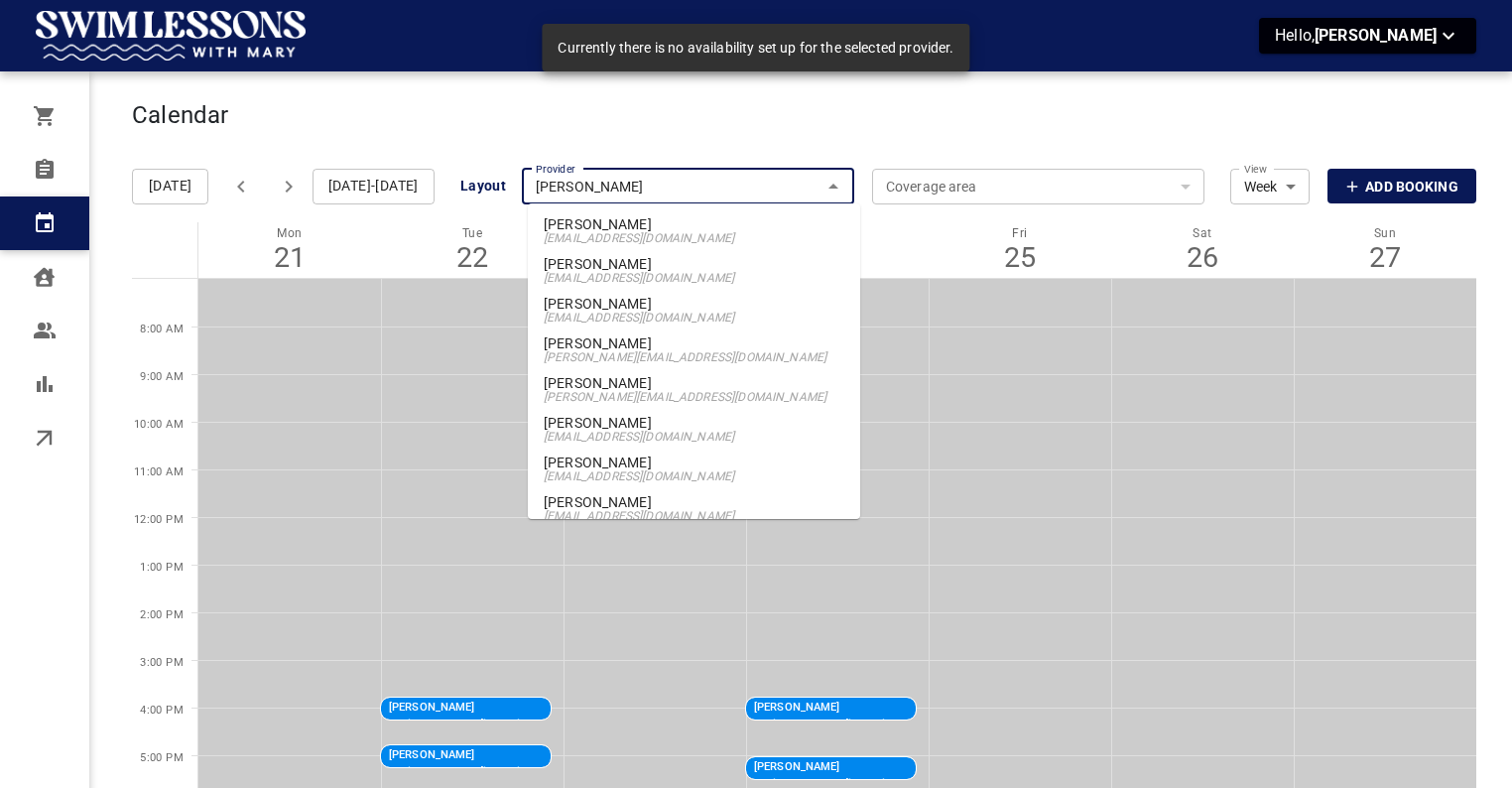 click on "[PERSON_NAME]" at bounding box center [688, 187] 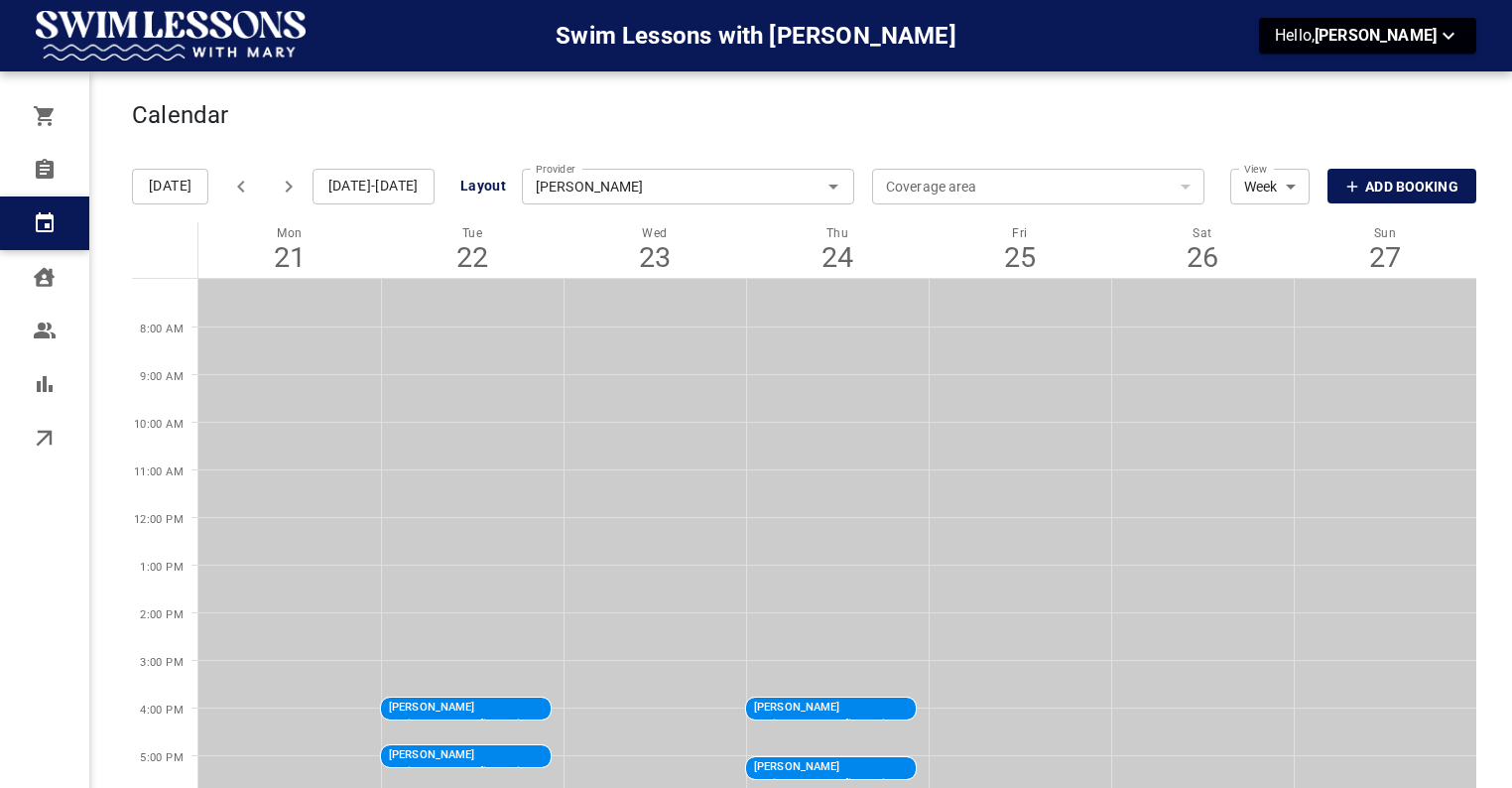 click on "[PERSON_NAME]" at bounding box center (688, 187) 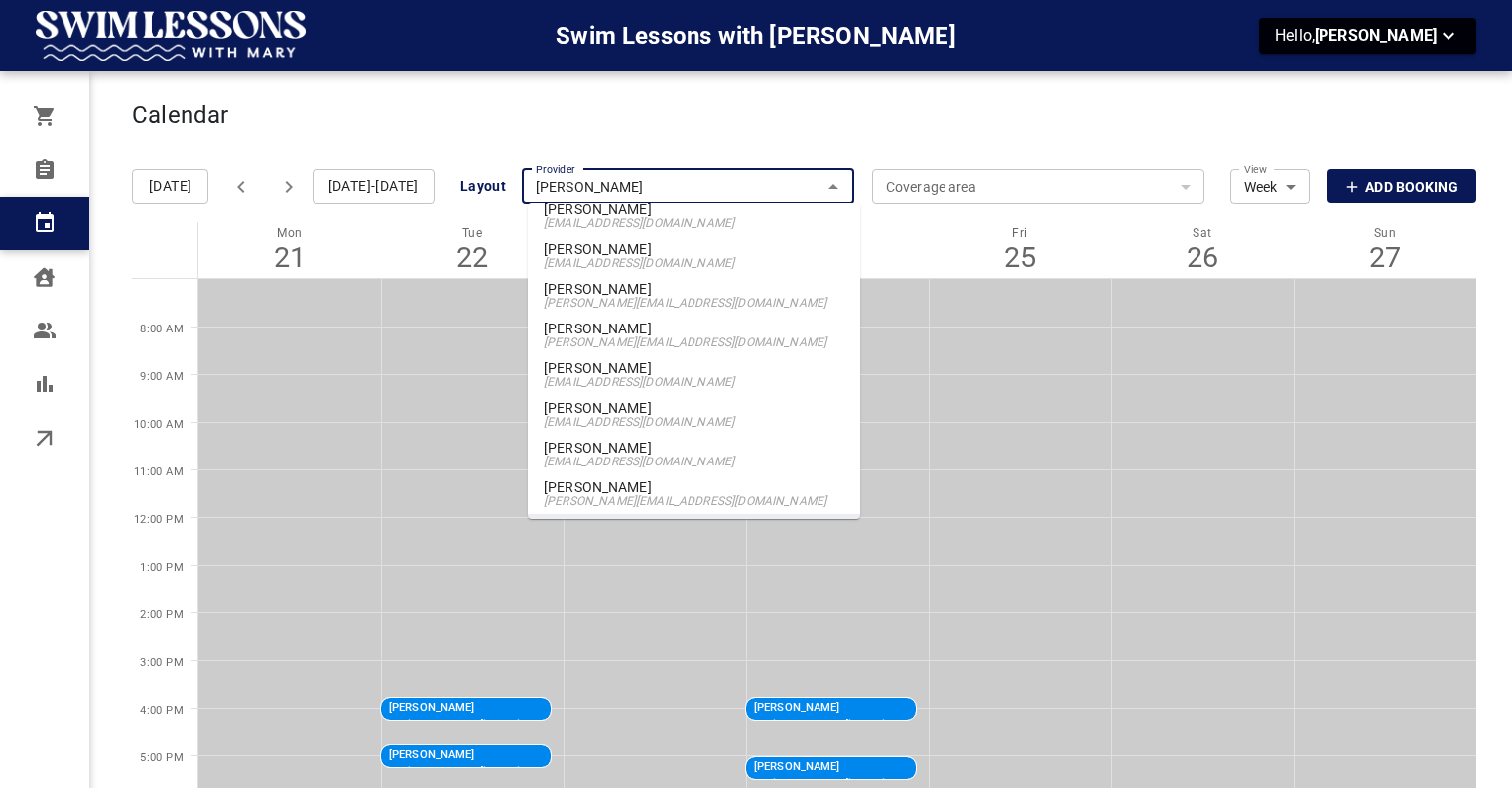 scroll, scrollTop: 53, scrollLeft: 0, axis: vertical 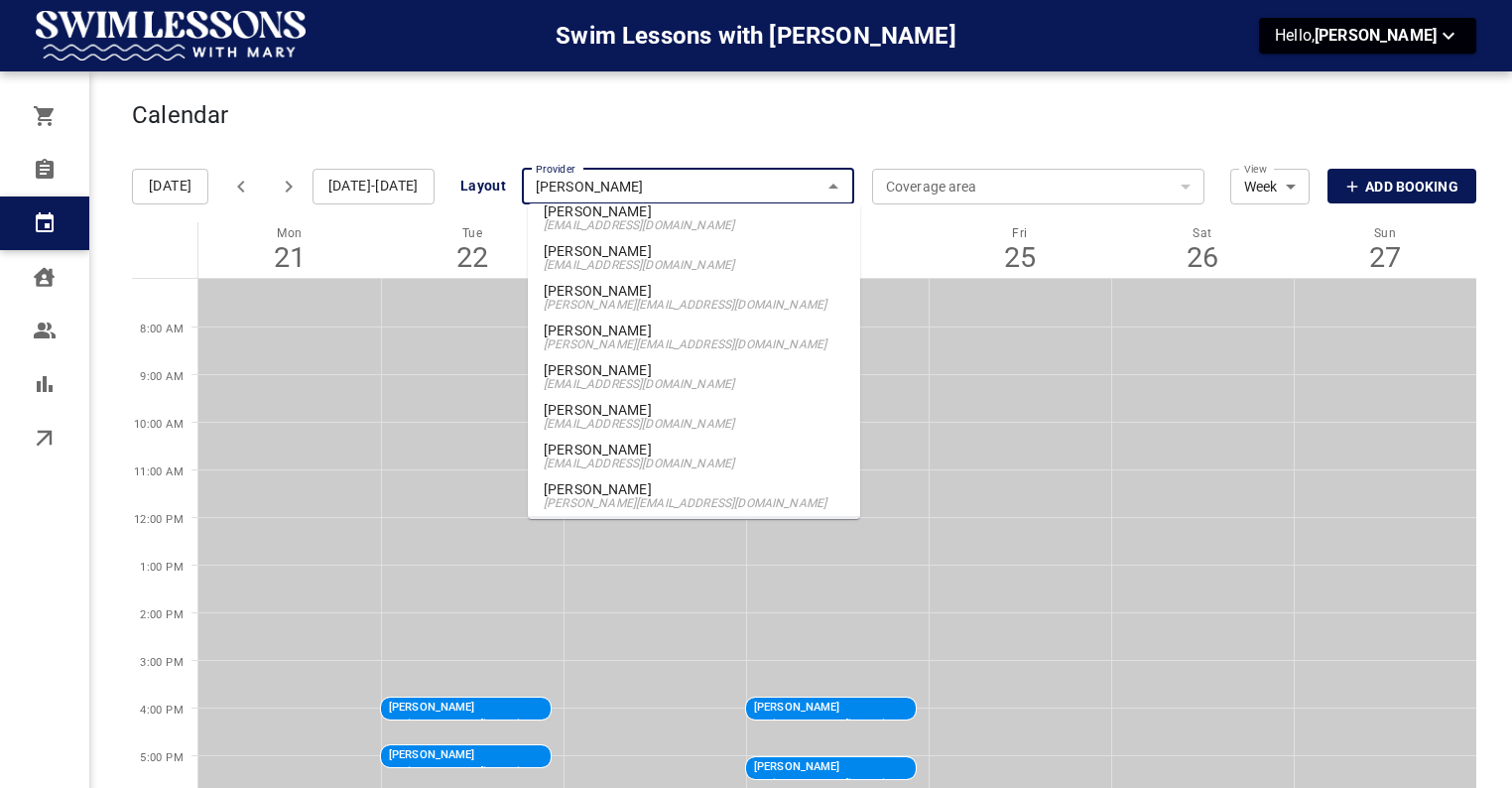 click on "[EMAIL_ADDRESS][DOMAIN_NAME]" at bounding box center (693, 265) 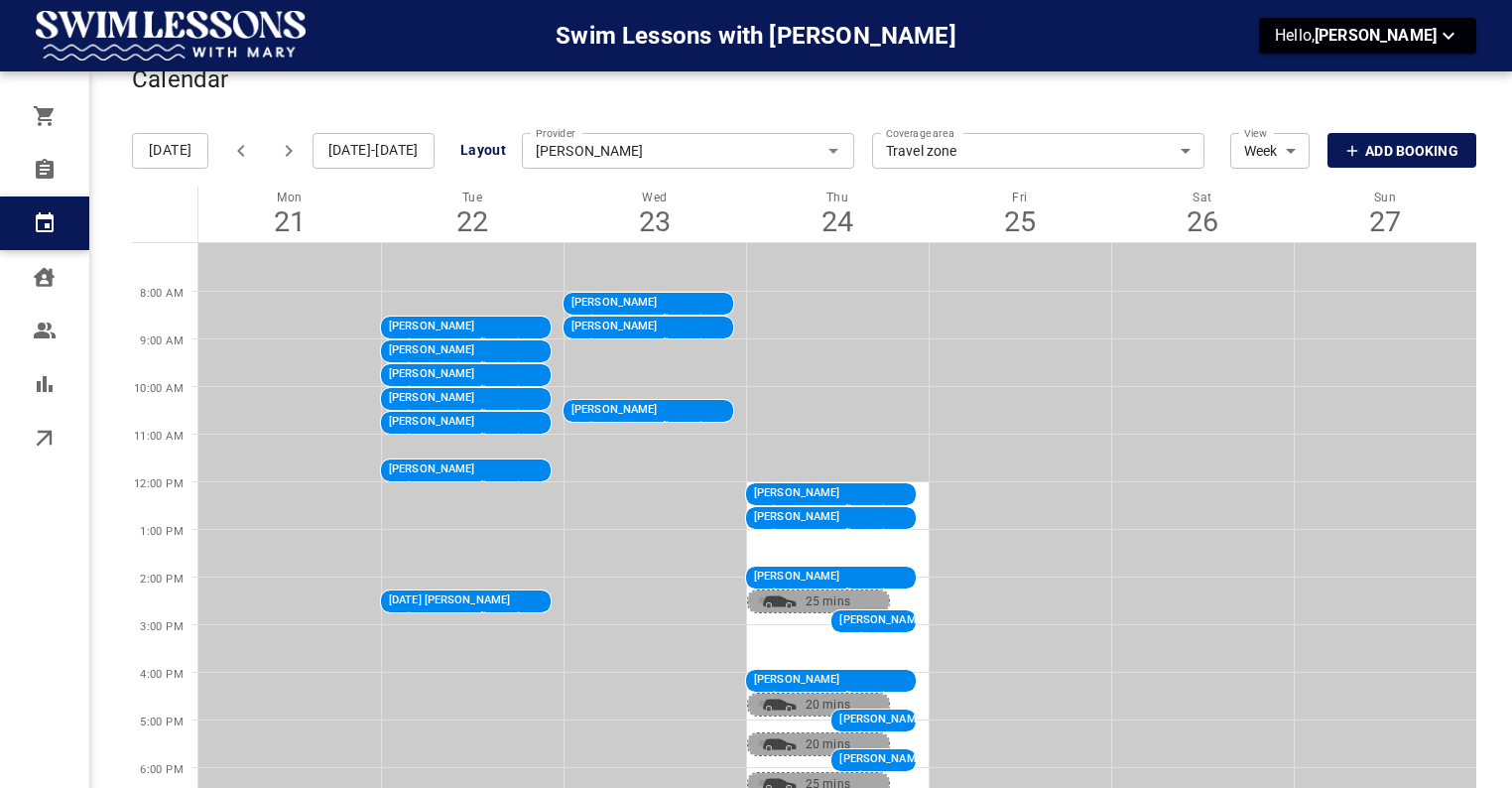 scroll, scrollTop: 34, scrollLeft: 0, axis: vertical 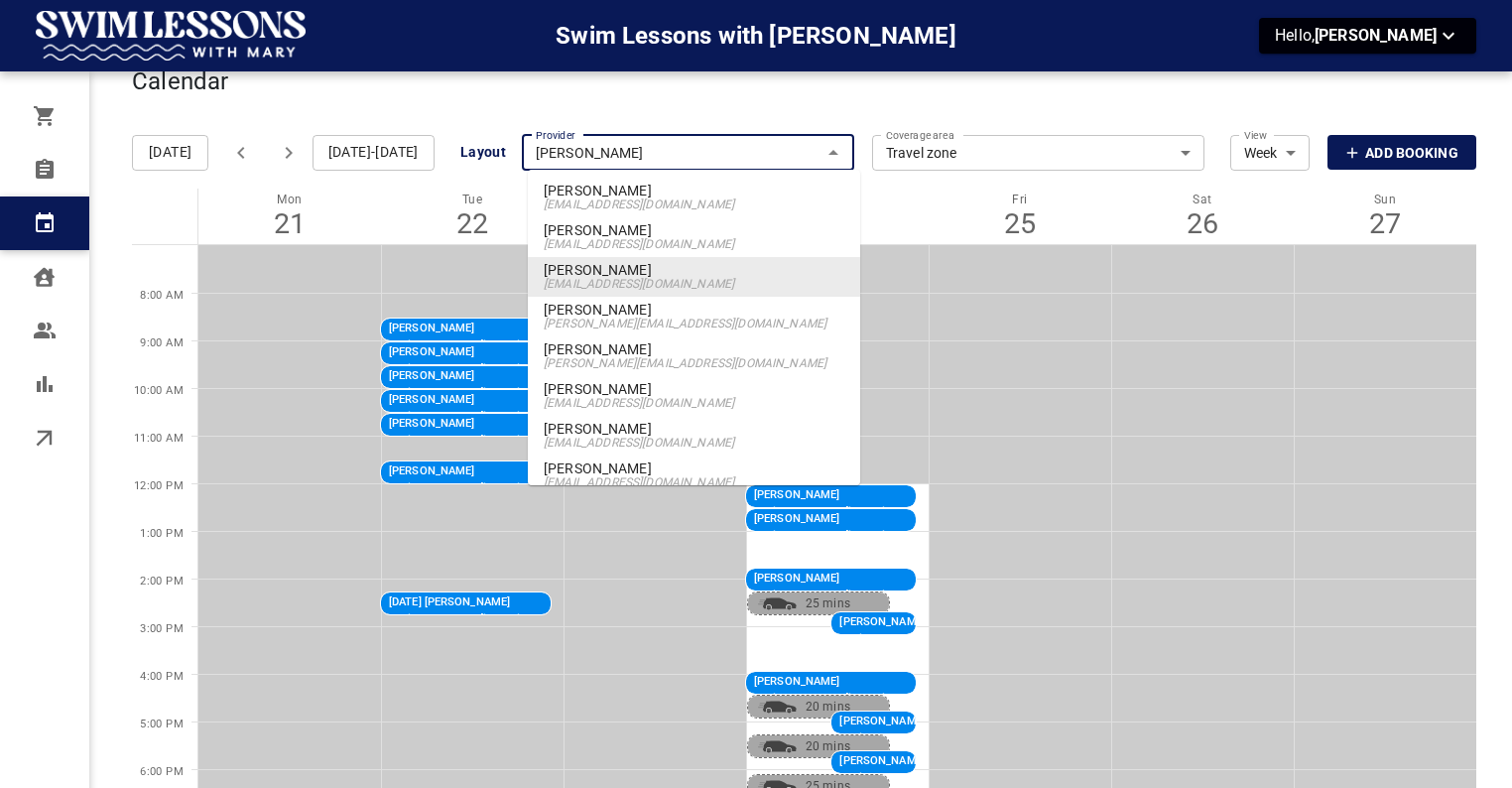 click on "[PERSON_NAME]" at bounding box center [688, 153] 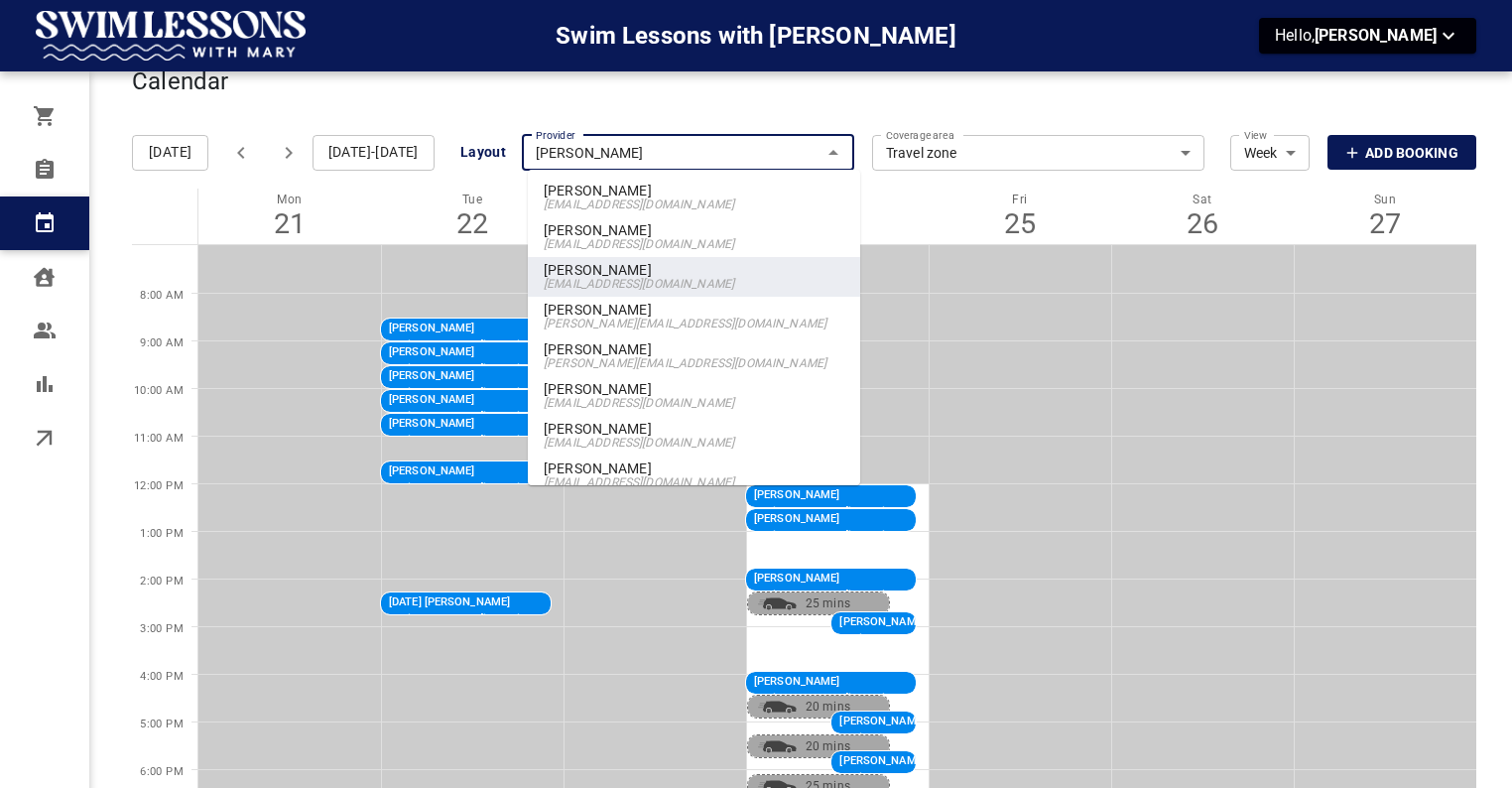 click at bounding box center (290, 269) 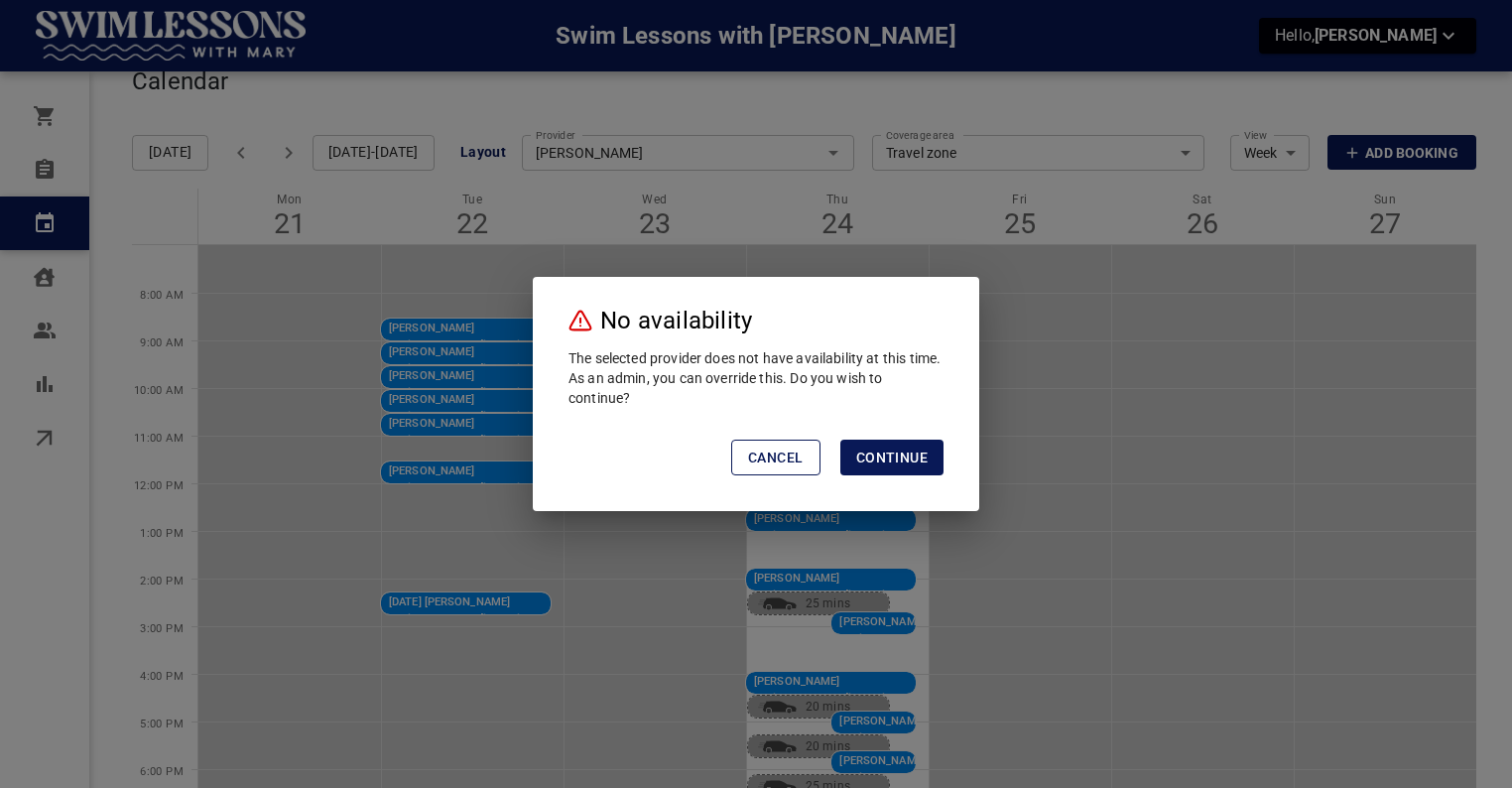 click on "Cancel" at bounding box center [776, 458] 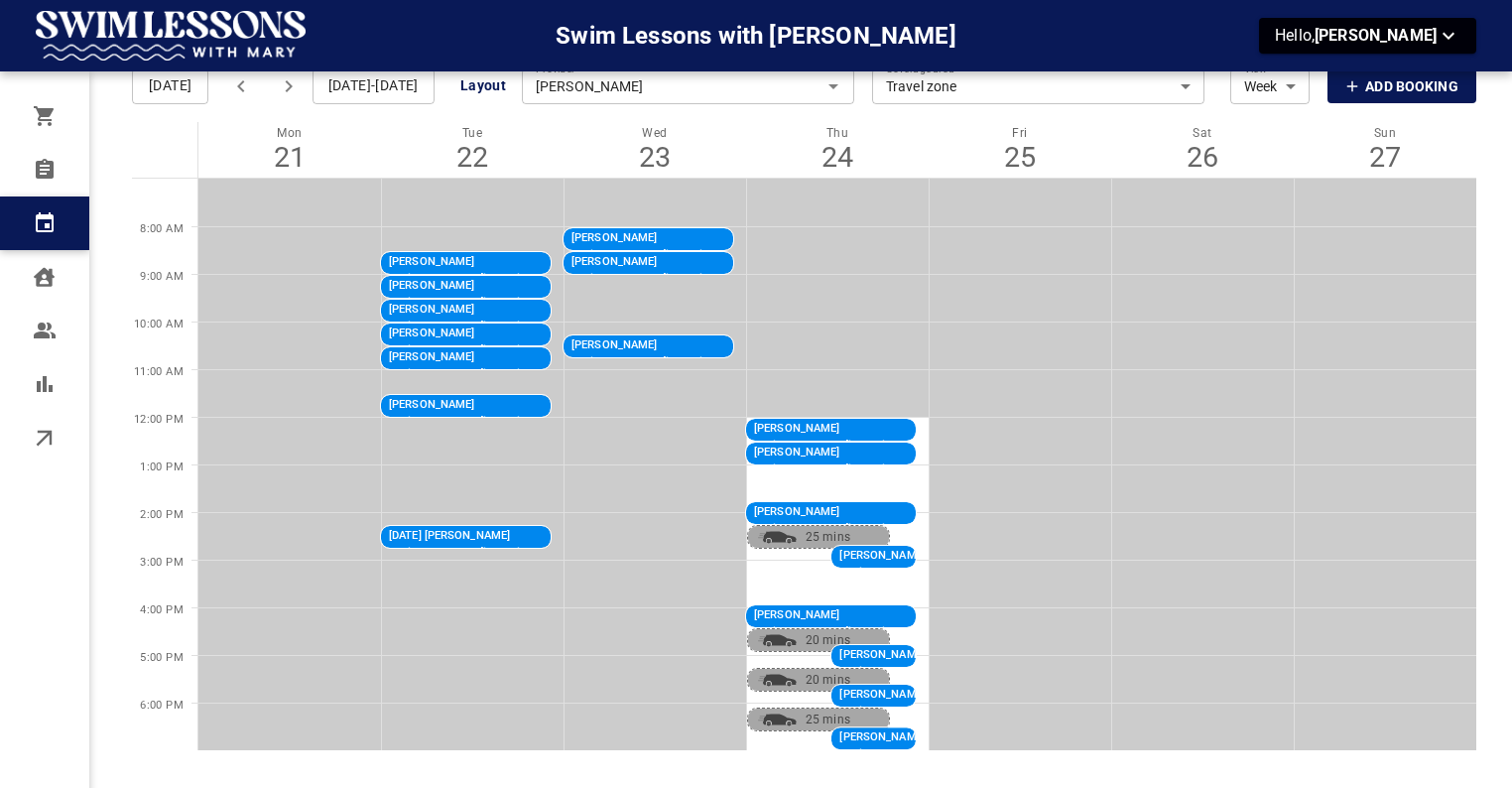 scroll, scrollTop: 44, scrollLeft: 0, axis: vertical 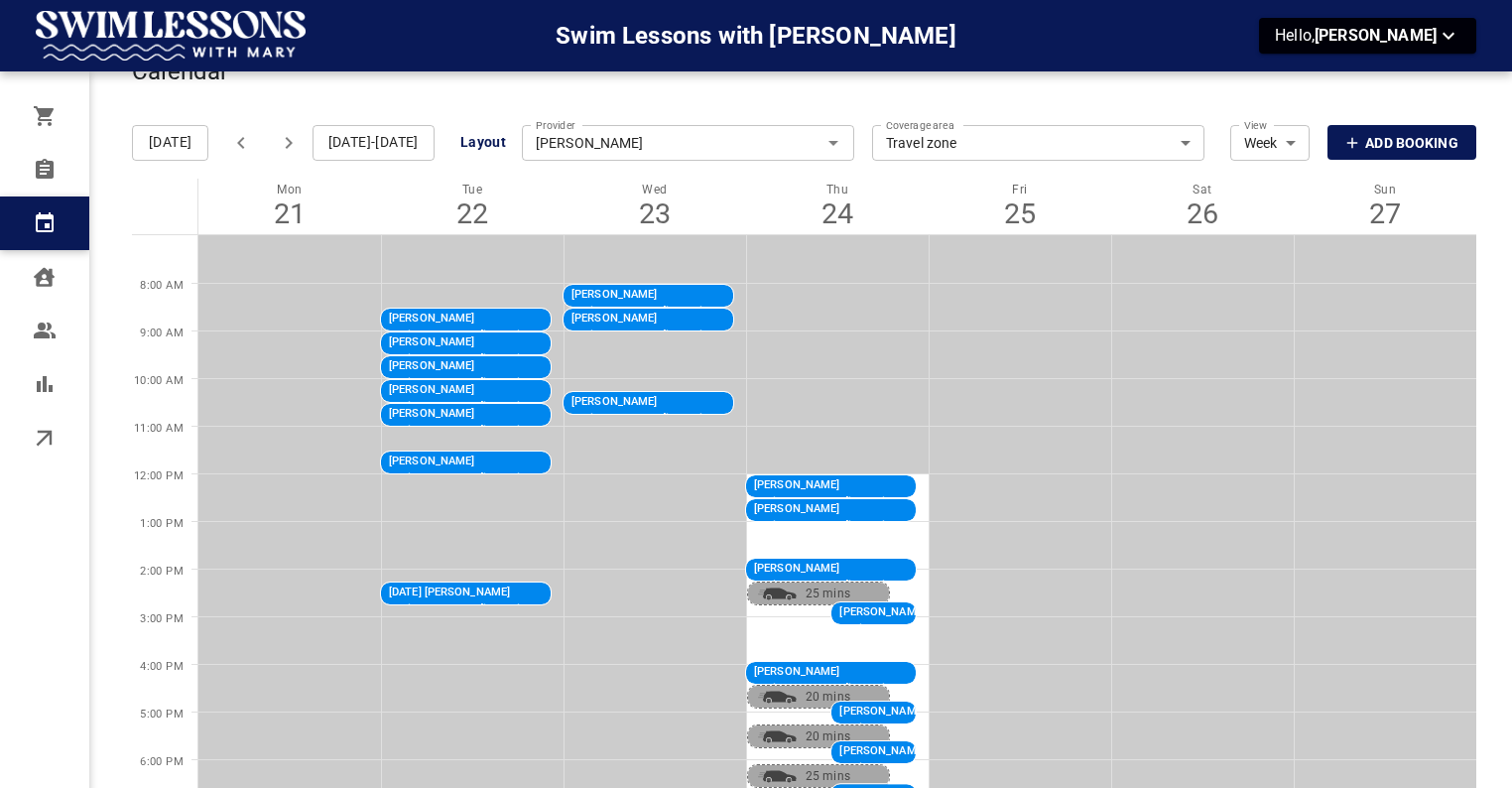 click 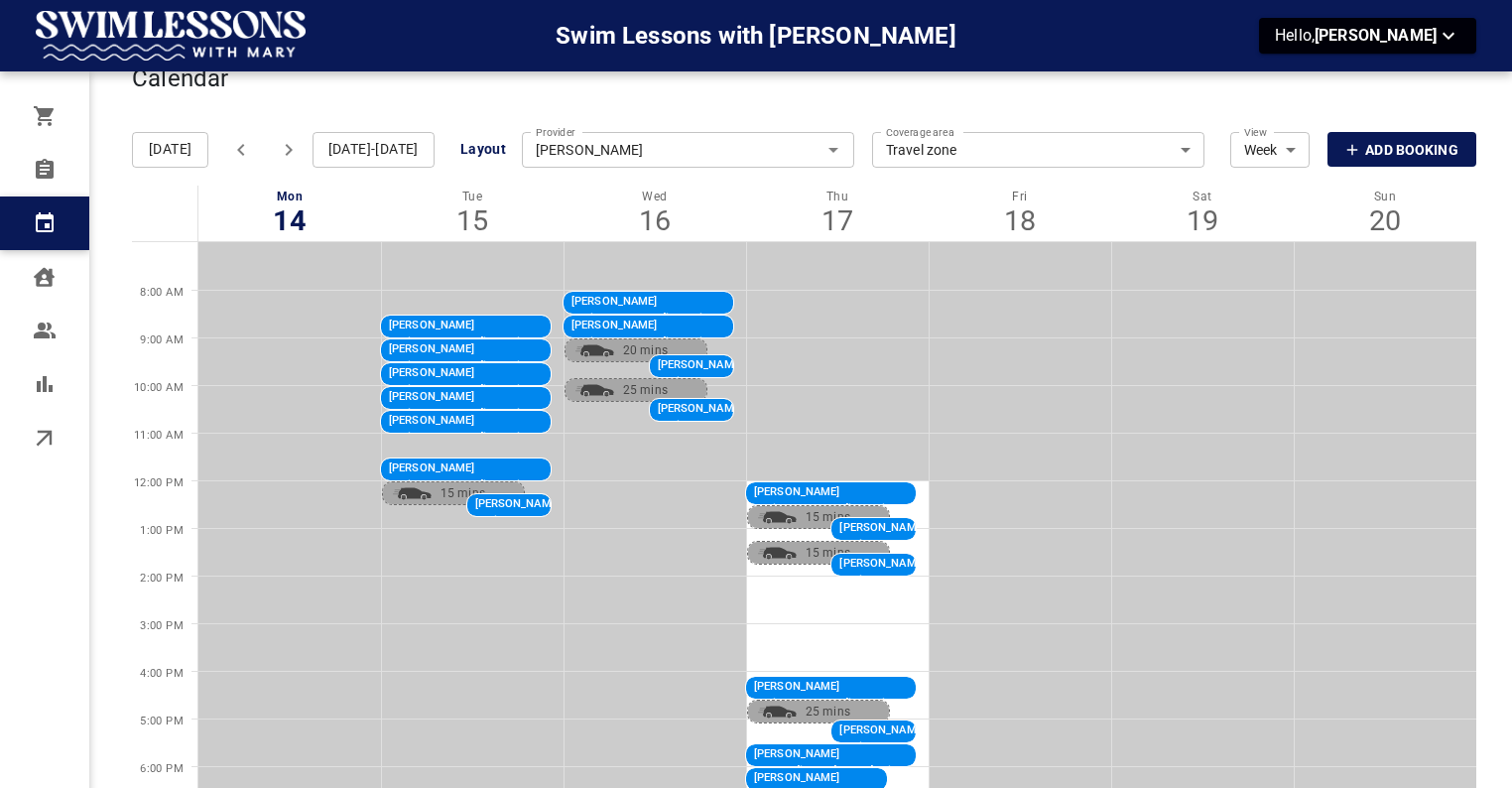 scroll, scrollTop: 0, scrollLeft: 0, axis: both 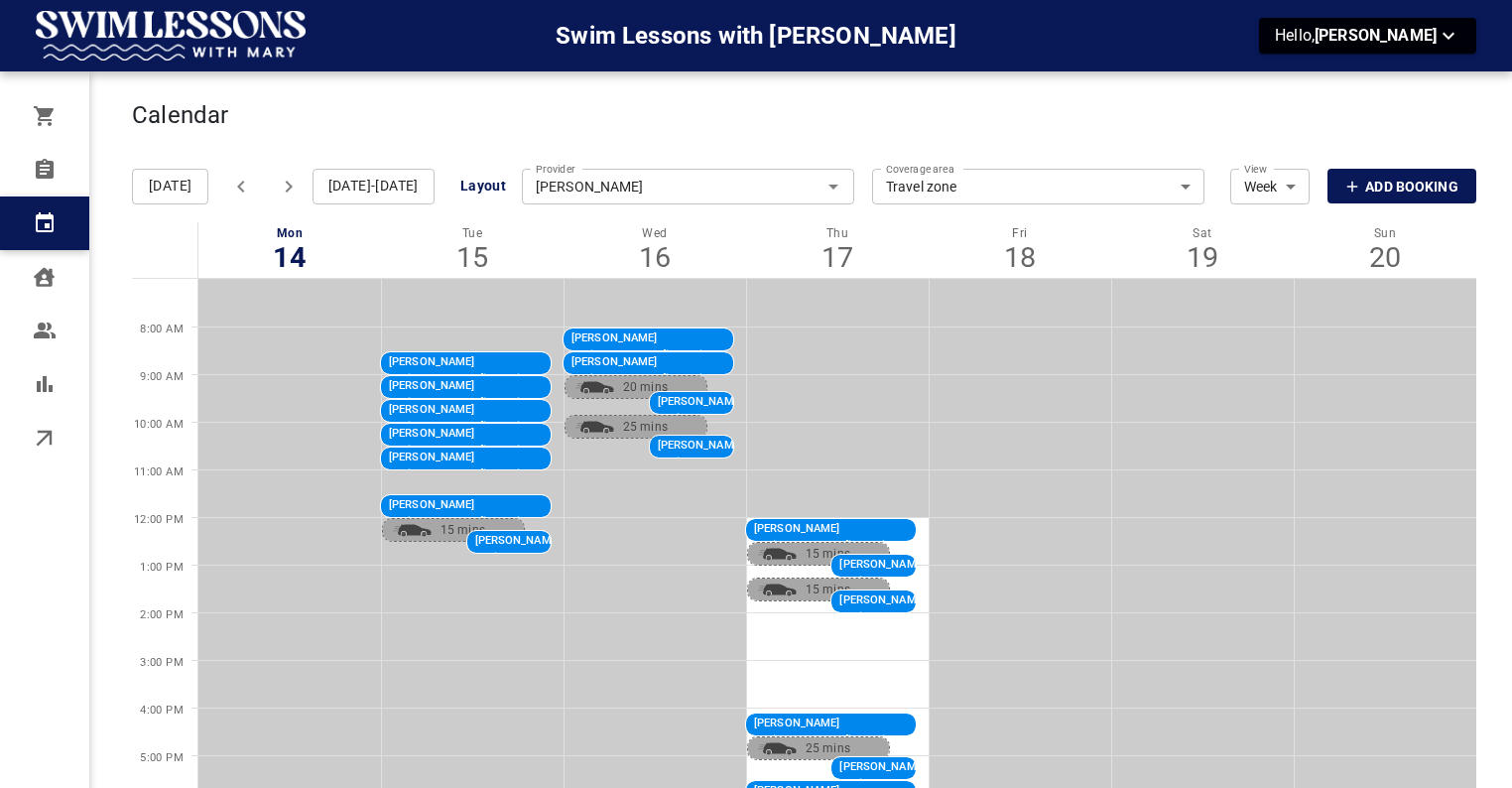 click 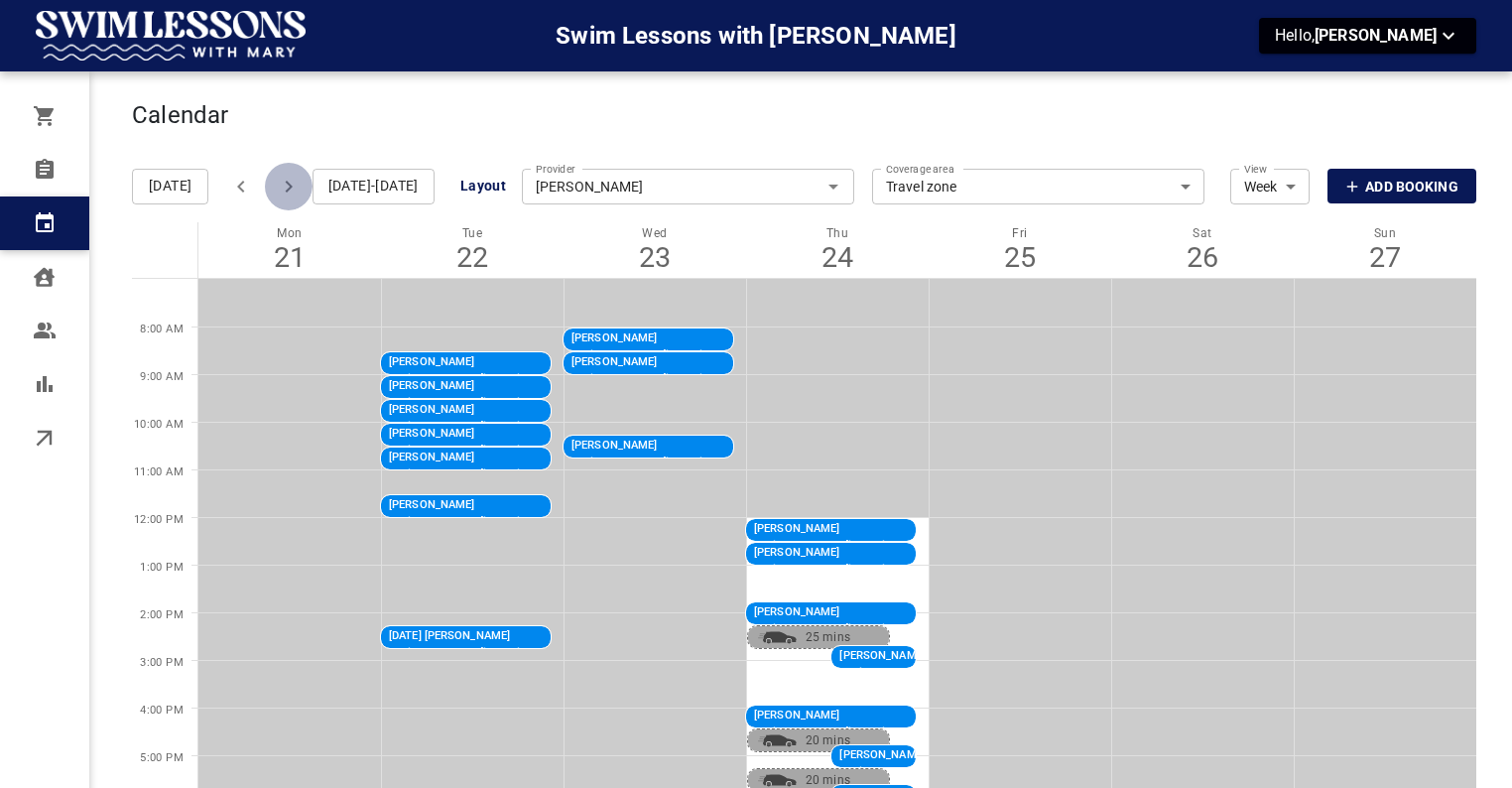 click 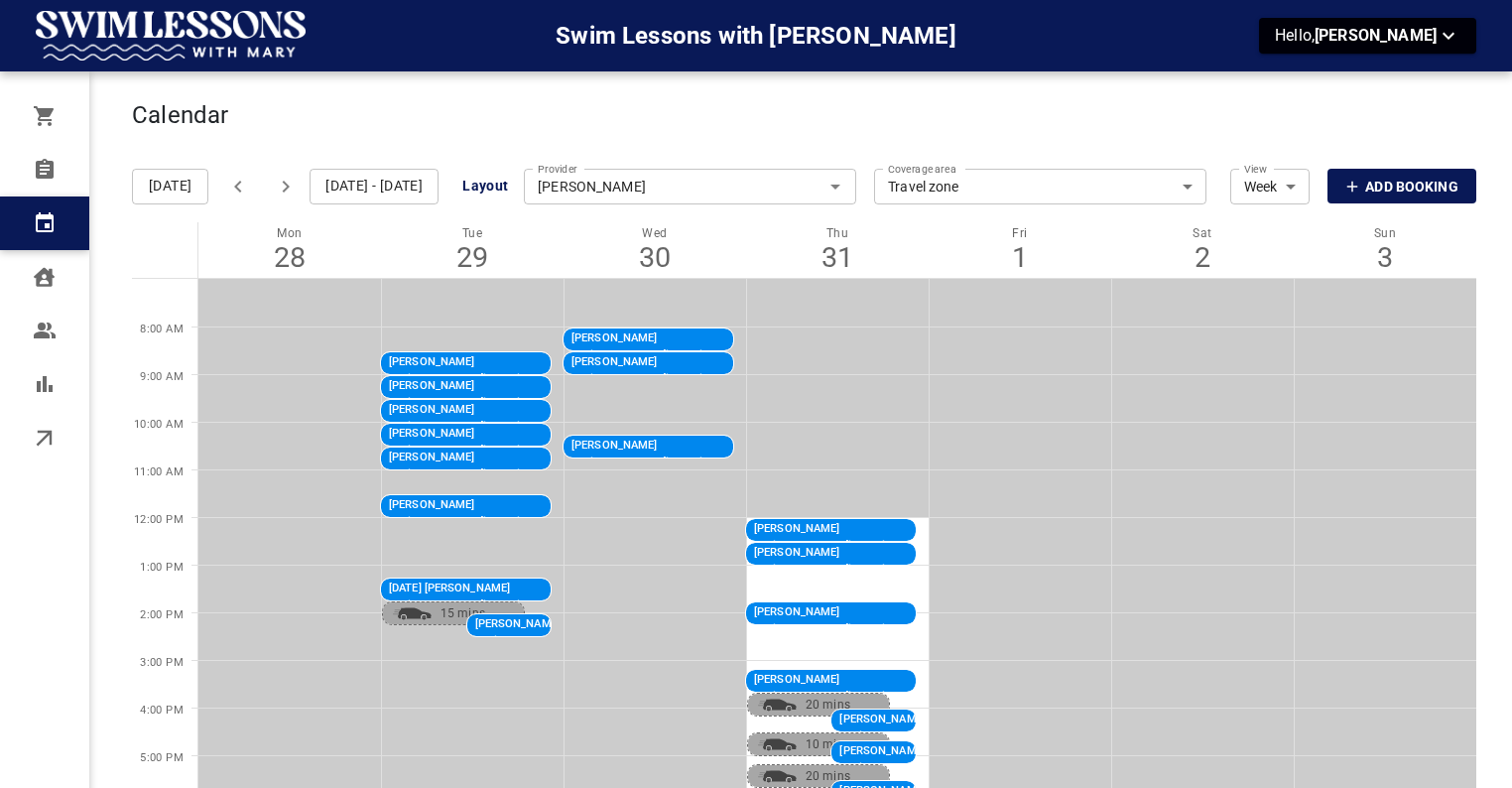 click 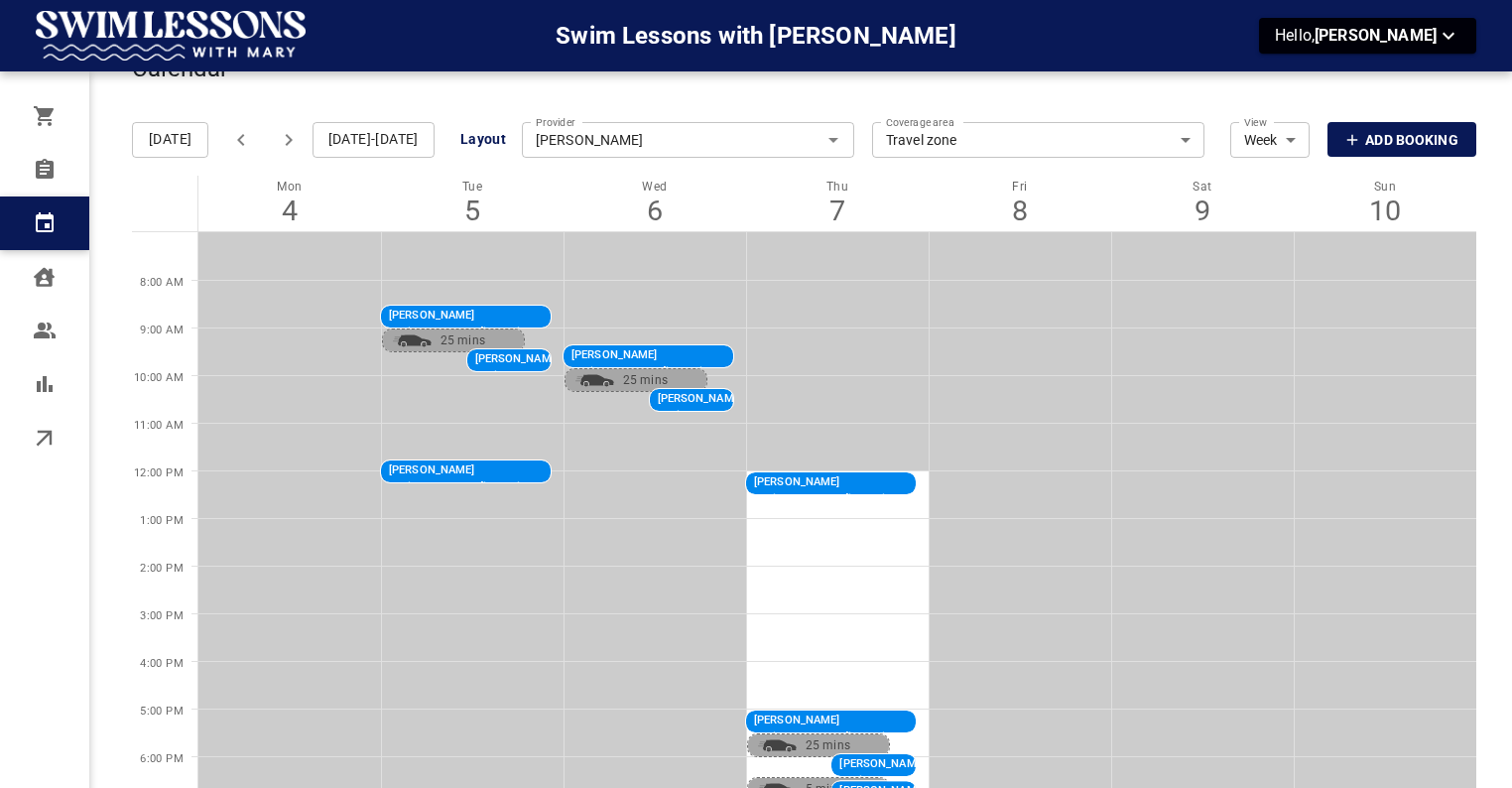 scroll, scrollTop: 62, scrollLeft: 0, axis: vertical 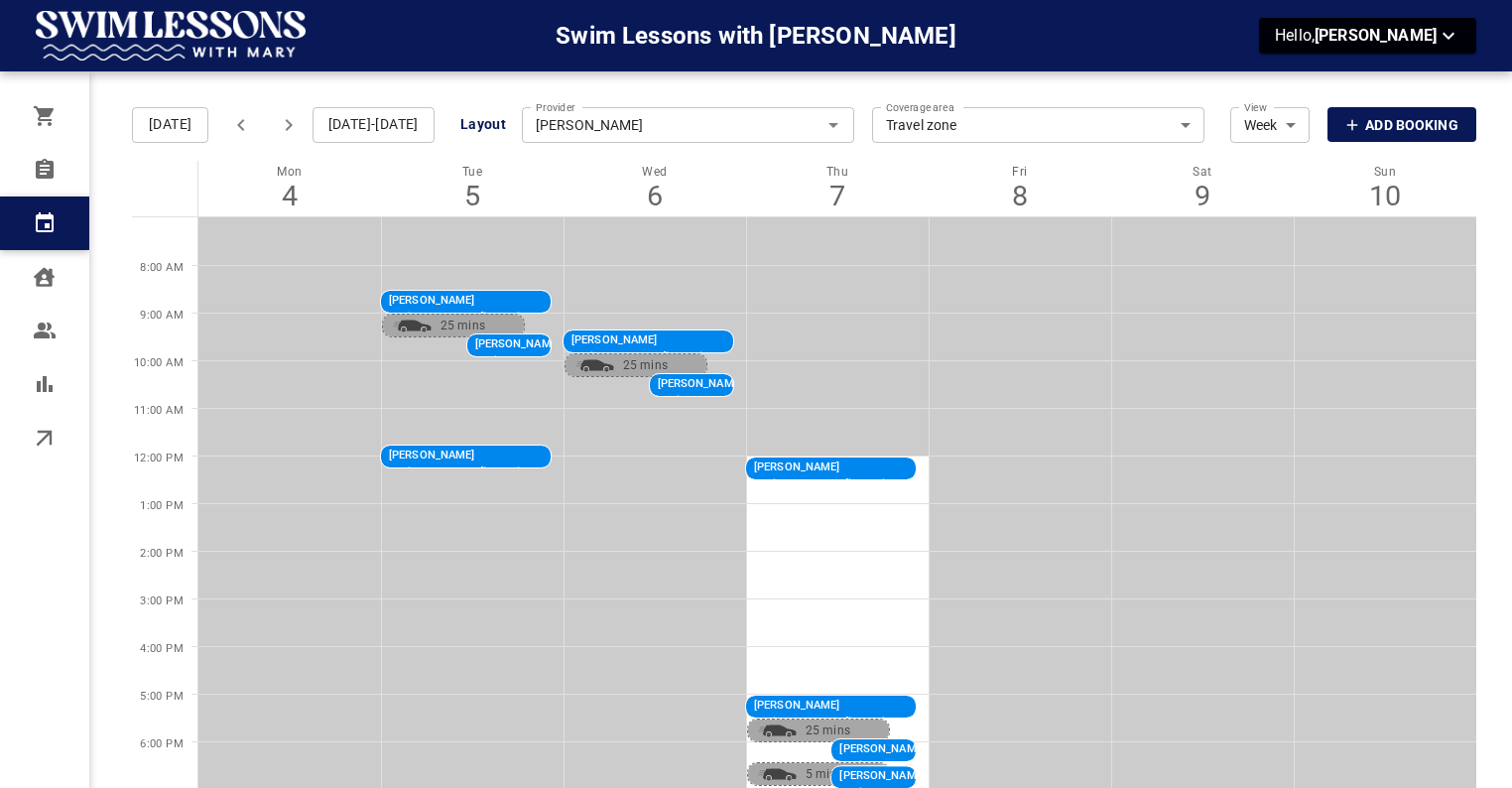 click on "[PERSON_NAME]" at bounding box center [646, 344] 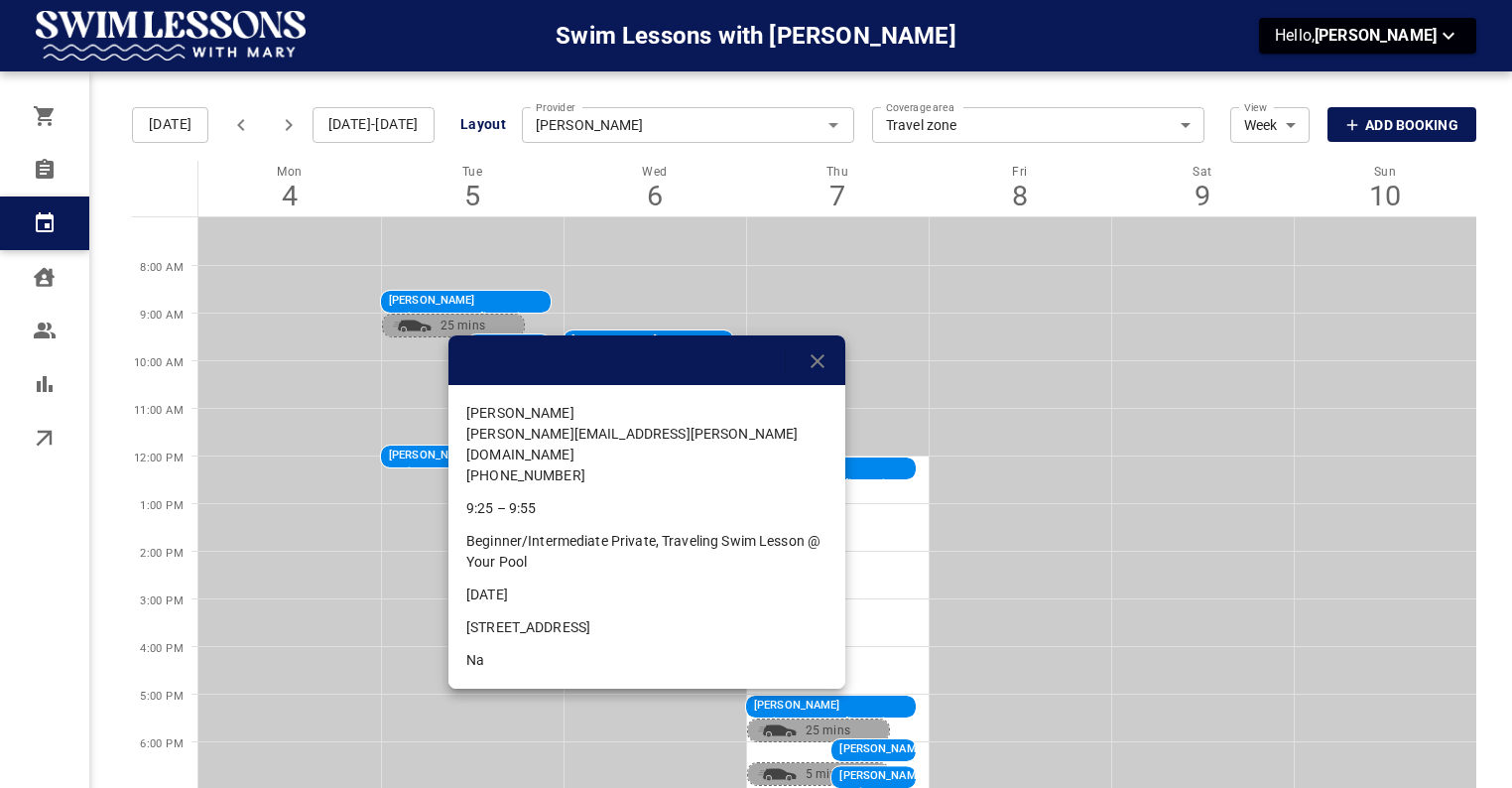 click on "[DATE]" at bounding box center [647, 594] 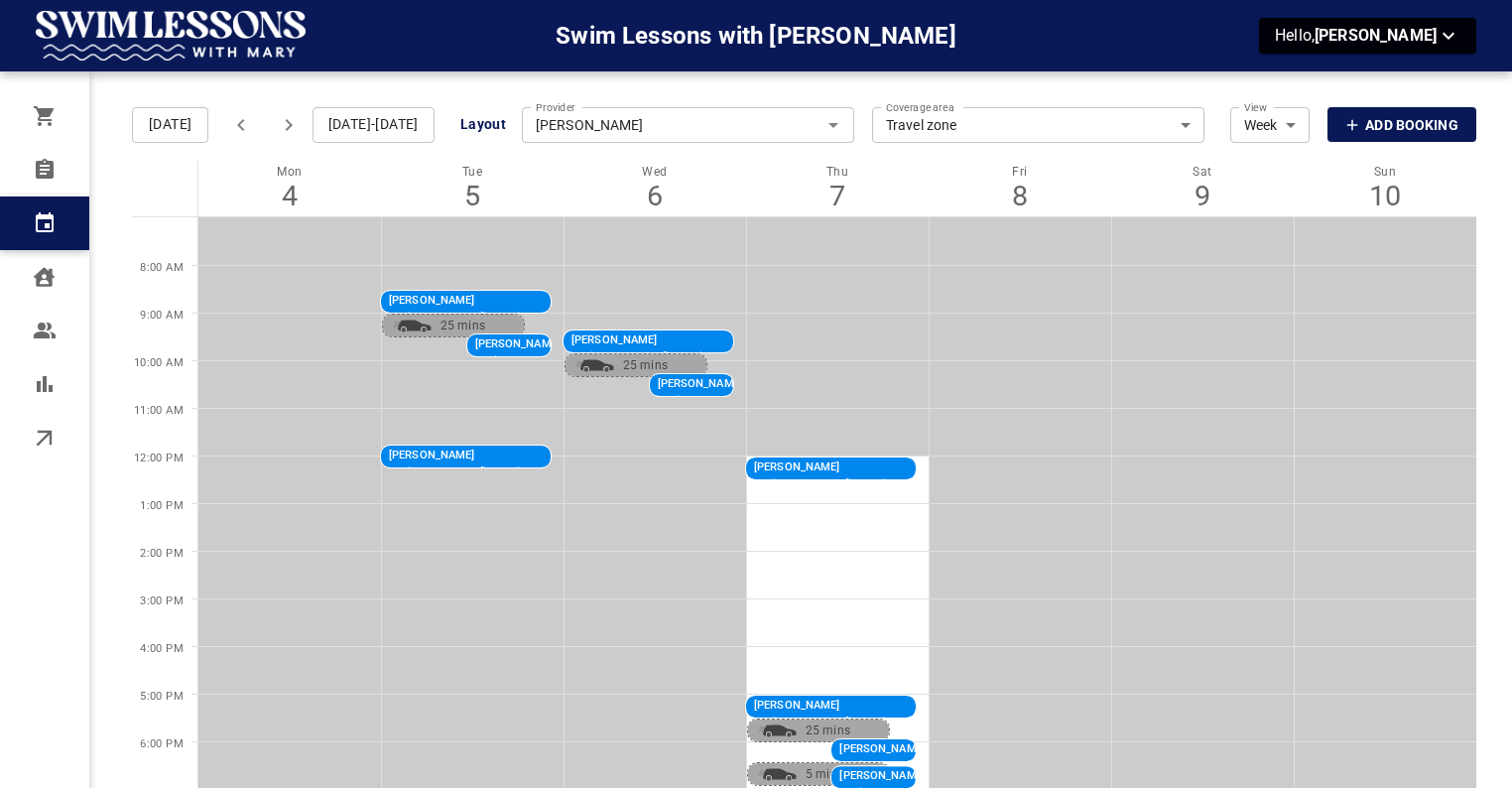 click on "[PERSON_NAME]" at bounding box center (646, 344) 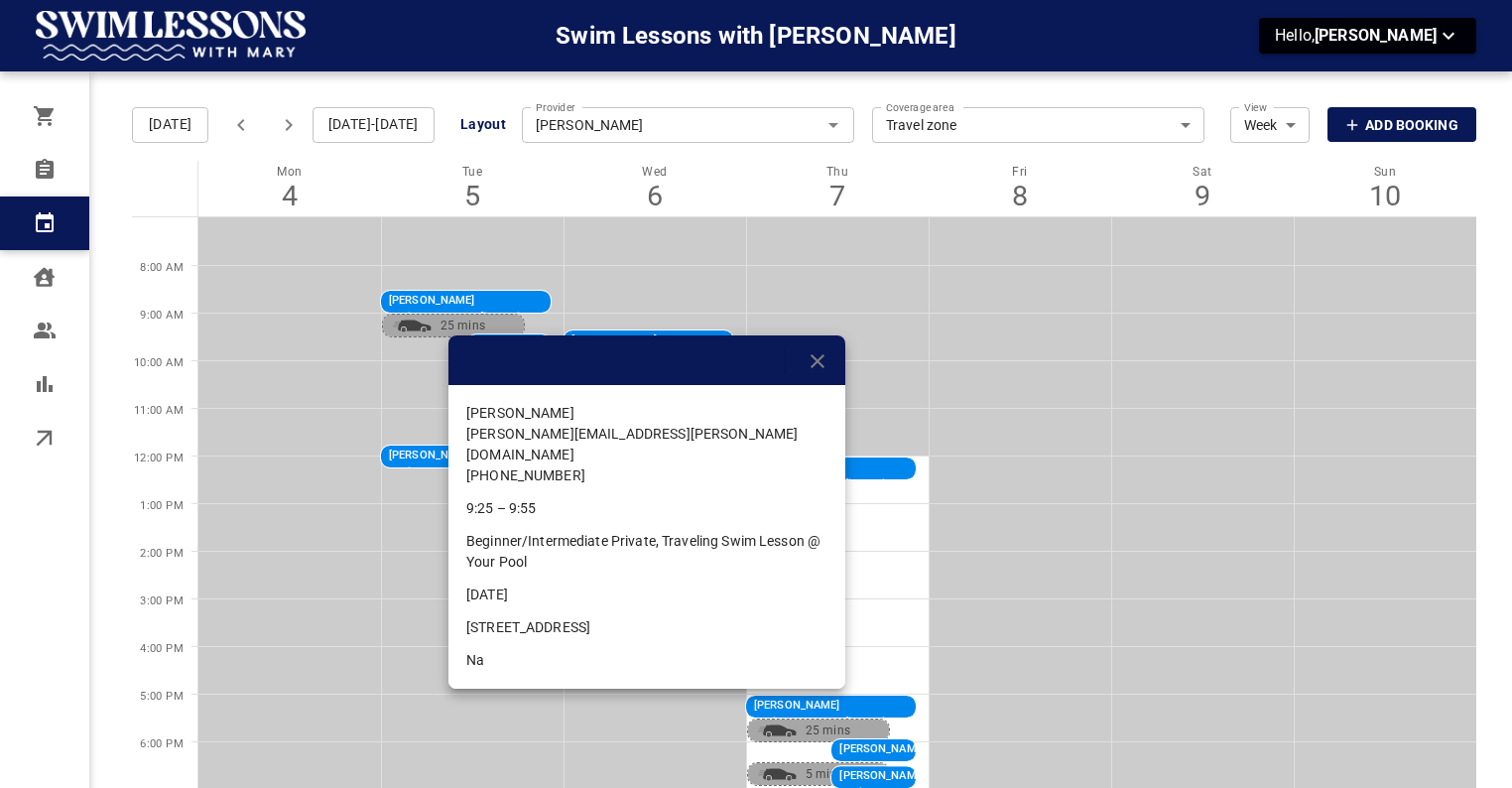 click at bounding box center [647, 360] 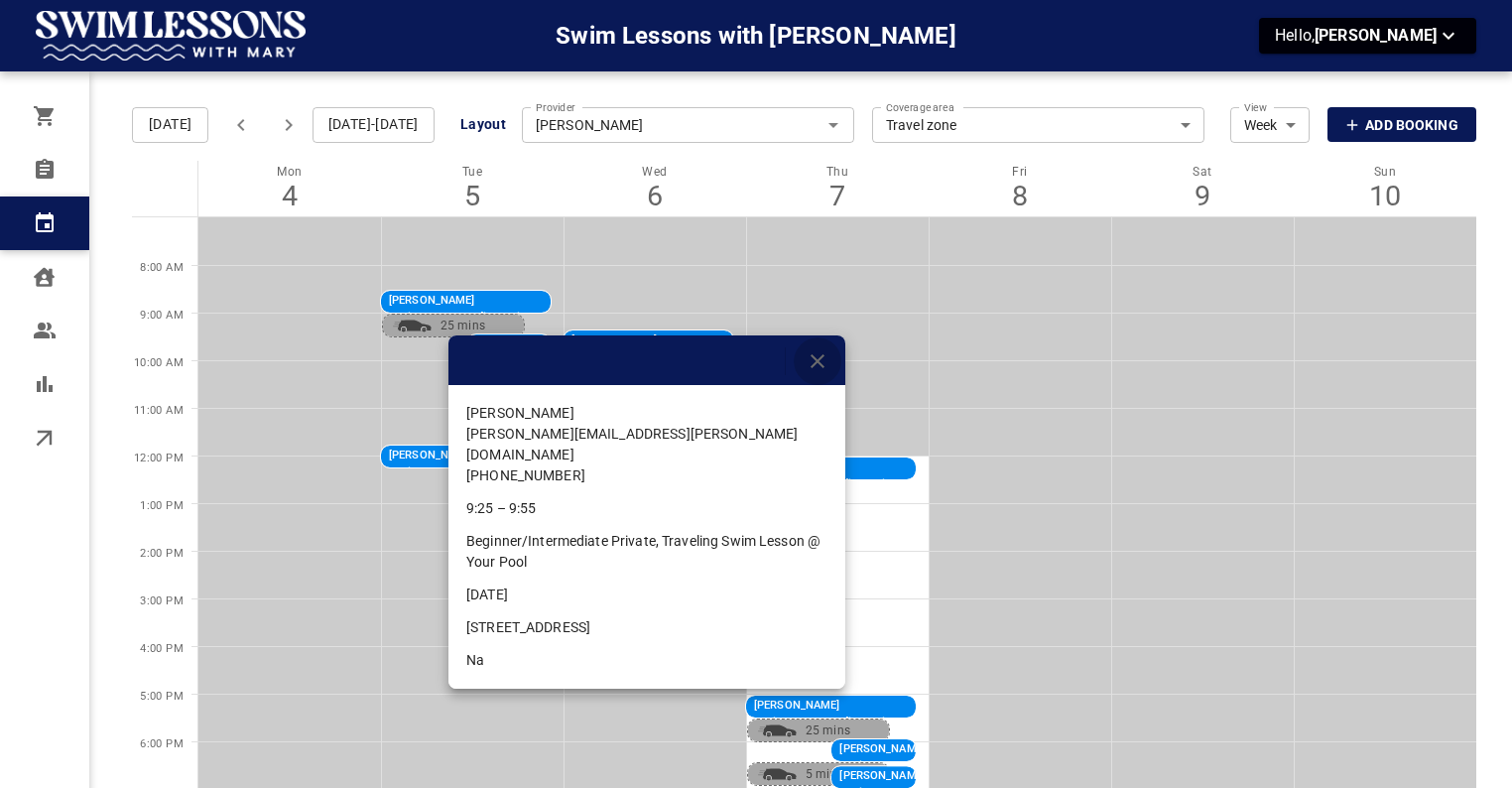 click 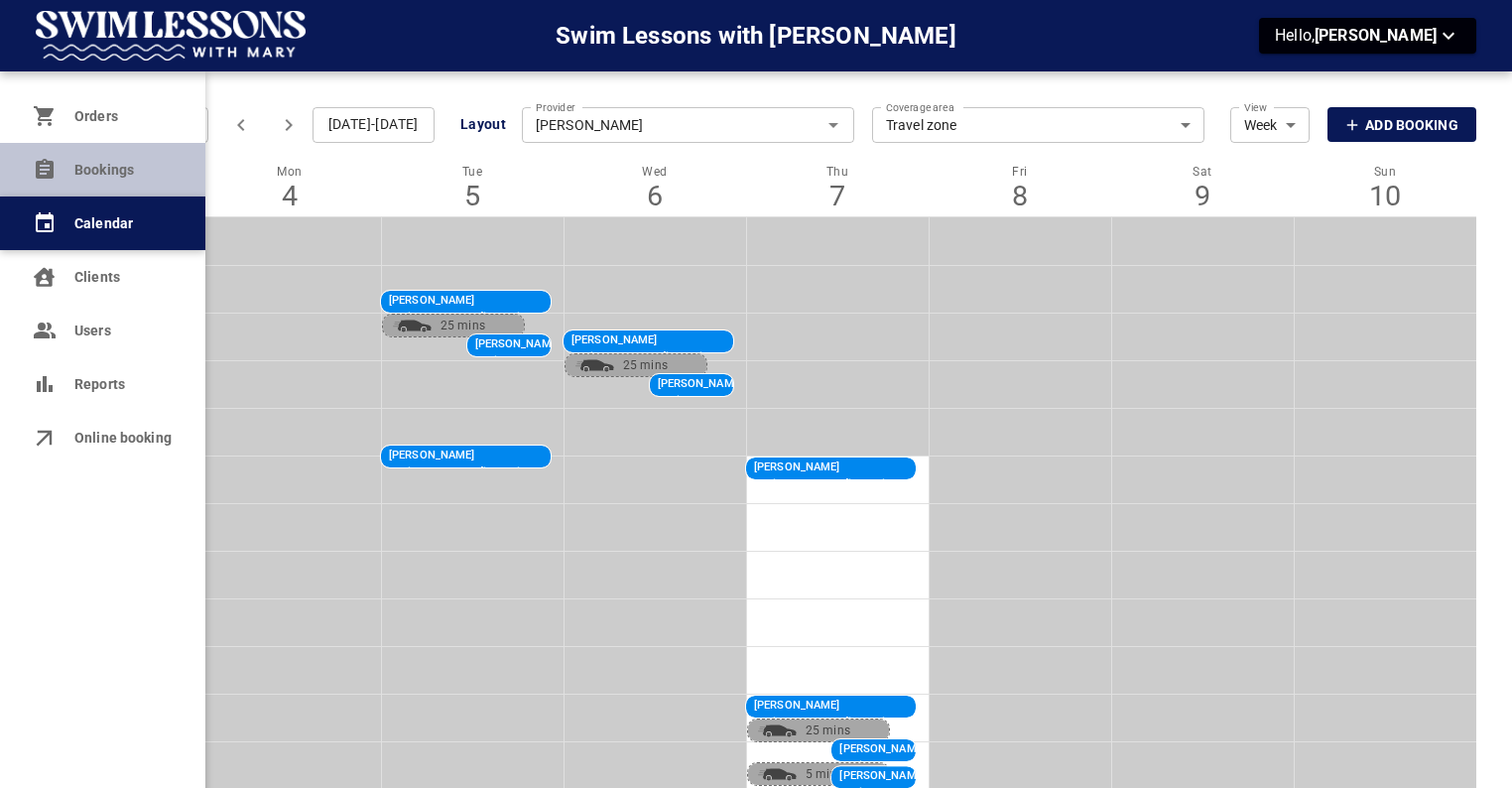 click on "Bookings" at bounding box center [102, 170] 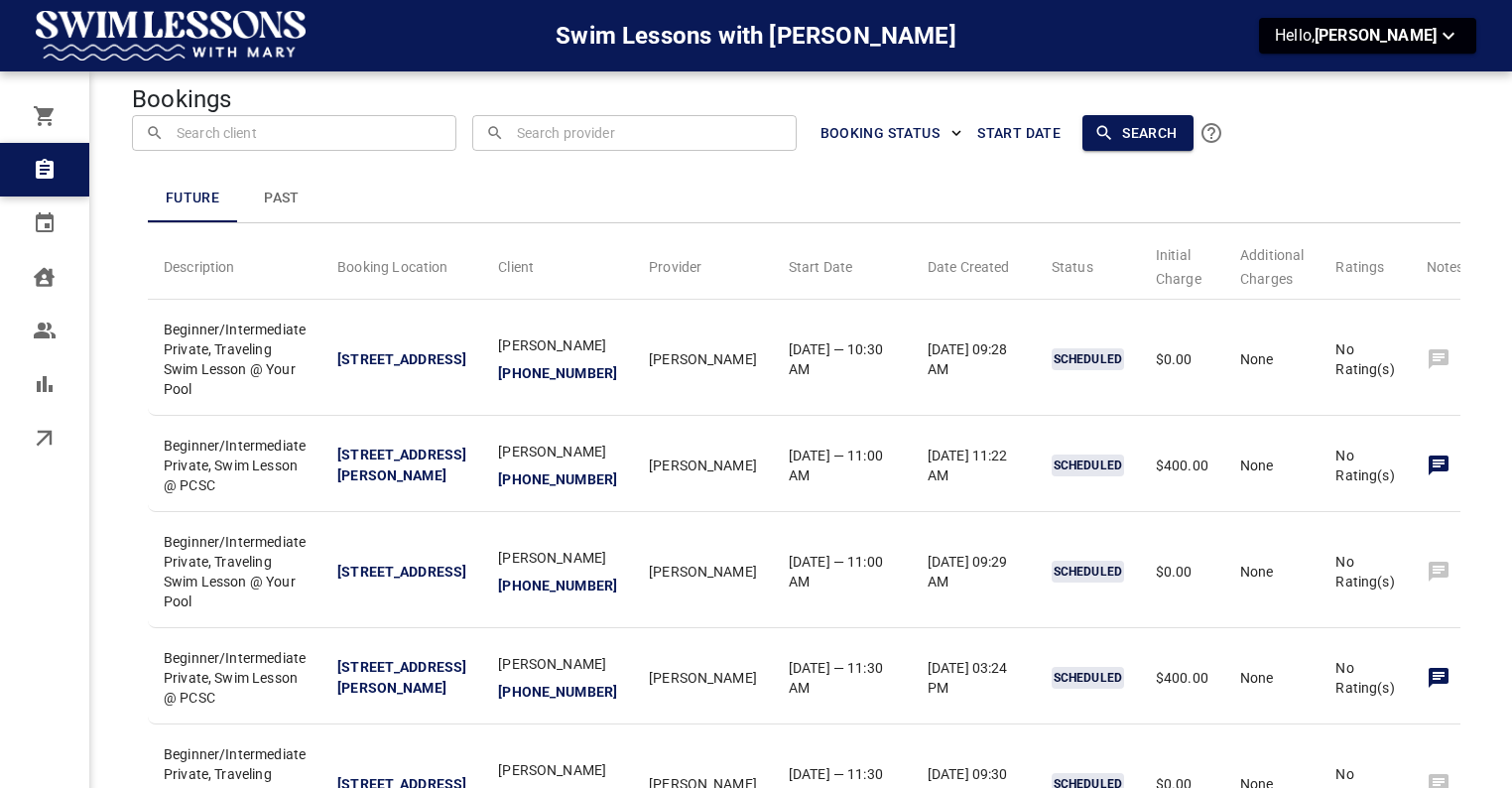 scroll, scrollTop: 4, scrollLeft: 0, axis: vertical 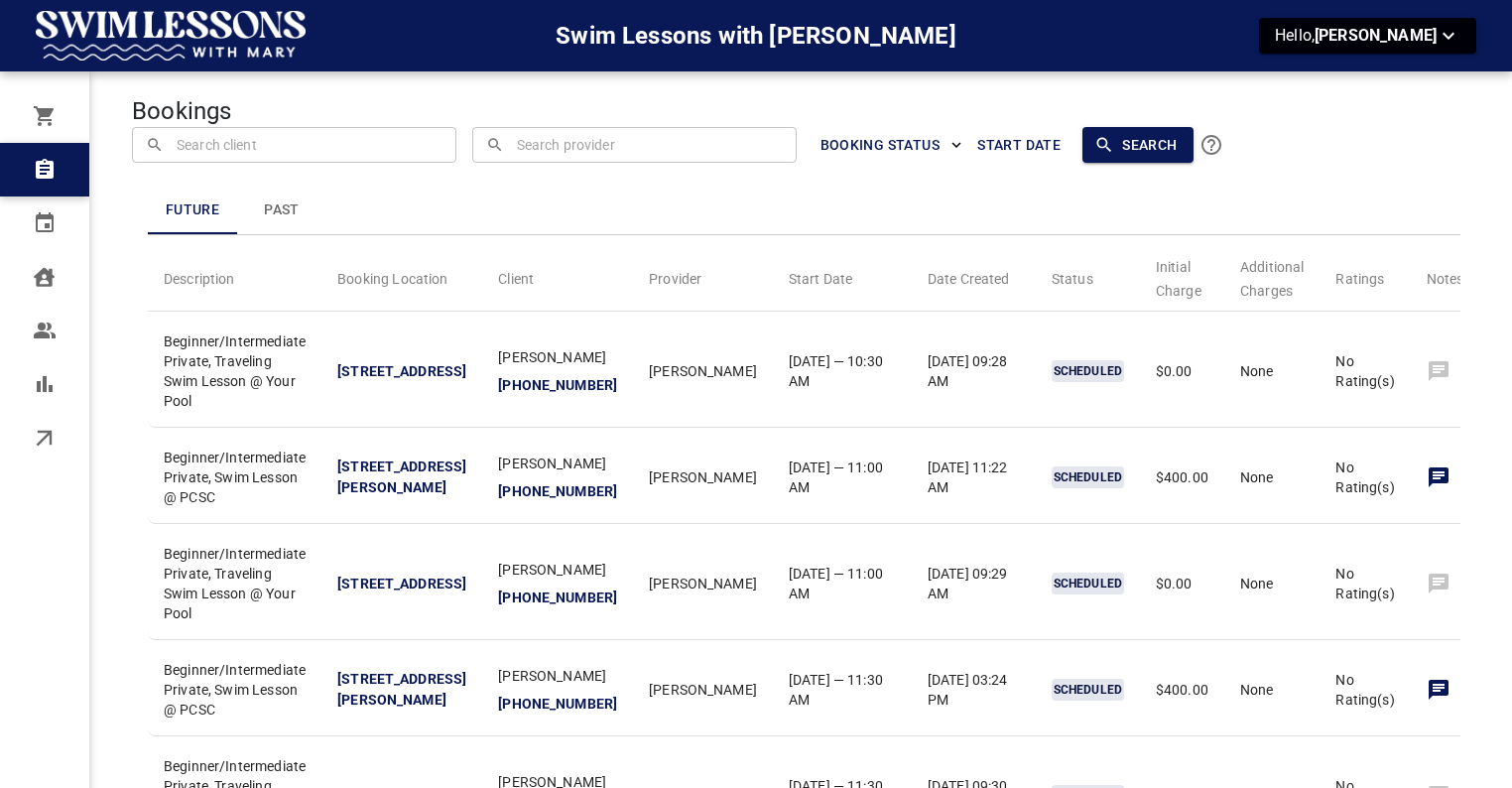 click on "Future Past Description Booking Location Client Provider Start Date Date Created Status Initial Charge Additional Charges Ratings Notes Actions Beginner/Intermediate Private, Traveling Swim Lesson @ Your Pool [STREET_ADDRESS] [PERSON_NAME] [PHONE_NUMBER] [PERSON_NAME][DATE] — 10:30 AM  [DATE] 09:28 AM SCHEDULED $0.00 None No Rating(s) Beginner/Intermediate Private, Swim Lesson @ PCSC [STREET_ADDRESS][PERSON_NAME] [PERSON_NAME] [PHONE_NUMBER] [PERSON_NAME] [DATE] — 11:00 AM  [DATE] 11:22 AM SCHEDULED $400.00 None No Rating(s) Beginner/Intermediate Private, Traveling Swim Lesson @ Your Pool [STREET_ADDRESS] [PERSON_NAME] [PHONE_NUMBER] [PERSON_NAME][DATE] — 11:00 AM  [DATE] 09:29 AM SCHEDULED $0.00 None No Rating(s) Beginner/Intermediate Private, Swim Lesson @ PCSC [STREET_ADDRESS][PERSON_NAME] [PERSON_NAME] [PHONE_NUMBER] [PERSON_NAME] [DATE] — 11:30 AM  [DATE] 03:24 PM SCHEDULED None 5" at bounding box center (764, 507) 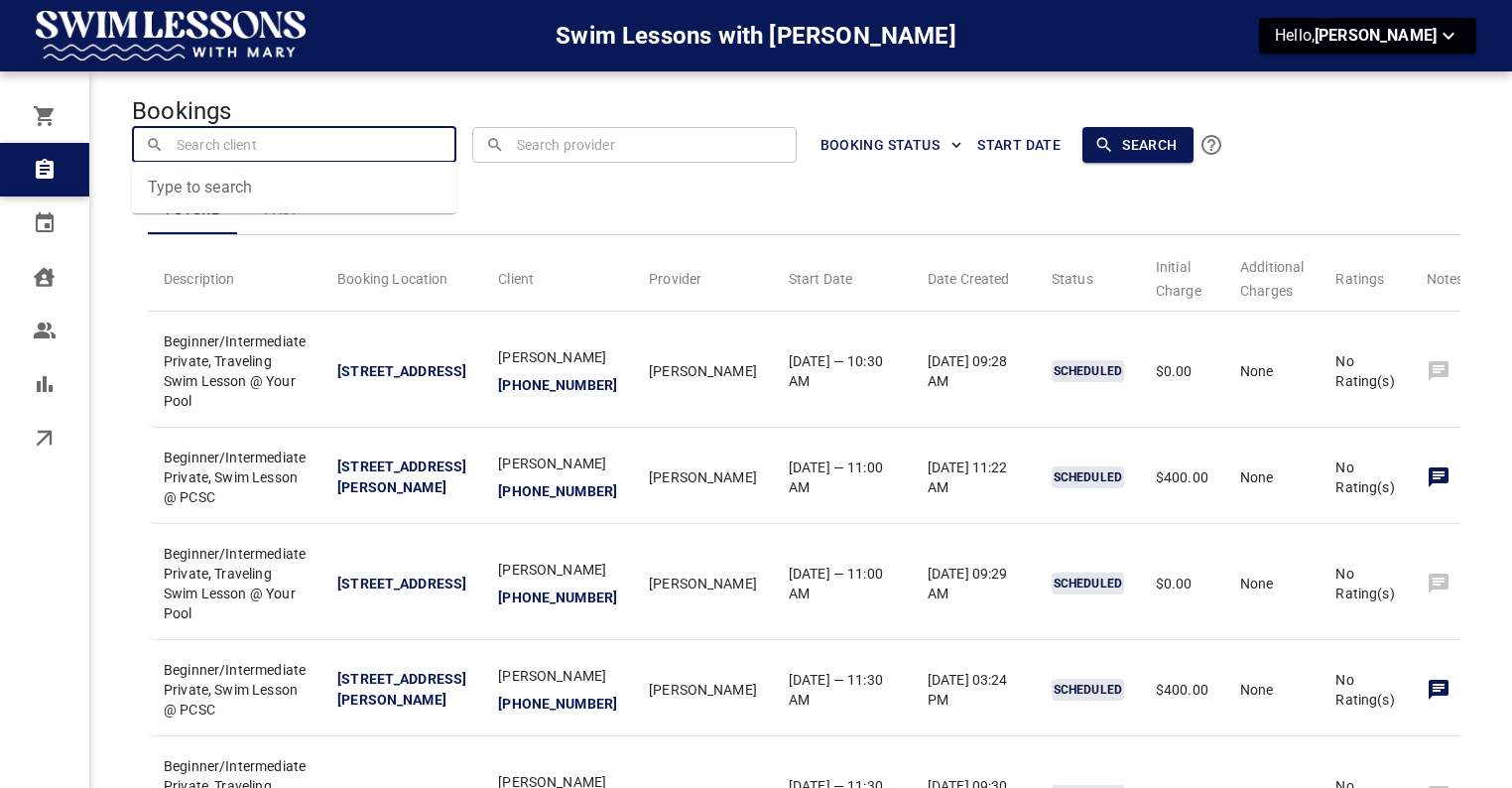 click at bounding box center [295, 144] 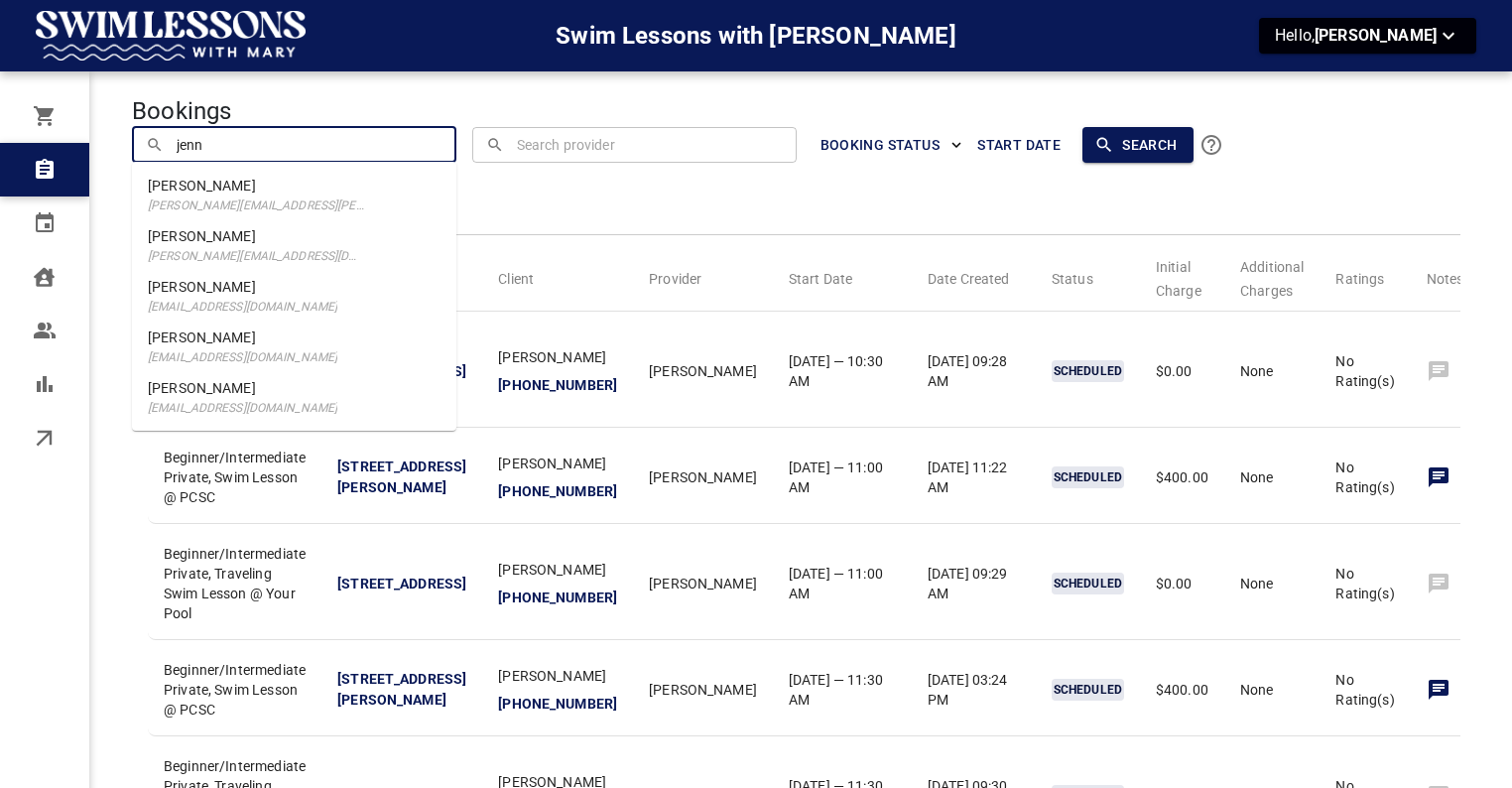 click on "[PERSON_NAME]" at bounding box center [256, 186] 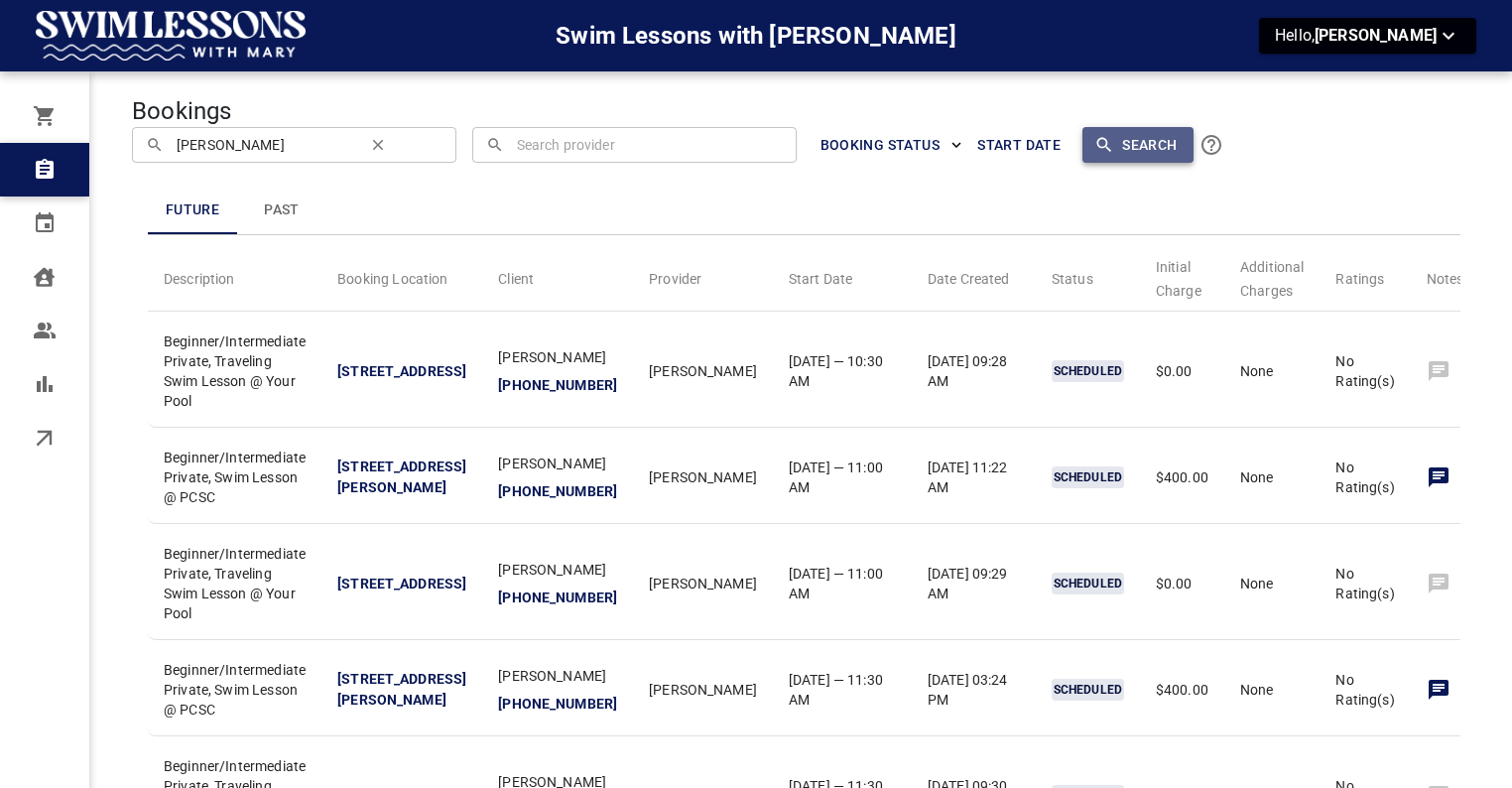 click on "Search" at bounding box center [1137, 145] 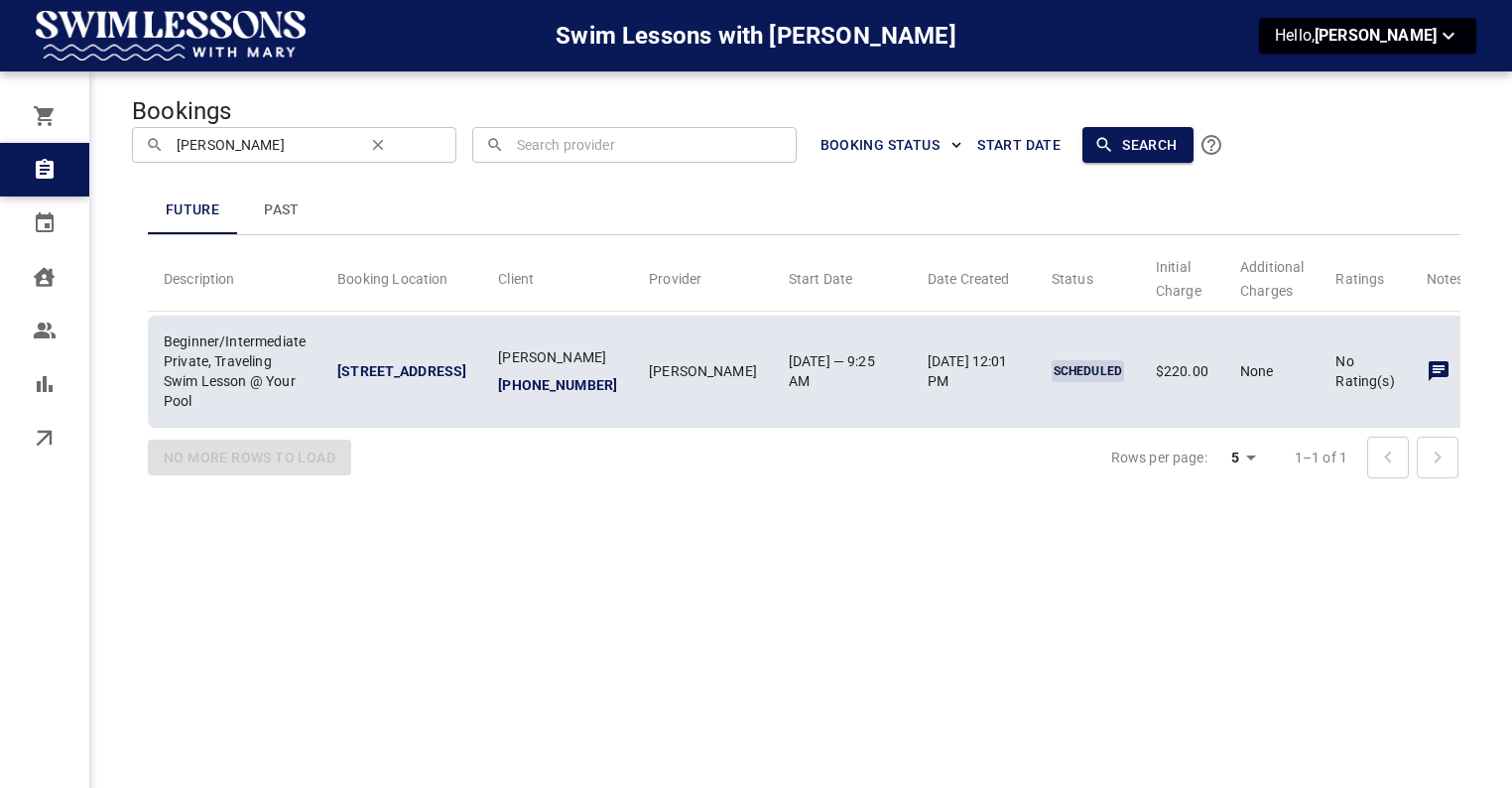 click 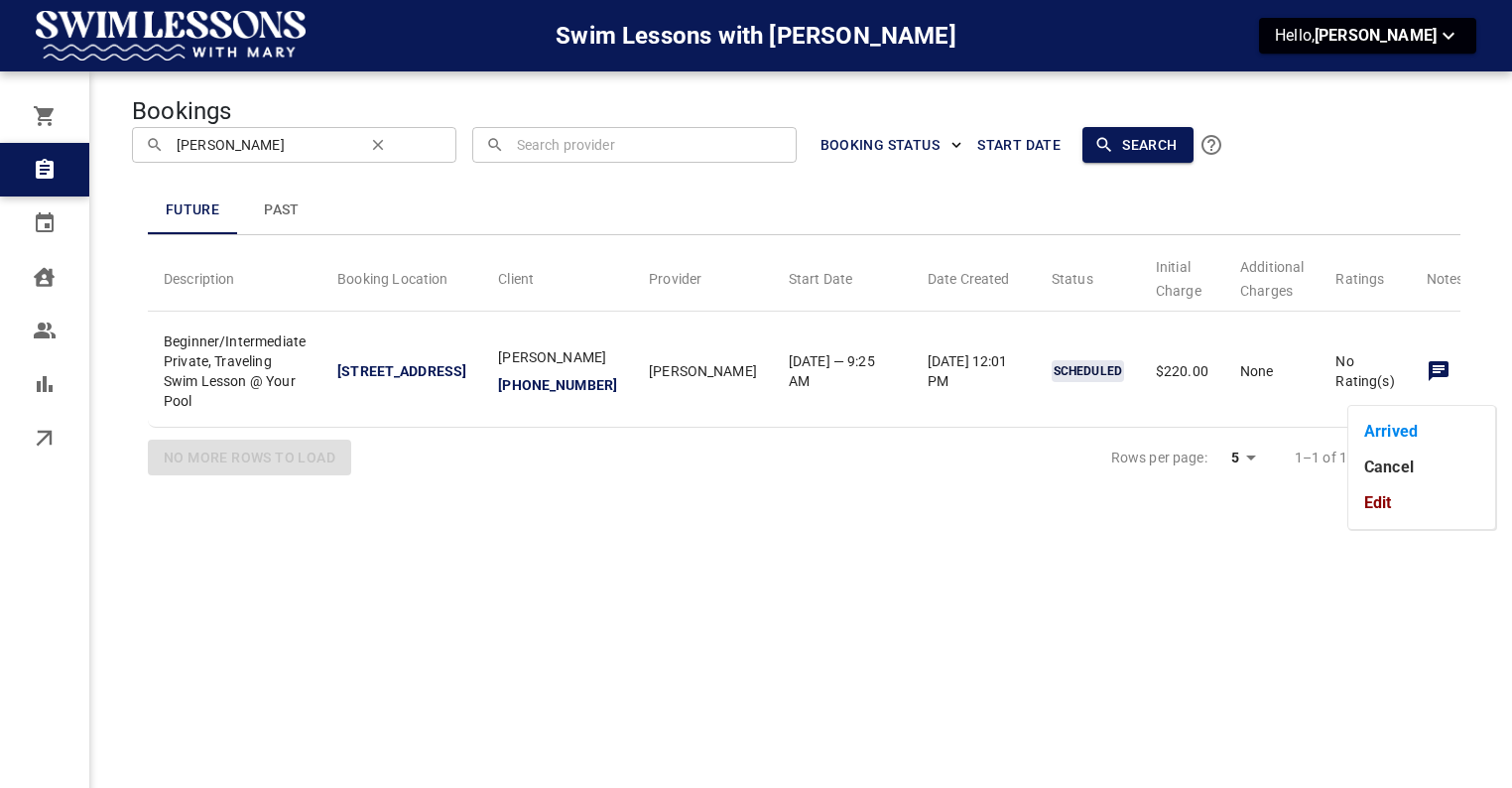 click on "Edit" at bounding box center (1422, 503) 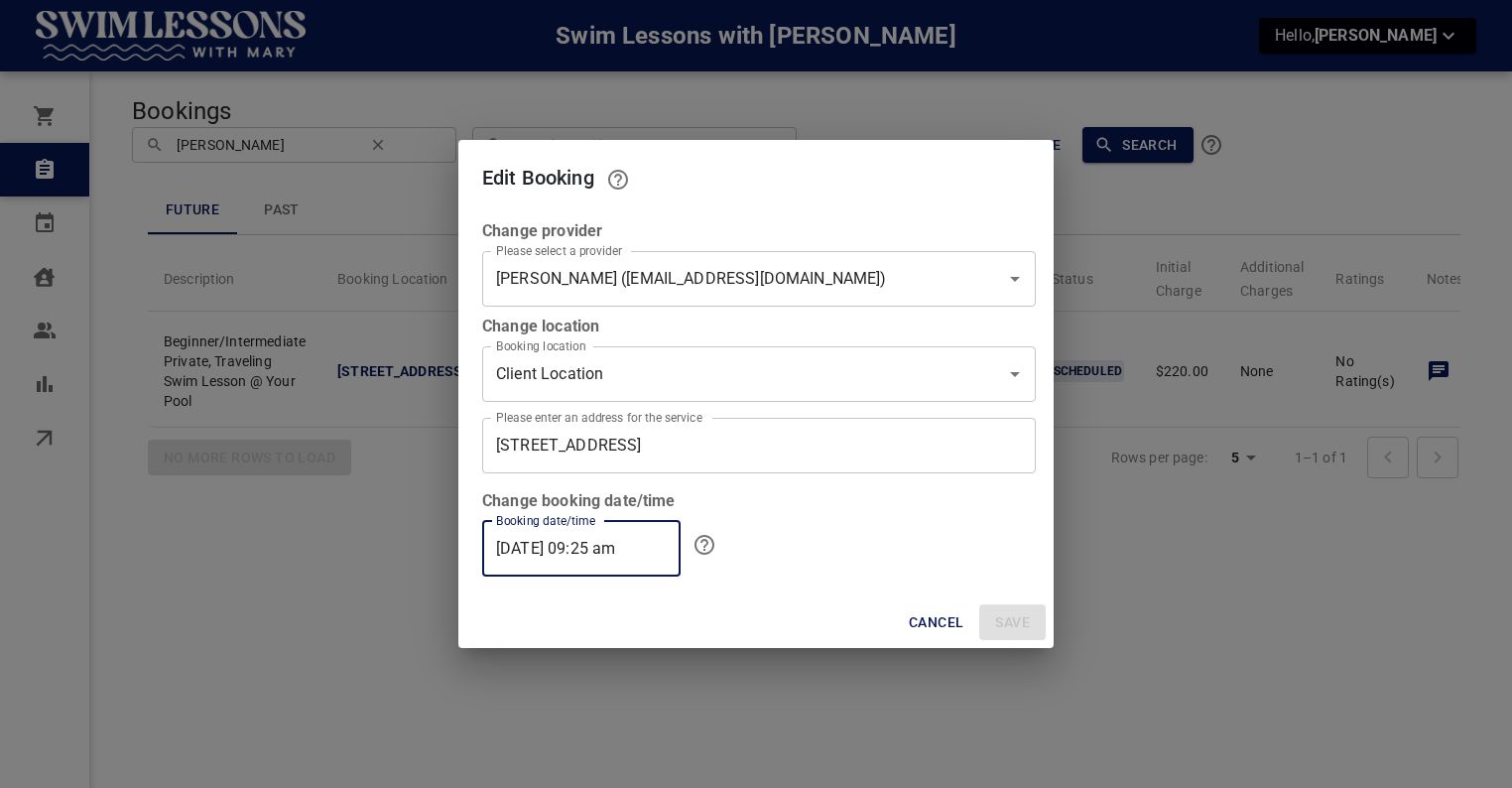 click on "[DATE] 09:25 am" at bounding box center (581, 549) 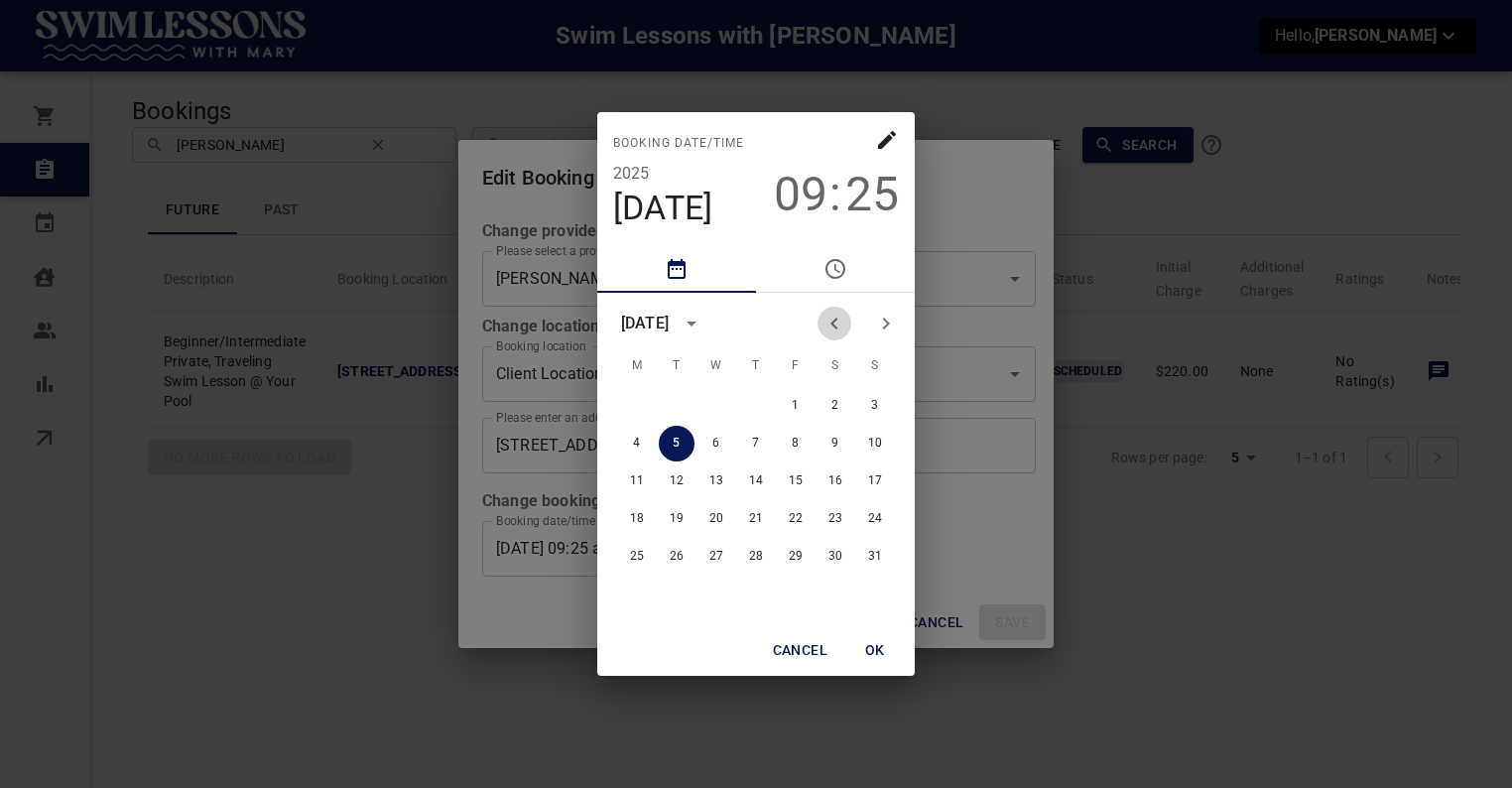 click 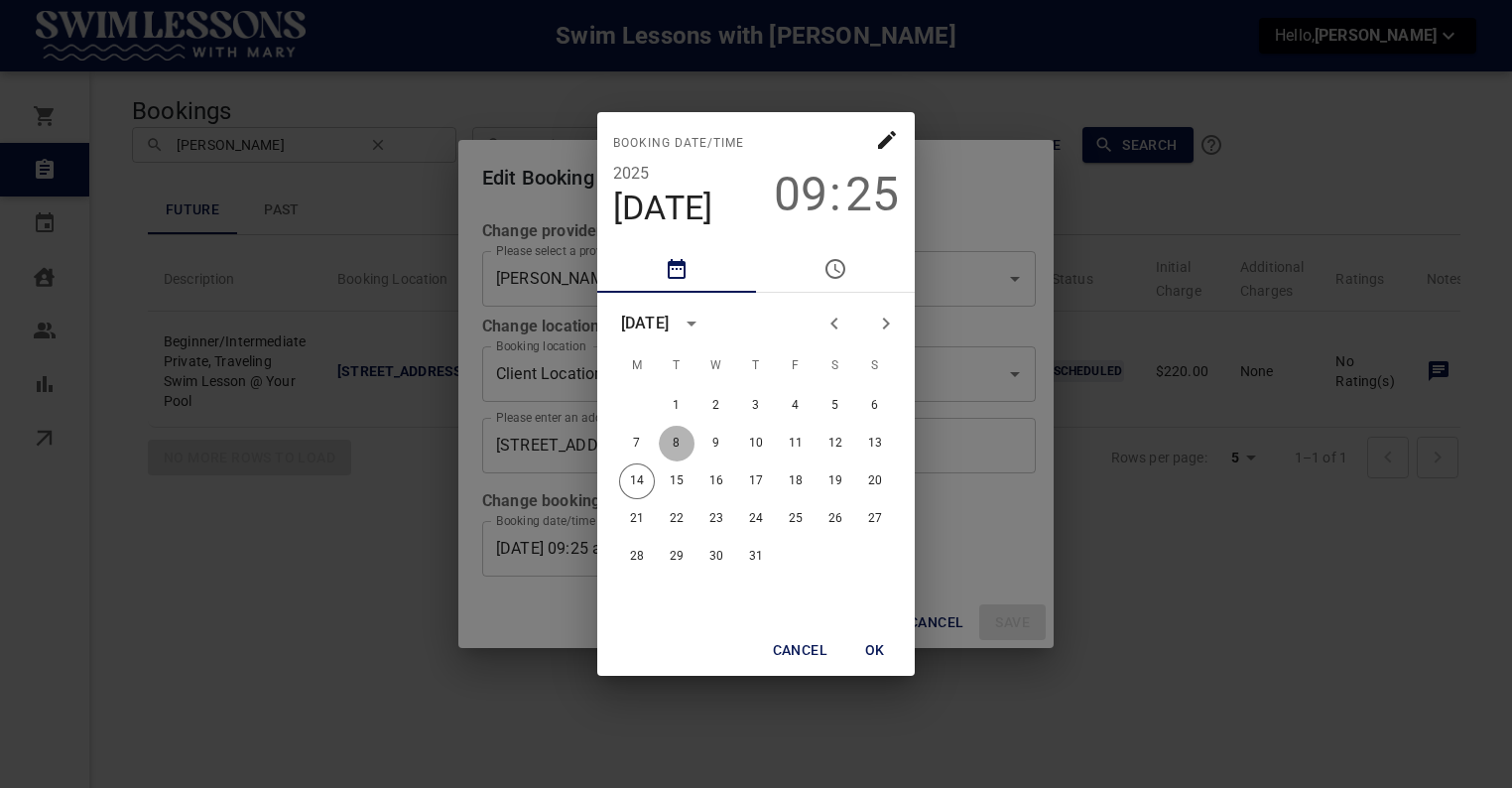 click on "8" at bounding box center (677, 444) 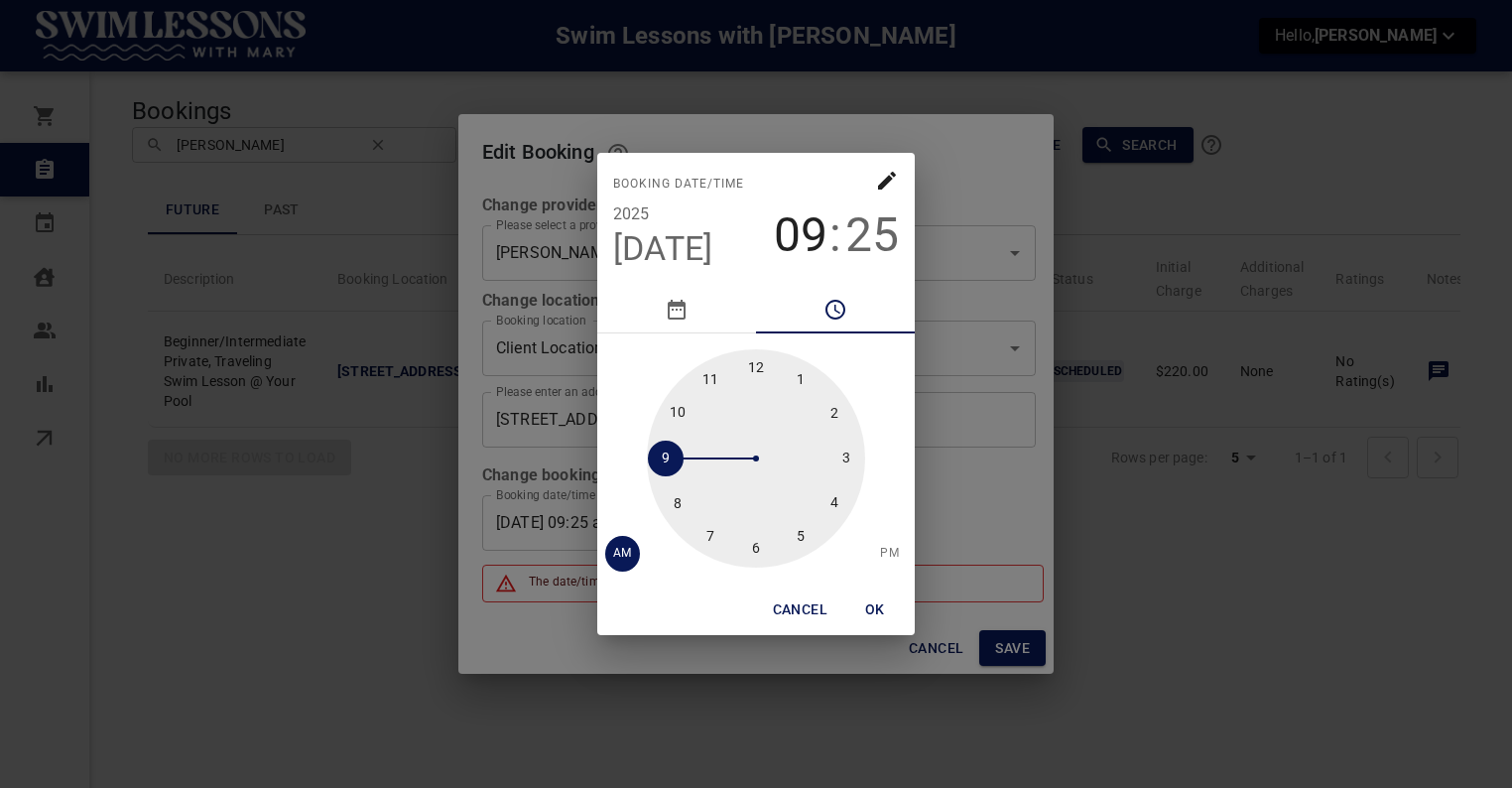 click at bounding box center (756, 459) 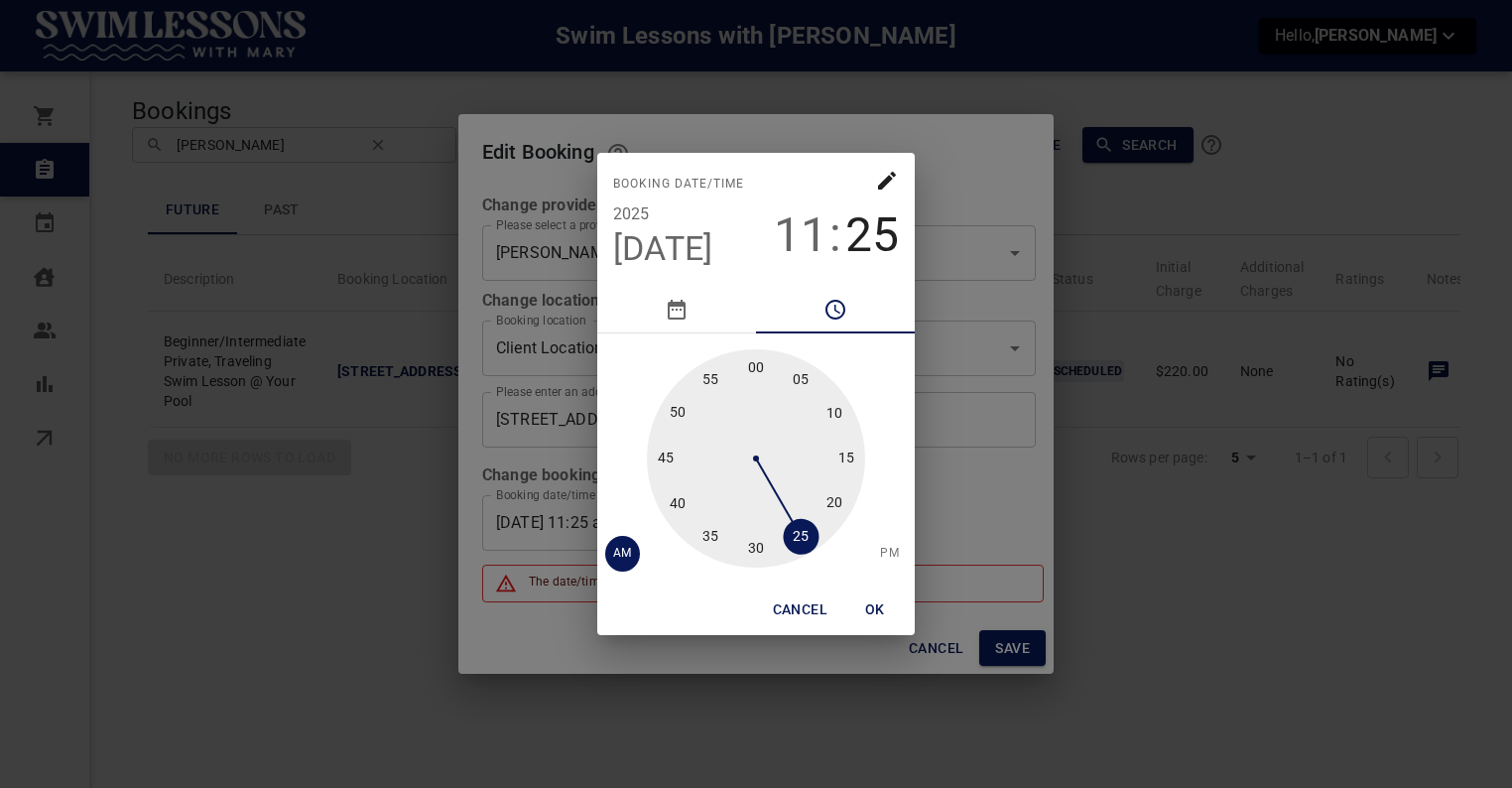 click at bounding box center (756, 459) 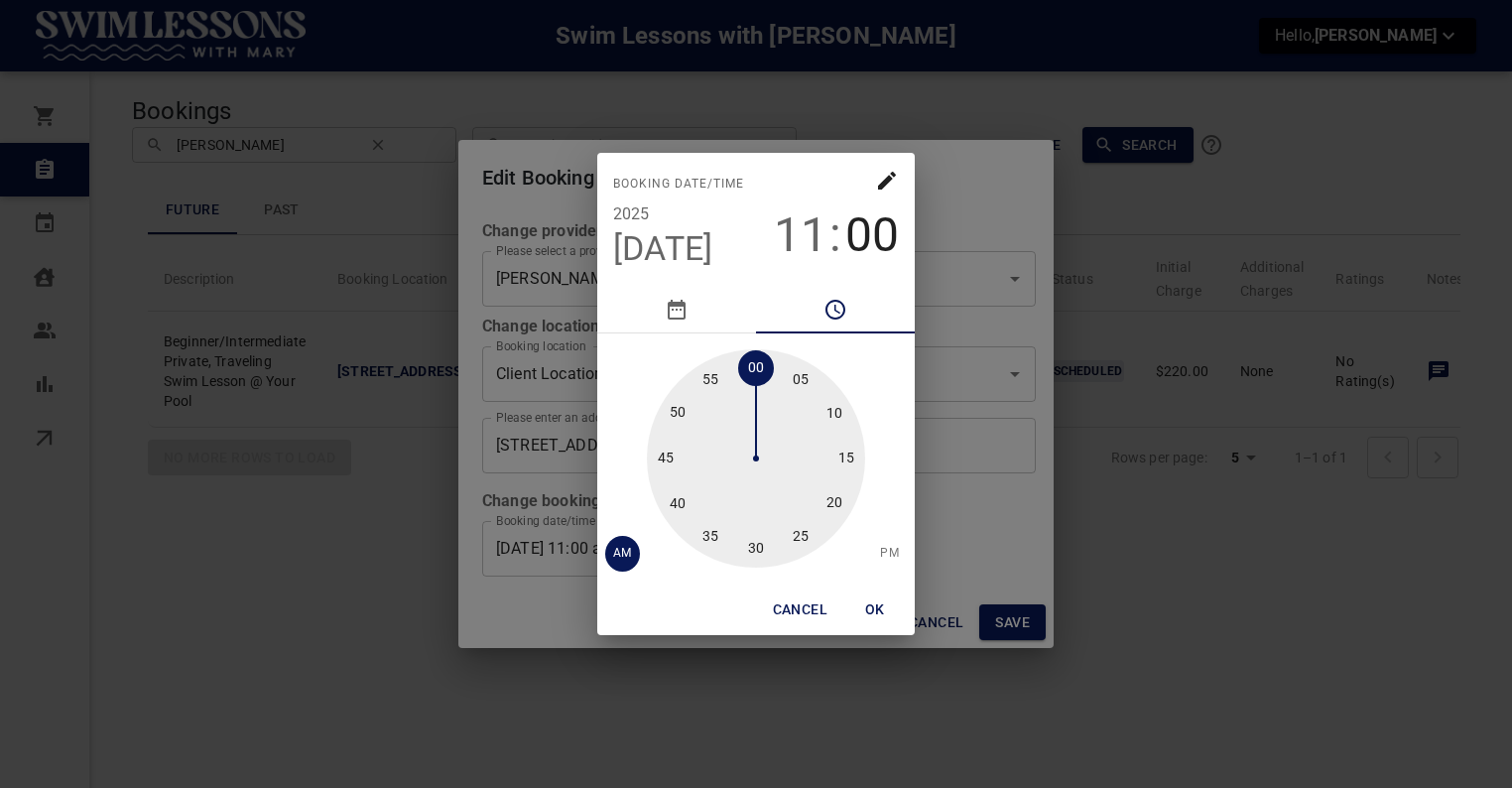 click on "OK" at bounding box center (875, 609) 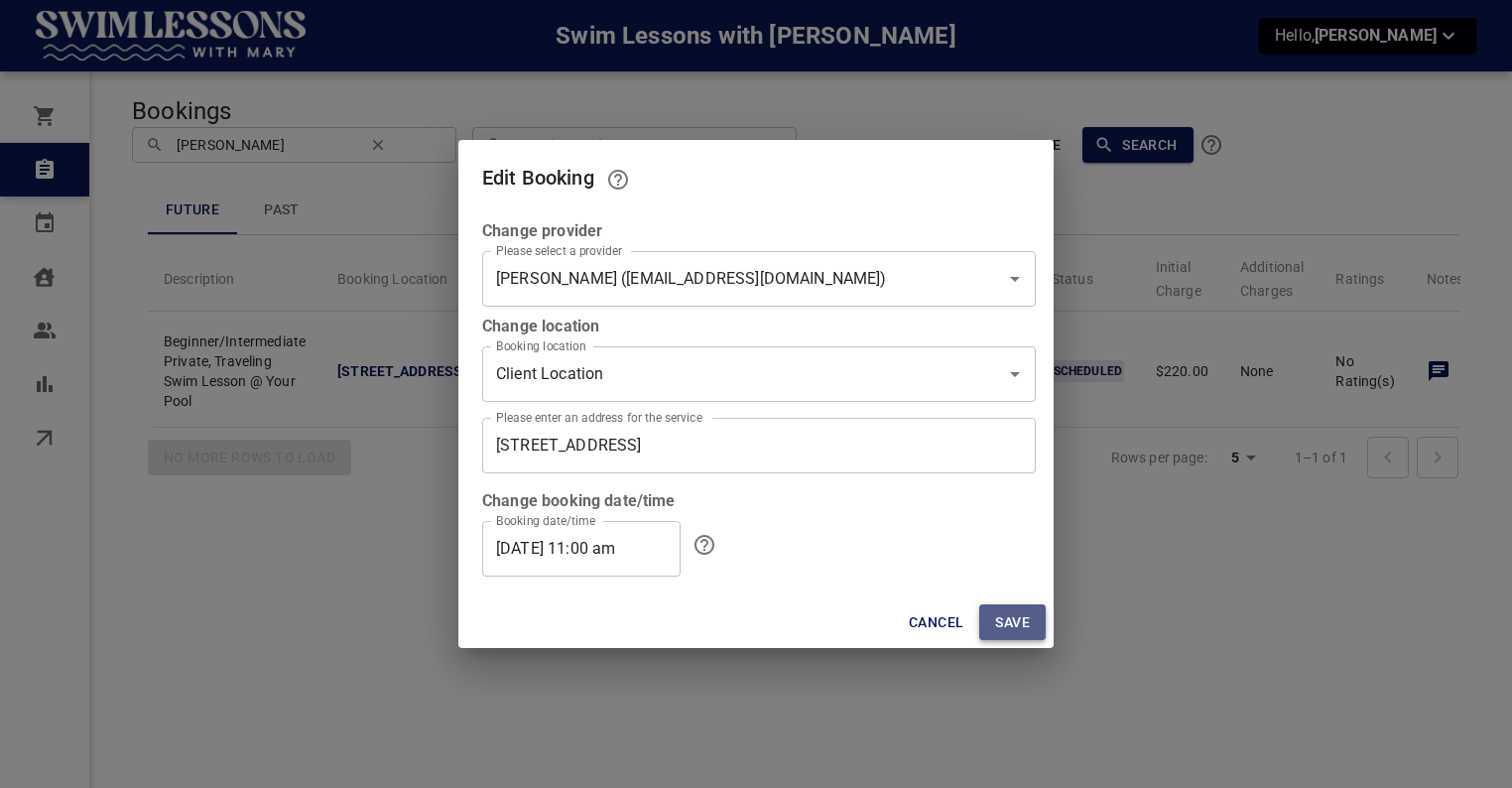 click on "Save" at bounding box center (1012, 622) 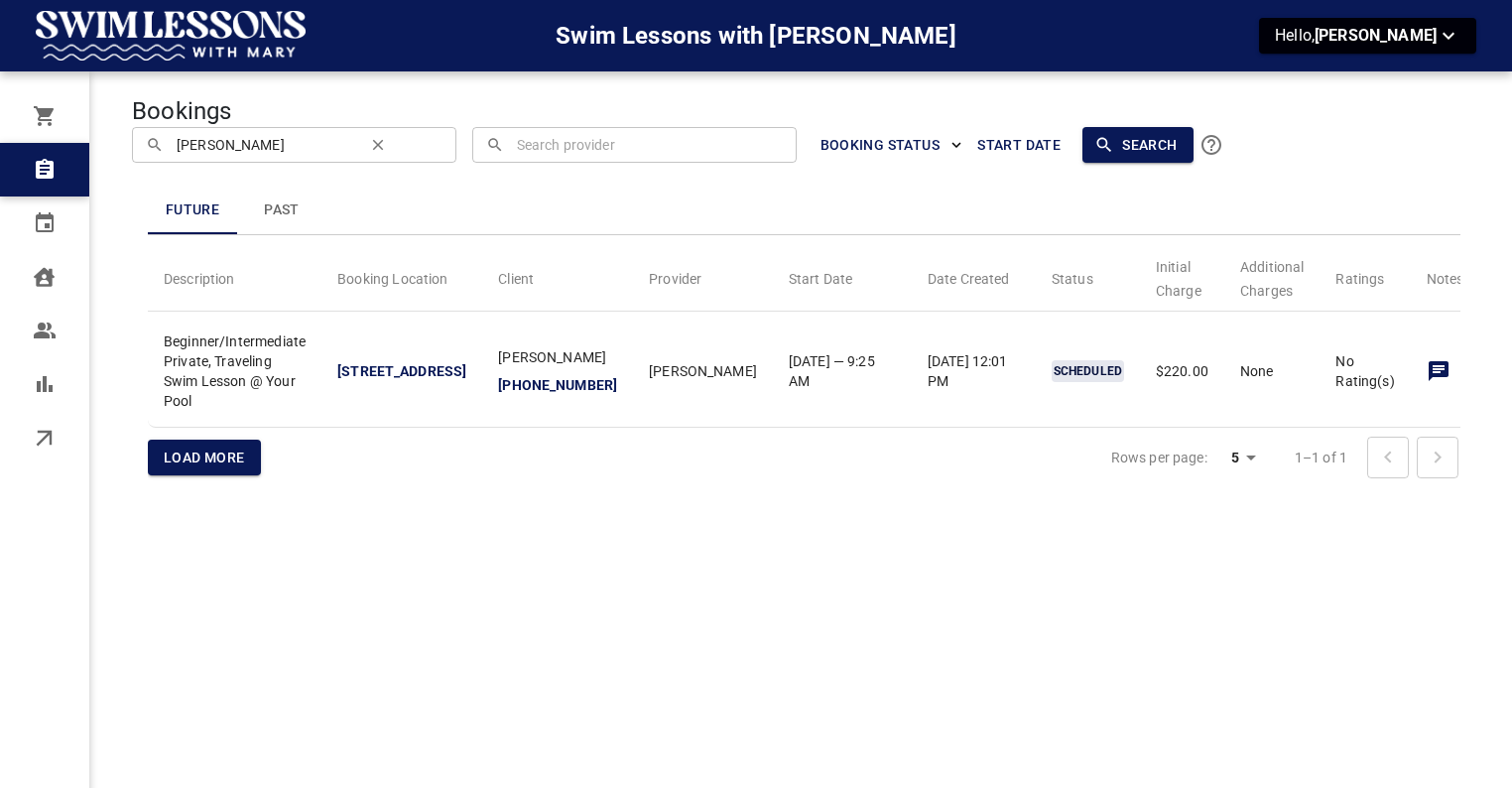 click on "Past" at bounding box center [282, 210] 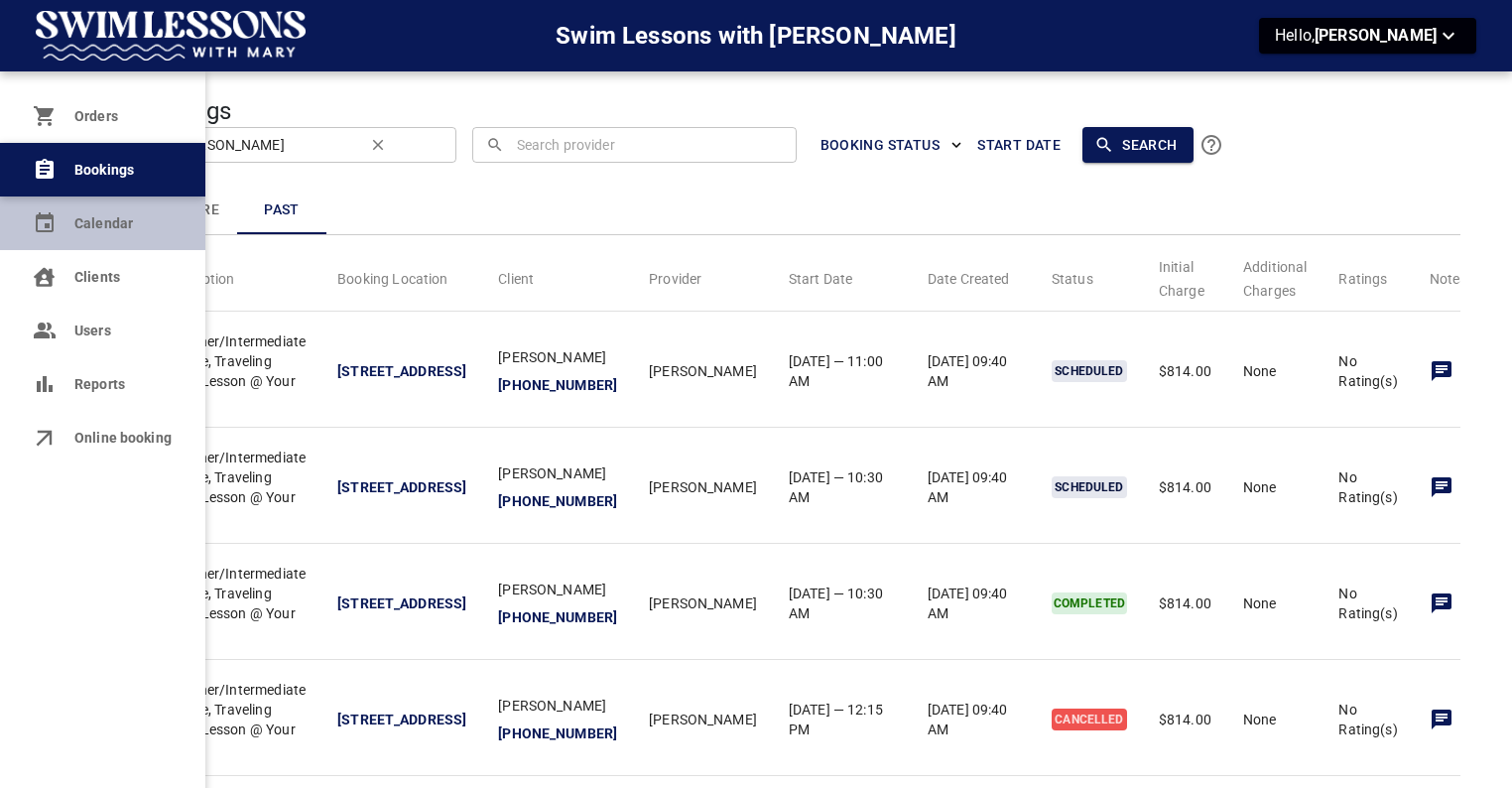 click 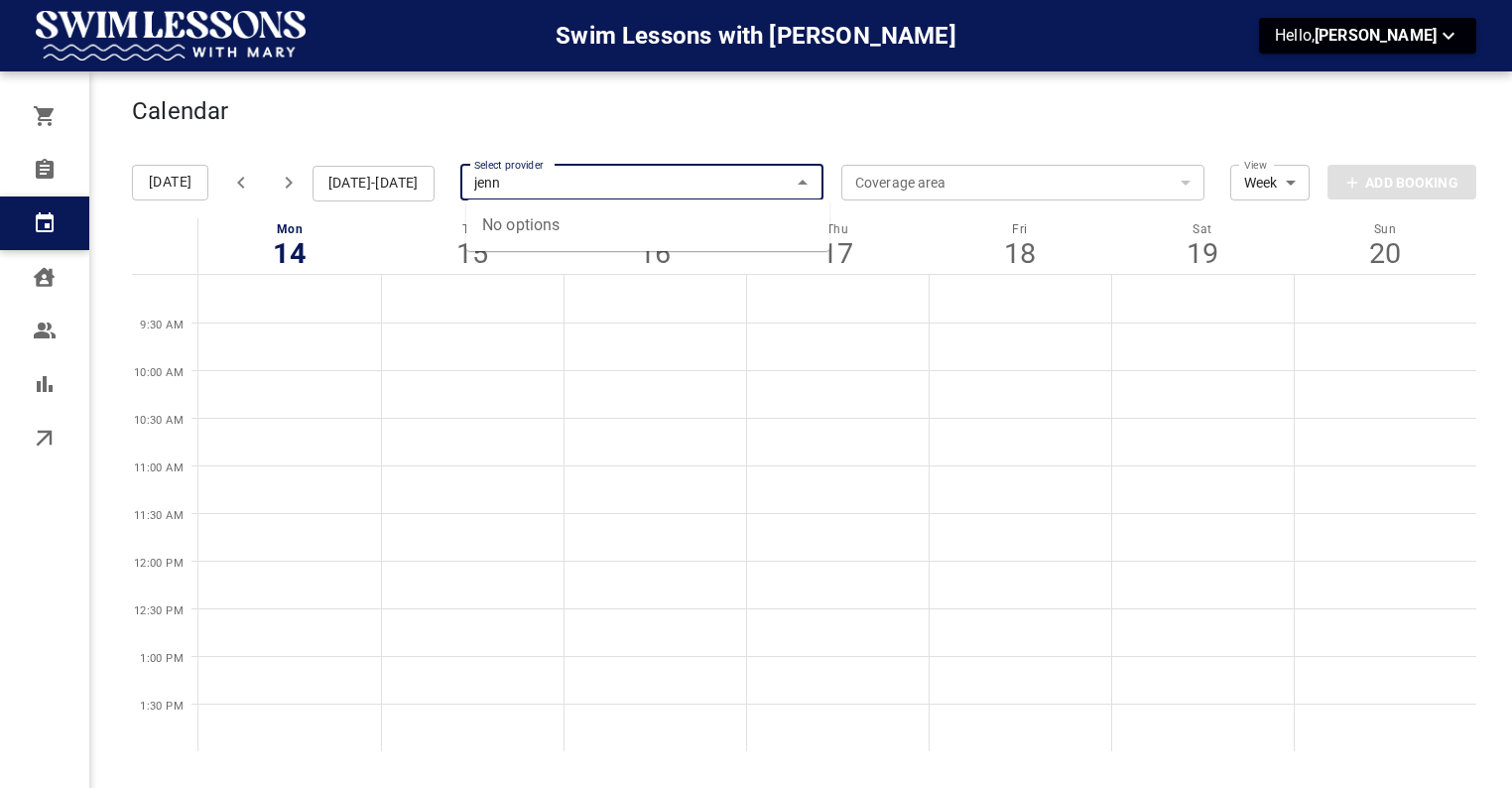 type on "[PERSON_NAME]" 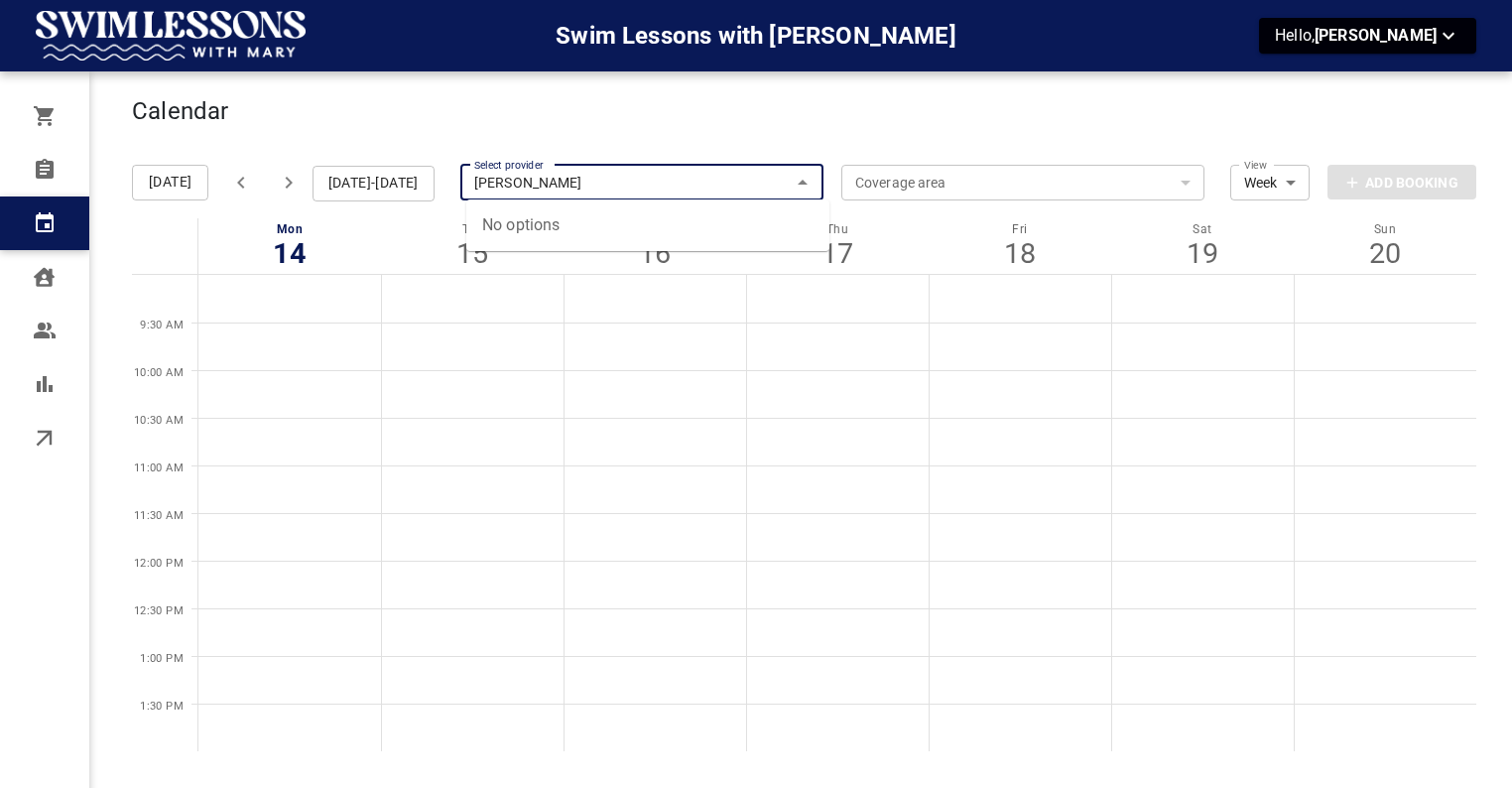 click on "[PERSON_NAME]" at bounding box center (642, 183) 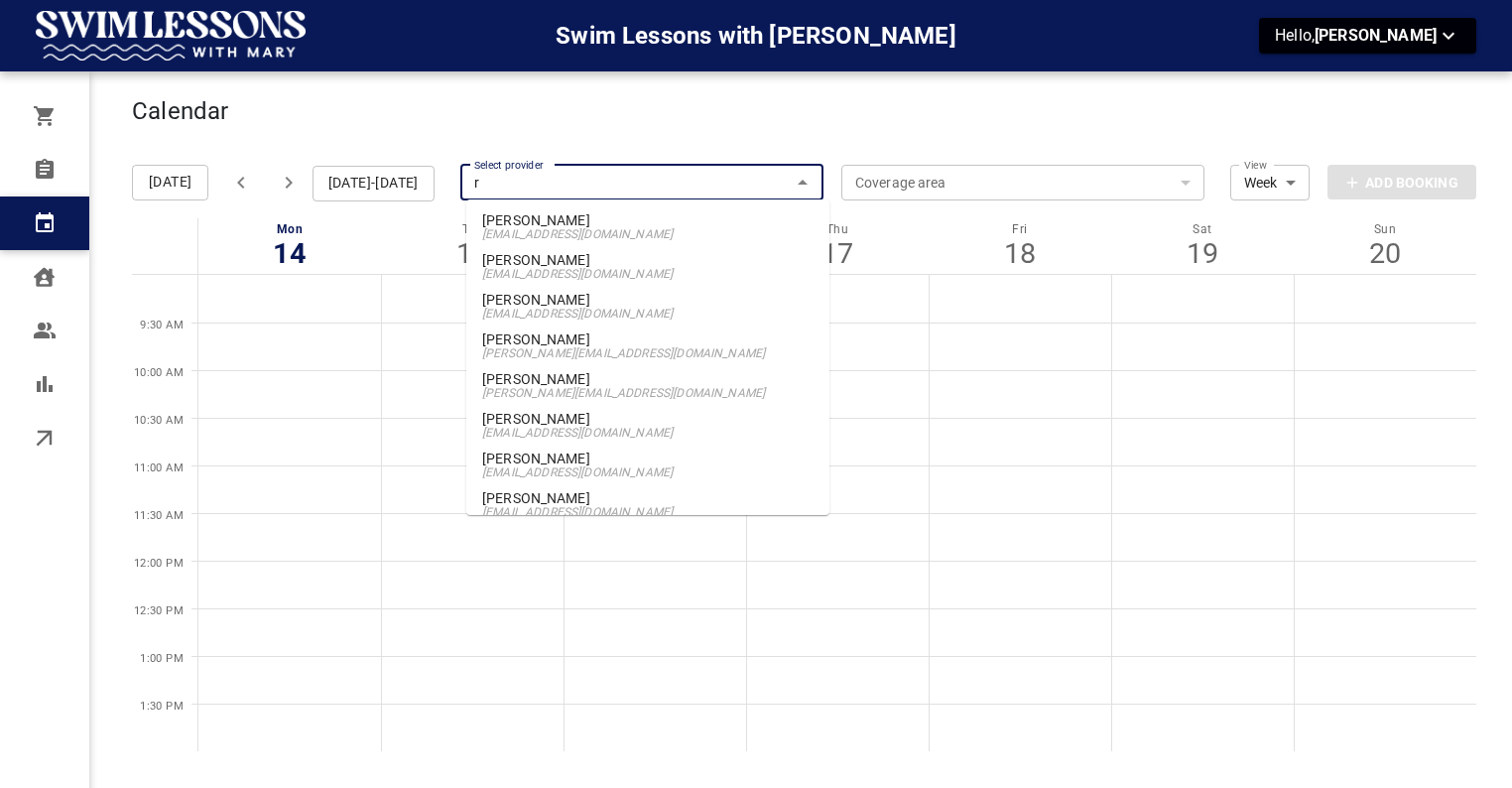 type on "re" 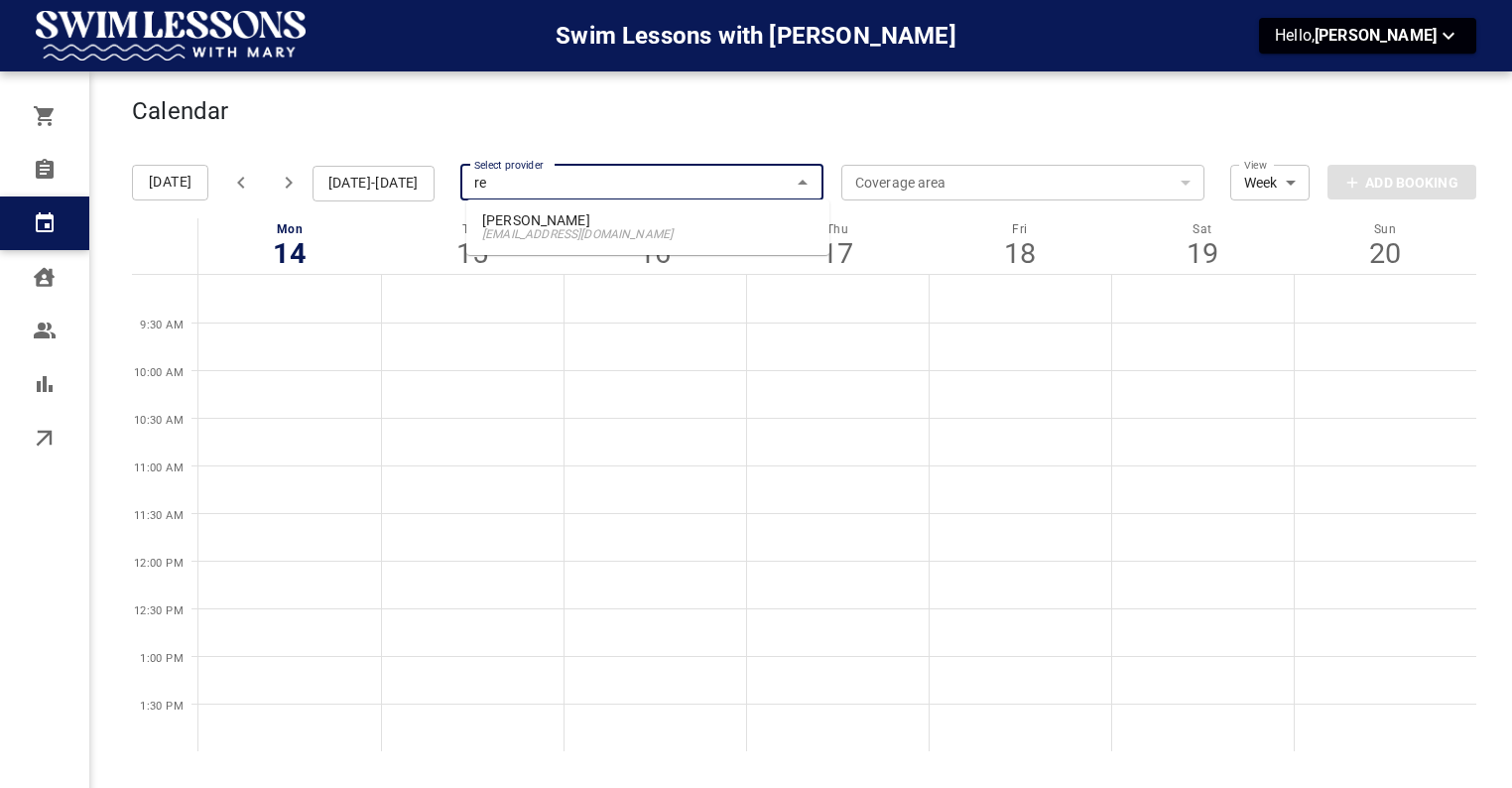 click on "[PERSON_NAME]" at bounding box center (648, 220) 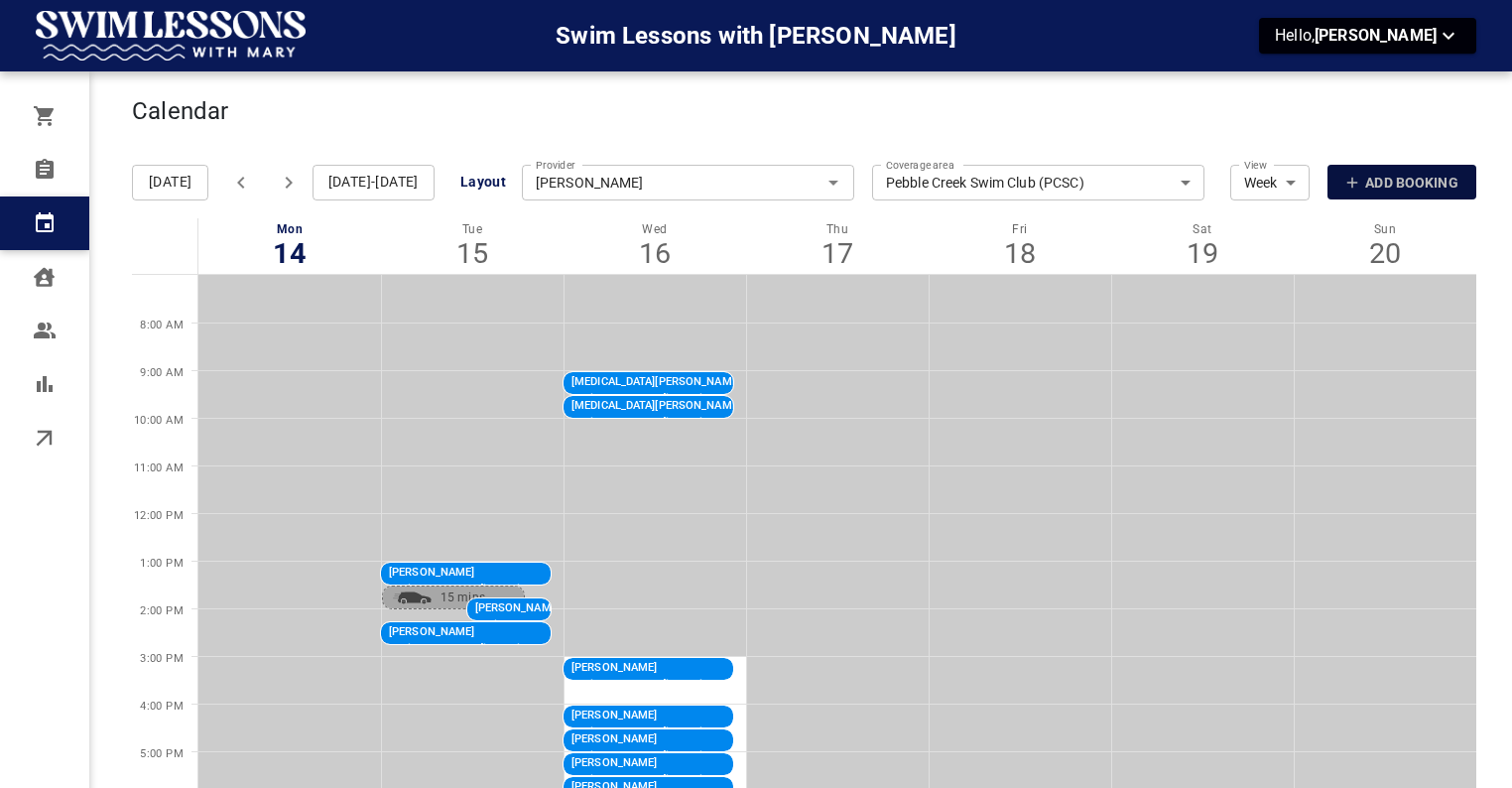 click on "Add Booking" at bounding box center (1402, 182) 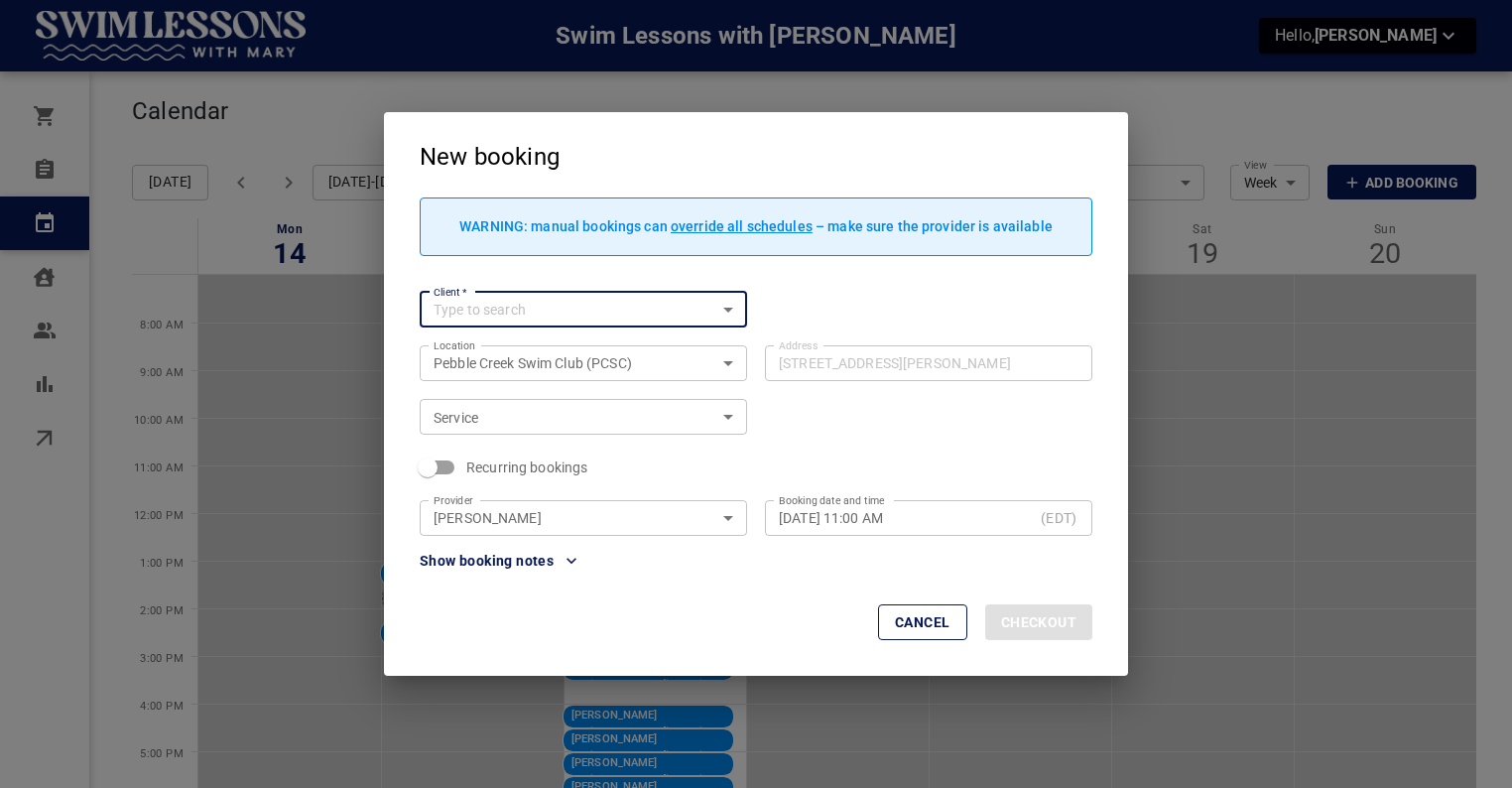type on "m" 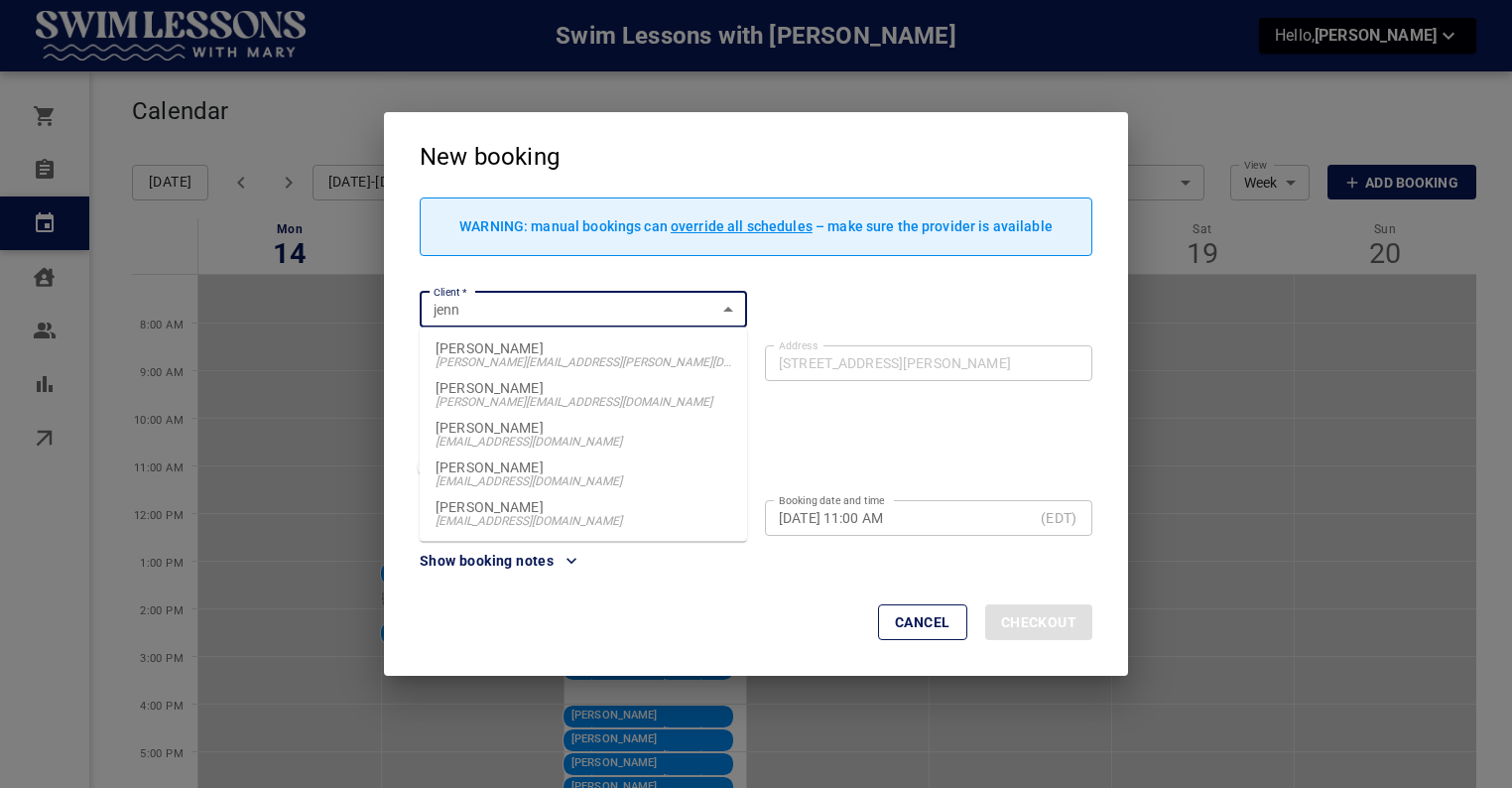 click on "[PERSON_NAME]" at bounding box center (583, 348) 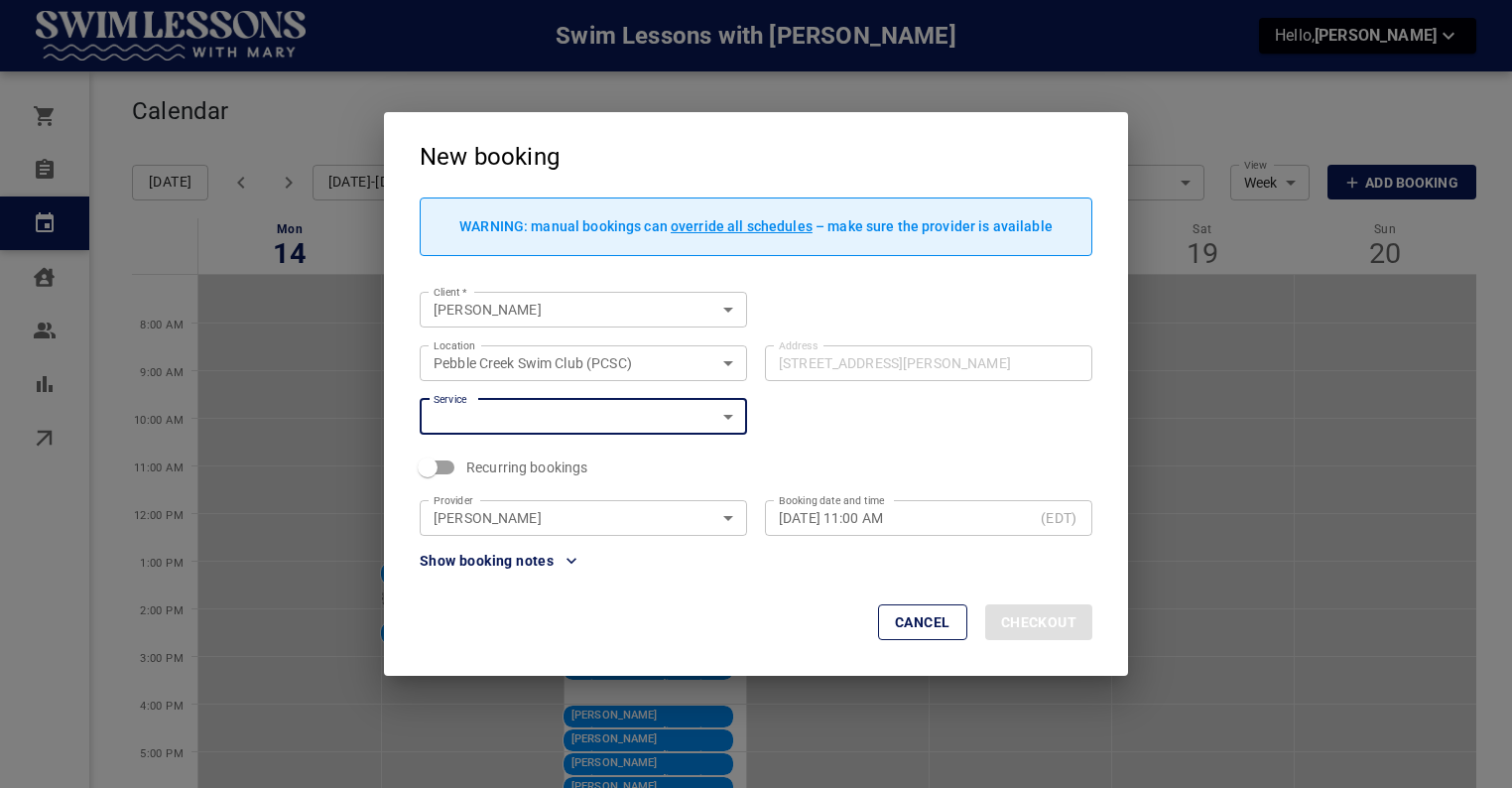 click on "Swim Lessons with [PERSON_NAME] Hello,  [PERSON_NAME] Orders Bookings Calendar Clients Users Reports Online booking Calendar Add Booking [DATE] [DATE]-[DATE] Layout Provider [PERSON_NAME] Provider Coverage area [GEOGRAPHIC_DATA] Swim Club (PCSC) f3406708-3238-4e35-bfeb-f2baecfeaf46 Coverage area View Week Week View Add Booking Mon 14 Tue 15 Wed 16 Thu 17 Fri 18 Sat 19 Sun 20 8:00 AM 9:00 AM 10:00 AM 11:00 AM 12:00 PM 1:00 PM 2:00 PM 3:00 PM 4:00 PM 5:00 PM 6:00 PM   [PERSON_NAME] Beginner/Intermediate Private, Traveling Swim Lesson @ Your Pool 1:00 PM - 1:30 PM [STREET_ADDRESS] 15 mins   [PERSON_NAME] Beginner/Intermediate Private, Traveling Swim Lesson @ Your Pool 2:15 PM - 2:45 PM [STREET_ADDRESS][PERSON_NAME][PERSON_NAME]   [MEDICAL_DATA][PERSON_NAME] Beginner/Intermediate Private, Swim Lesson @ PCSC 9:00 AM - 9:30 AM [STREET_ADDRESS][PERSON_NAME][PERSON_NAME]   [MEDICAL_DATA][PERSON_NAME] Beginner/Intermediate Private, Swim Lesson @ PCSC 9:30 AM - 10:00 AM [STREET_ADDRESS][PERSON_NAME][PERSON_NAME]   [PERSON_NAME]" at bounding box center [756, 483] 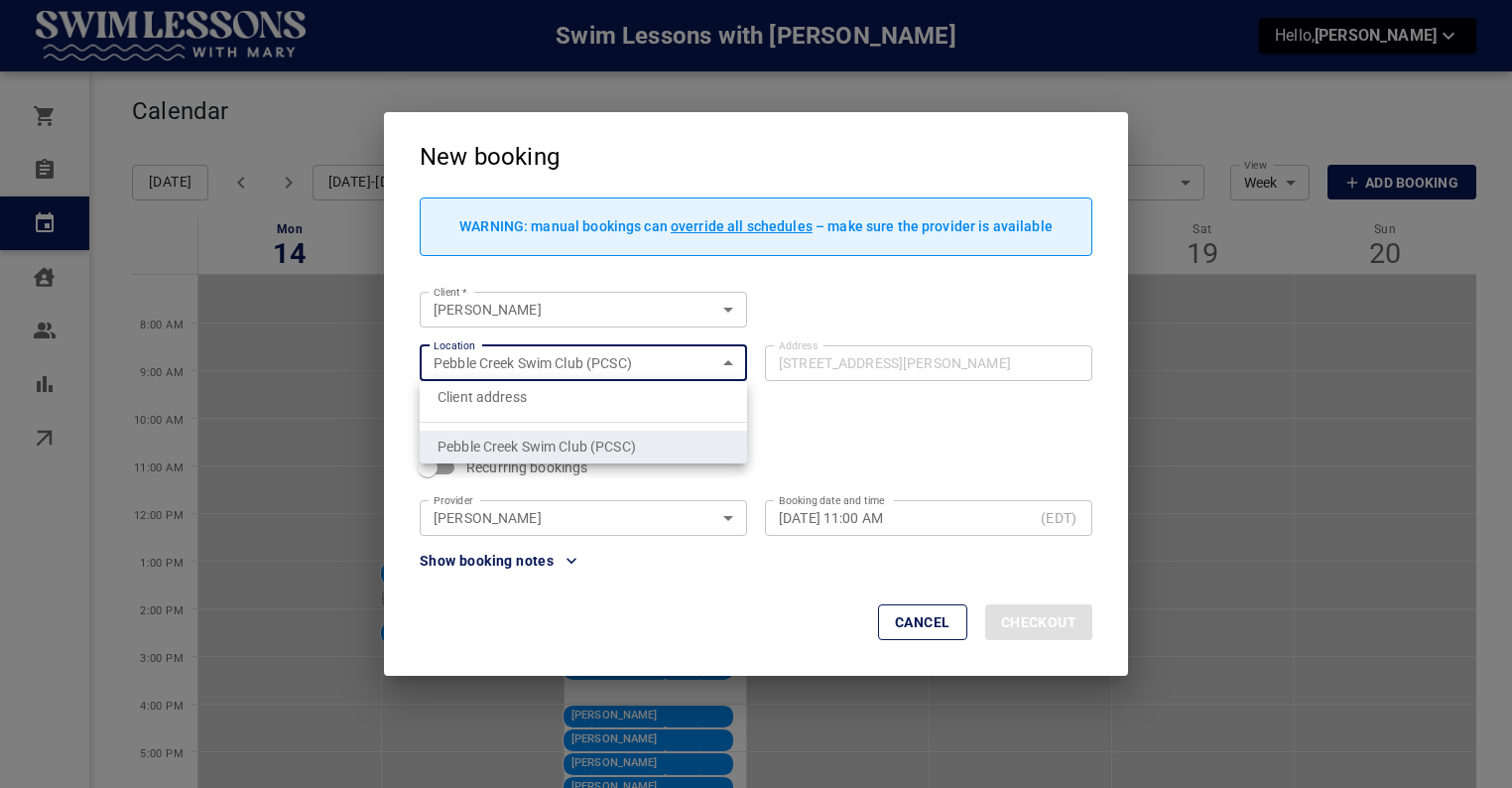 click at bounding box center (756, 394) 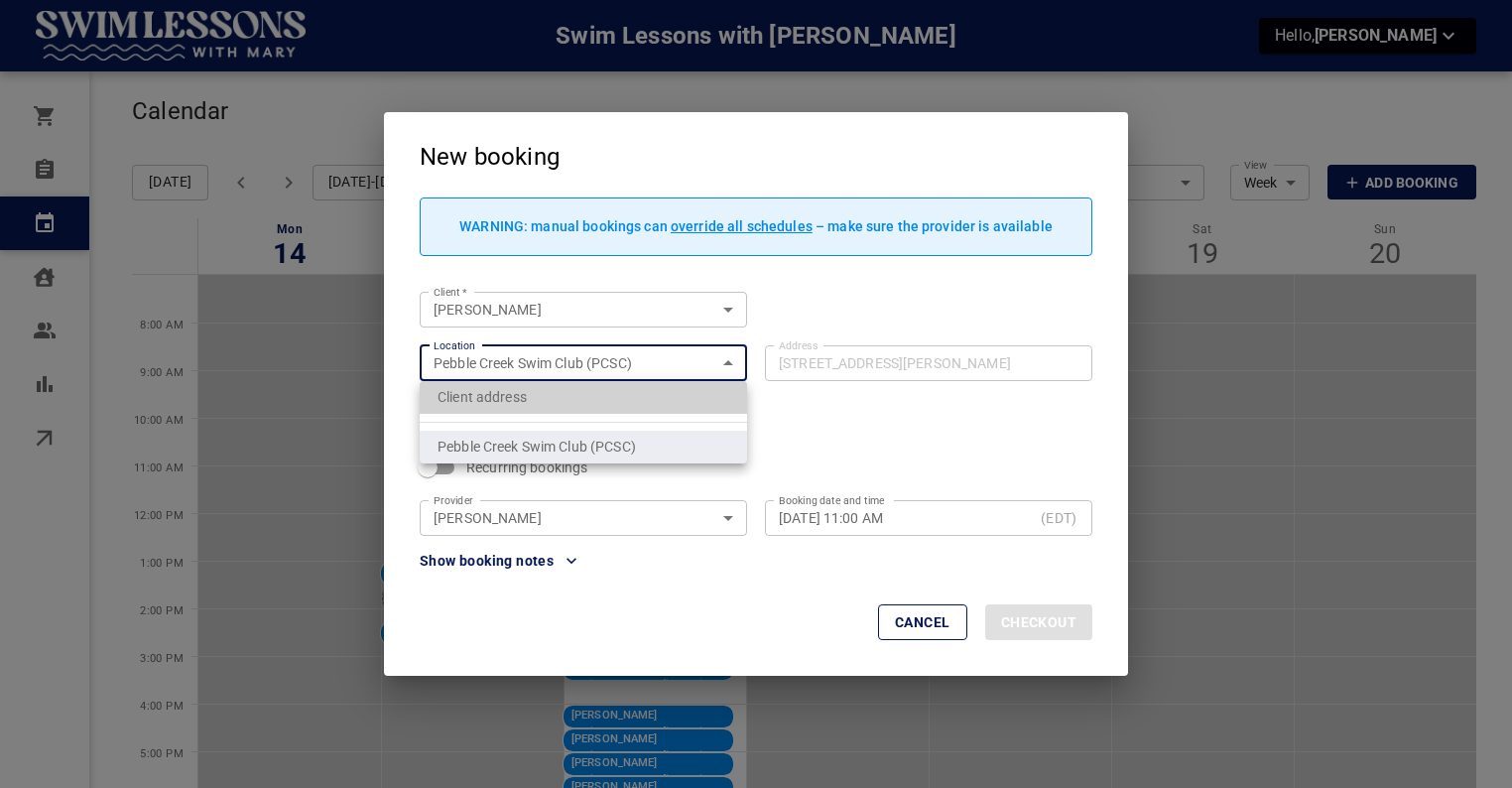 click on "Client address" at bounding box center (583, 397) 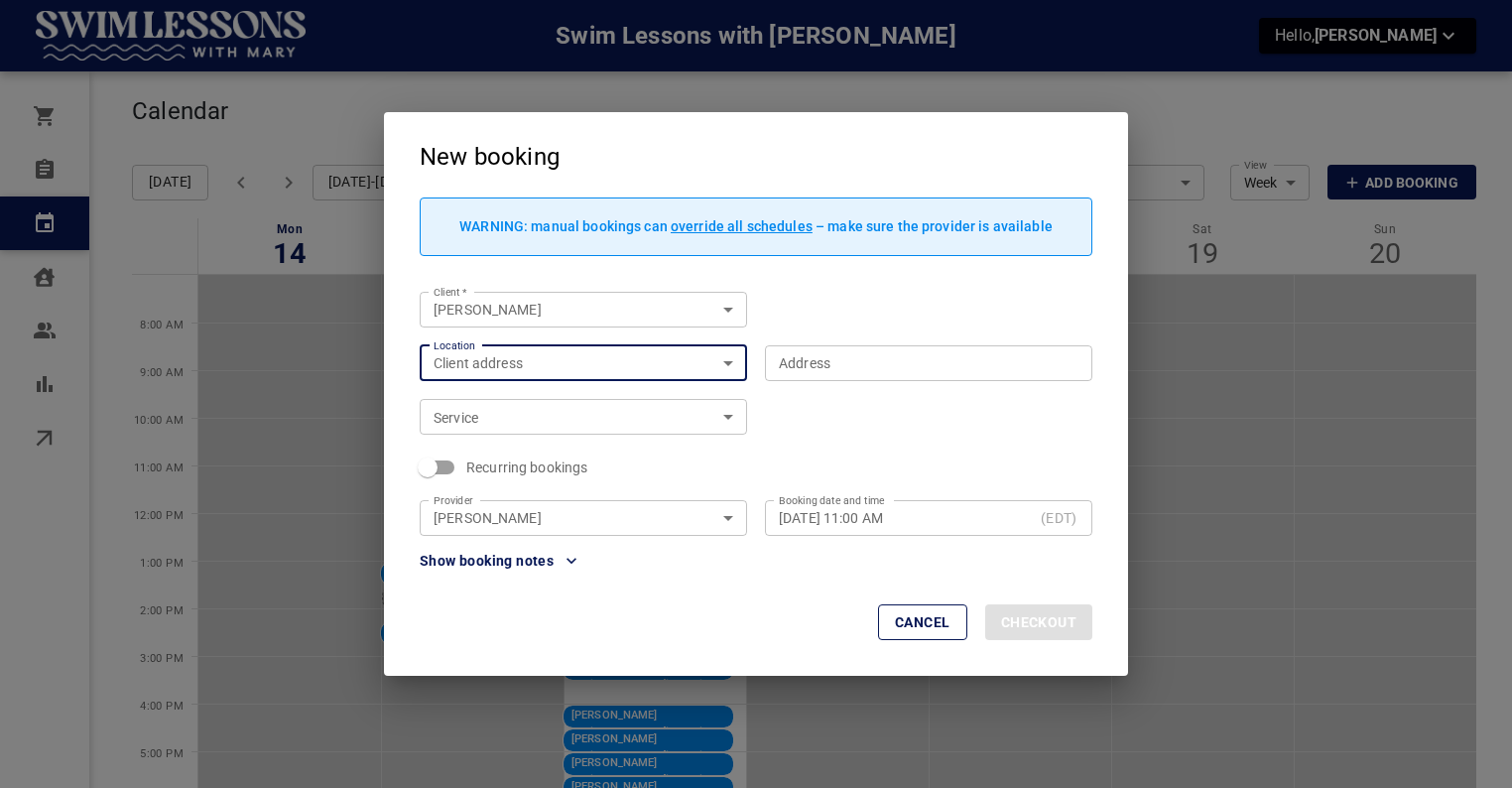click on "Address Address" at bounding box center [928, 362] 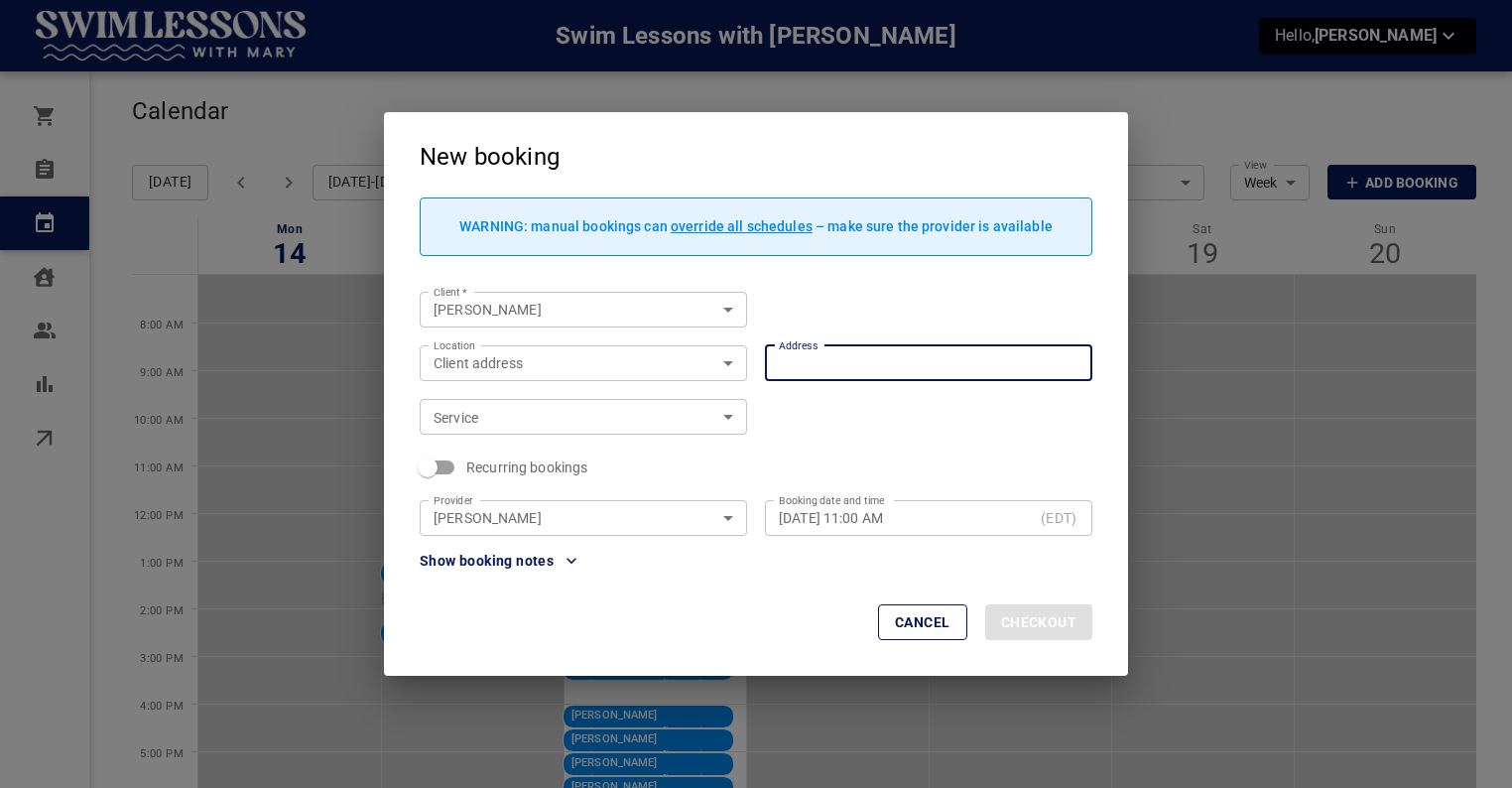 click on "Swim Lessons with [PERSON_NAME] Hello,  [PERSON_NAME] Orders Bookings Calendar Clients Users Reports Online booking Calendar Add Booking [DATE] [DATE]-[DATE] Layout Provider [PERSON_NAME] Provider Coverage area [GEOGRAPHIC_DATA] Swim Club (PCSC) f3406708-3238-4e35-bfeb-f2baecfeaf46 Coverage area View Week Week View Add Booking Mon 14 Tue 15 Wed 16 Thu 17 Fri 18 Sat 19 Sun 20 8:00 AM 9:00 AM 10:00 AM 11:00 AM 12:00 PM 1:00 PM 2:00 PM 3:00 PM 4:00 PM 5:00 PM 6:00 PM   [PERSON_NAME] Beginner/Intermediate Private, Traveling Swim Lesson @ Your Pool 1:00 PM - 1:30 PM [STREET_ADDRESS] 15 mins   [PERSON_NAME] Beginner/Intermediate Private, Traveling Swim Lesson @ Your Pool 2:15 PM - 2:45 PM [STREET_ADDRESS][PERSON_NAME][PERSON_NAME]   [MEDICAL_DATA][PERSON_NAME] Beginner/Intermediate Private, Swim Lesson @ PCSC 9:00 AM - 9:30 AM [STREET_ADDRESS][PERSON_NAME][PERSON_NAME]   [MEDICAL_DATA][PERSON_NAME] Beginner/Intermediate Private, Swim Lesson @ PCSC 9:30 AM - 10:00 AM [STREET_ADDRESS][PERSON_NAME][PERSON_NAME]   [PERSON_NAME]" at bounding box center [756, 483] 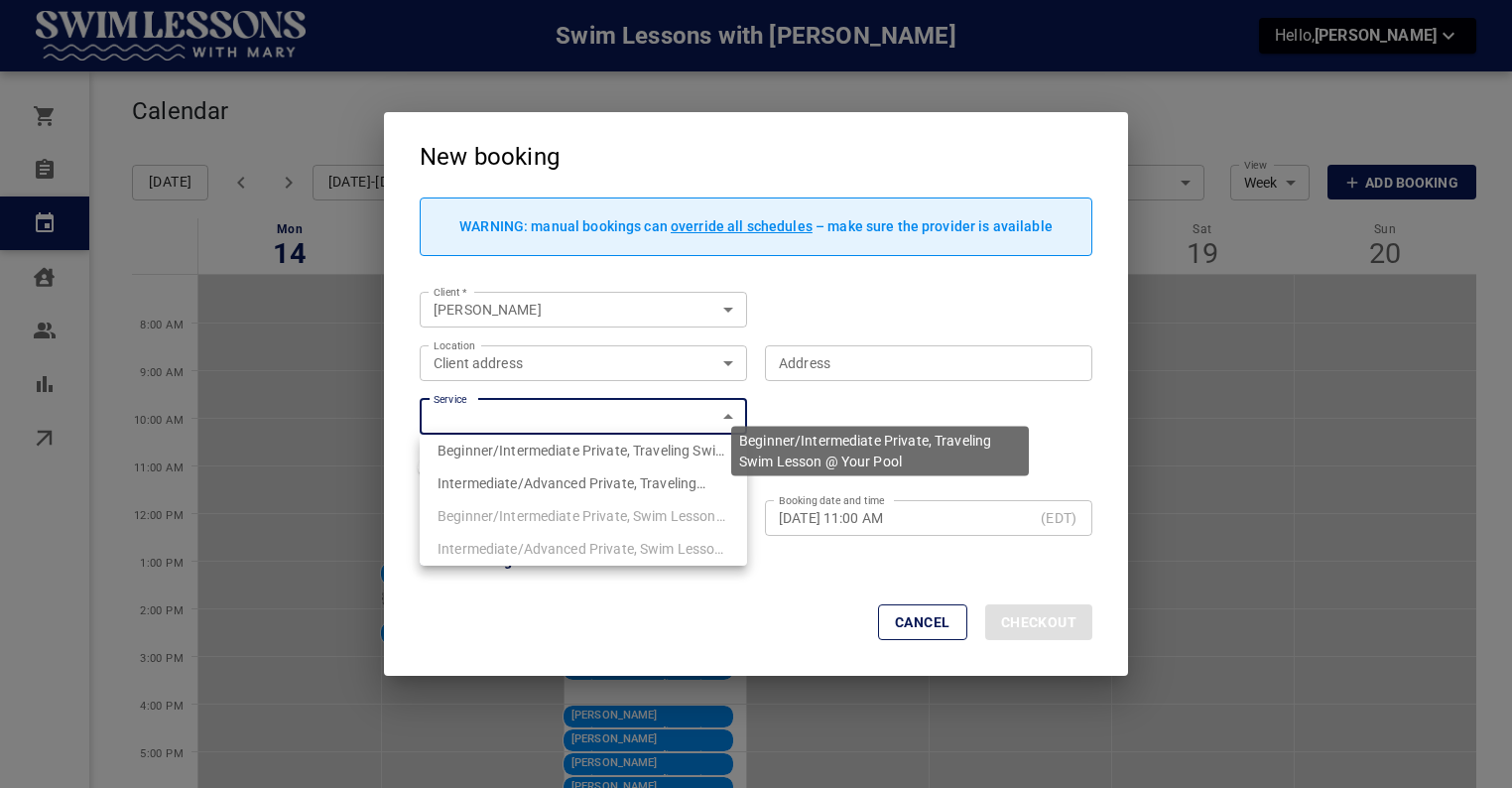 click on "Beginner/Intermediate Private, Traveling Swim Lesson @ Your Pool" at bounding box center (582, 466) 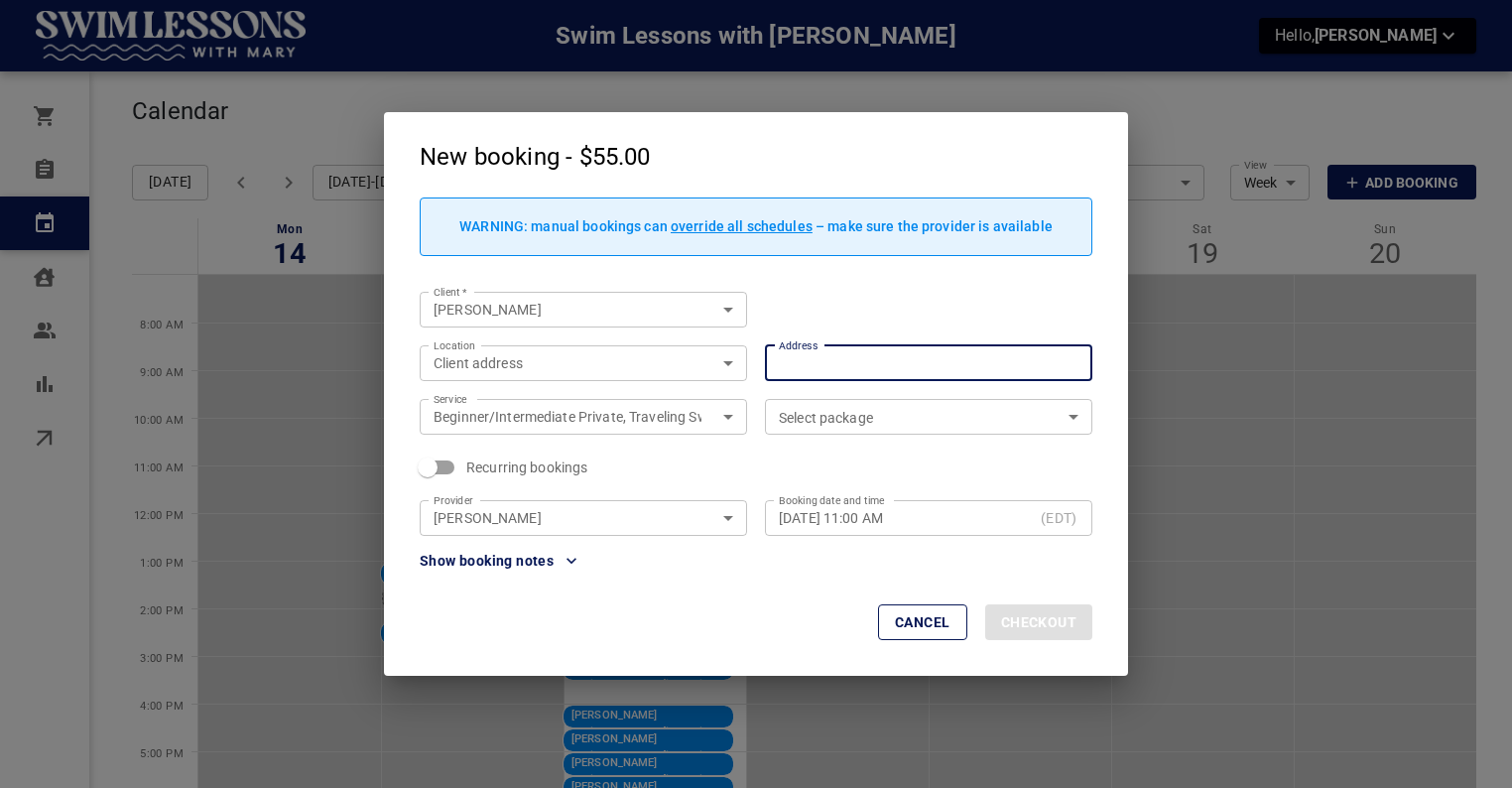 click on "Address Address" at bounding box center [928, 362] 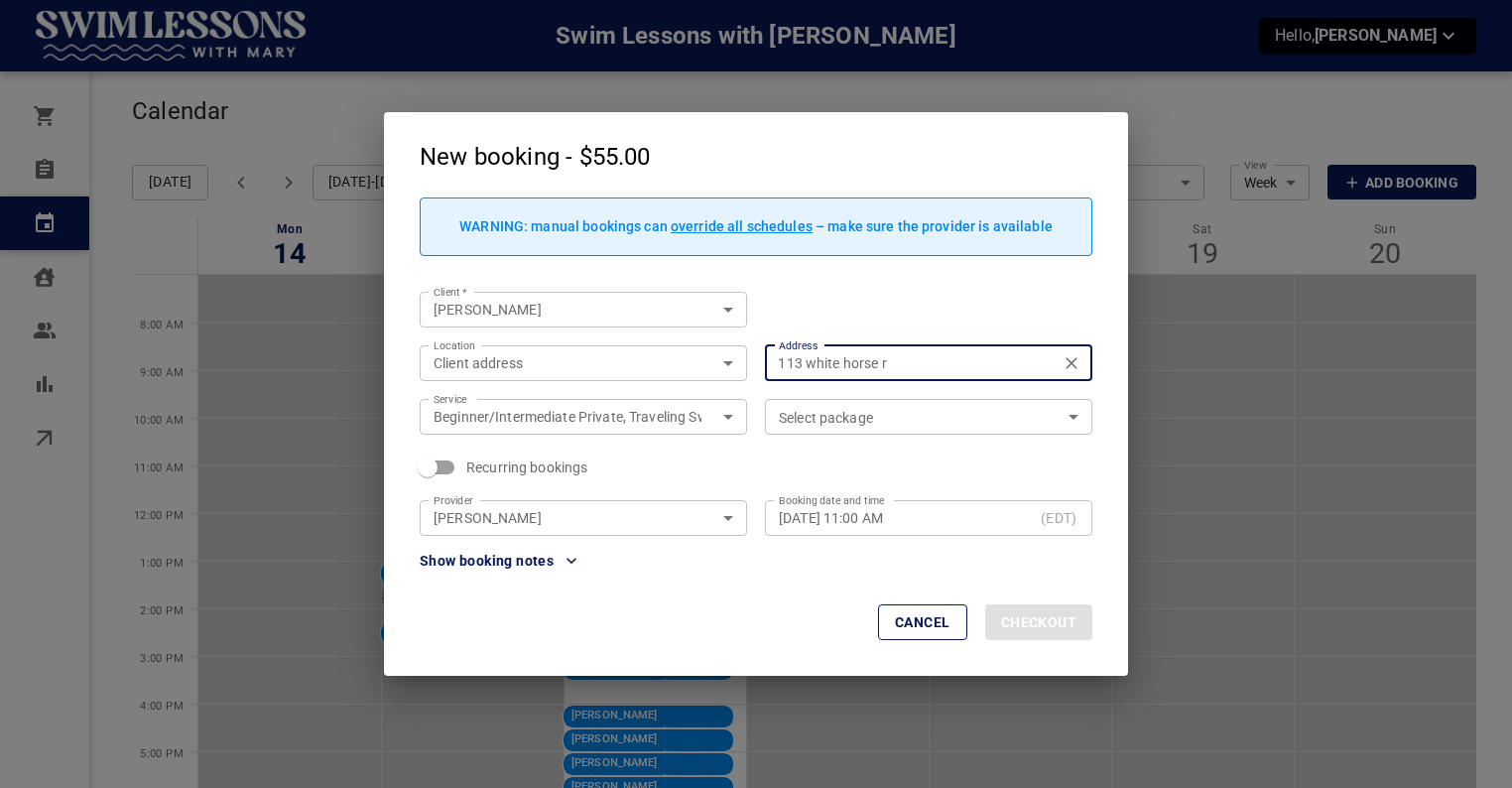 type on "[STREET_ADDRESS]" 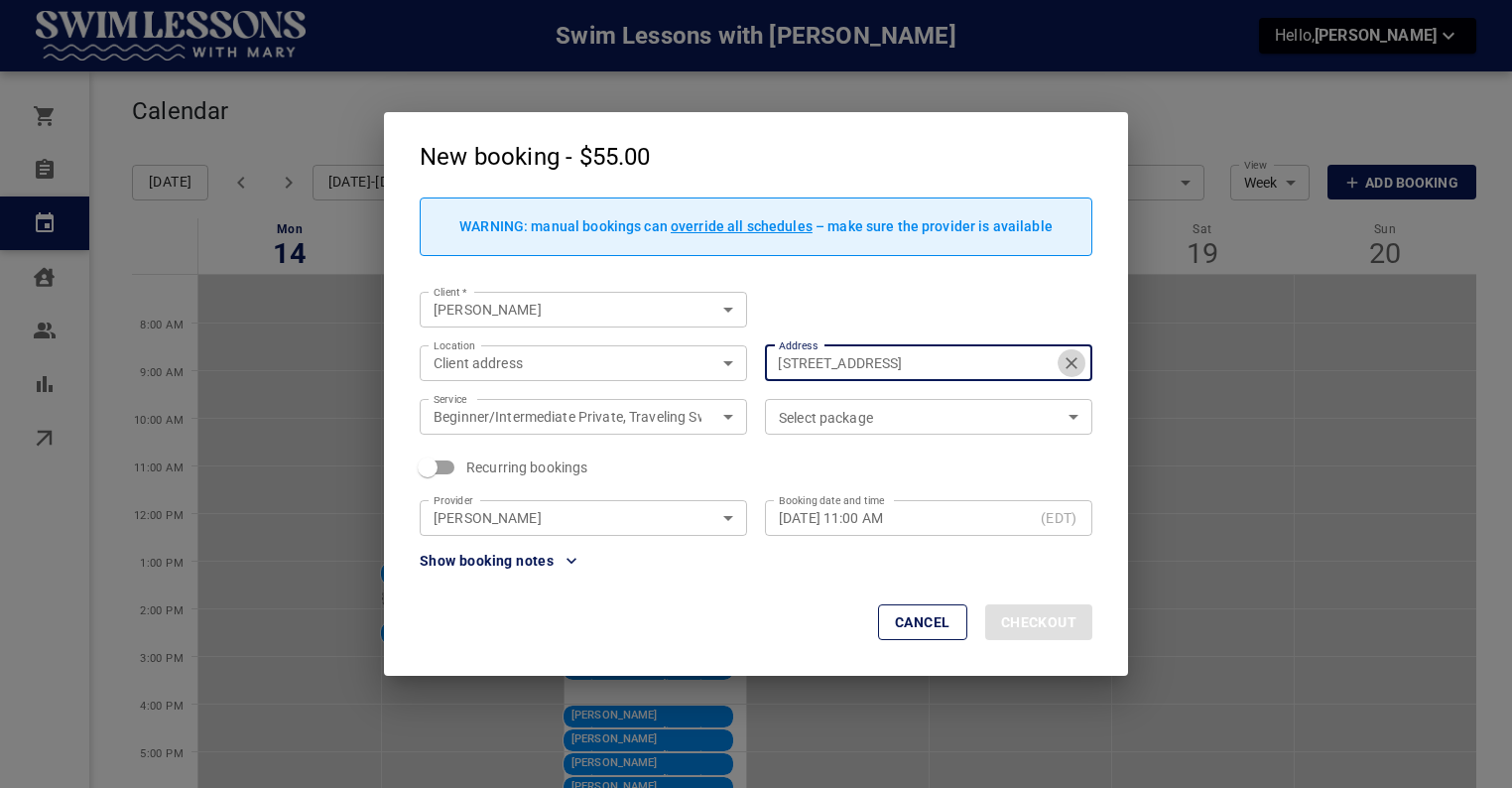 click 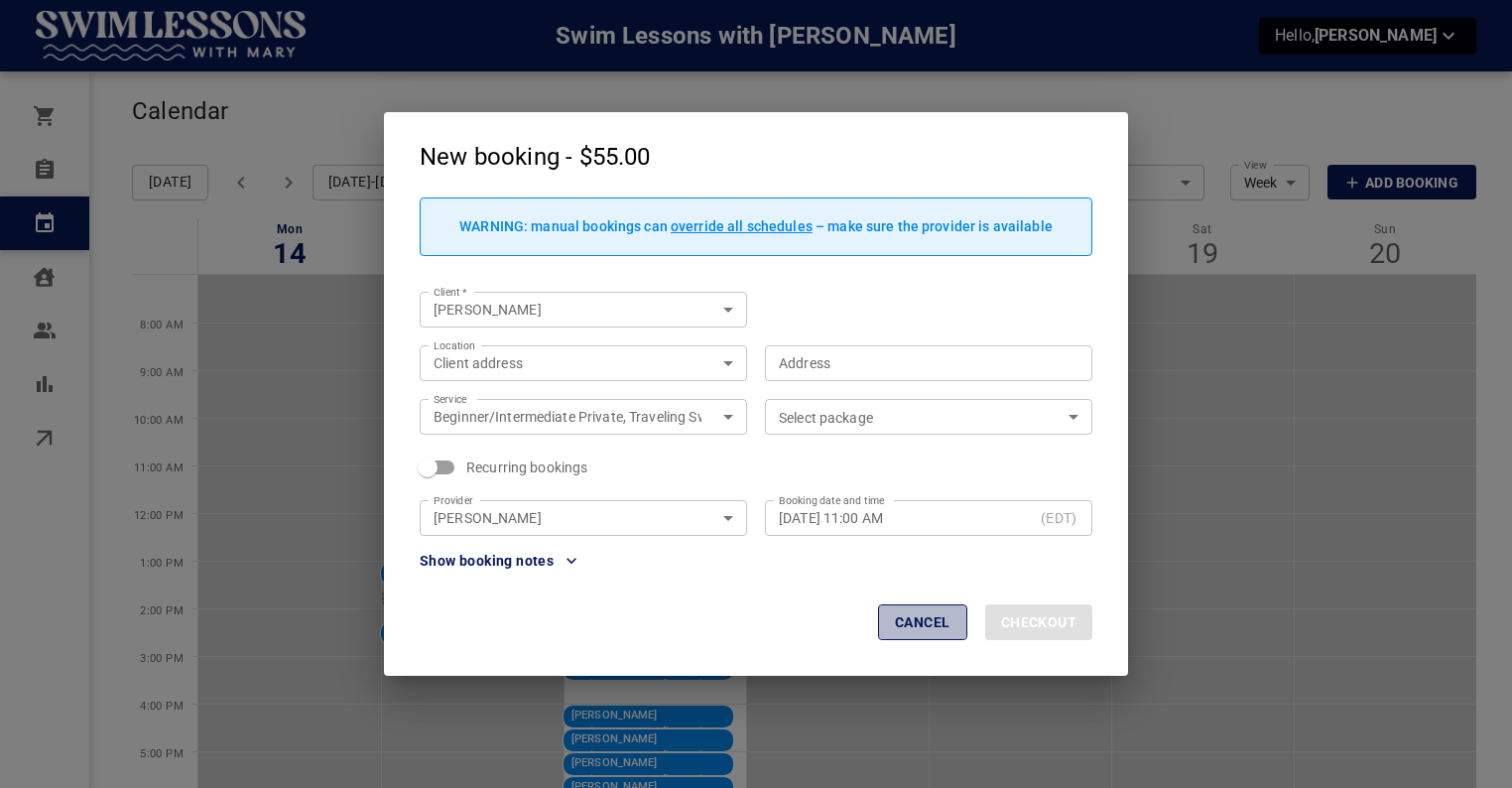 click on "Cancel" at bounding box center (923, 622) 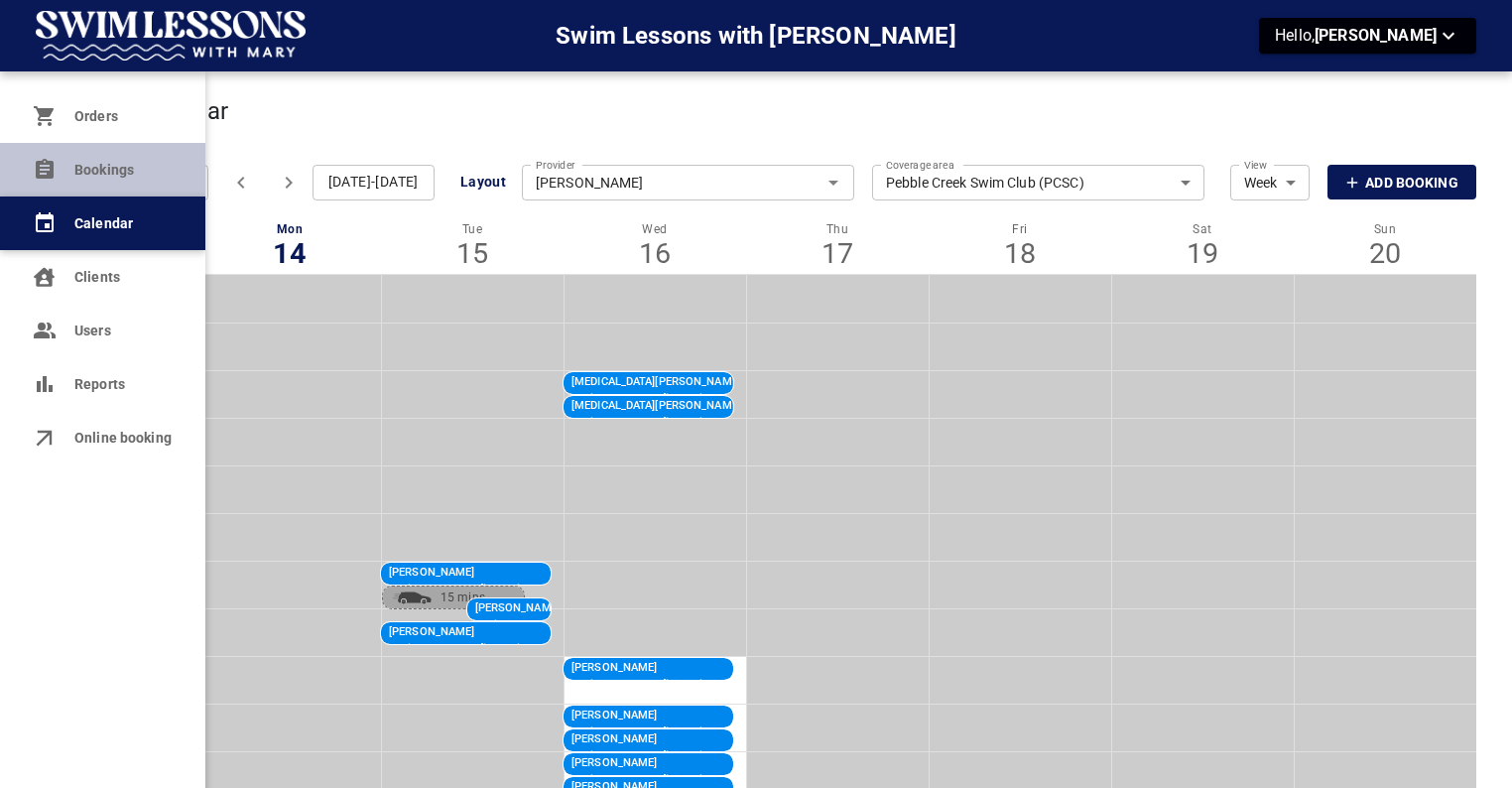 click on "Bookings" at bounding box center [102, 170] 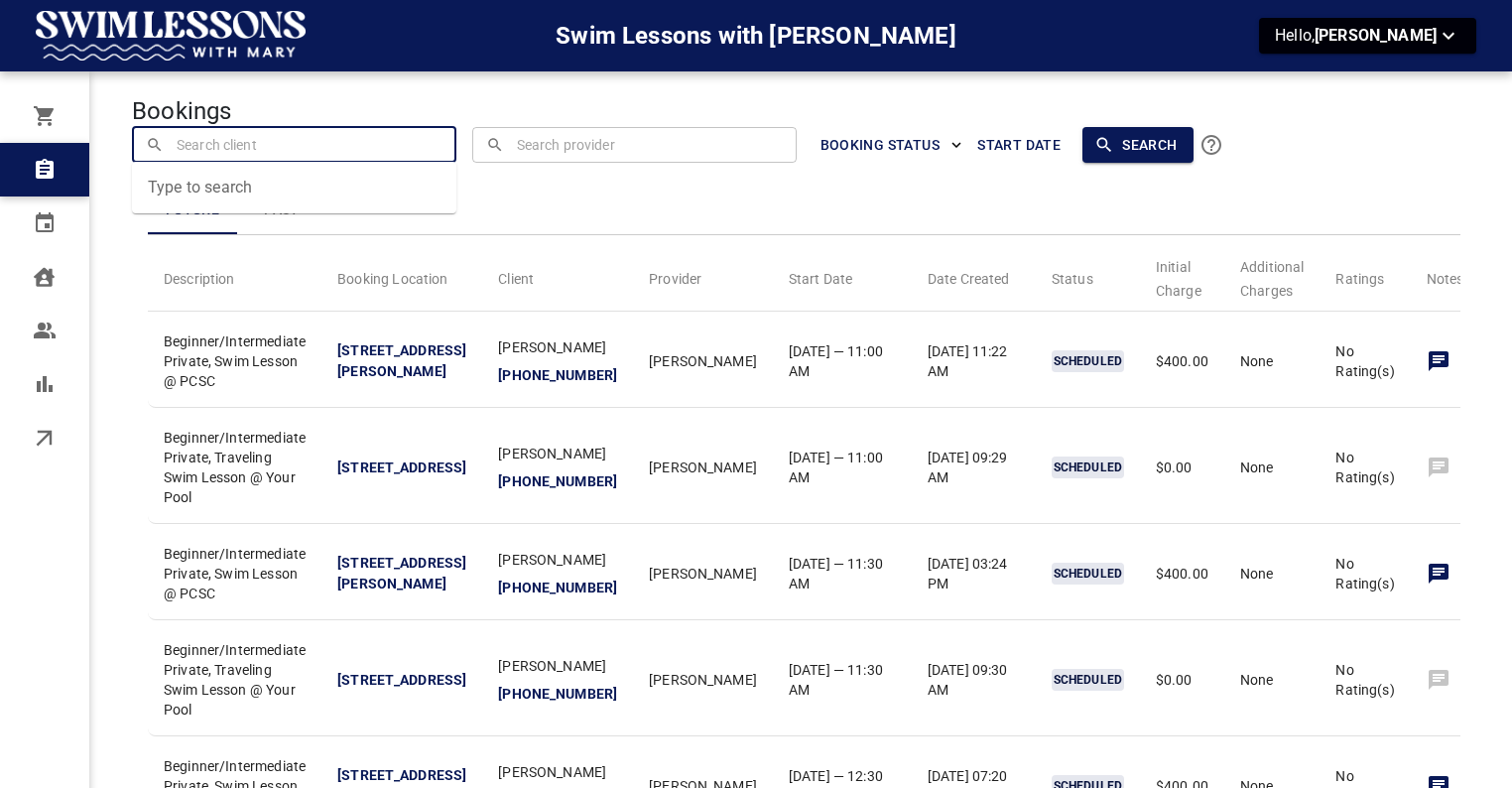 click at bounding box center (295, 144) 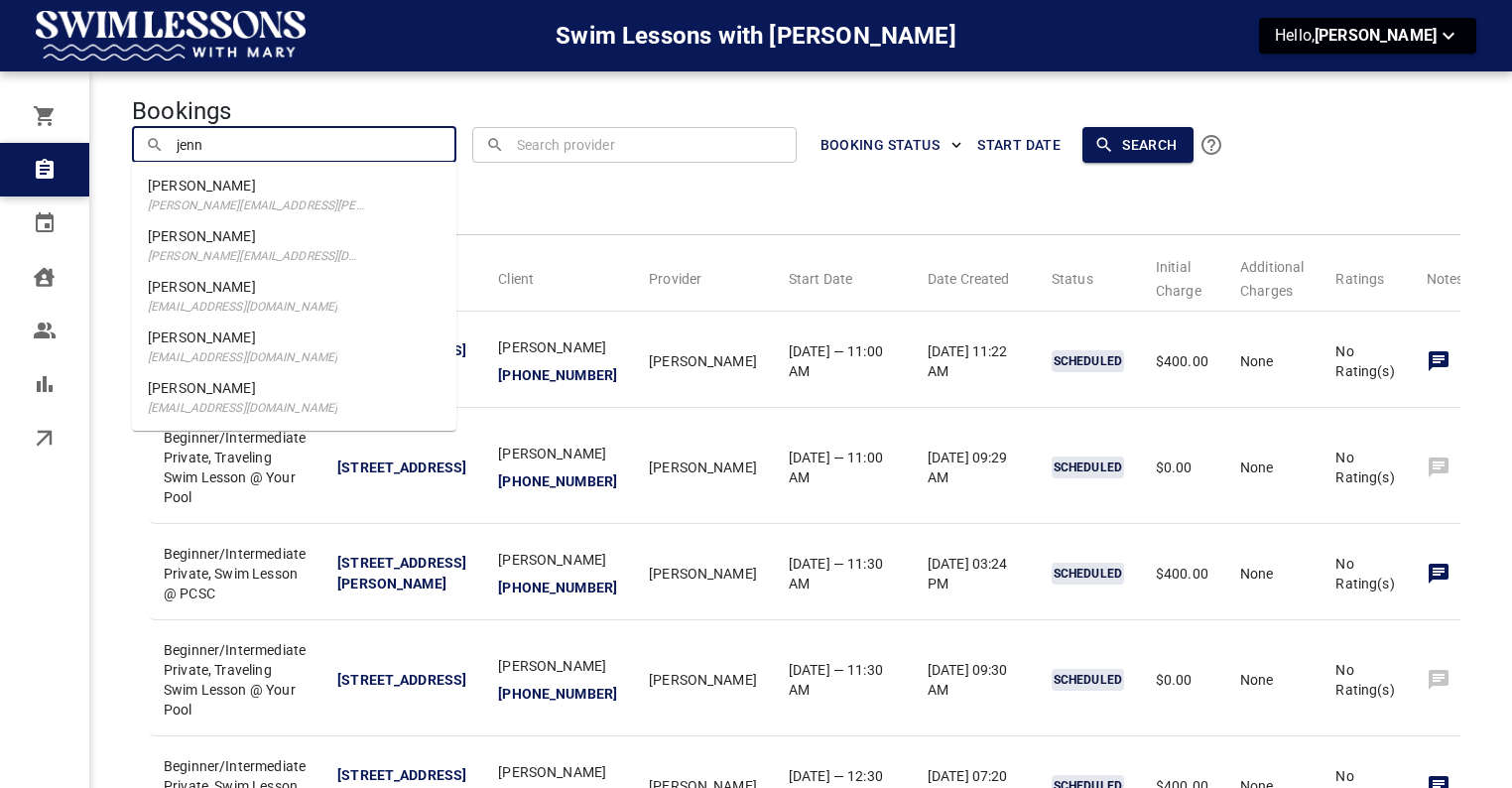 click on "[PERSON_NAME]" at bounding box center (256, 186) 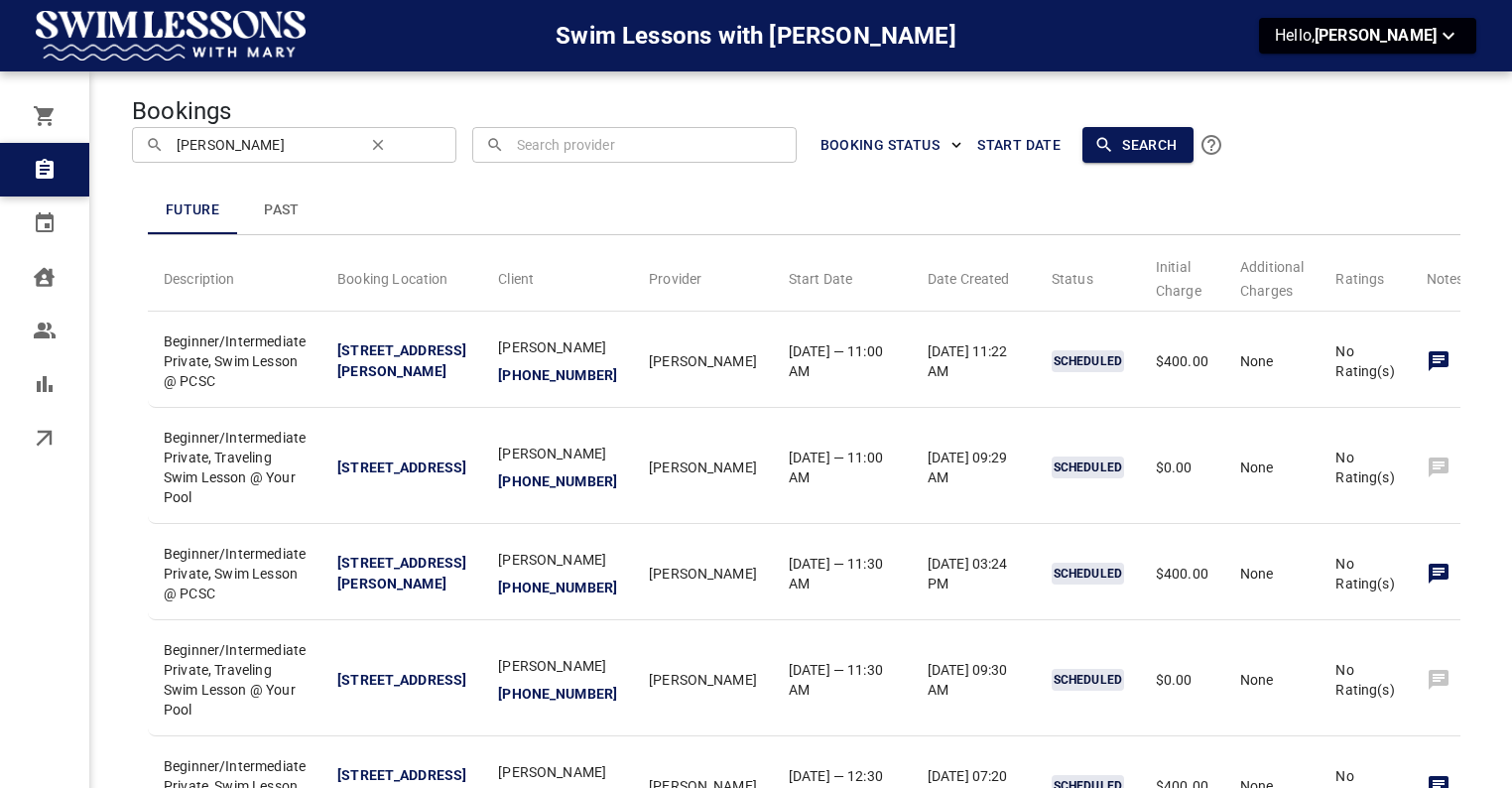 click on "Future Past Description Booking Location Client Provider Start Date Date Created Status Initial Charge Additional Charges Ratings Notes Actions Beginner/Intermediate Private, Swim Lesson @ PCSC [STREET_ADDRESS][PERSON_NAME] [PERSON_NAME] [PHONE_NUMBER] [PERSON_NAME] [DATE] — 11:00 AM  [DATE] 11:22 AM SCHEDULED $400.00 None No Rating(s) Beginner/Intermediate Private, Traveling Swim Lesson @ Your Pool [STREET_ADDRESS] [PERSON_NAME] [PHONE_NUMBER] [PERSON_NAME][DATE] — 11:00 AM  [DATE] 09:29 AM SCHEDULED $0.00 None No Rating(s) Beginner/Intermediate Private, Swim Lesson @ PCSC [STREET_ADDRESS][PERSON_NAME] [PERSON_NAME] [PHONE_NUMBER] Sienna Biddulph [DATE] — 11:30 AM  [DATE] 03:24 PM SCHEDULED $400.00 None No Rating(s) Beginner/Intermediate Private, Traveling Swim Lesson @ Your Pool [STREET_ADDRESS] [PERSON_NAME] [PHONE_NUMBER] [PERSON_NAME][DATE] — 11:30 AM  [DATE] 09:30 AM SCHEDULED None" at bounding box center [764, 497] 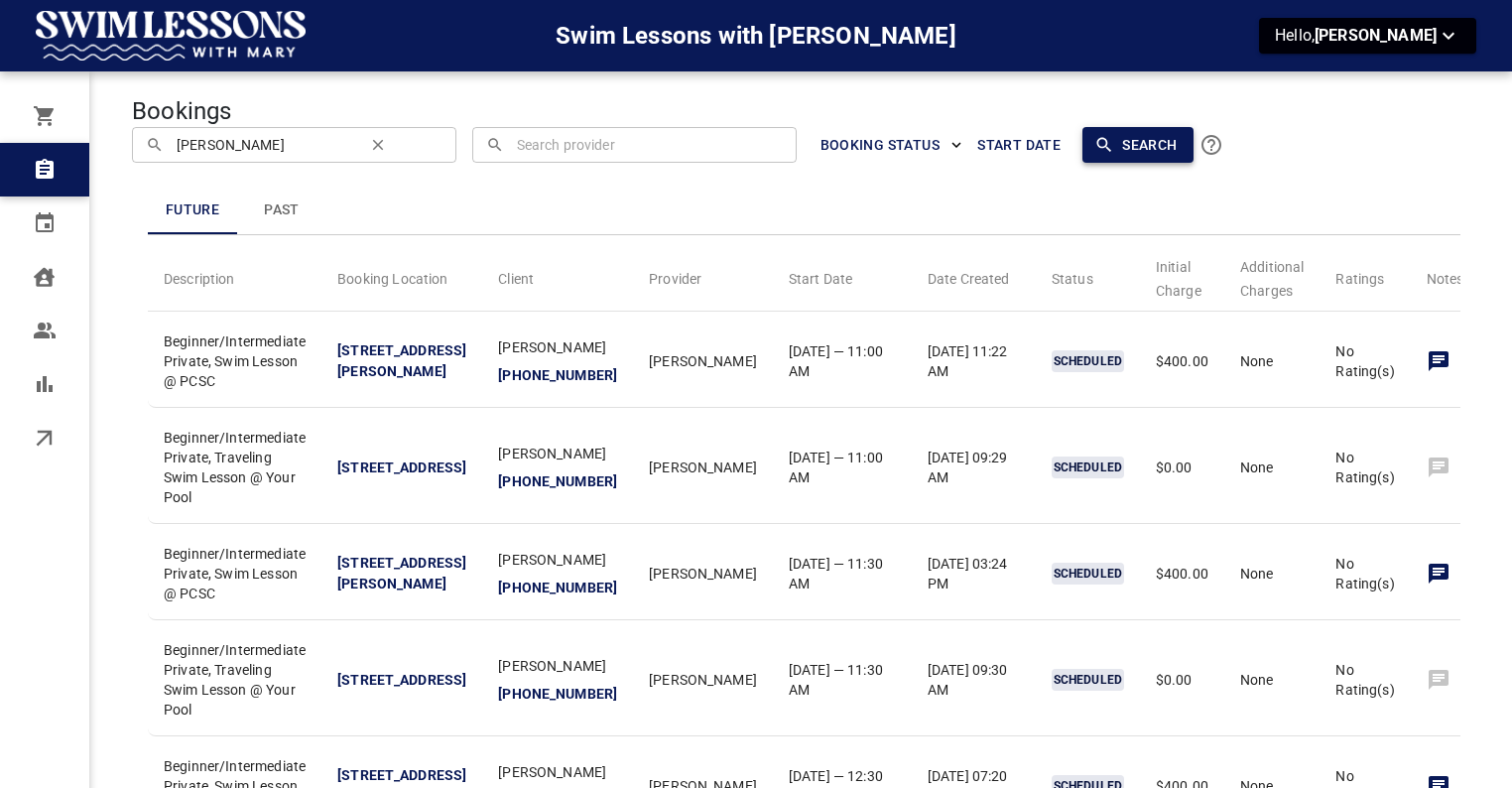 click on "Search" at bounding box center (1137, 145) 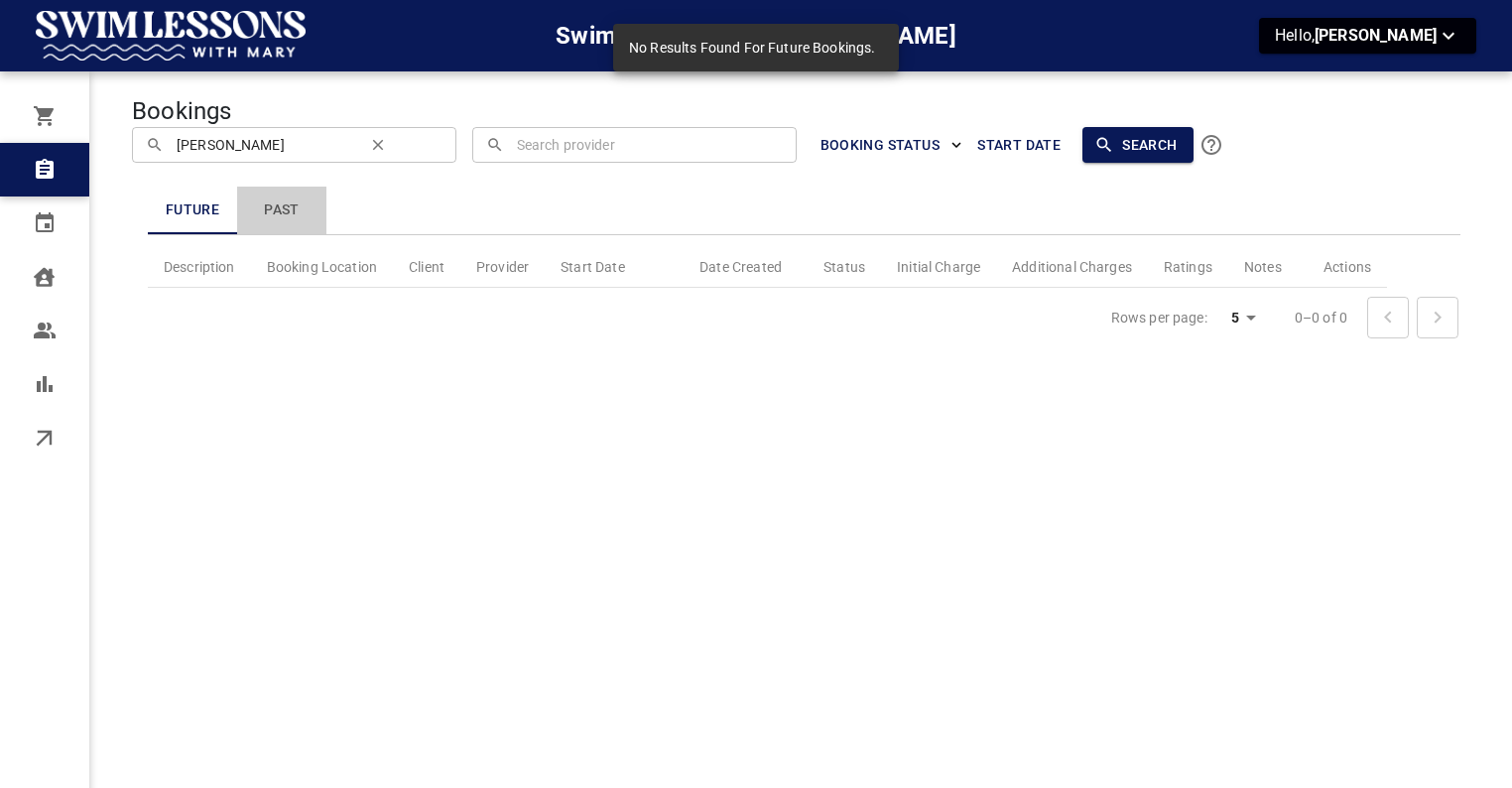 click on "Past" at bounding box center (282, 210) 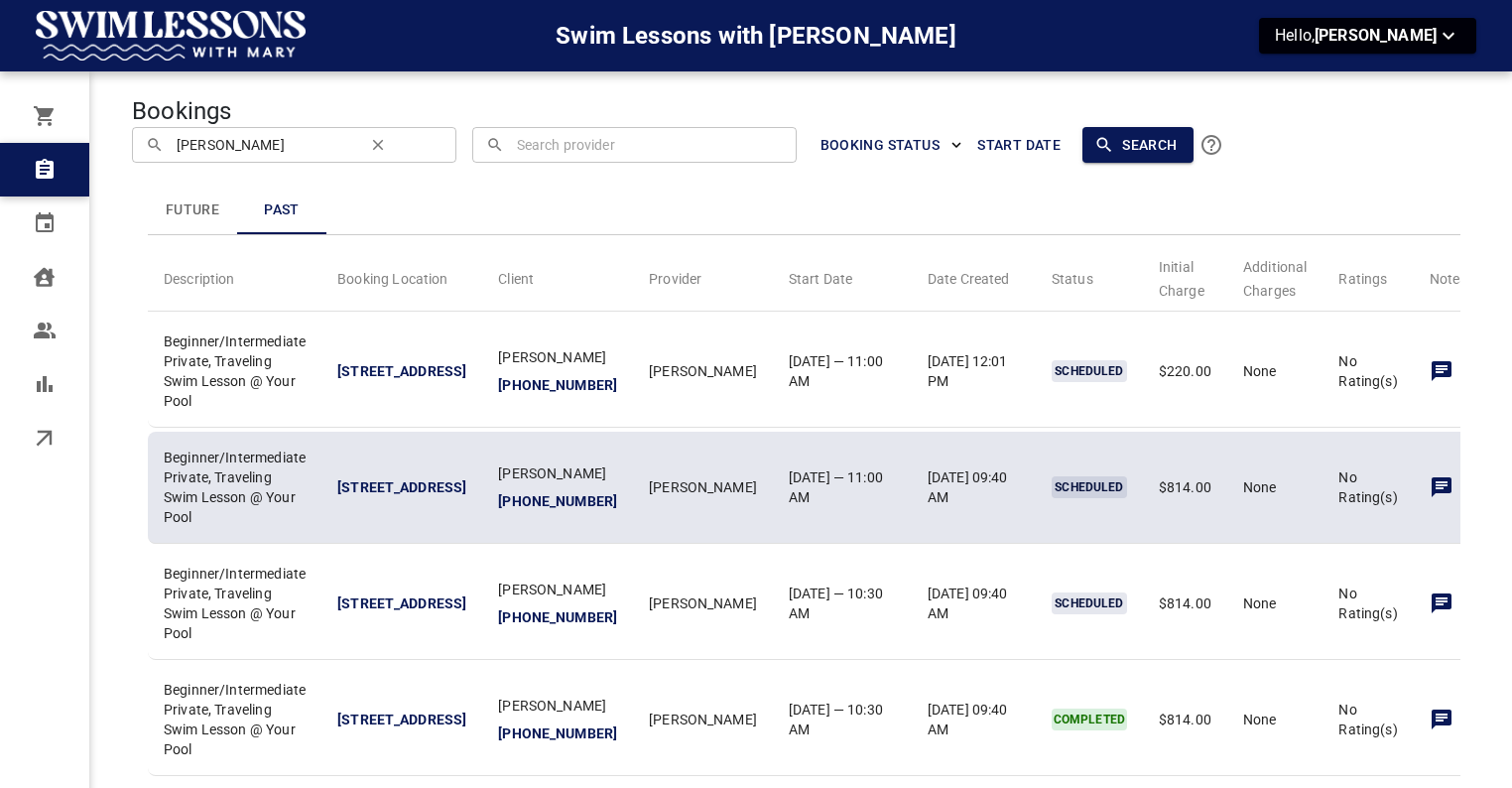 drag, startPoint x: 352, startPoint y: 502, endPoint x: 425, endPoint y: 606, distance: 127.06298 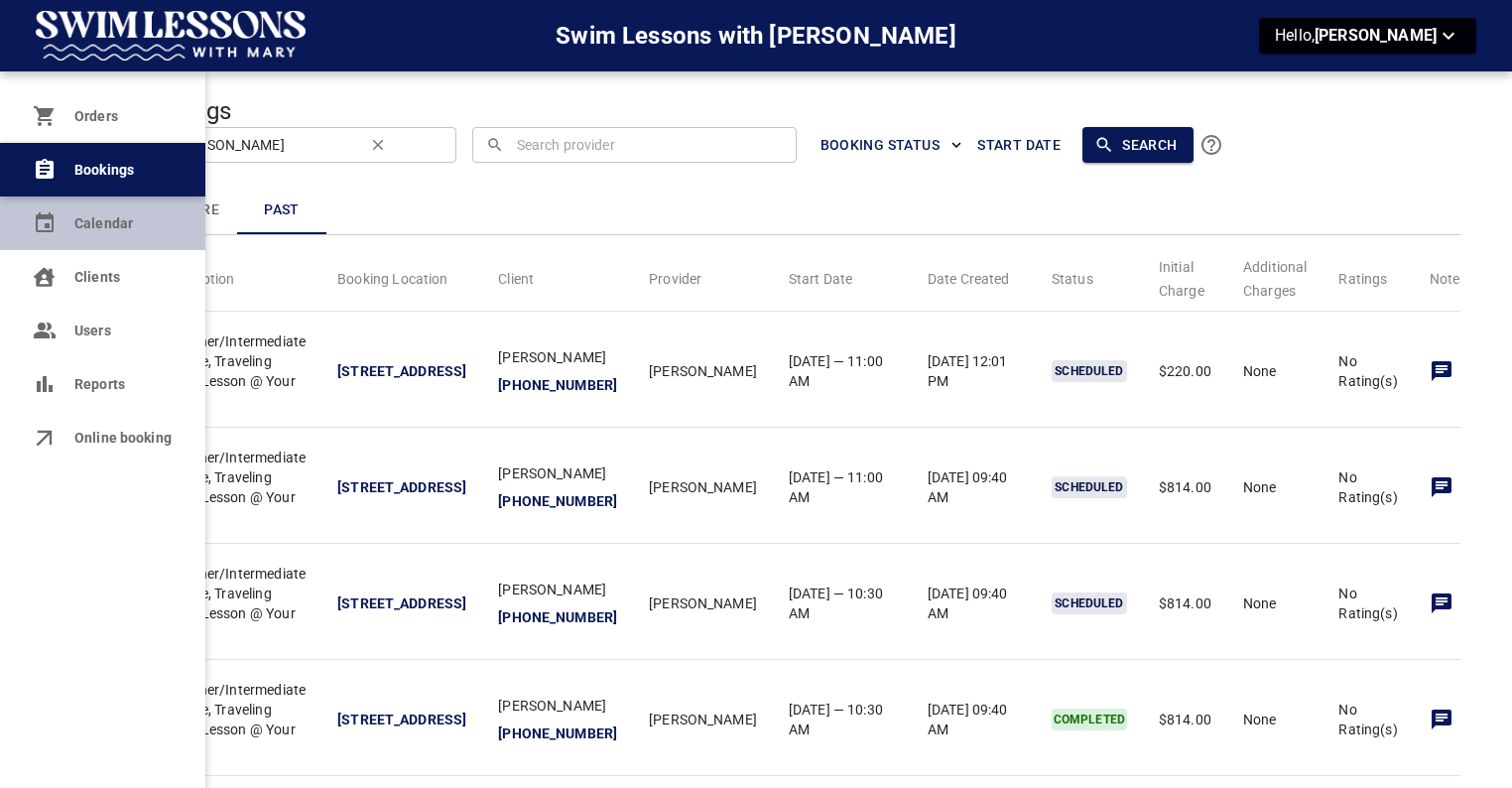 click 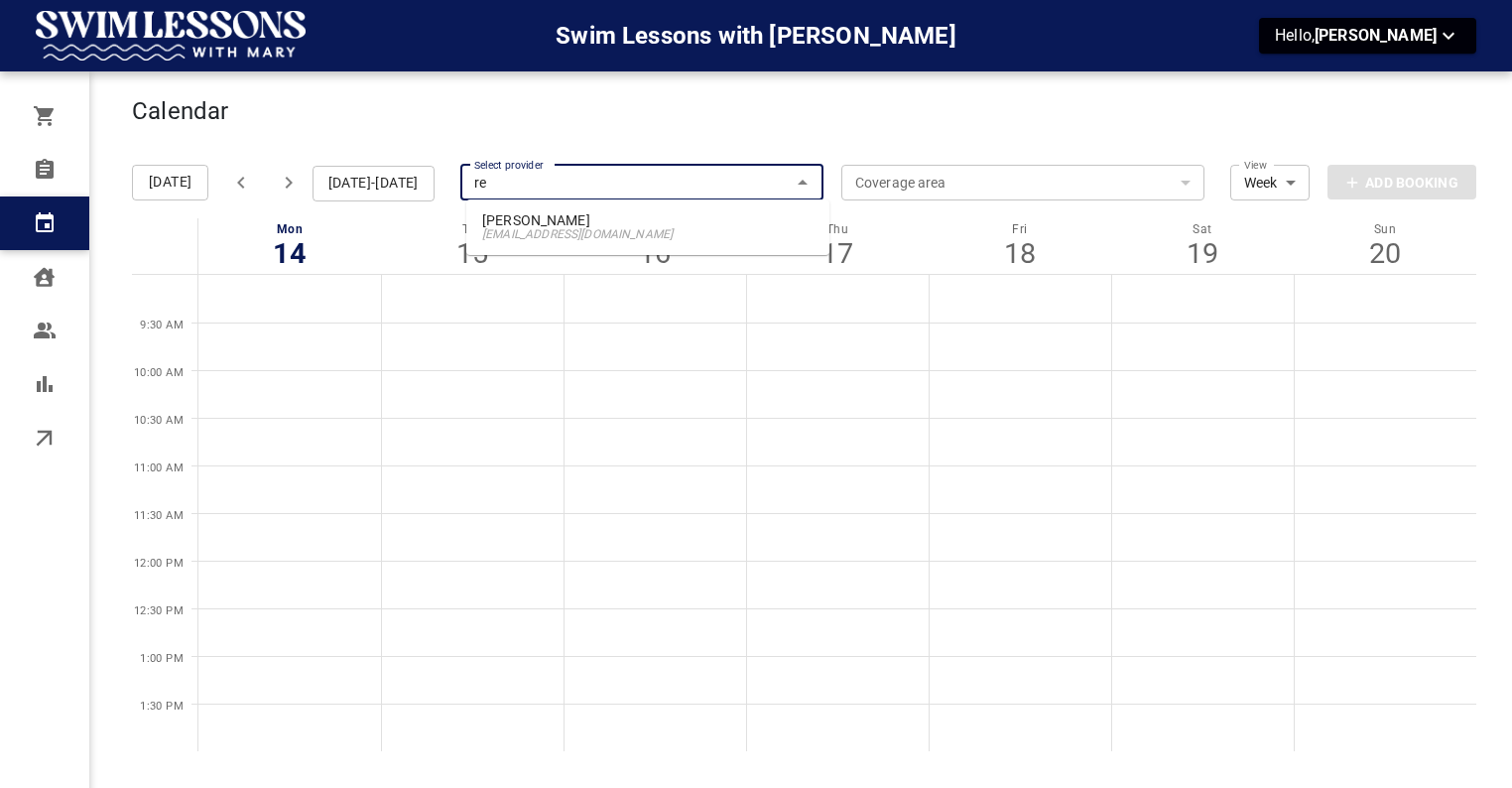 type on "ren" 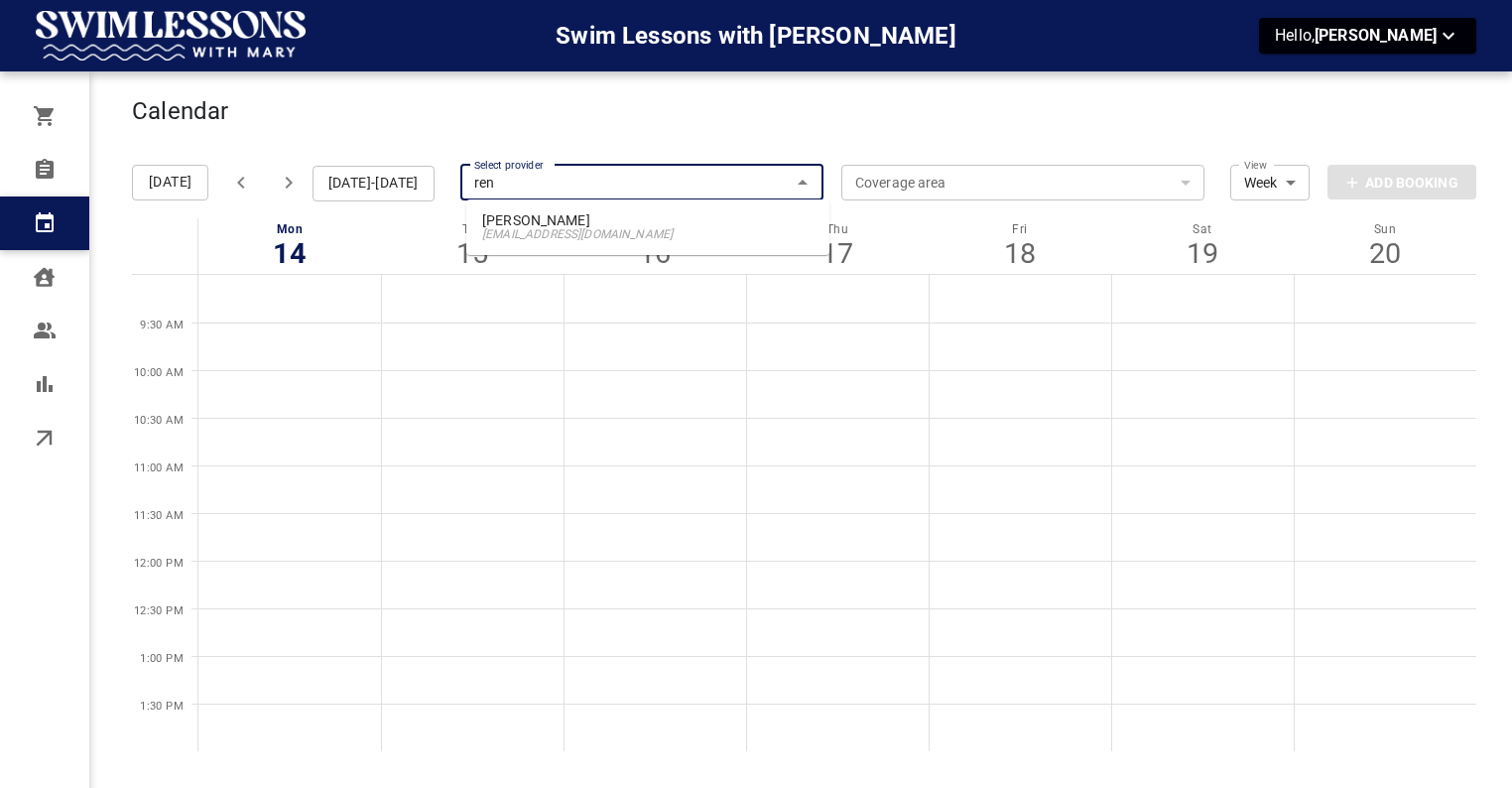 click on "[PERSON_NAME]" at bounding box center [648, 220] 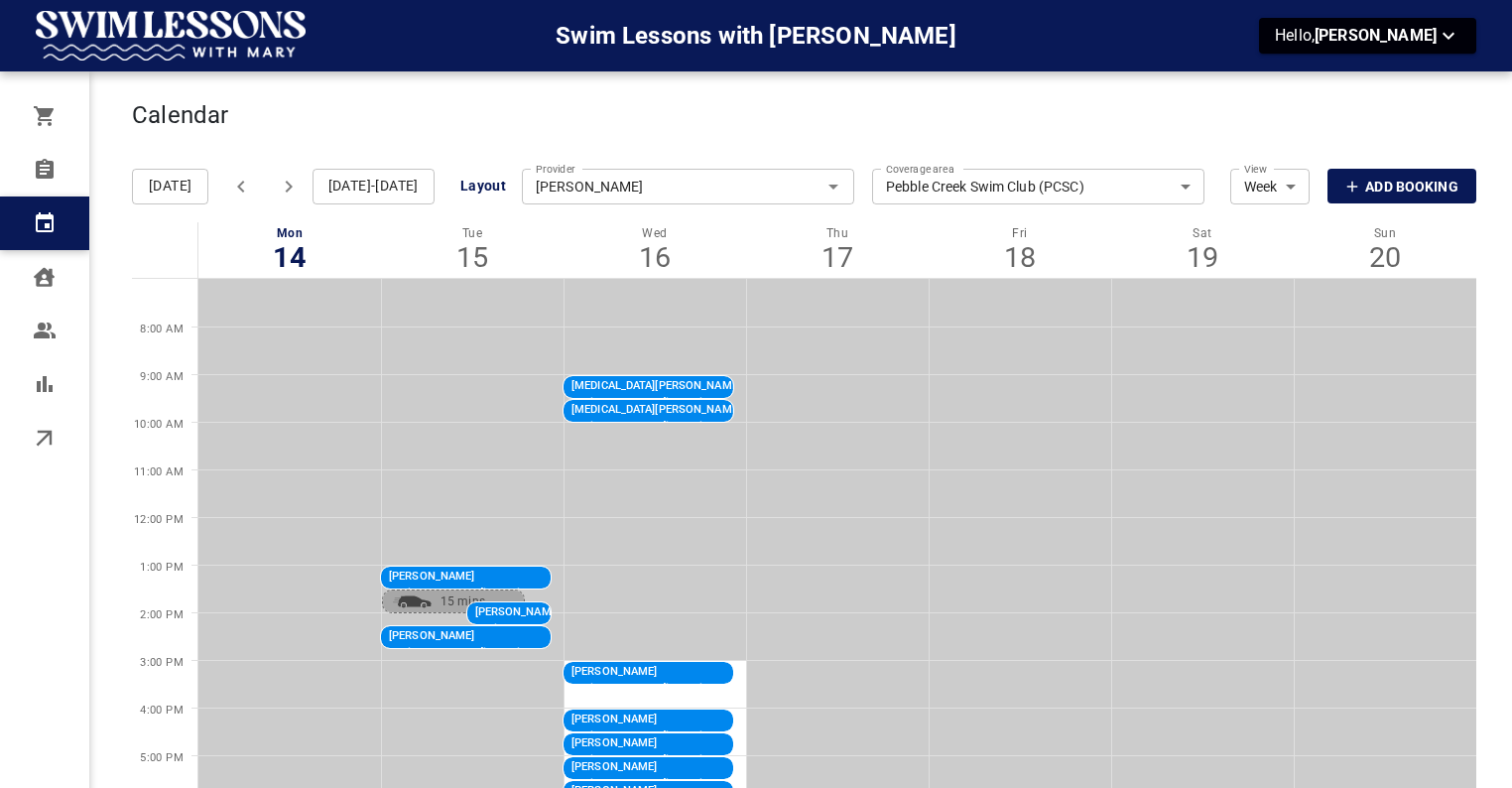 scroll, scrollTop: 0, scrollLeft: 0, axis: both 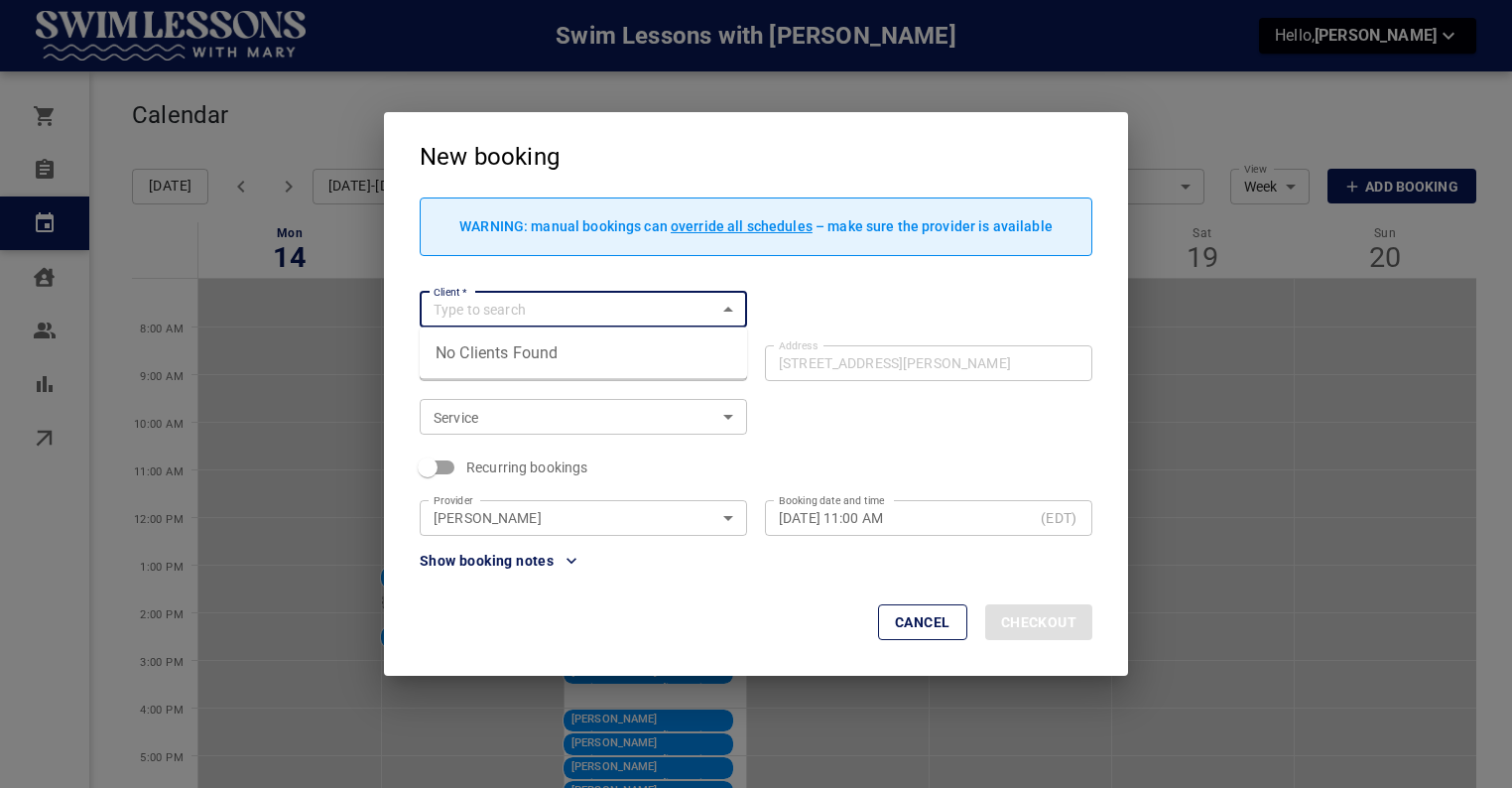 click on "Client   *" at bounding box center (567, 310) 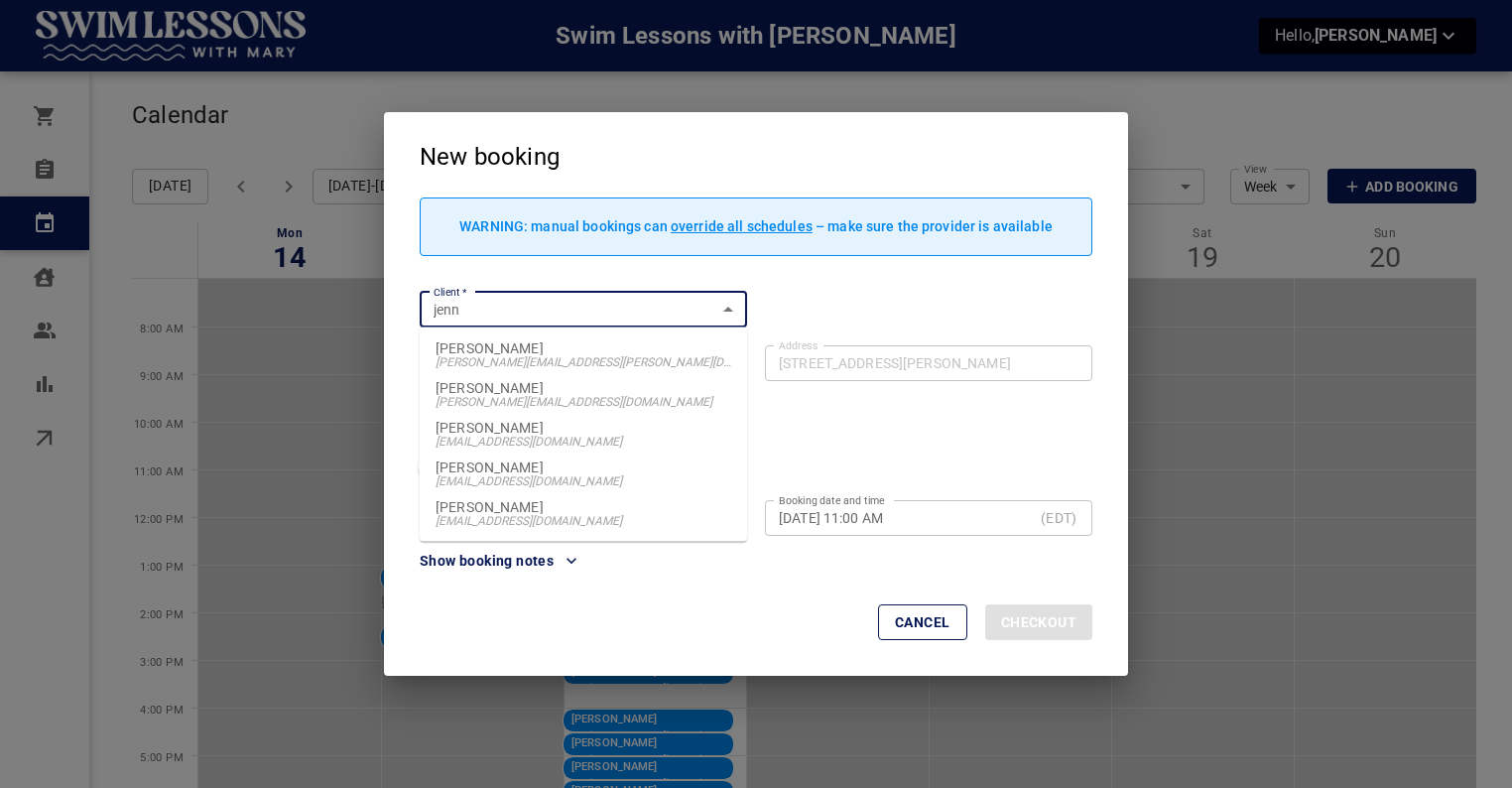 click on "[PERSON_NAME][EMAIL_ADDRESS][PERSON_NAME][DOMAIN_NAME]" at bounding box center [583, 362] 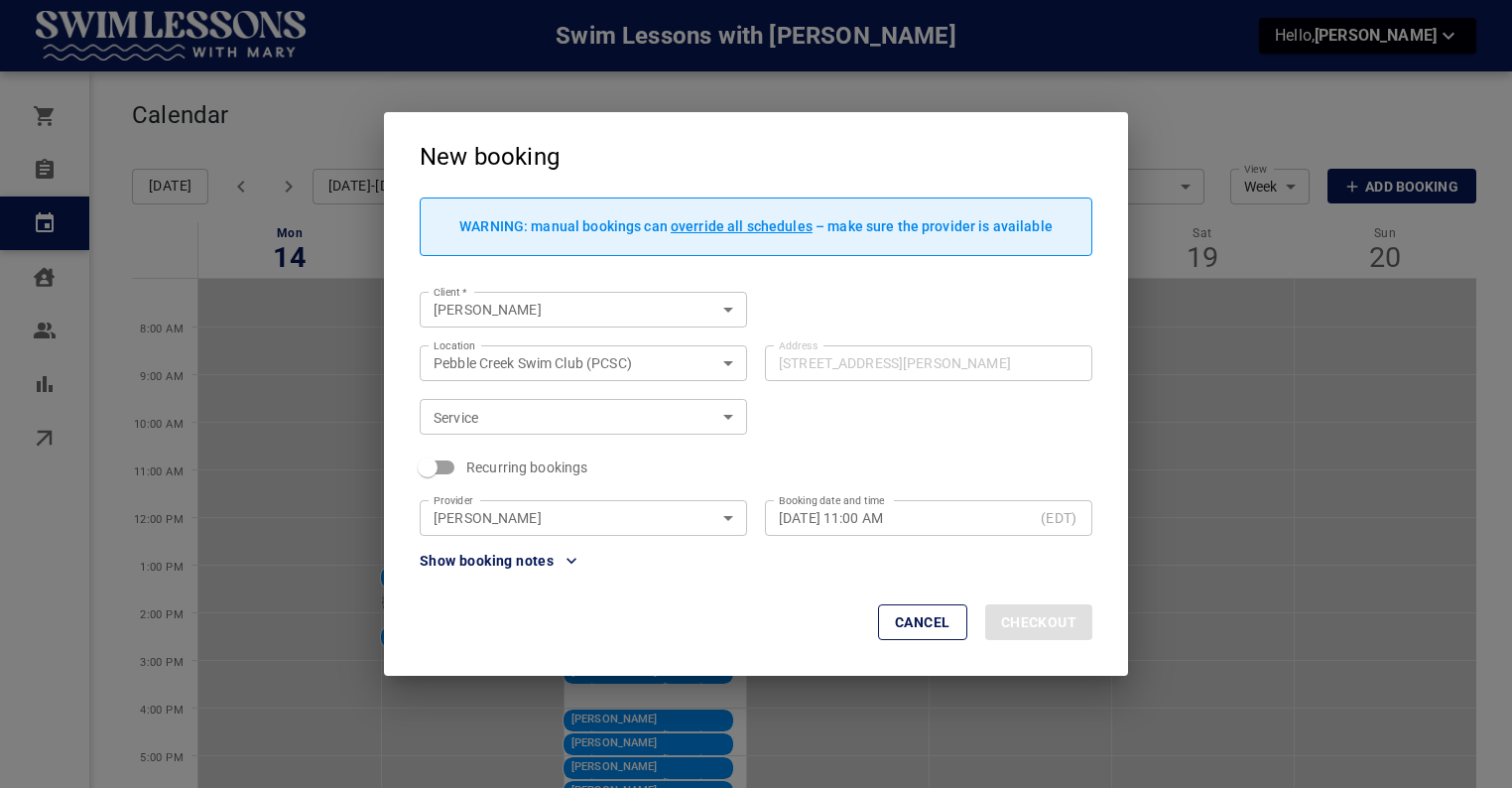 click on "Service ​ Service" at bounding box center (574, 408) 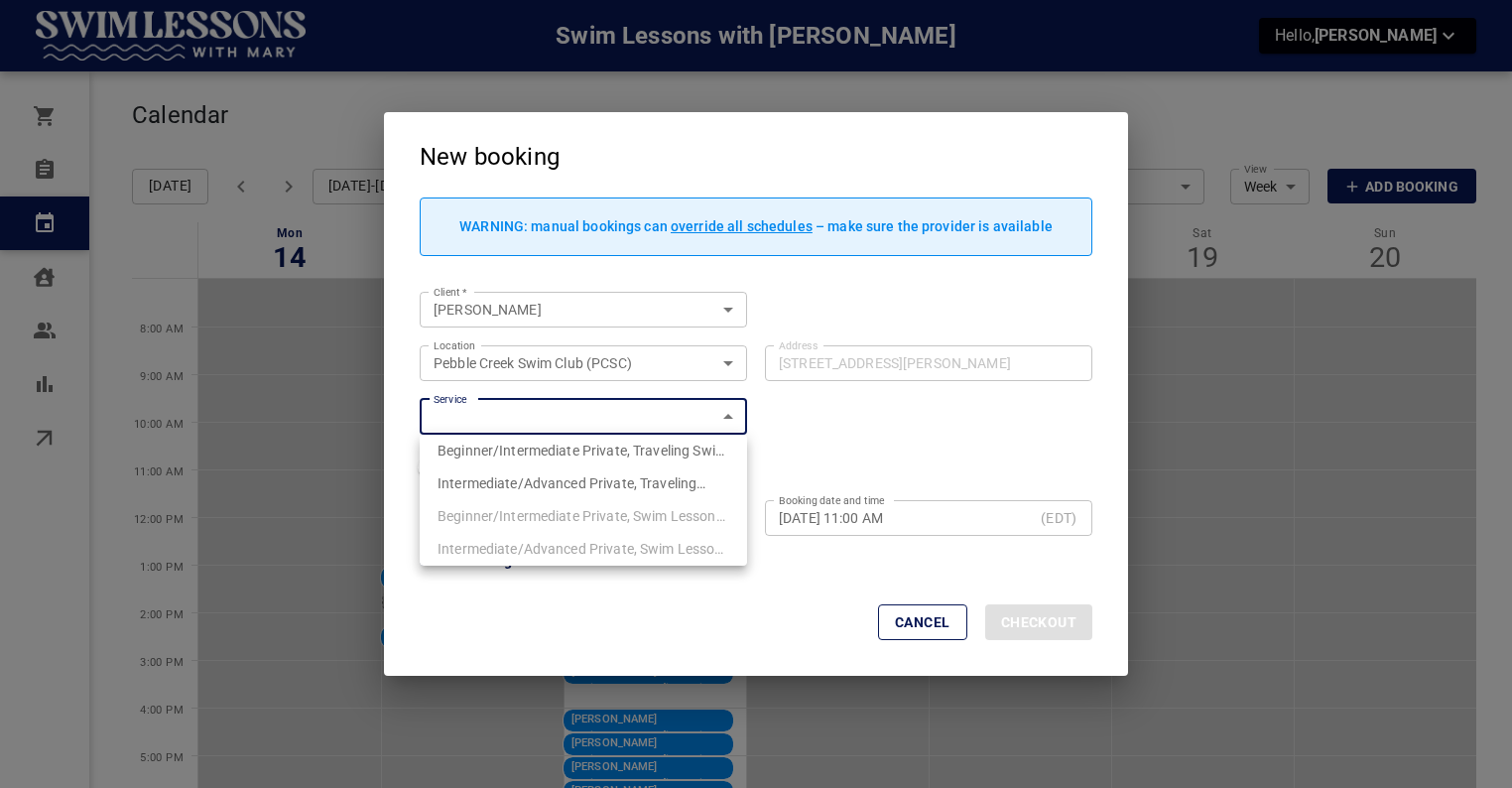 click on "Beginner/Intermediate Private, Traveling Swim Lesson @ Your Pool" at bounding box center (582, 466) 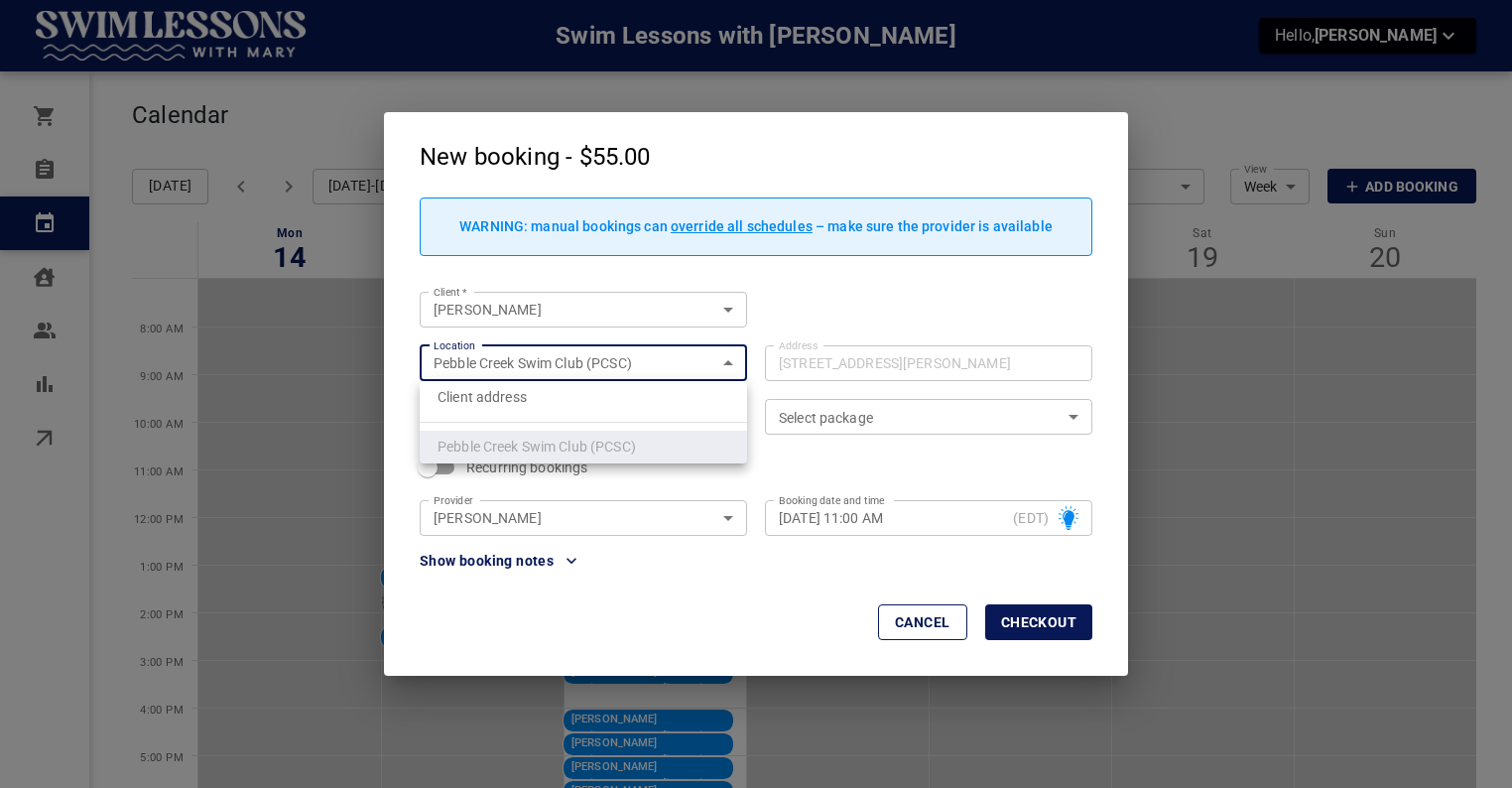 click on "Swim Lessons with [PERSON_NAME] Hello,  [PERSON_NAME] Orders Bookings Calendar Clients Users Reports Online booking Calendar Add Booking [DATE] [DATE]-[DATE] Layout Provider [PERSON_NAME] Provider Coverage area [GEOGRAPHIC_DATA] Swim Club (PCSC) f3406708-3238-4e35-bfeb-f2baecfeaf46 Coverage area View Week Week View Add Booking Mon 14 Tue 15 Wed 16 Thu 17 Fri 18 Sat 19 Sun 20 8:00 AM 9:00 AM 10:00 AM 11:00 AM 12:00 PM 1:00 PM 2:00 PM 3:00 PM 4:00 PM 5:00 PM 6:00 PM   [PERSON_NAME] Beginner/Intermediate Private, Traveling Swim Lesson @ Your Pool 1:00 PM - 1:30 PM [STREET_ADDRESS] 15 mins   [PERSON_NAME] Beginner/Intermediate Private, Traveling Swim Lesson @ Your Pool 2:15 PM - 2:45 PM [STREET_ADDRESS][PERSON_NAME][PERSON_NAME]   [MEDICAL_DATA][PERSON_NAME] Beginner/Intermediate Private, Swim Lesson @ PCSC 9:00 AM - 9:30 AM [STREET_ADDRESS][PERSON_NAME][PERSON_NAME]   [MEDICAL_DATA][PERSON_NAME] Beginner/Intermediate Private, Swim Lesson @ PCSC 9:30 AM - 10:00 AM [STREET_ADDRESS][PERSON_NAME][PERSON_NAME]   [PERSON_NAME]" at bounding box center (756, 487) 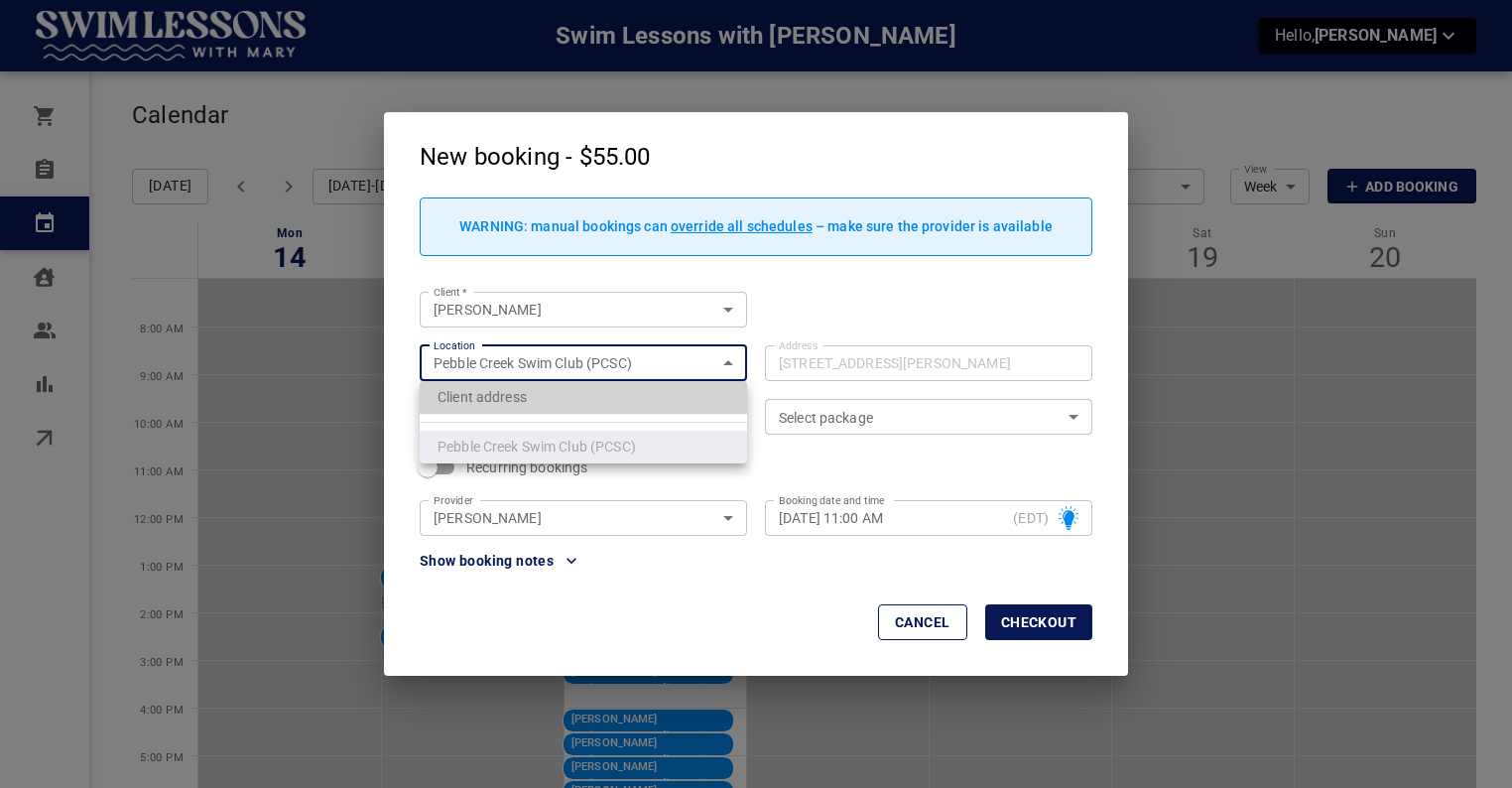 click on "Client address" at bounding box center (583, 397) 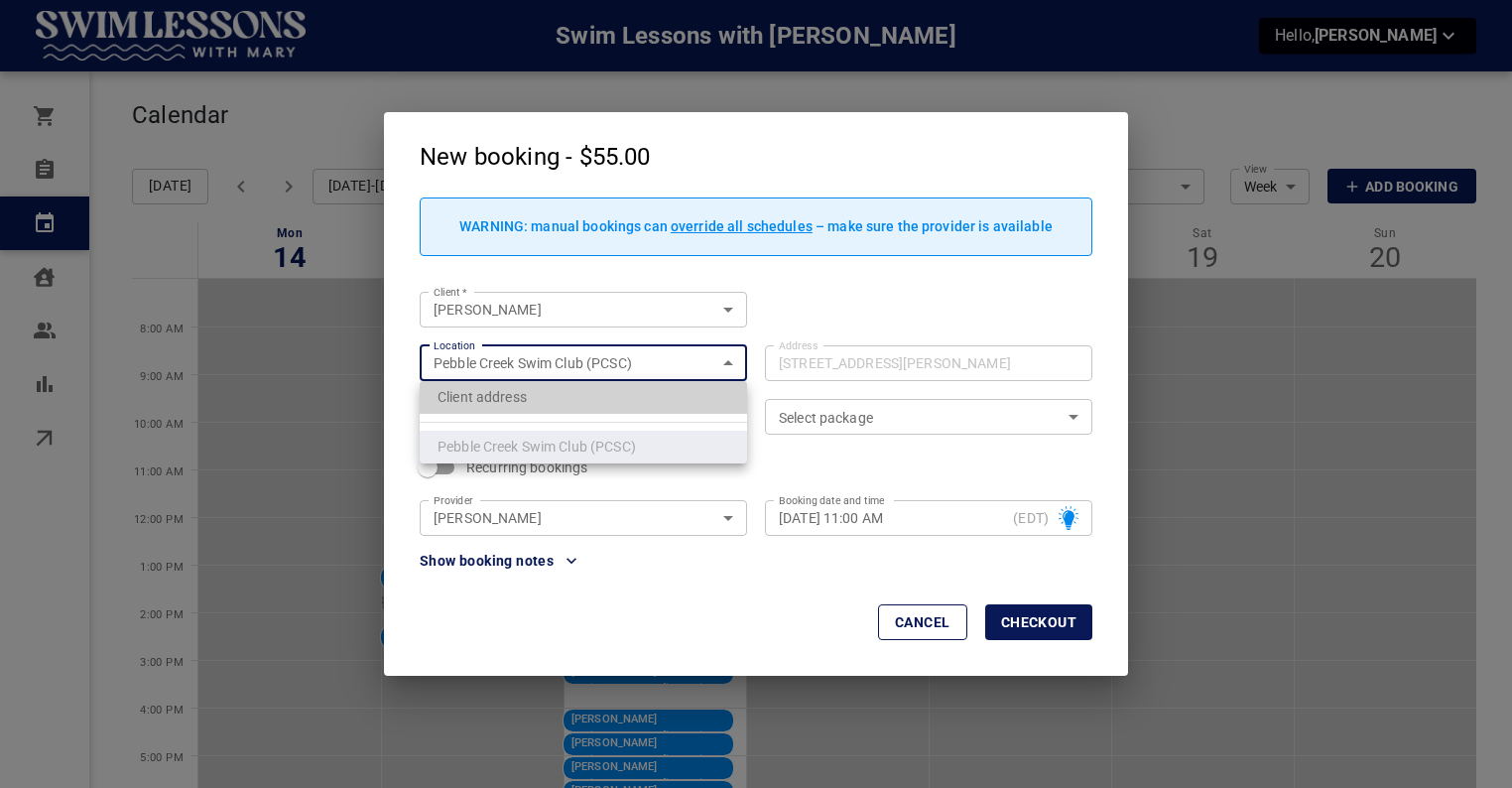 type on "customerLocation" 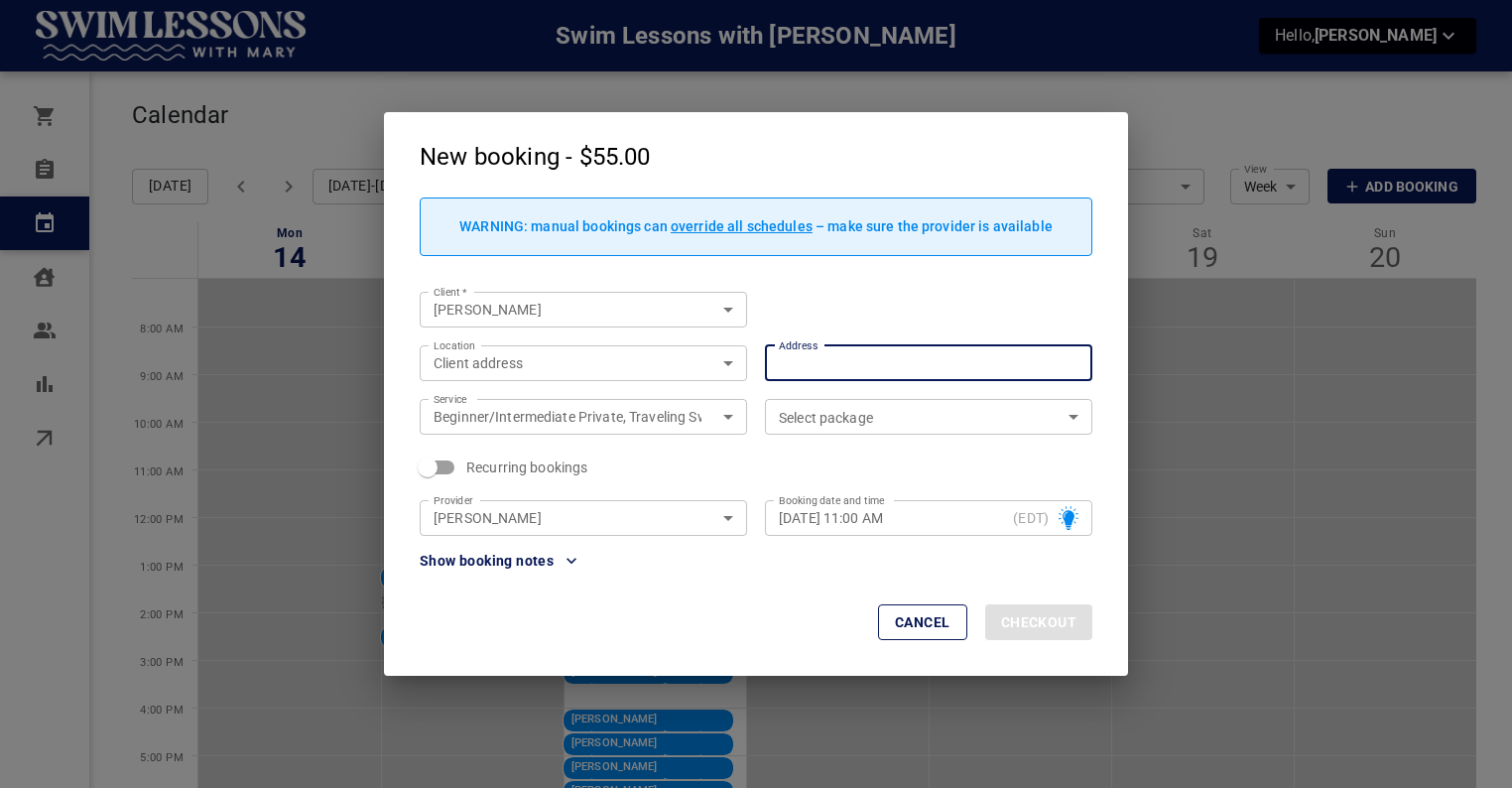 click on "Address Address" at bounding box center (928, 362) 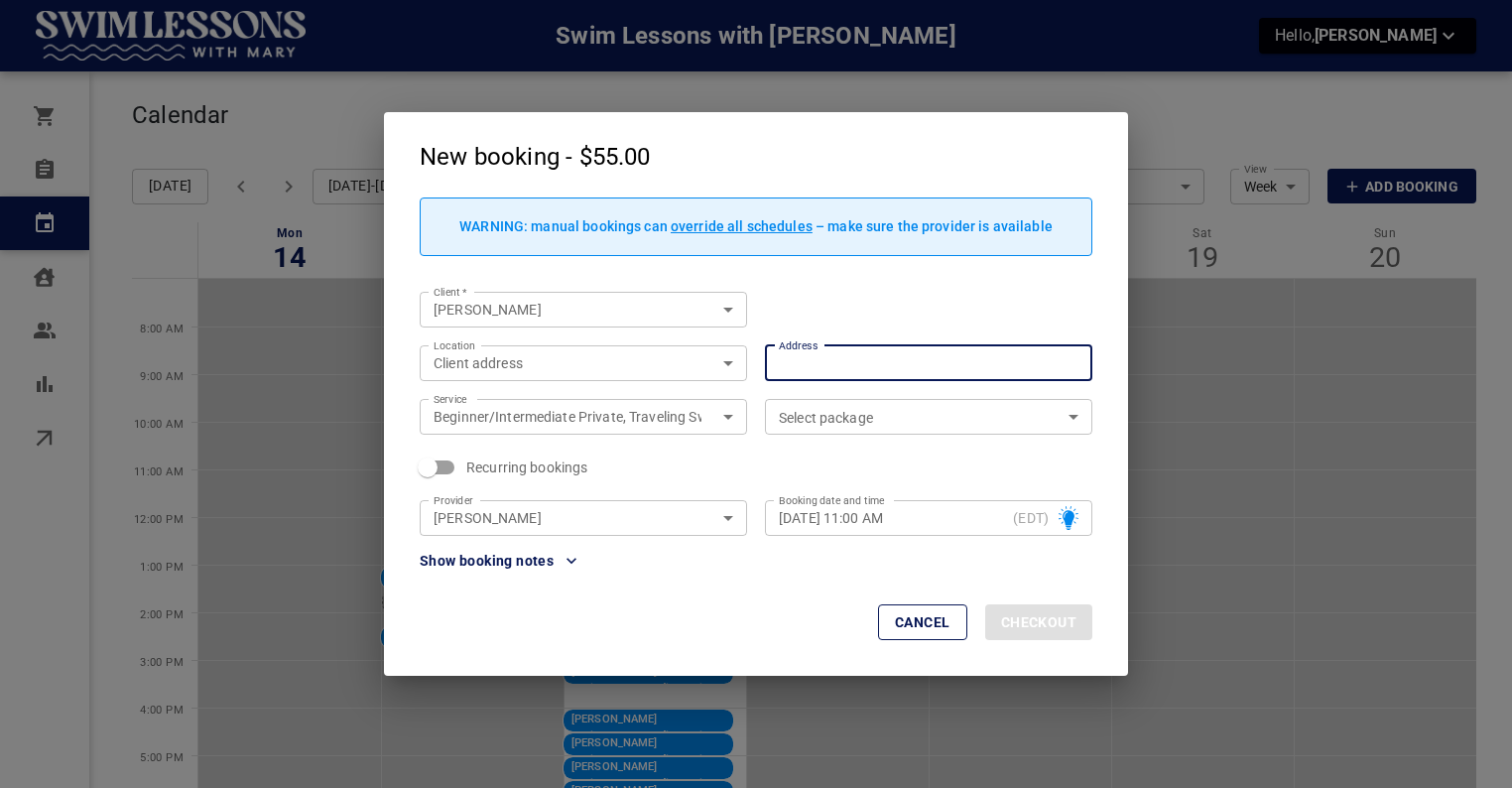 type on "[STREET_ADDRESS]" 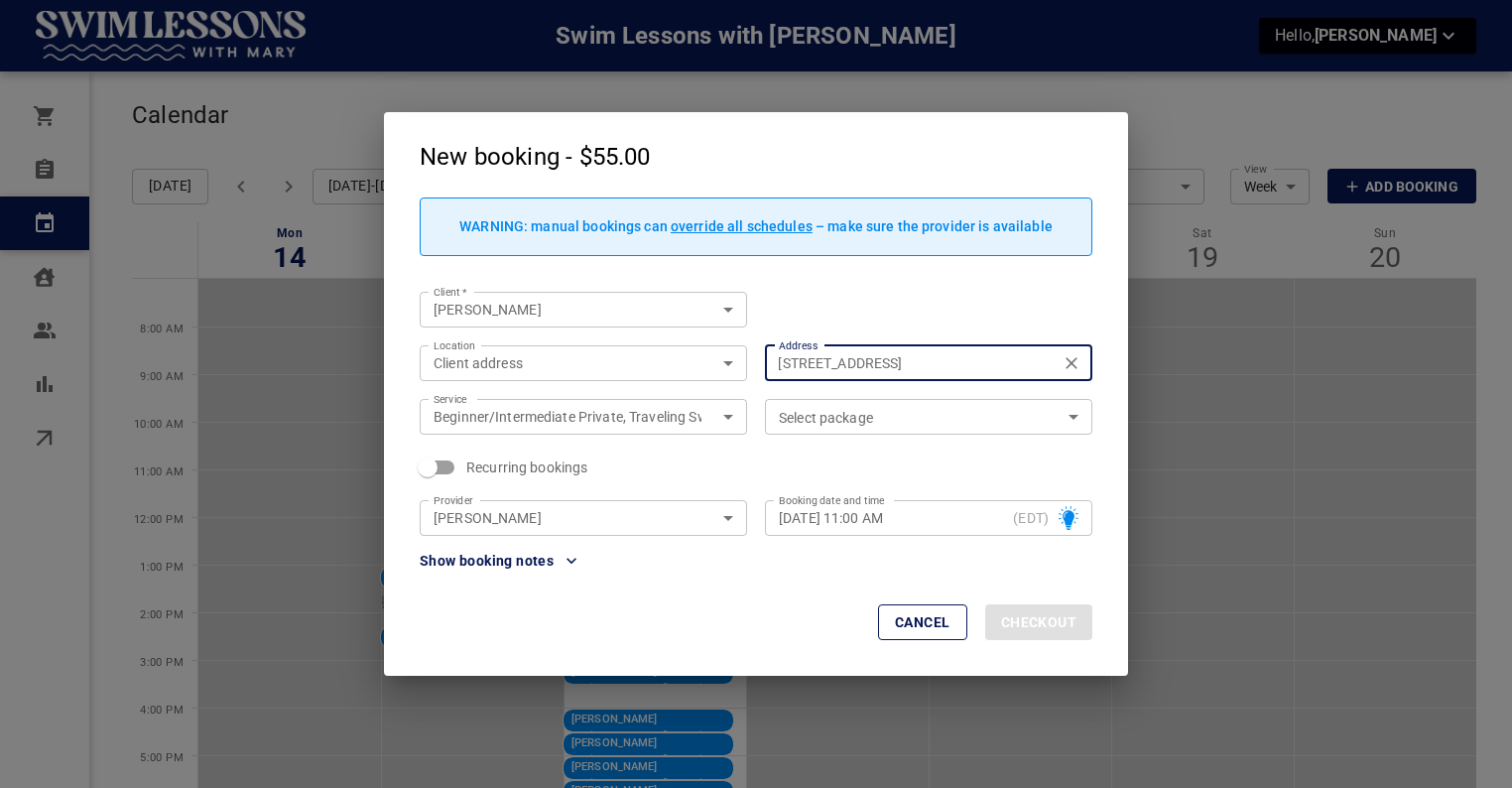 type 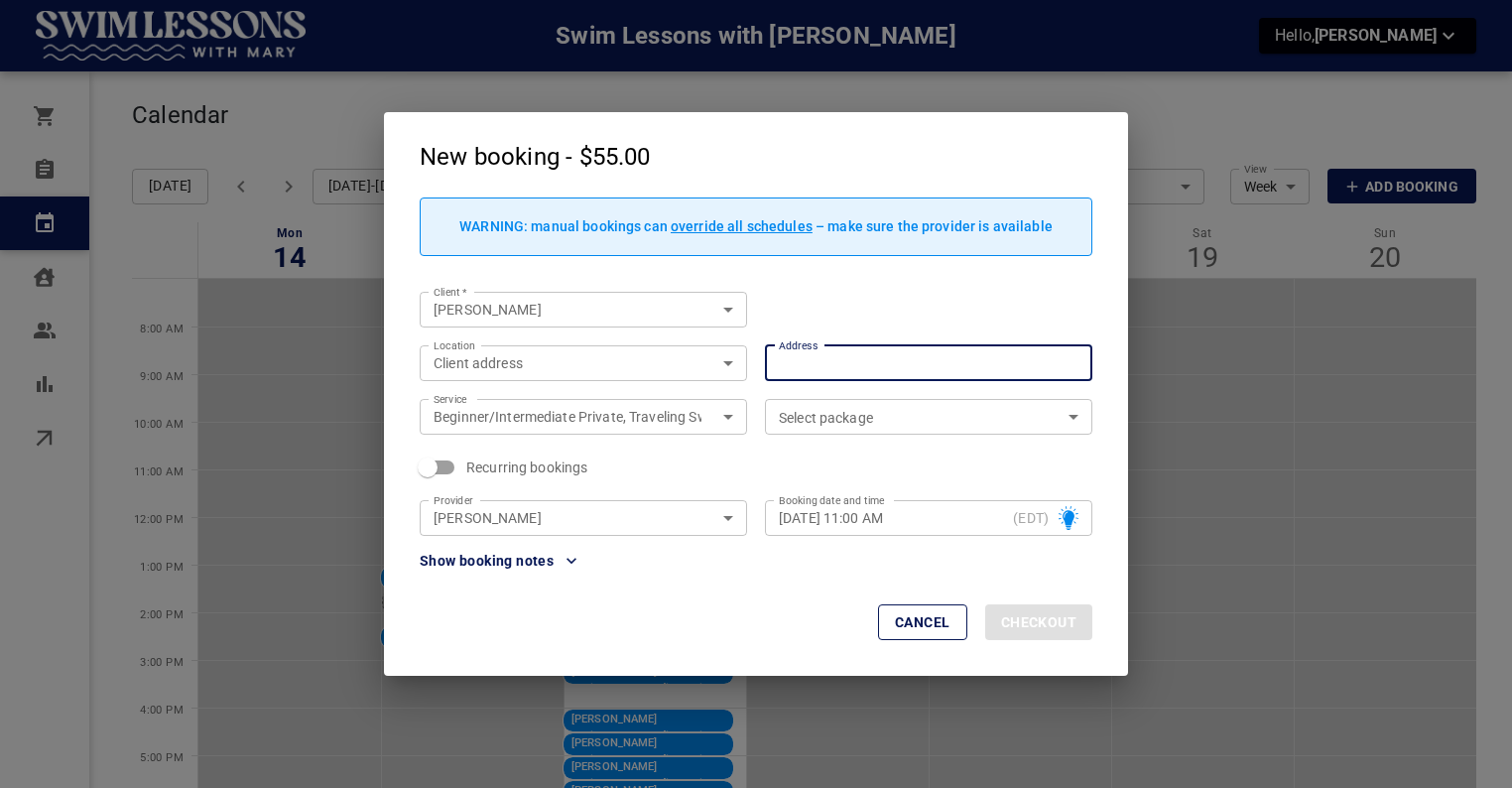 click on "Select package" at bounding box center [929, 417] 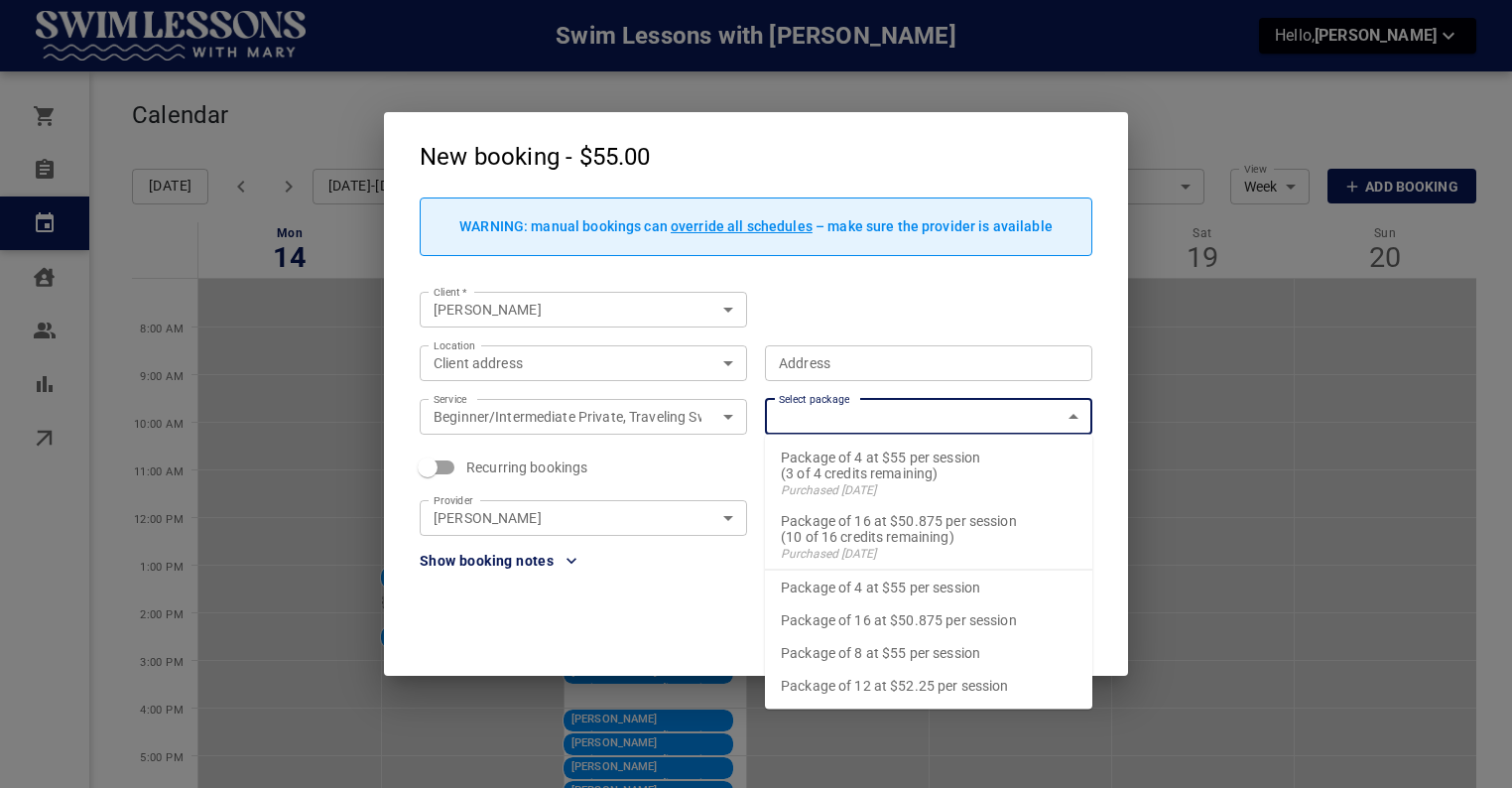 click on "(3 of 4 credits remaining)" at bounding box center [929, 473] 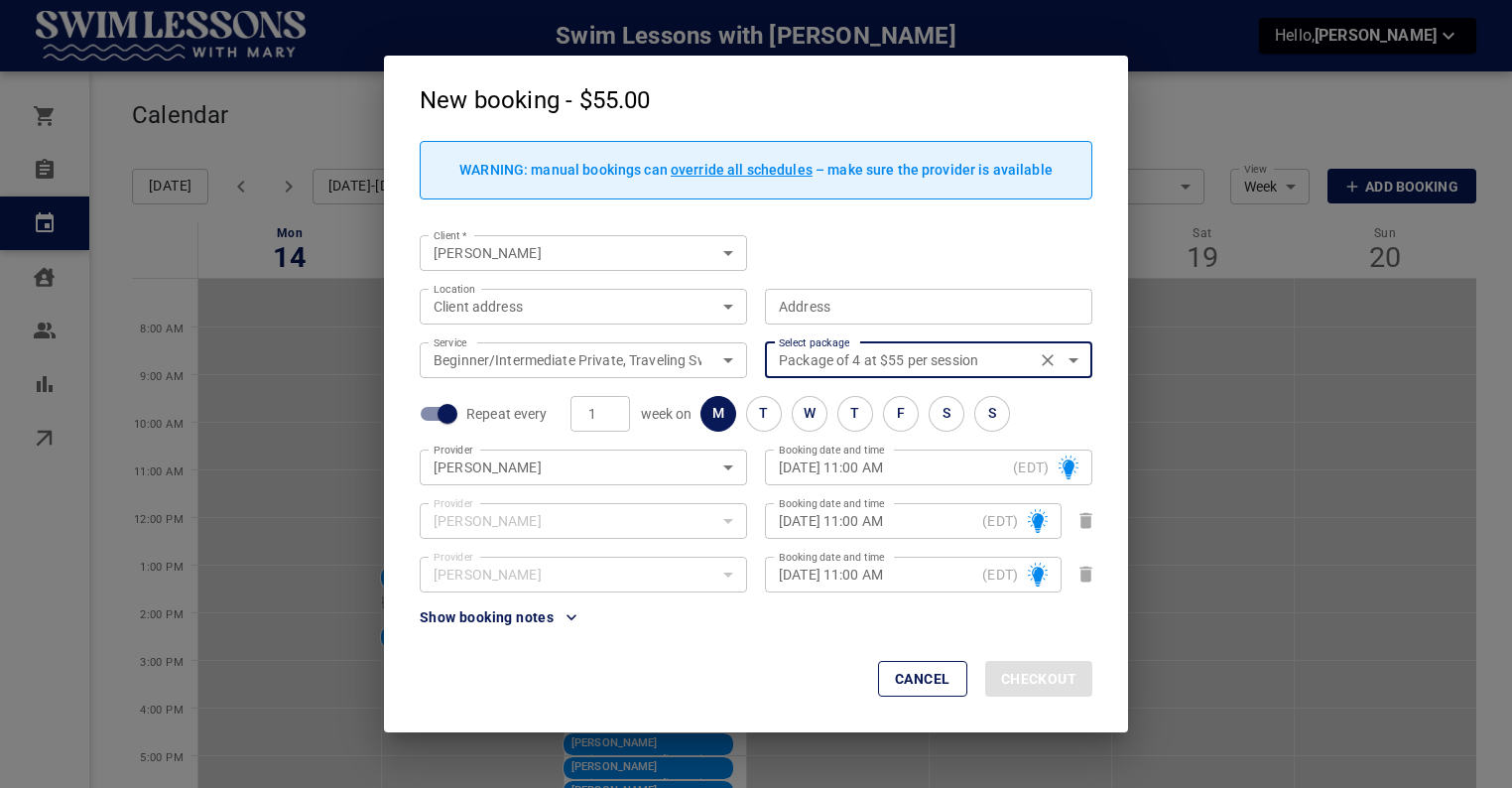 checkbox on "true" 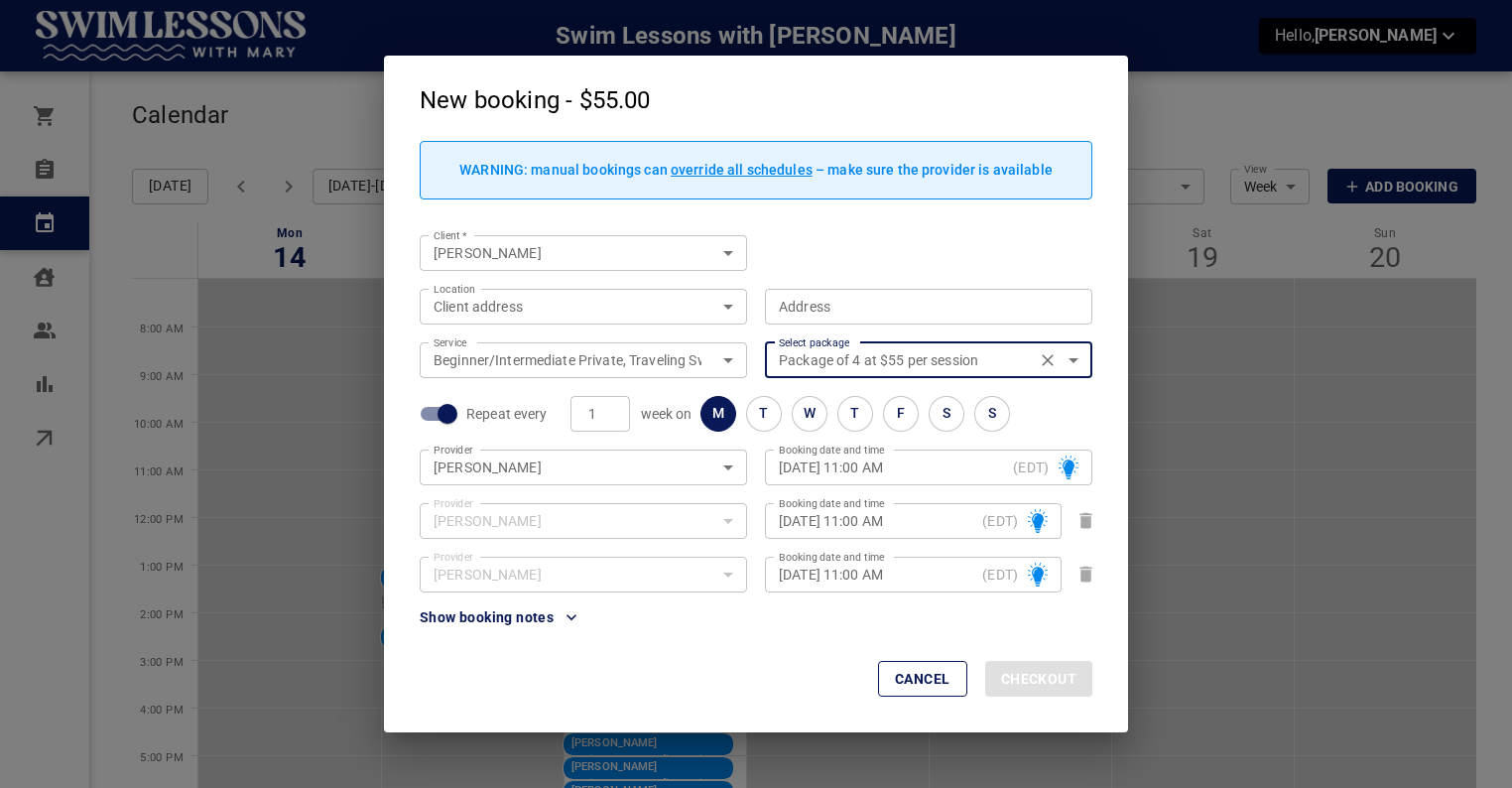 type on "Package of 4 at $55 per session" 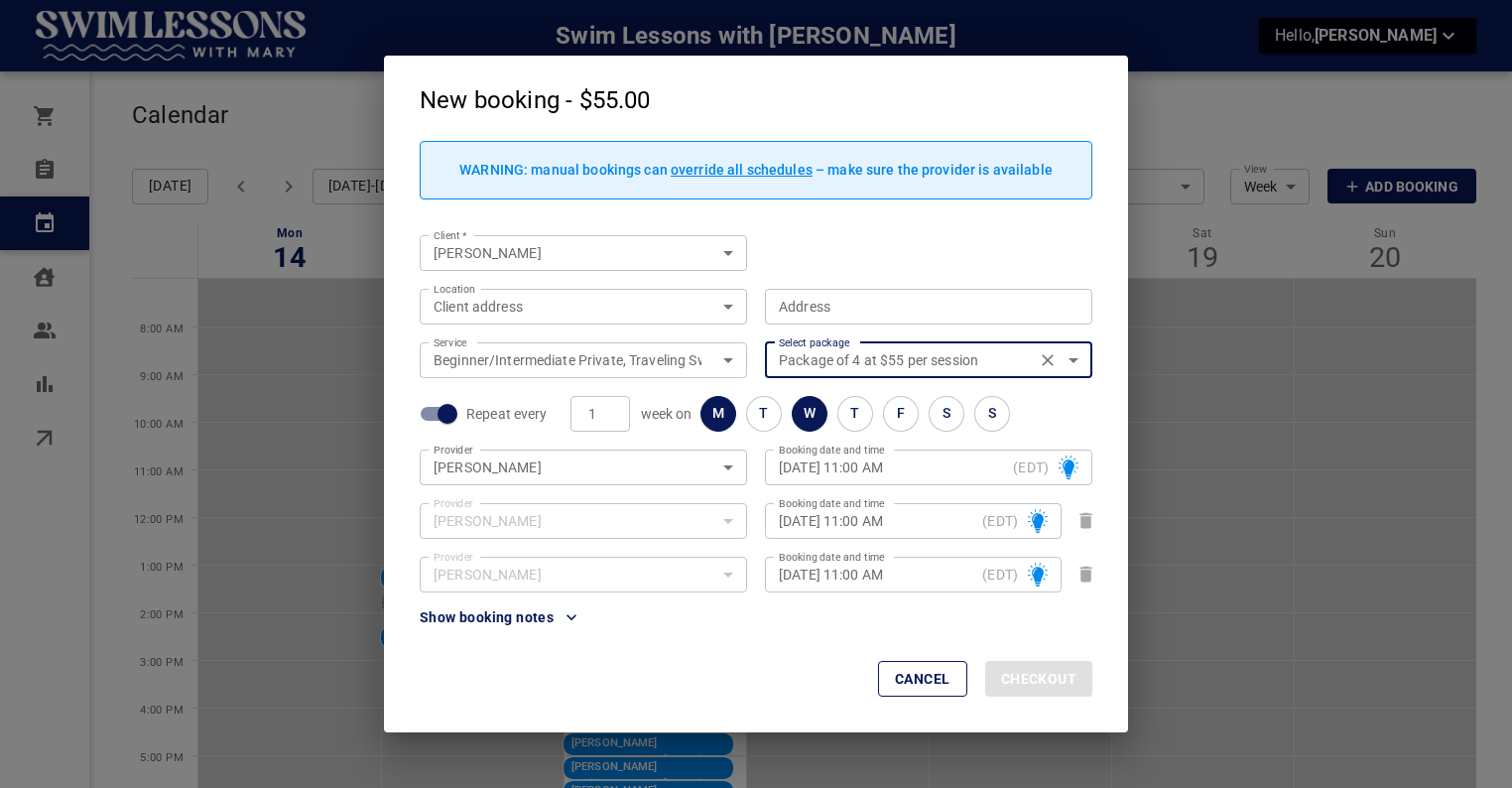 click on "W" at bounding box center (810, 413) 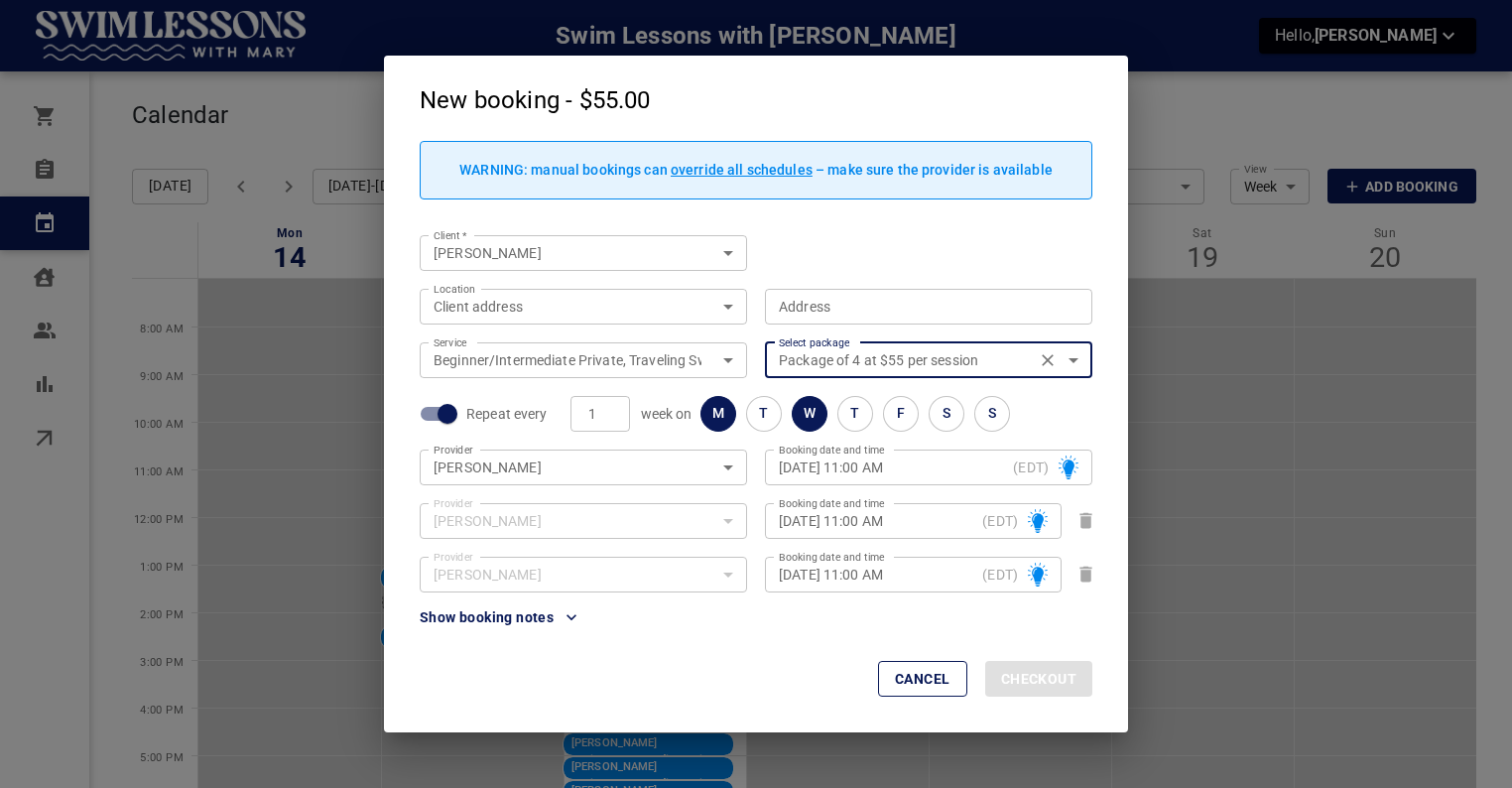 type on "[DATE] 11:00 AM" 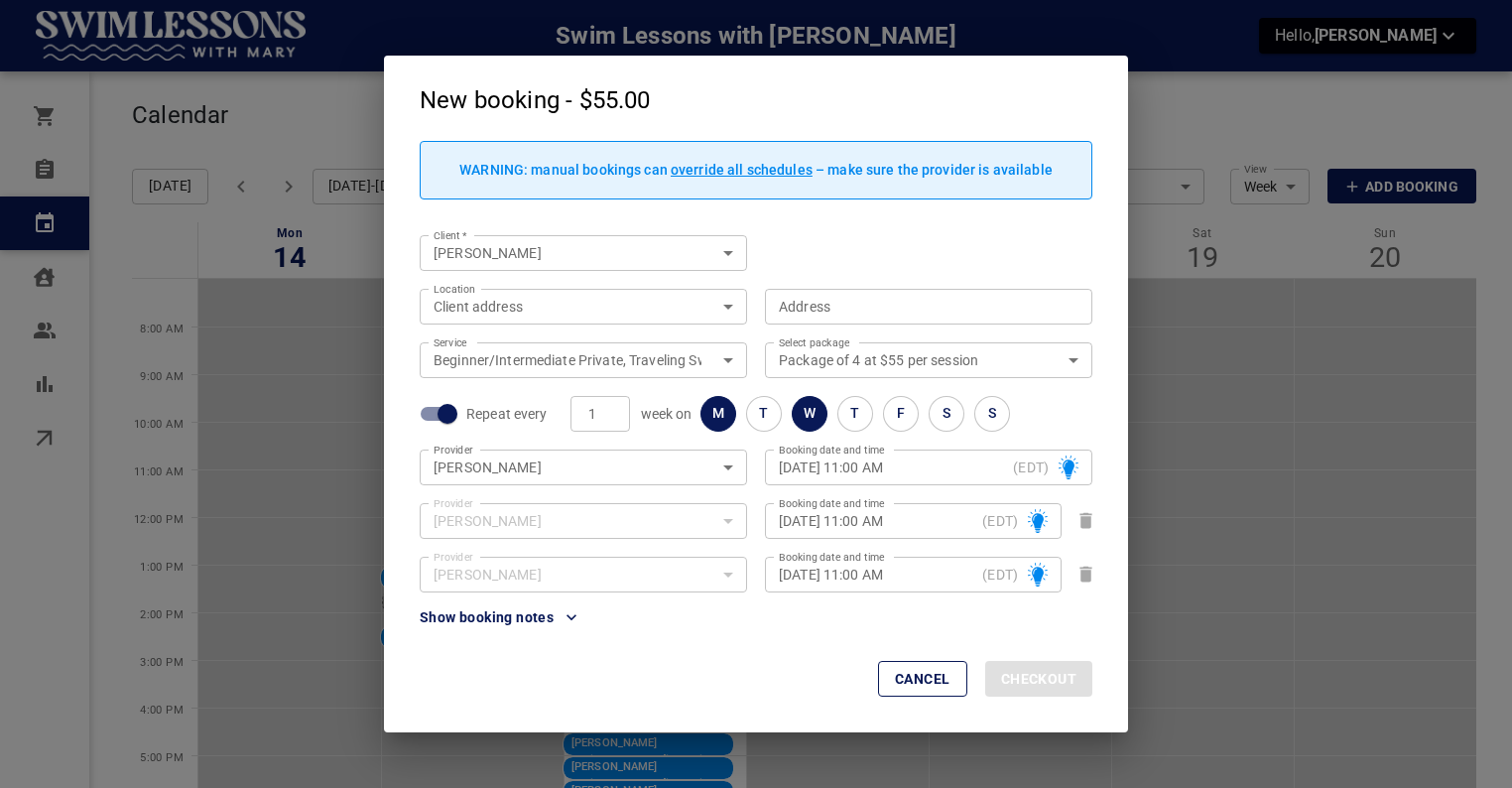click on "[DATE] 11:00 AM (EDT) Booking date and time" at bounding box center (929, 467) 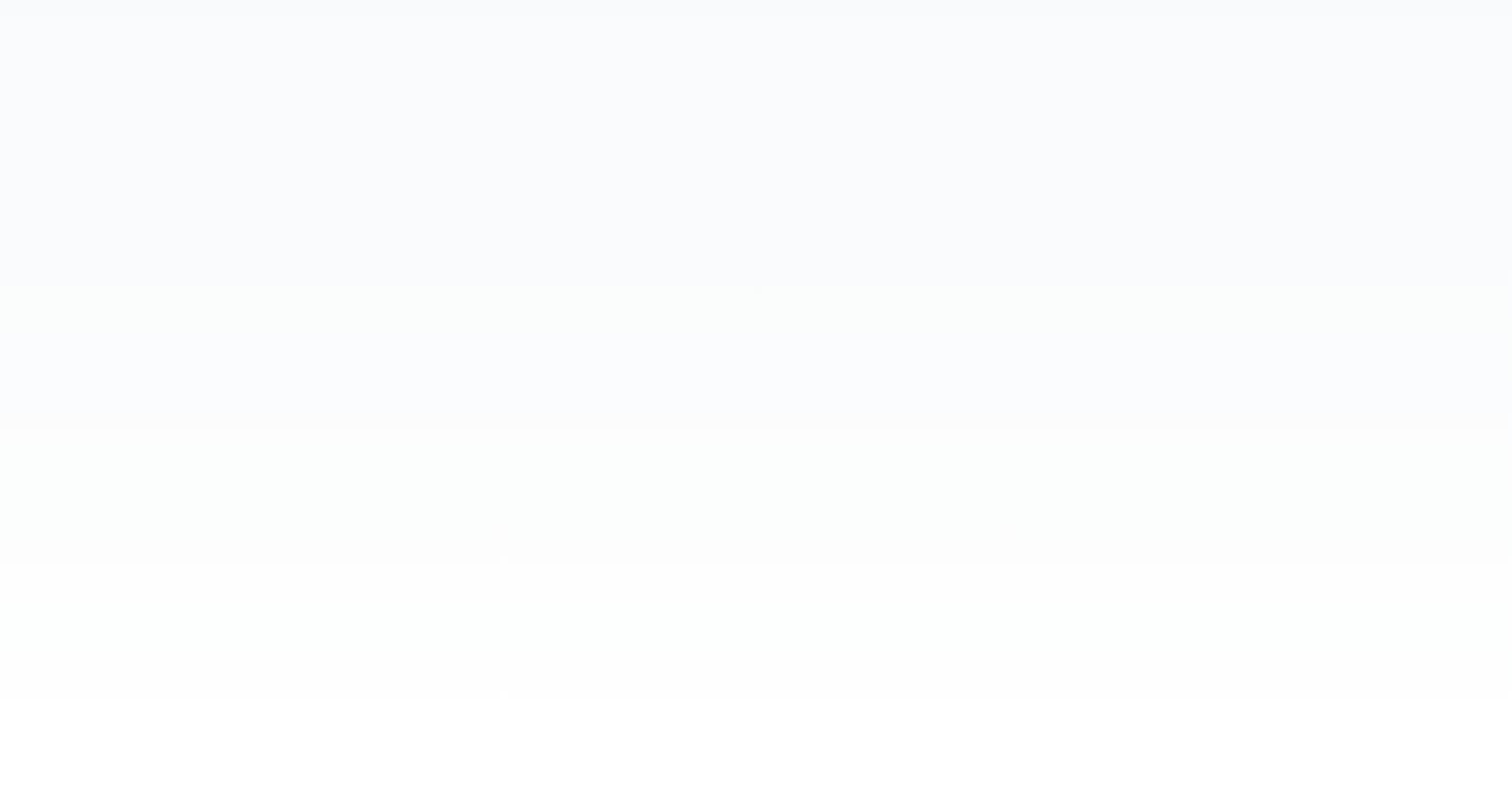 scroll, scrollTop: 0, scrollLeft: 0, axis: both 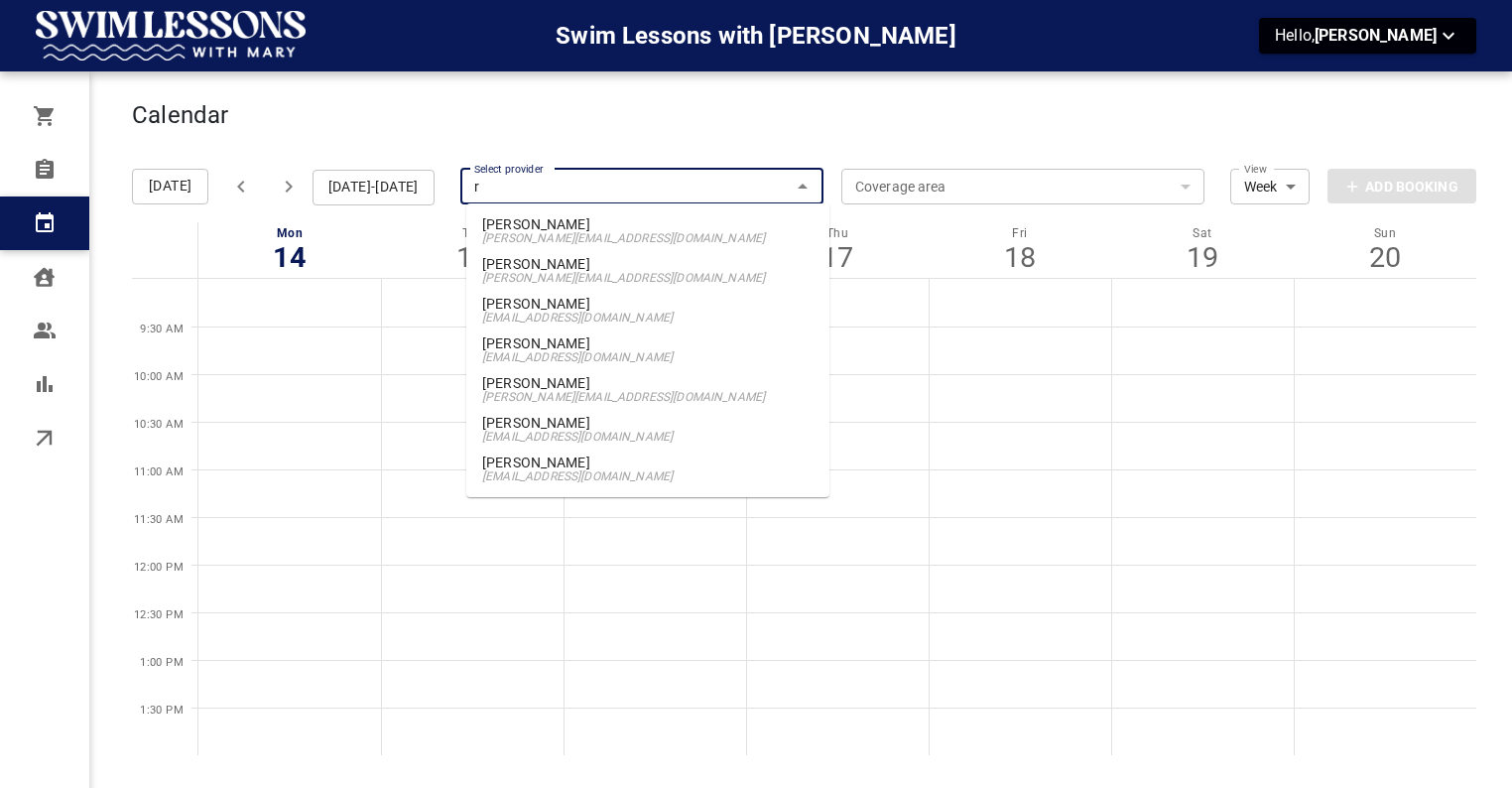 type on "re" 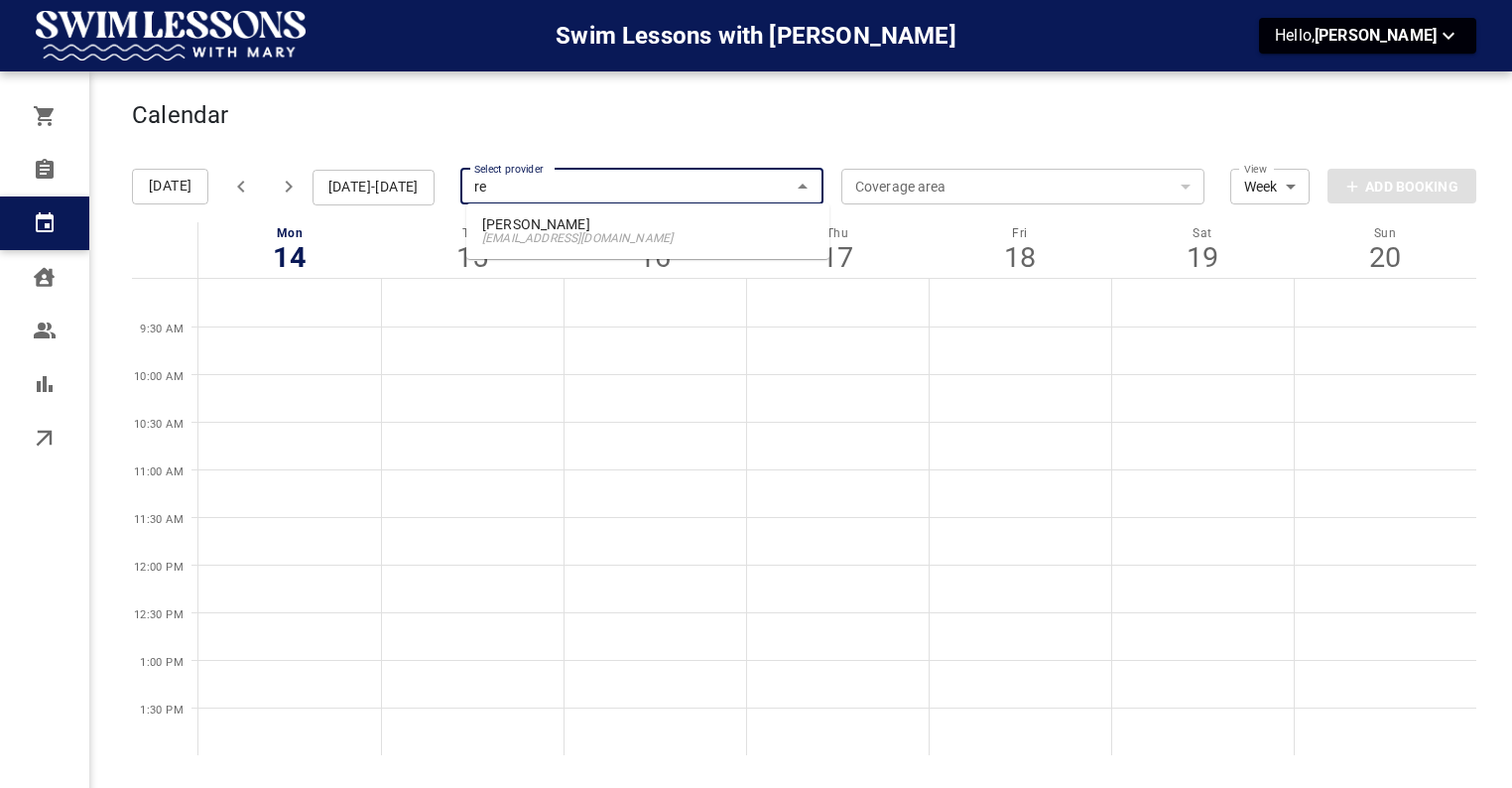 click on "[PERSON_NAME]" at bounding box center (648, 224) 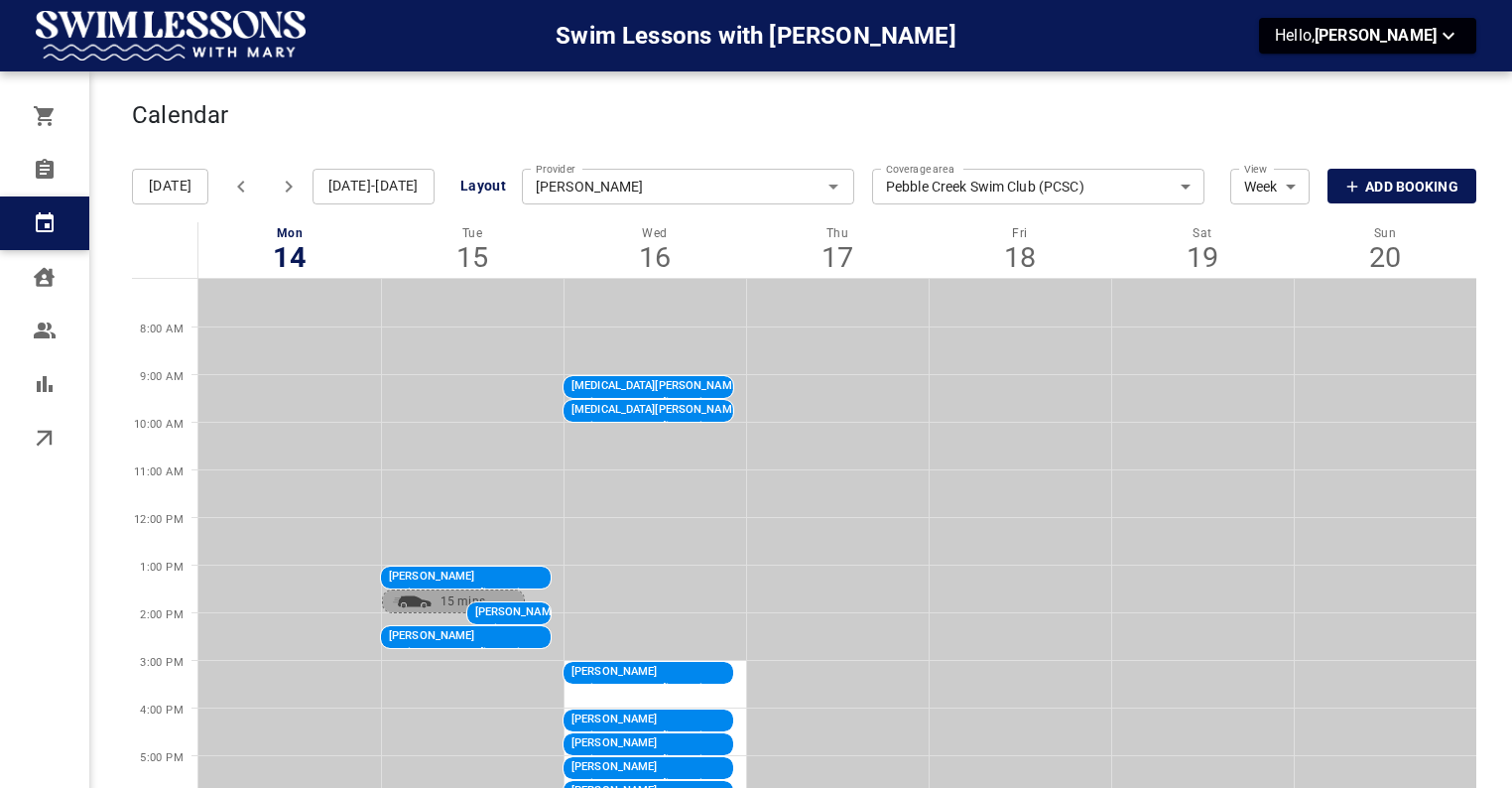 click on "Add Booking" at bounding box center [1411, 187] 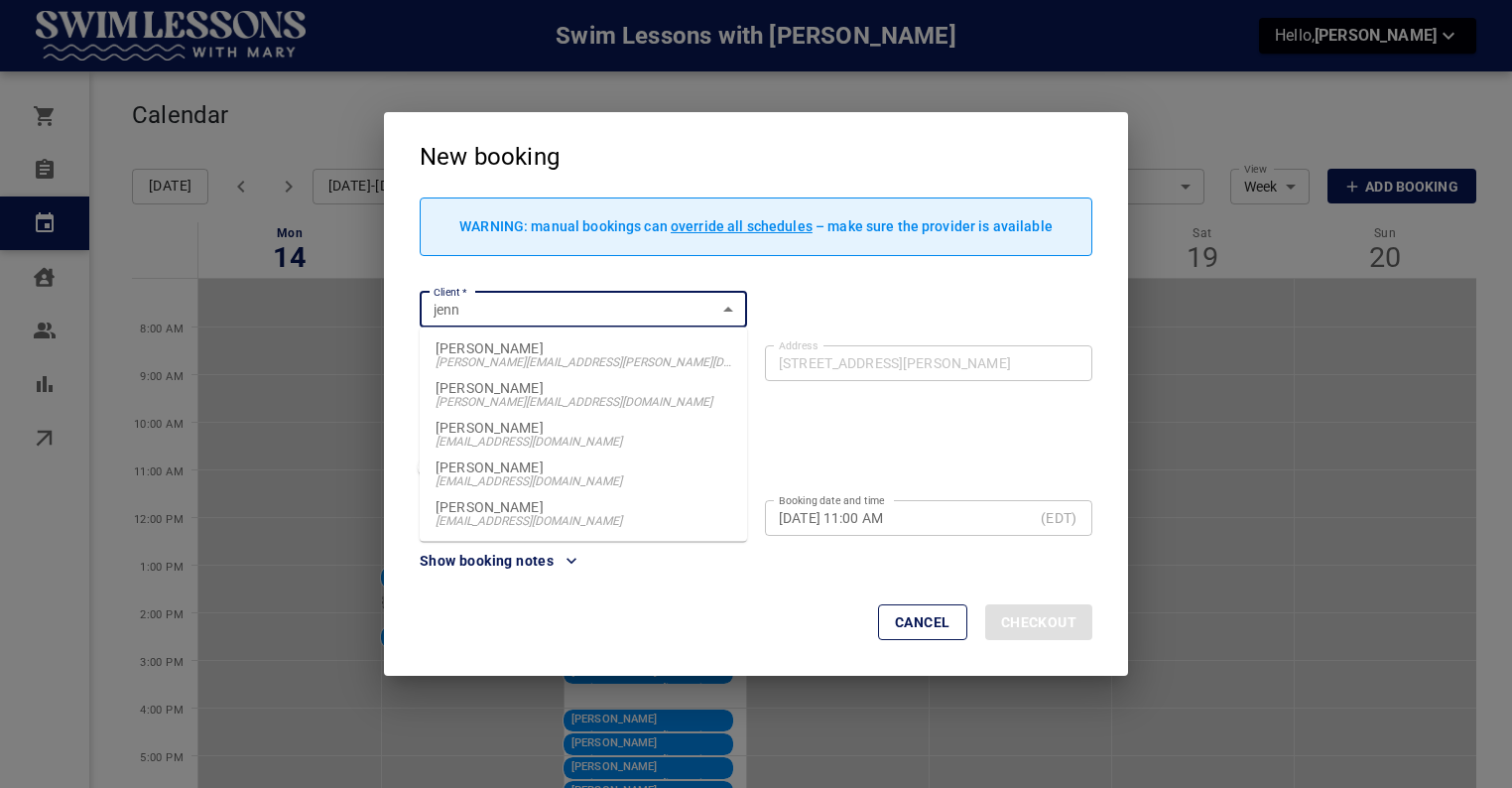 click on "[PERSON_NAME][EMAIL_ADDRESS][PERSON_NAME][DOMAIN_NAME]" at bounding box center [583, 362] 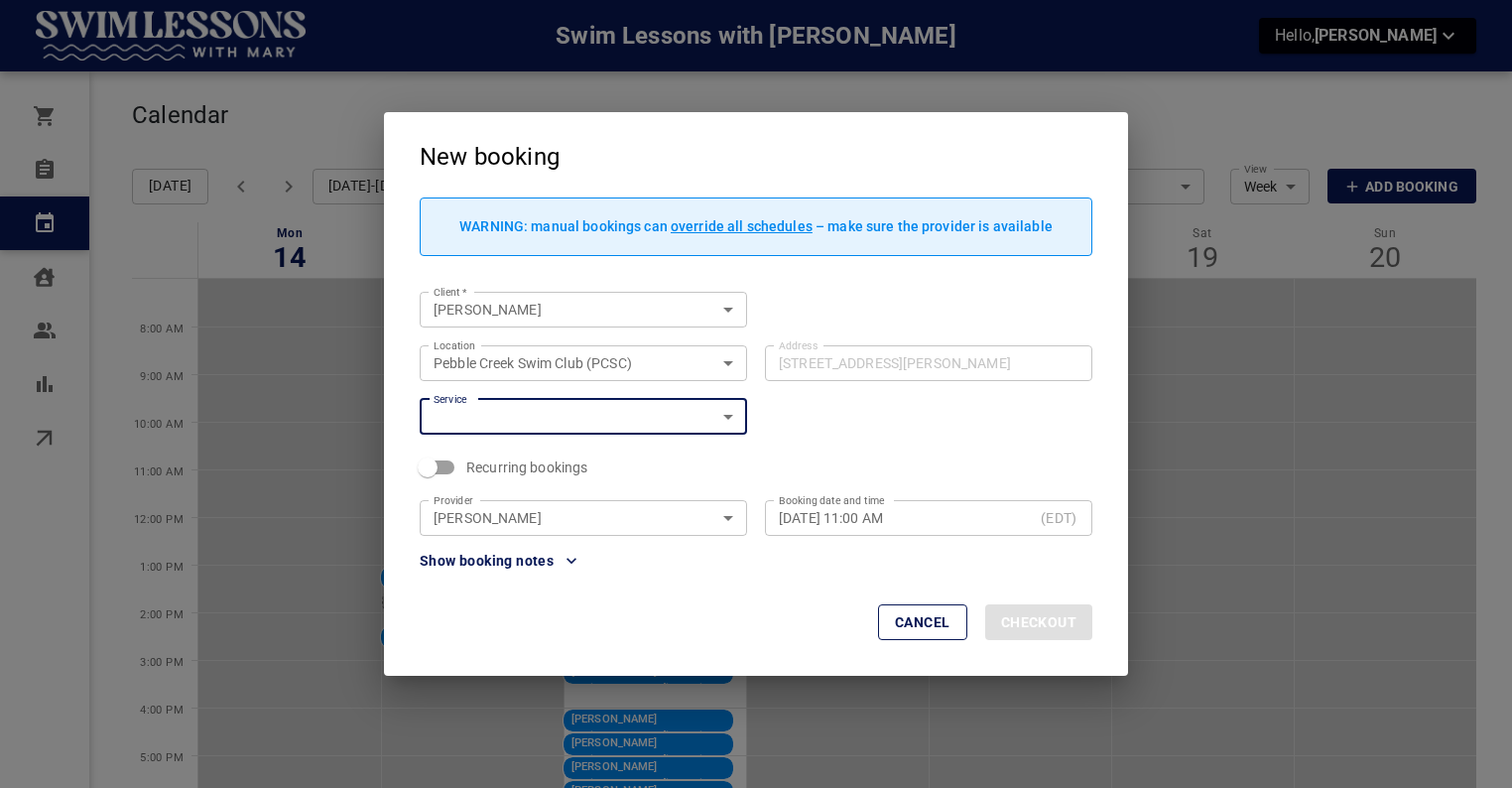 click on "Swim Lessons with [PERSON_NAME] Hello,  [PERSON_NAME] Orders Bookings Calendar Clients Users Reports Online booking Calendar Add Booking [DATE] [DATE]-[DATE] Layout Provider [PERSON_NAME] Provider Coverage area [GEOGRAPHIC_DATA] Swim Club (PCSC) f3406708-3238-4e35-bfeb-f2baecfeaf46 Coverage area View Week Week View Add Booking Mon 14 Tue 15 Wed 16 Thu 17 Fri 18 Sat 19 Sun 20 8:00 AM 9:00 AM 10:00 AM 11:00 AM 12:00 PM 1:00 PM 2:00 PM 3:00 PM 4:00 PM 5:00 PM 6:00 PM   [PERSON_NAME] Beginner/Intermediate Private, Traveling Swim Lesson @ Your Pool 1:00 PM - 1:30 PM [STREET_ADDRESS] 15 mins   [PERSON_NAME] Beginner/Intermediate Private, Traveling Swim Lesson @ Your Pool 2:15 PM - 2:45 PM [STREET_ADDRESS][PERSON_NAME][PERSON_NAME]   [MEDICAL_DATA][PERSON_NAME] Beginner/Intermediate Private, Swim Lesson @ PCSC 9:00 AM - 9:30 AM [STREET_ADDRESS][PERSON_NAME][PERSON_NAME]   [MEDICAL_DATA][PERSON_NAME] Beginner/Intermediate Private, Swim Lesson @ PCSC 9:30 AM - 10:00 AM [STREET_ADDRESS][PERSON_NAME][PERSON_NAME]   [PERSON_NAME]" at bounding box center [756, 487] 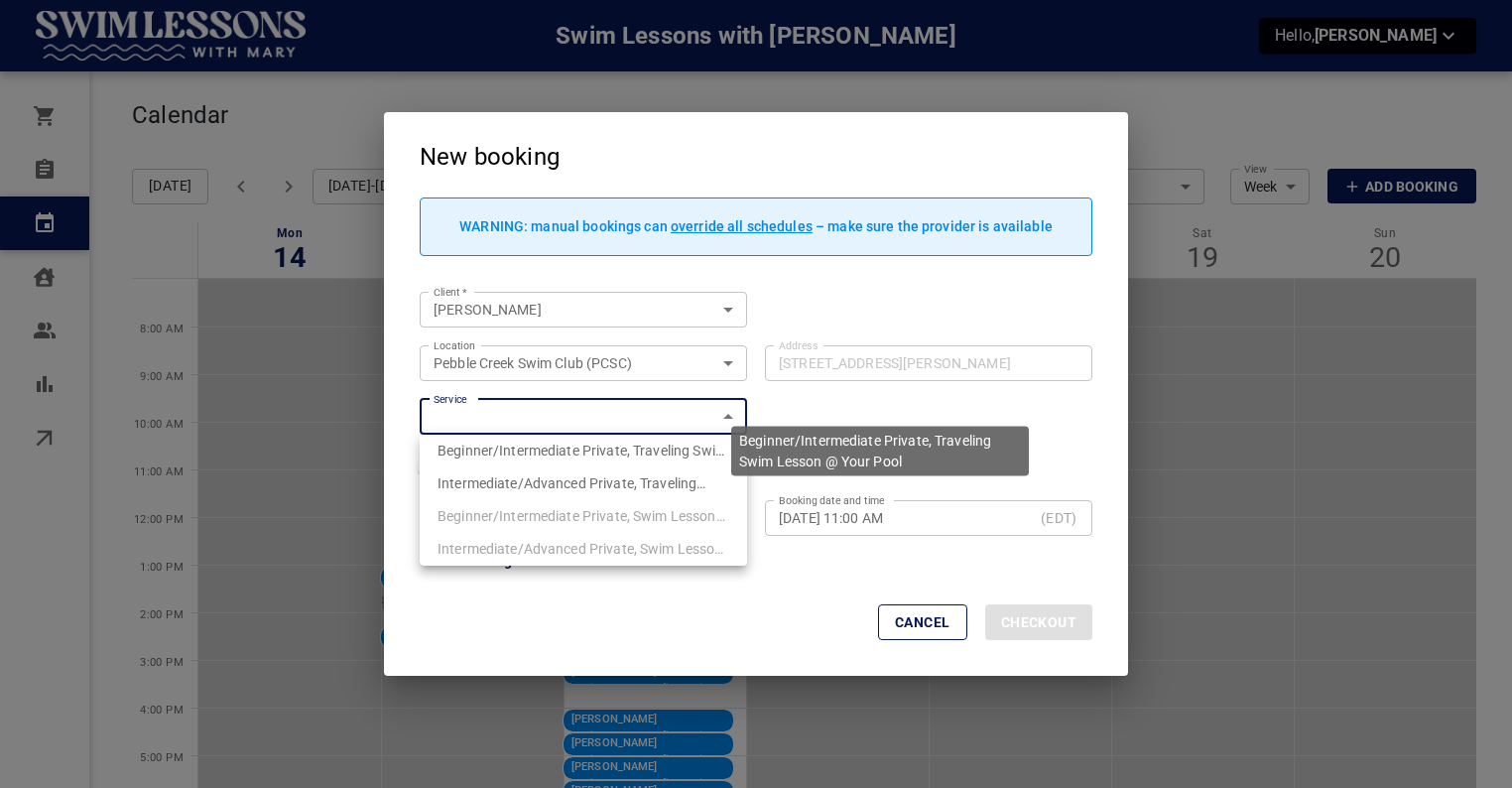 click on "Beginner/Intermediate Private, Traveling Swim Lesson @ Your Pool" at bounding box center (583, 451) 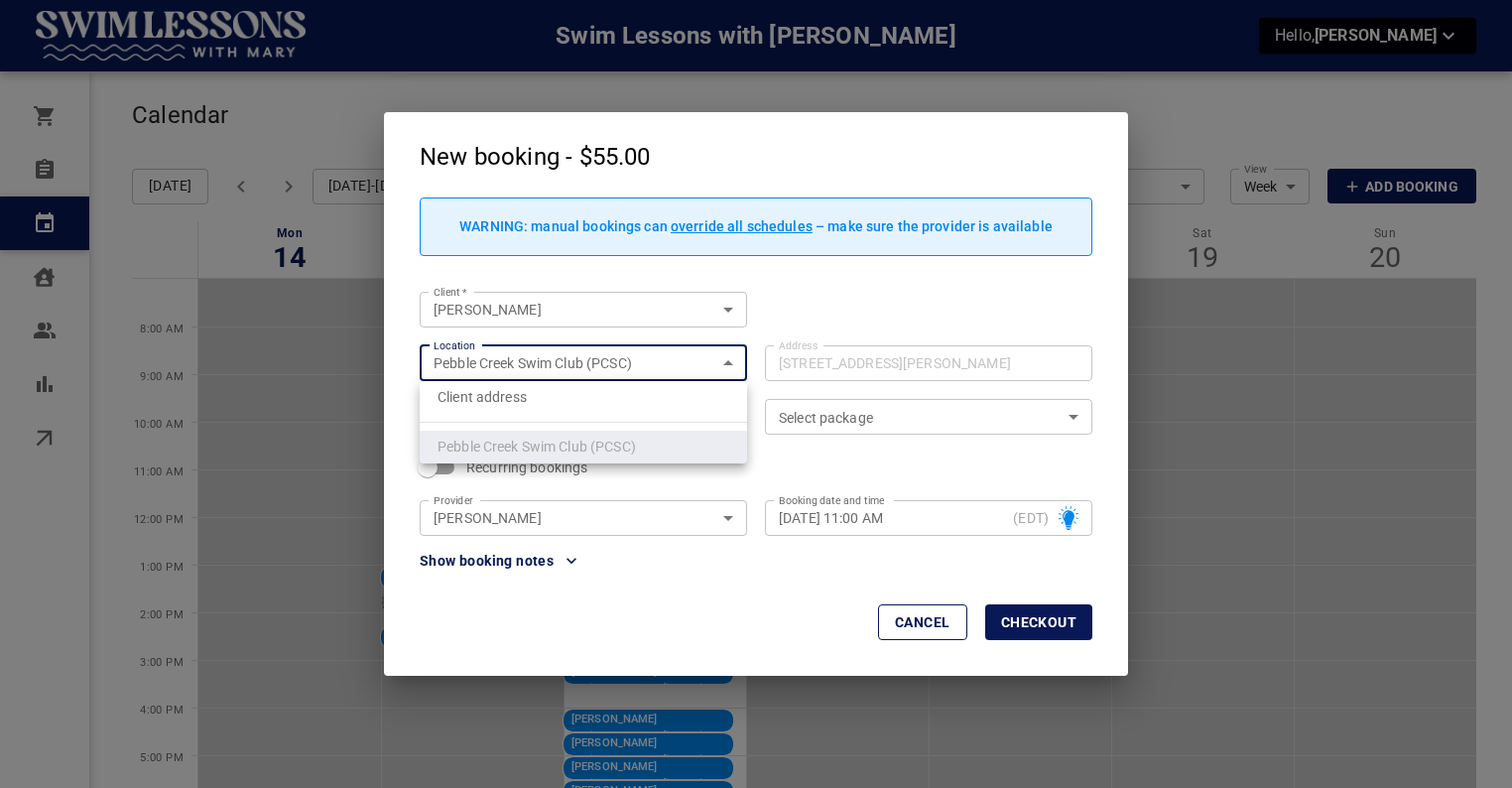click on "Swim Lessons with [PERSON_NAME] Hello,  [PERSON_NAME] Orders Bookings Calendar Clients Users Reports Online booking Calendar Add Booking [DATE] [DATE]-[DATE] Layout Provider [PERSON_NAME] Provider Coverage area [GEOGRAPHIC_DATA] Swim Club (PCSC) f3406708-3238-4e35-bfeb-f2baecfeaf46 Coverage area View Week Week View Add Booking Mon 14 Tue 15 Wed 16 Thu 17 Fri 18 Sat 19 Sun 20 8:00 AM 9:00 AM 10:00 AM 11:00 AM 12:00 PM 1:00 PM 2:00 PM 3:00 PM 4:00 PM 5:00 PM 6:00 PM   [PERSON_NAME] Beginner/Intermediate Private, Traveling Swim Lesson @ Your Pool 1:00 PM - 1:30 PM [STREET_ADDRESS] 15 mins   [PERSON_NAME] Beginner/Intermediate Private, Traveling Swim Lesson @ Your Pool 2:15 PM - 2:45 PM [STREET_ADDRESS][PERSON_NAME][PERSON_NAME]   [MEDICAL_DATA][PERSON_NAME] Beginner/Intermediate Private, Swim Lesson @ PCSC 9:00 AM - 9:30 AM [STREET_ADDRESS][PERSON_NAME][PERSON_NAME]   [MEDICAL_DATA][PERSON_NAME] Beginner/Intermediate Private, Swim Lesson @ PCSC 9:30 AM - 10:00 AM [STREET_ADDRESS][PERSON_NAME][PERSON_NAME]   [PERSON_NAME]" at bounding box center (756, 487) 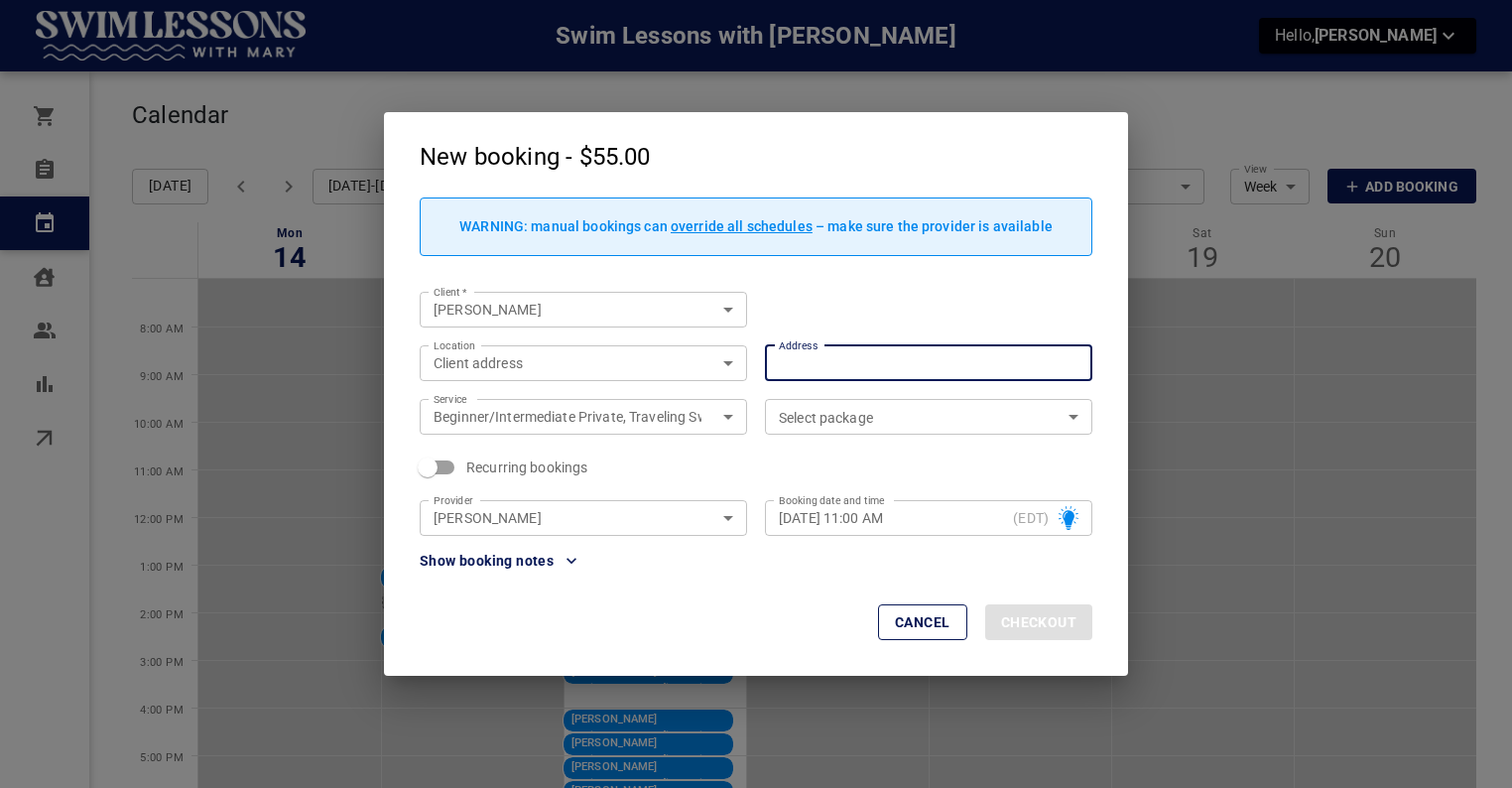 click on "Address Address" at bounding box center (928, 362) 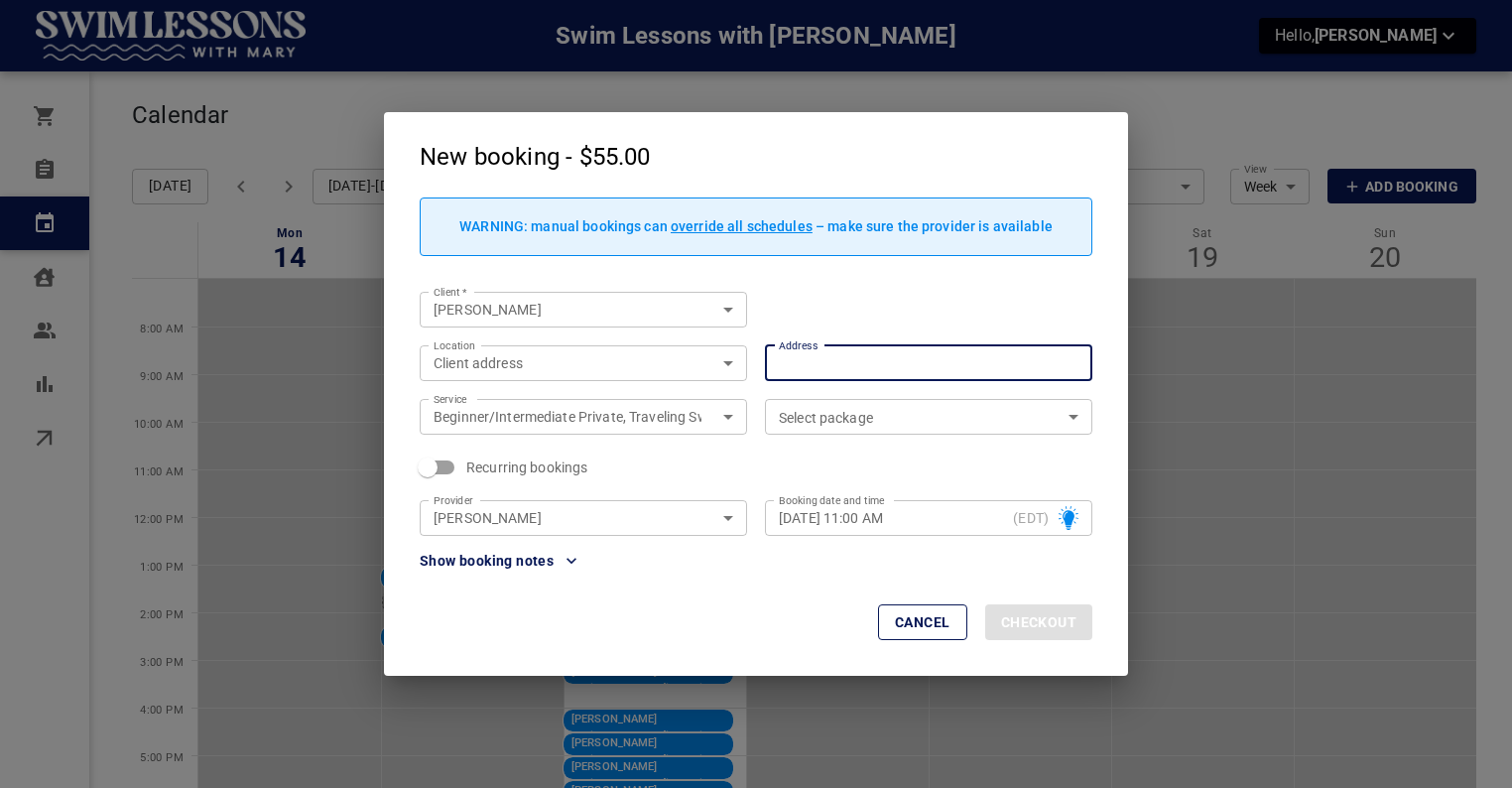 paste on "[STREET_ADDRESS]" 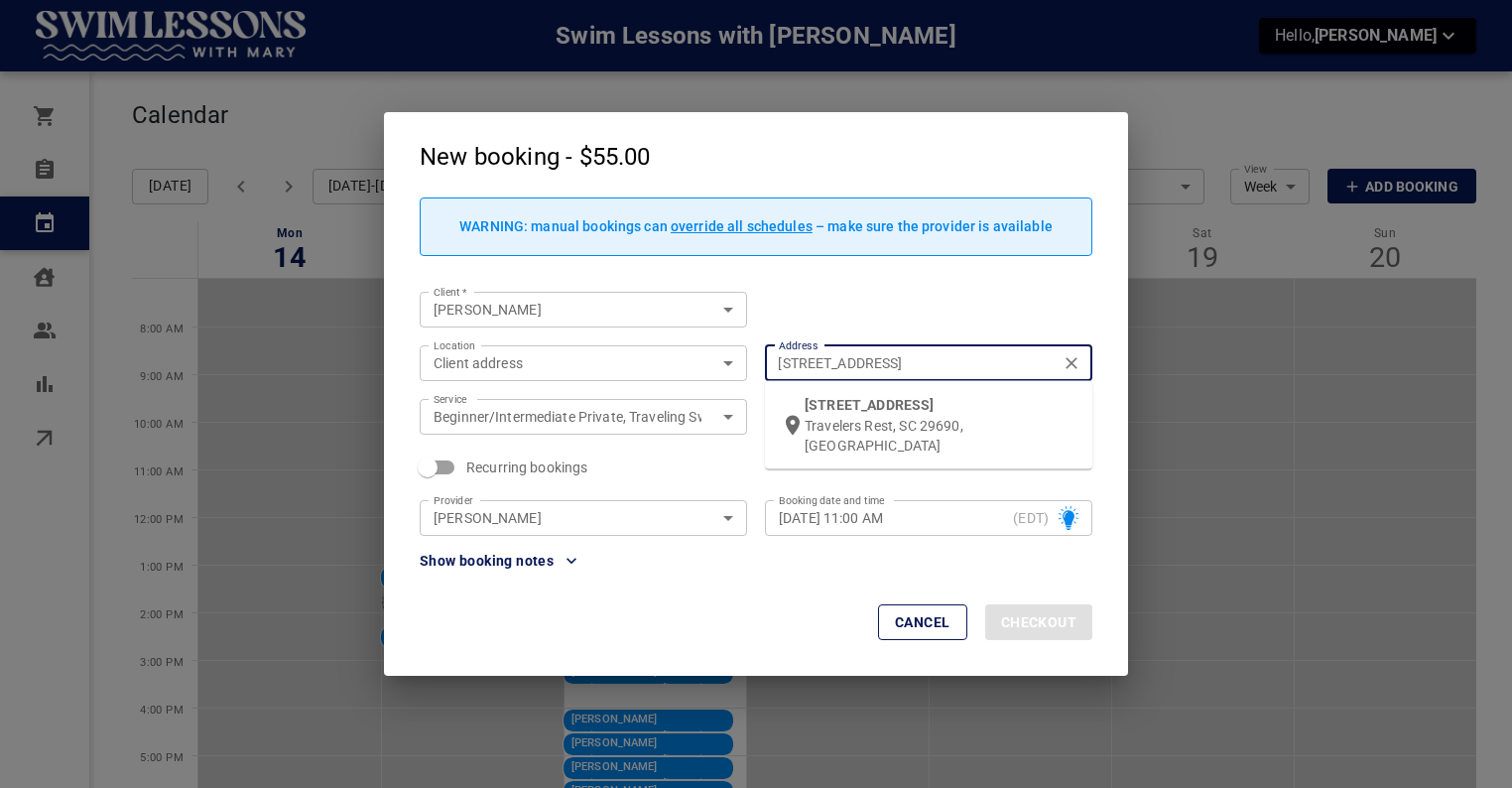 click on "1133 White Horse Rd Ext" at bounding box center (869, 405) 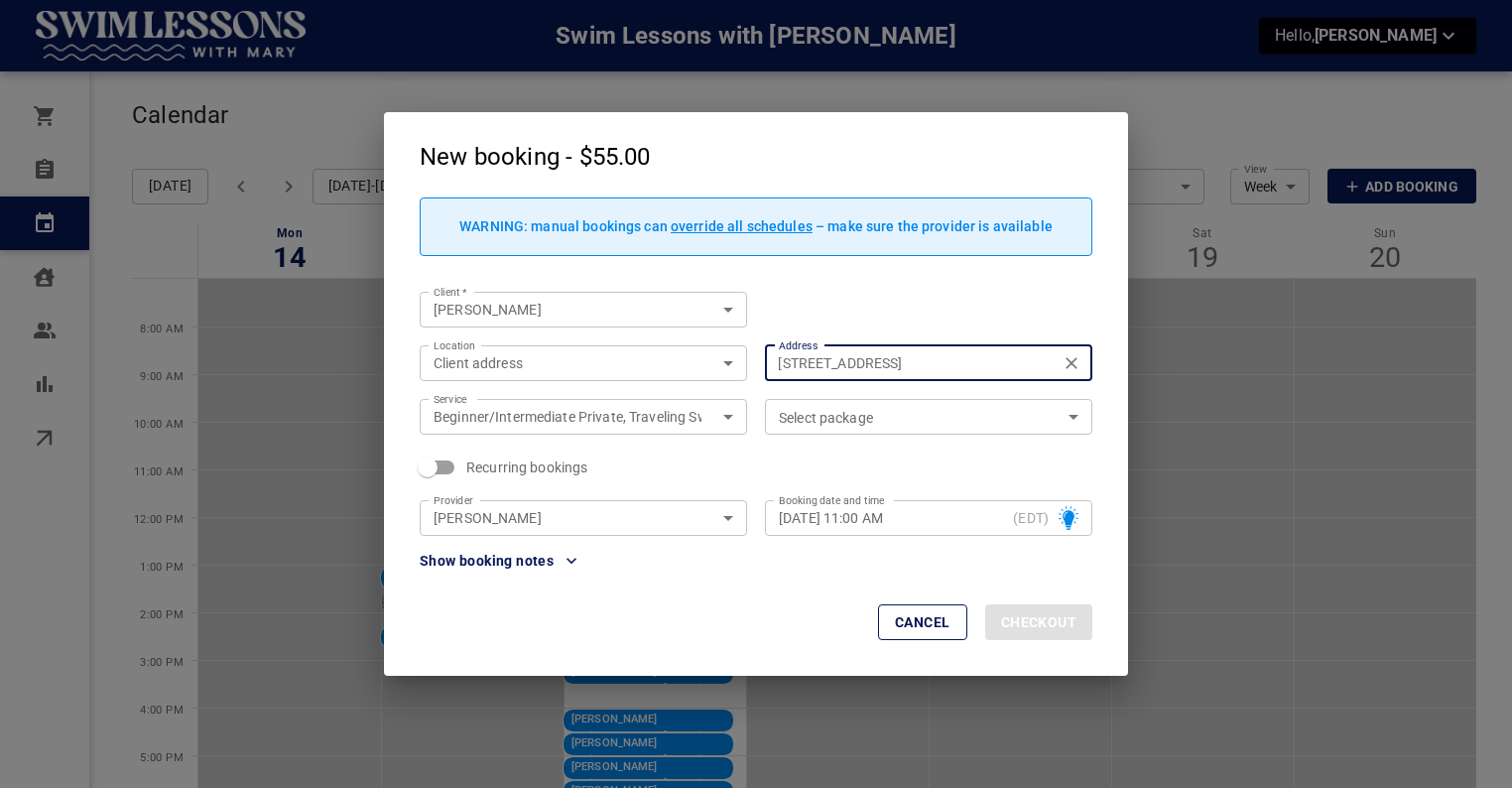 type on "[STREET_ADDRESS]" 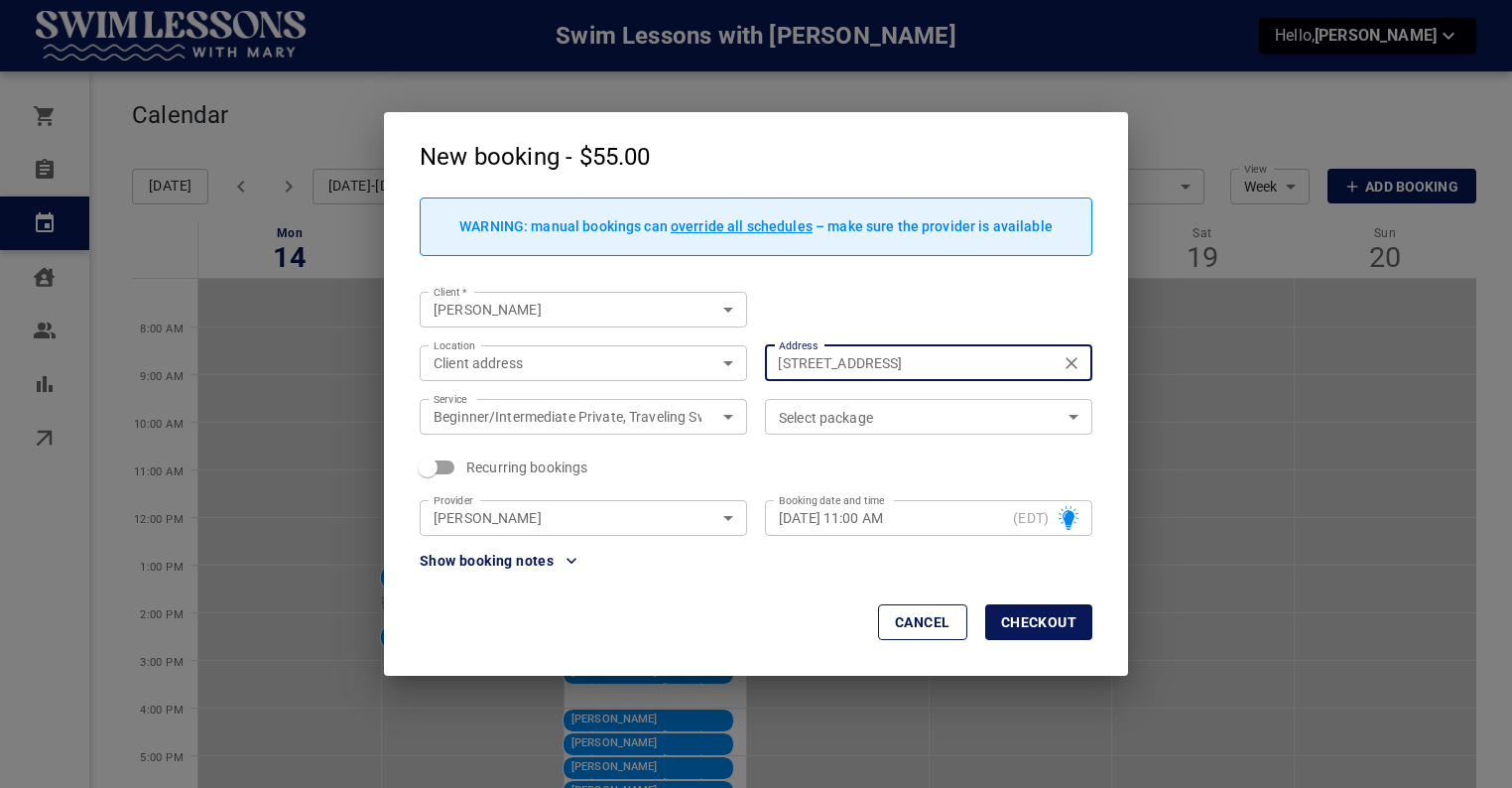 click on "[DATE] 11:00 AM" at bounding box center (892, 518) 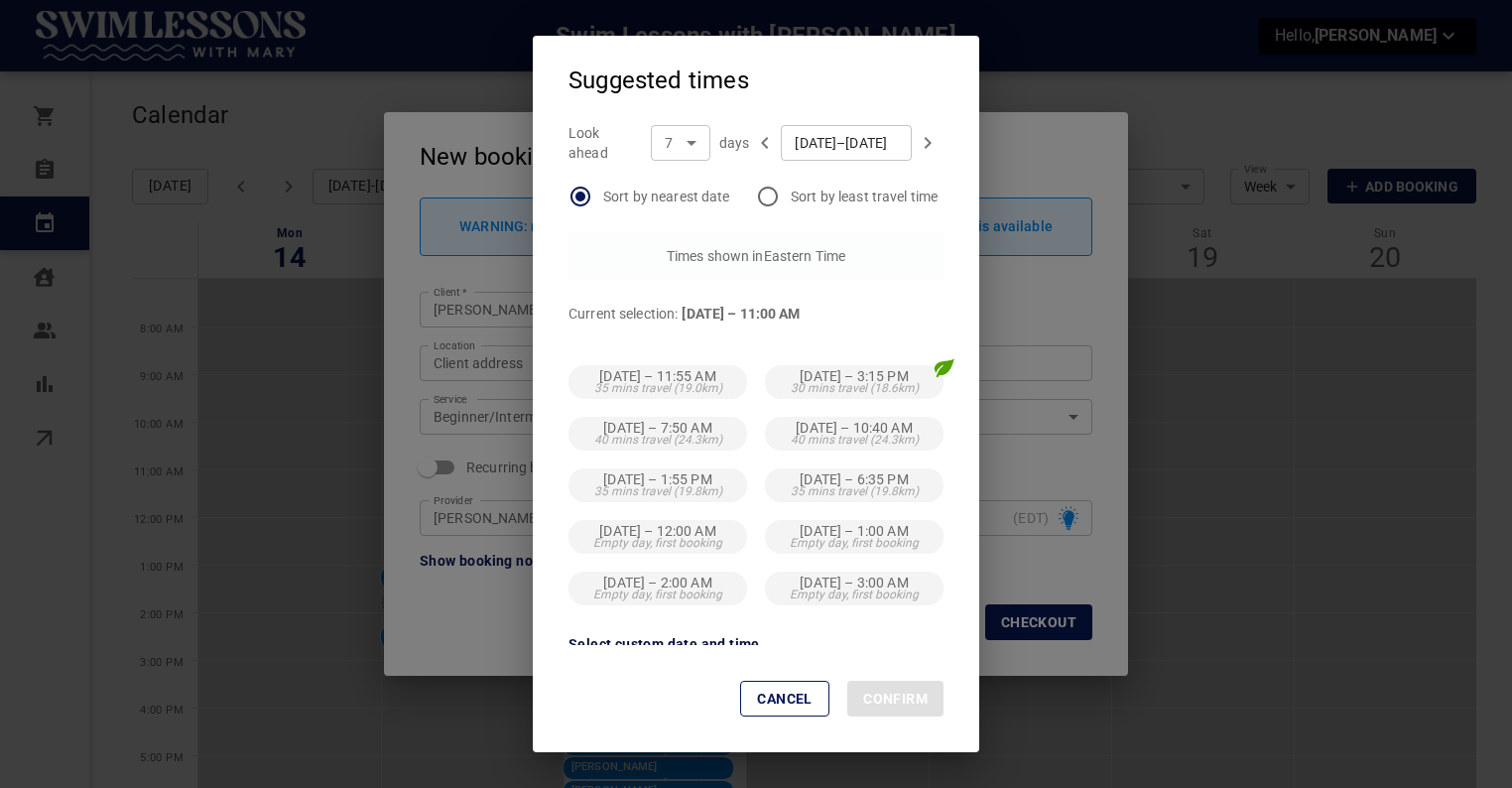 click on "Select custom date and time" at bounding box center [664, 644] 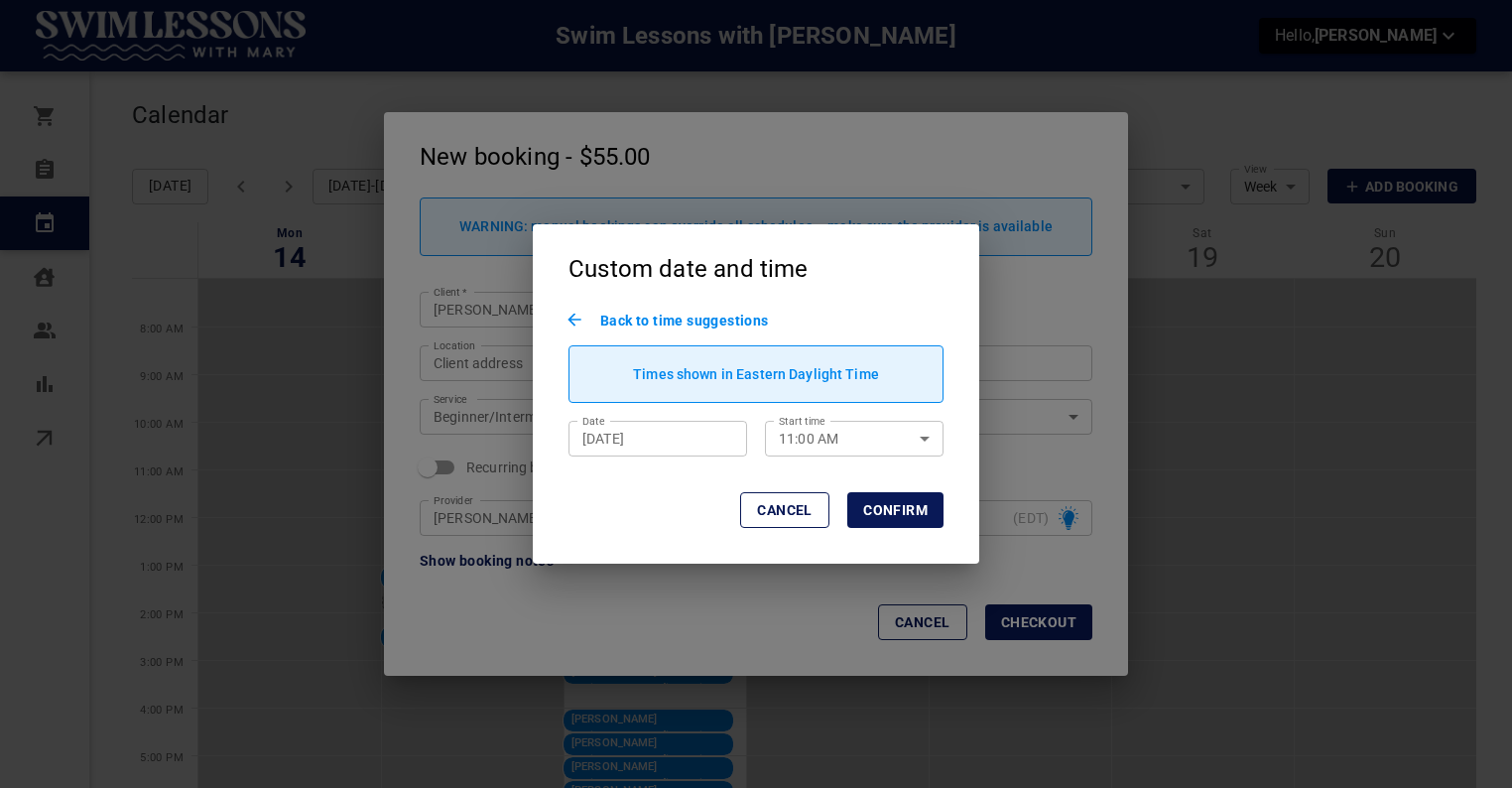 click on "[DATE]" at bounding box center [658, 439] 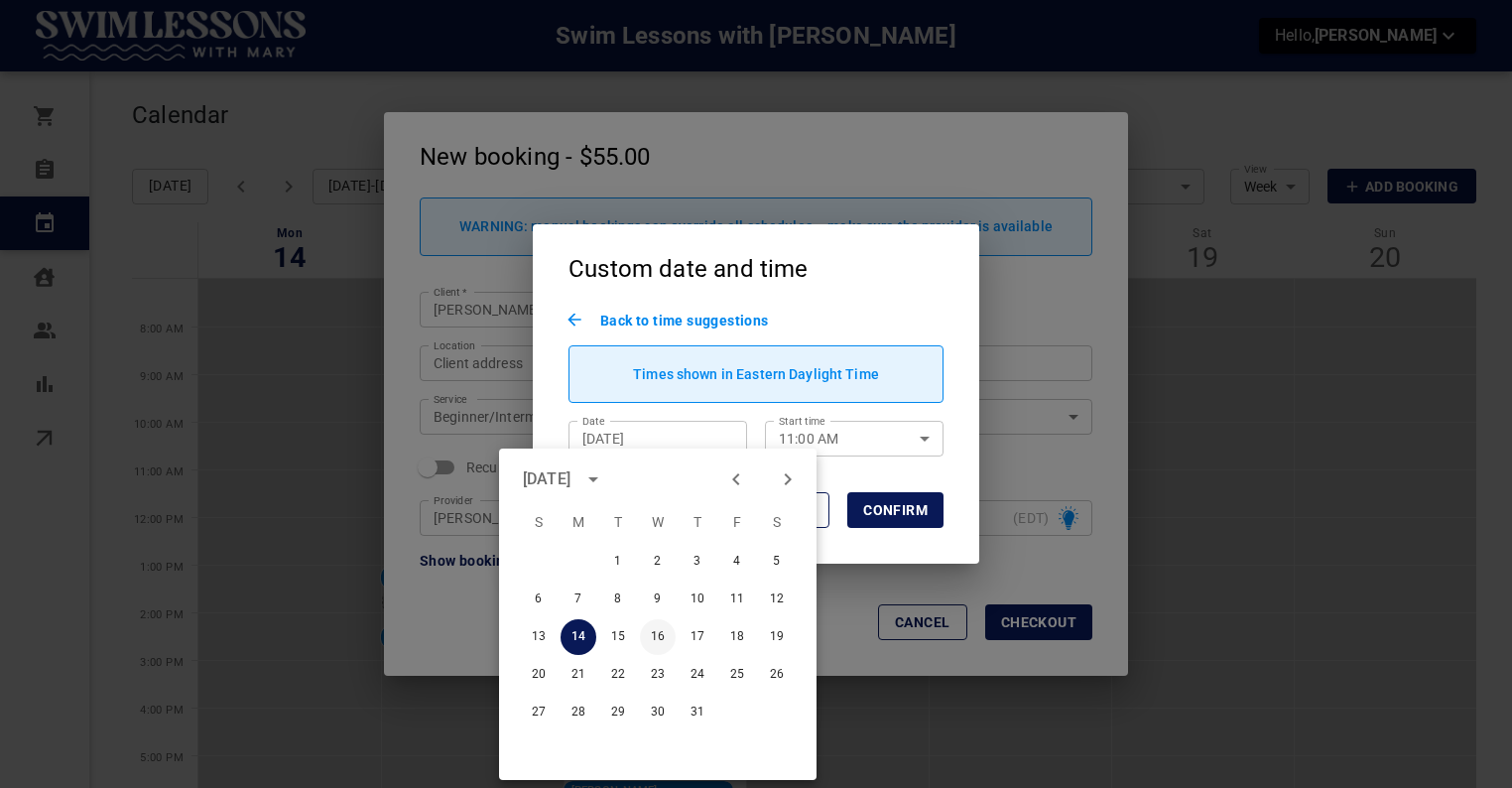 click on "16" at bounding box center (658, 637) 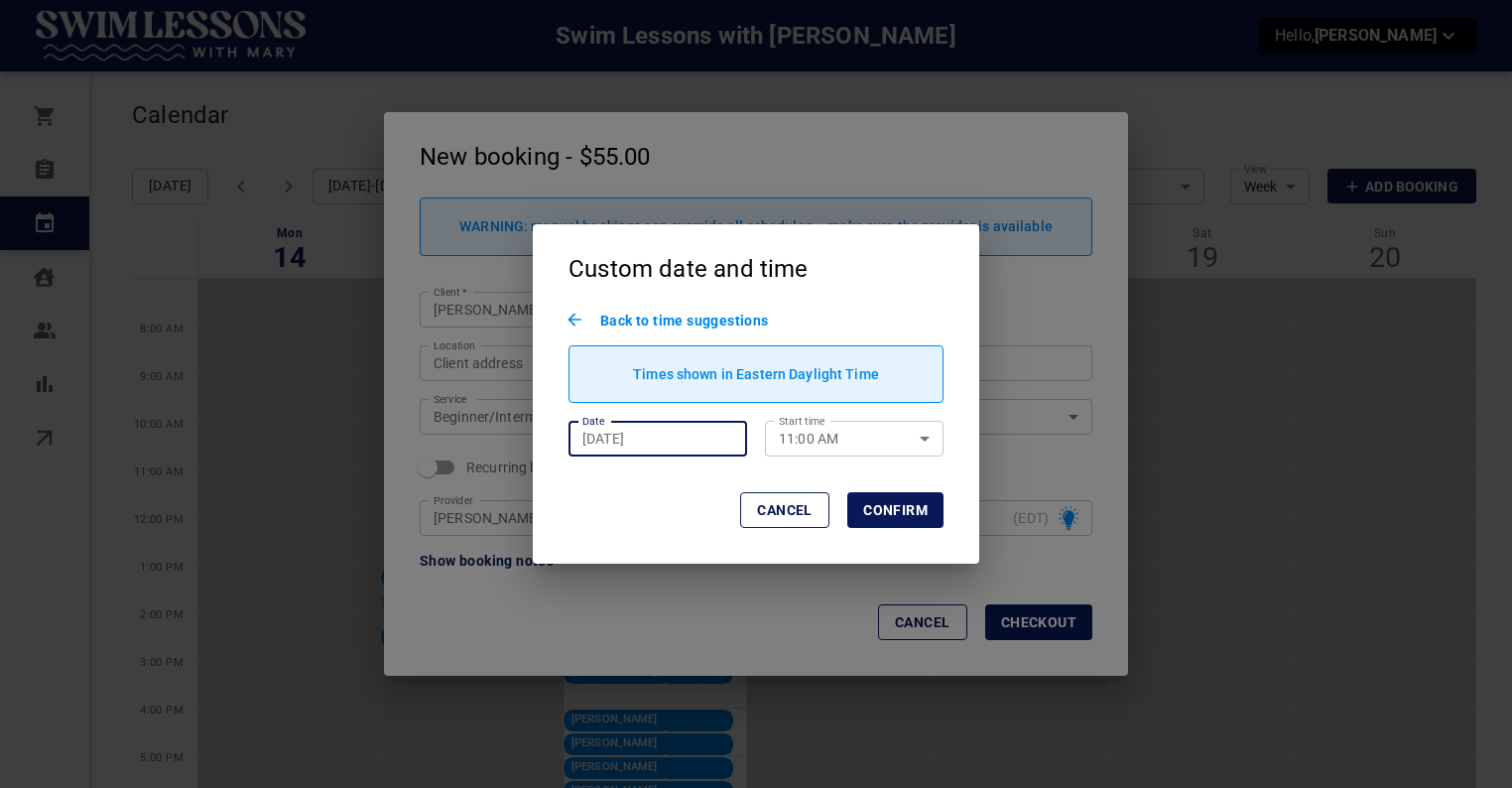 click on "Jul 16, 2025" at bounding box center (658, 439) 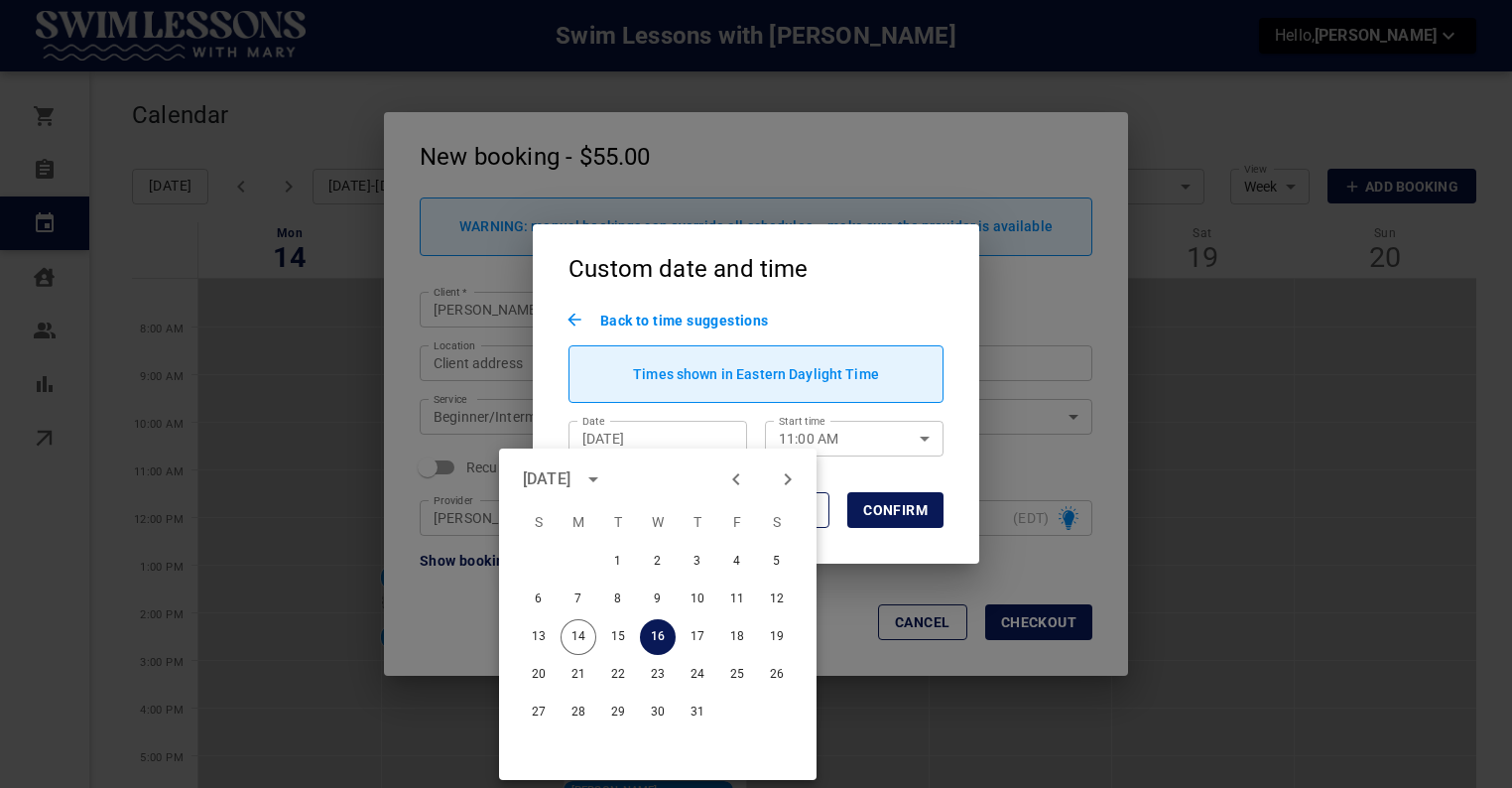 click on "11:00 AM" at bounding box center [832, 439] 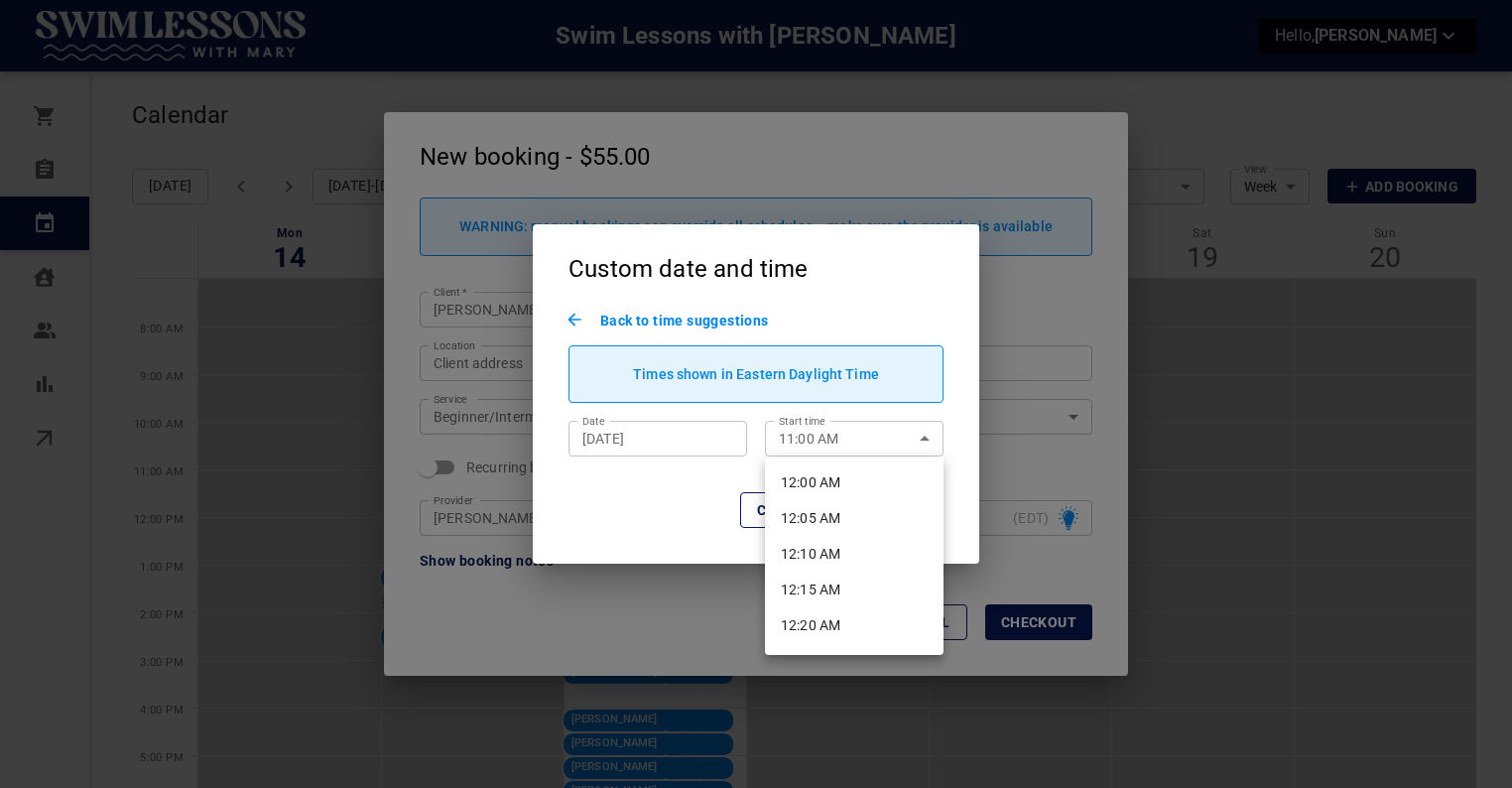 scroll, scrollTop: 4643, scrollLeft: 0, axis: vertical 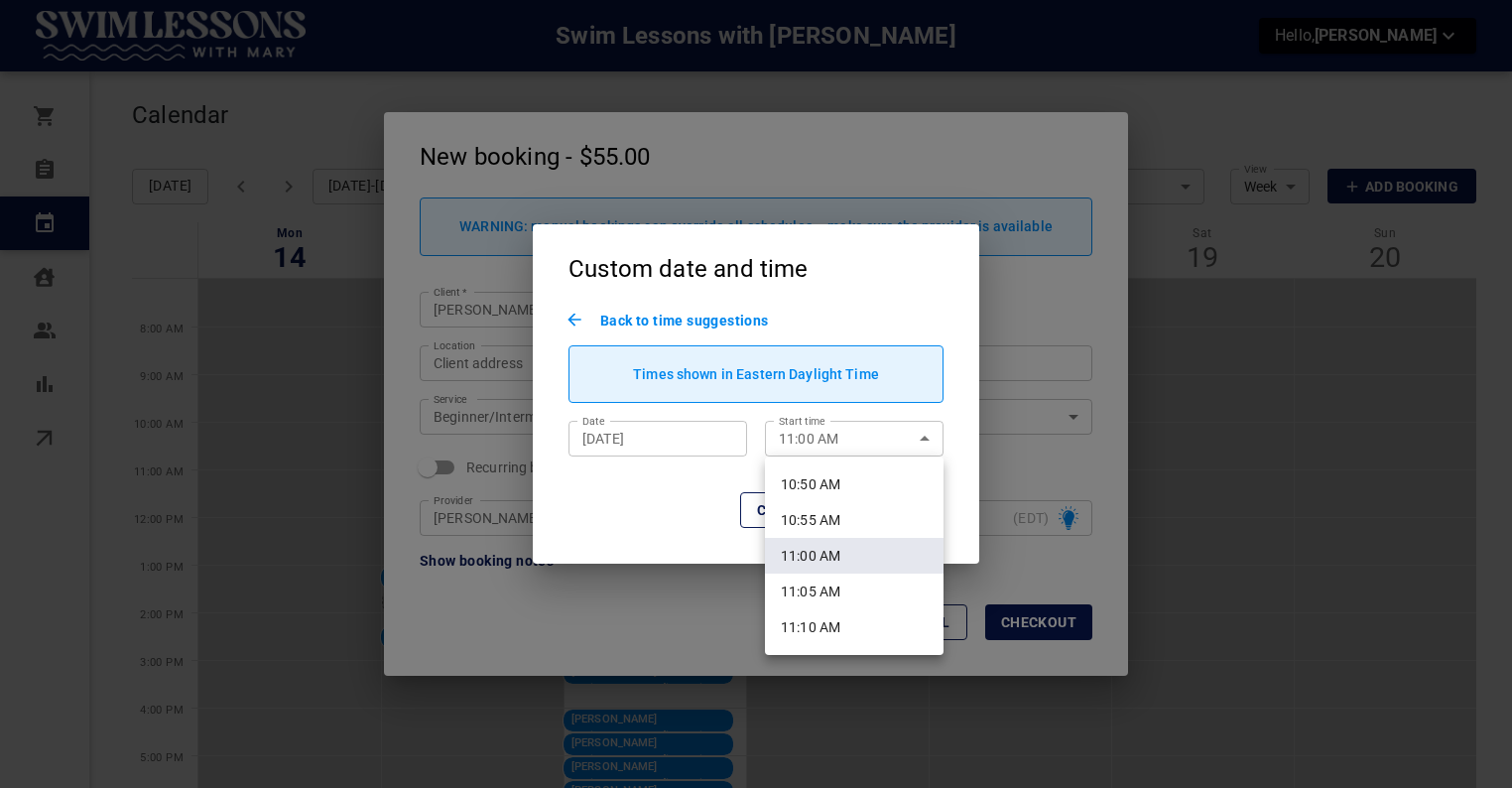 click at bounding box center [756, 394] 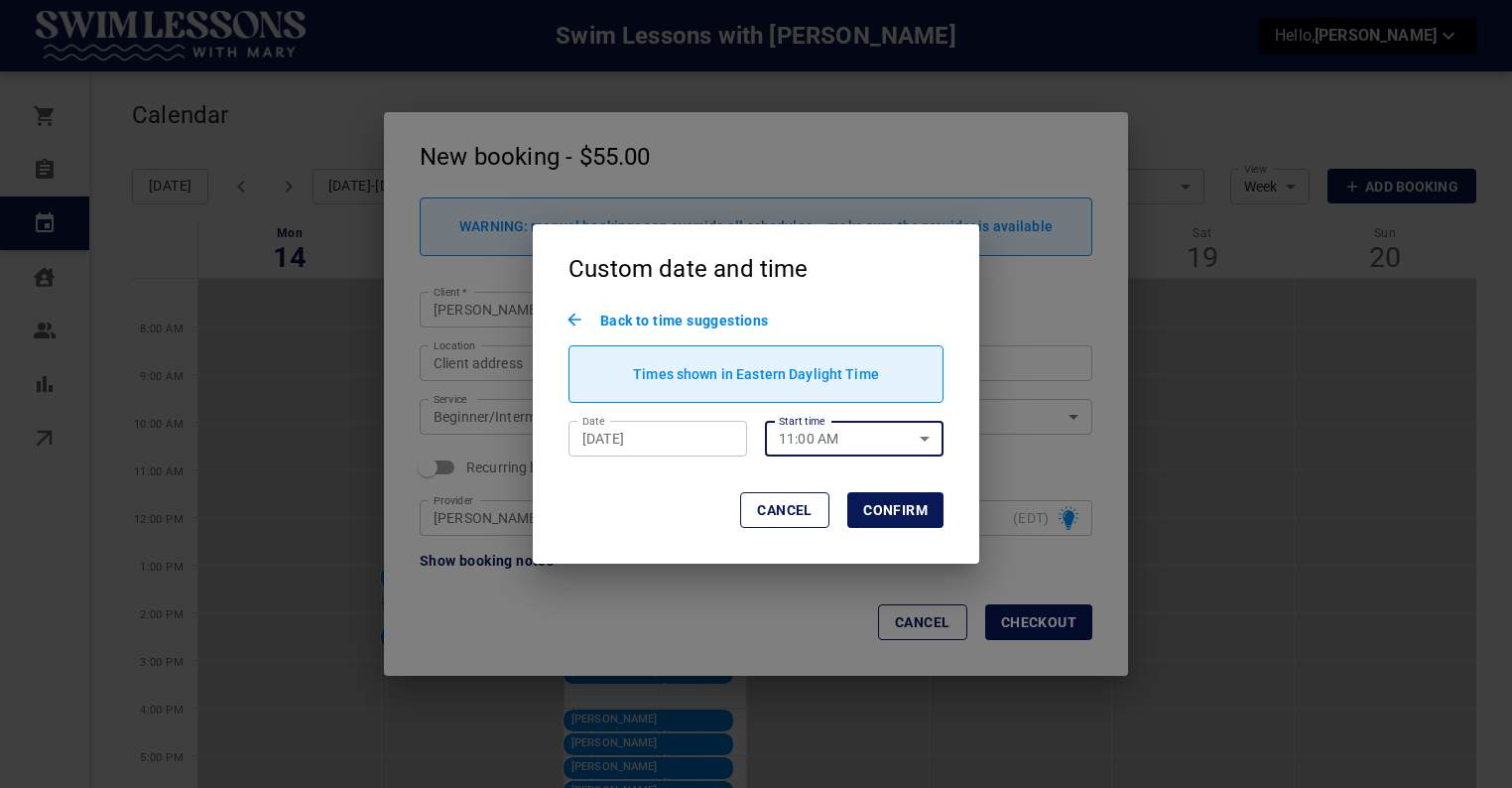 click on "Confirm" at bounding box center [895, 510] 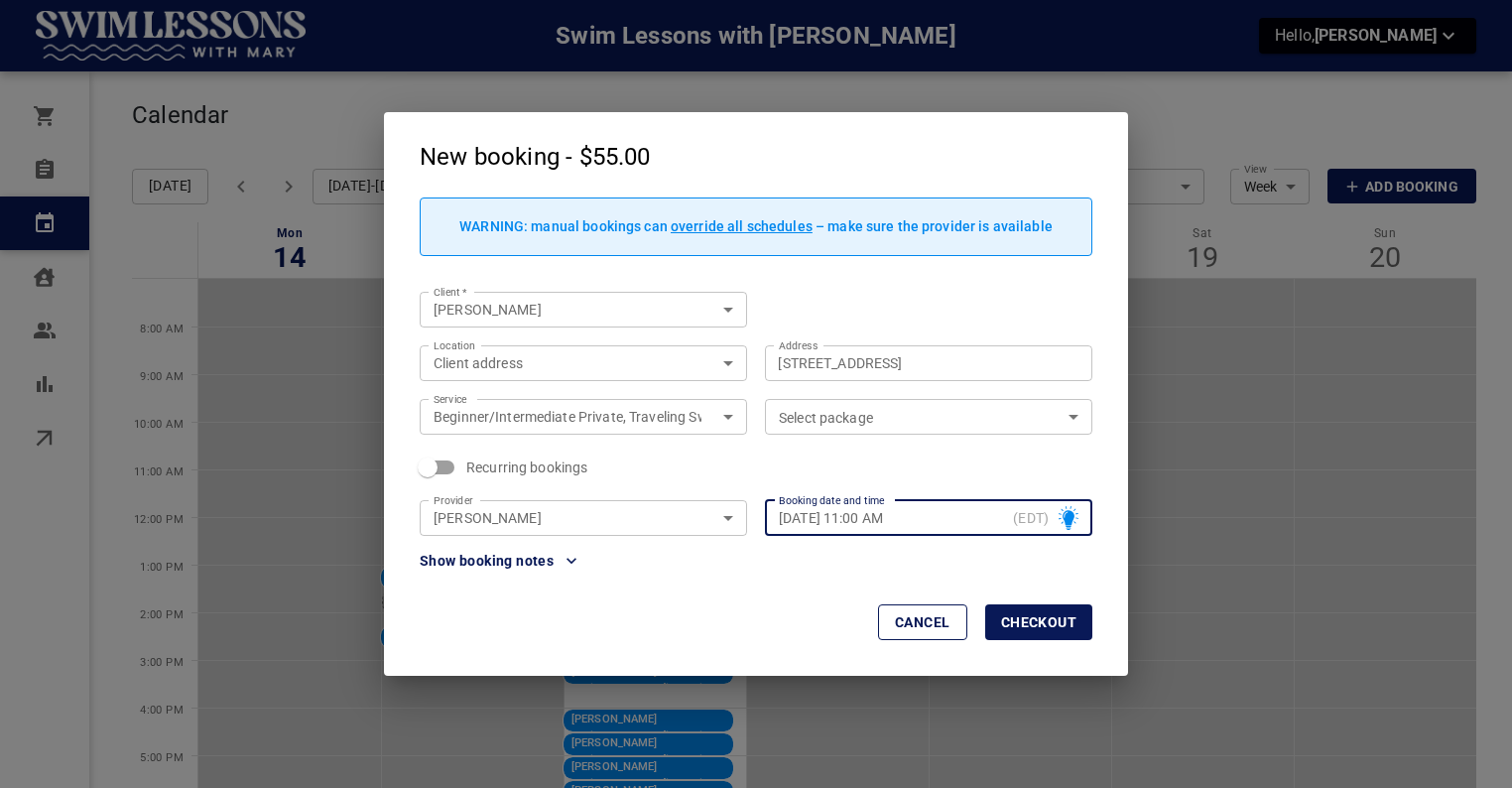 click on "Select package" at bounding box center [912, 417] 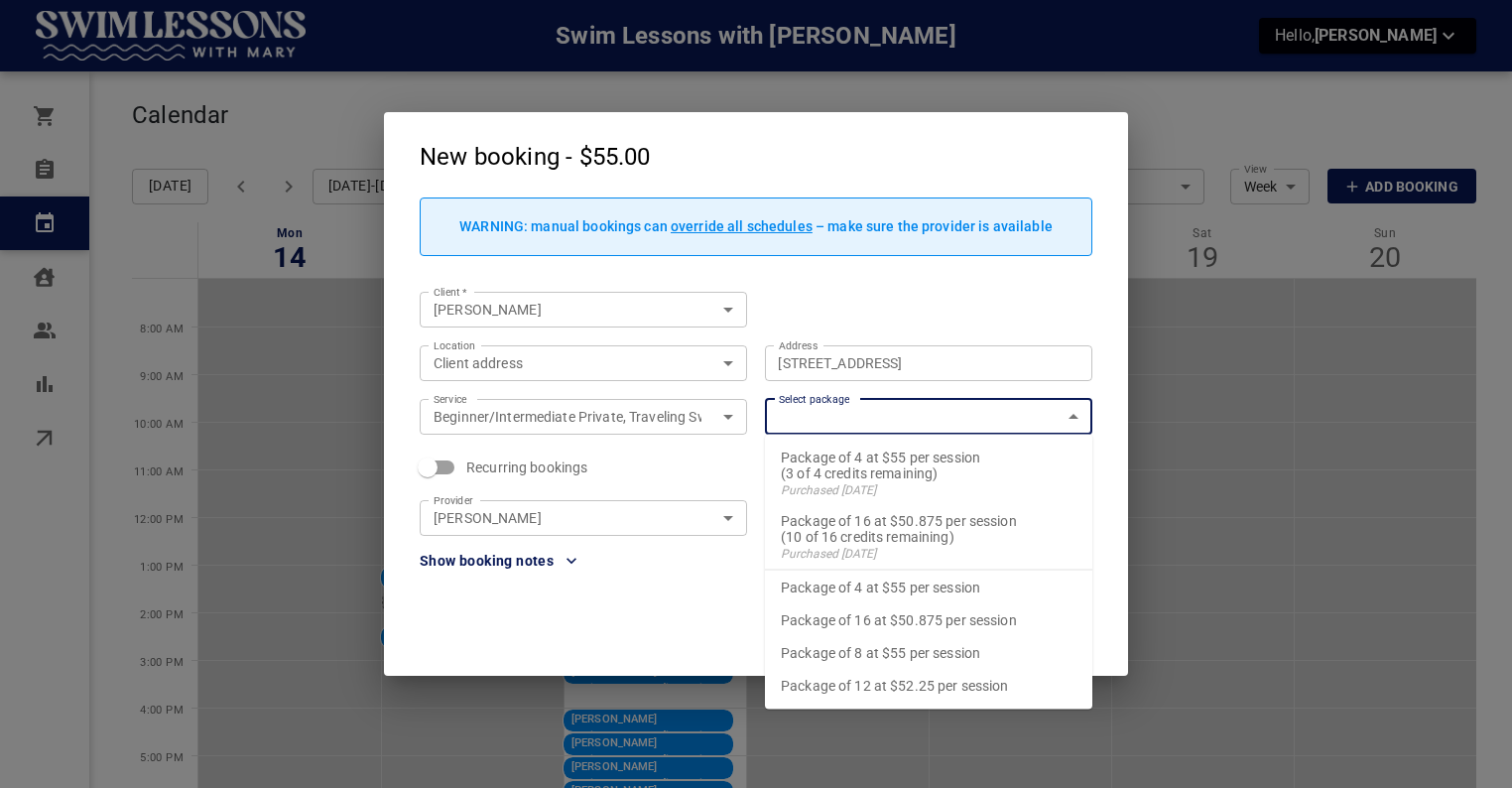 click on "Package of 4 at $55 per session (3 of 4 credits remaining) Purchased Jul 08, 2025" at bounding box center [929, 474] 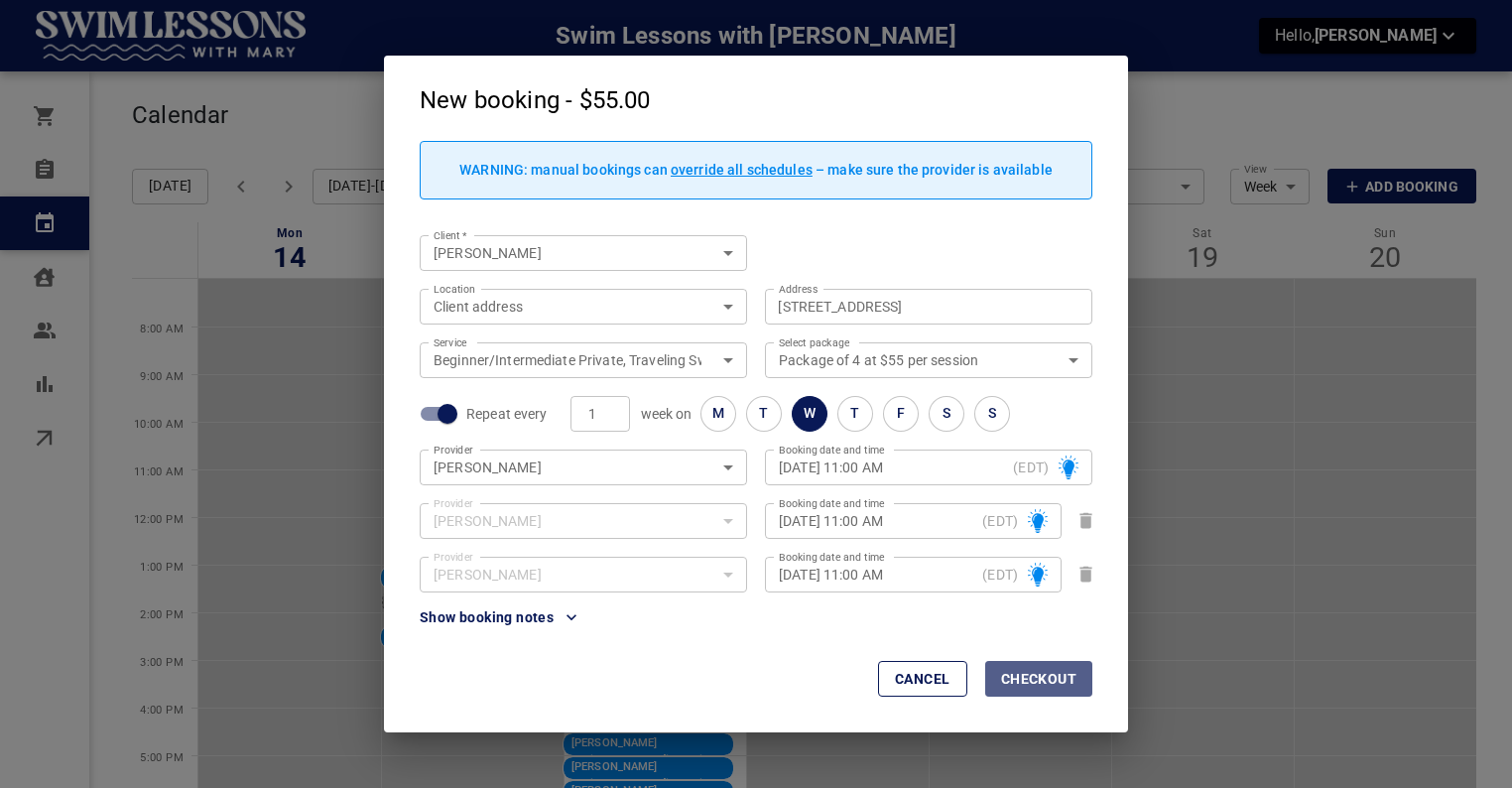click on "Checkout" at bounding box center (1039, 679) 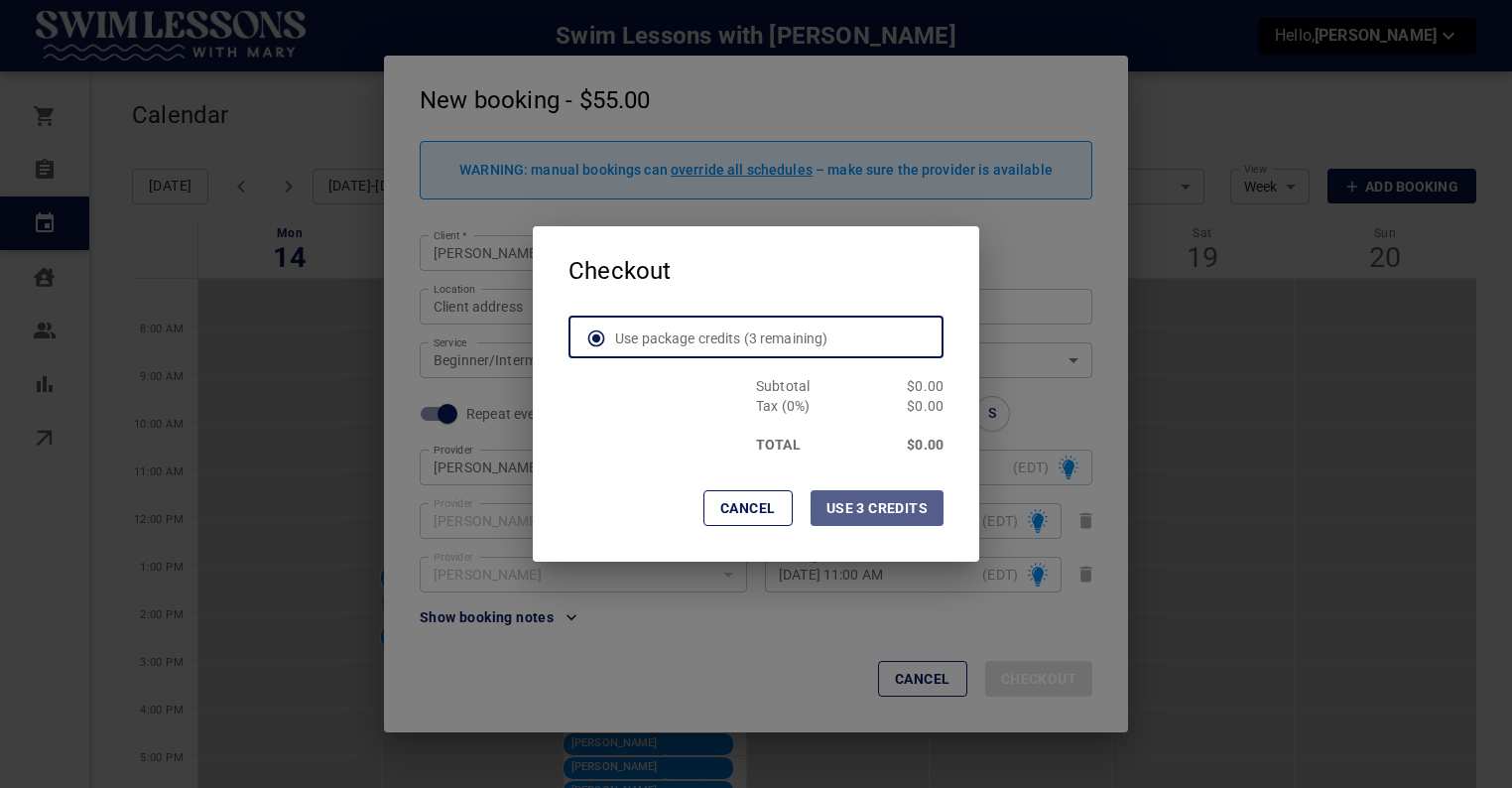 click on "Use 3 credits" at bounding box center [877, 508] 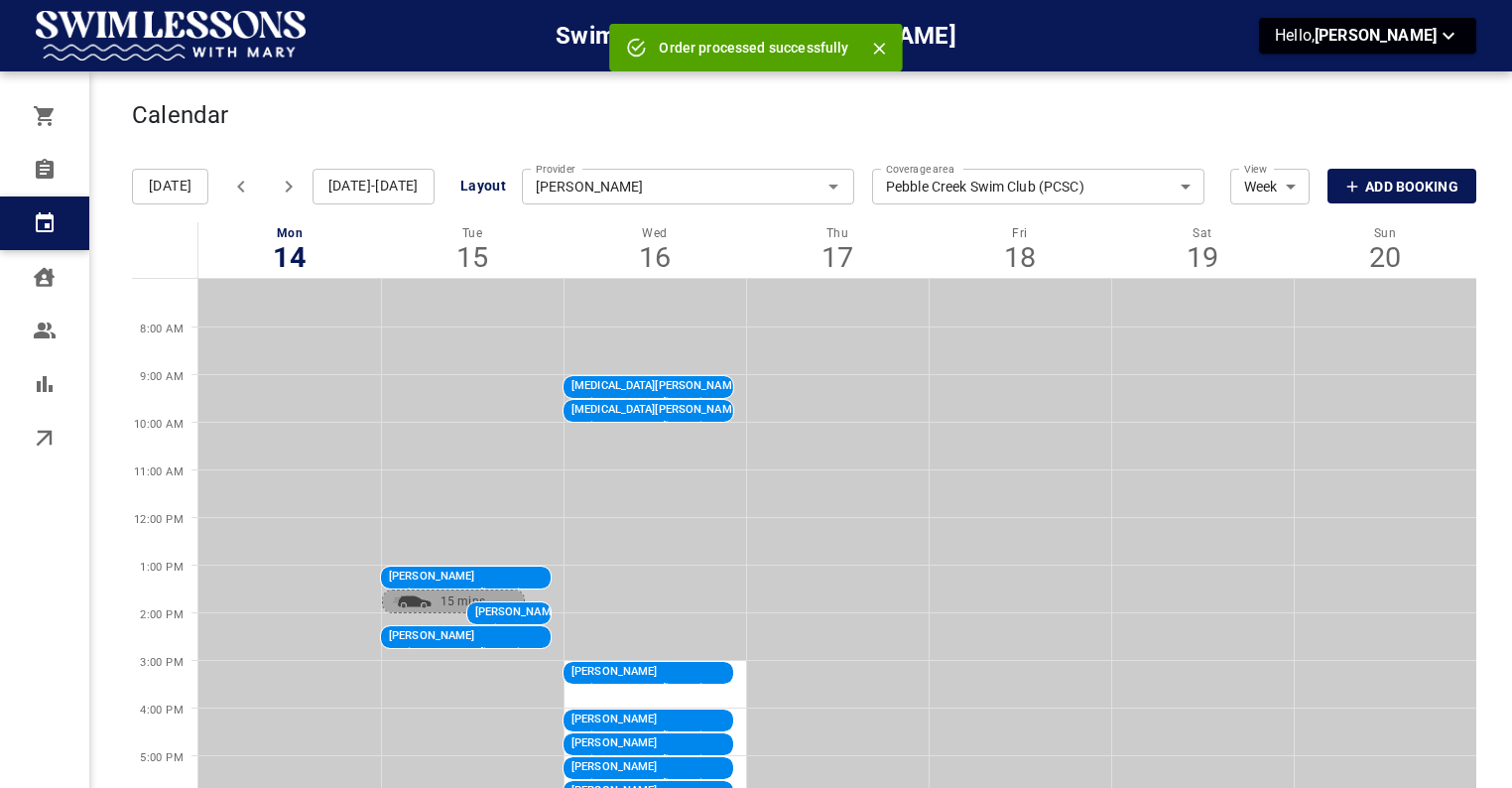 checkbox on "false" 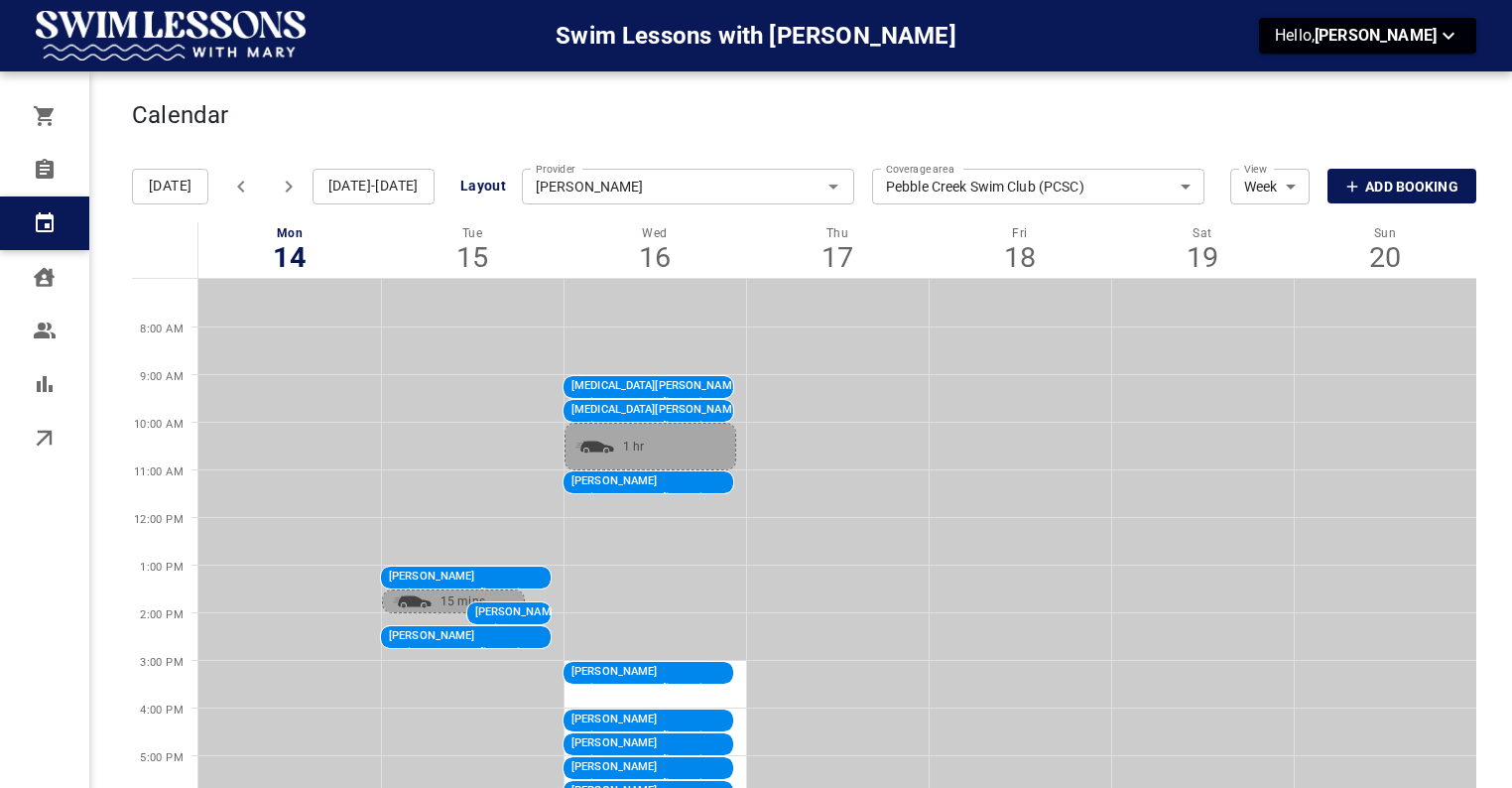 click 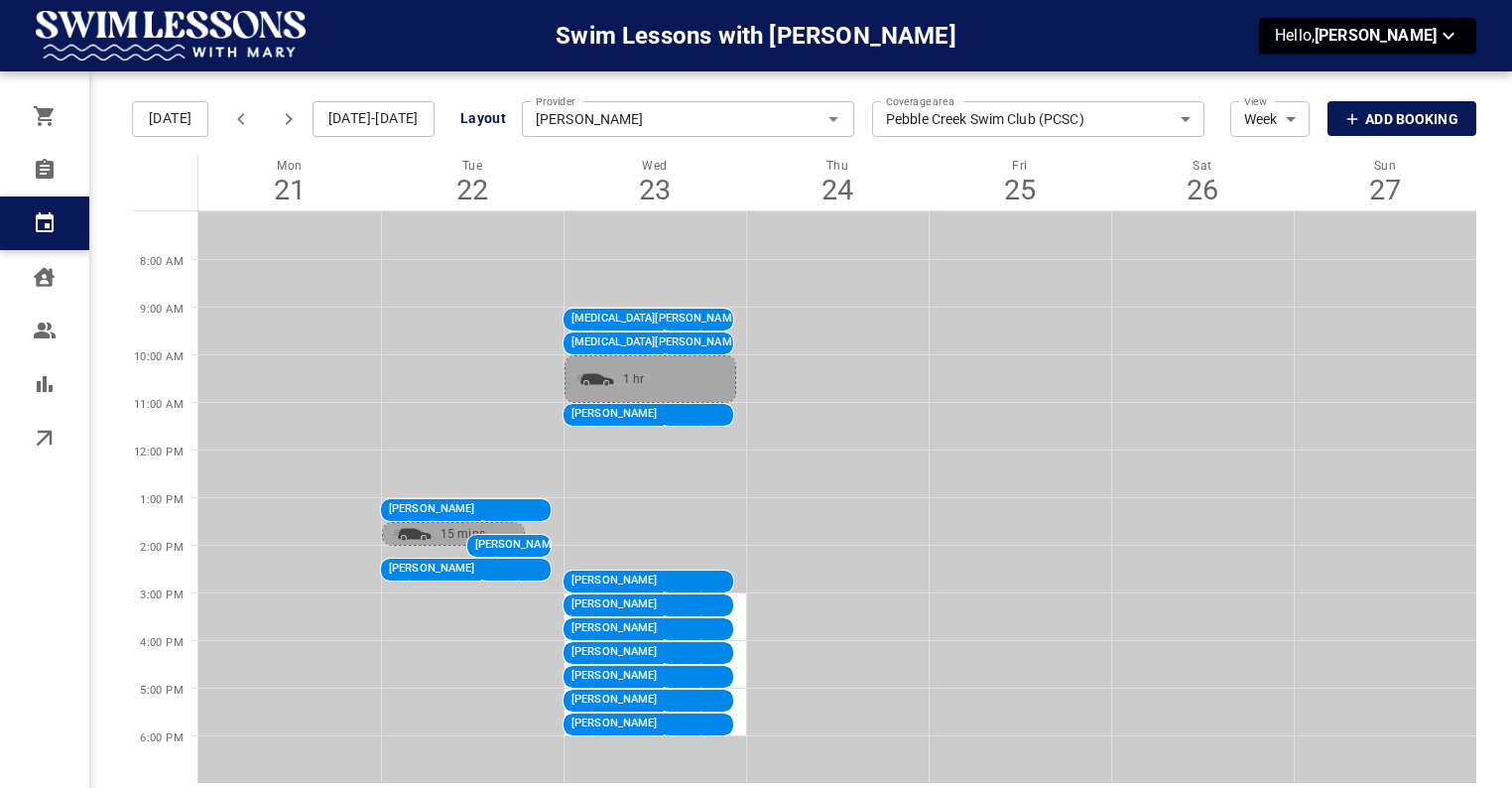 scroll, scrollTop: 72, scrollLeft: 0, axis: vertical 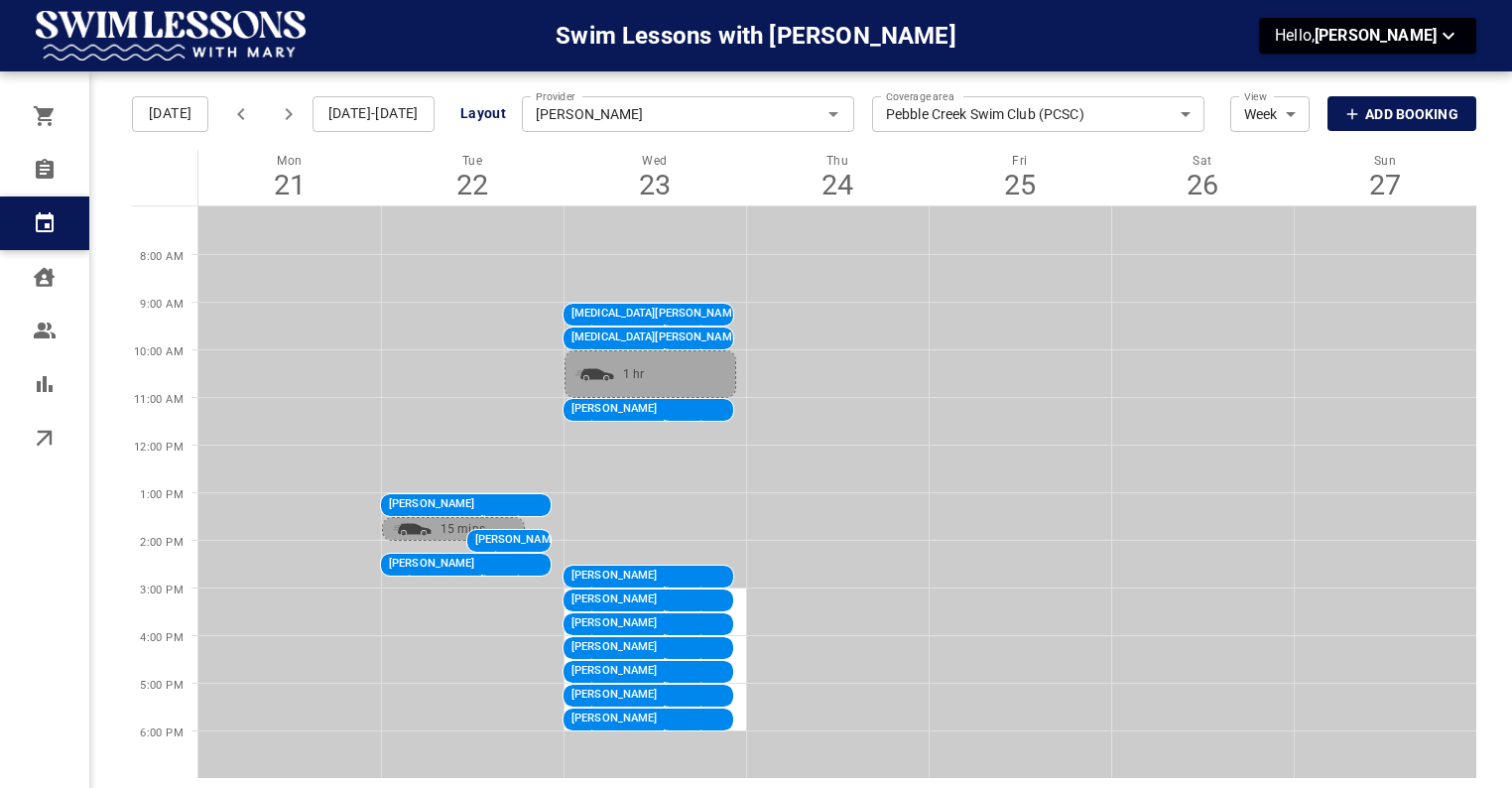 click 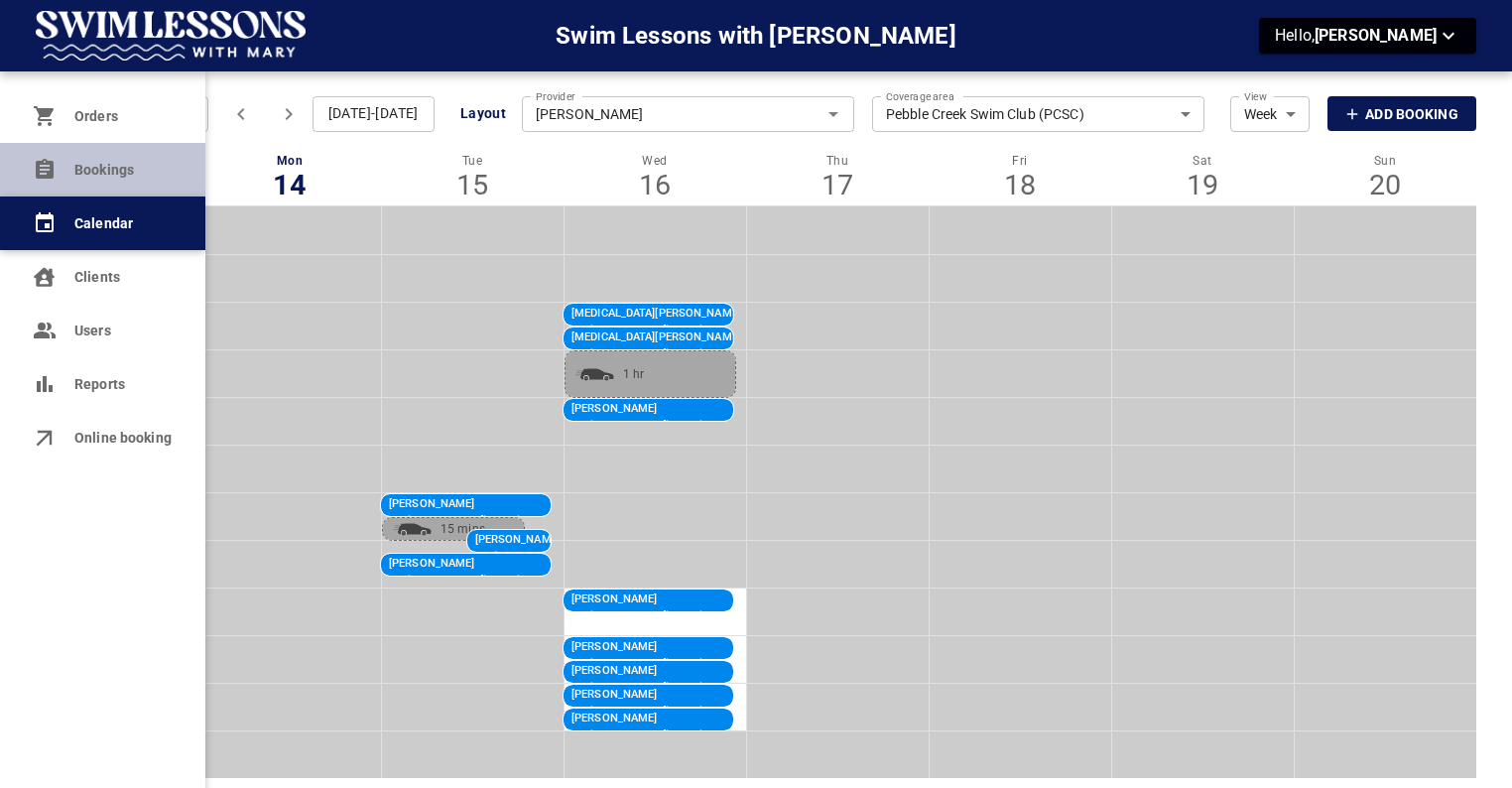 click on "Bookings" at bounding box center (102, 170) 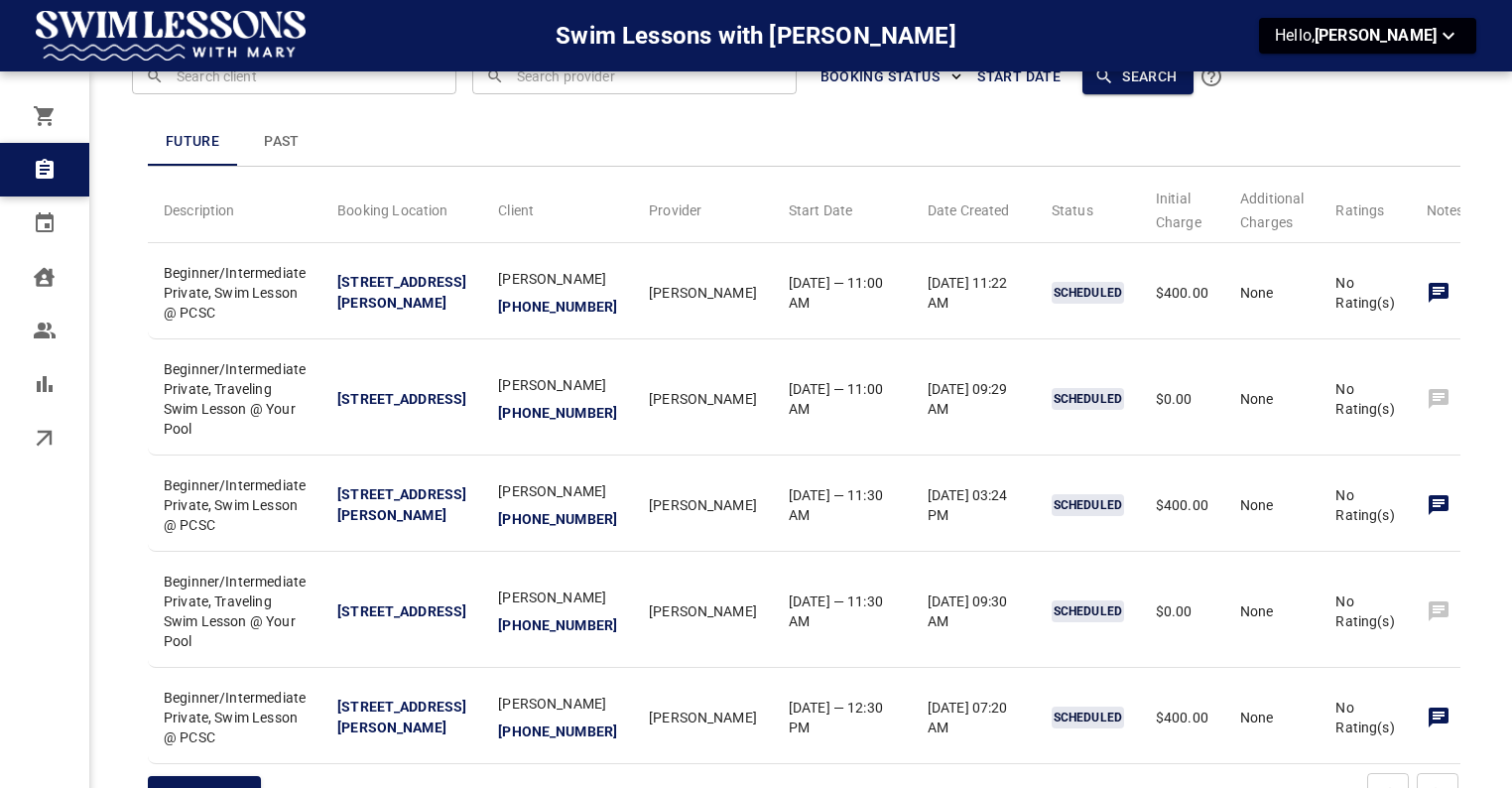 click on "Past" at bounding box center (282, 142) 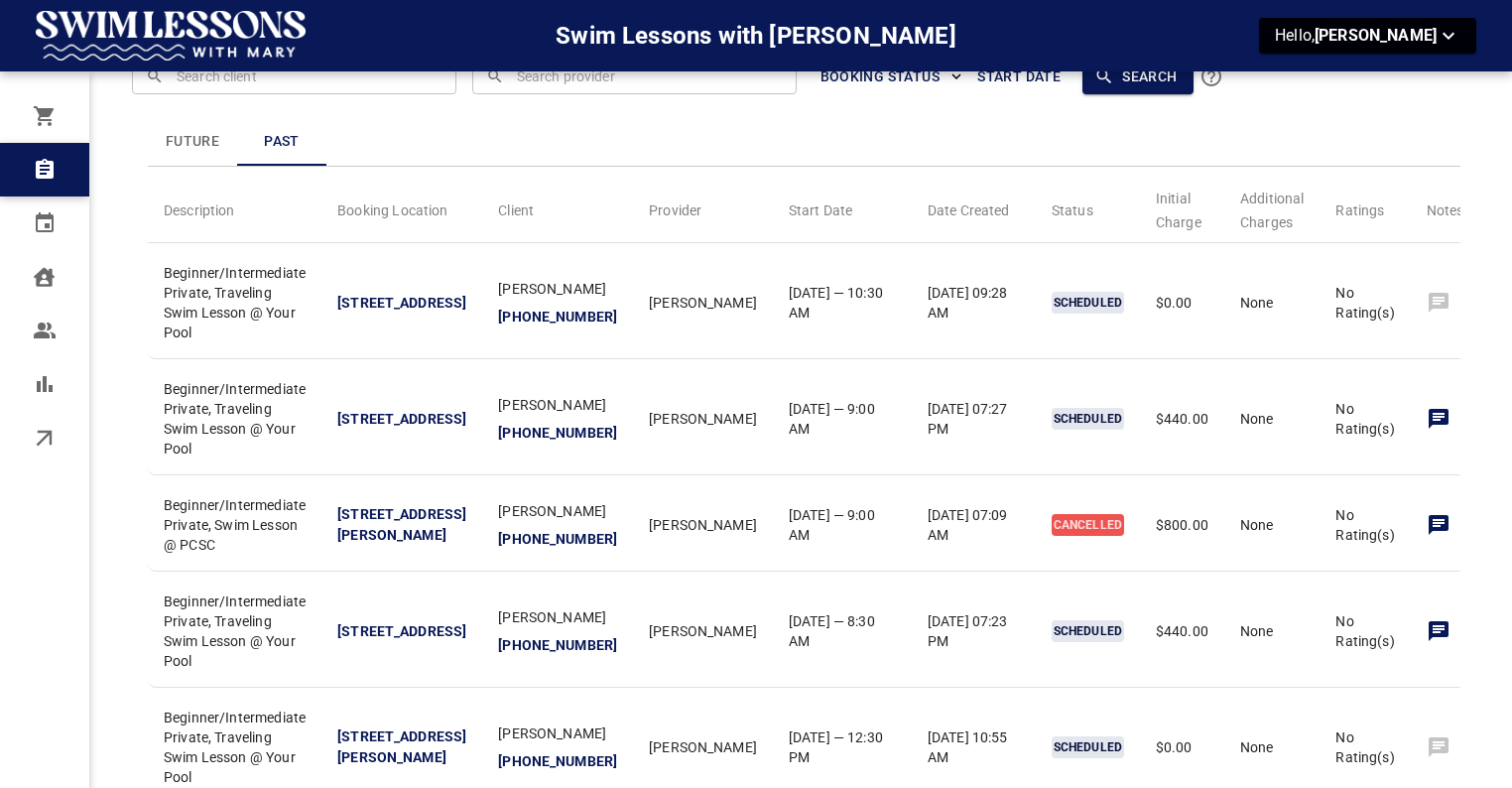 click on "Future" at bounding box center (192, 142) 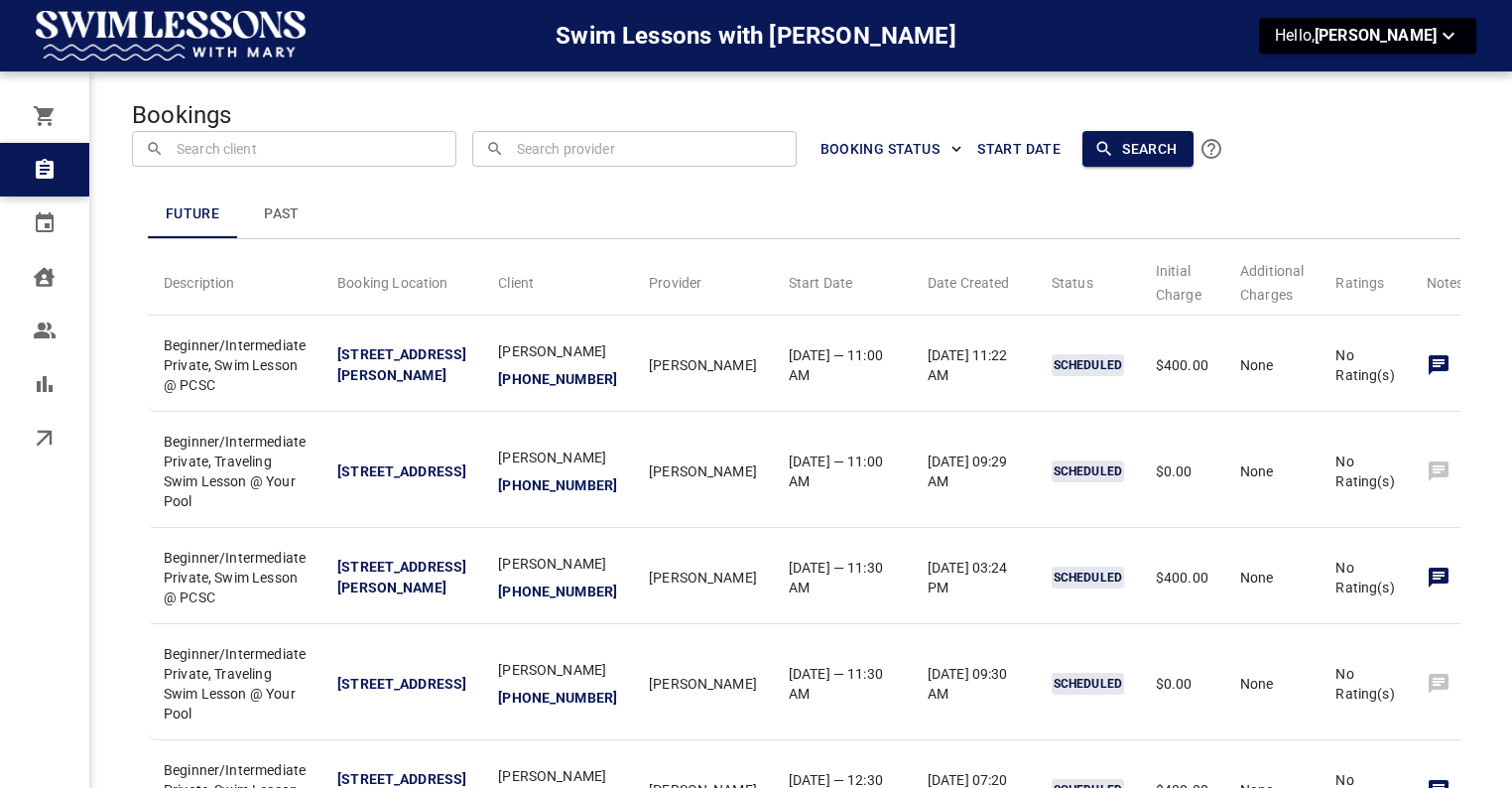 scroll, scrollTop: 0, scrollLeft: 0, axis: both 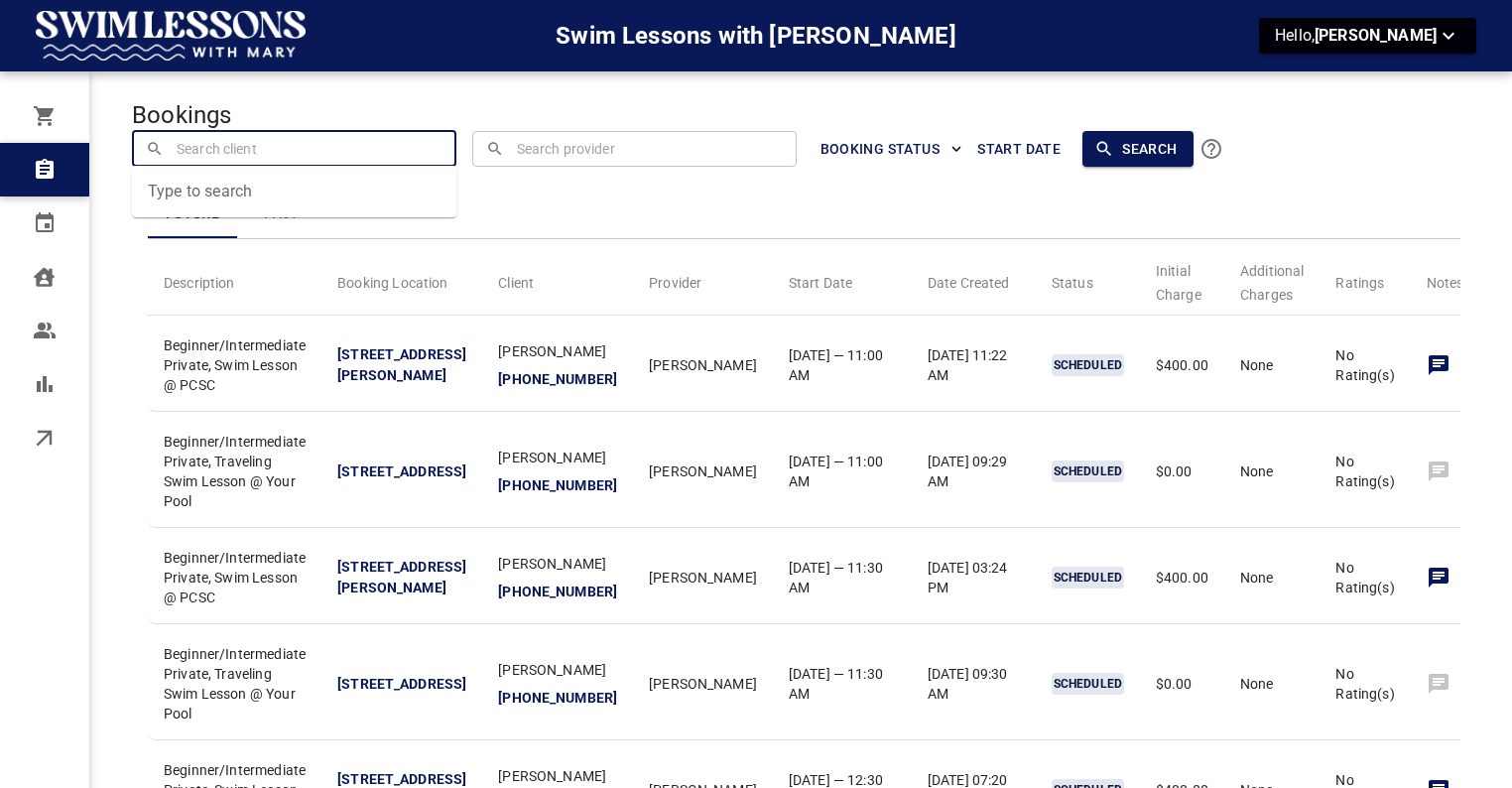 click at bounding box center (295, 148) 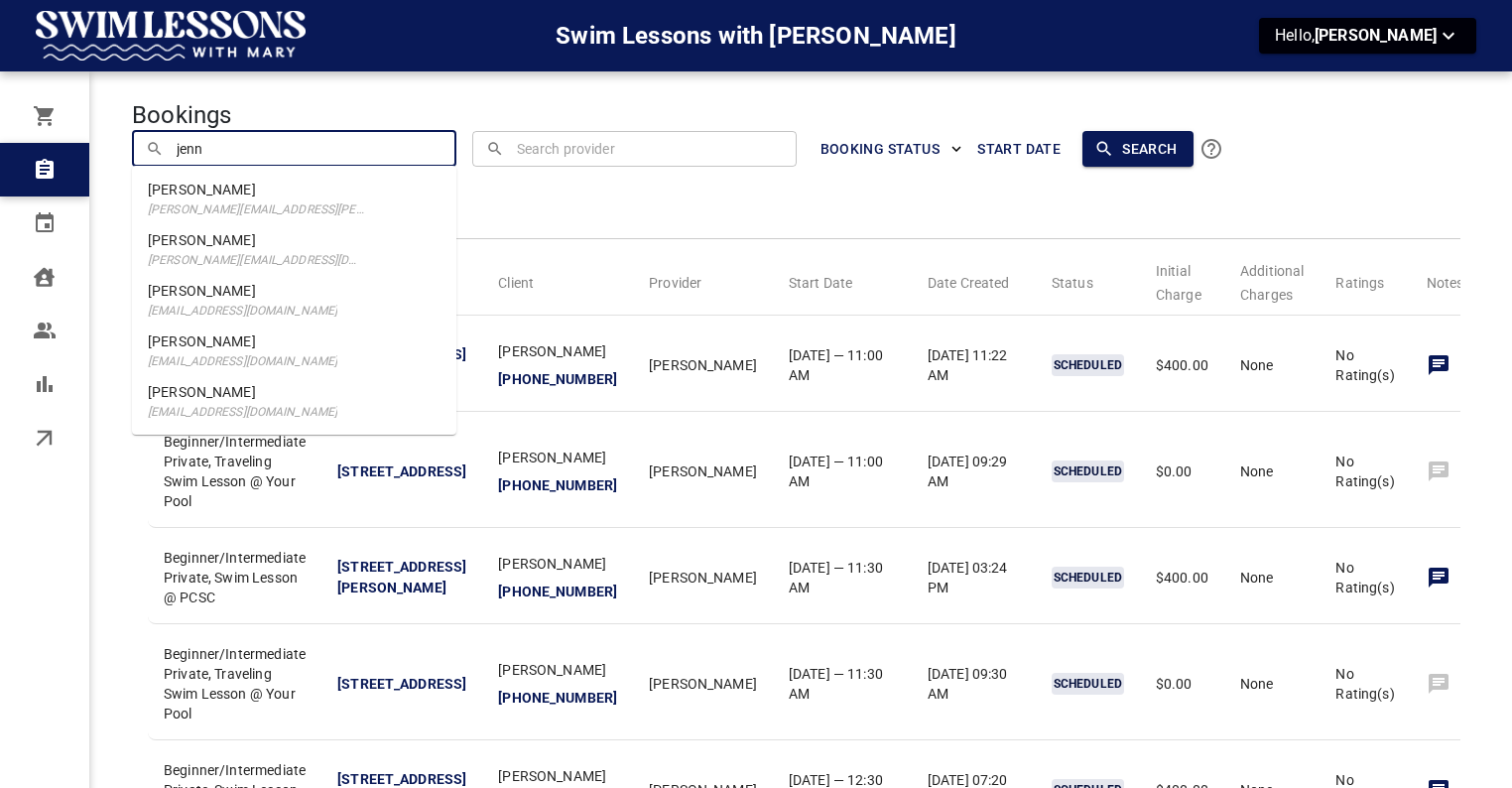 click on "Jenna Mumma jenna.mumma@gmail.com" at bounding box center [294, 198] 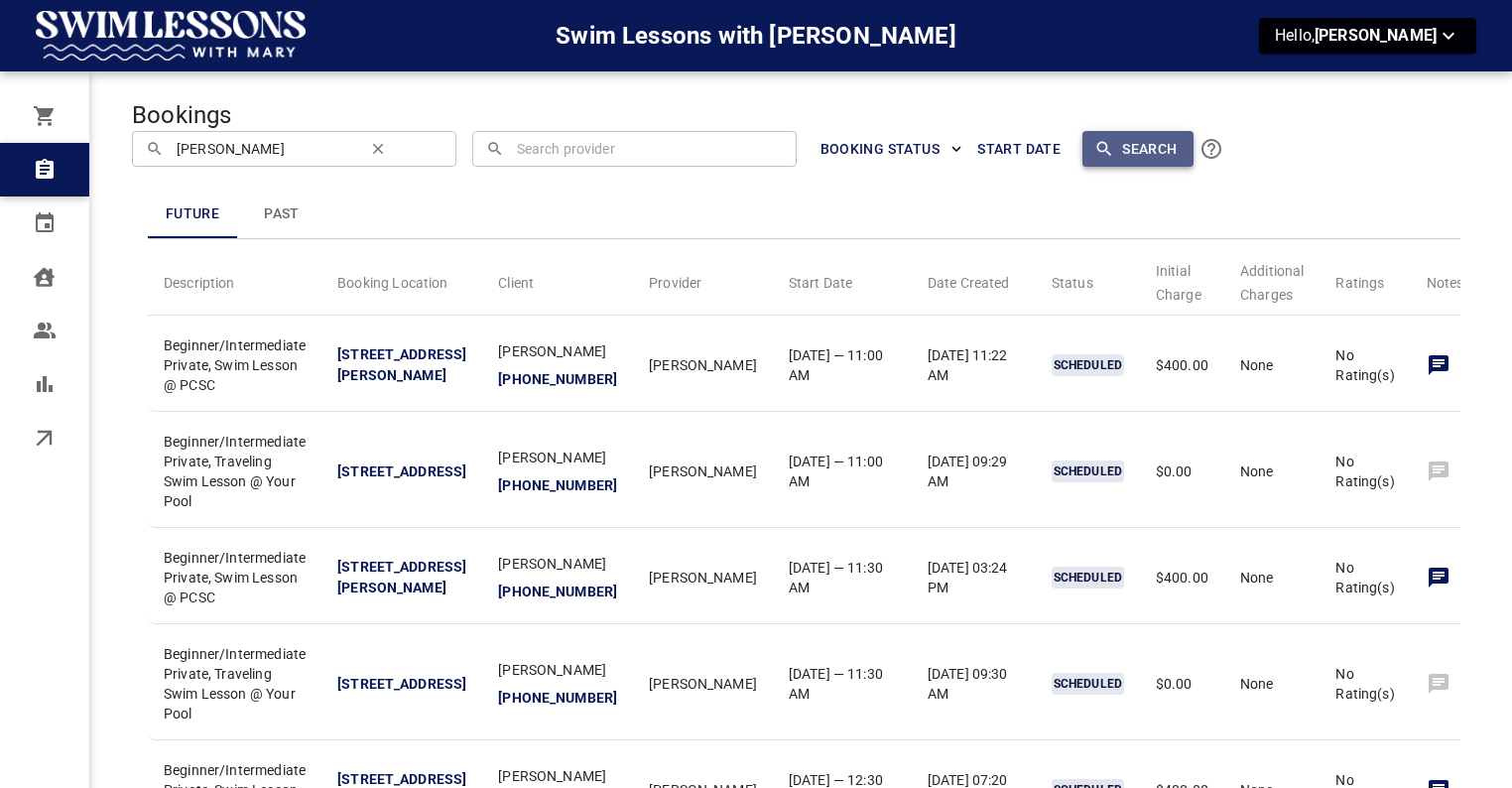 click 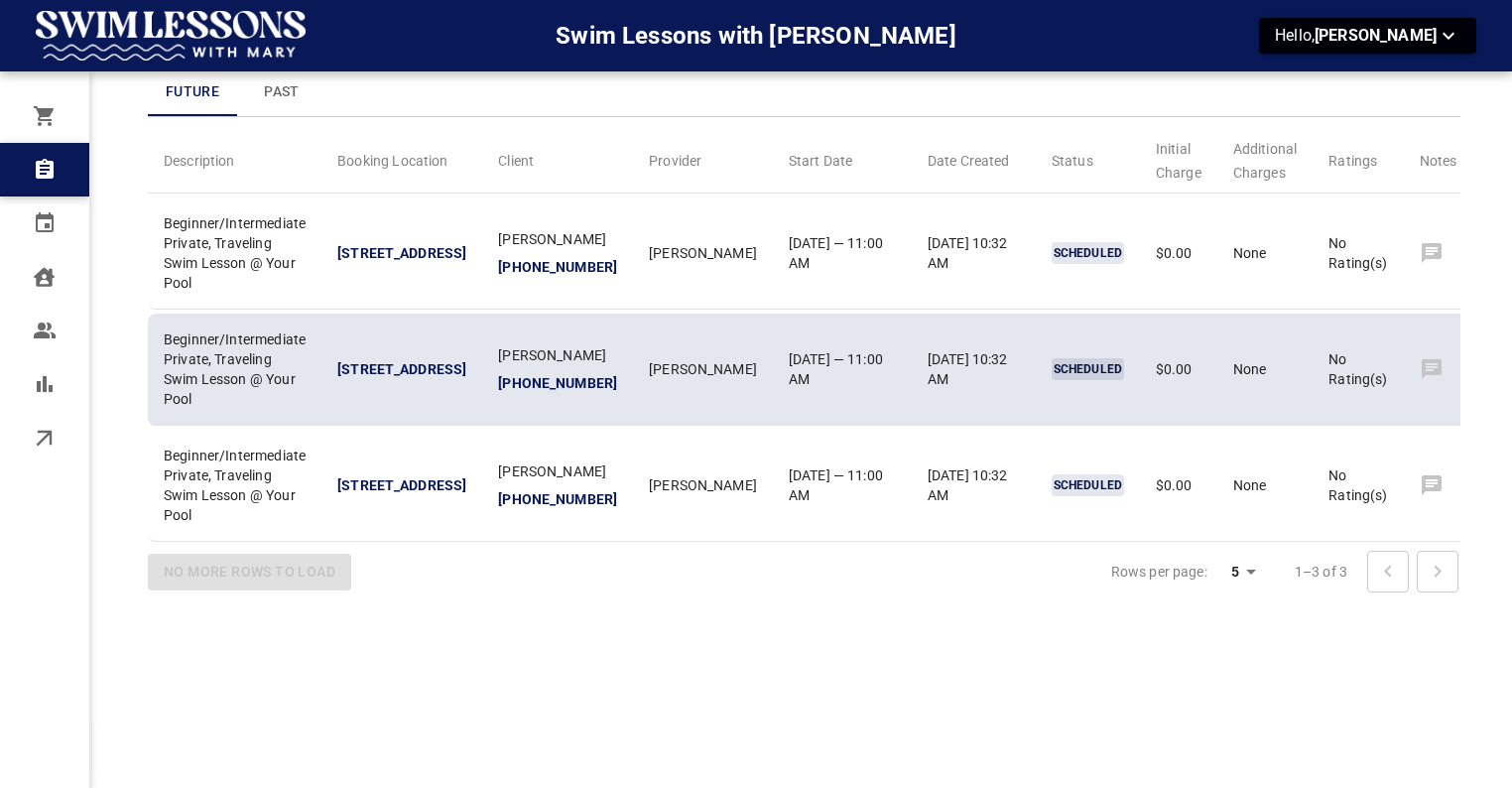 scroll, scrollTop: 105, scrollLeft: 0, axis: vertical 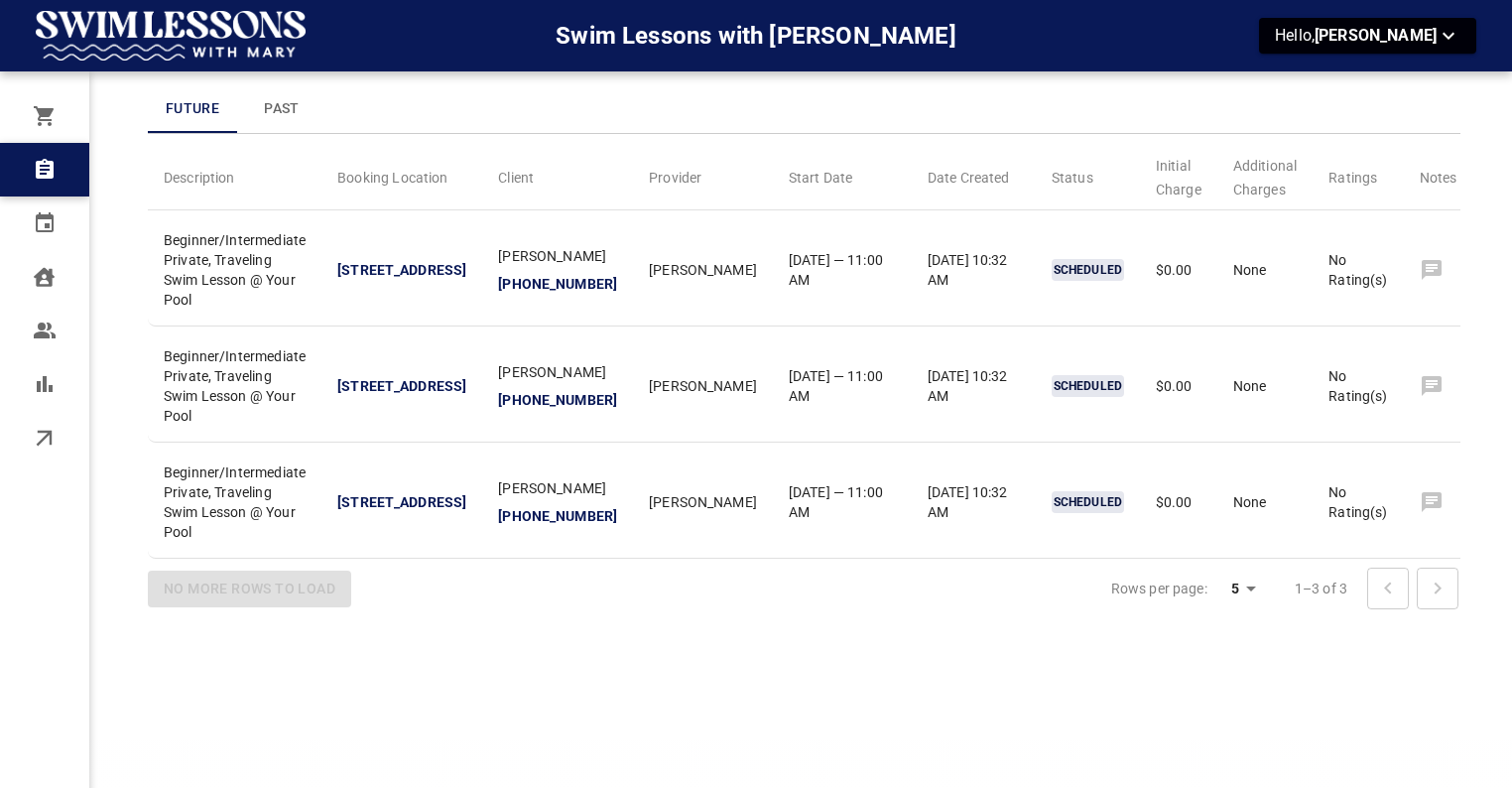 click on "Past" at bounding box center [282, 109] 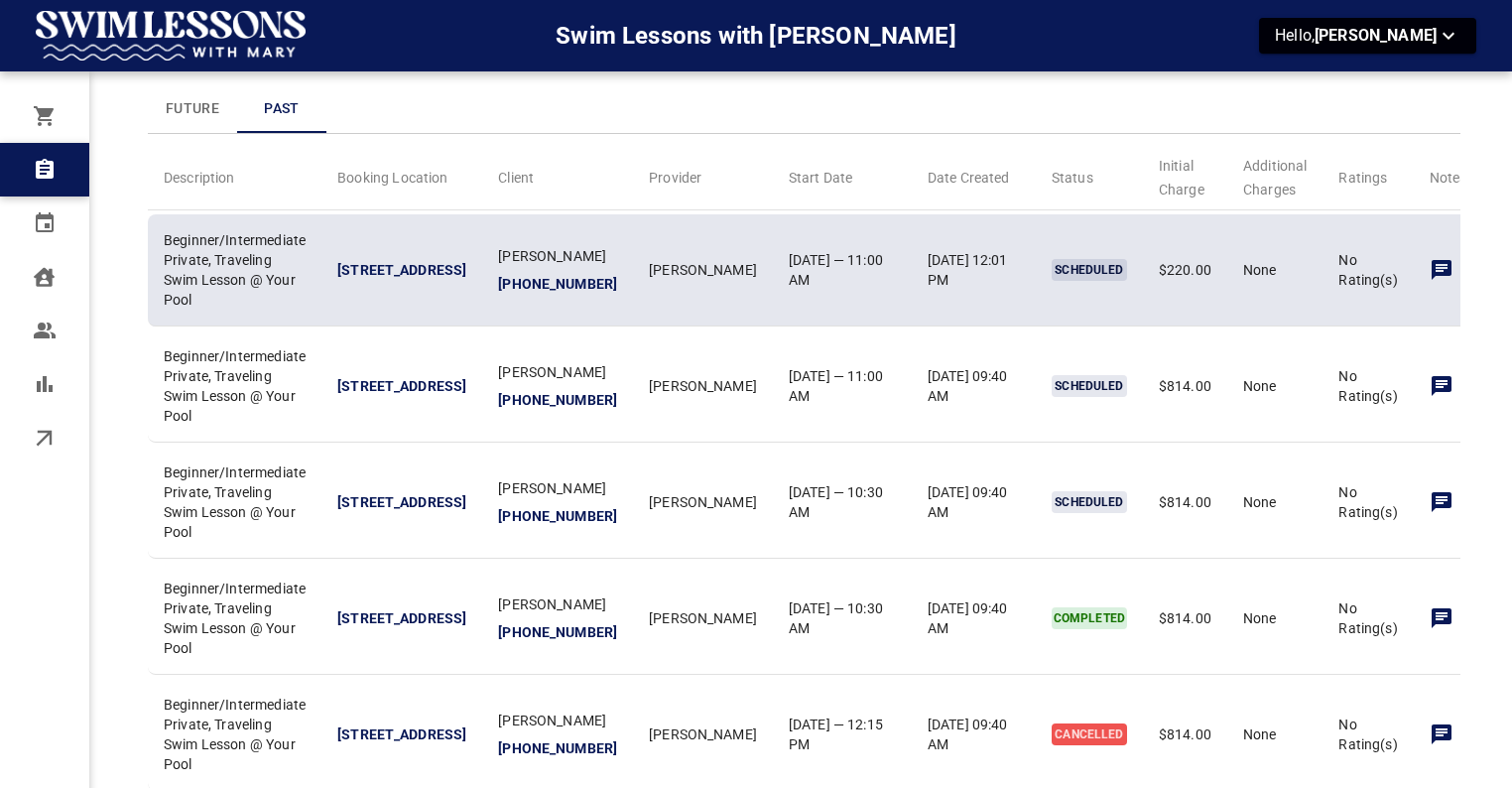click 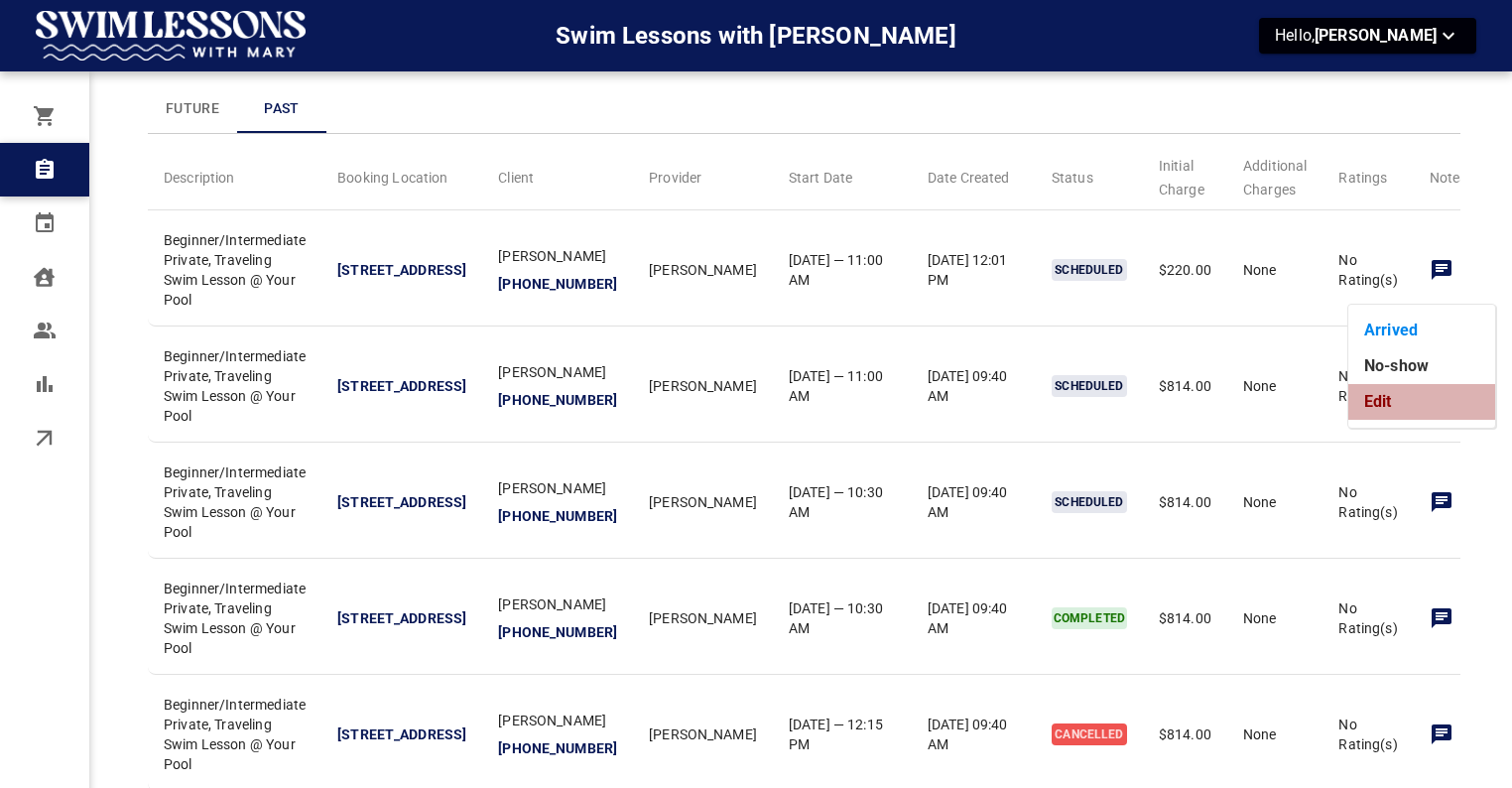 click on "Edit" at bounding box center (1422, 402) 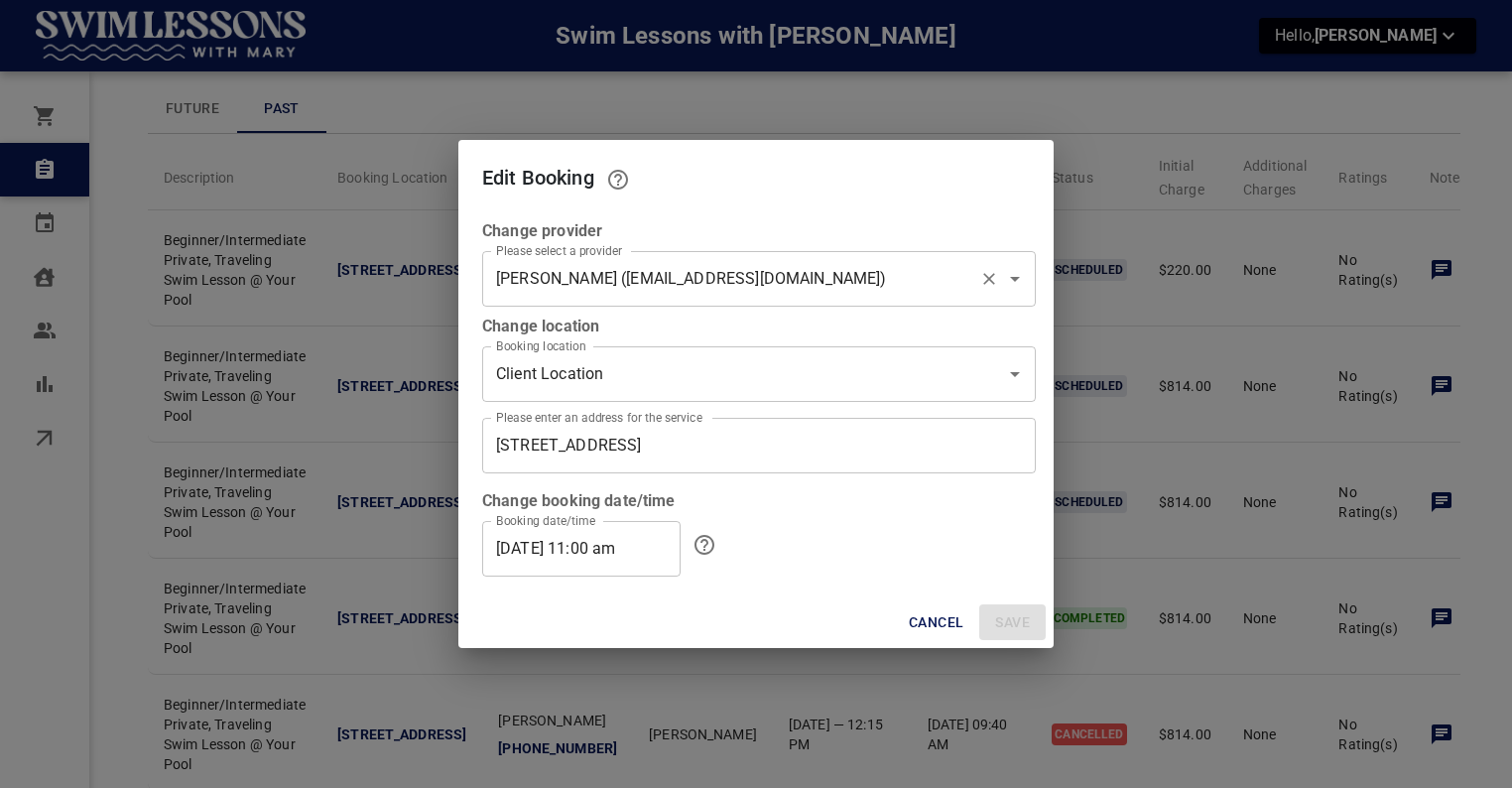 click 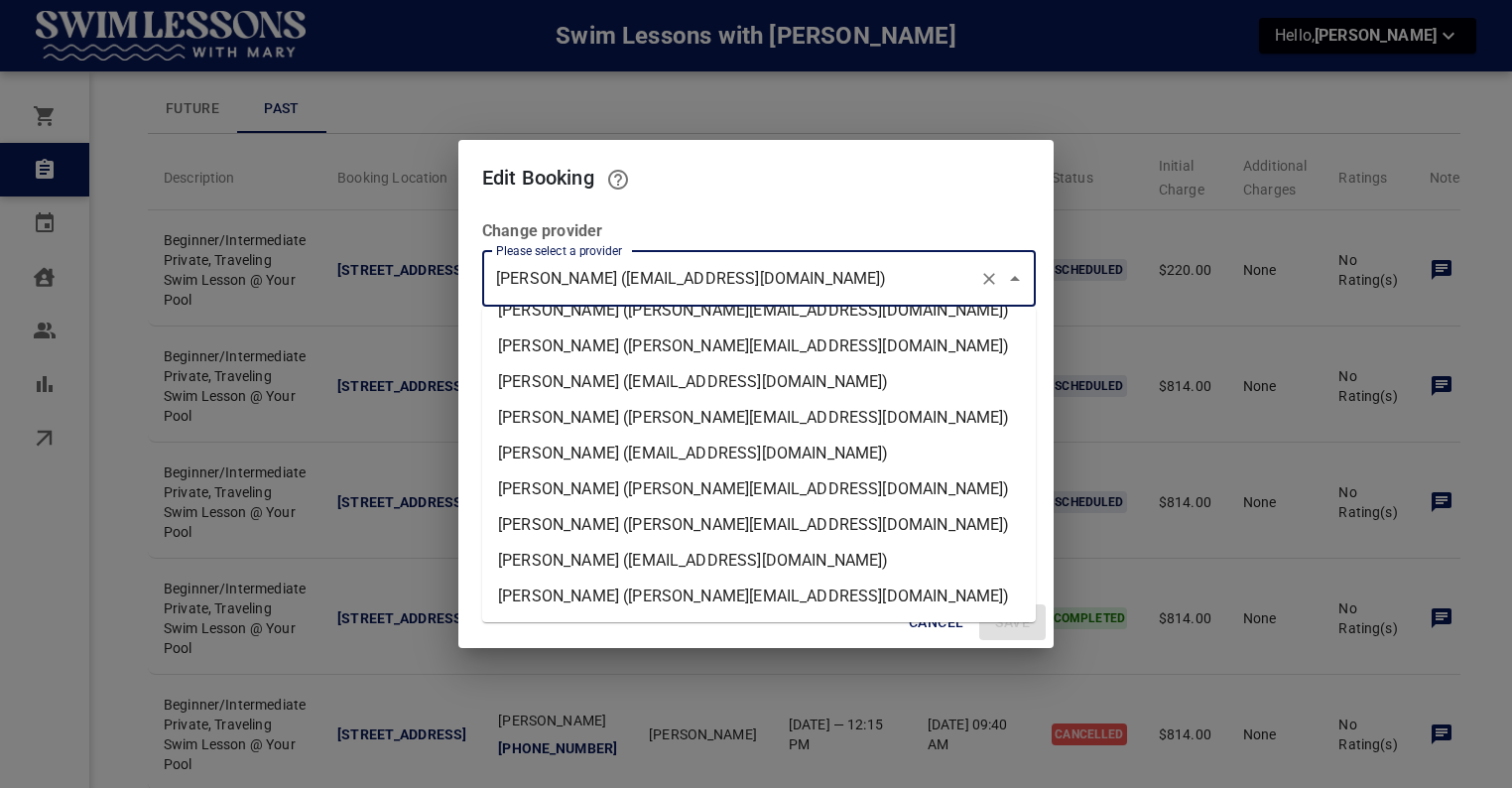 scroll, scrollTop: 200, scrollLeft: 0, axis: vertical 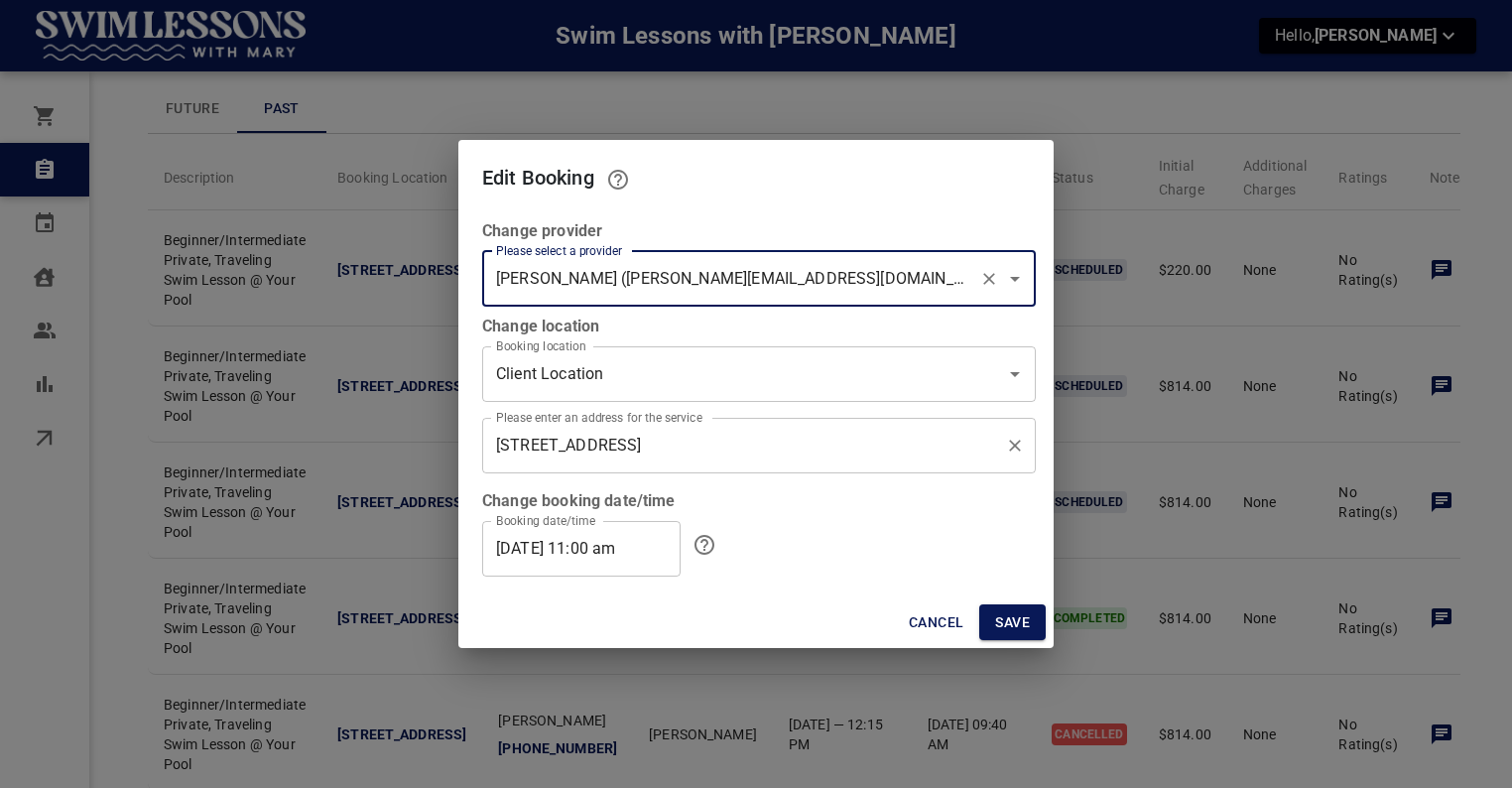 click 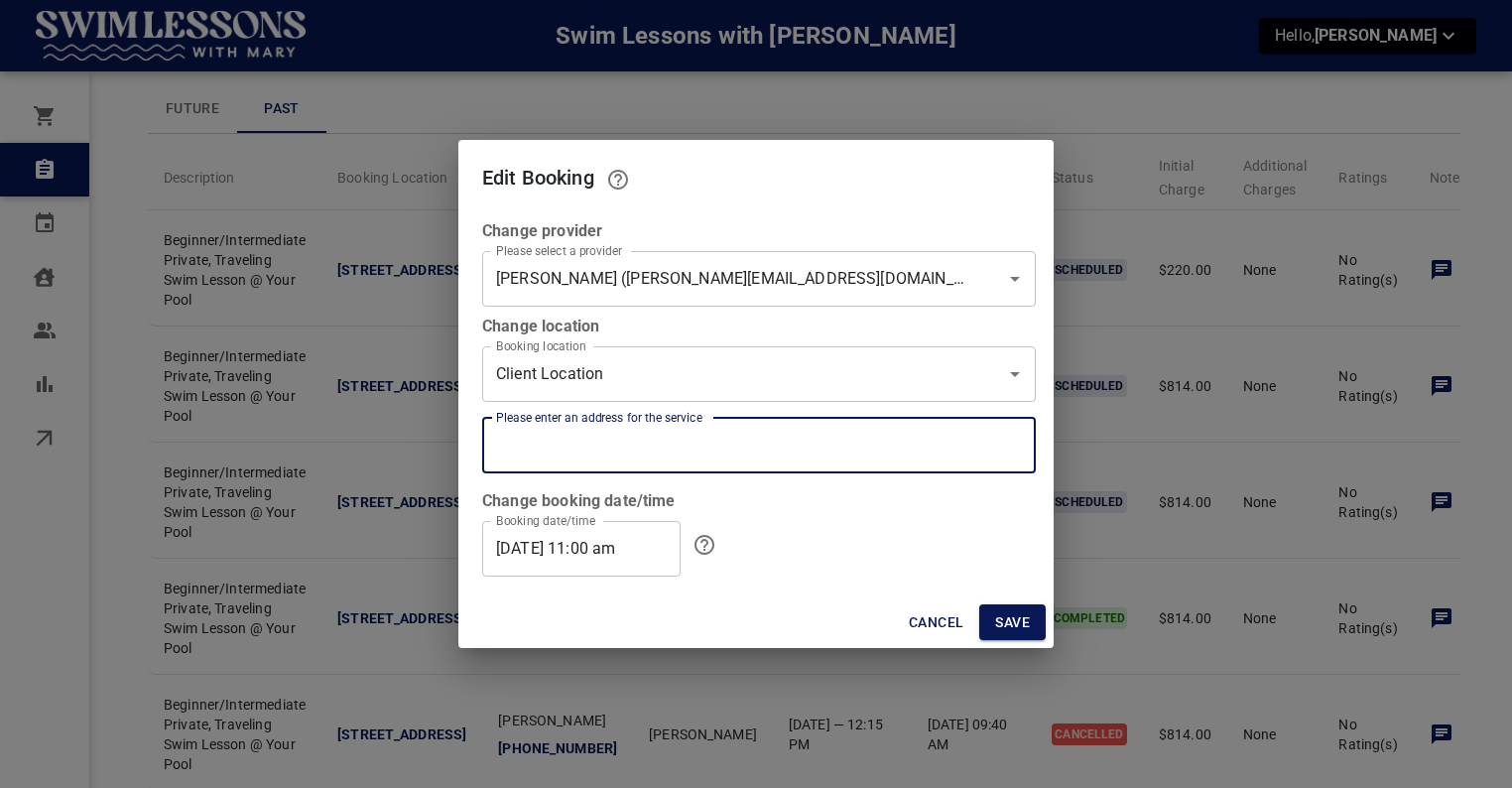 paste on "[STREET_ADDRESS]" 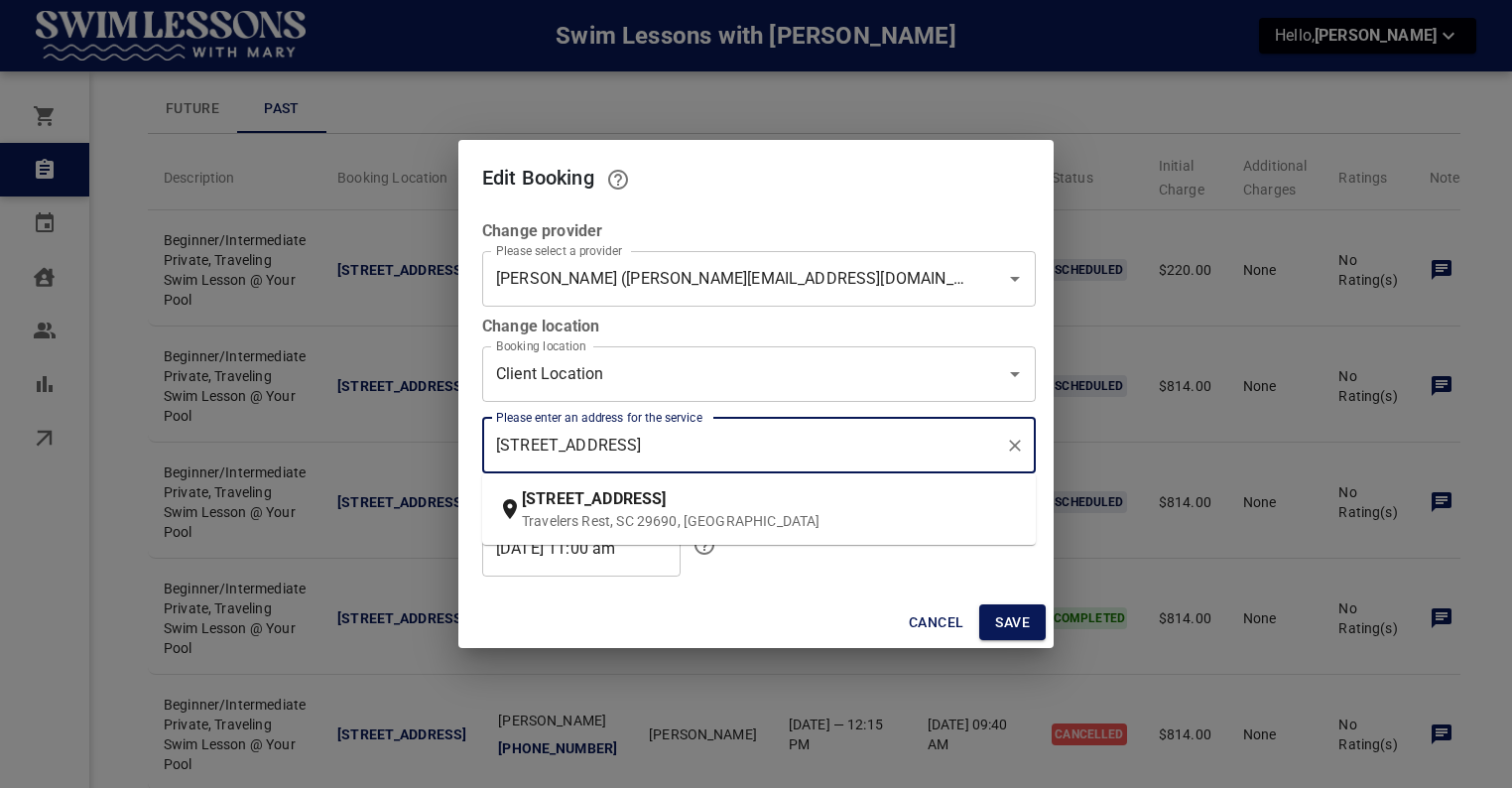 click on "1133 White Horse Rd Ext Travelers Rest, SC 29690, USA" at bounding box center [771, 509] 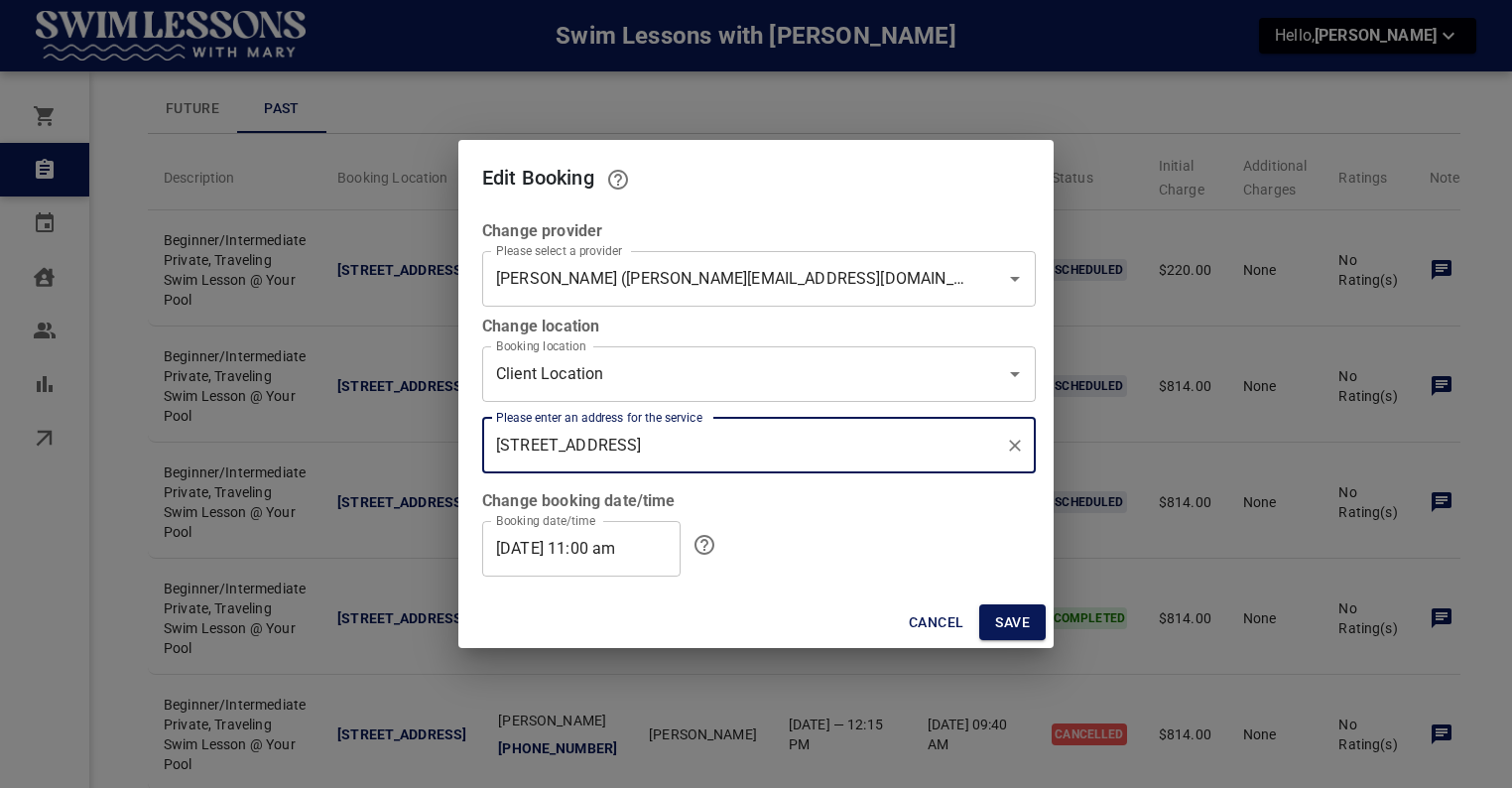 type on "[STREET_ADDRESS]" 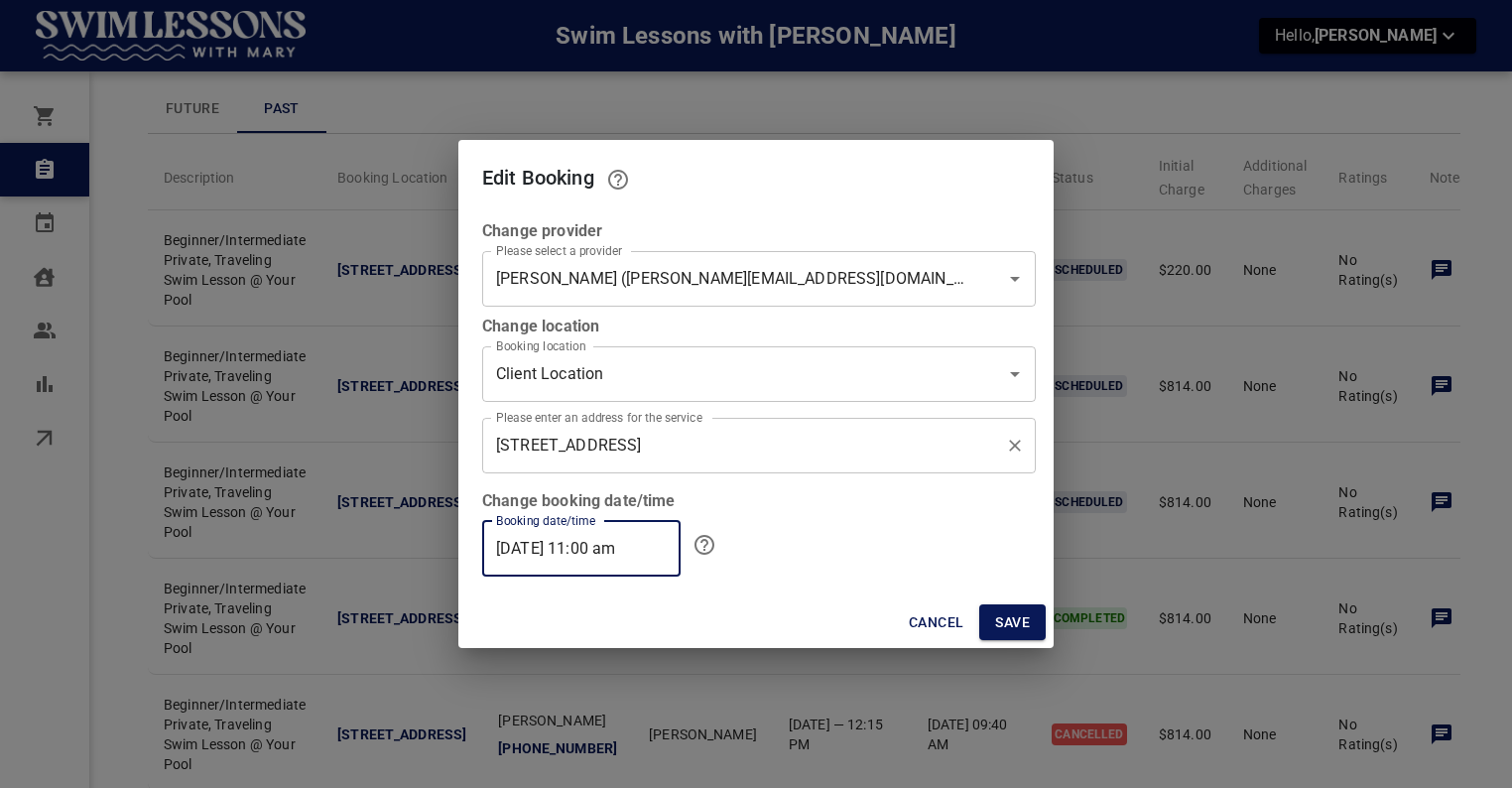 click on "[DATE] 11:00 am" at bounding box center [581, 549] 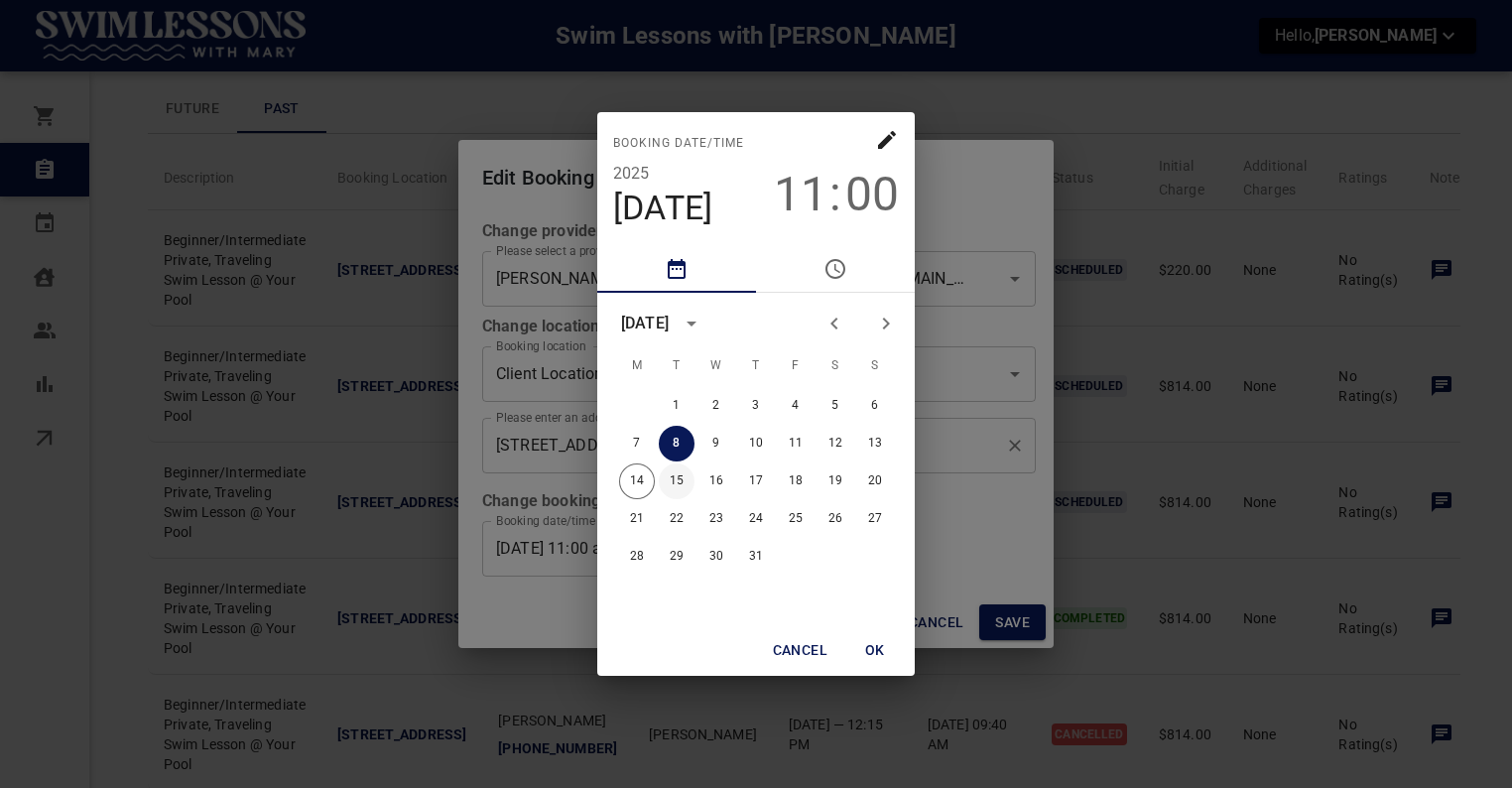 click on "15" at bounding box center [677, 481] 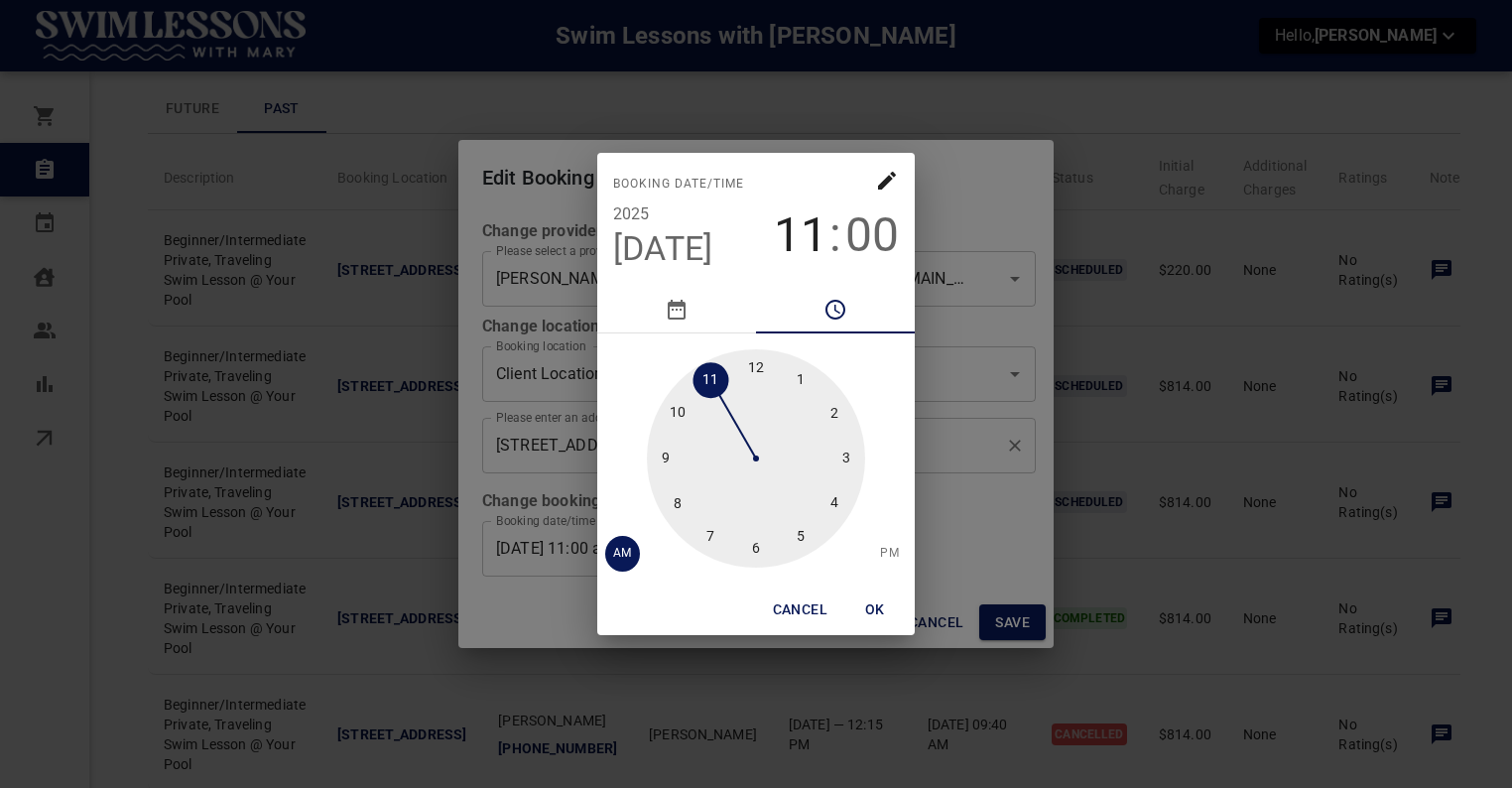 click on "OK" at bounding box center [875, 609] 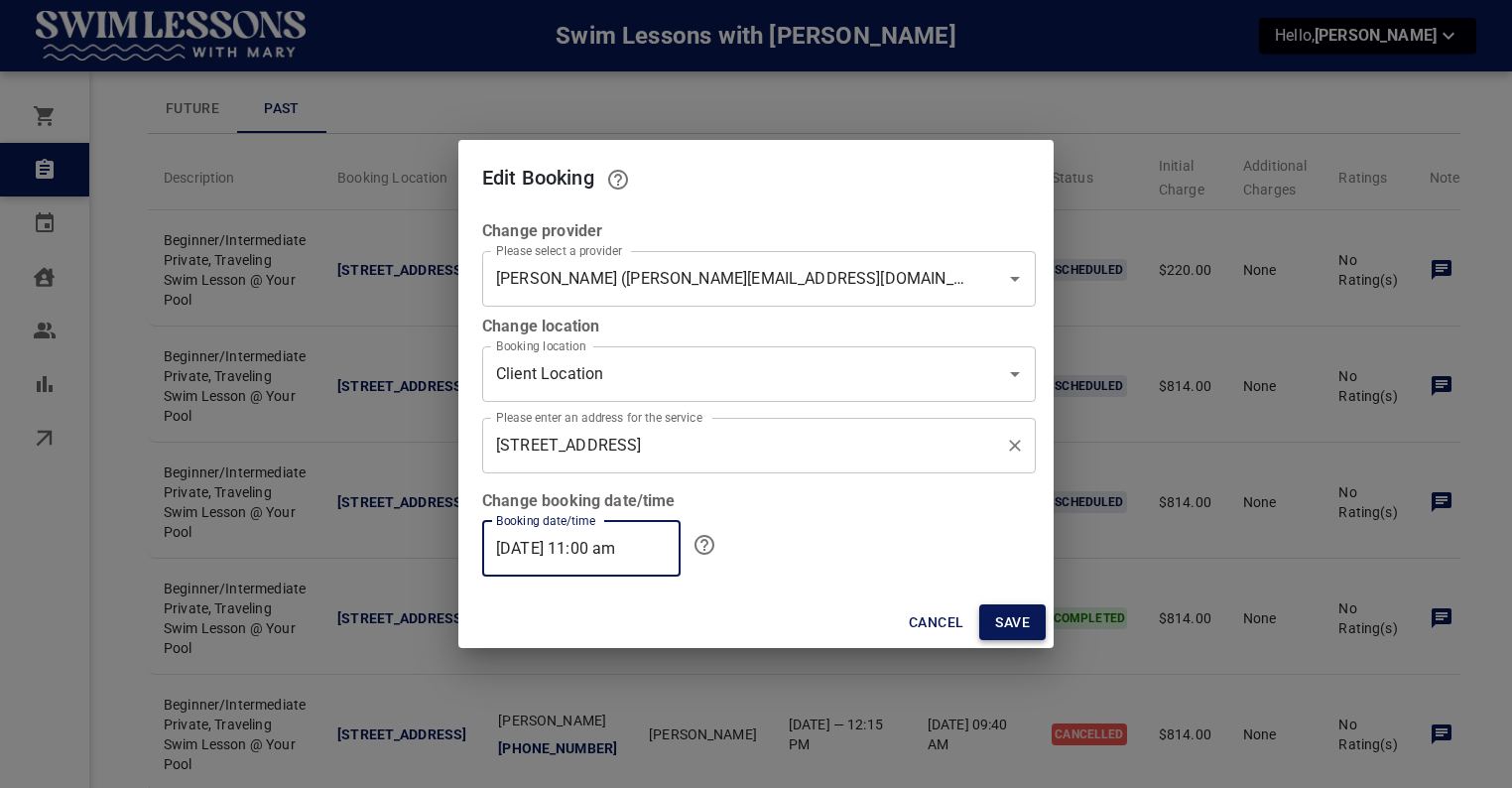 click on "Save" at bounding box center [1012, 622] 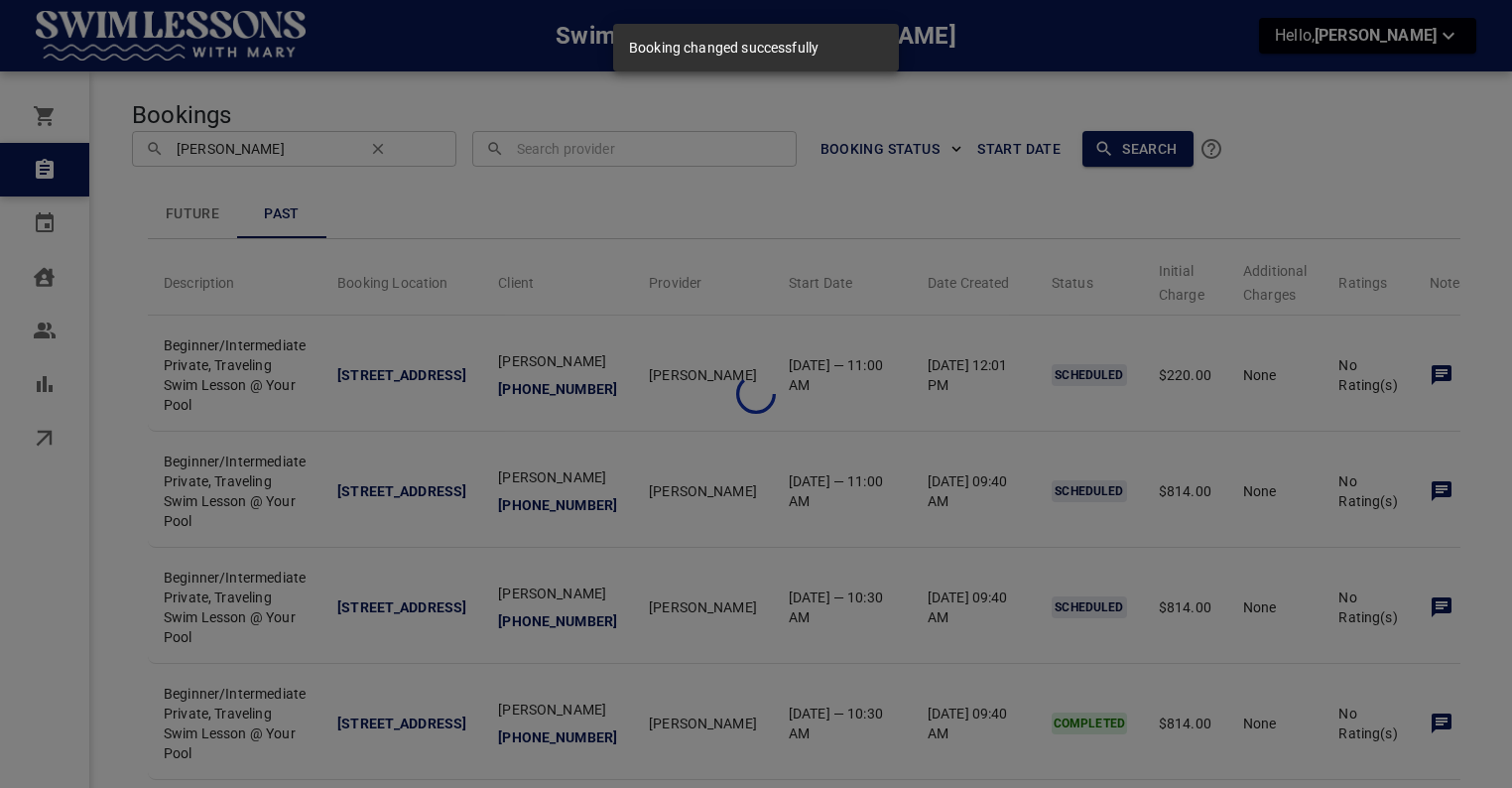 scroll, scrollTop: 87, scrollLeft: 0, axis: vertical 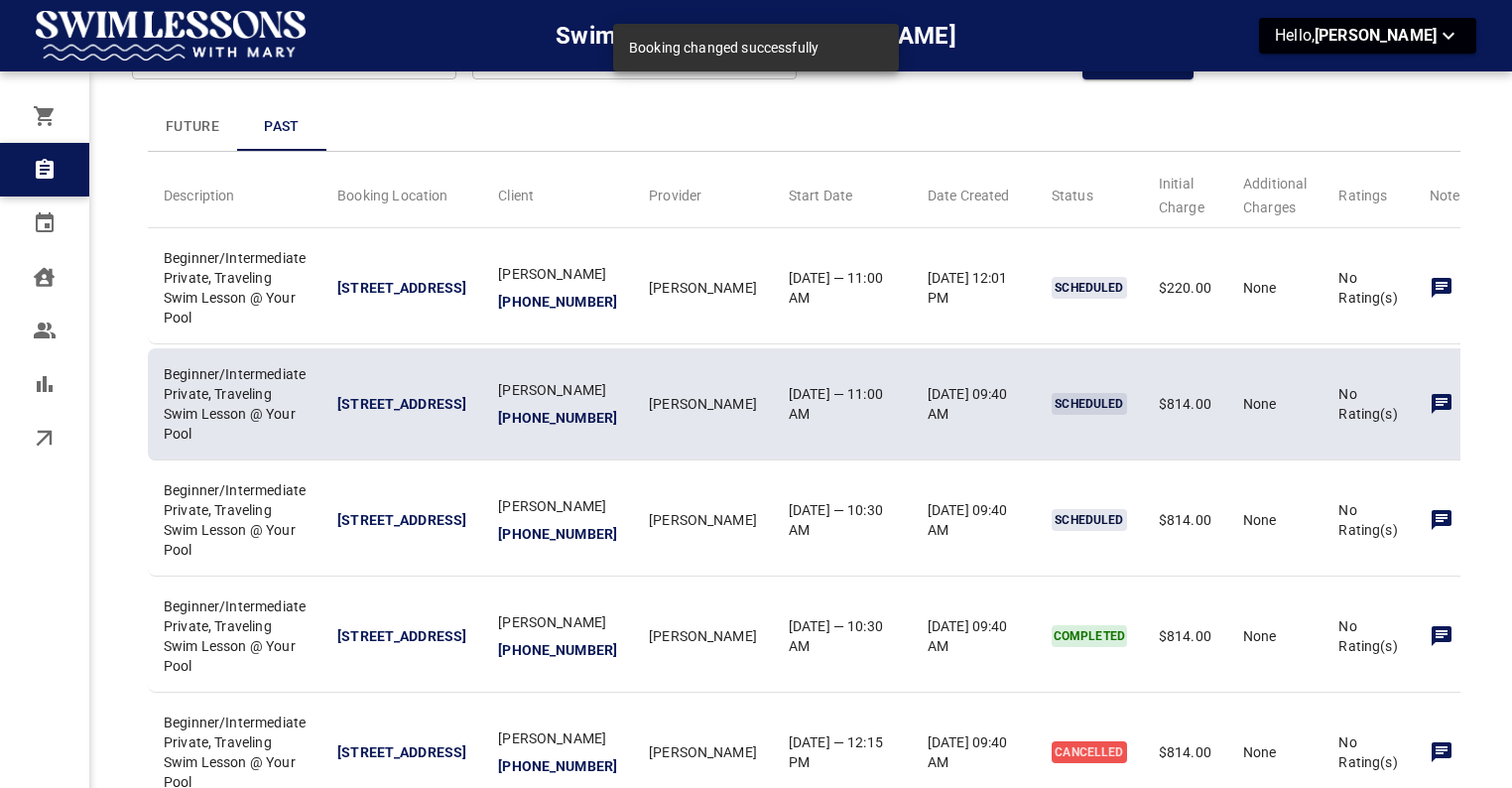 click 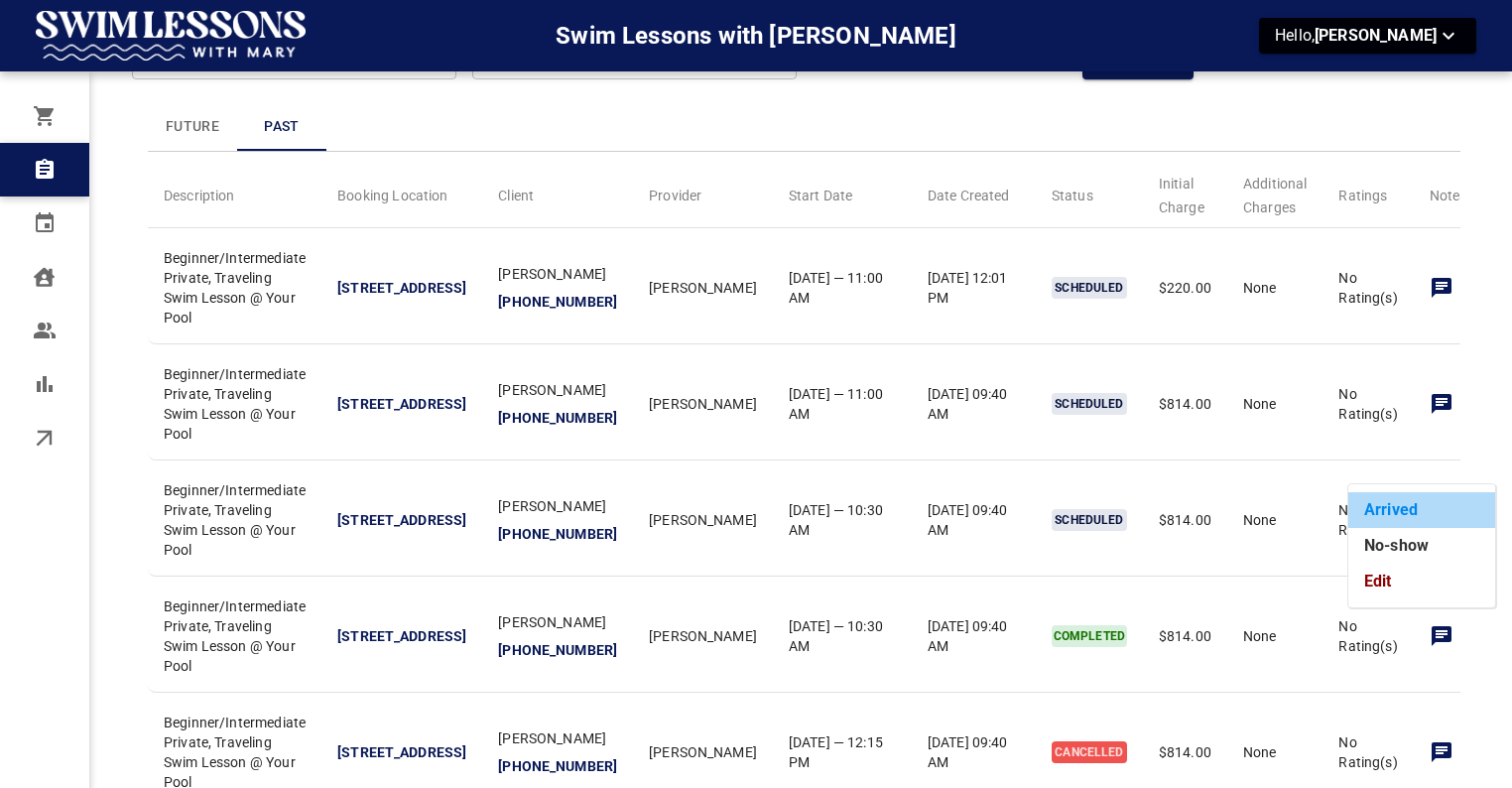 click on "Arrived" at bounding box center (1422, 510) 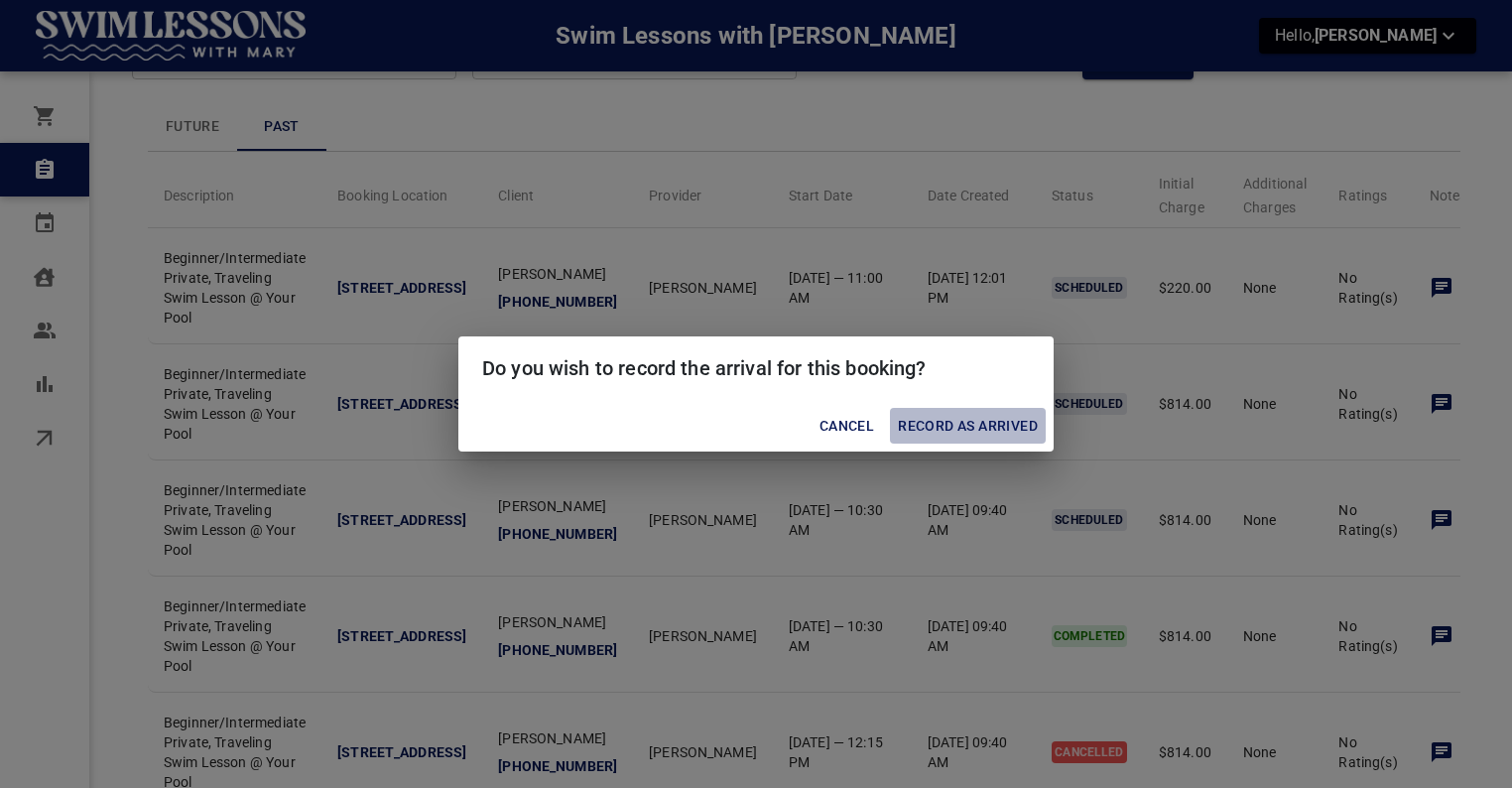 click on "Record as Arrived" at bounding box center (967, 426) 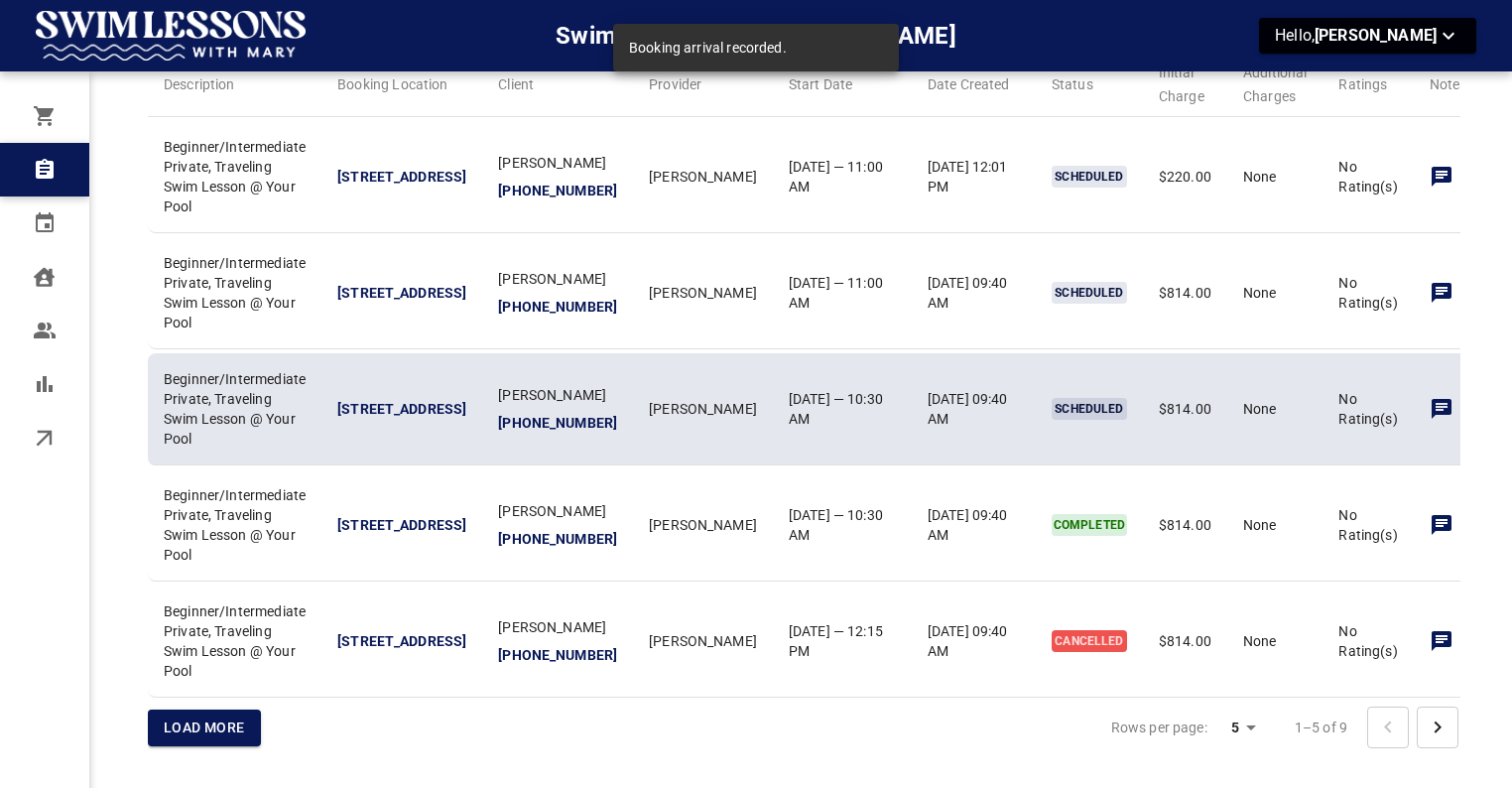 scroll, scrollTop: 212, scrollLeft: 0, axis: vertical 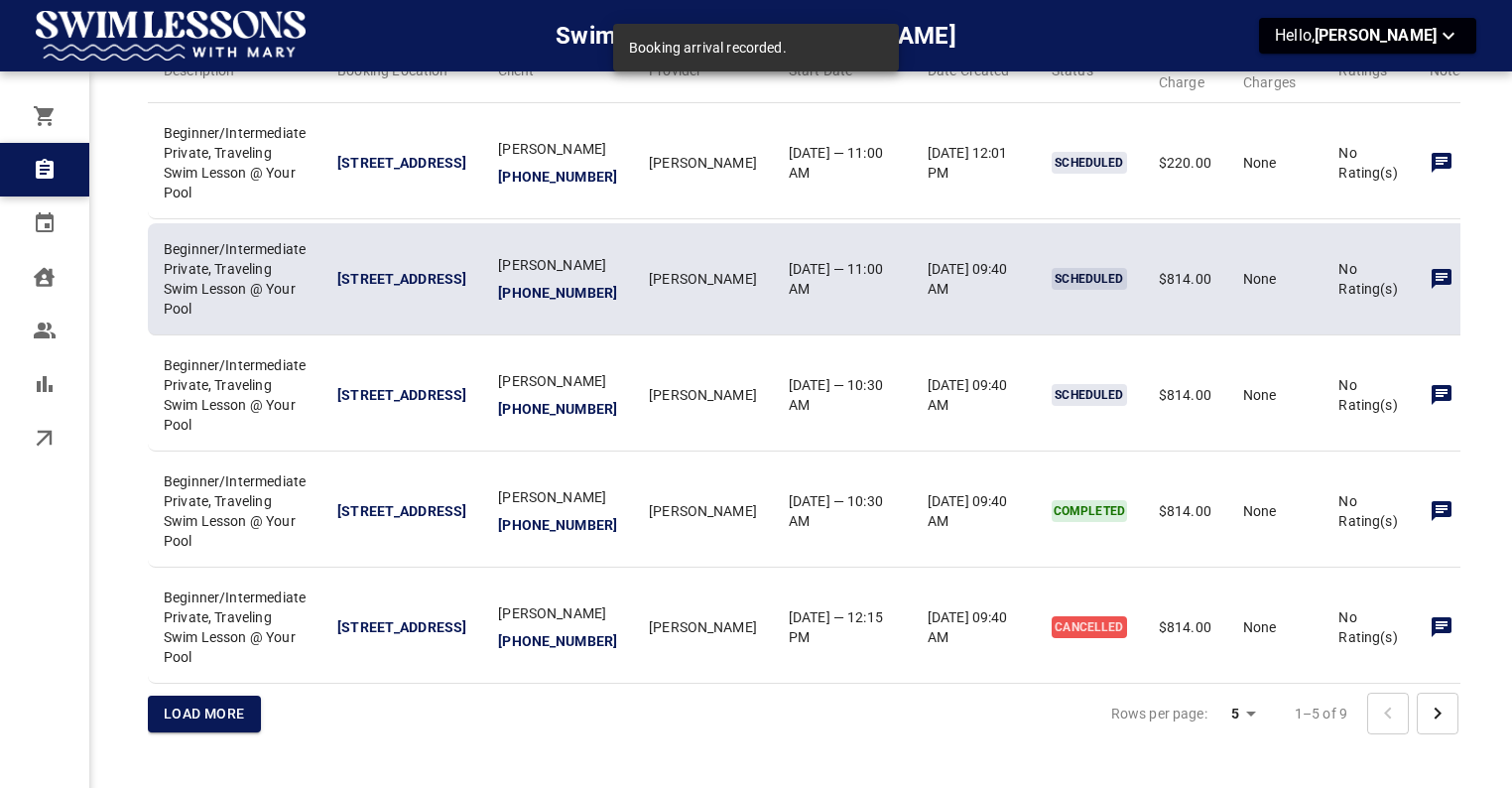 click 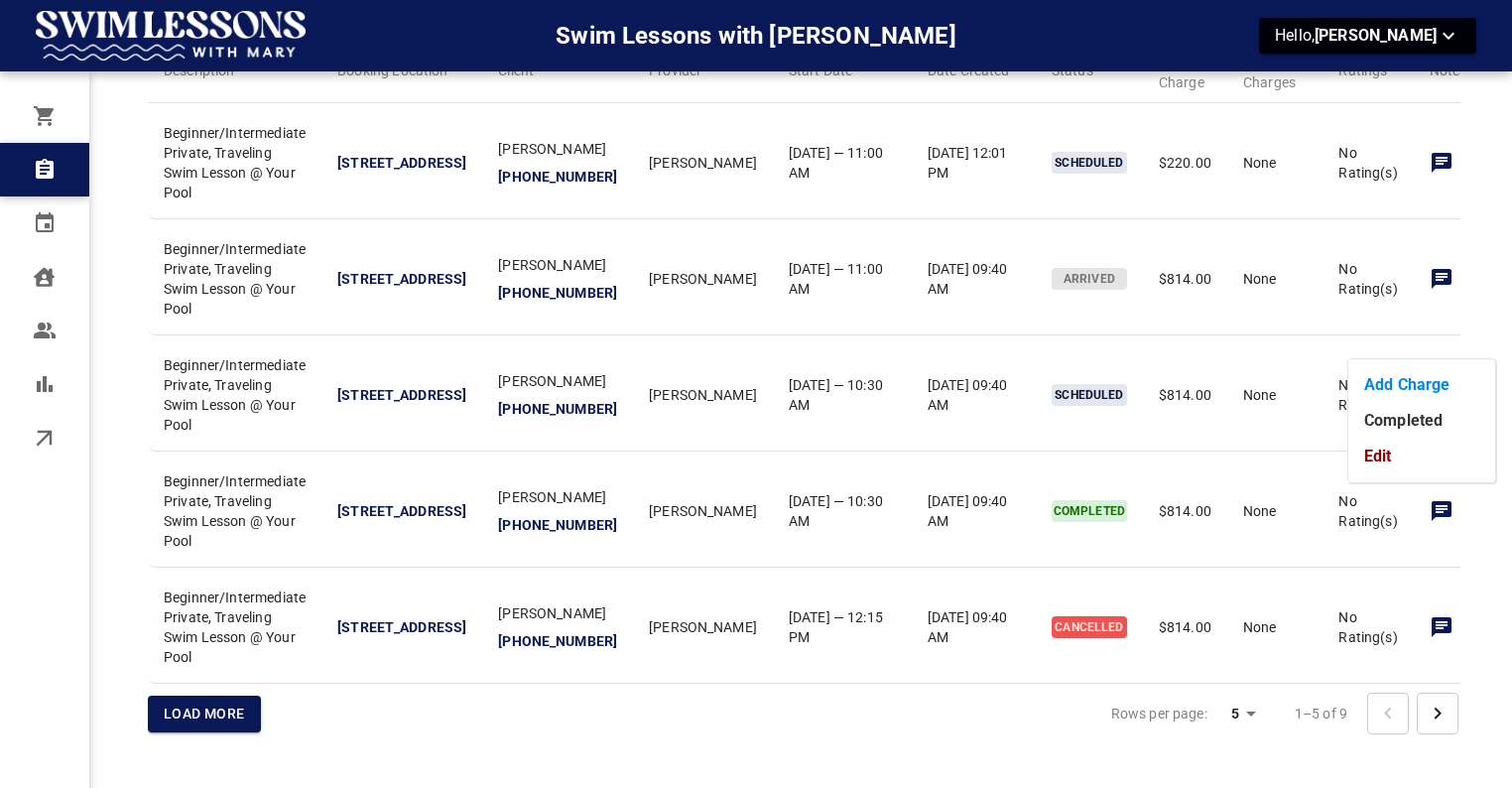 drag, startPoint x: 1395, startPoint y: 391, endPoint x: 1280, endPoint y: 454, distance: 131.12589 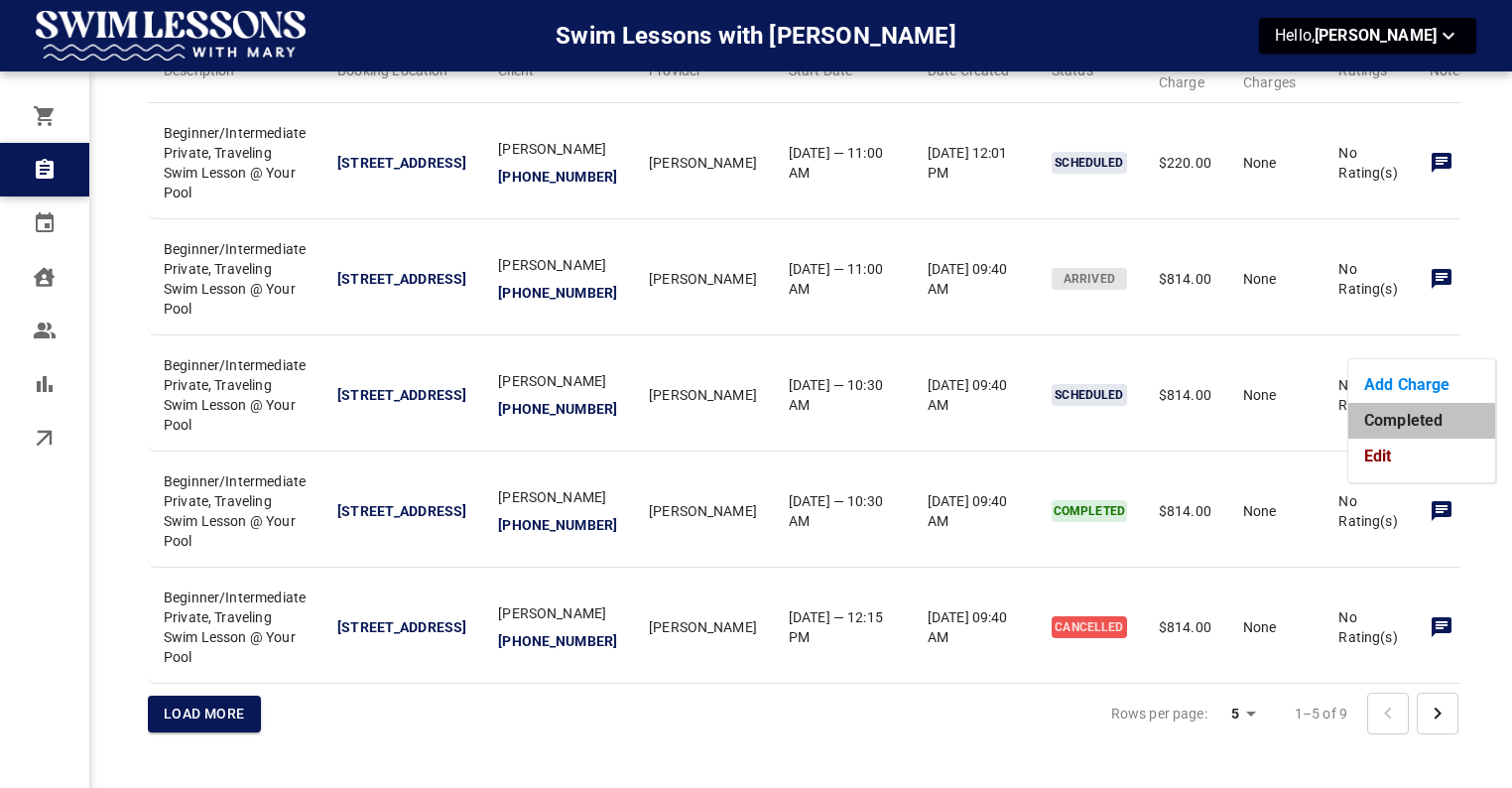 click on "Completed" at bounding box center (1422, 421) 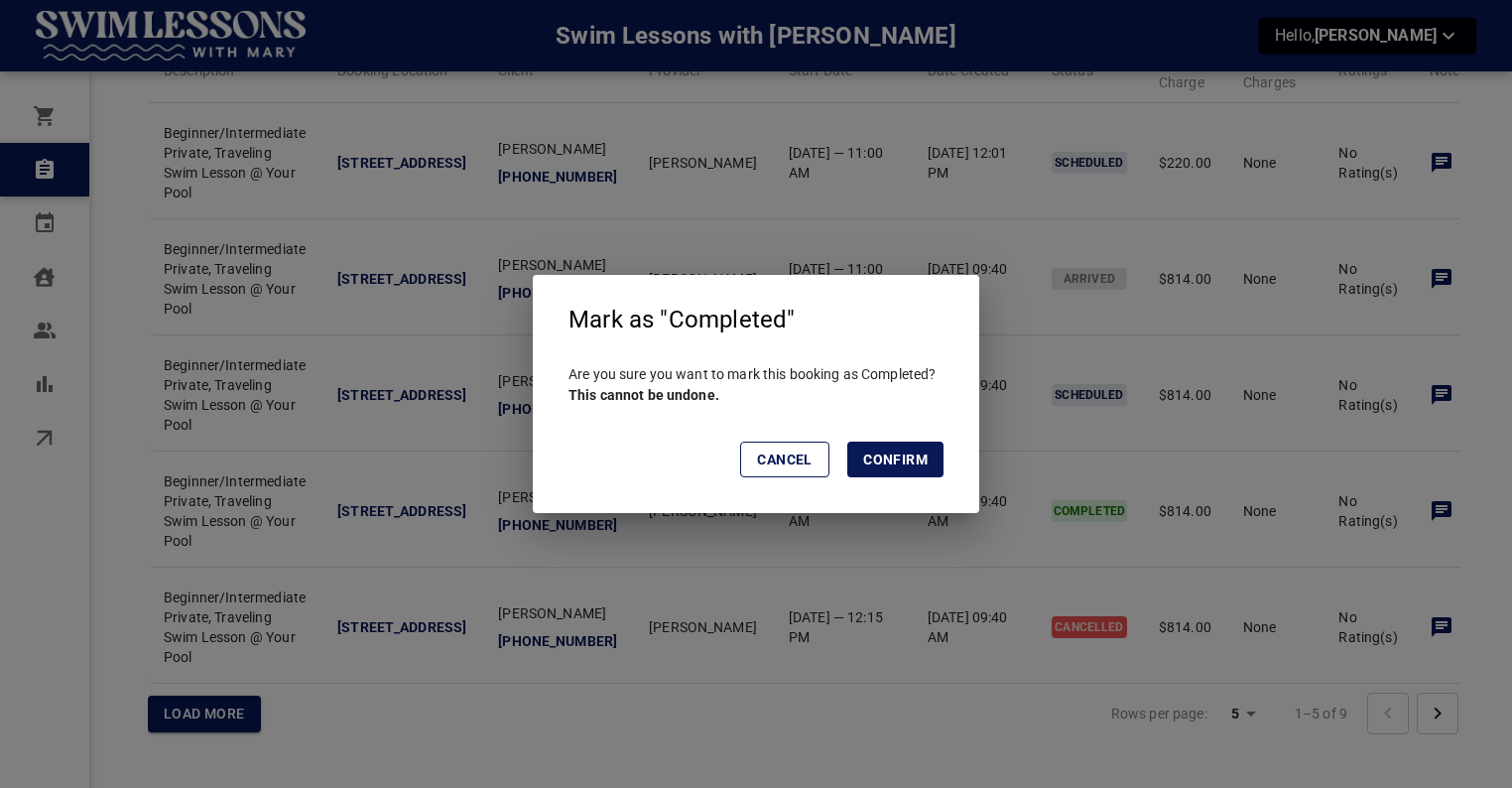 click on "Confirm" at bounding box center (895, 460) 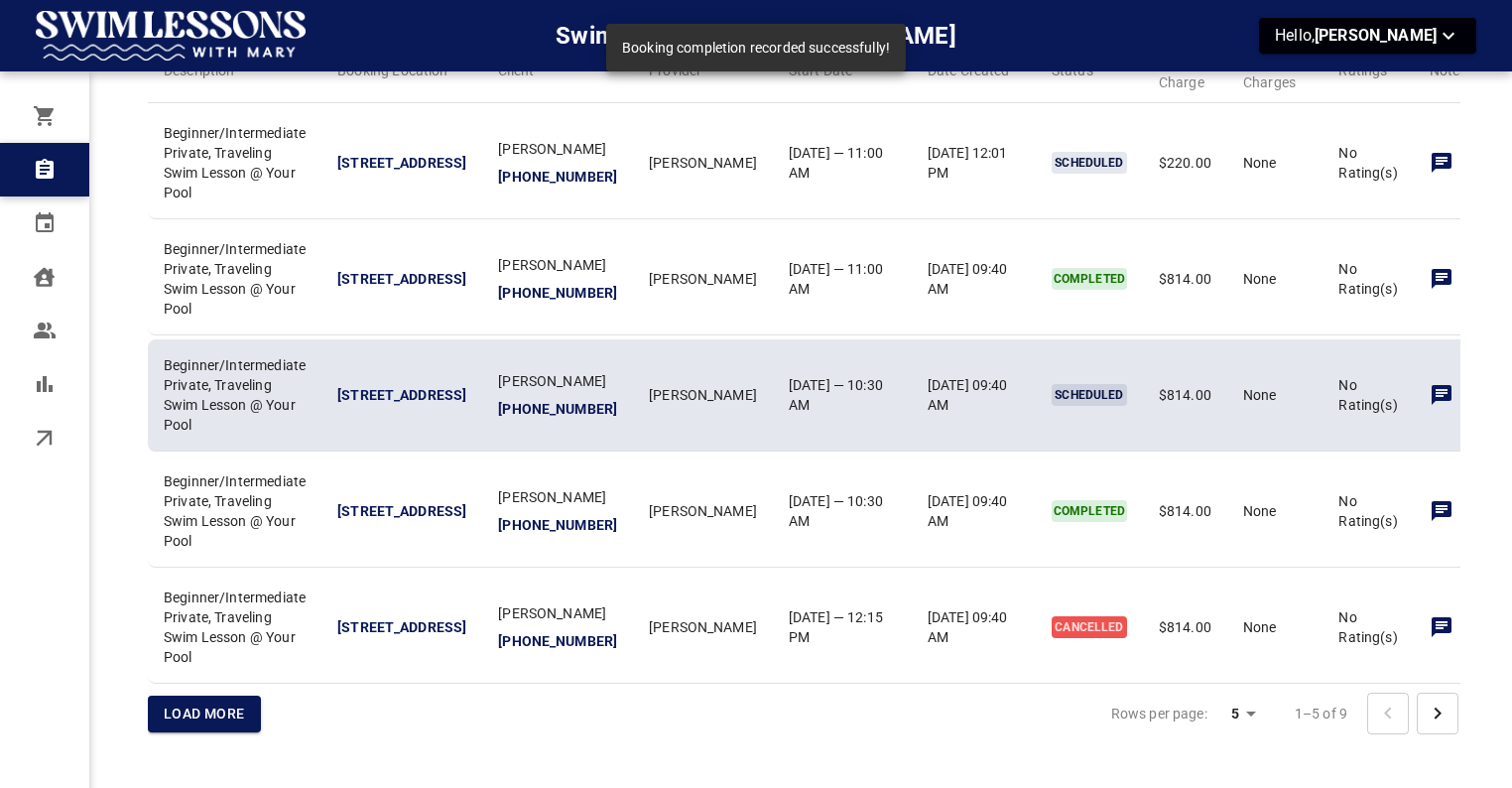click 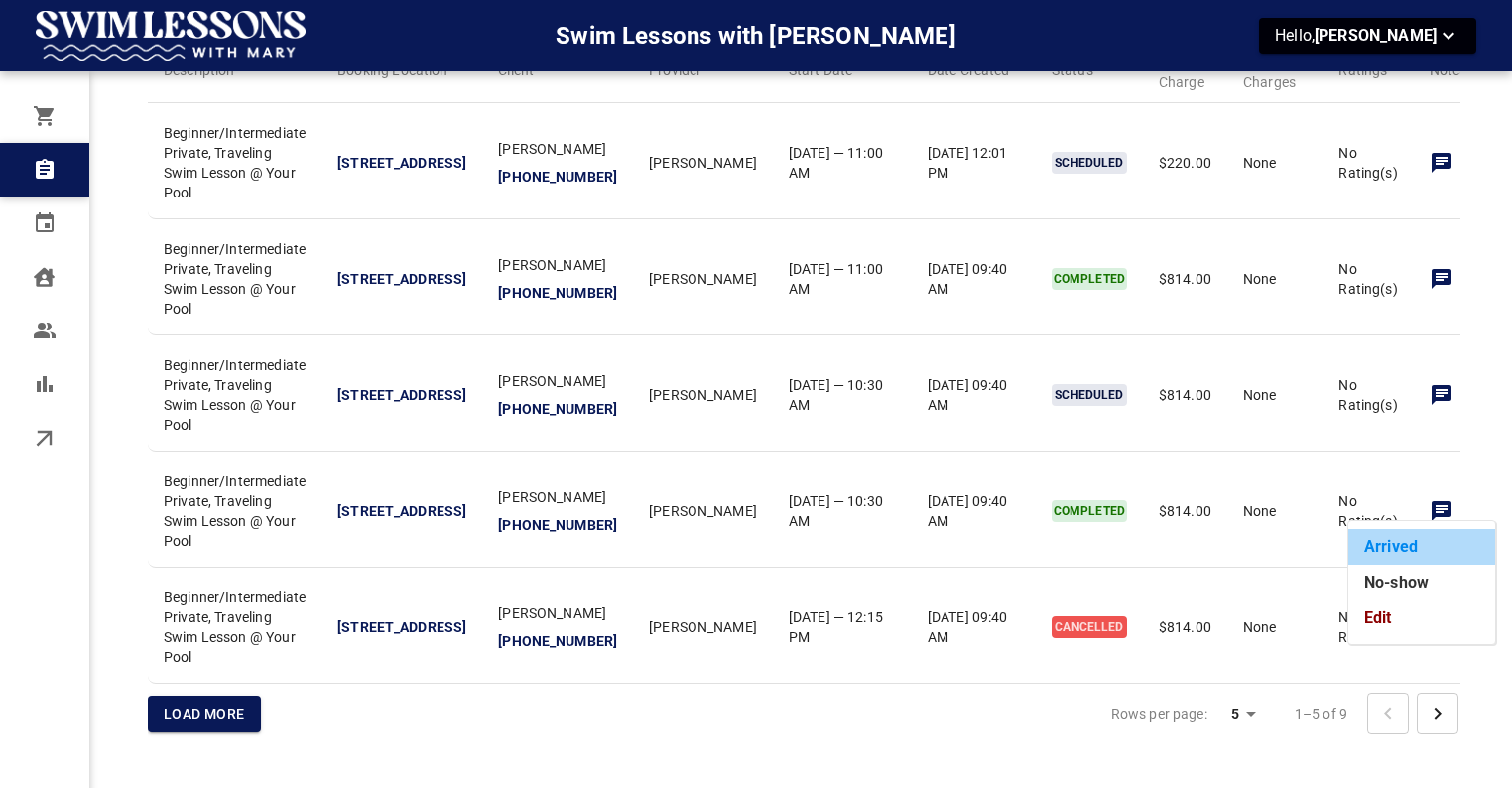 click on "Arrived" at bounding box center [1422, 547] 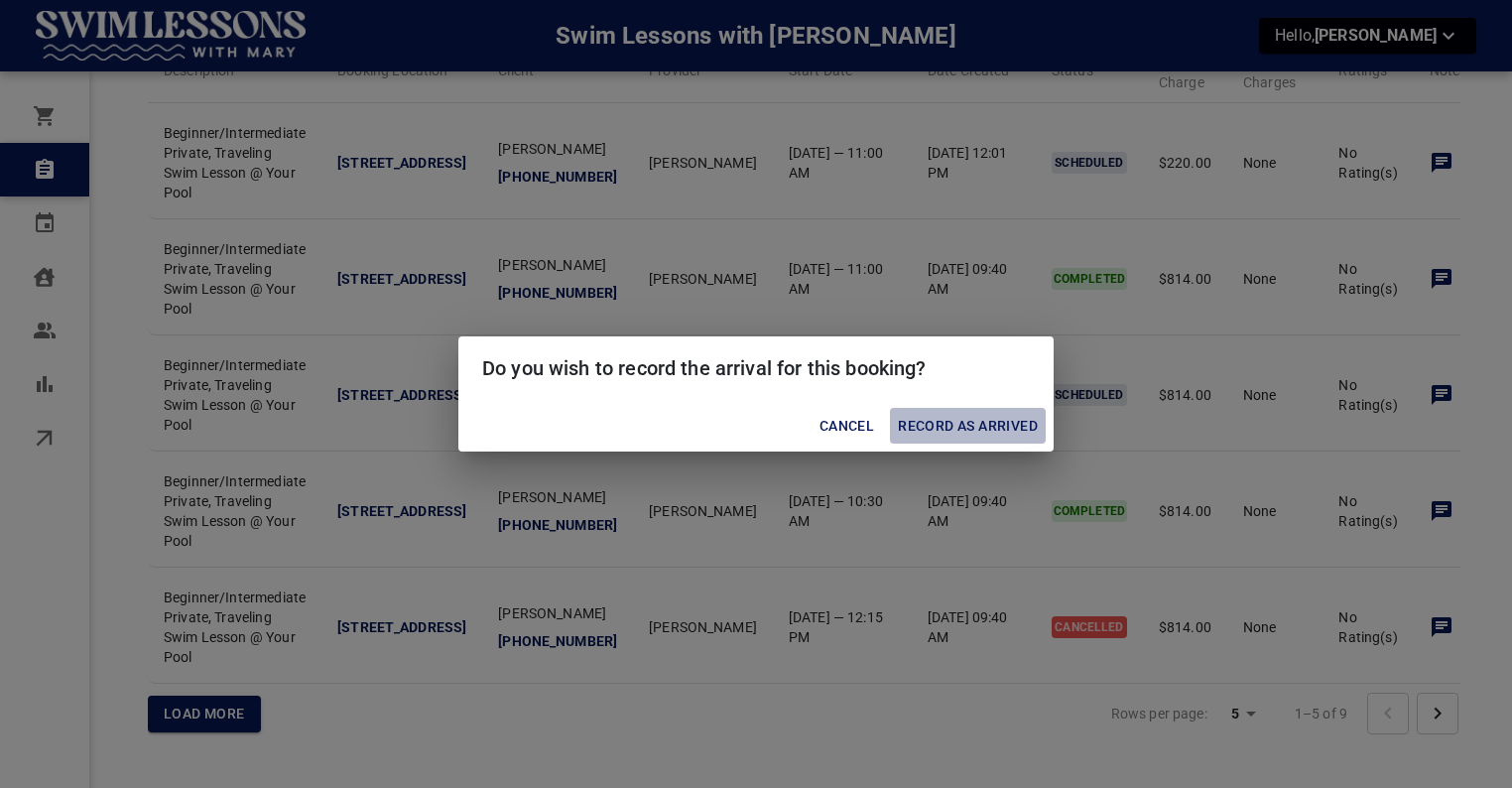 click on "Record as Arrived" at bounding box center (967, 426) 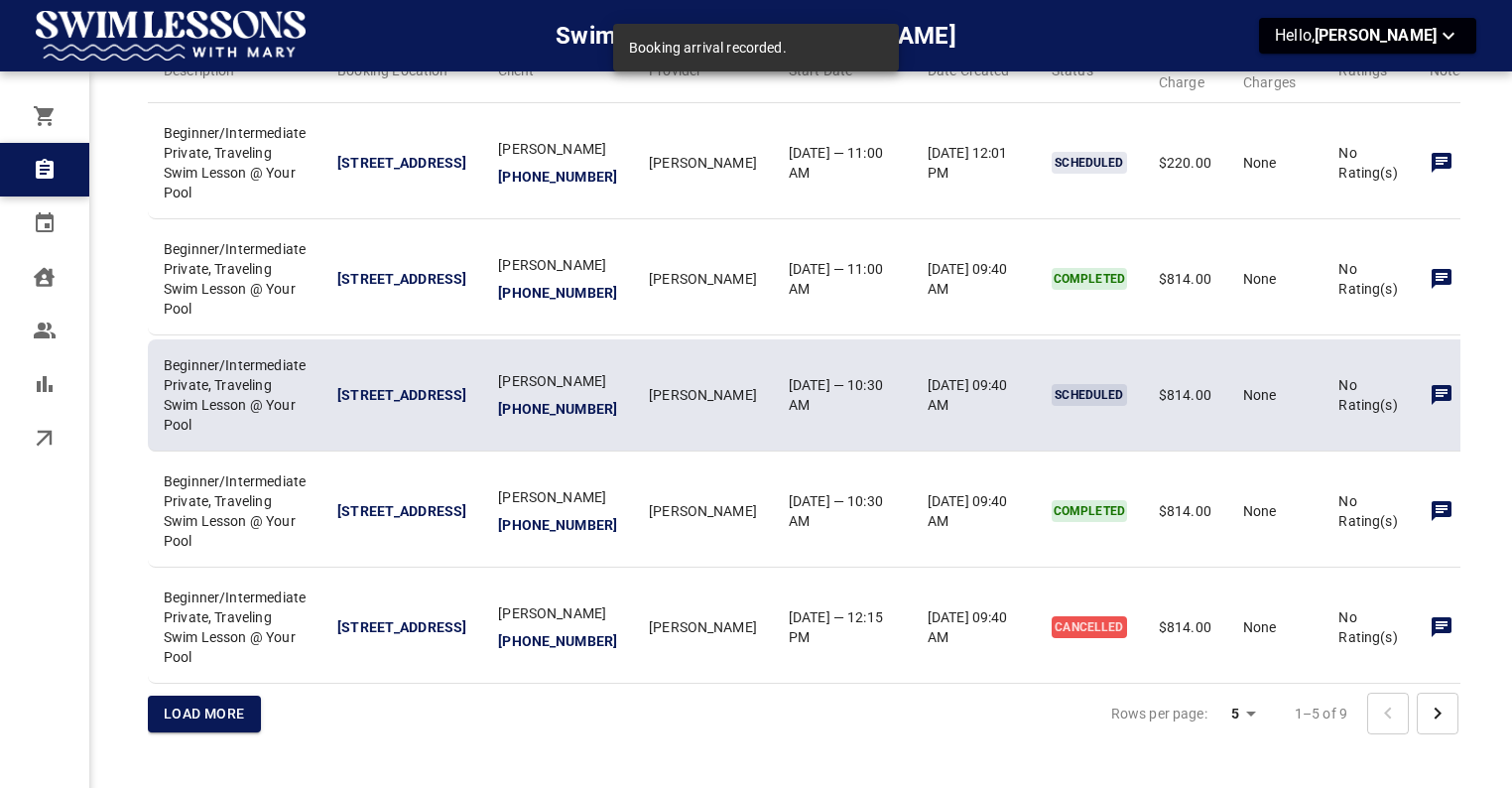 click 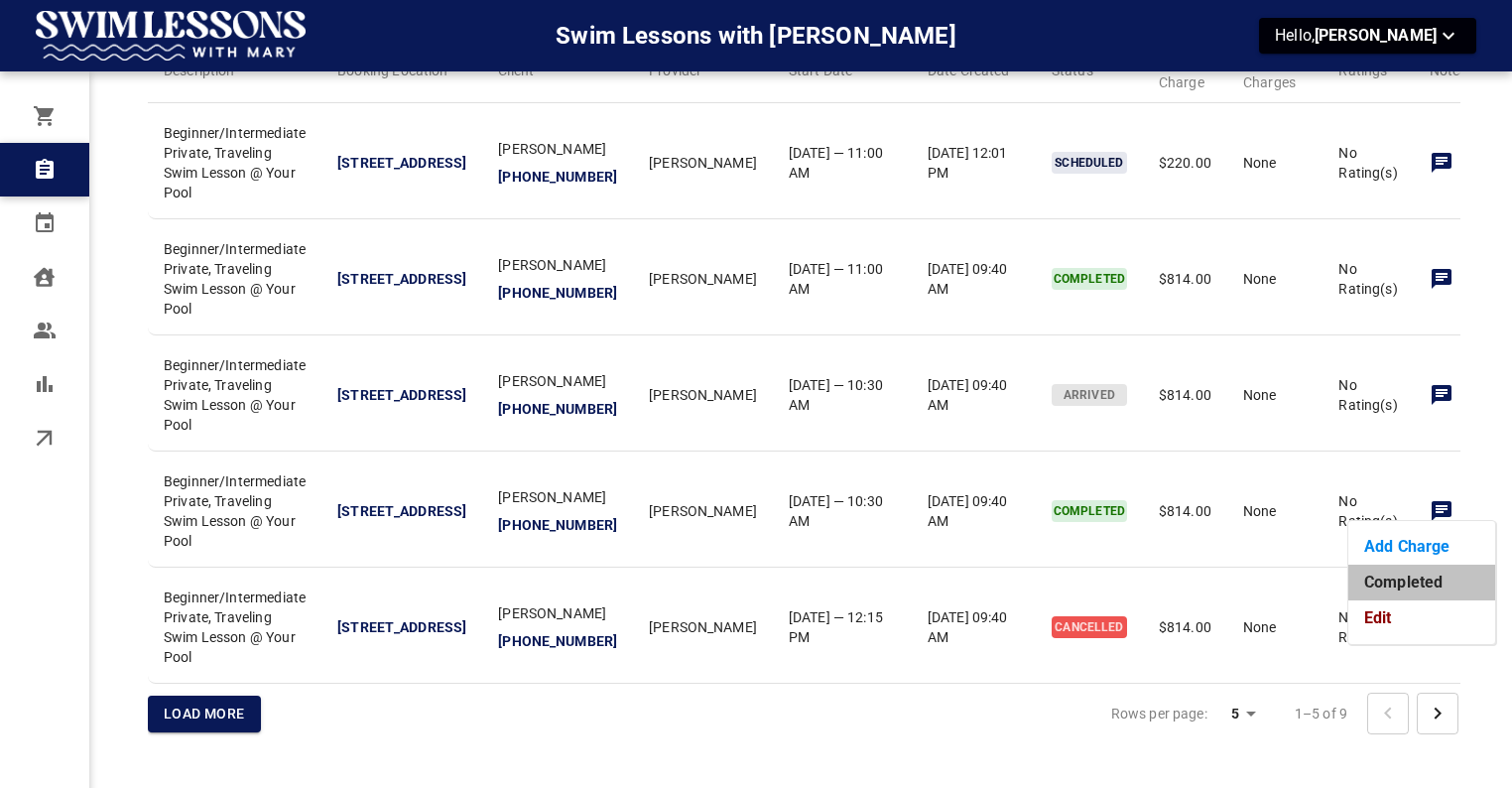 click on "Completed" at bounding box center [1422, 583] 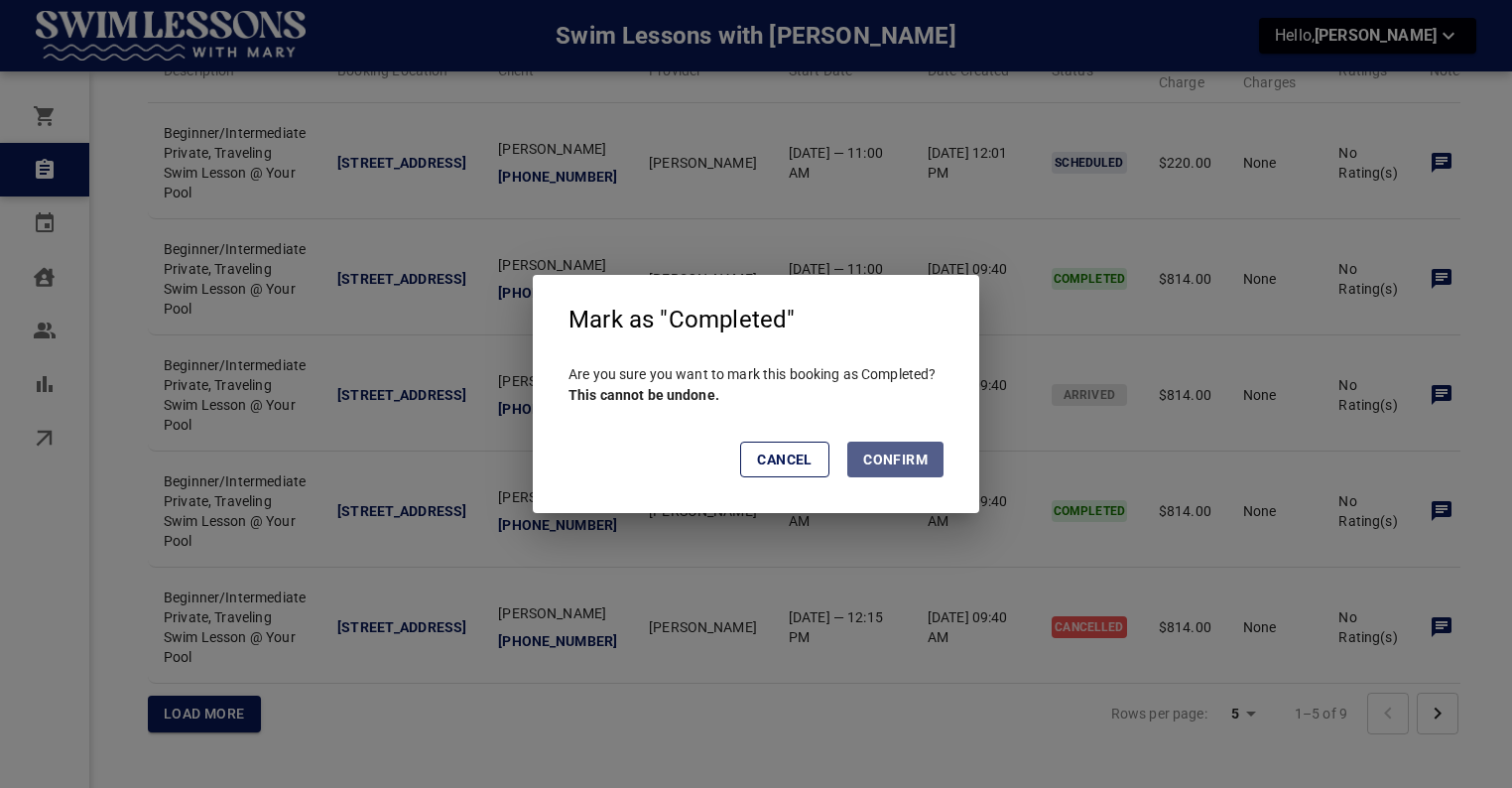 click on "Confirm" at bounding box center (895, 460) 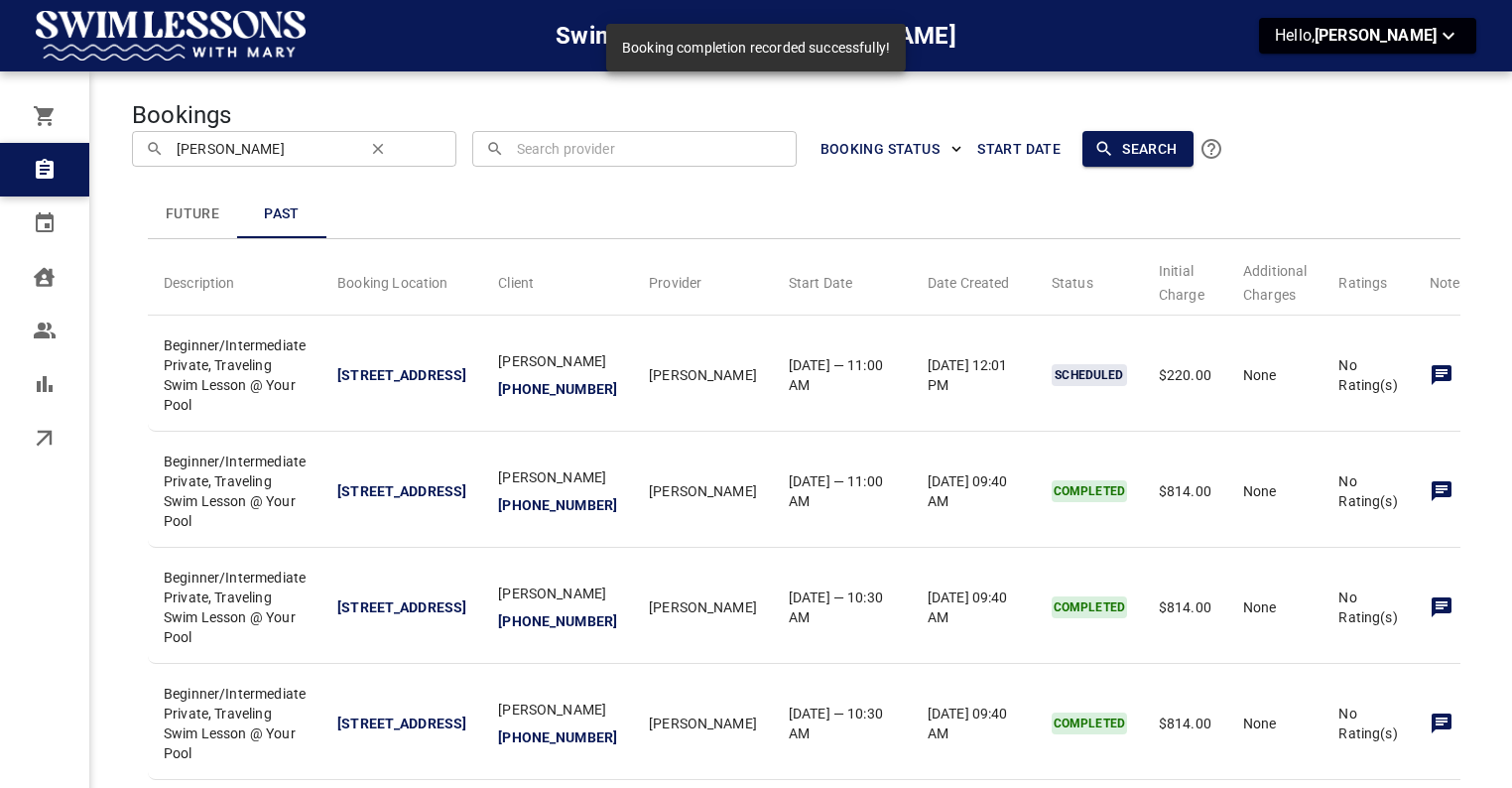 scroll, scrollTop: 0, scrollLeft: 0, axis: both 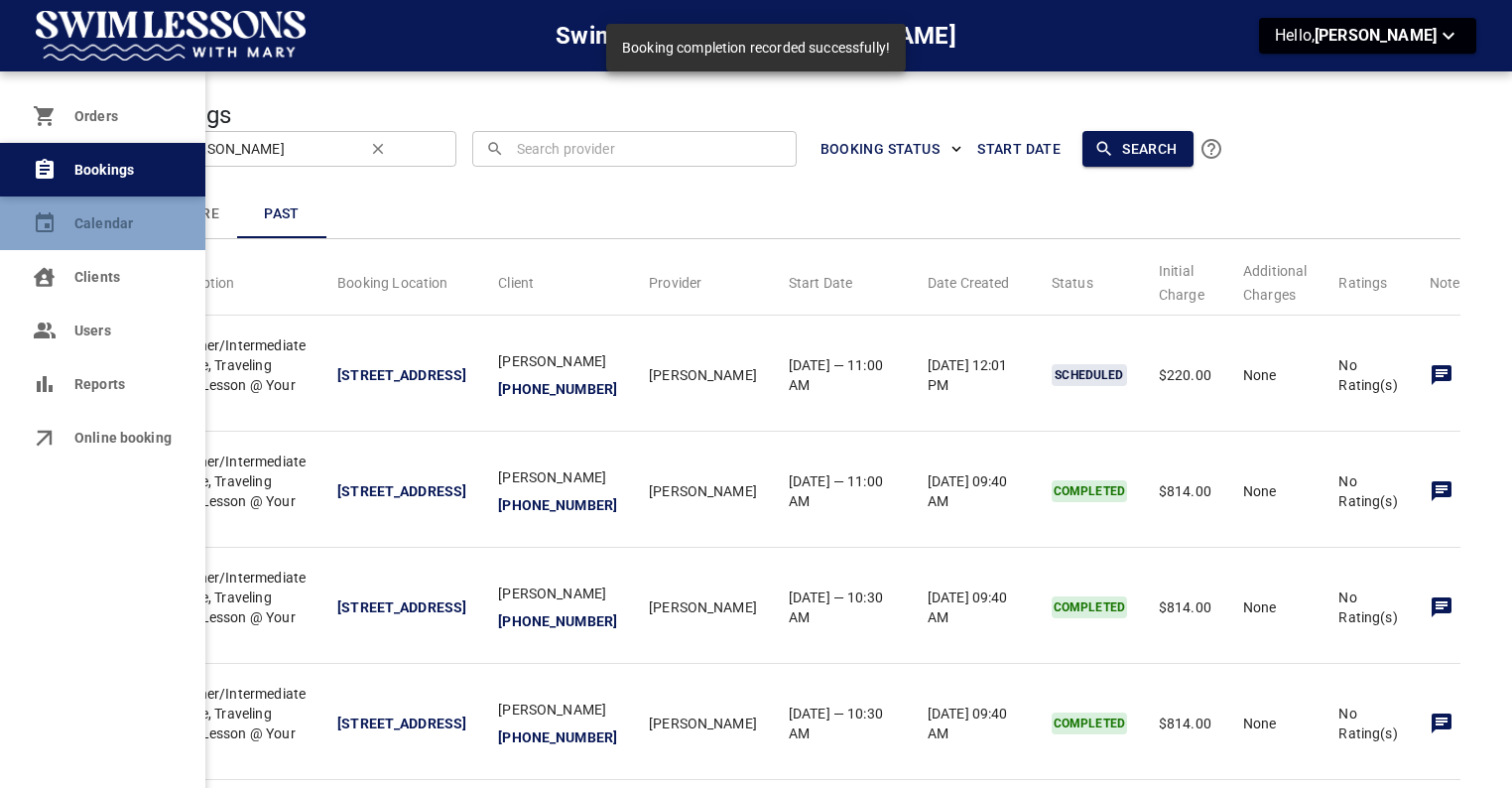 click on "Calendar" at bounding box center (122, 223) 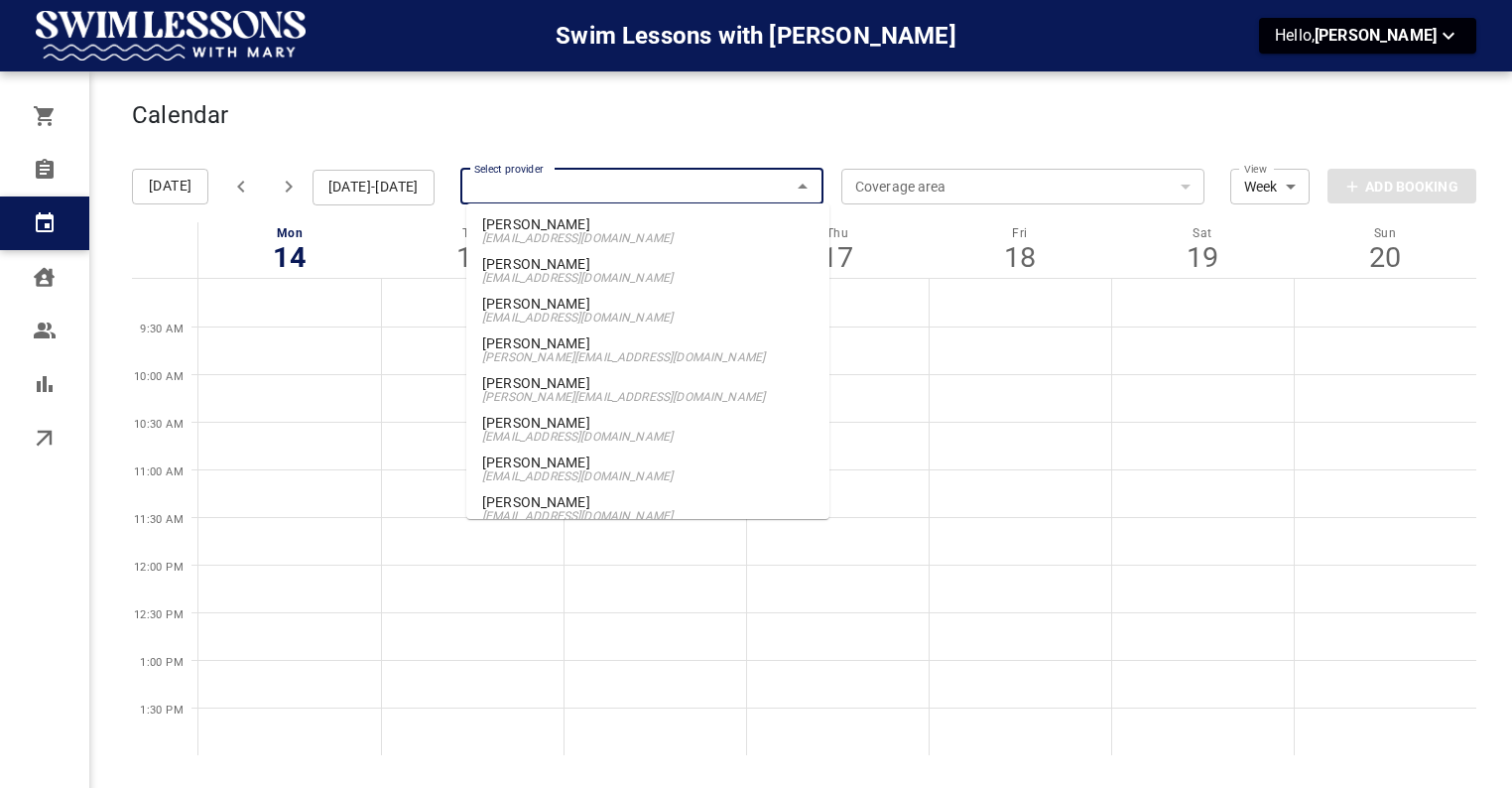 click on "Select provider" at bounding box center [642, 187] 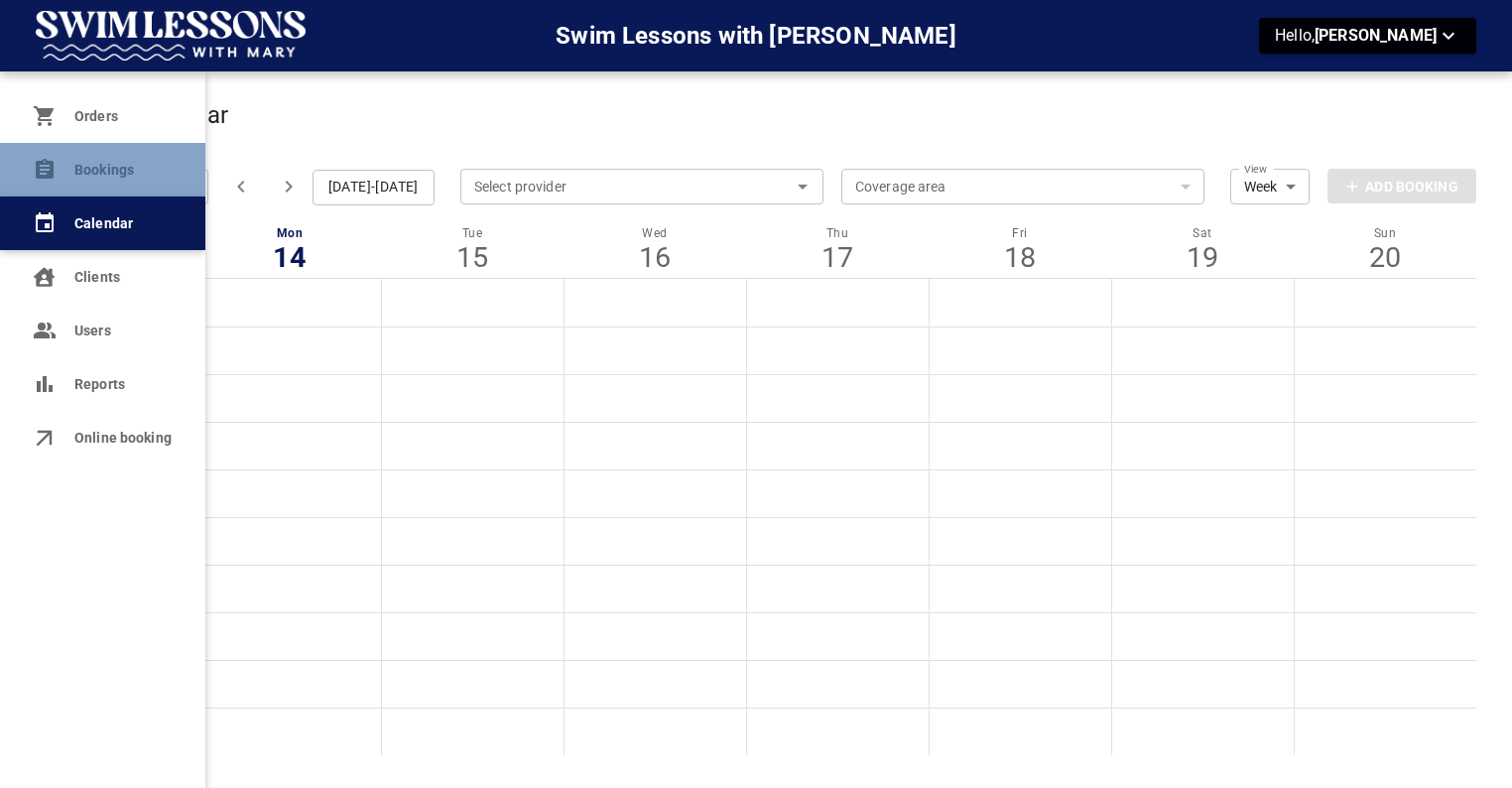 click on "Bookings" at bounding box center (102, 170) 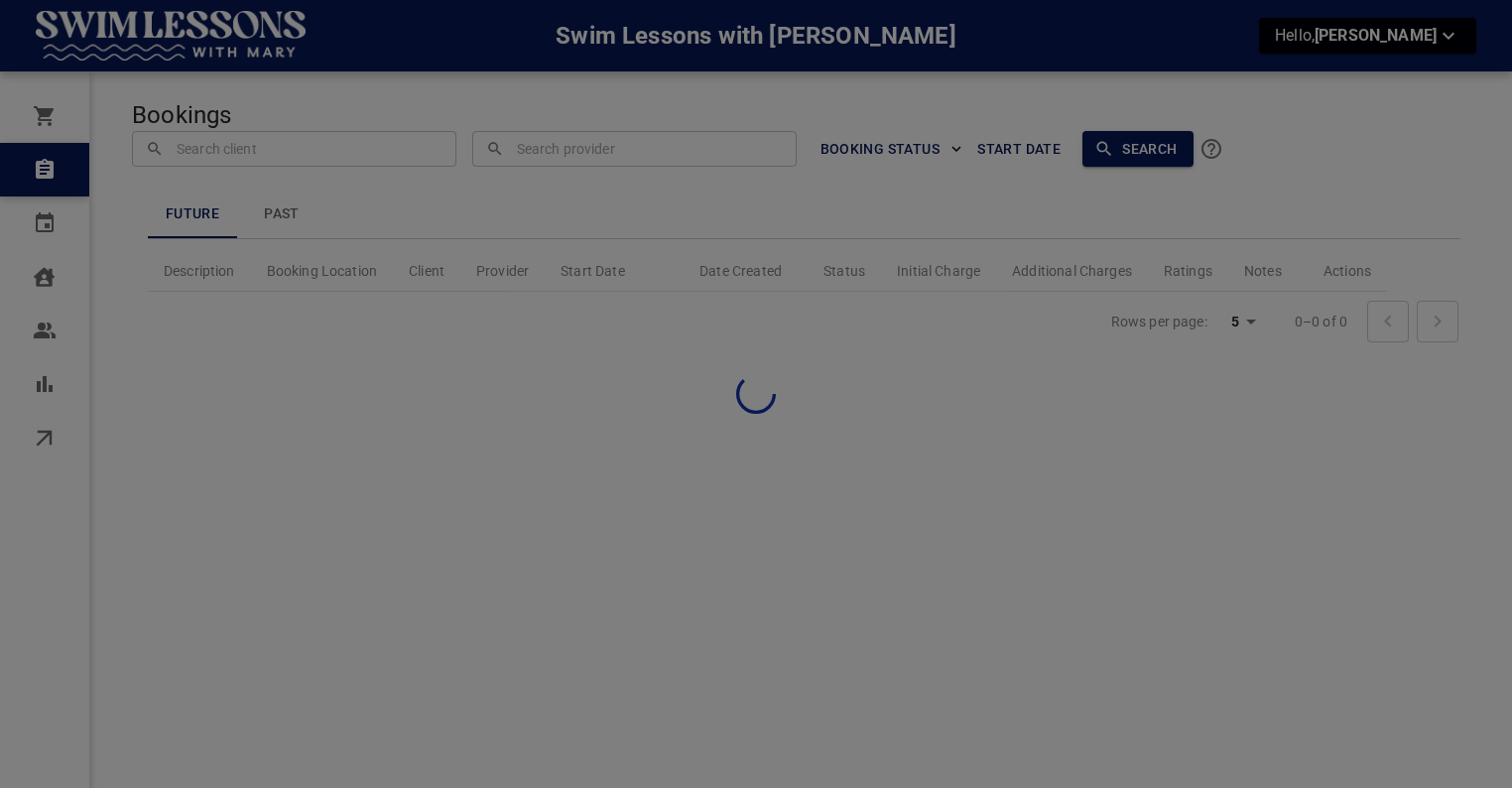click at bounding box center [756, 394] 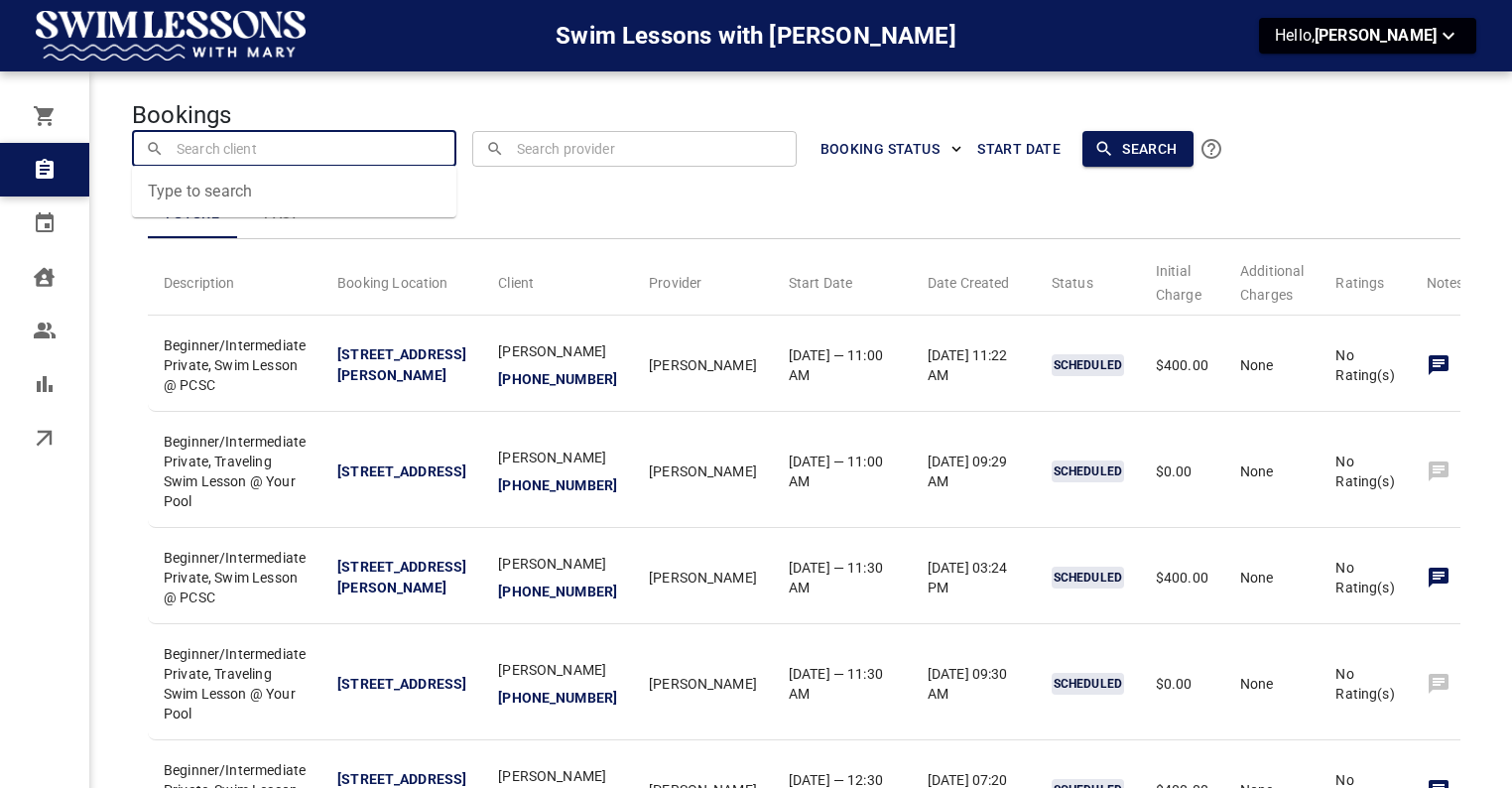 click at bounding box center [295, 148] 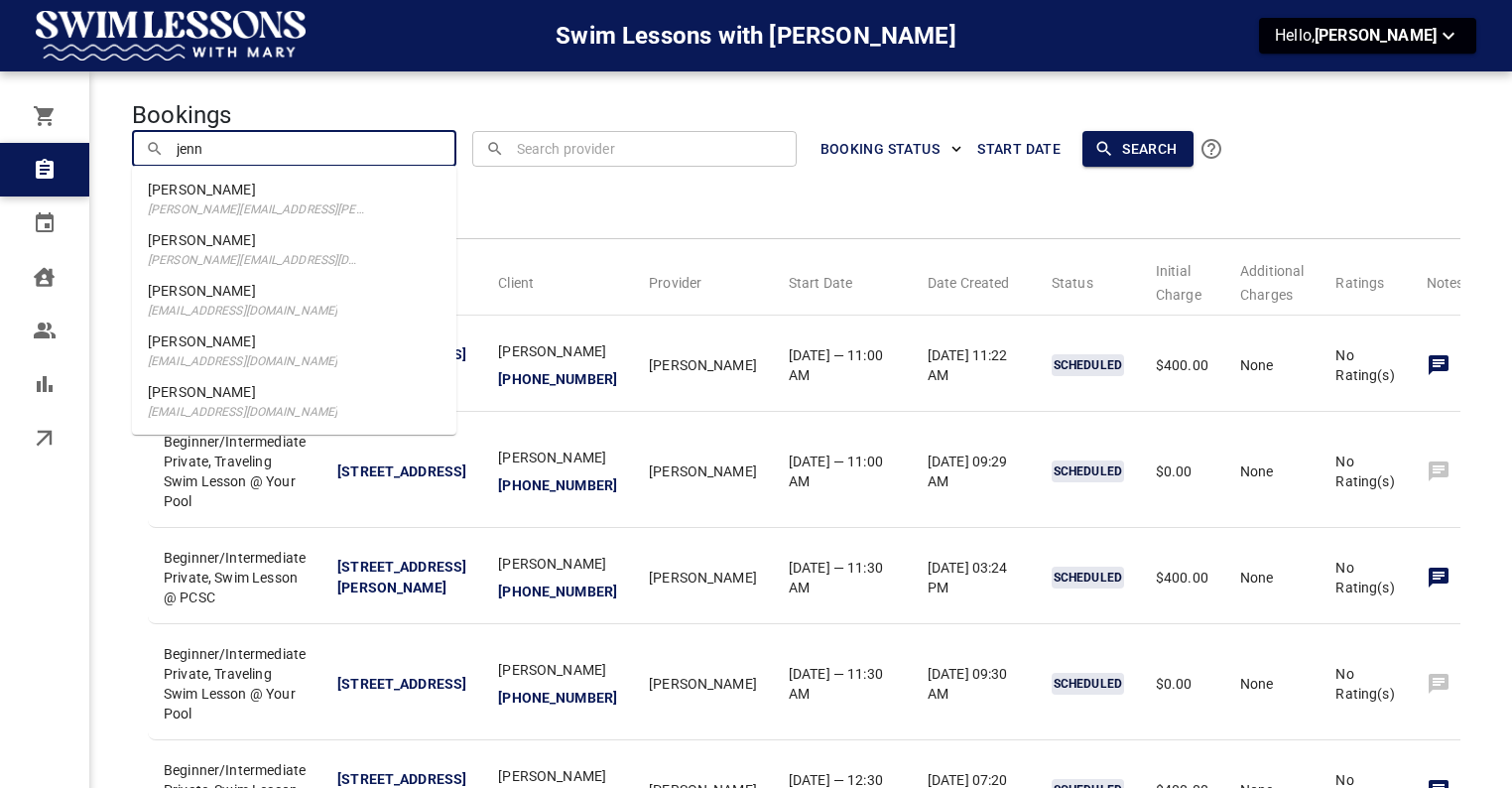click on "[PERSON_NAME]" at bounding box center [256, 190] 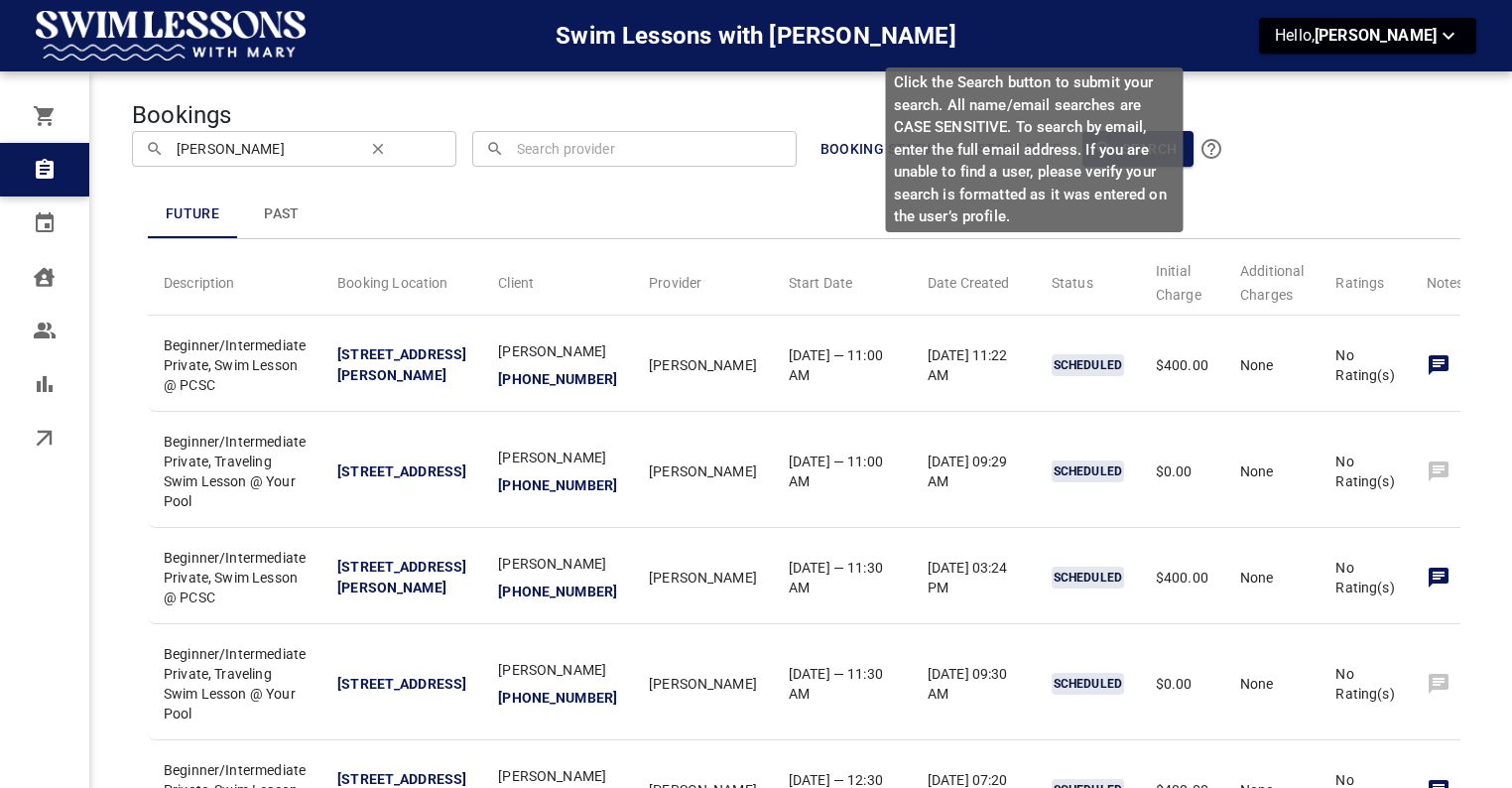click on "Click the Search button to submit your search. All name/email searches are CASE SENSITIVE. To search by email, enter the full email address. If you are unable to find a user, please verify your search is formatted as it was entered on the user’s profile." at bounding box center [1035, 150] 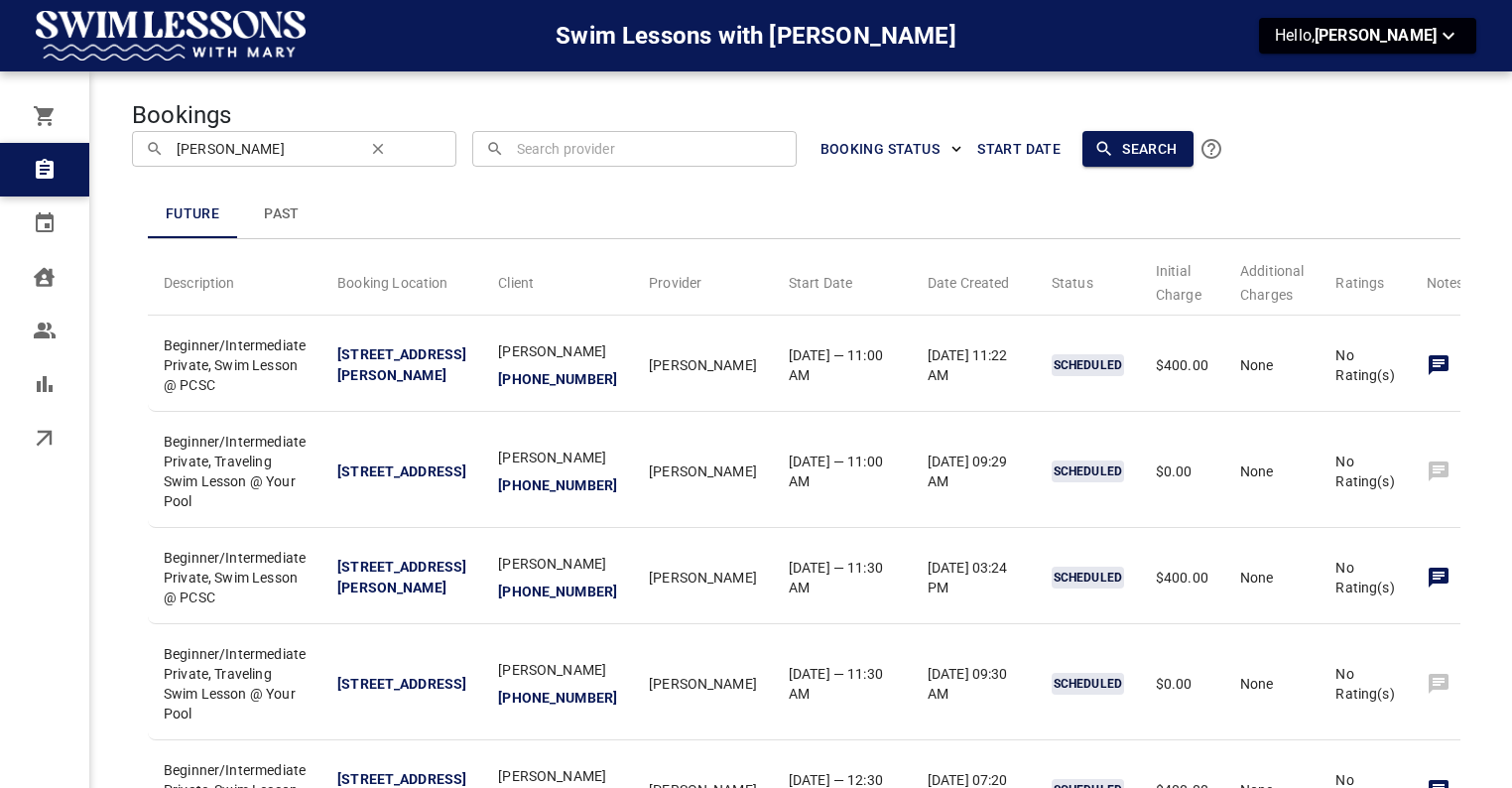 click on "Future Past Description Booking Location Client Provider Start Date Date Created Status Initial Charge Additional Charges Ratings Notes Actions Beginner/Intermediate Private, Swim Lesson @ PCSC [STREET_ADDRESS][PERSON_NAME] [PERSON_NAME] [PHONE_NUMBER] [PERSON_NAME] [DATE] — 11:00 AM  [DATE] 11:22 AM SCHEDULED $400.00 None No Rating(s) Beginner/Intermediate Private, Traveling Swim Lesson @ Your Pool [STREET_ADDRESS] [PERSON_NAME] [PHONE_NUMBER] [PERSON_NAME][DATE] — 11:00 AM  [DATE] 09:29 AM SCHEDULED $0.00 None No Rating(s) Beginner/Intermediate Private, Swim Lesson @ PCSC [STREET_ADDRESS][PERSON_NAME] [PERSON_NAME] [PHONE_NUMBER] Sienna Biddulph [DATE] — 11:30 AM  [DATE] 03:24 PM SCHEDULED $400.00 None No Rating(s) Beginner/Intermediate Private, Traveling Swim Lesson @ Your Pool [STREET_ADDRESS] [PERSON_NAME] [PHONE_NUMBER] [PERSON_NAME][DATE] — 11:30 AM  [DATE] 09:30 AM SCHEDULED None" at bounding box center [804, 541] 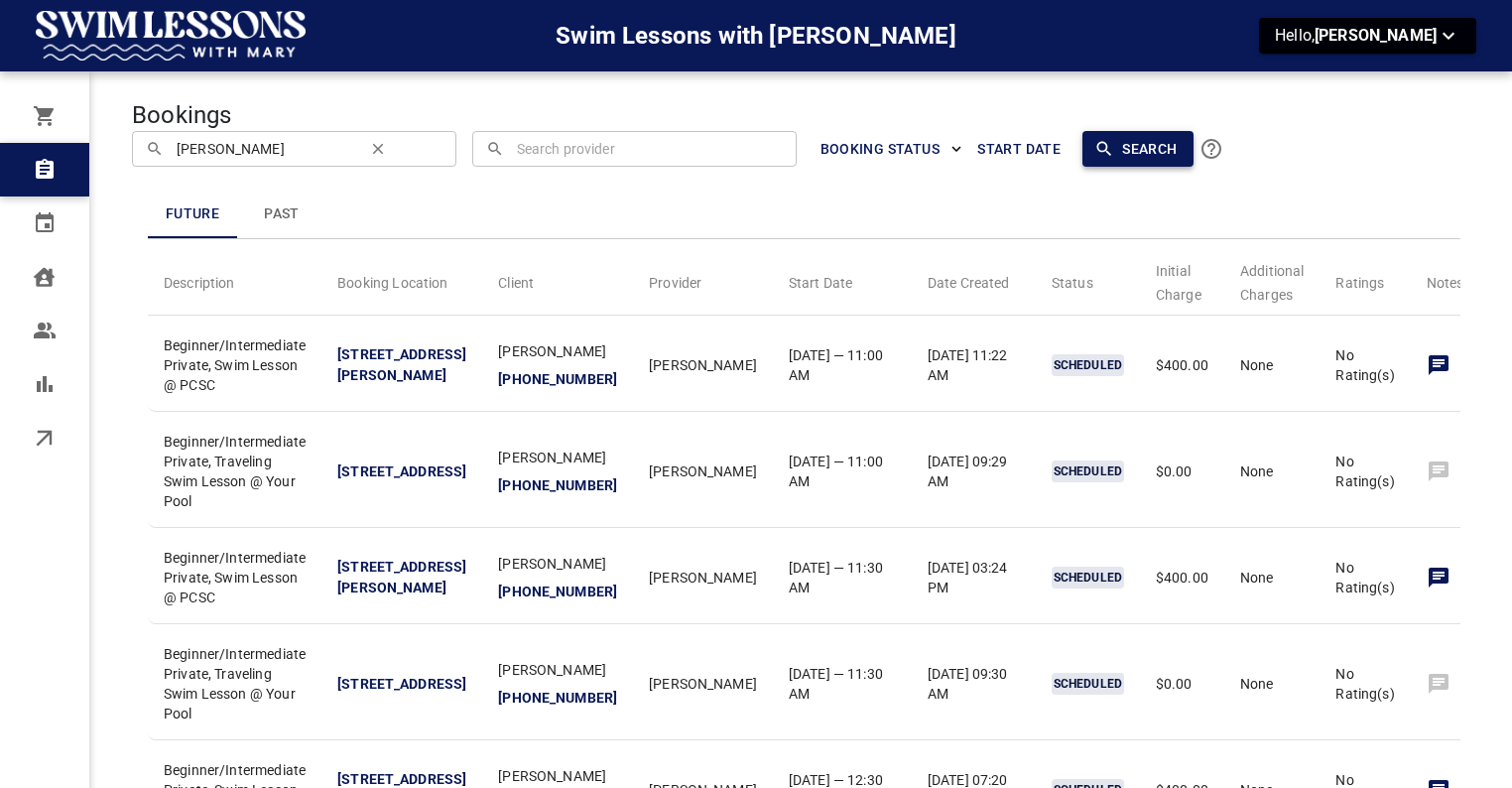 click on "Search" at bounding box center (1137, 149) 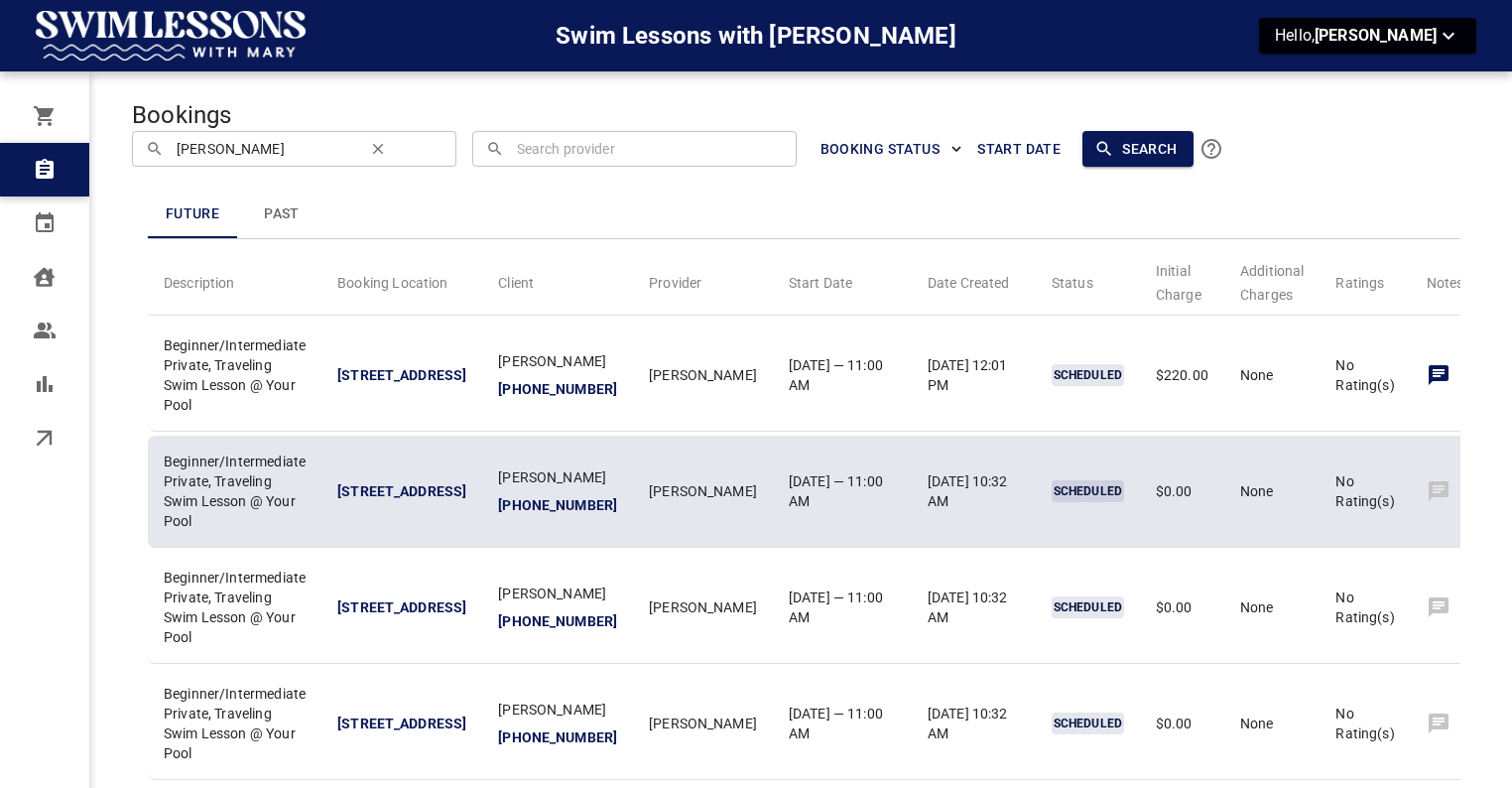 click 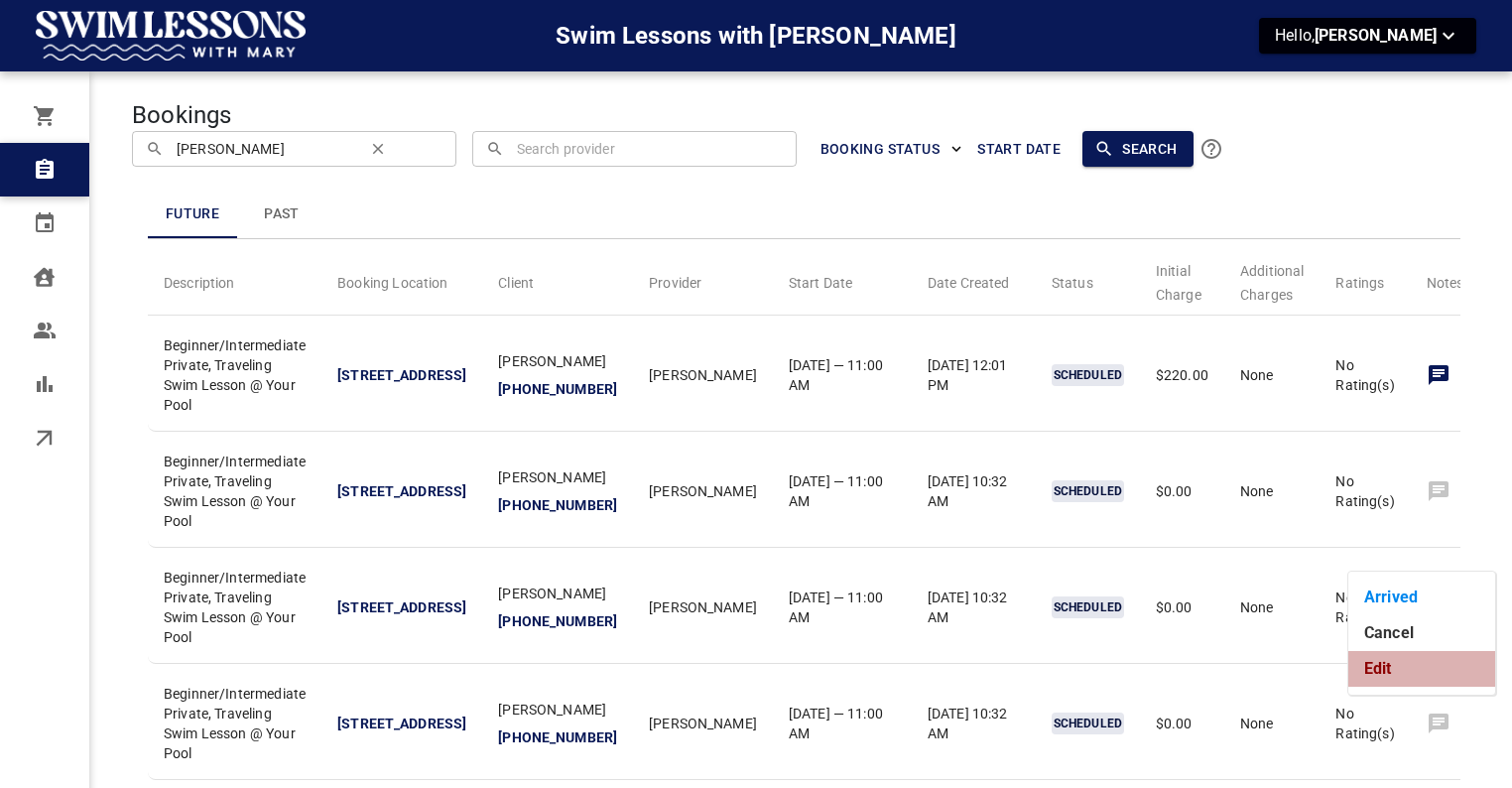 click on "Edit" at bounding box center [1422, 669] 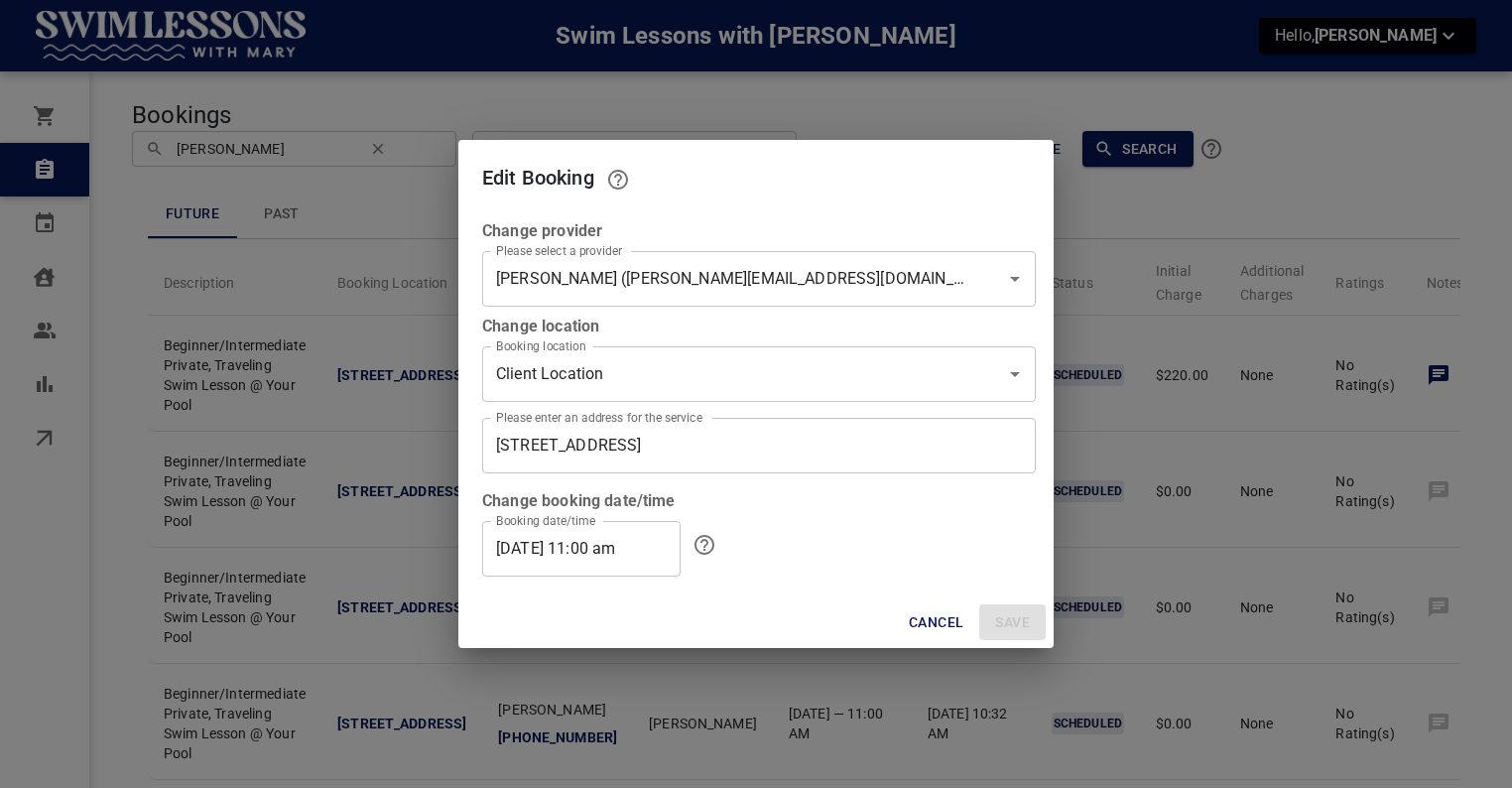 click on "07/16/2025 11:00 am" at bounding box center [581, 549] 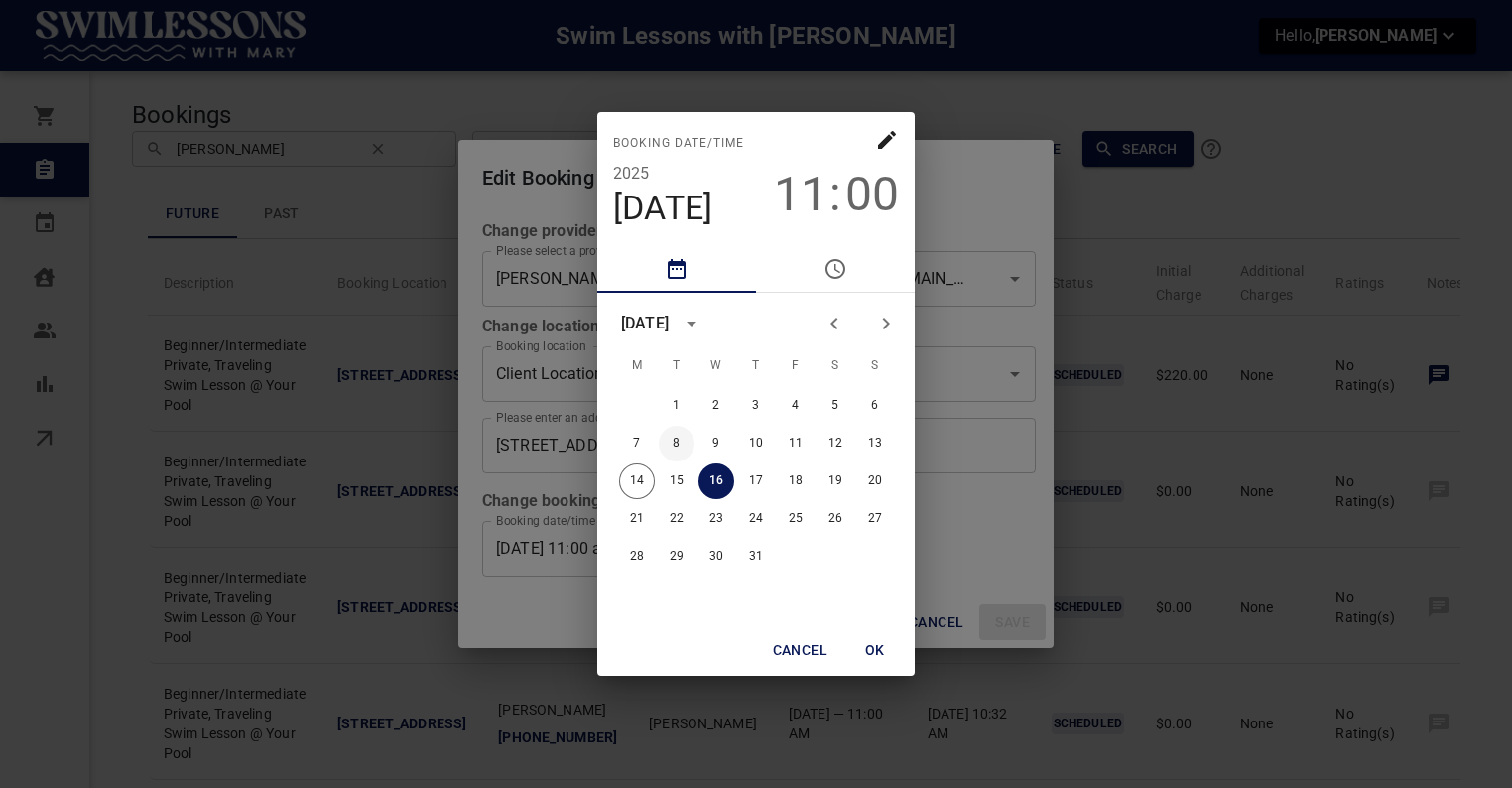click on "8" at bounding box center (677, 444) 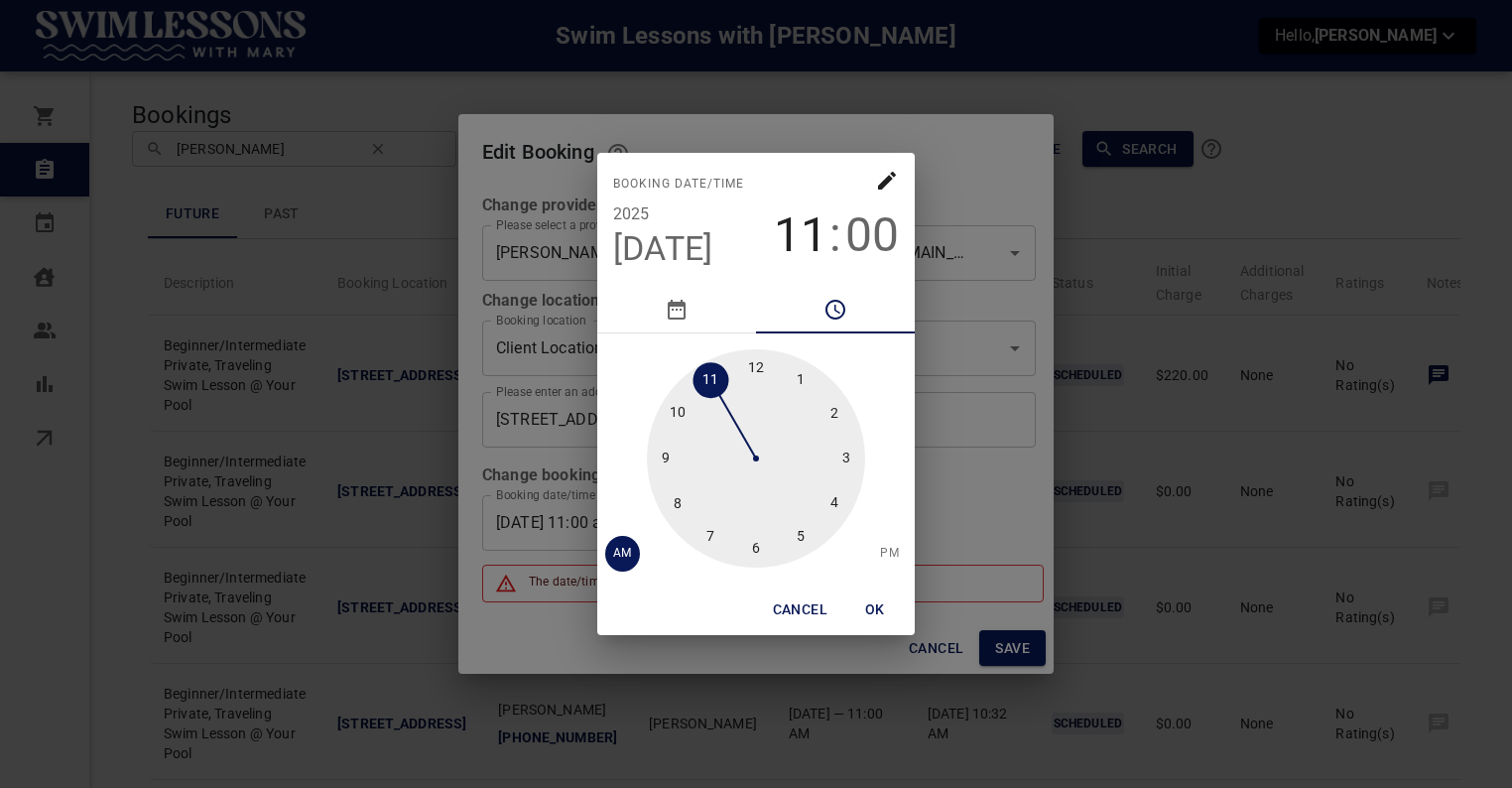 click on "OK" at bounding box center [875, 609] 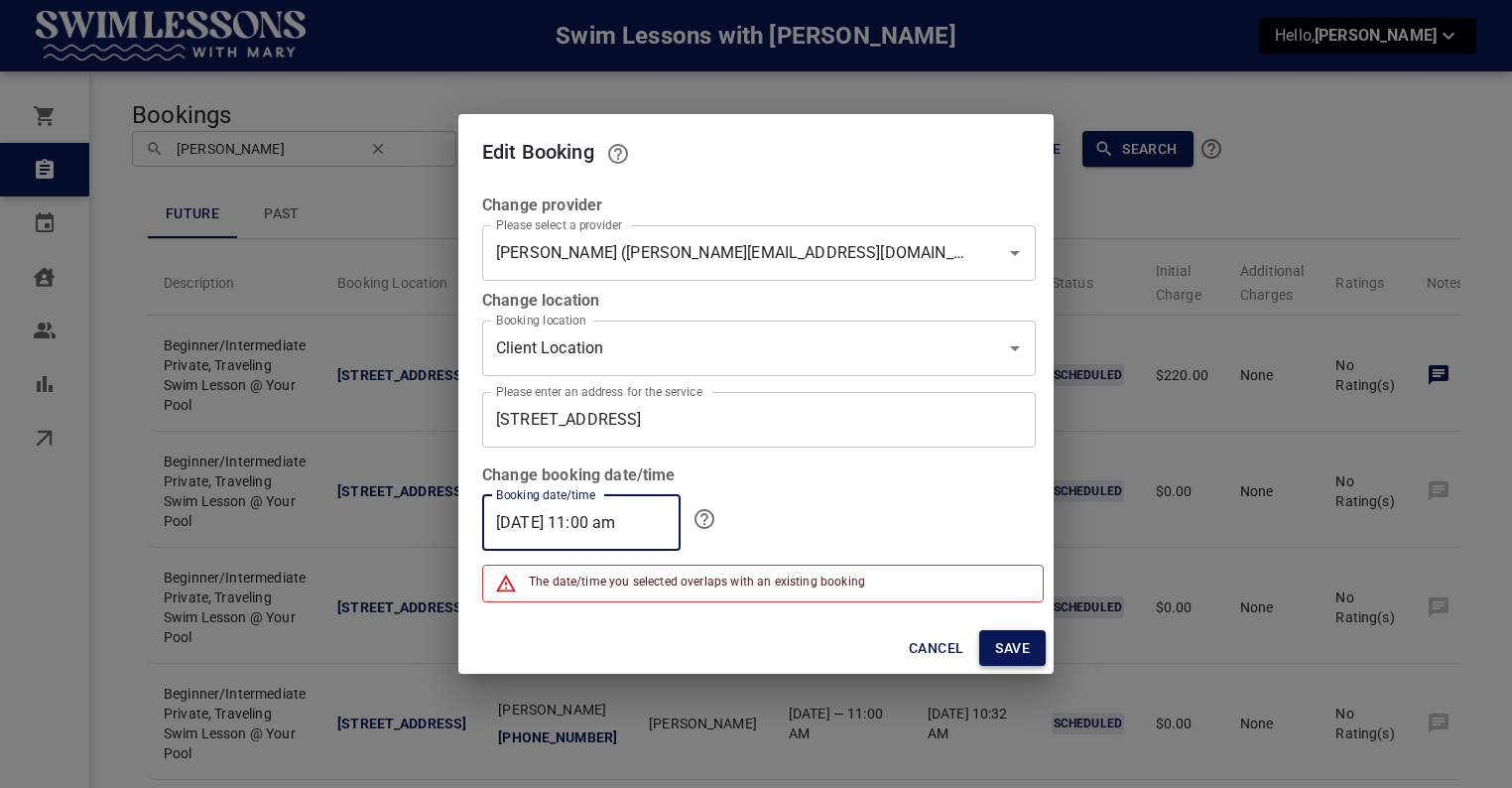 click on "Save" at bounding box center [1012, 648] 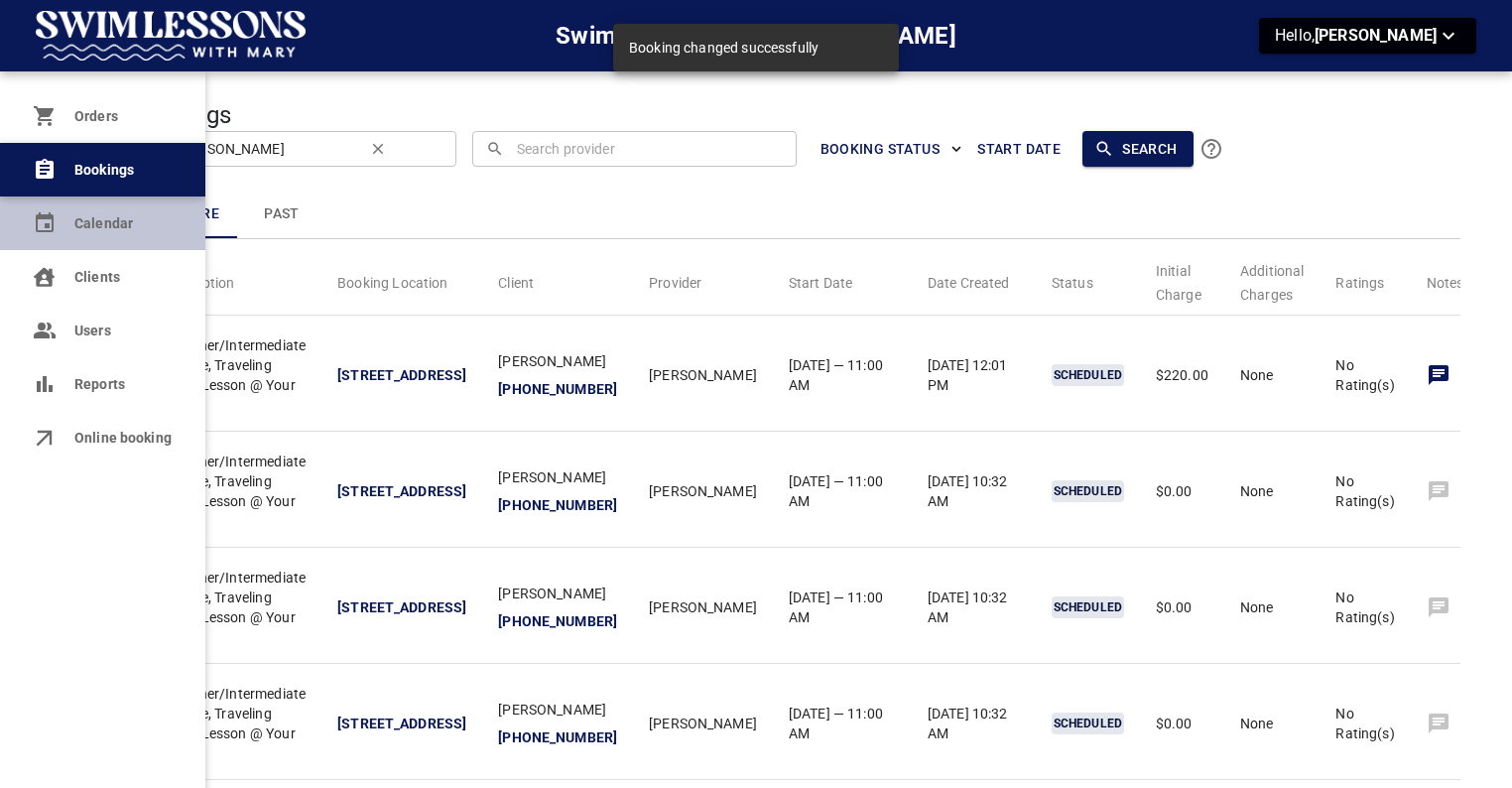 click 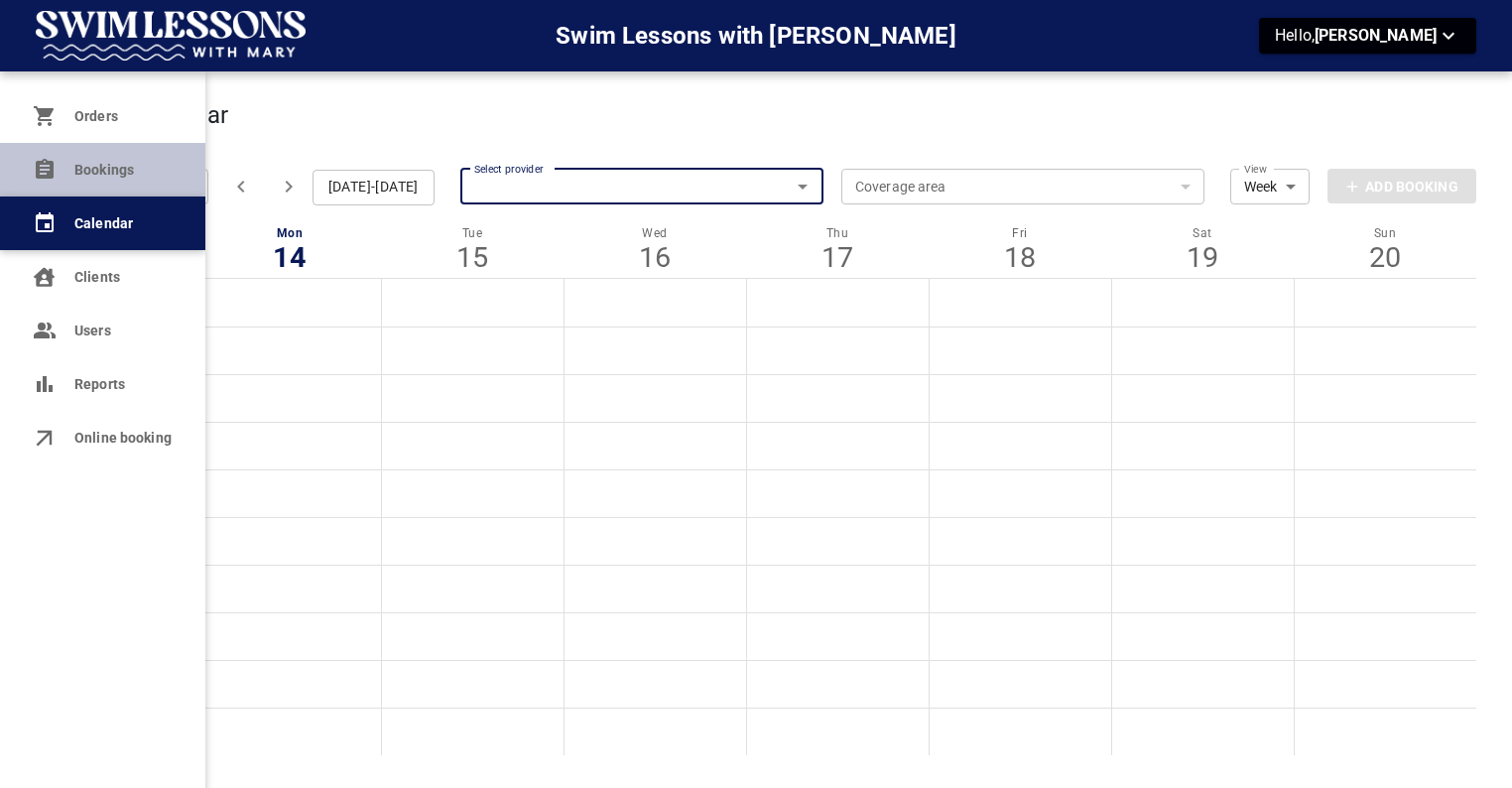 click 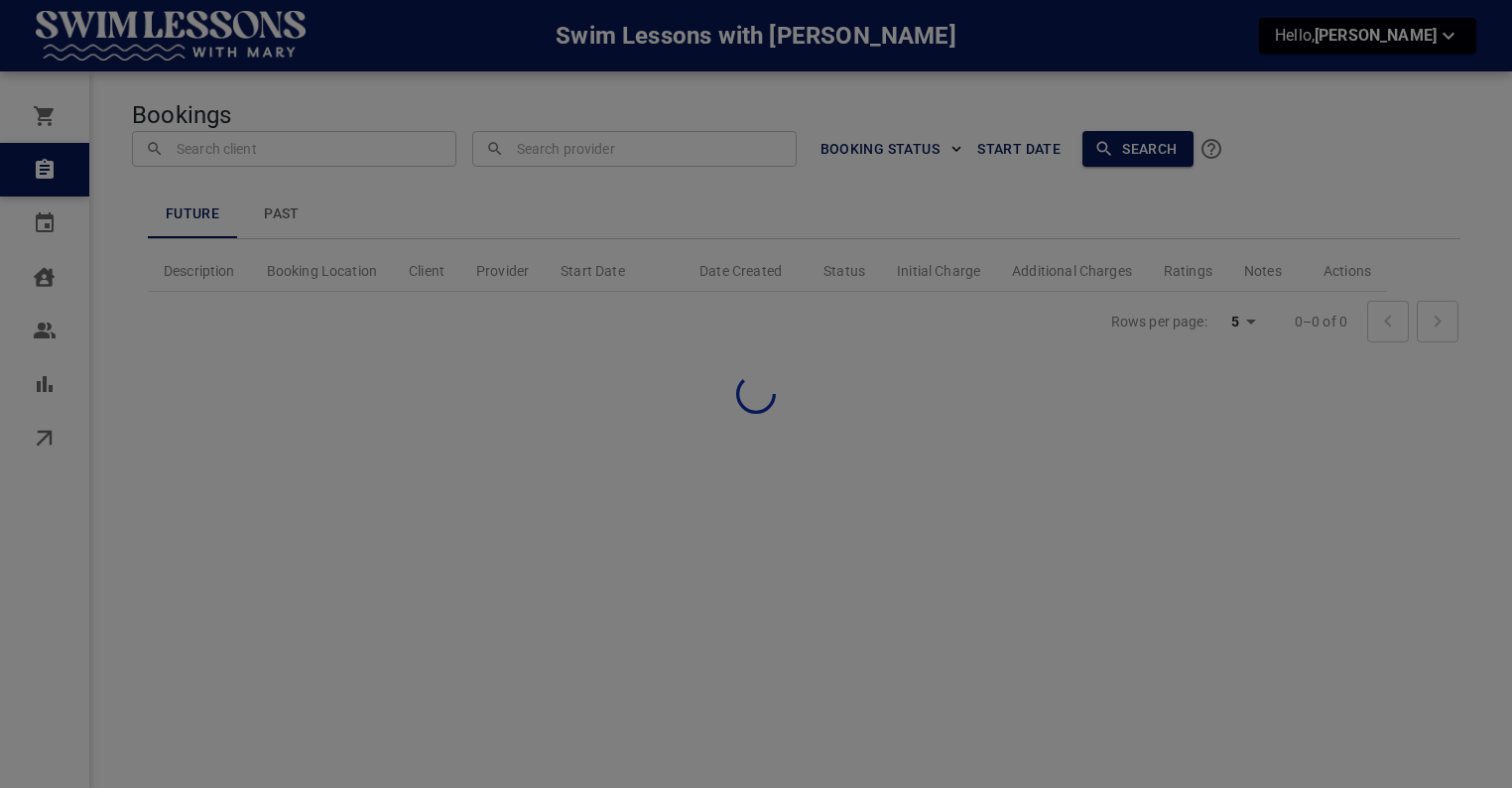 click at bounding box center [756, 394] 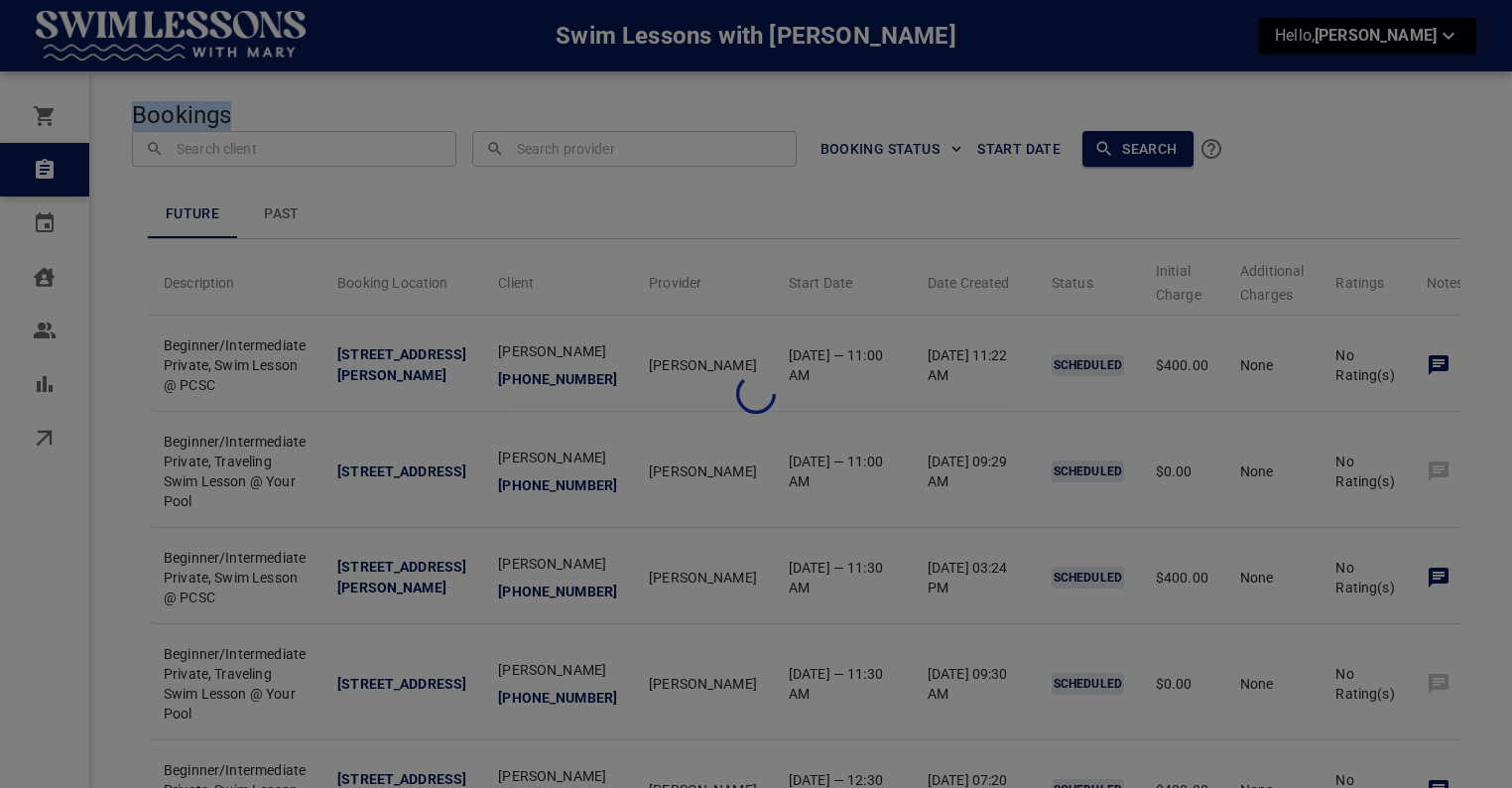 click at bounding box center [756, 394] 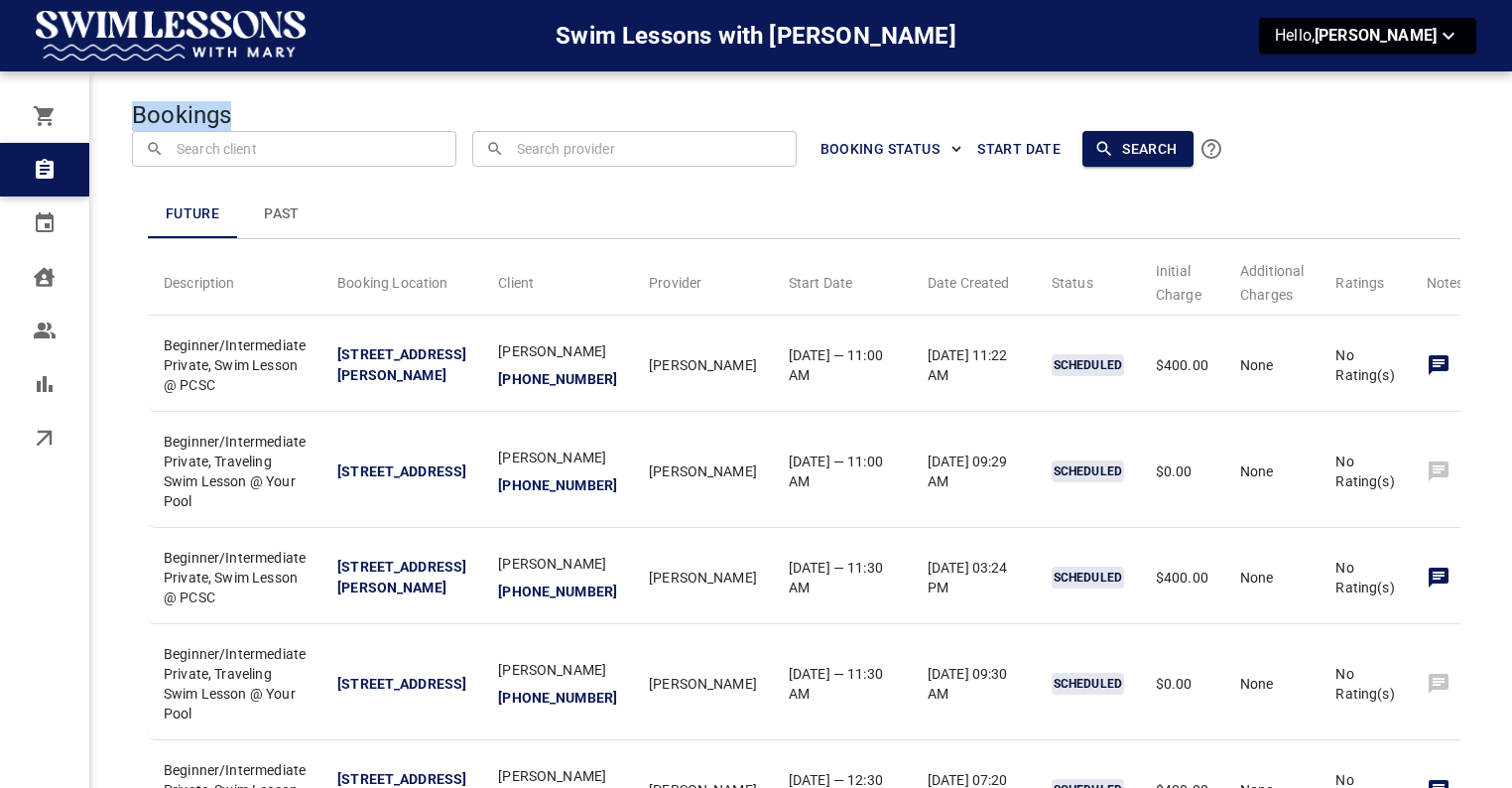 click on "Bookings ​ ​ ​ ​ BOOKING STATUS Start Date Search Future Past Description Booking Location Client Provider Start Date Date Created Status Initial Charge Additional Charges Ratings Notes Actions Beginner/Intermediate Private, Swim Lesson @ PCSC 103 Pebble Creek Dr, Taylors, SC 29687, USA Sarah Edge +14043075399 Sienna Biddulph Mon, Jul 14 — 11:00 AM  2025-06-05 11:22 AM SCHEDULED $400.00 None No Rating(s) Beginner/Intermediate Private, Traveling Swim Lesson @ Your Pool 110 Pine Forest Dr, Greenville, SC 29601, USA Kimberly Markel +13868046668 Olivia Hudson Mon, Jul 14 — 11:00 AM  2025-03-18 09:29 AM SCHEDULED $0.00 None No Rating(s) Beginner/Intermediate Private, Swim Lesson @ PCSC 103 Pebble Creek Dr, Taylors, SC 29687, USA Haley Faso +18648849923 Sienna Biddulph Mon, Jul 14 — 11:30 AM  2025-05-30 03:24 PM SCHEDULED $400.00 None No Rating(s) Beginner/Intermediate Private, Traveling Swim Lesson @ Your Pool 110 Pine Forest Dr, Greenville, SC 29601, USA Kimberly Markel +13868046668 Olivia Hudson 5" at bounding box center (804, 488) 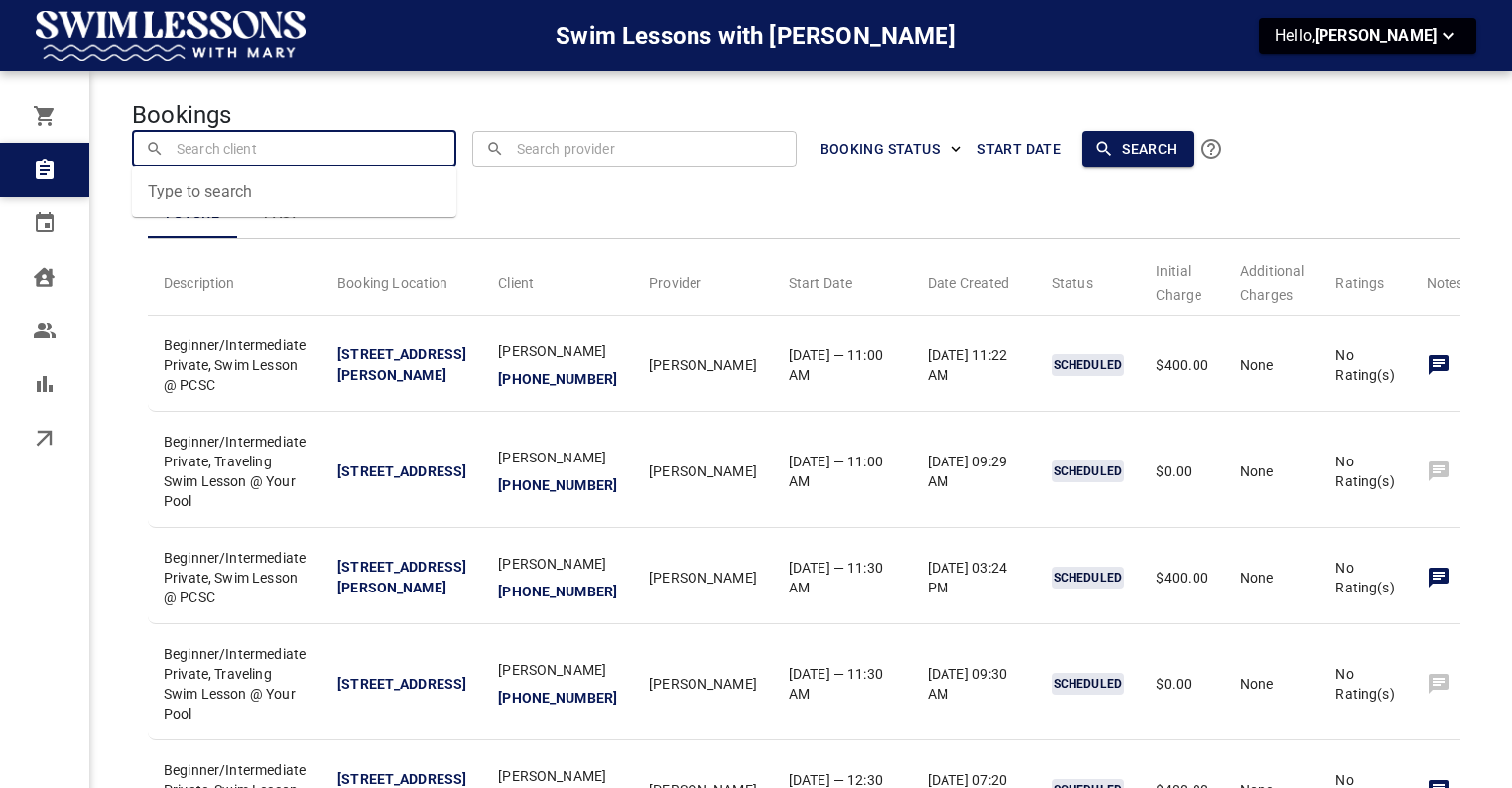 click at bounding box center (295, 148) 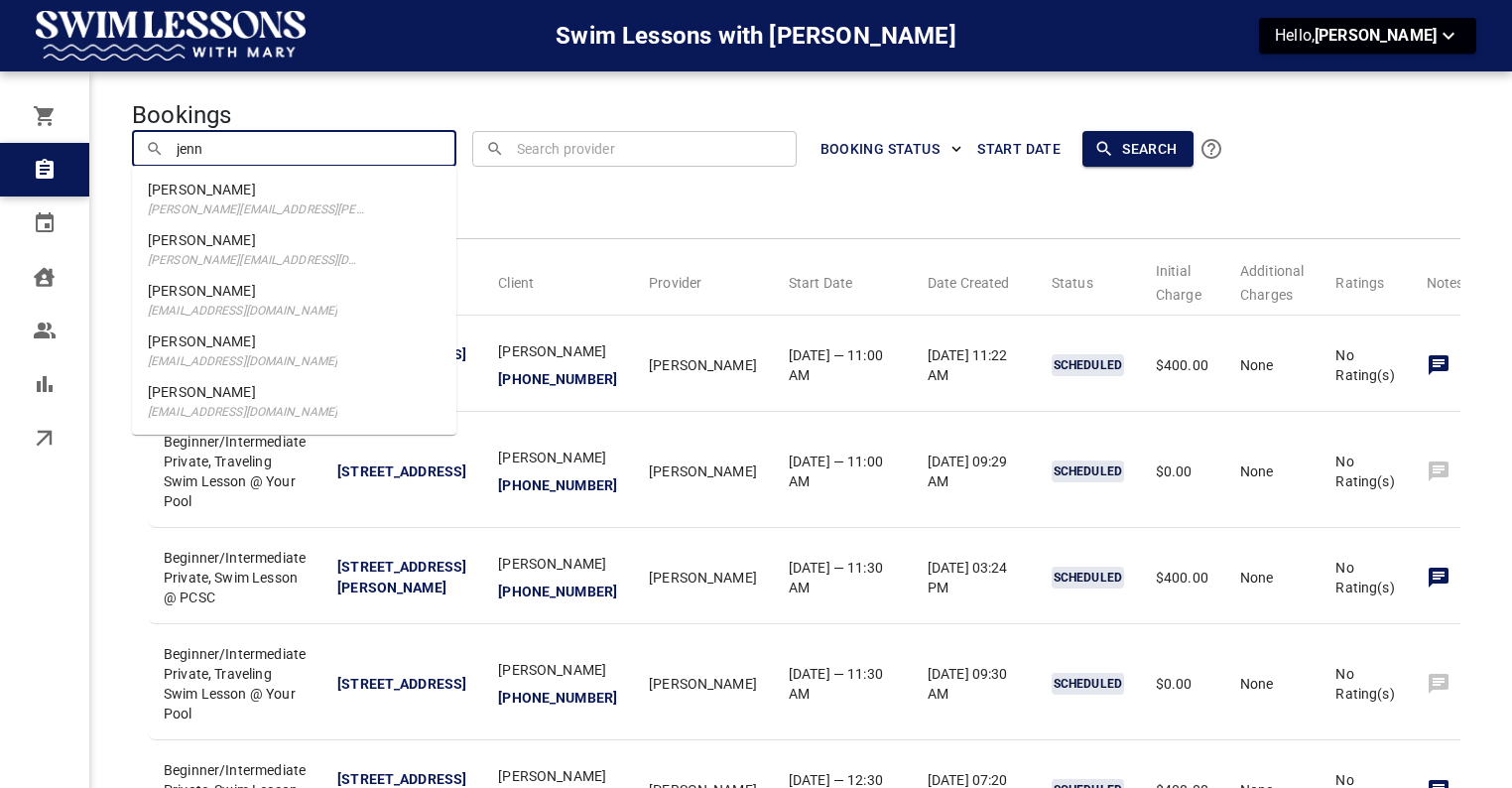 click on "Jenna Mumma jenna.mumma@gmail.com" at bounding box center [294, 198] 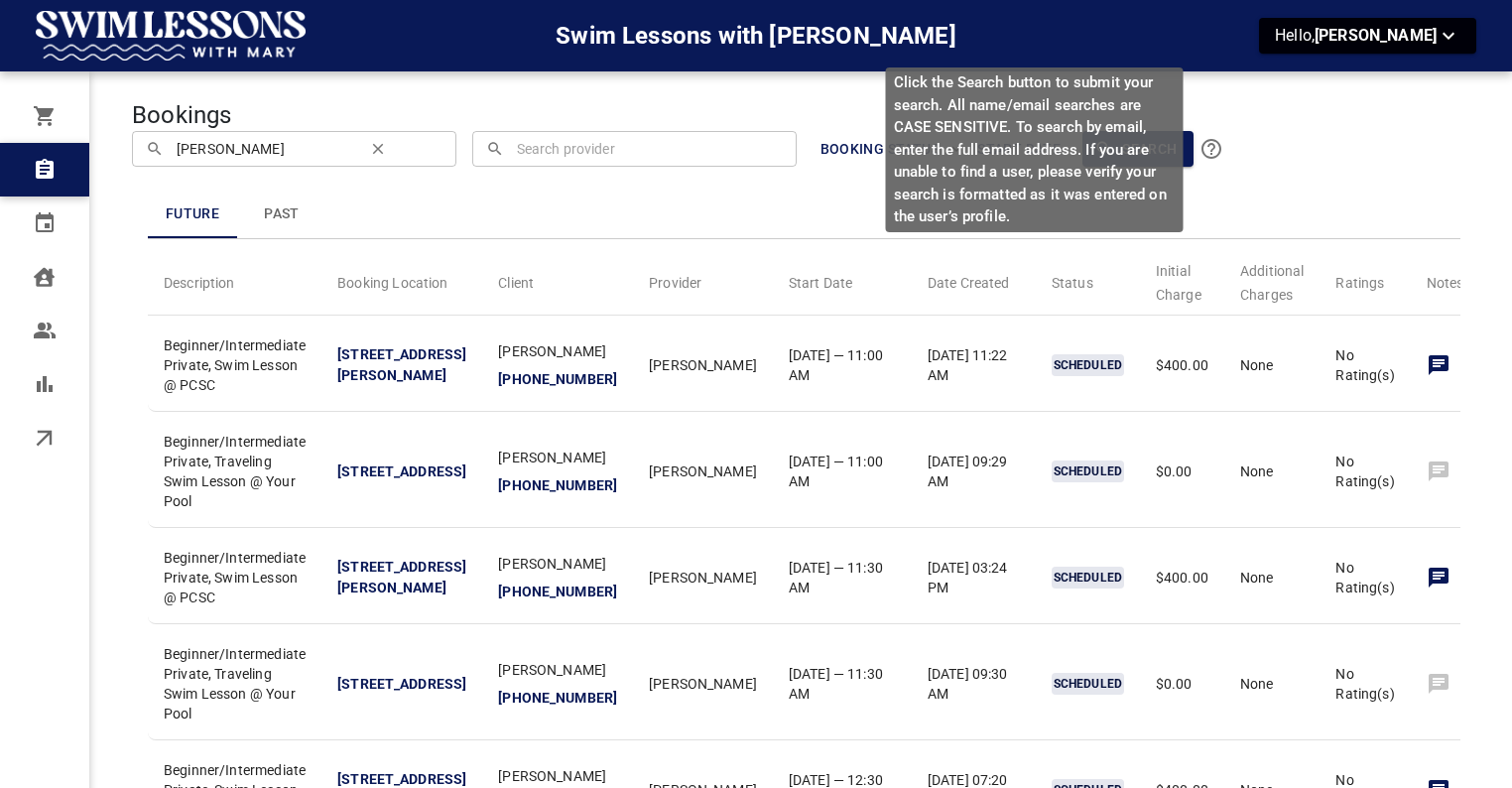 click on "Click the Search button to submit your search. All name/email searches are CASE SENSITIVE. To search by email, enter the full email address. If you are unable to find a user, please verify your search is formatted as it was entered on the user’s profile." at bounding box center (1041, 150) 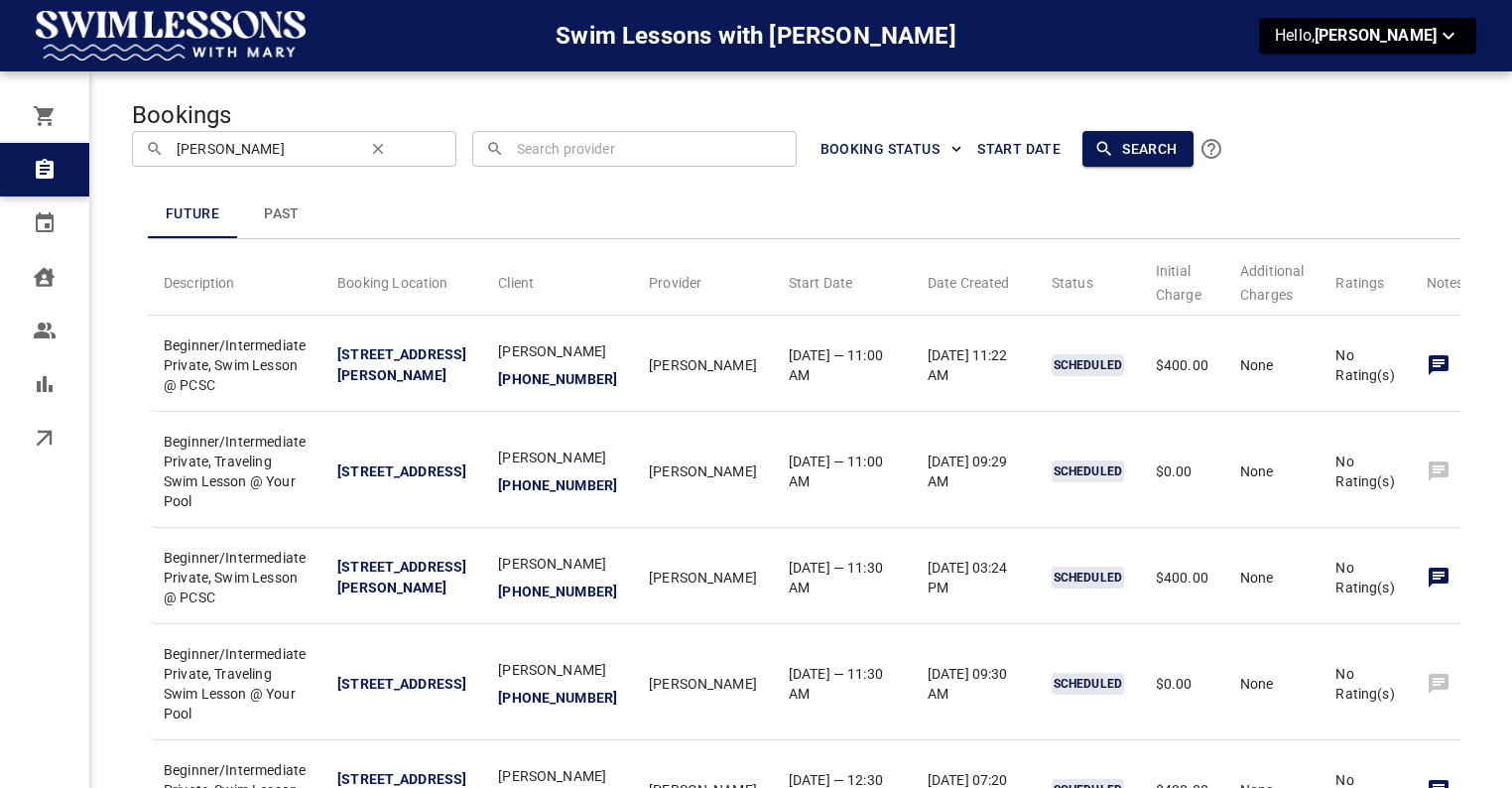 click on "Future Past" at bounding box center [804, 214] 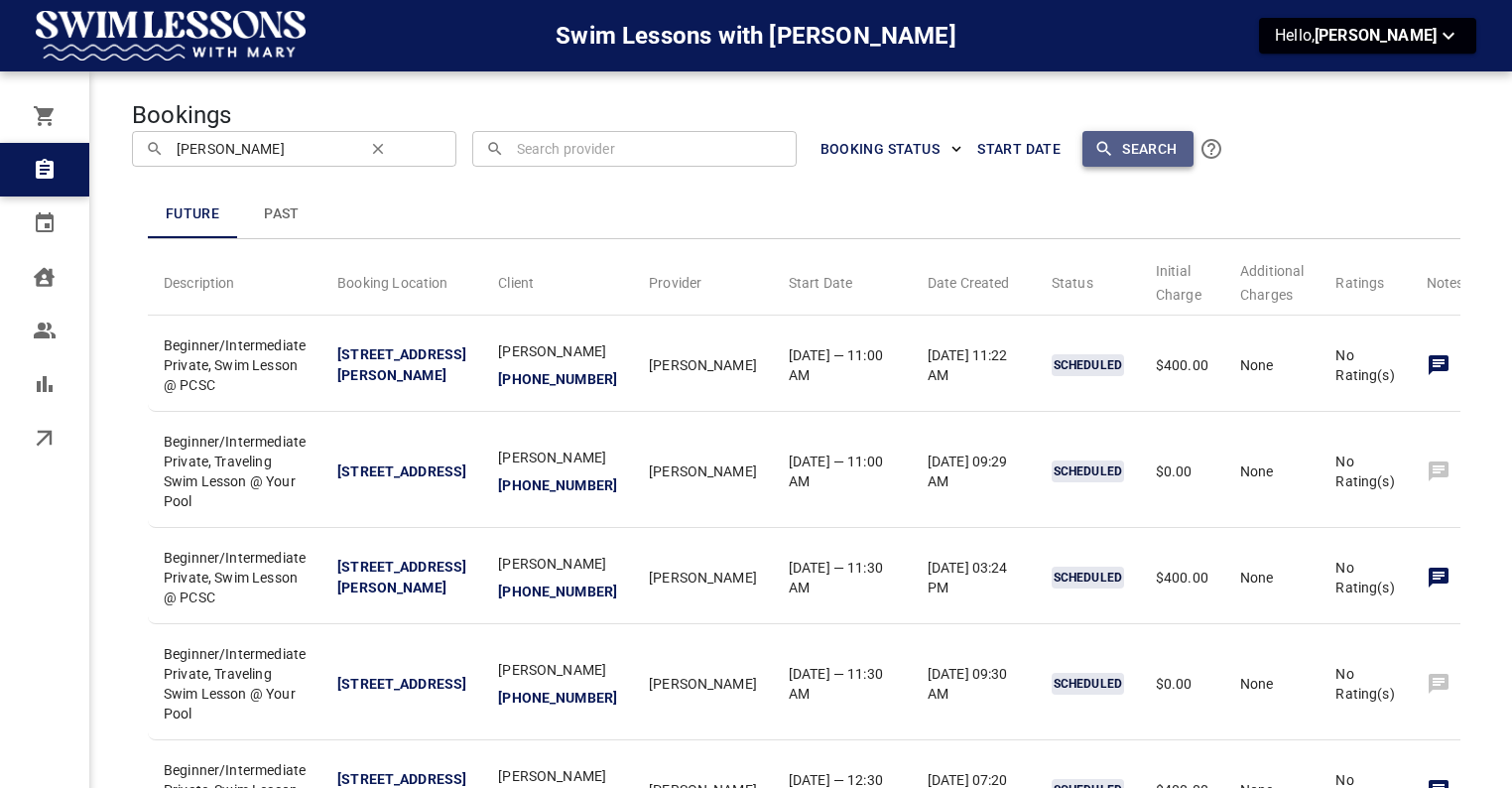 click on "Search" at bounding box center (1137, 149) 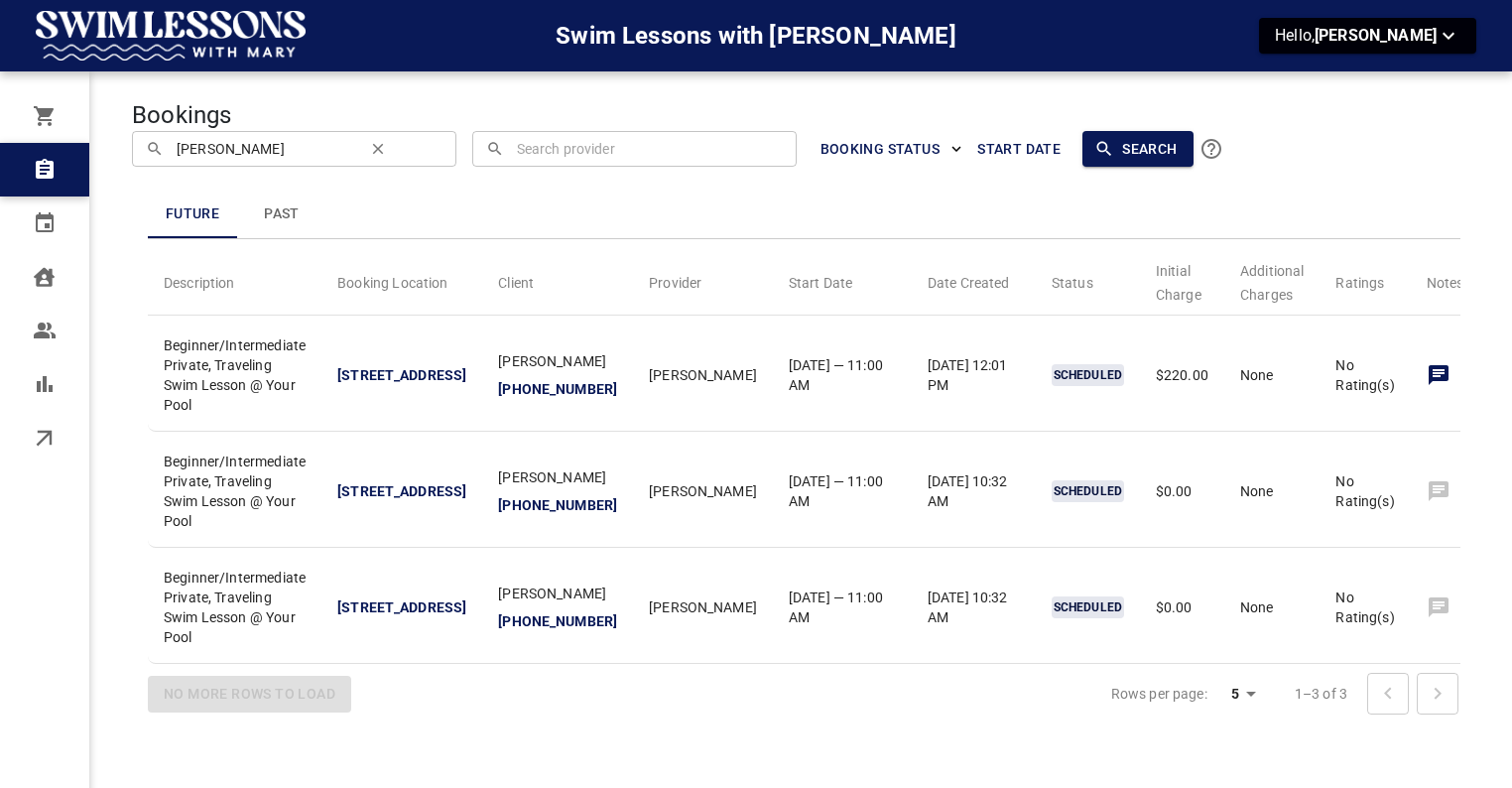 click on "Past" at bounding box center [282, 214] 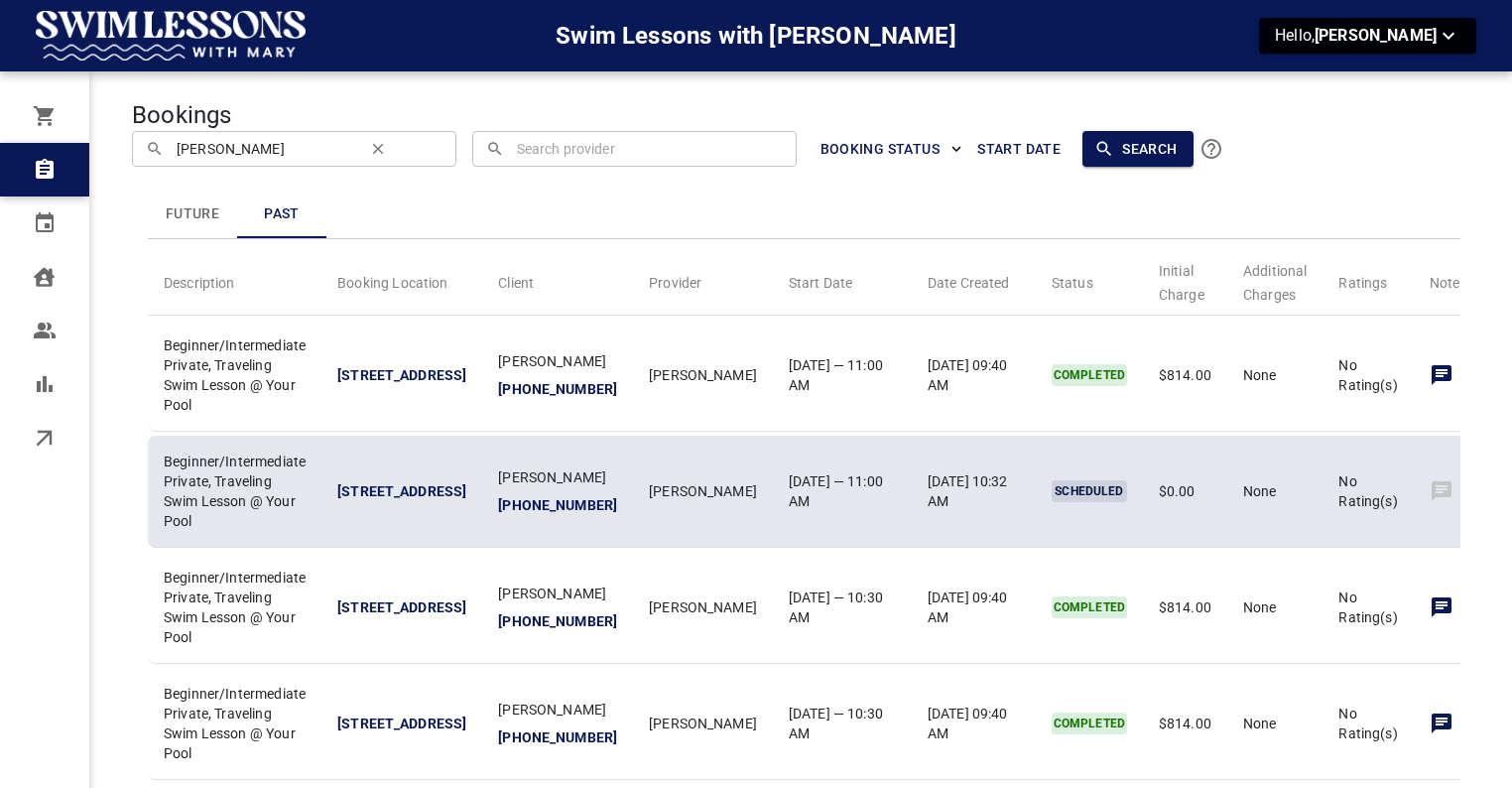 click at bounding box center (1533, 491) 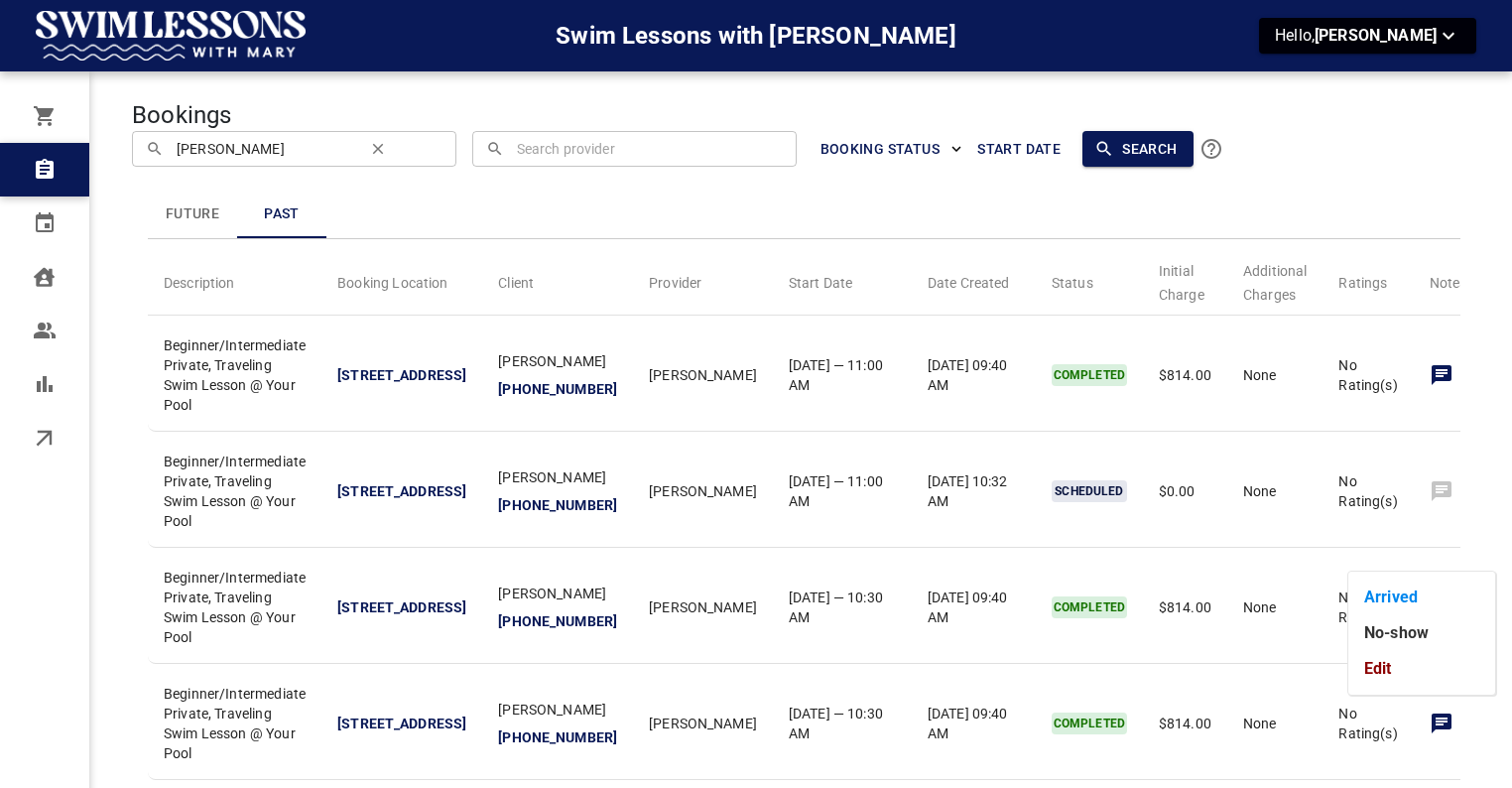 click on "Arrived" at bounding box center (1422, 597) 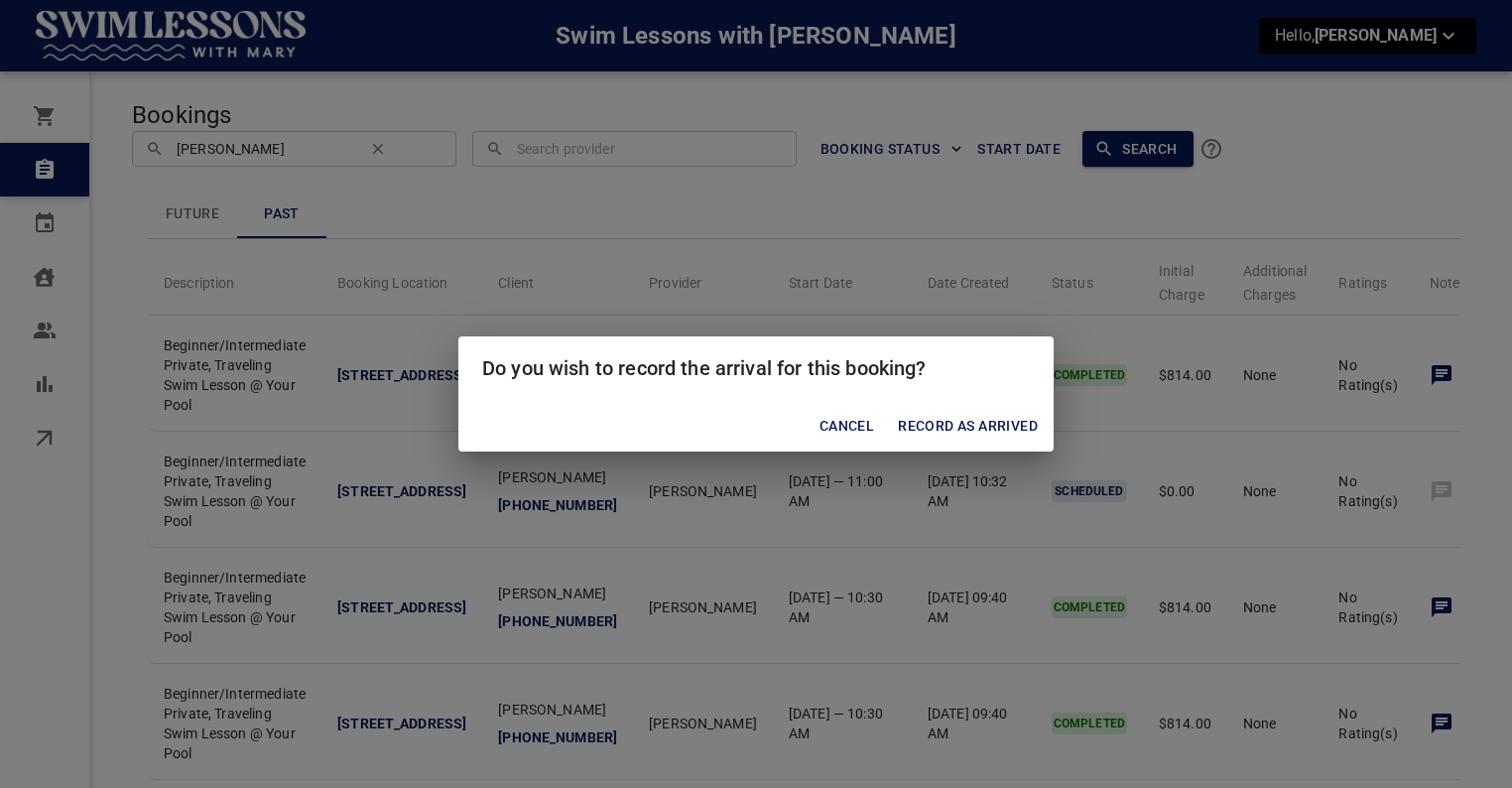click on "Record as Arrived" at bounding box center (967, 426) 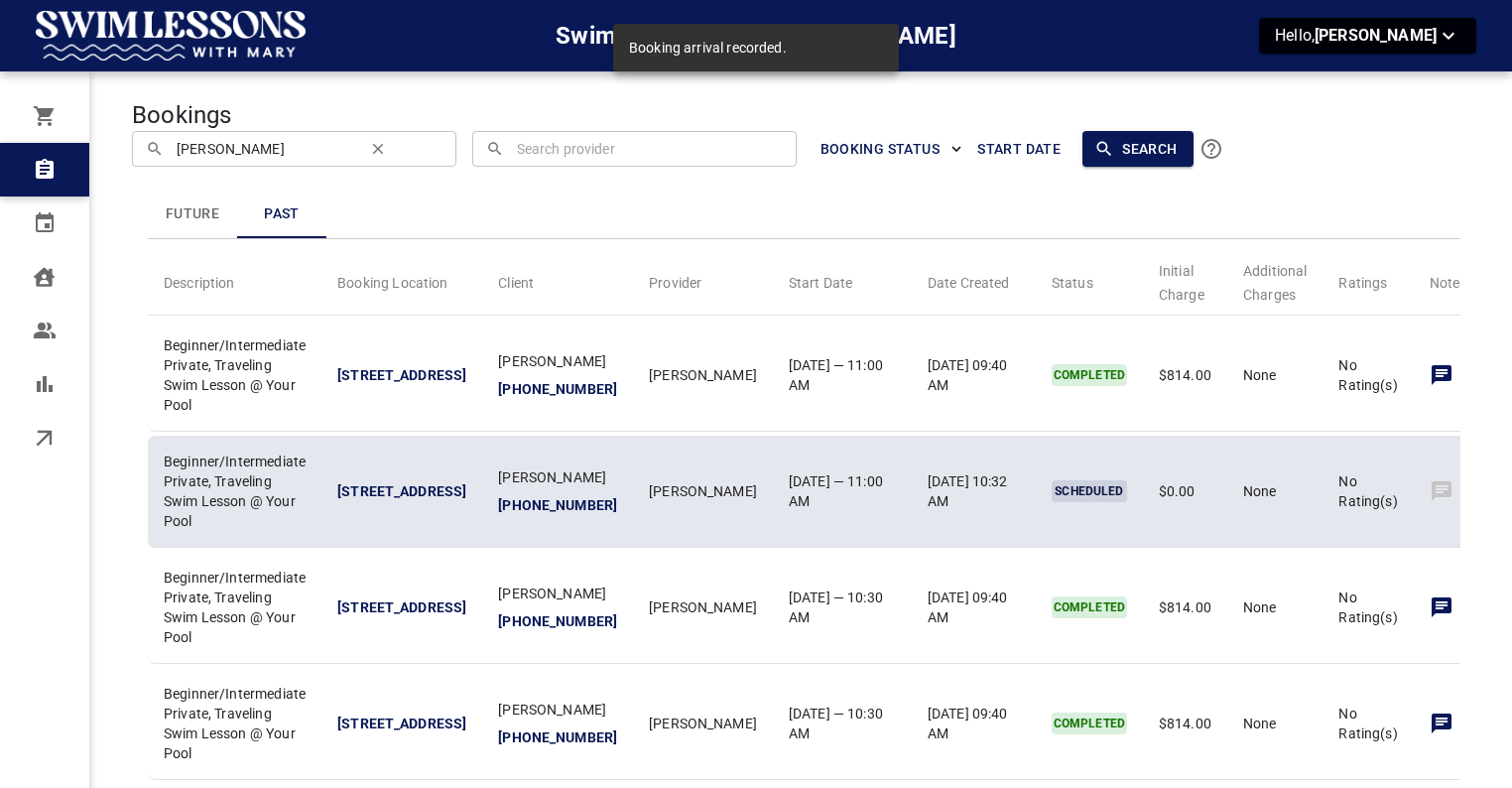 click 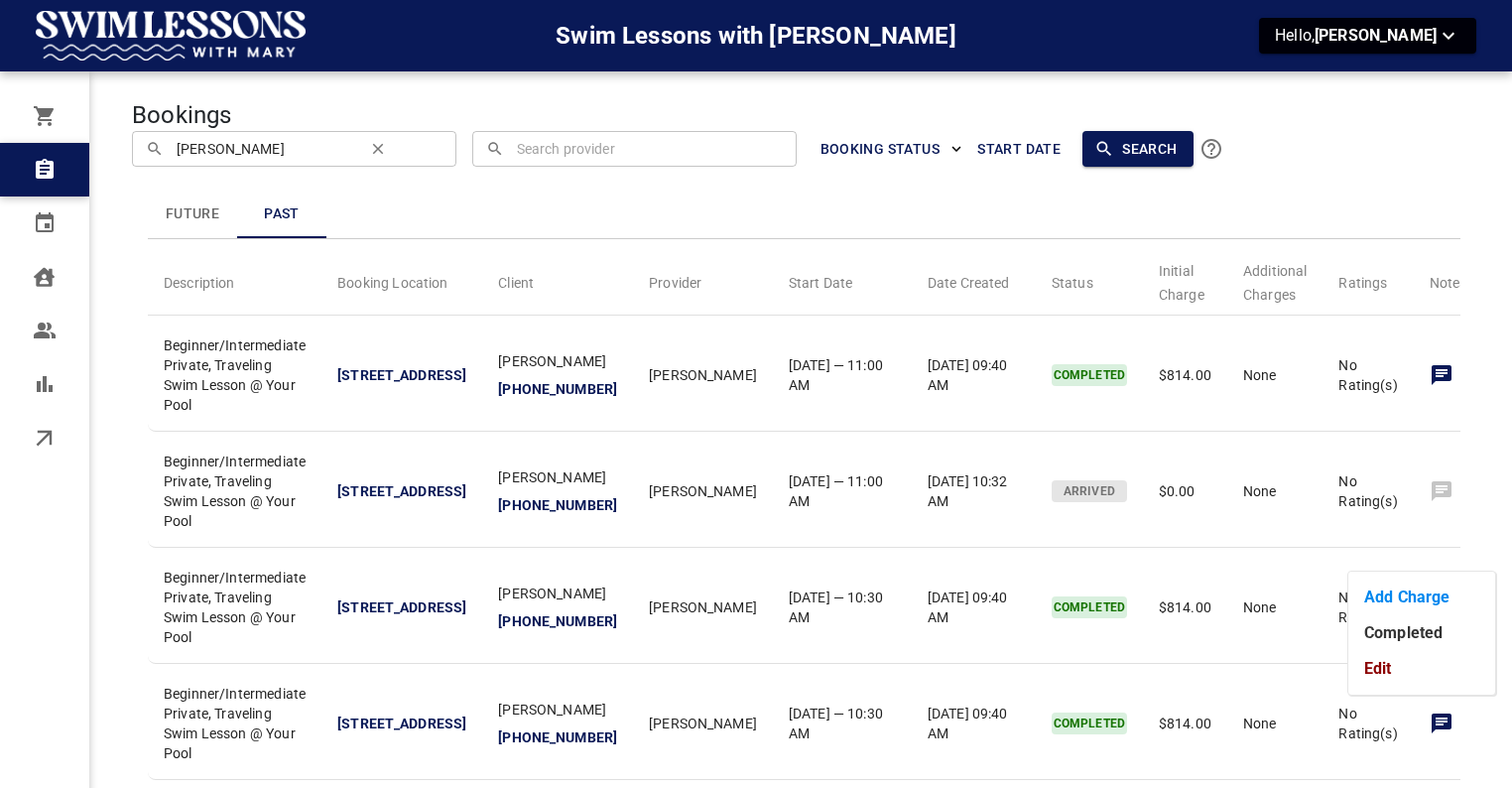 click on "Completed" at bounding box center [1422, 633] 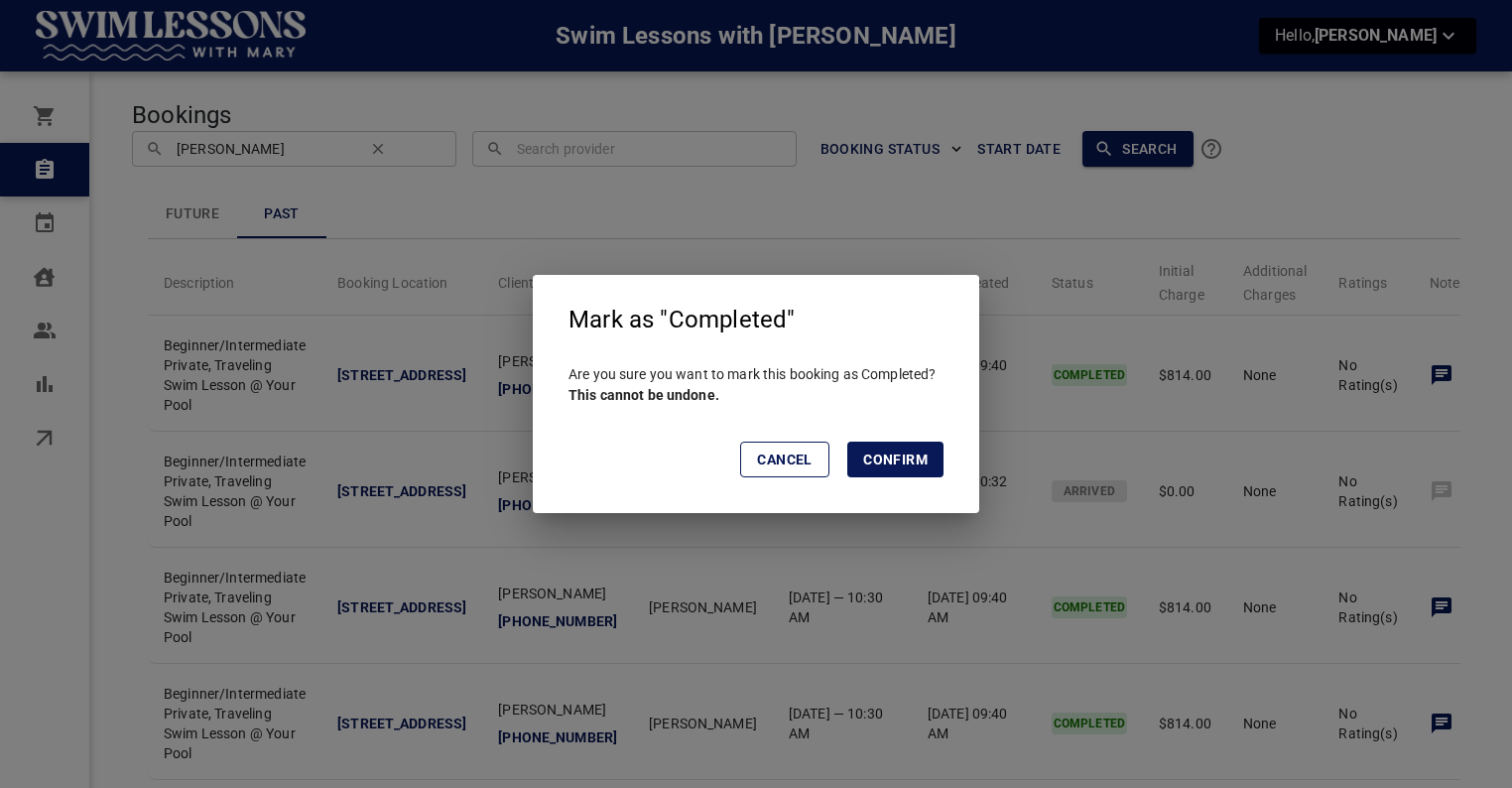 click on "Confirm" at bounding box center [895, 460] 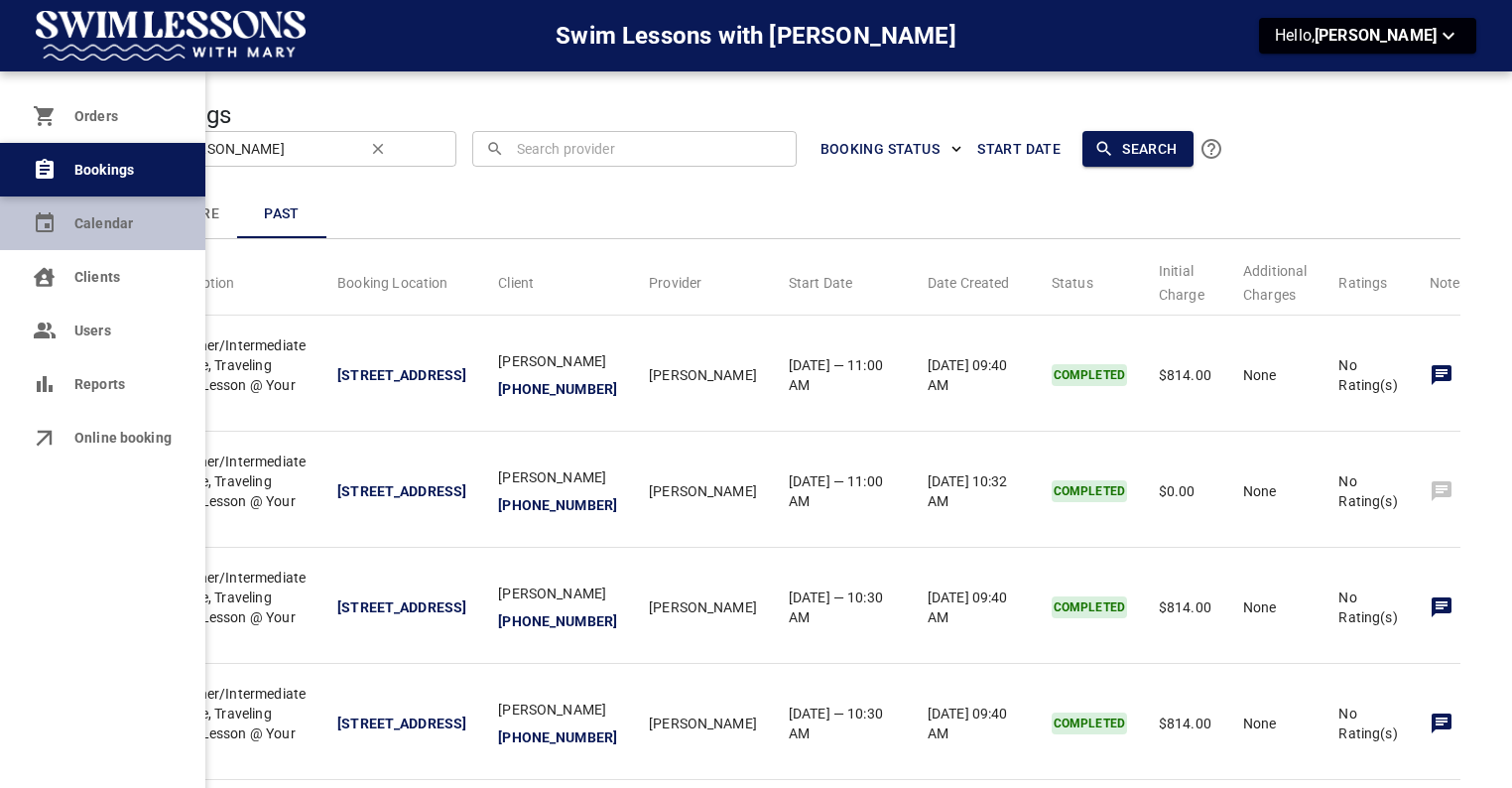 click on "Calendar" at bounding box center (122, 223) 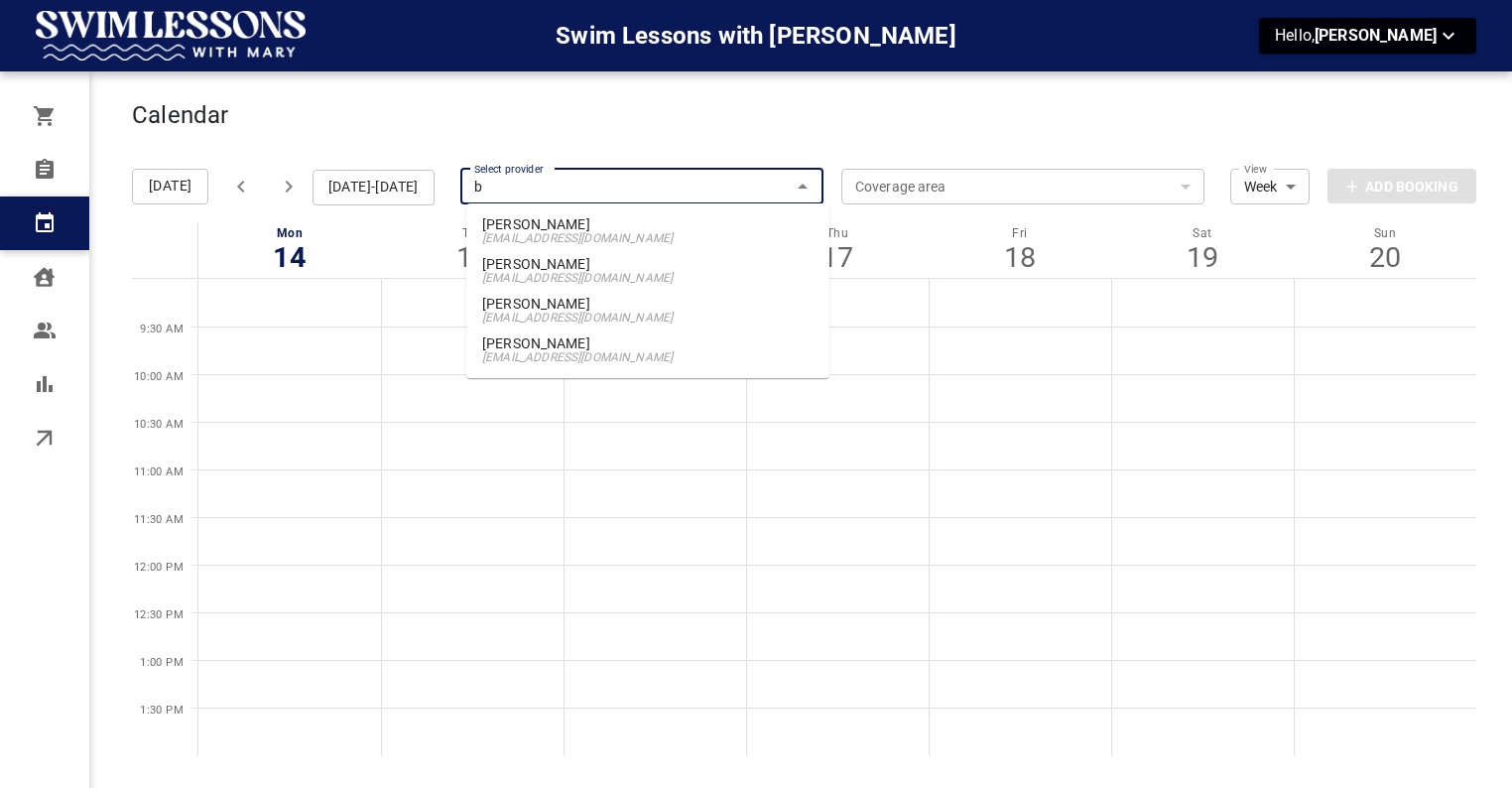 type on "be" 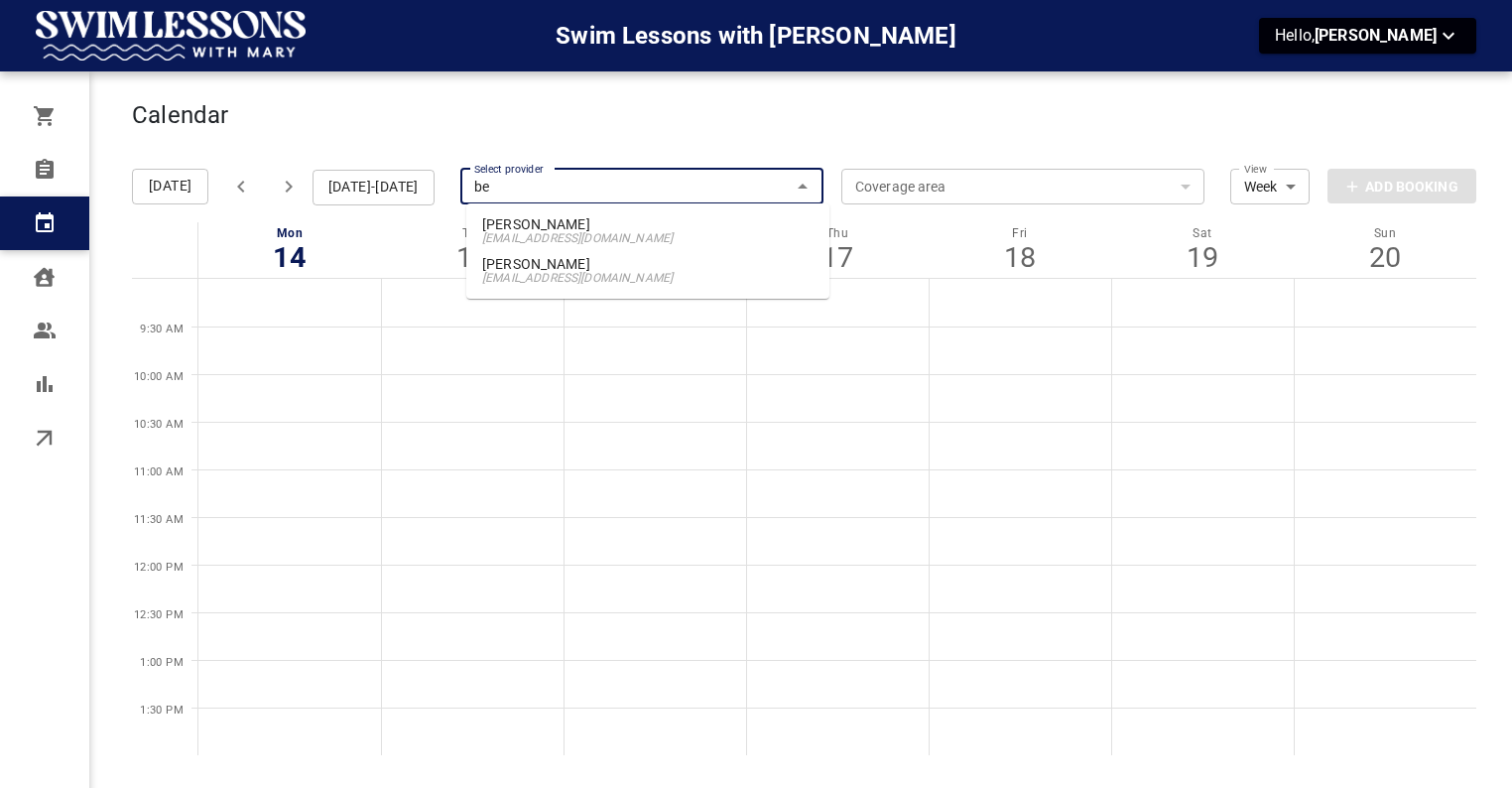 click on "[PERSON_NAME]" at bounding box center [648, 224] 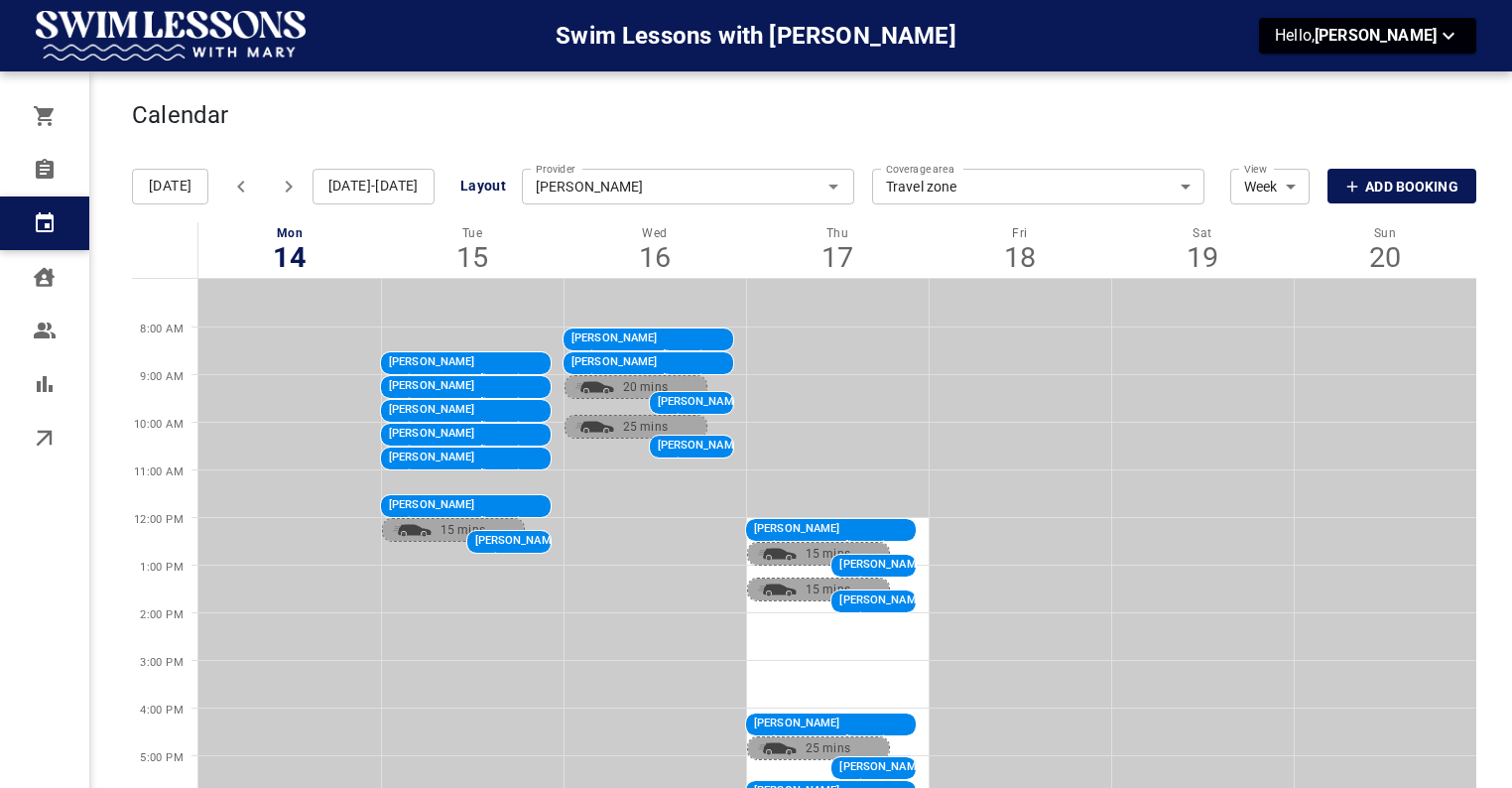 click 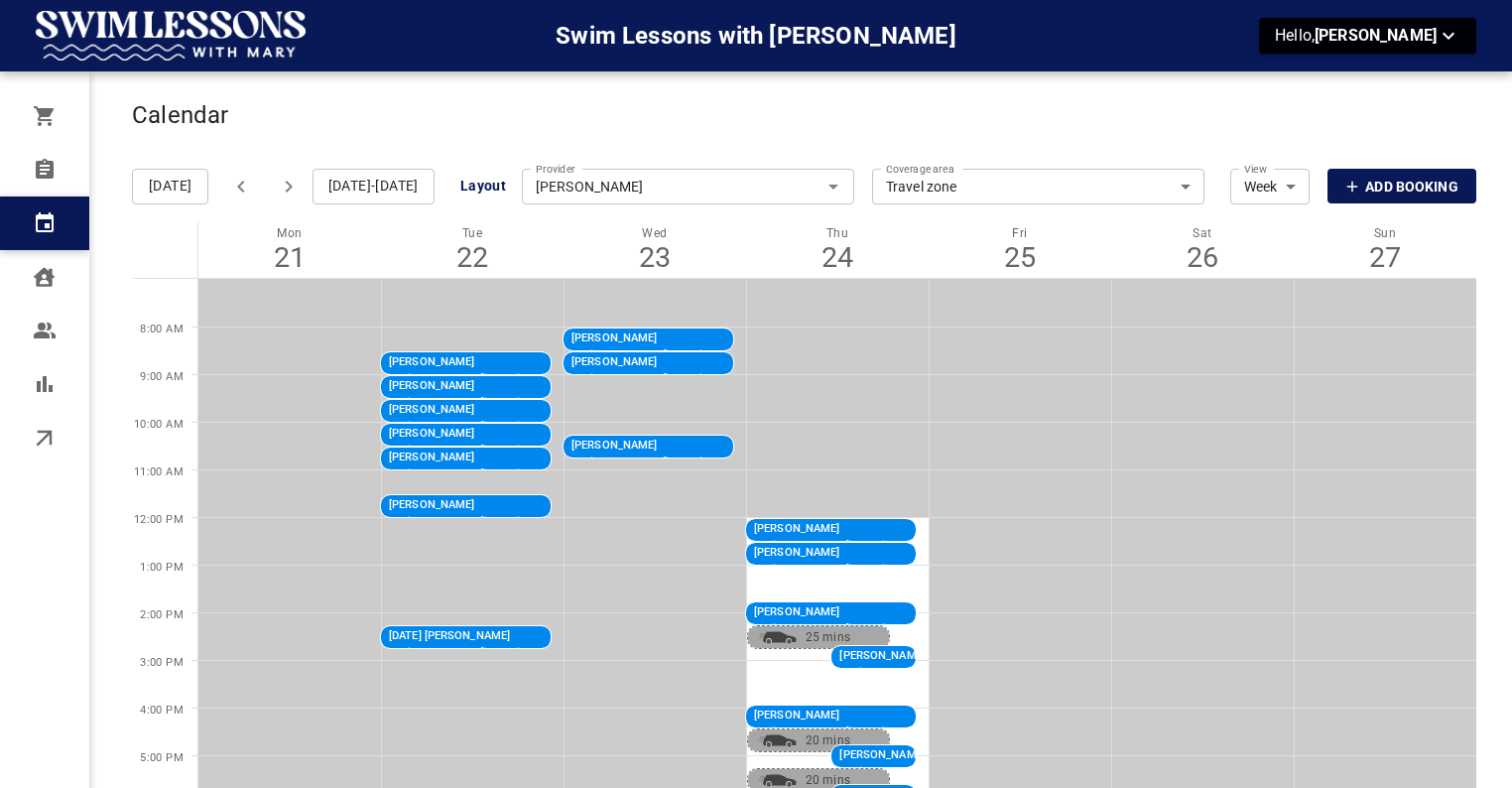click 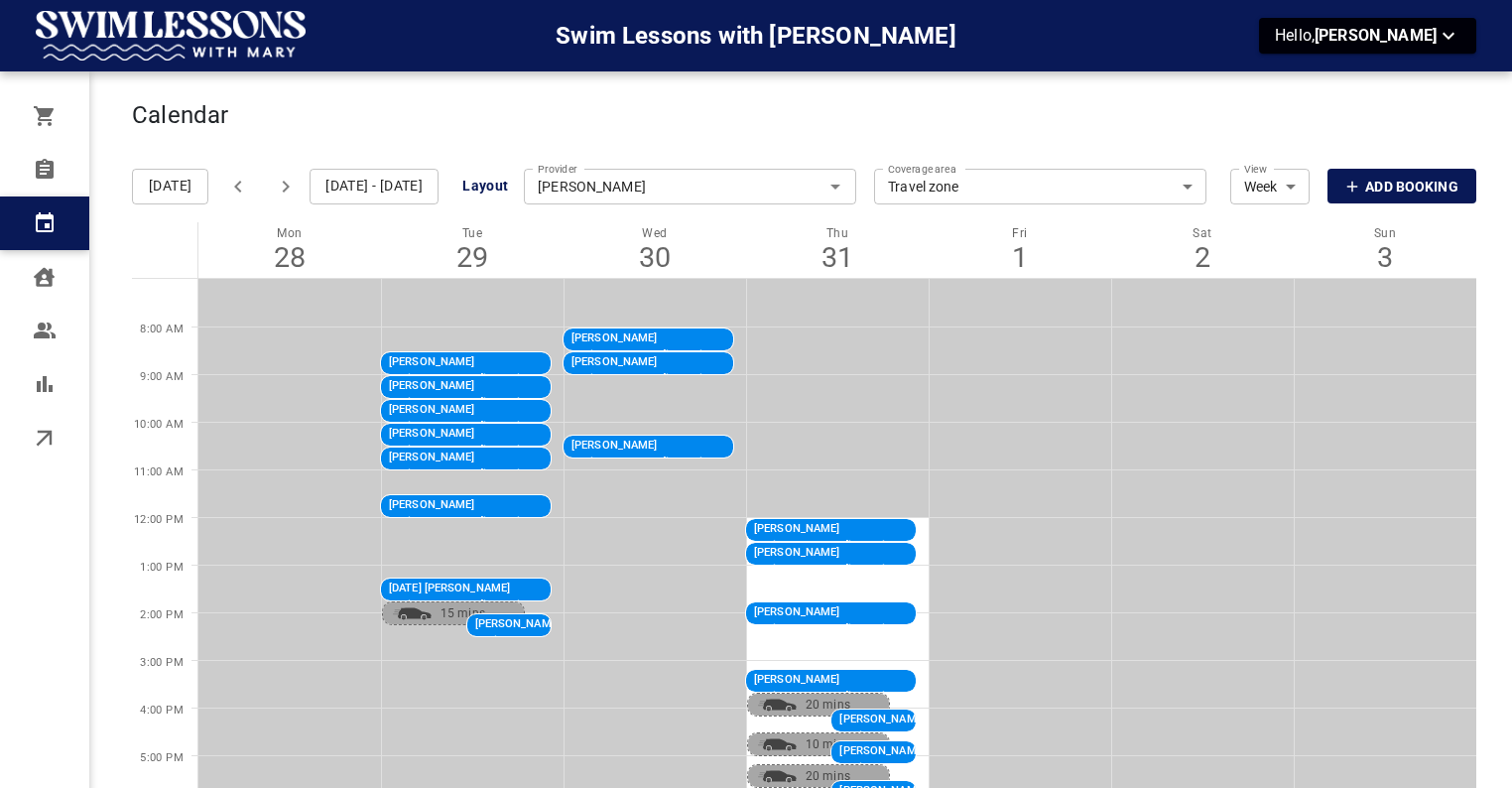 click 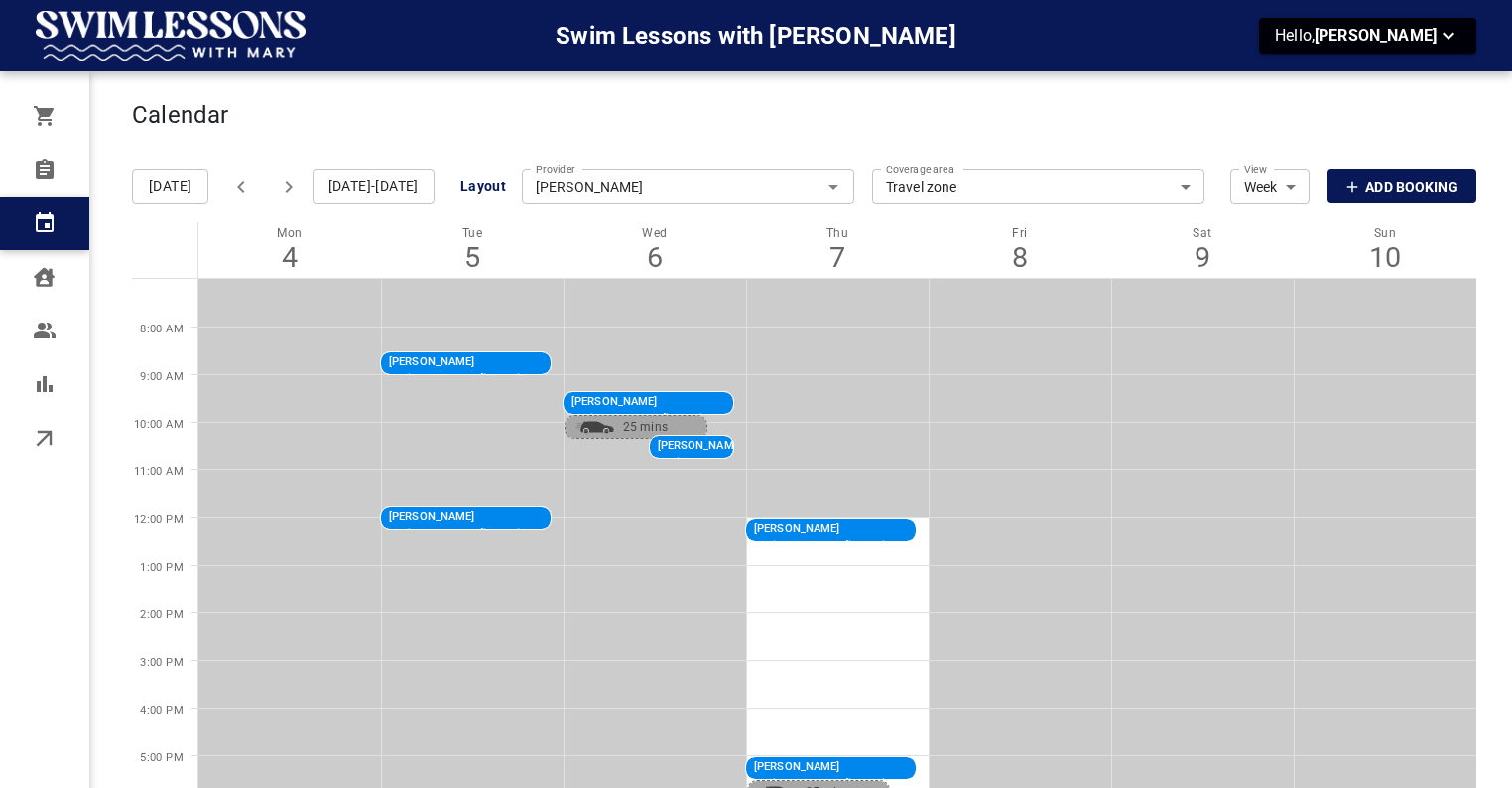 click at bounding box center (472, 350) 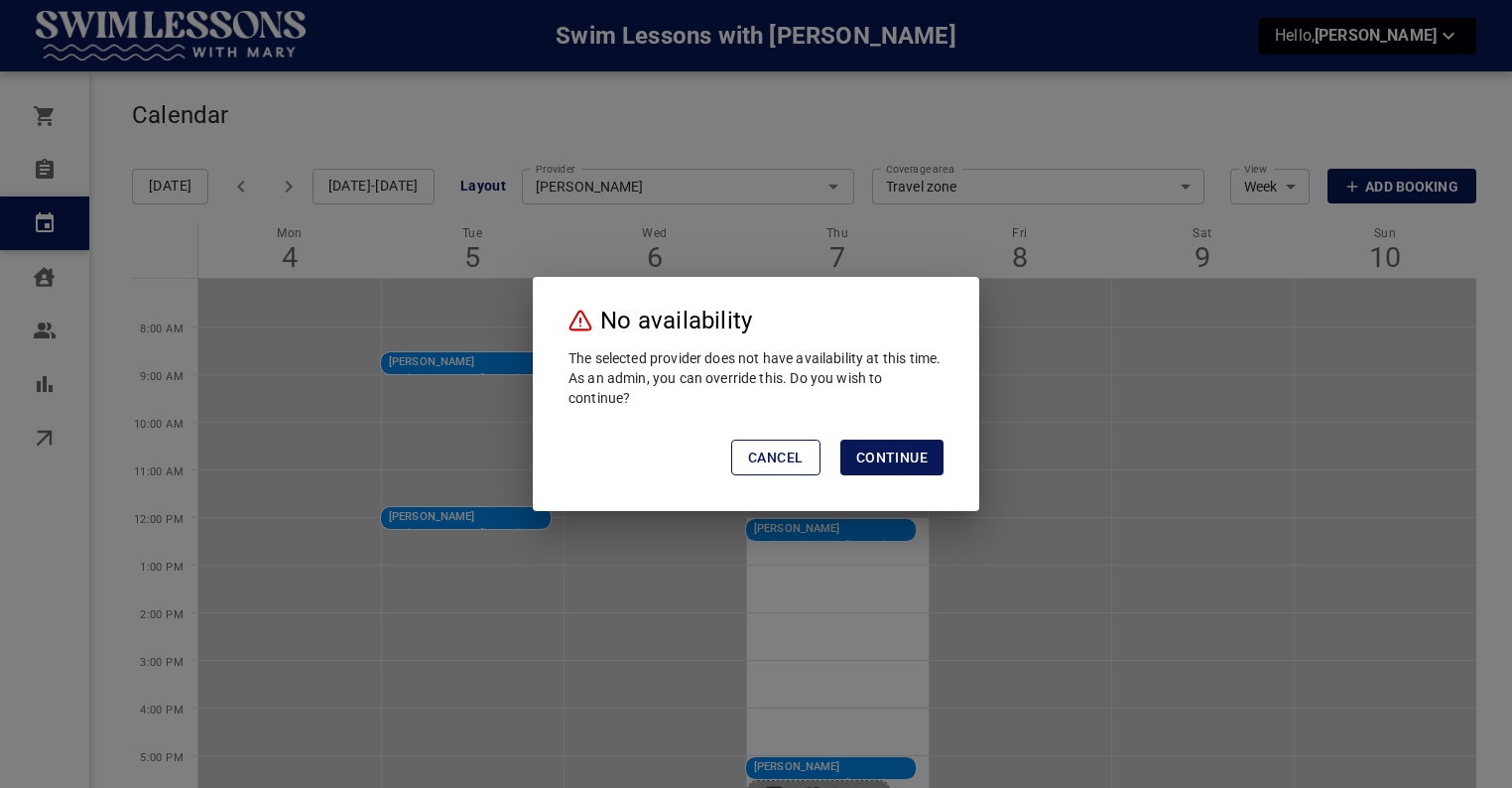 click on "Cancel" at bounding box center (775, 458) 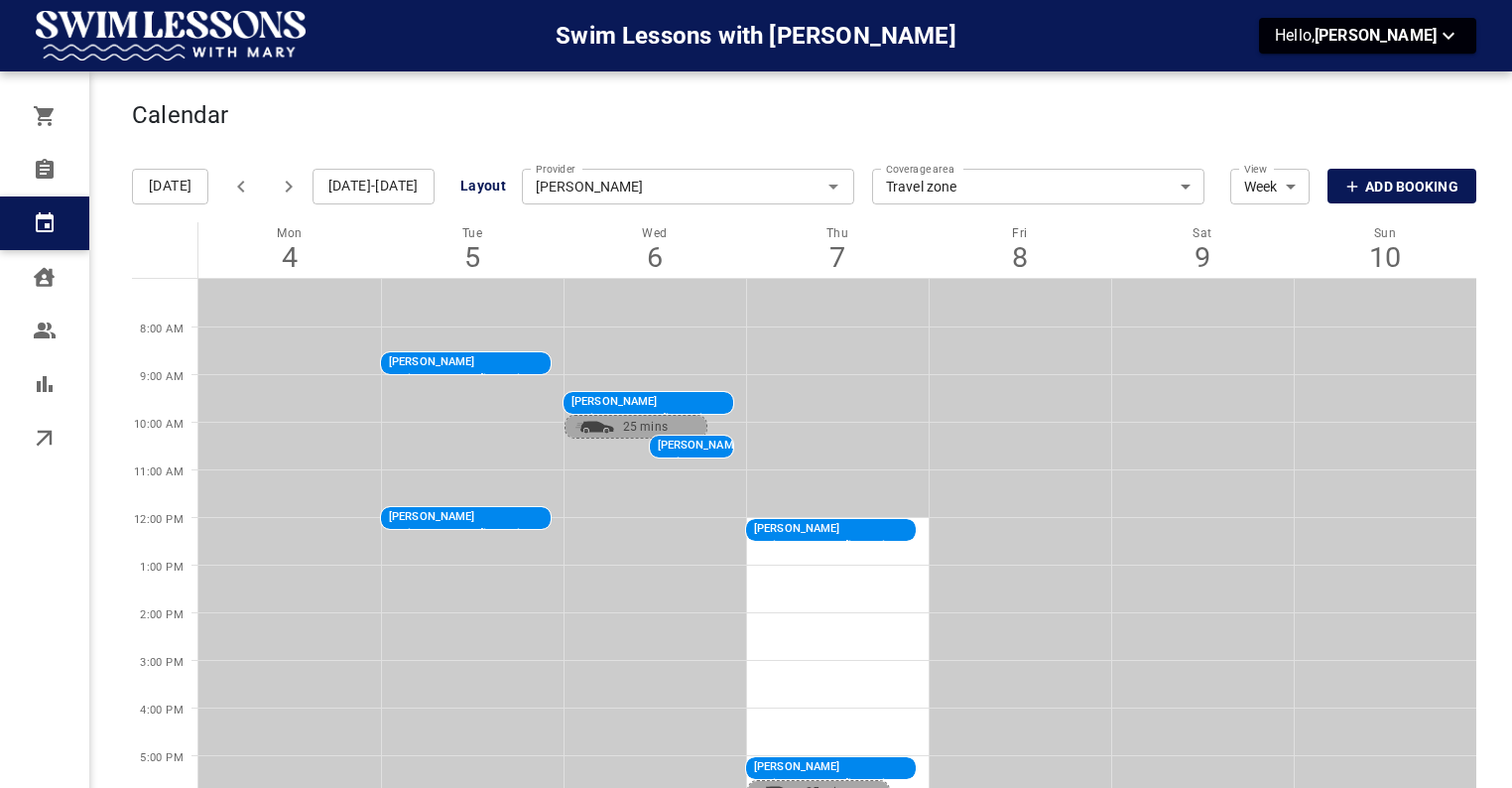 scroll, scrollTop: 0, scrollLeft: 0, axis: both 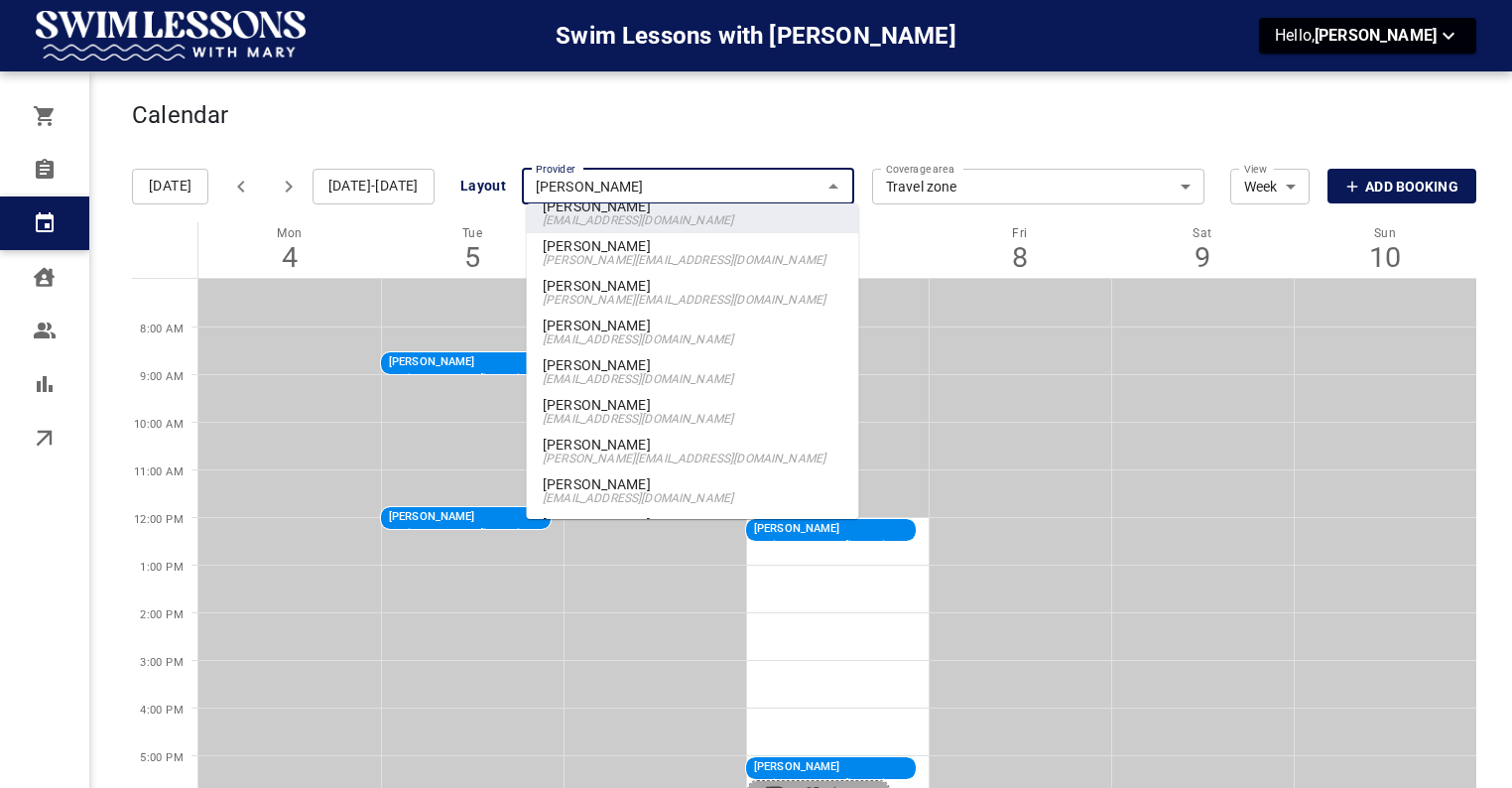 click on "[EMAIL_ADDRESS][DOMAIN_NAME]" at bounding box center [693, 498] 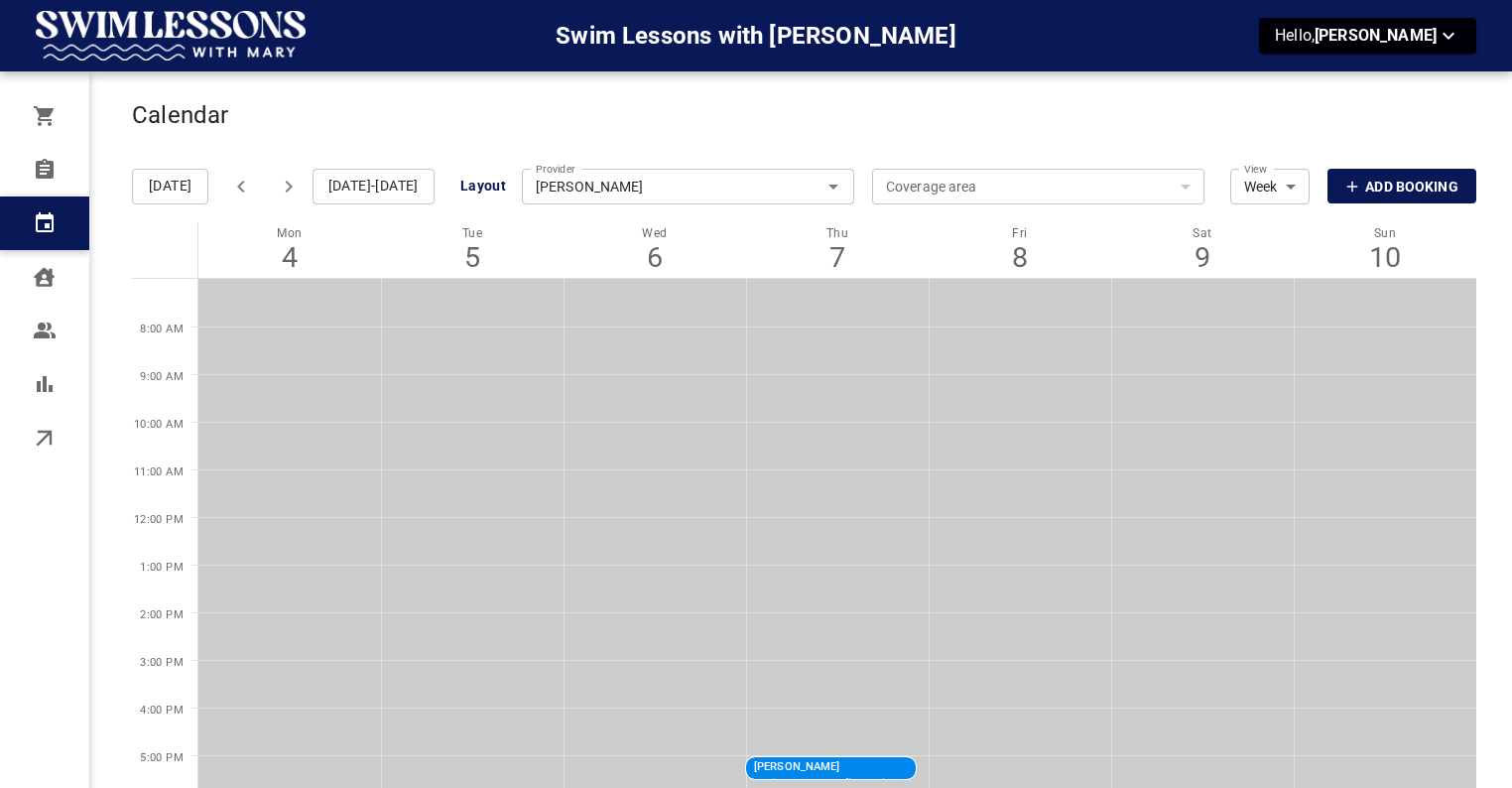 click 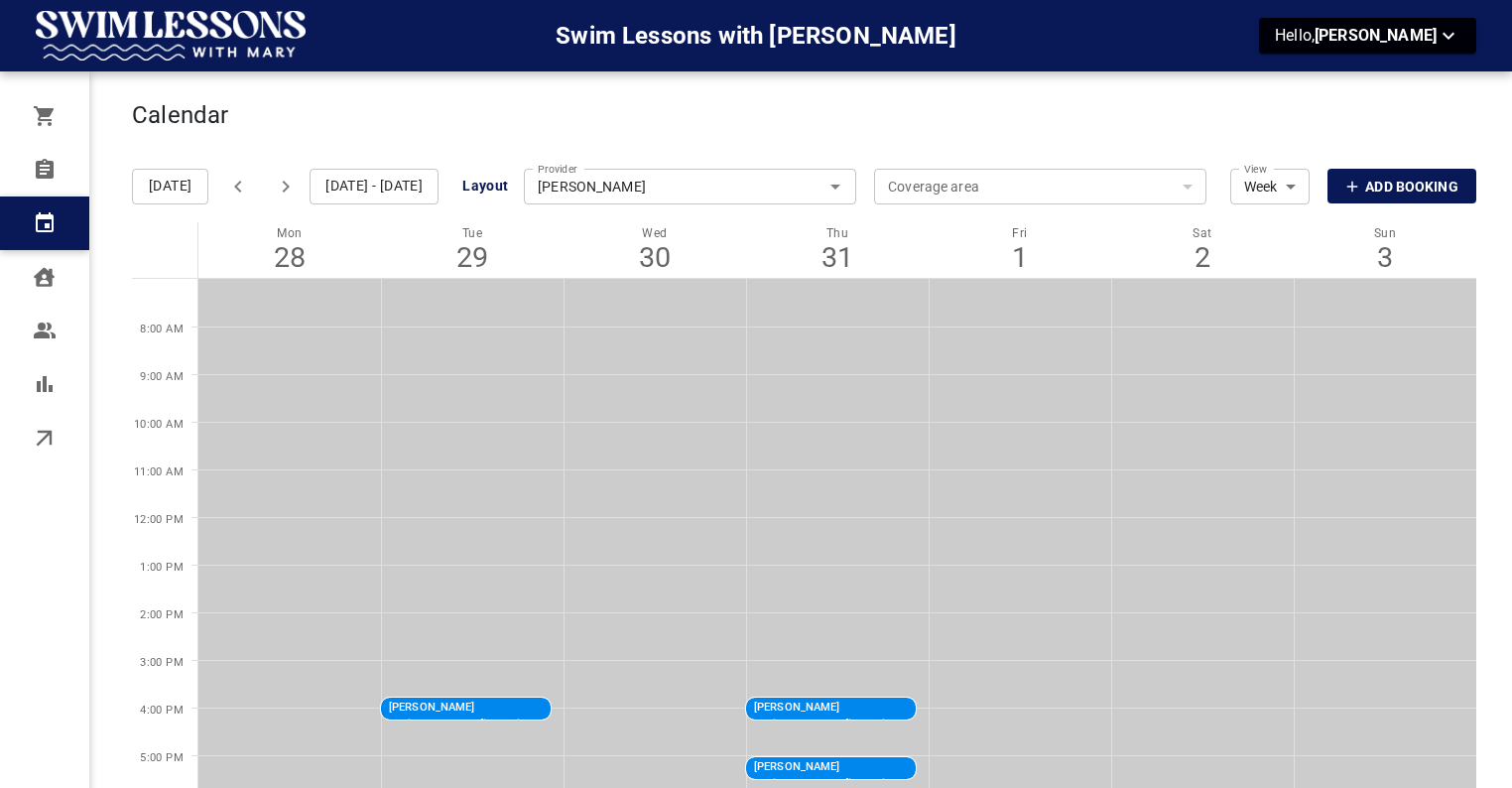 scroll, scrollTop: 0, scrollLeft: 0, axis: both 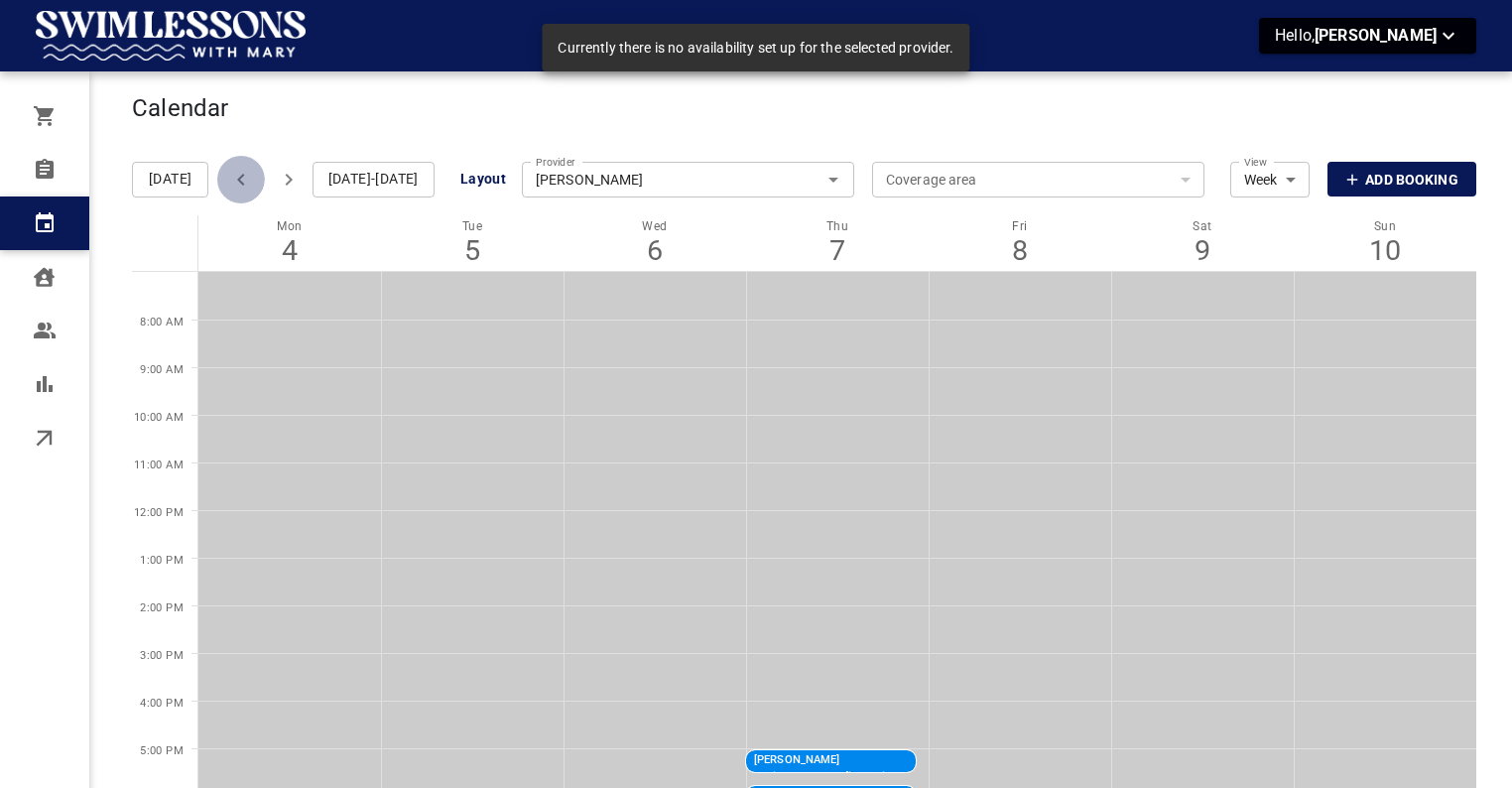 click 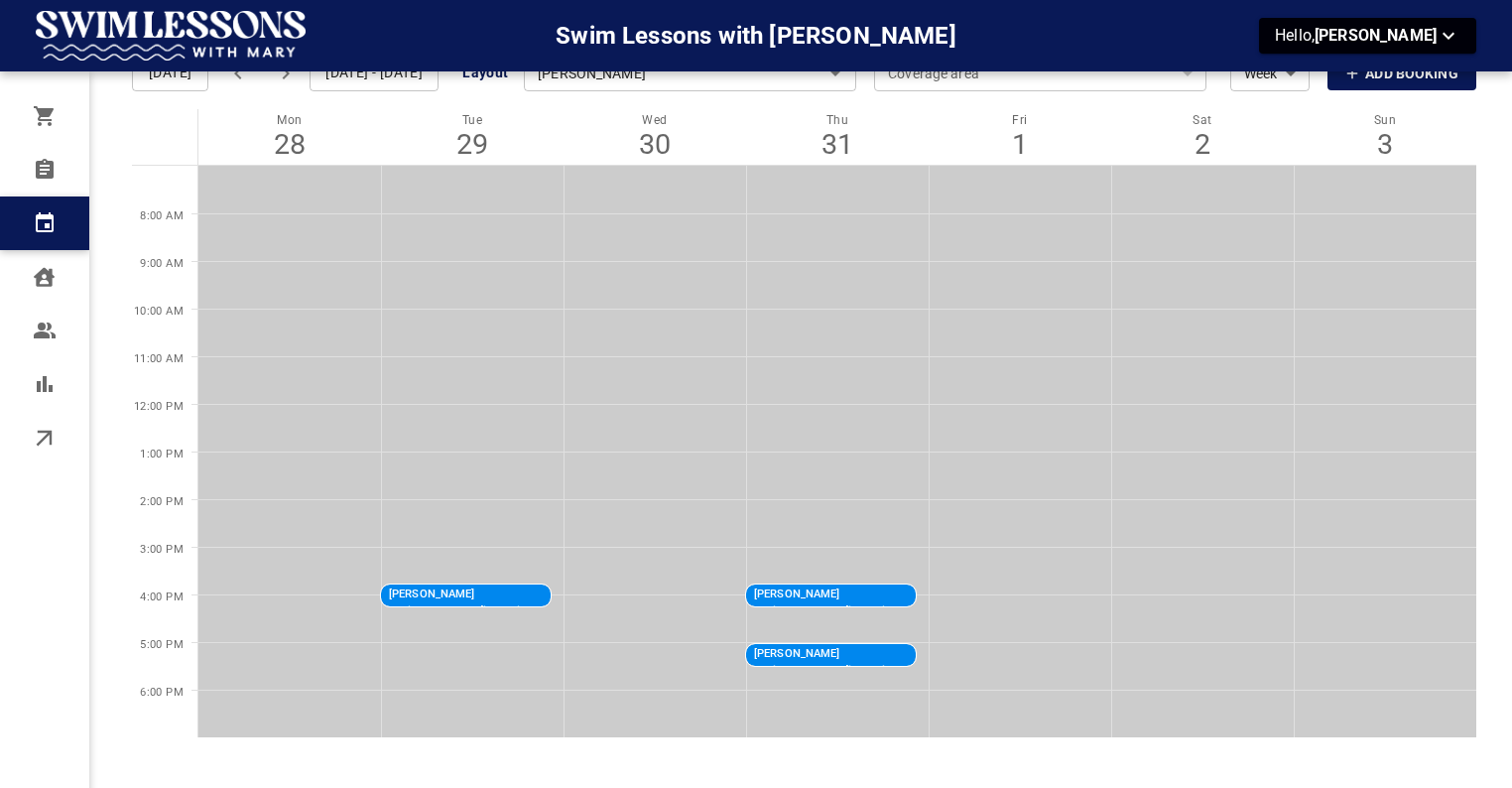 scroll, scrollTop: 83, scrollLeft: 0, axis: vertical 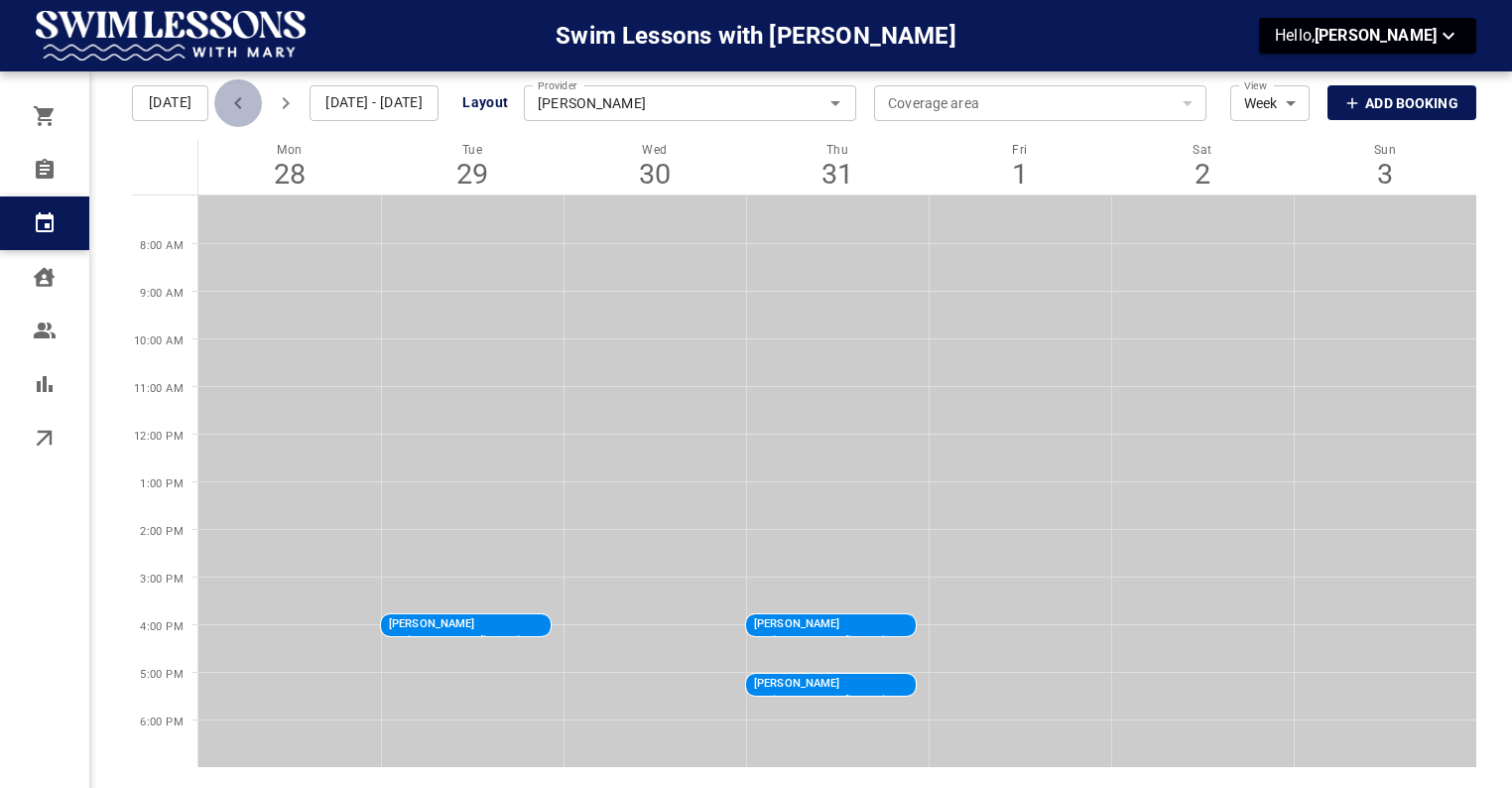 click 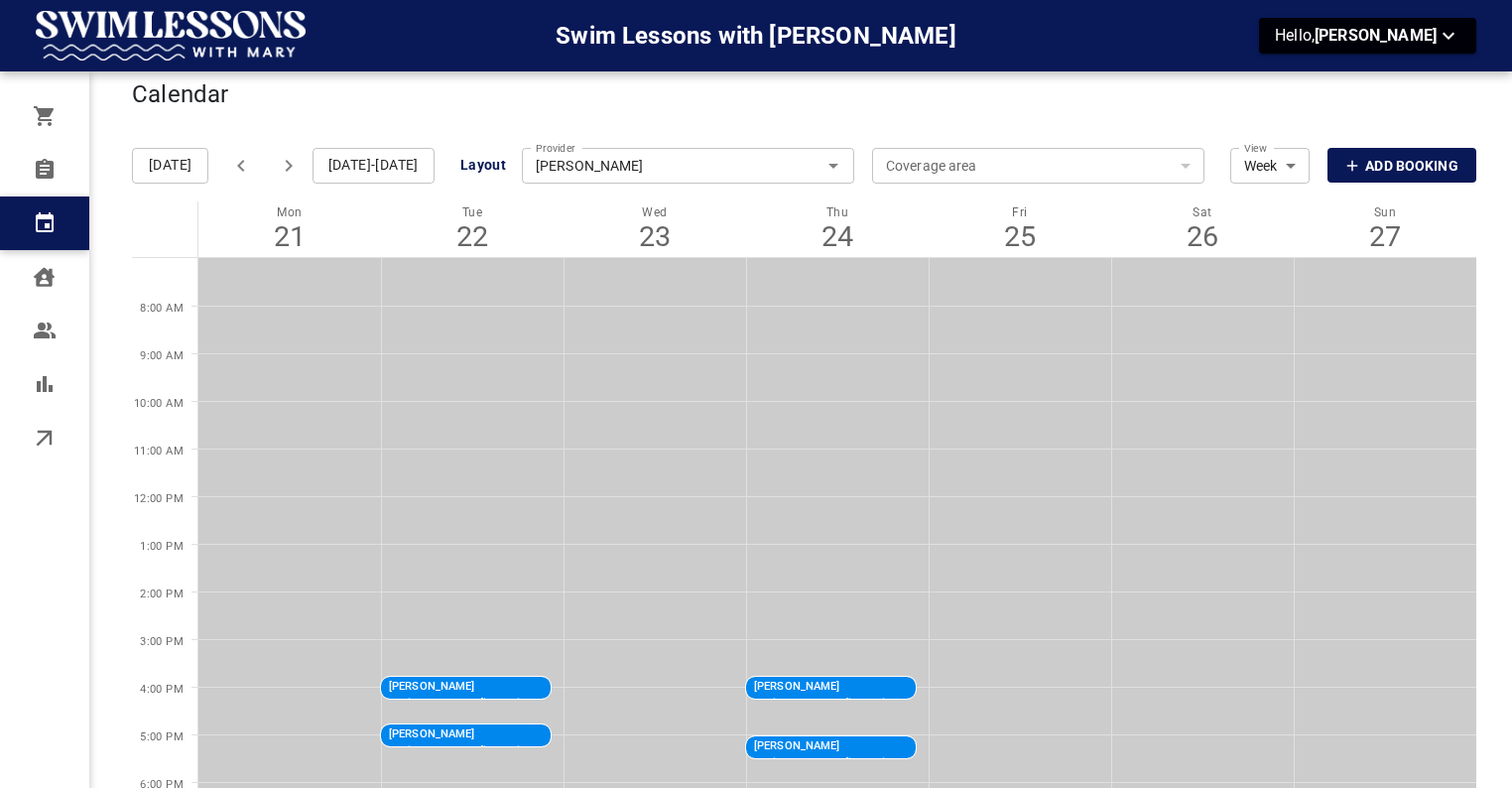 scroll, scrollTop: 0, scrollLeft: 0, axis: both 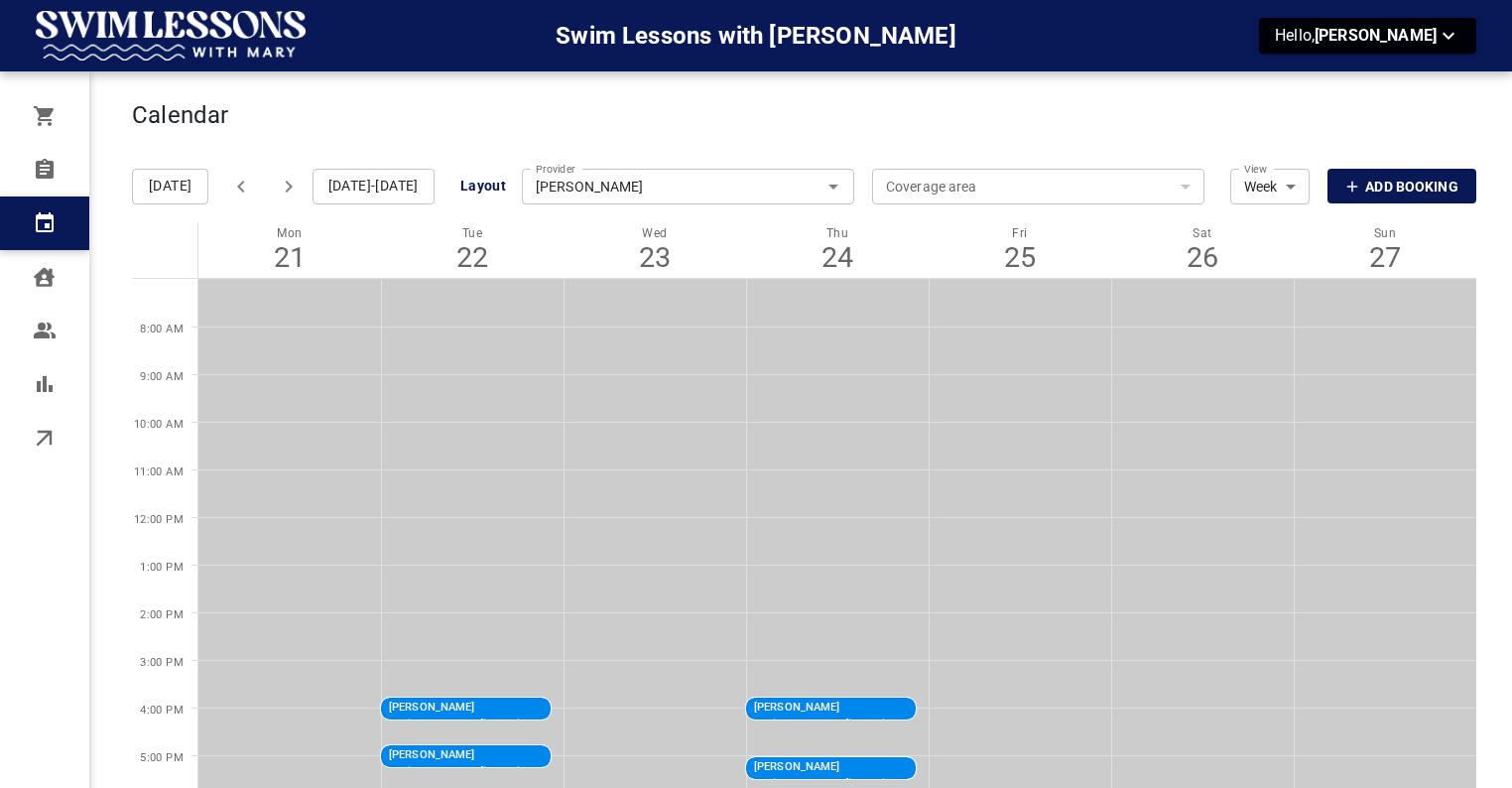 click on "[PERSON_NAME]" at bounding box center (688, 187) 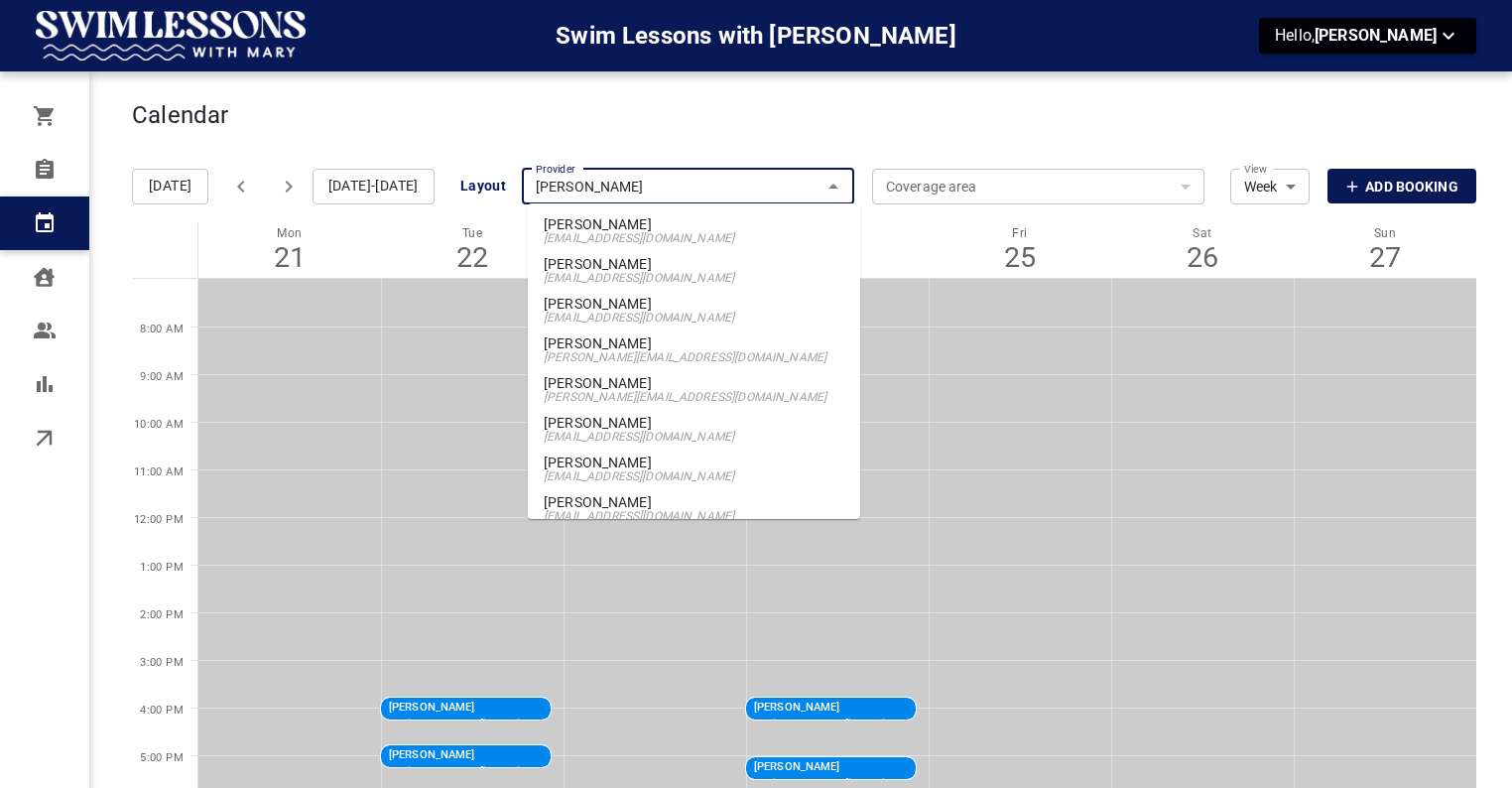 scroll, scrollTop: 0, scrollLeft: 0, axis: both 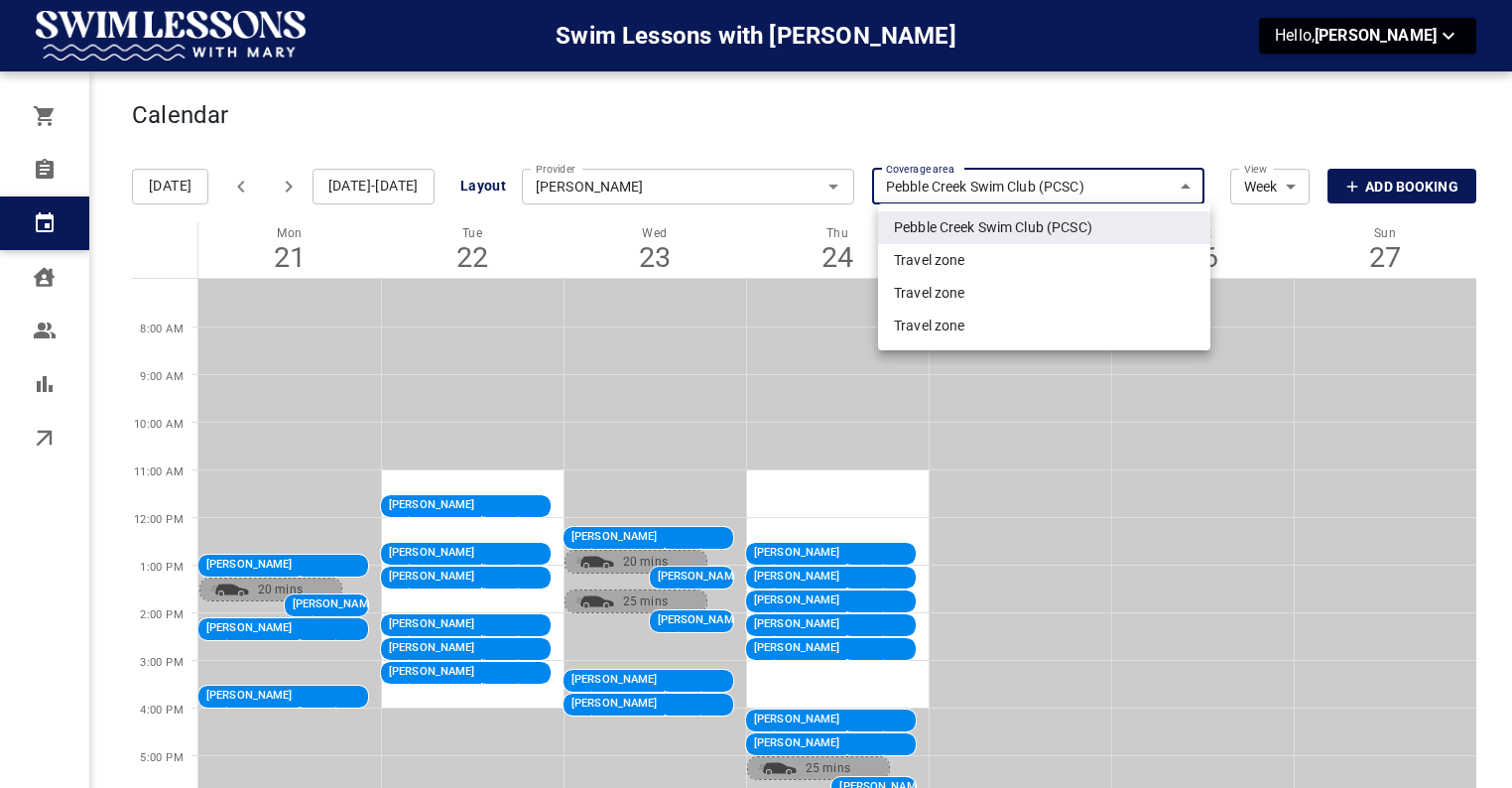 click on "Swim Lessons with Mary Hello,  Renzie Pinckney Orders Bookings Calendar Clients Users Reports Online booking Calendar Add Booking Today Jul 21-27, 2025 Layout Provider Aidan Hogan Provider Coverage area Pebble Creek Swim Club (PCSC) f3406708-3238-4e35-bfeb-f2baecfeaf46 Coverage area View Week Week View Add Booking Mon 21 Tue 22 Wed 23 Thu 24 Fri 25 Sat 26 Sun 27 8:00 AM 9:00 AM 10:00 AM 11:00 AM 12:00 PM 1:00 PM 2:00 PM 3:00 PM 4:00 PM 5:00 PM 6:00 PM   Danica Langford Beginner/Intermediate Private, Traveling Swim Lesson @ Your Pool 12:45 PM - 1:15 PM 205 Redcliffe Rd, Greenville, SC 29615, USA 20 mins   Robert Hager Beginner/Intermediate Private, Traveling Swim Lesson @ Your Pool 2:05 PM - 2:35 PM 108 Meadow Clary Dr, Greer, SC 29650, USA   Ashley Nelson-Coates Beginner/Intermediate Private, Traveling Swim Lesson @ Your Pool 3:30 PM - 4:00 PM 718 Madelina Pl, Greer, SC 29651, USA   judith Moline Beginner/Intermediate Private, Swim Lesson @ PCSC 11:30 AM - 12:00 PM 103 Pebble Creek Dr, Taylors, SC 29687, USA" at bounding box center [756, 487] 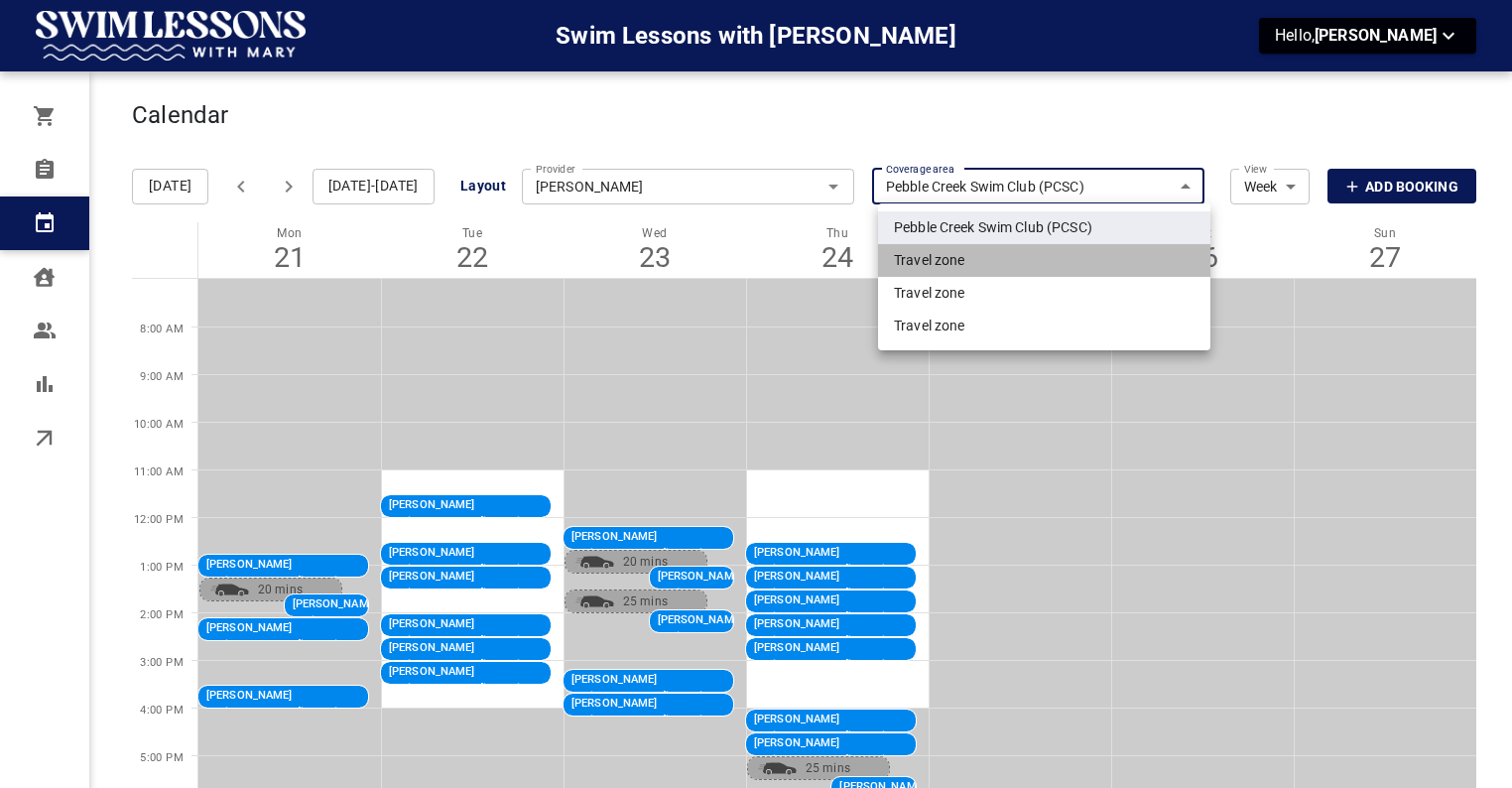 click on "Travel zone" at bounding box center (1044, 260) 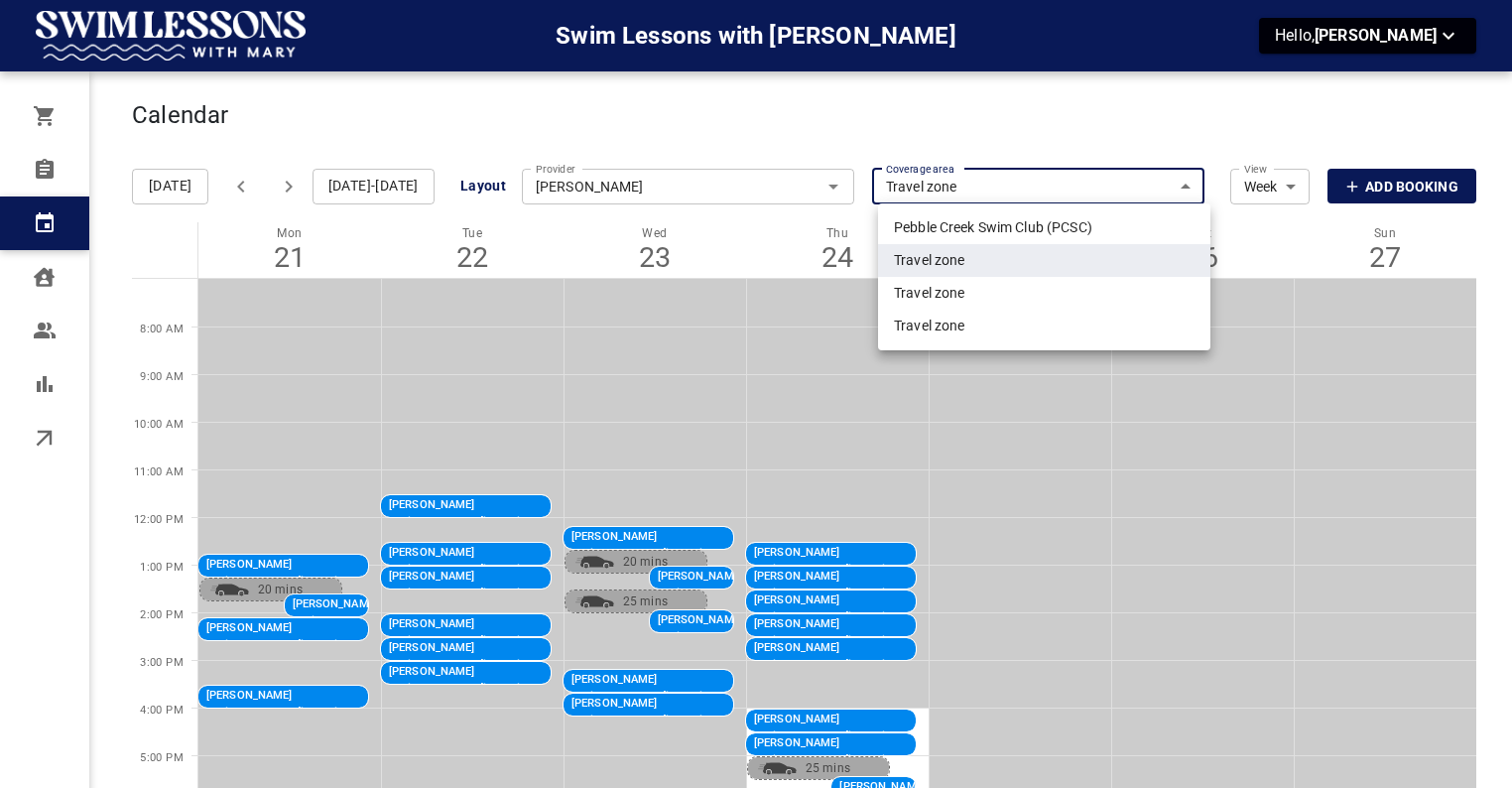 click on "Swim Lessons with Mary Hello,  Renzie Pinckney Orders Bookings Calendar Clients Users Reports Online booking Calendar Add Booking Today Jul 21-27, 2025 Layout Provider Aidan Hogan Provider Coverage area Travel zone 889f0d04-96be-4021-a529-12ecfa70d550 Coverage area View Week Week View Add Booking Mon 21 Tue 22 Wed 23 Thu 24 Fri 25 Sat 26 Sun 27 8:00 AM 9:00 AM 10:00 AM 11:00 AM 12:00 PM 1:00 PM 2:00 PM 3:00 PM 4:00 PM 5:00 PM 6:00 PM   Danica Langford Beginner/Intermediate Private, Traveling Swim Lesson @ Your Pool 12:45 PM - 1:15 PM 205 Redcliffe Rd, Greenville, SC 29615, USA 20 mins   Robert Hager Beginner/Intermediate Private, Traveling Swim Lesson @ Your Pool 2:05 PM - 2:35 PM 108 Meadow Clary Dr, Greer, SC 29650, USA   Ashley Nelson-Coates Beginner/Intermediate Private, Traveling Swim Lesson @ Your Pool 3:30 PM - 4:00 PM 718 Madelina Pl, Greer, SC 29651, USA   judith Moline Beginner/Intermediate Private, Swim Lesson @ PCSC 11:30 AM - 12:00 PM 103 Pebble Creek Dr, Taylors, SC 29687, USA   sarah morris" at bounding box center (756, 487) 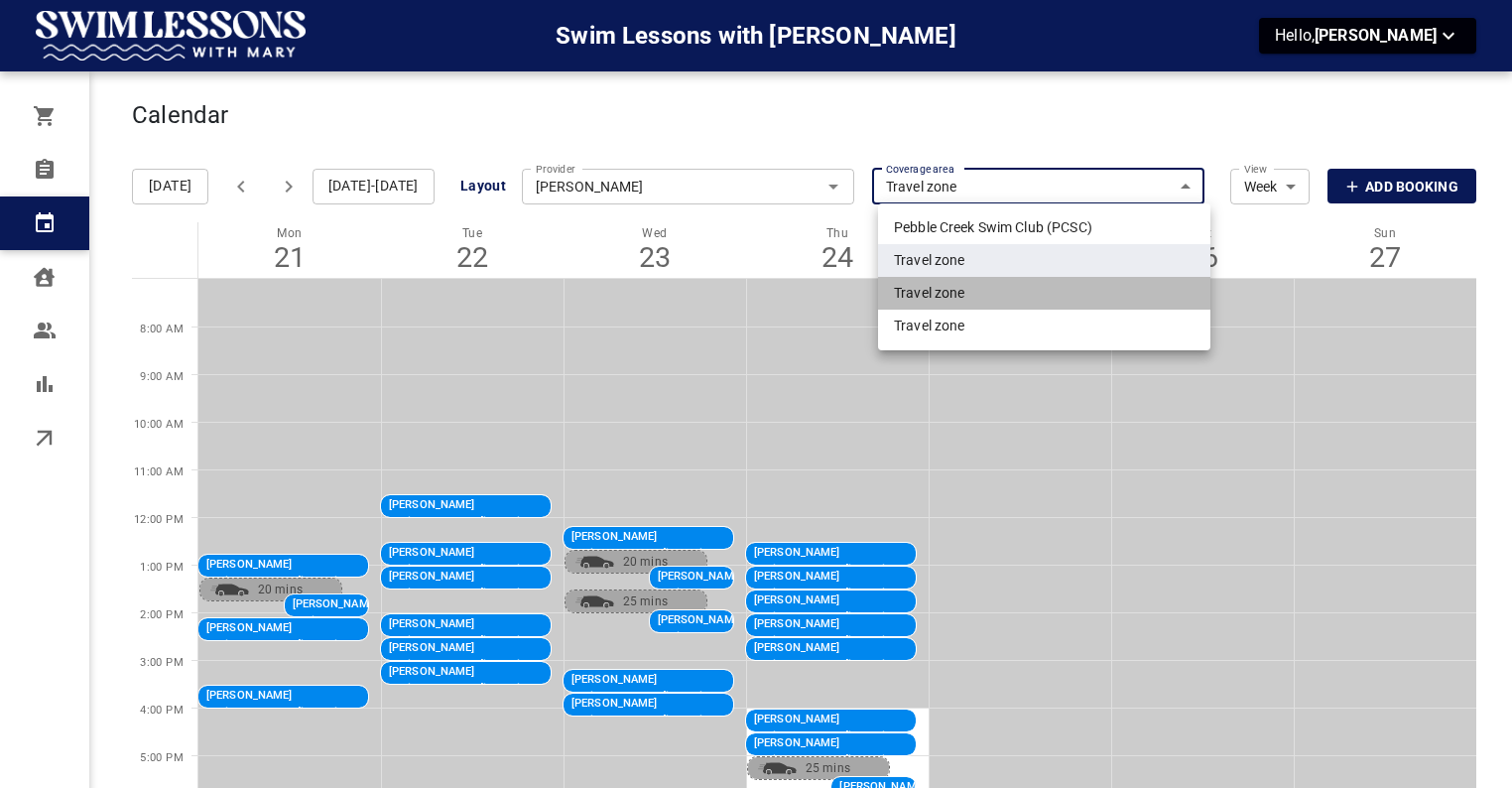 click on "Travel zone" at bounding box center (1044, 293) 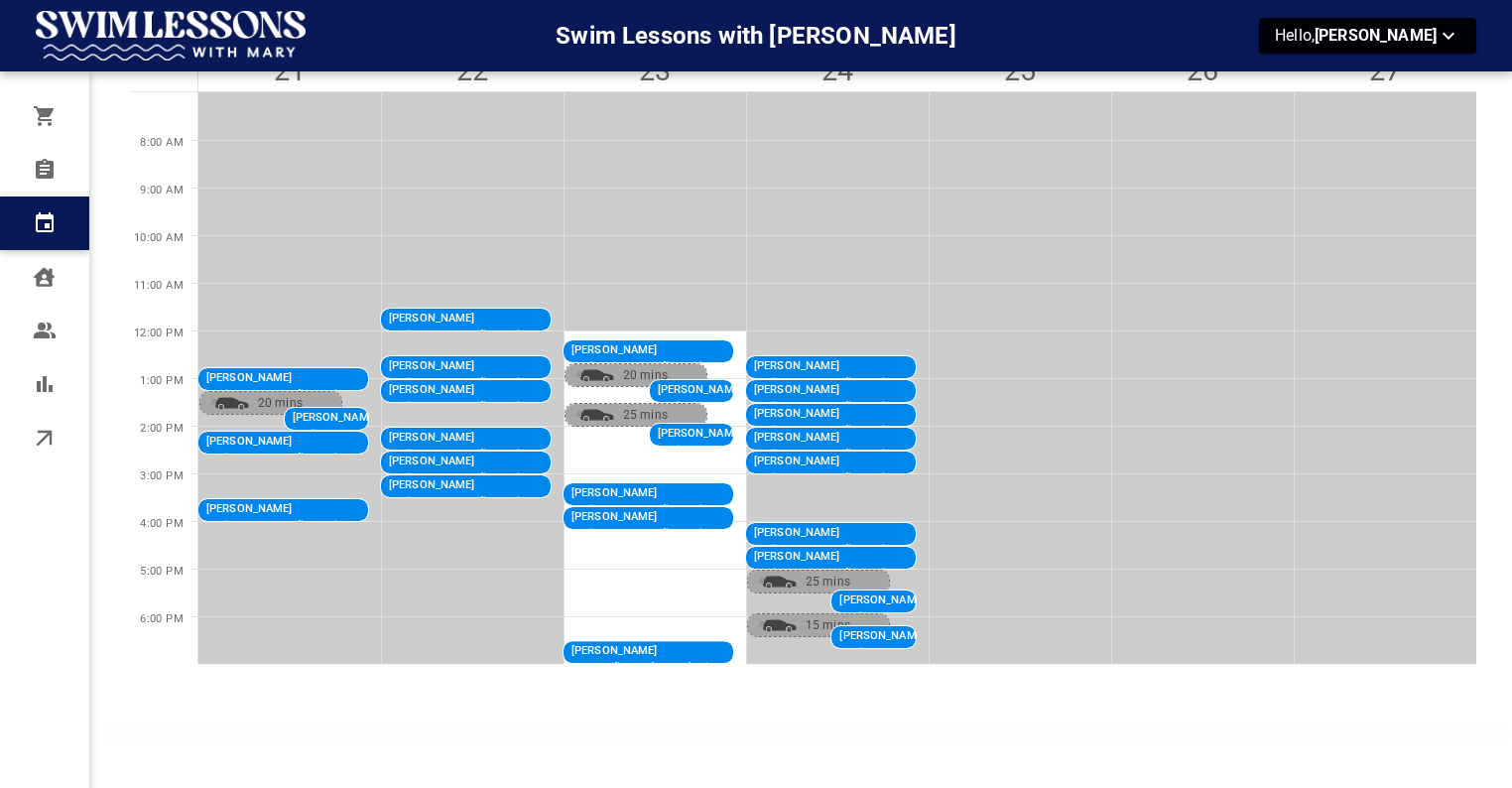 scroll, scrollTop: 186, scrollLeft: 0, axis: vertical 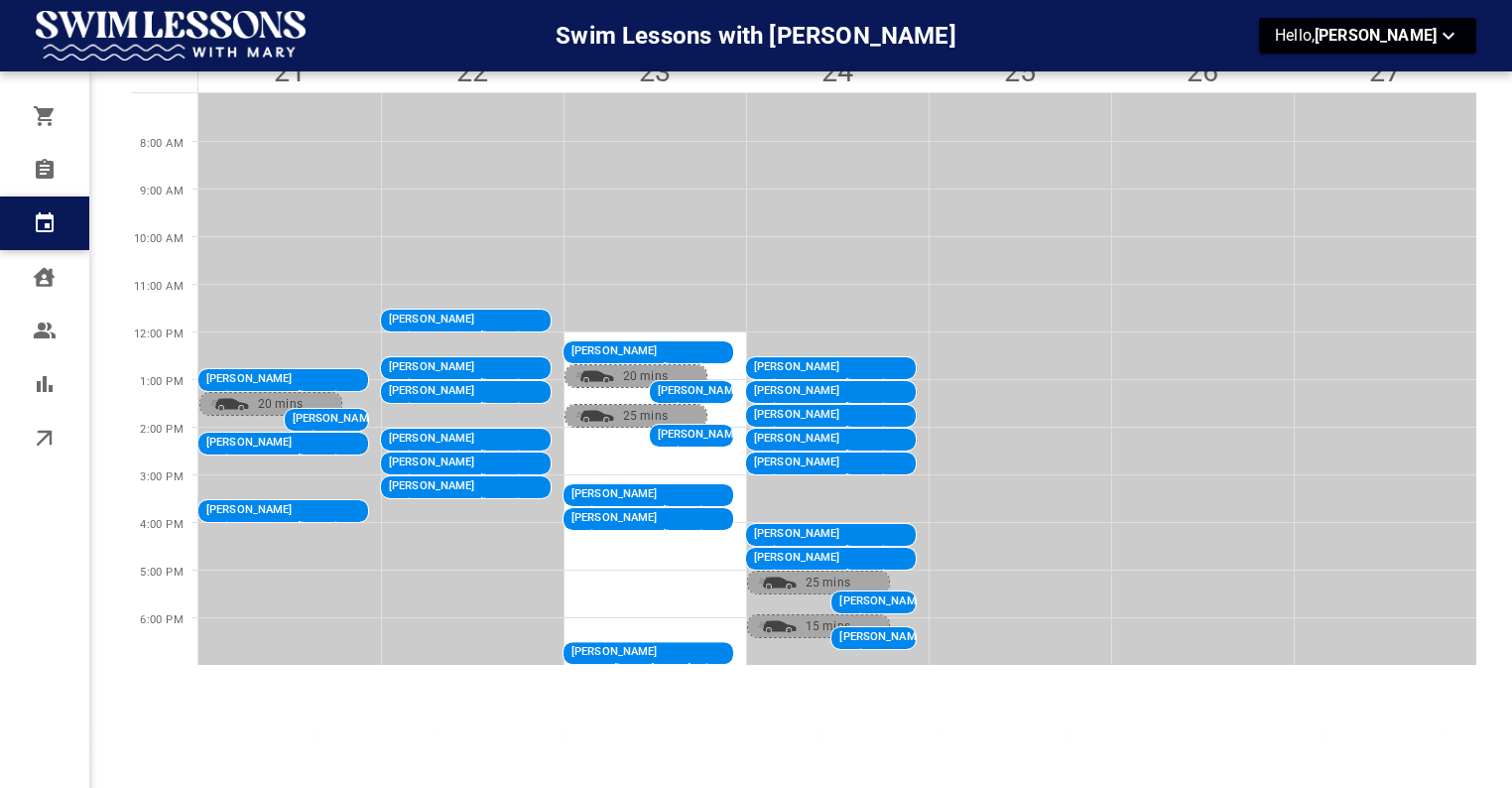click on "Robert Hager" at bounding box center (742, 518) 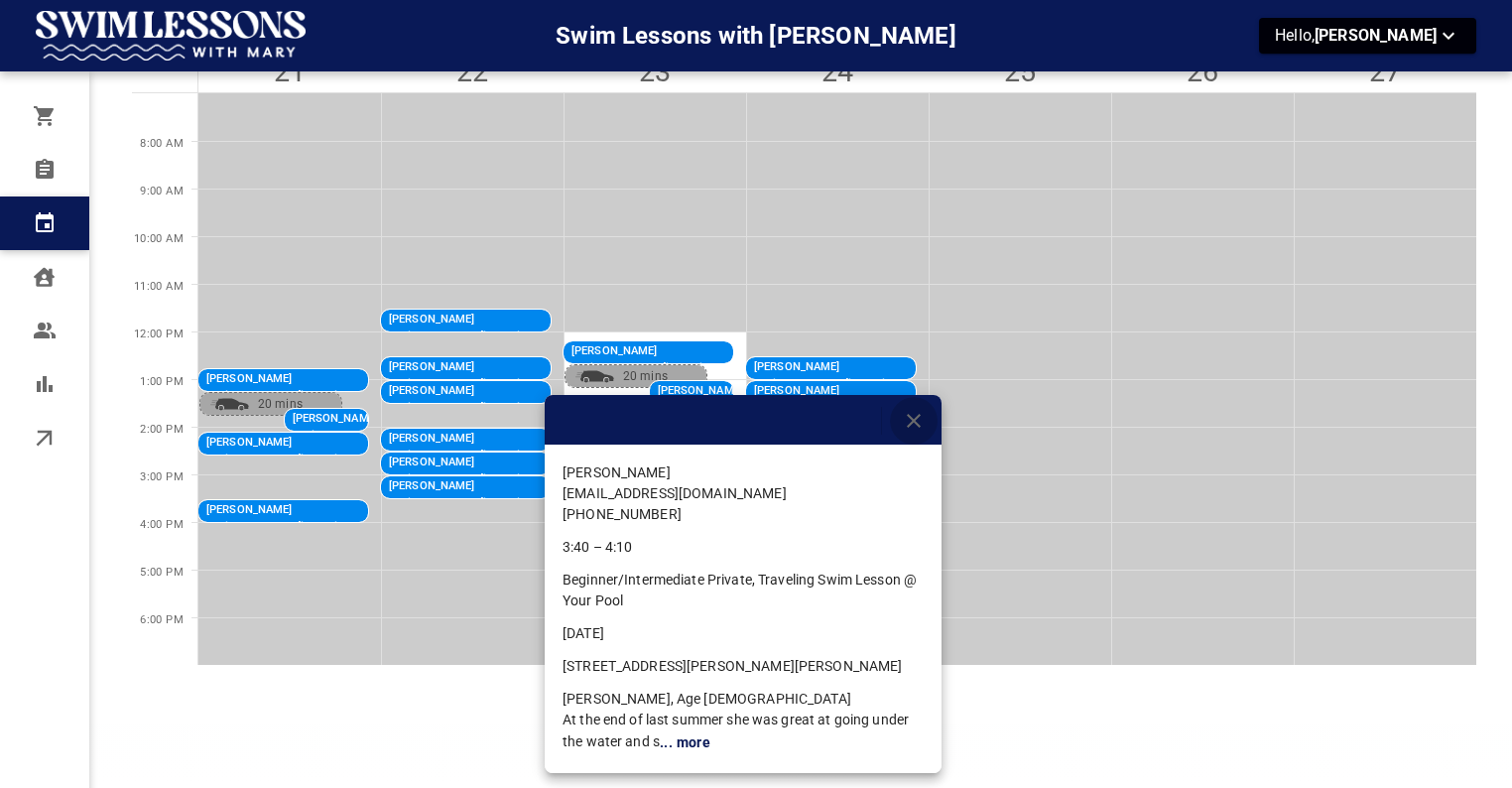 click 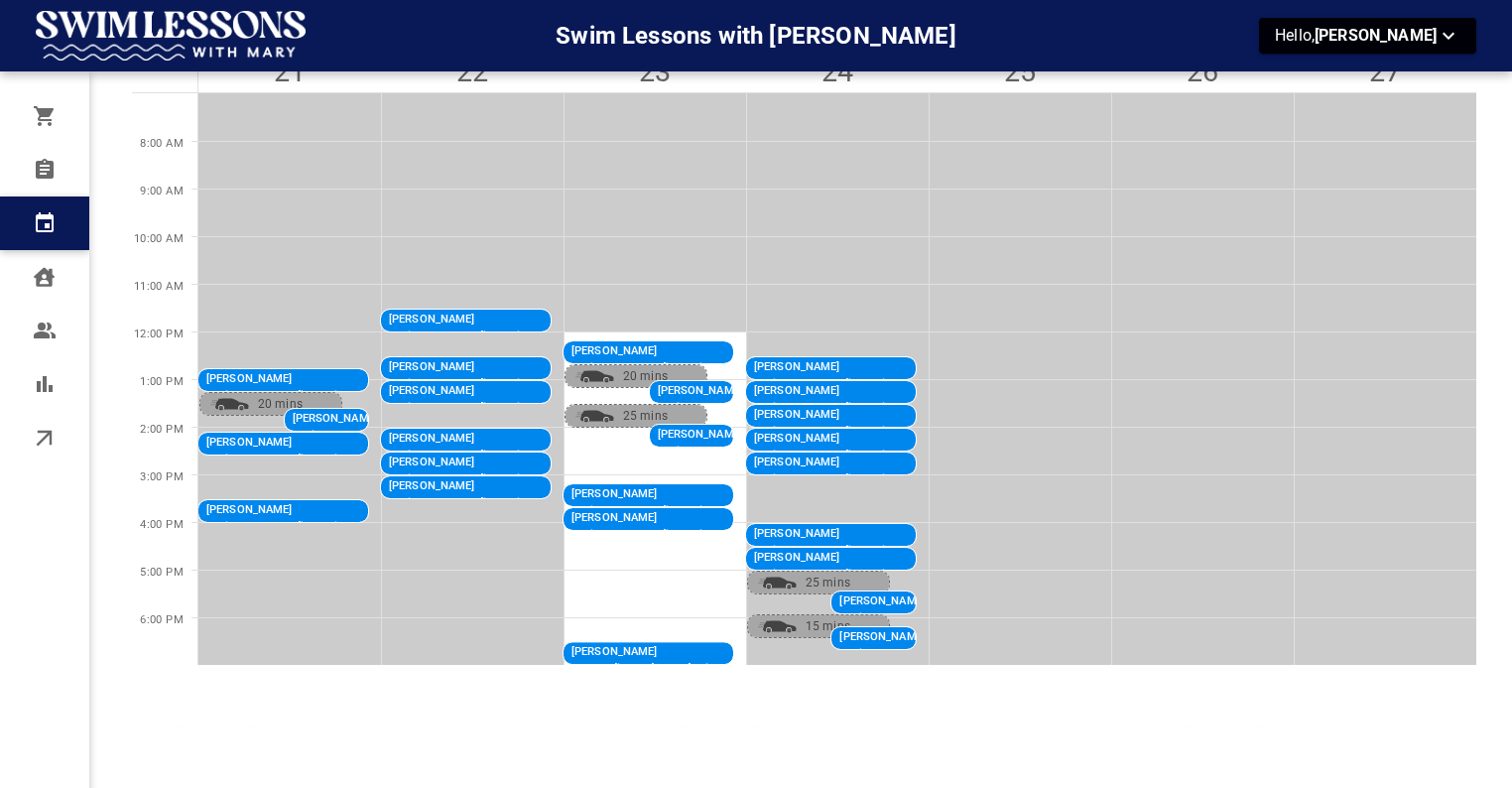 click on "[PERSON_NAME]" at bounding box center [745, 652] 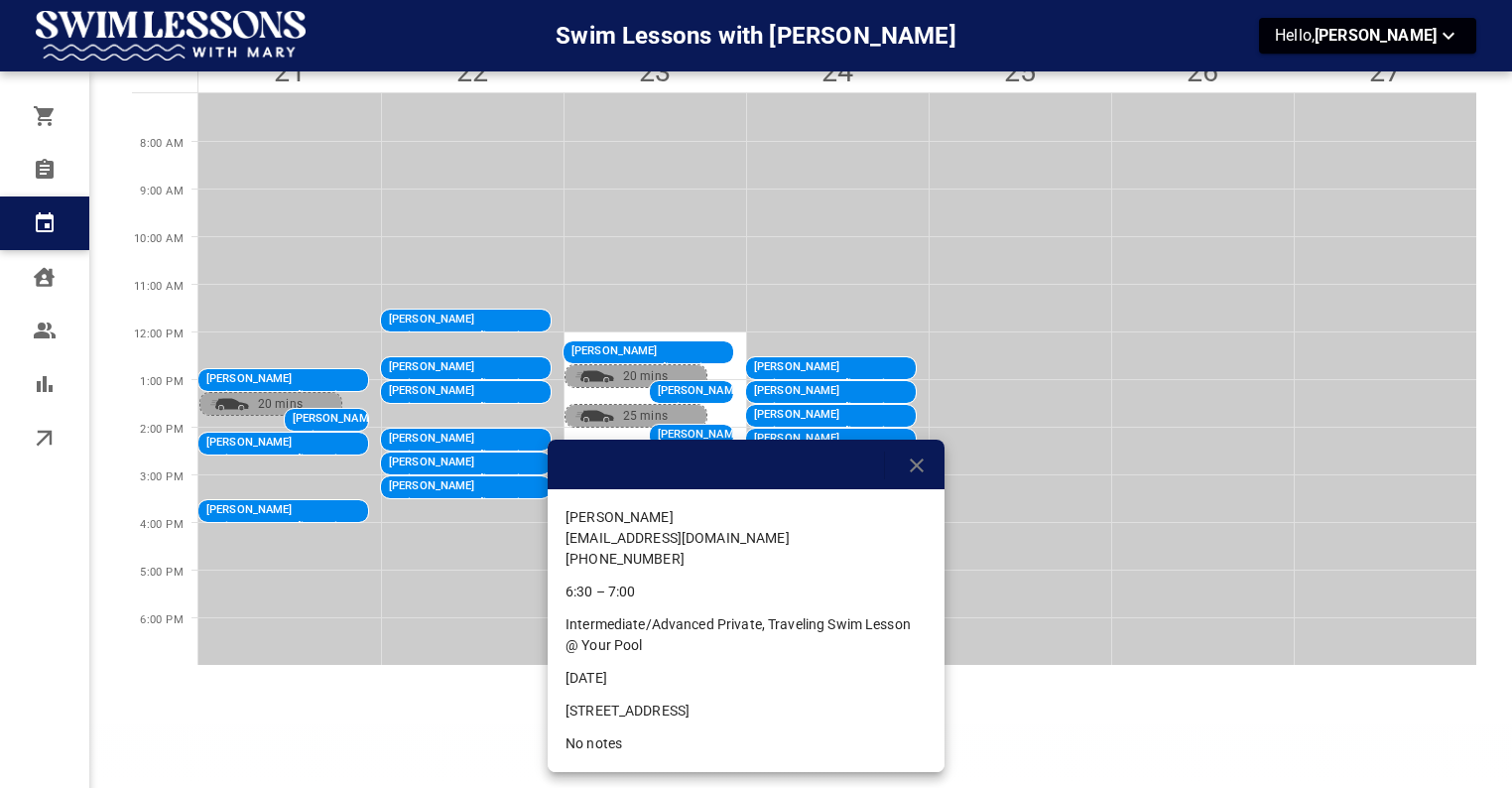 click 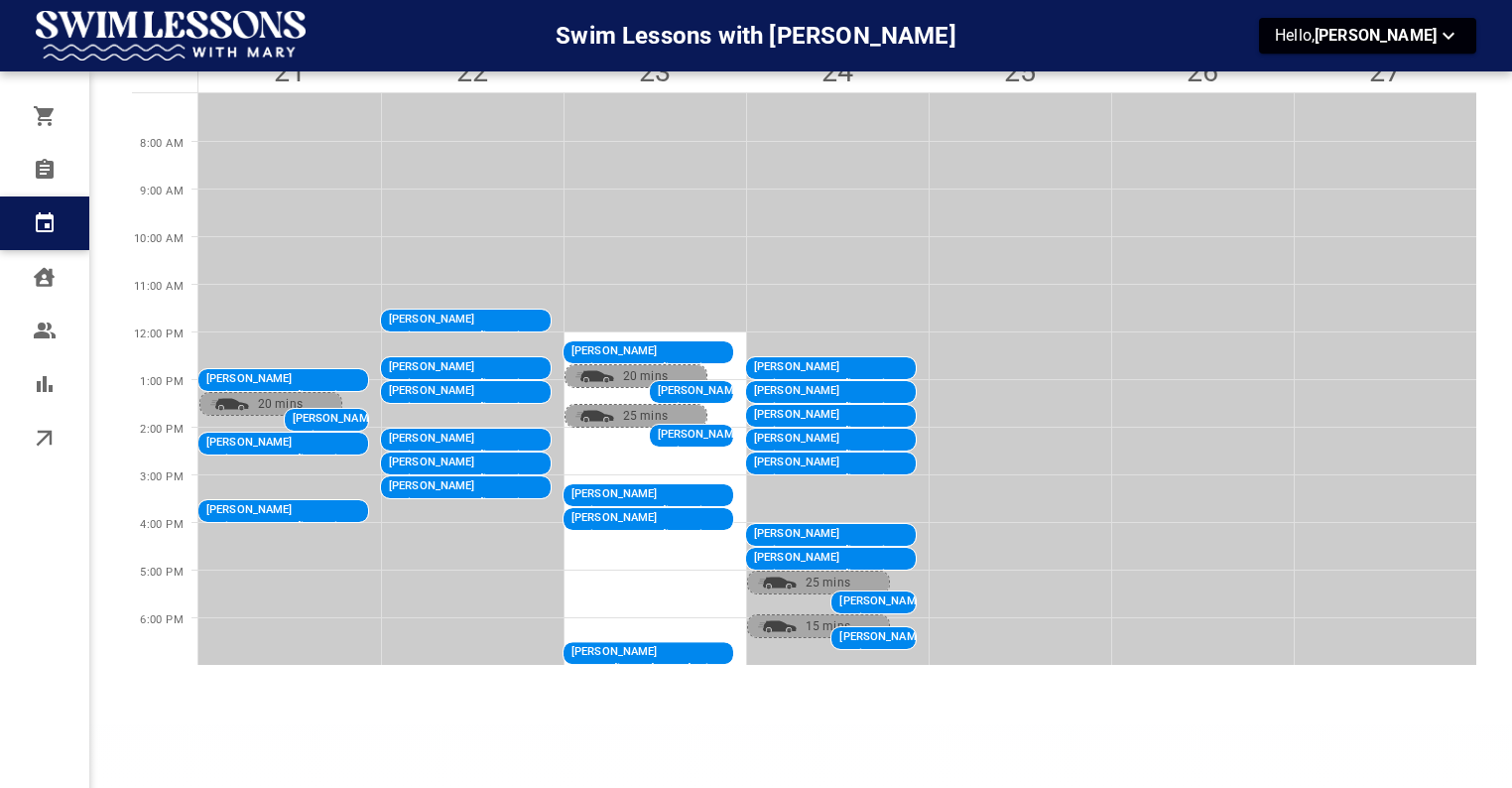 click on "[PERSON_NAME]" at bounding box center (745, 652) 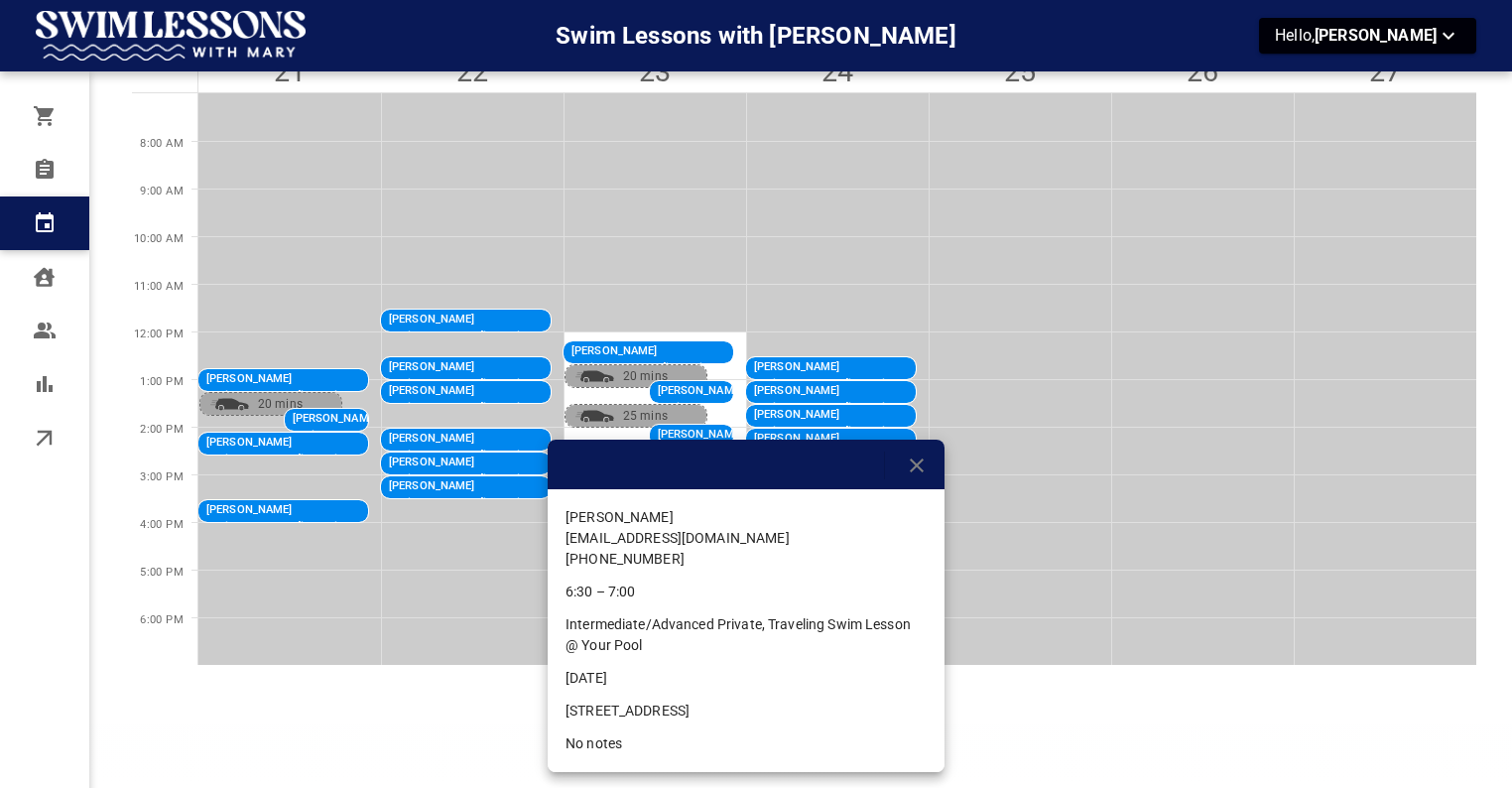 click at bounding box center [756, 394] 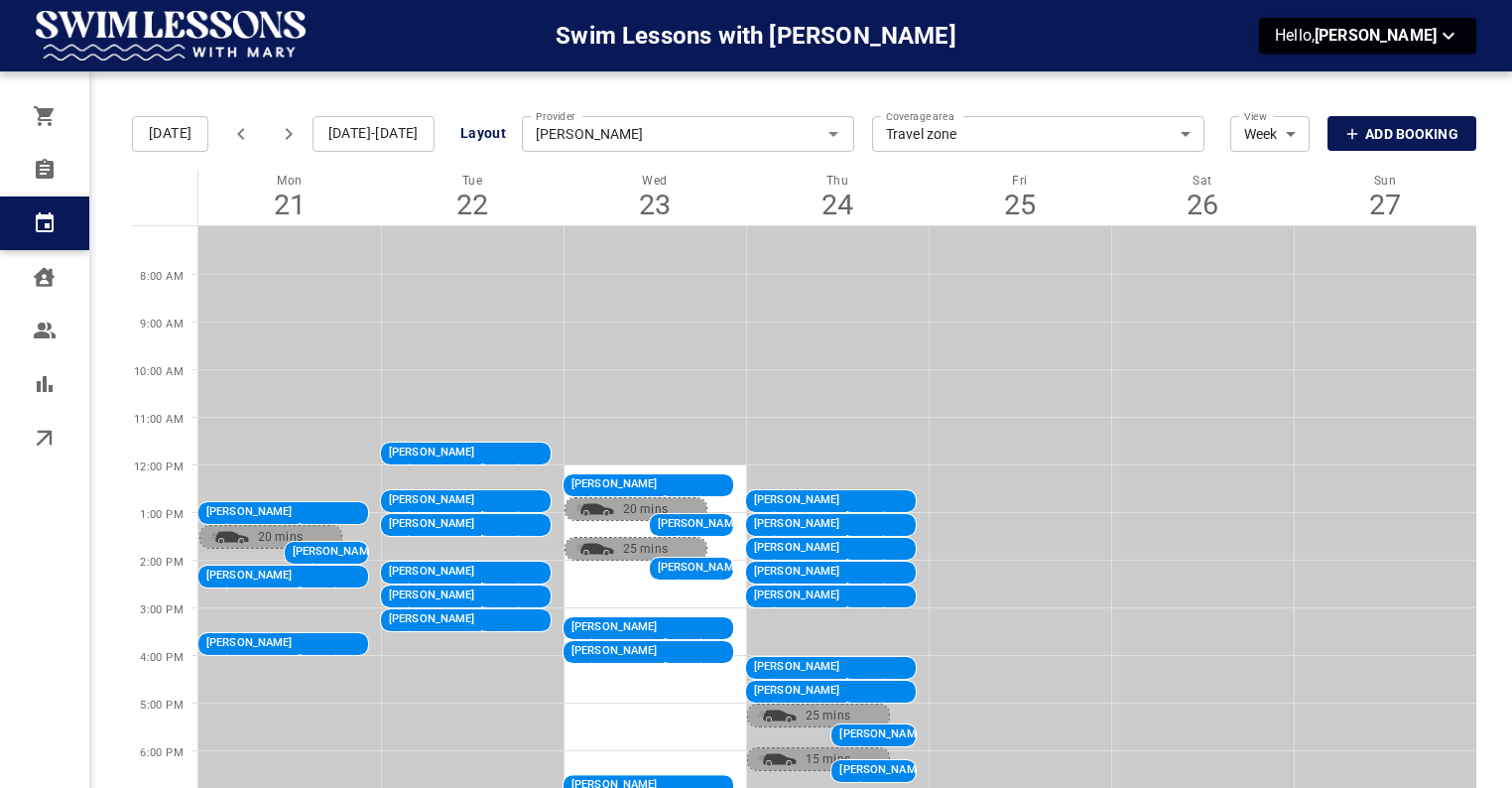 scroll, scrollTop: 51, scrollLeft: 0, axis: vertical 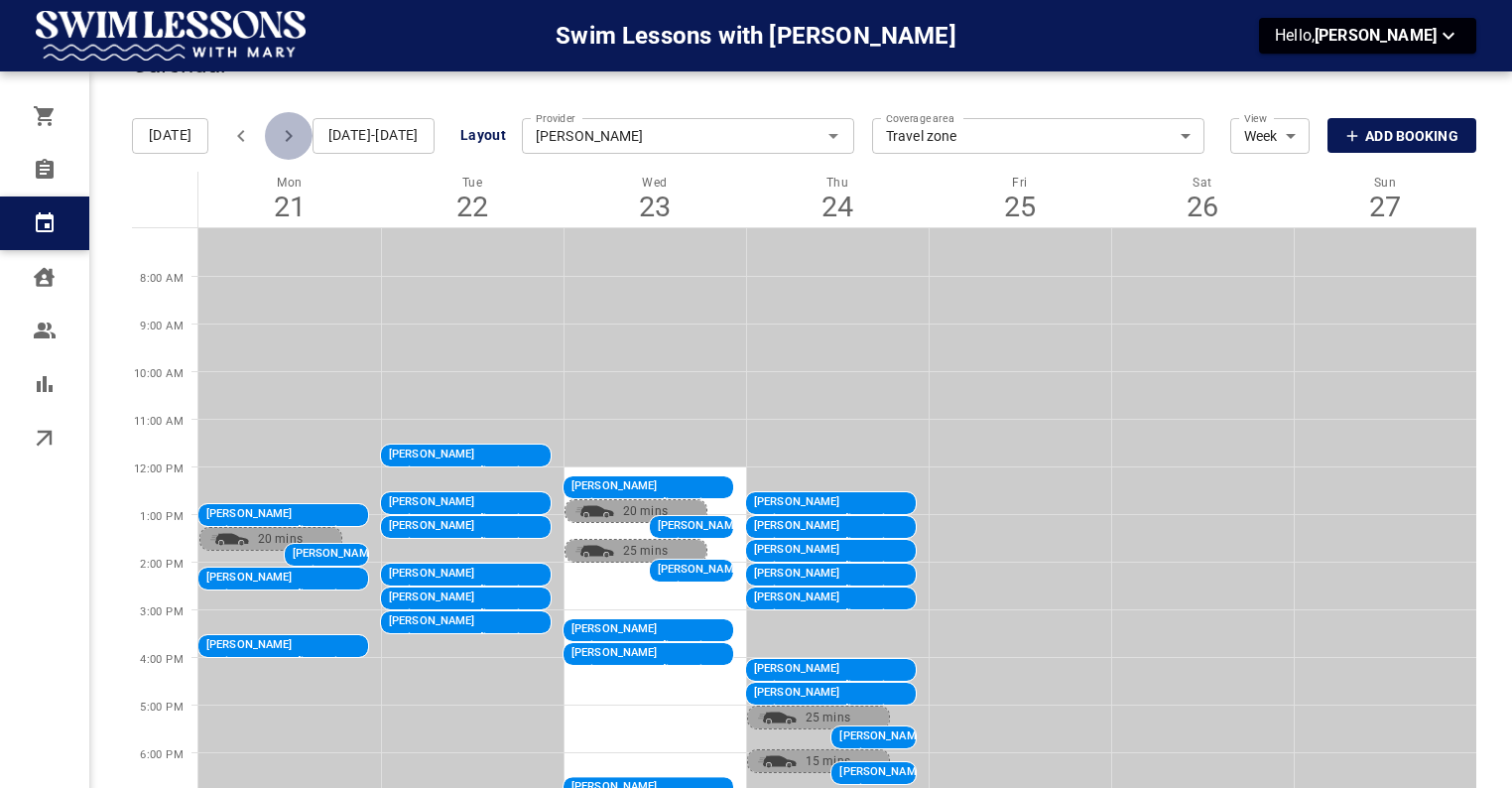 click 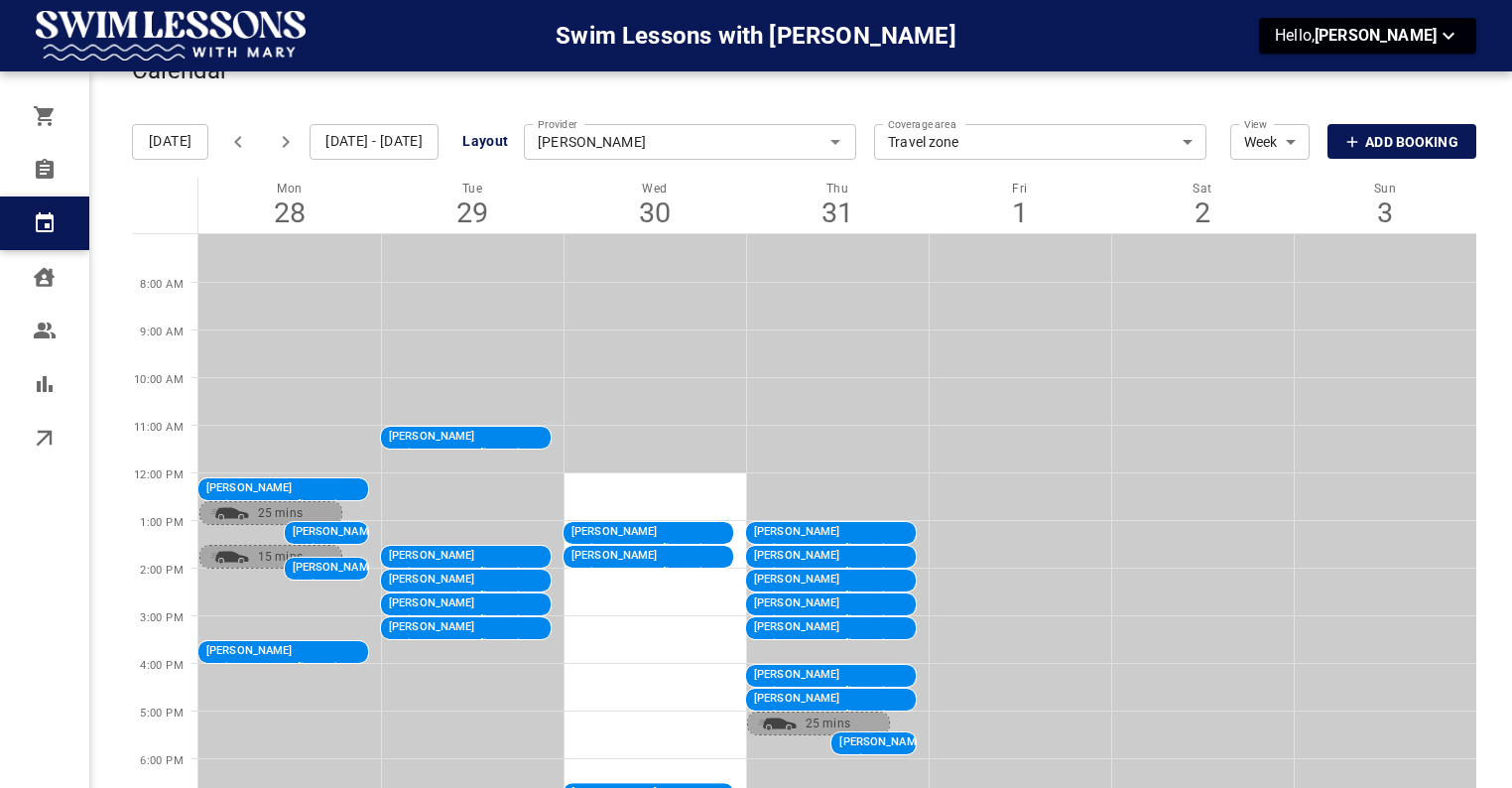 scroll, scrollTop: 49, scrollLeft: 0, axis: vertical 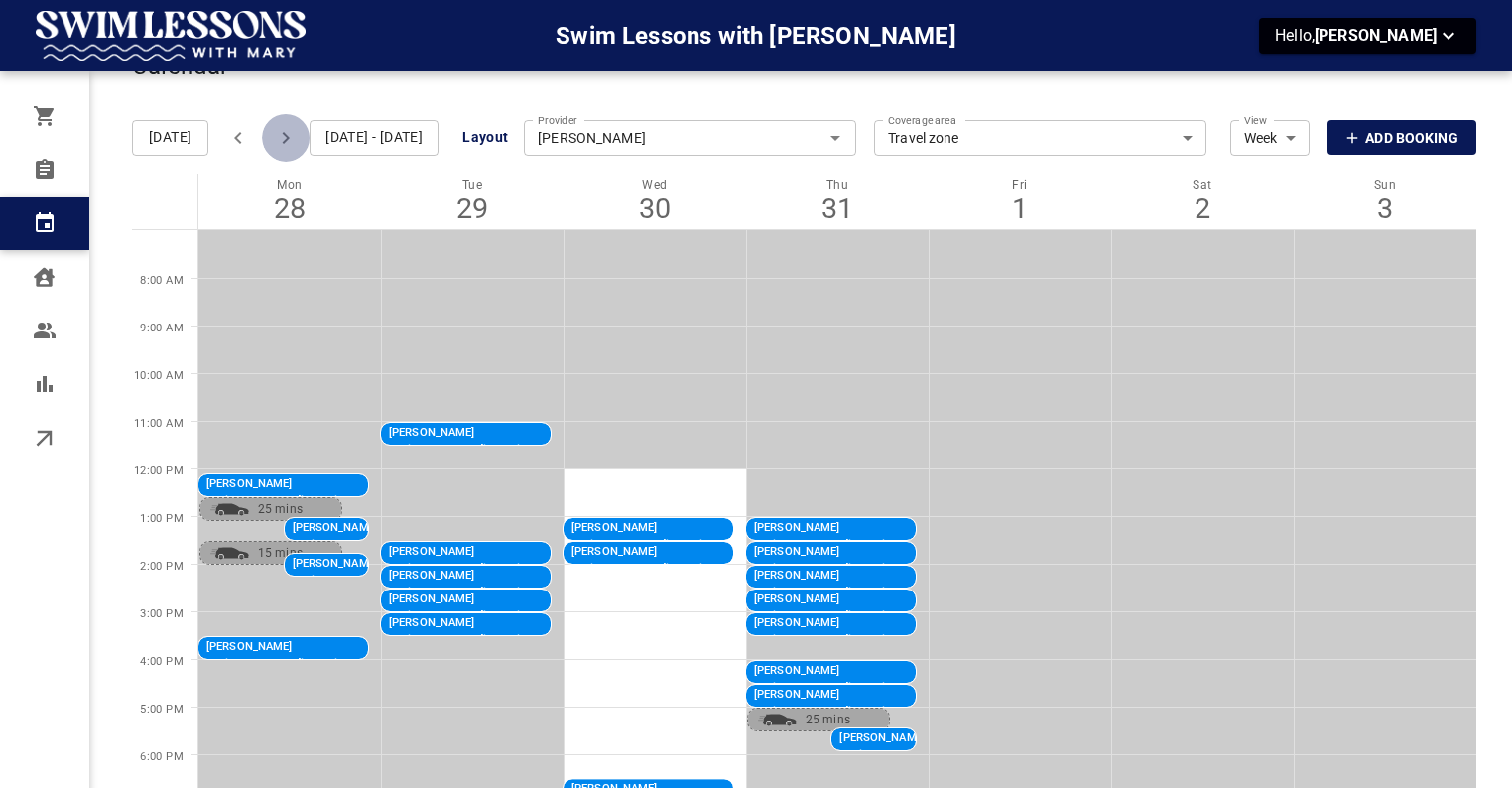 click at bounding box center [286, 138] 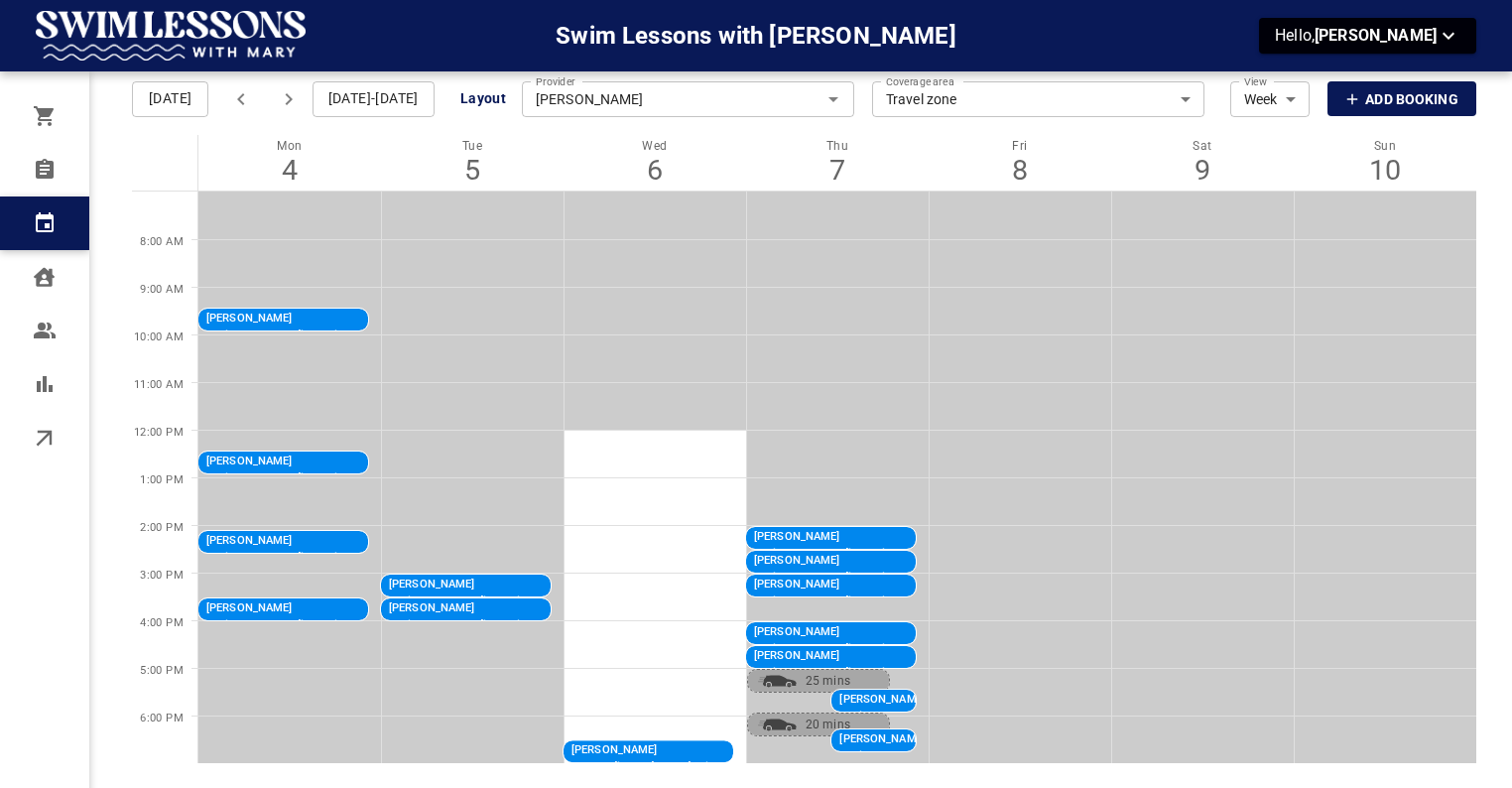 scroll, scrollTop: 77, scrollLeft: 0, axis: vertical 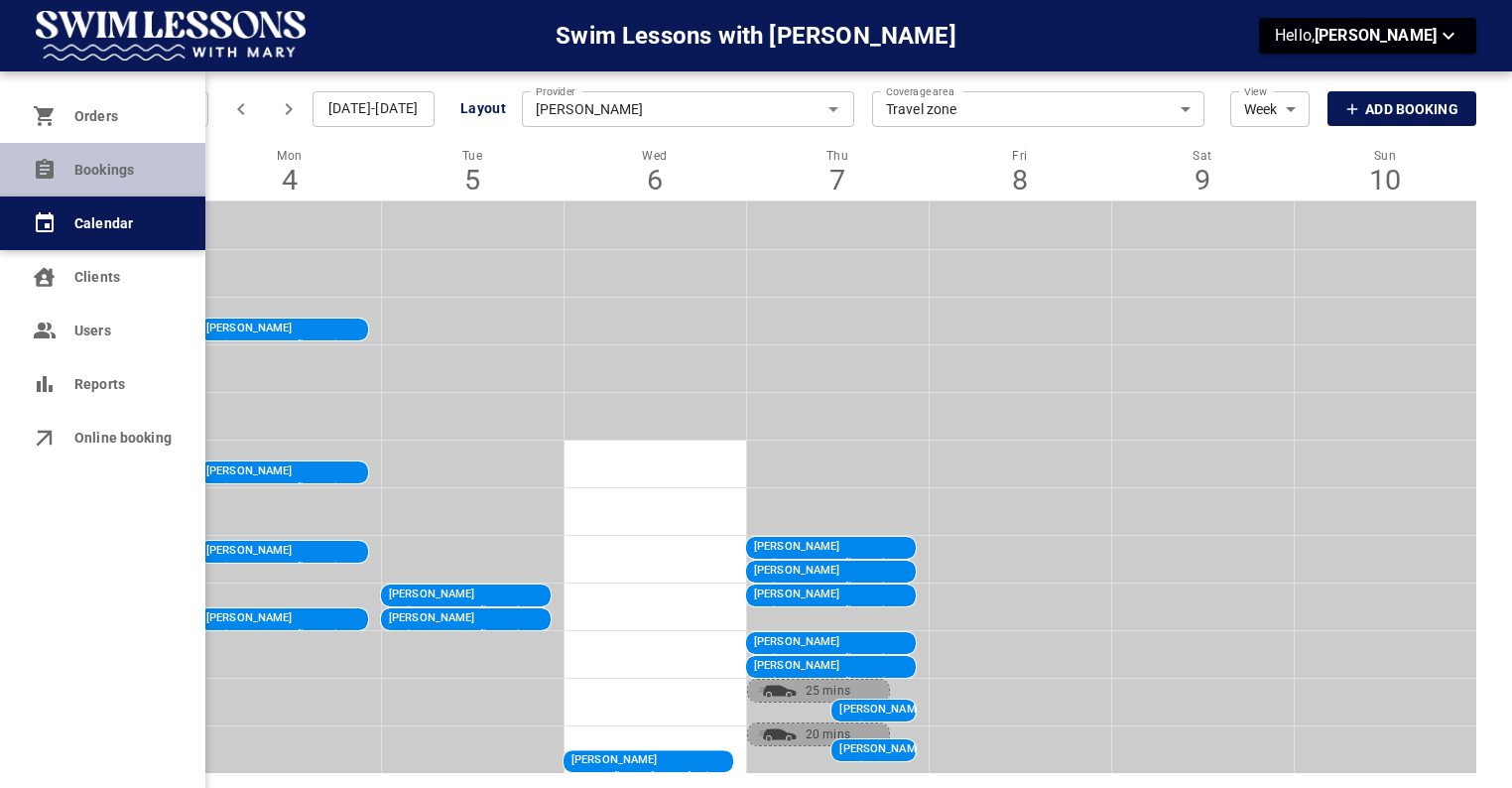 click 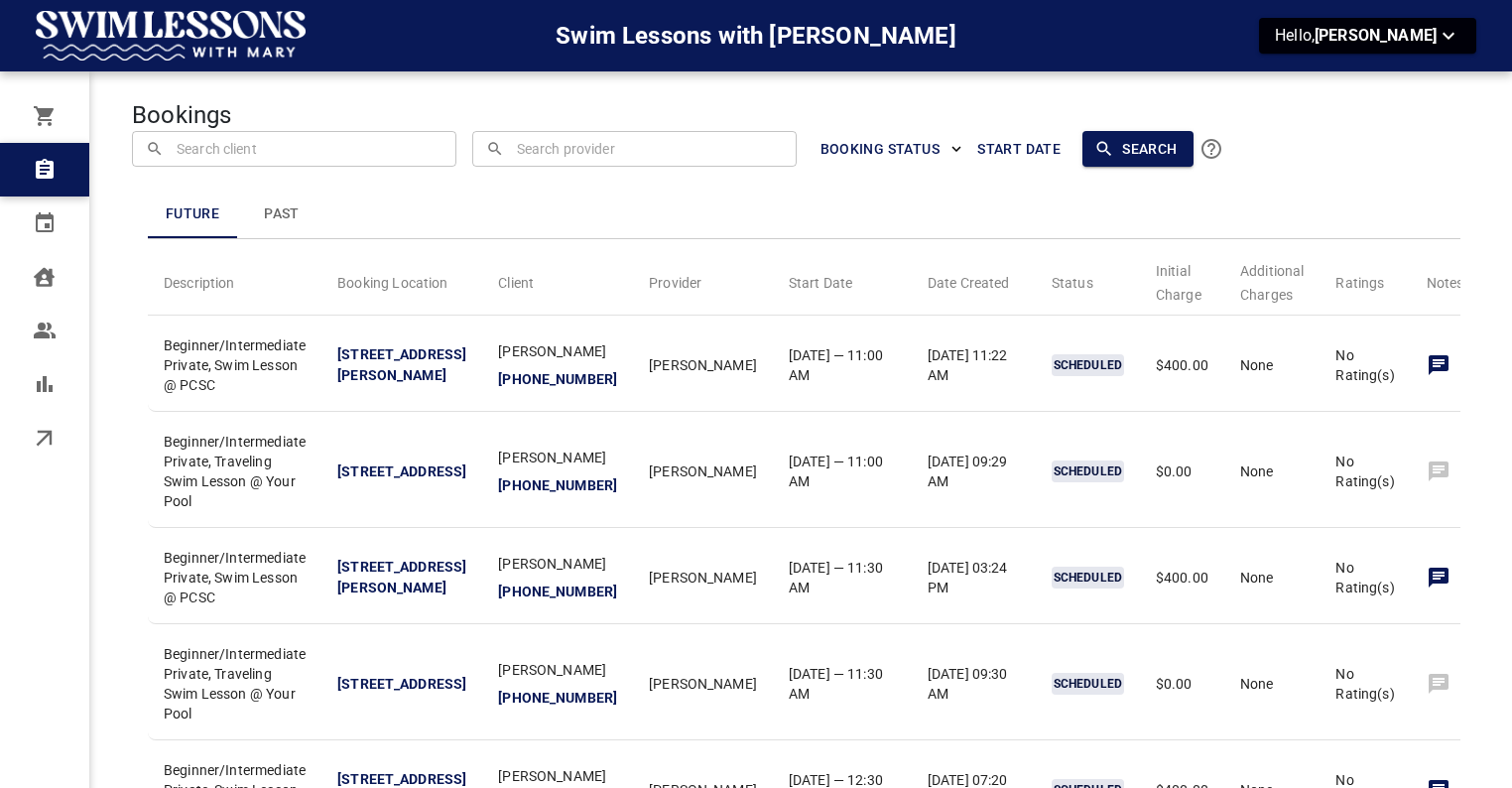 scroll, scrollTop: 0, scrollLeft: 0, axis: both 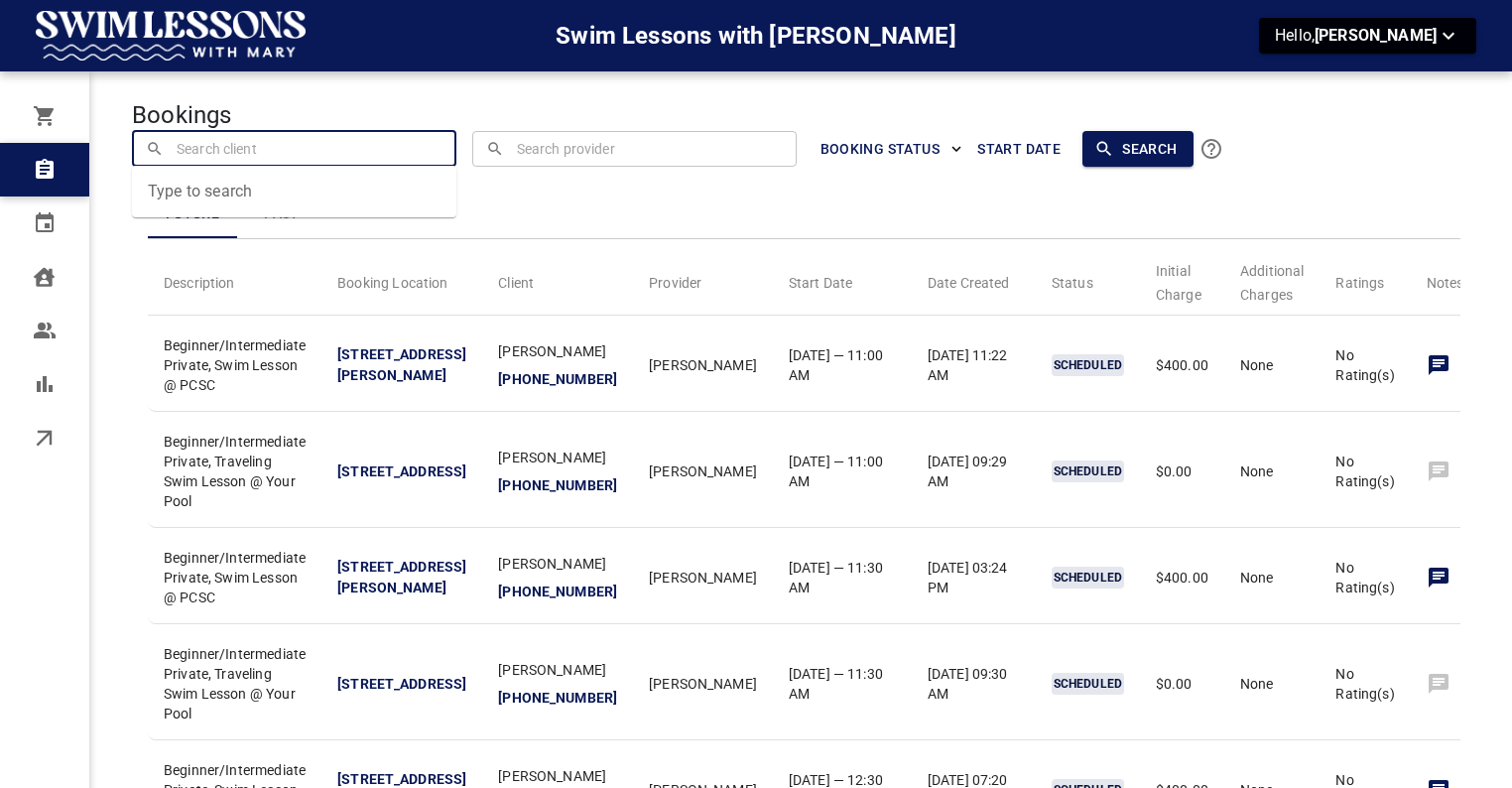 click at bounding box center (295, 148) 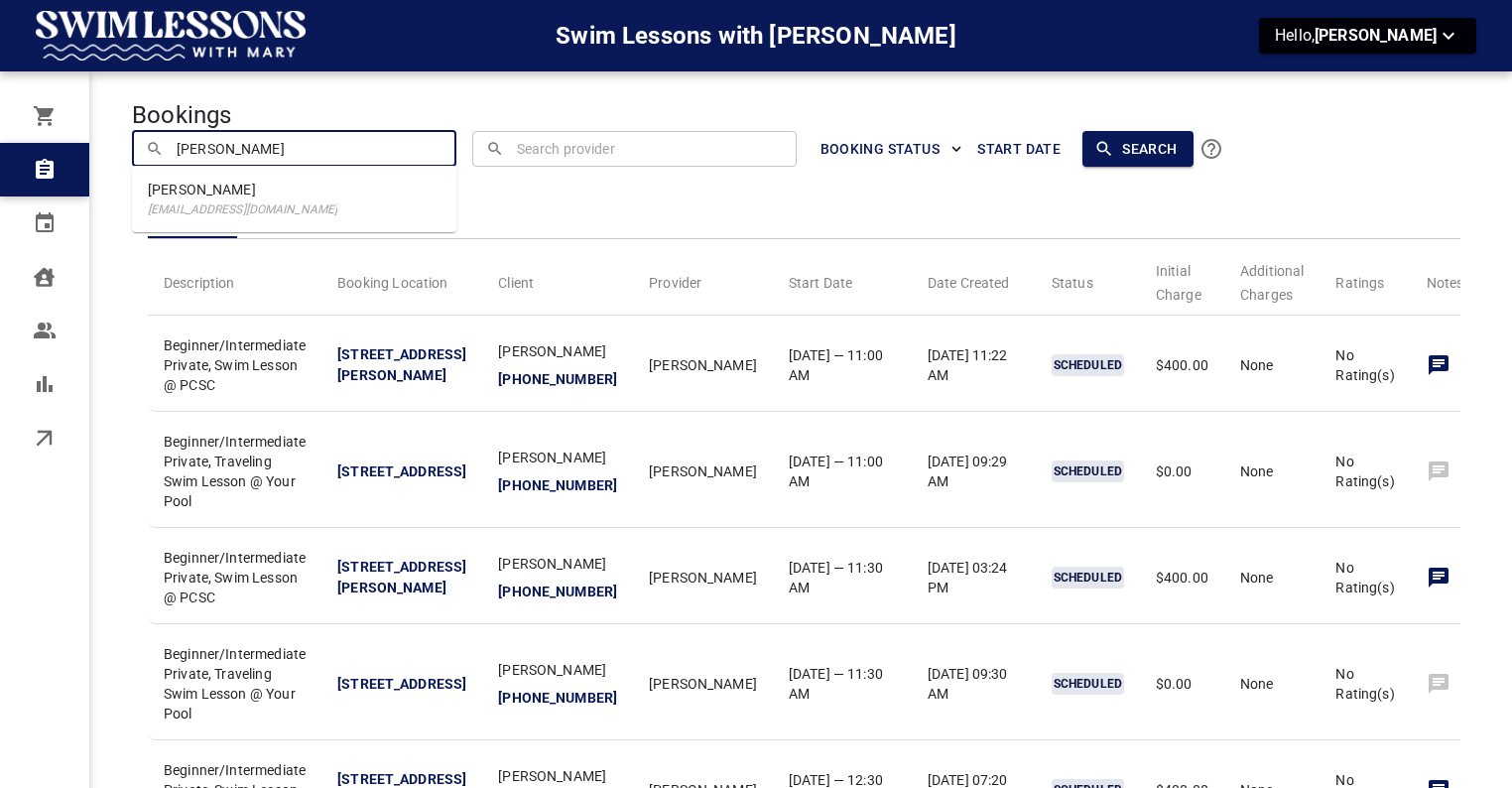 click on "Holli Johnston hollikjohnston@gmail.com" at bounding box center (294, 198) 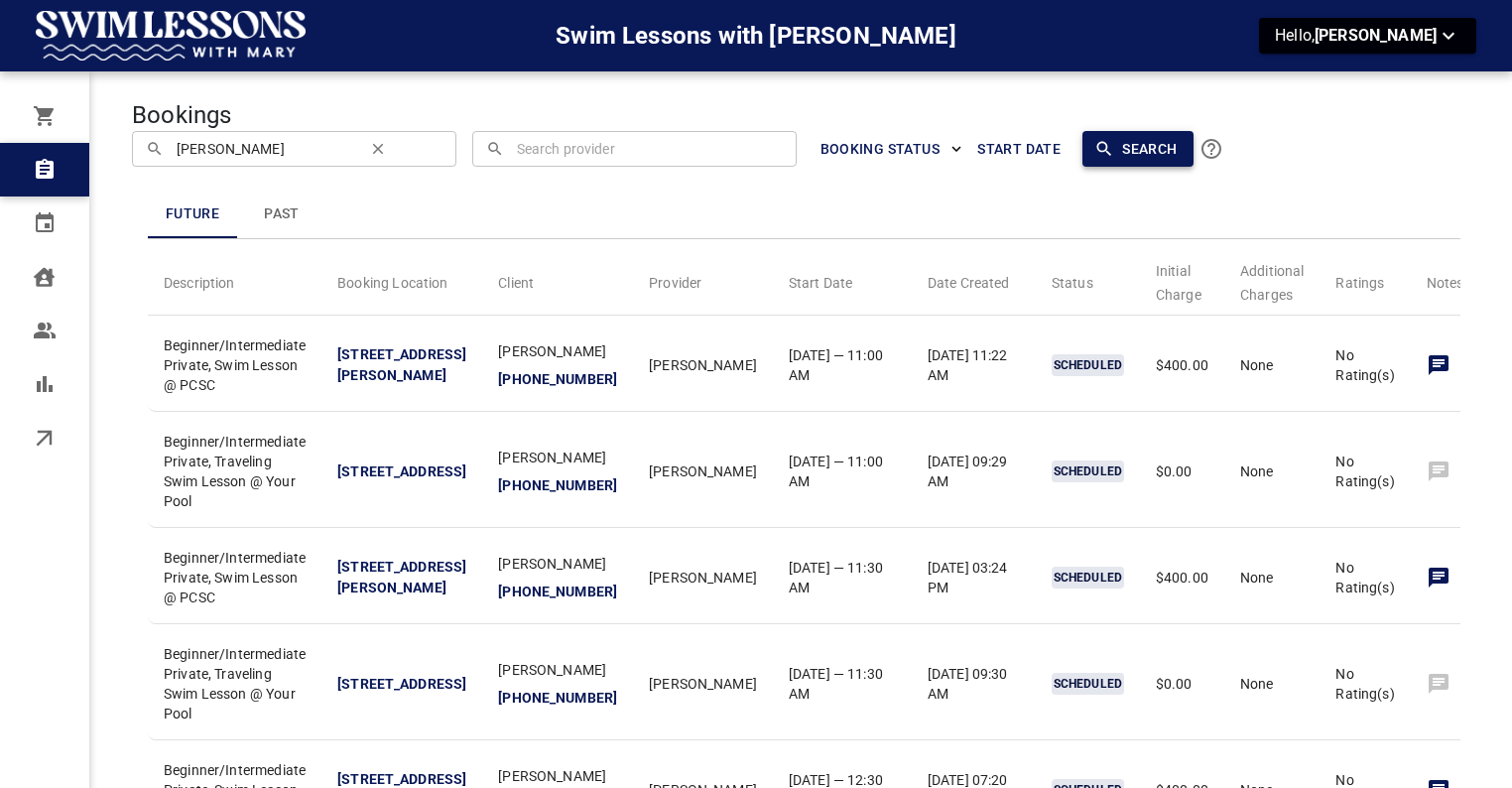click on "Search" at bounding box center (1137, 149) 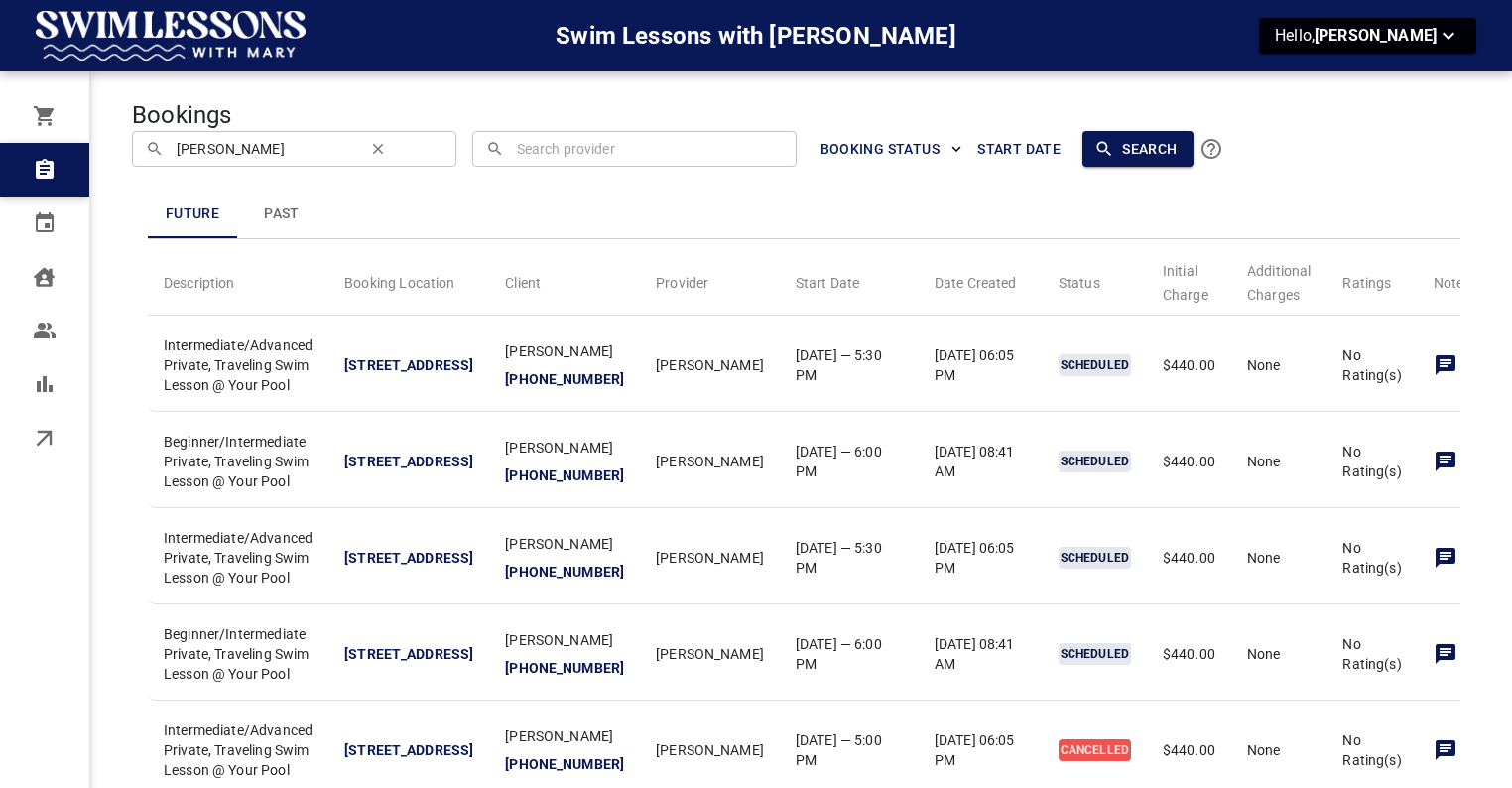 click on "Past" at bounding box center (282, 214) 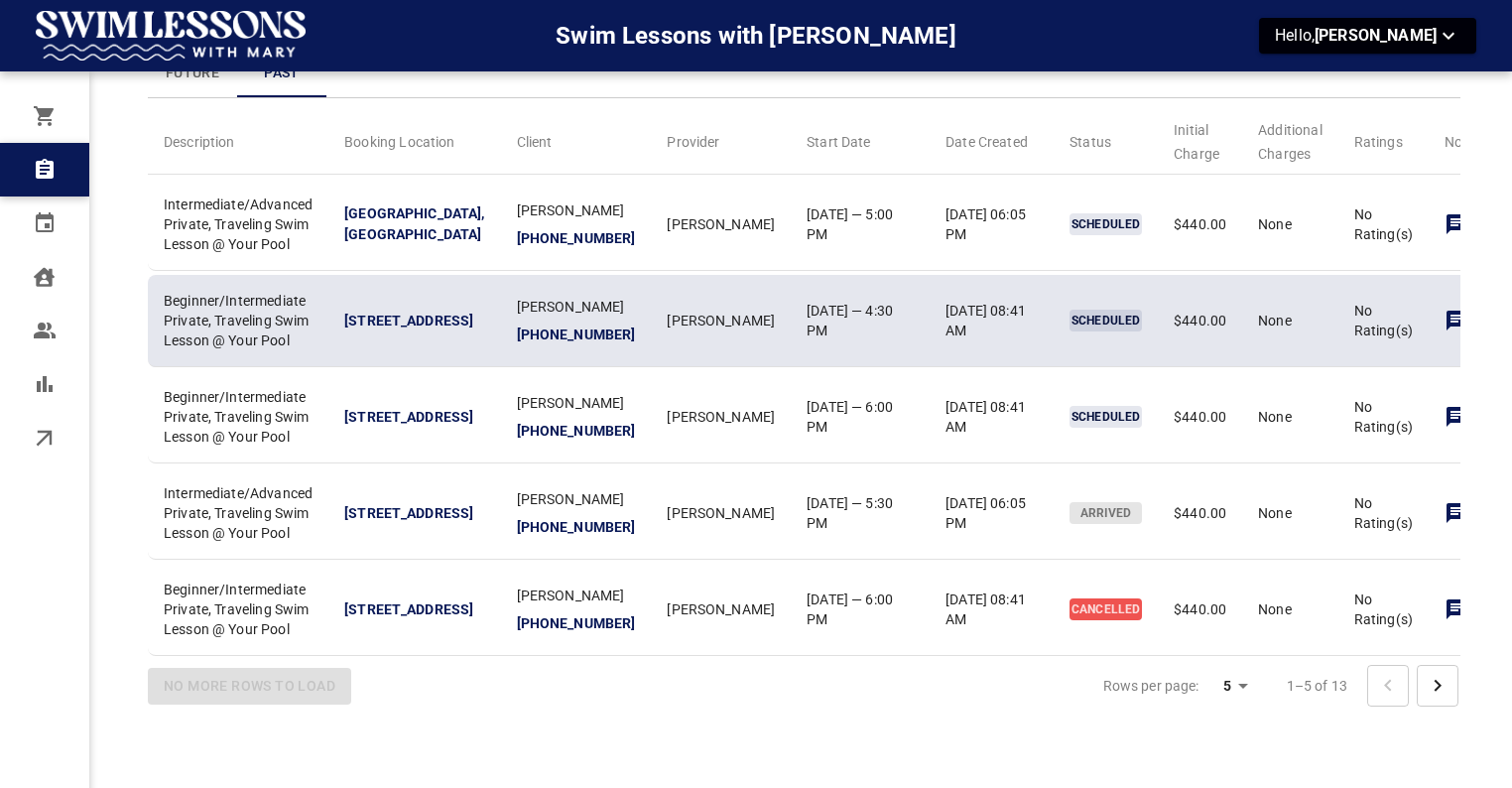 scroll, scrollTop: 107, scrollLeft: 0, axis: vertical 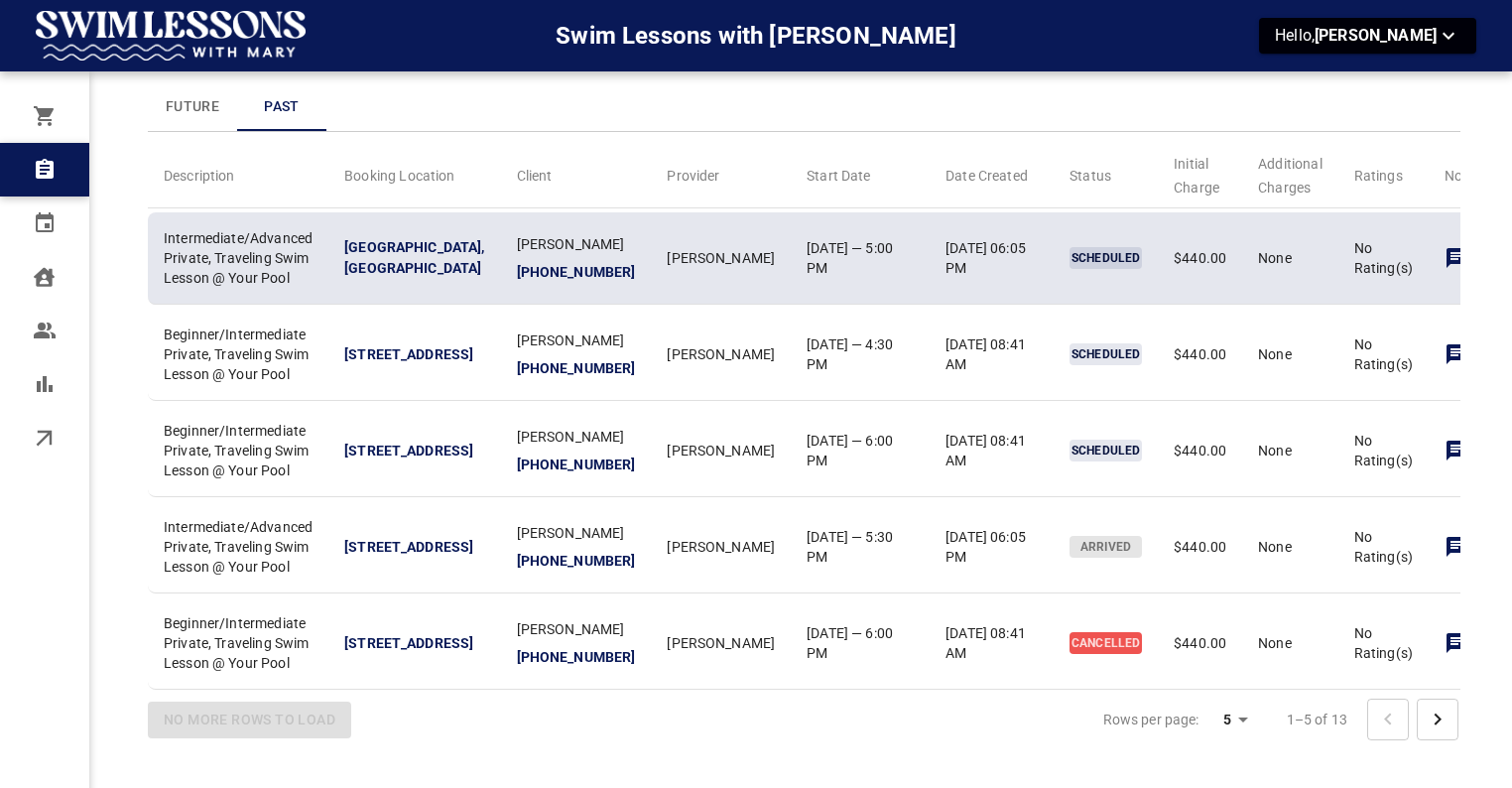 click 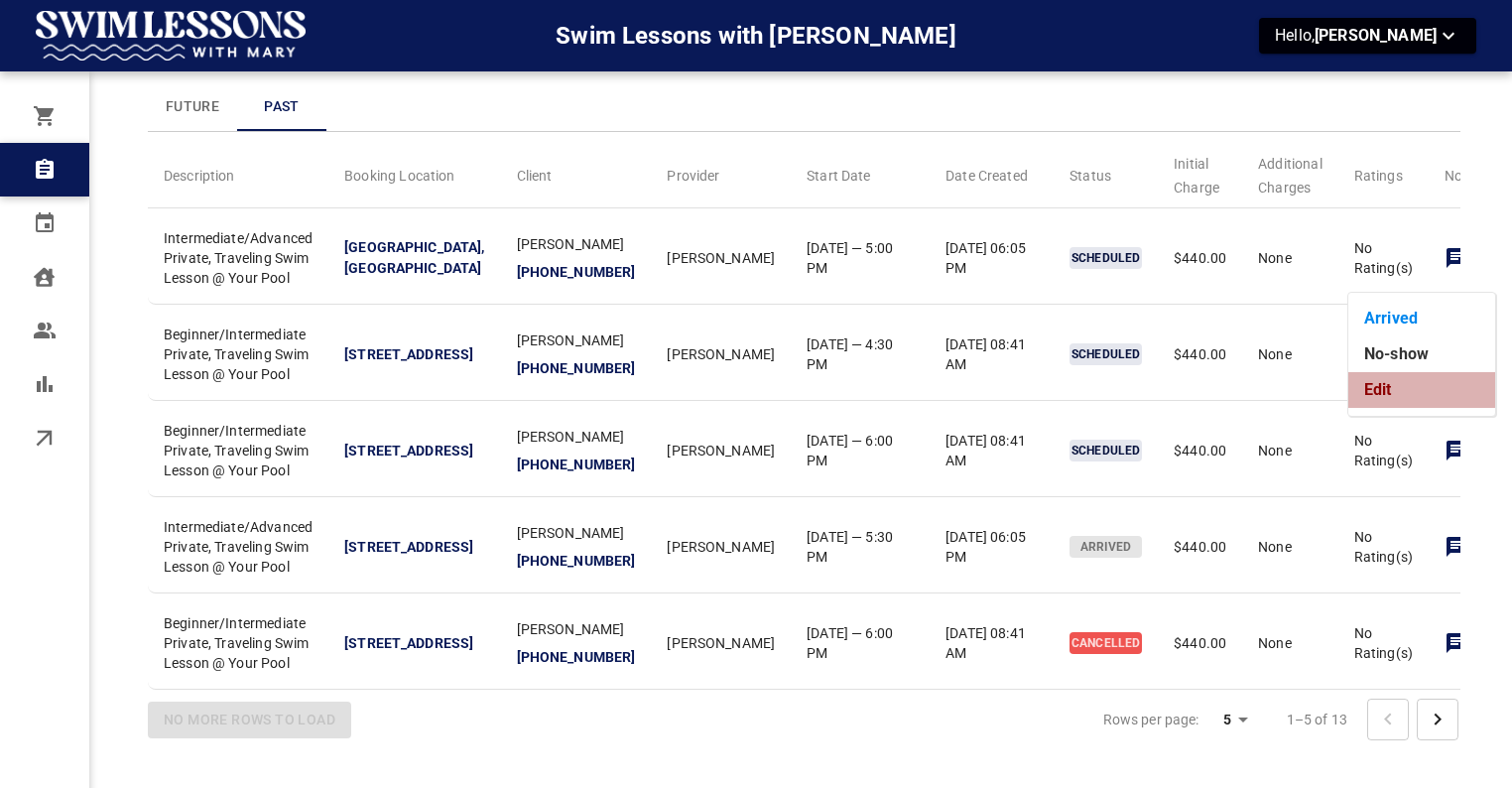 click on "Edit" at bounding box center [1422, 390] 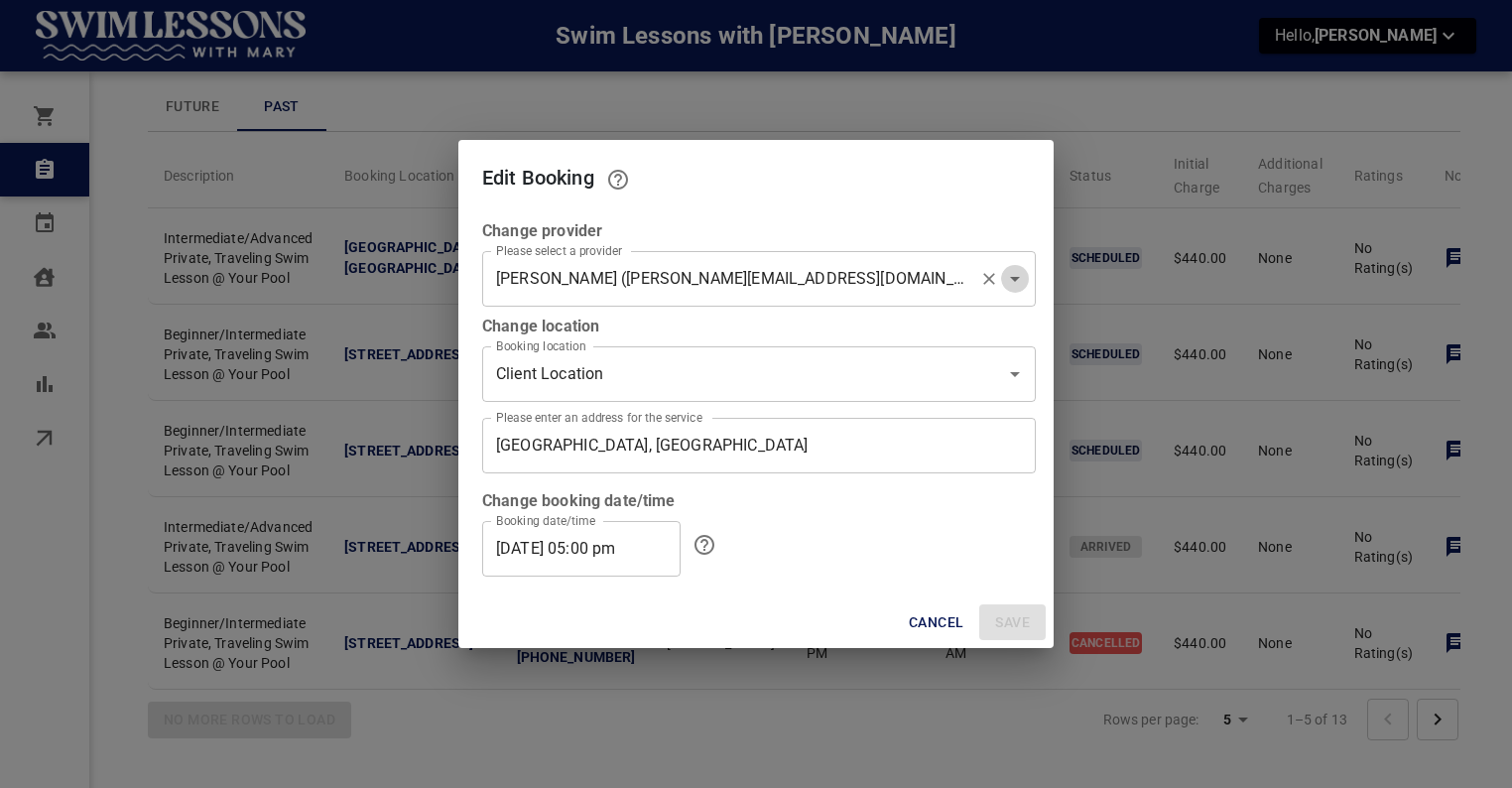 click 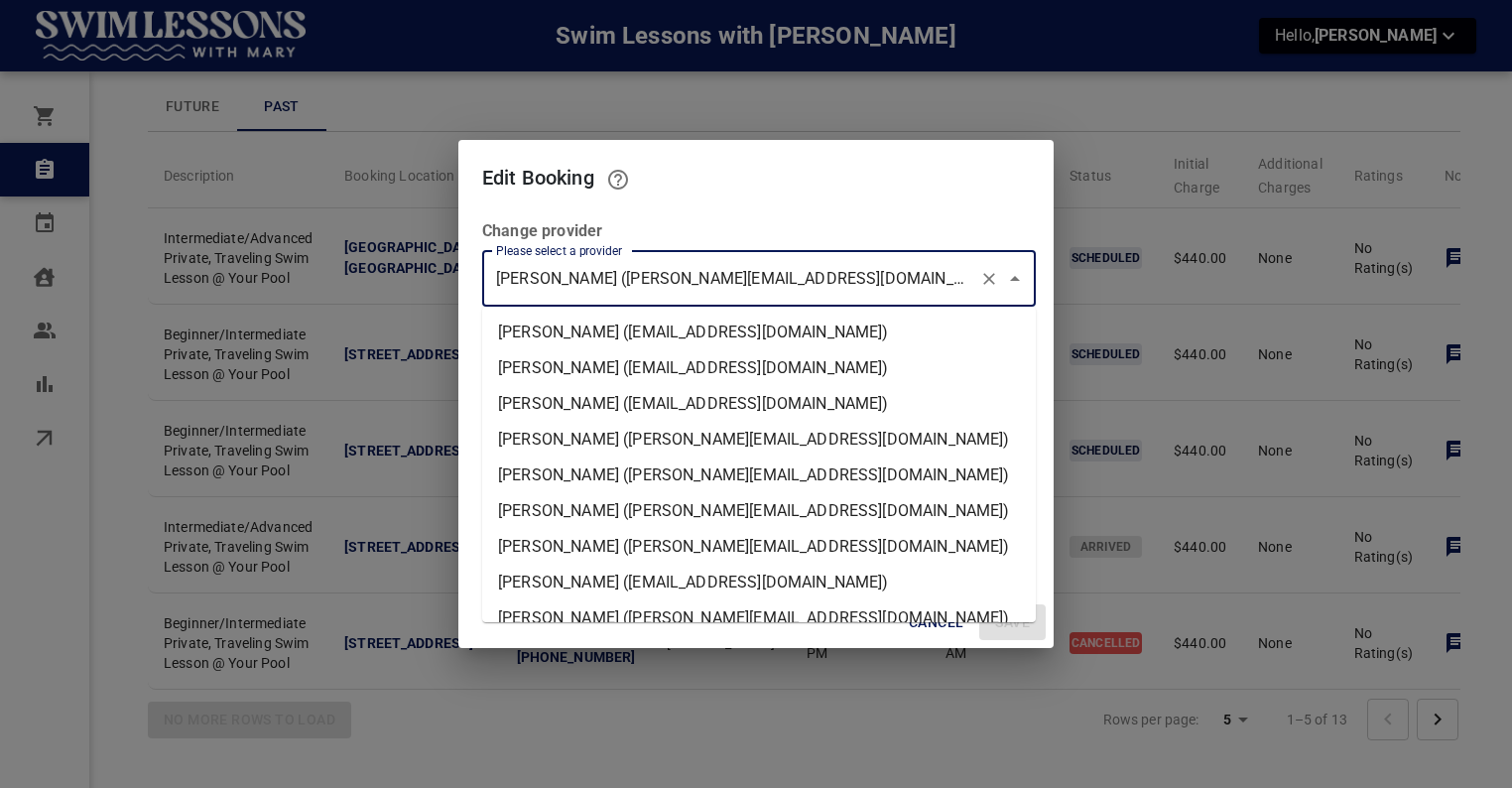 click on "[PERSON_NAME] ([EMAIL_ADDRESS][DOMAIN_NAME])" at bounding box center (759, 332) 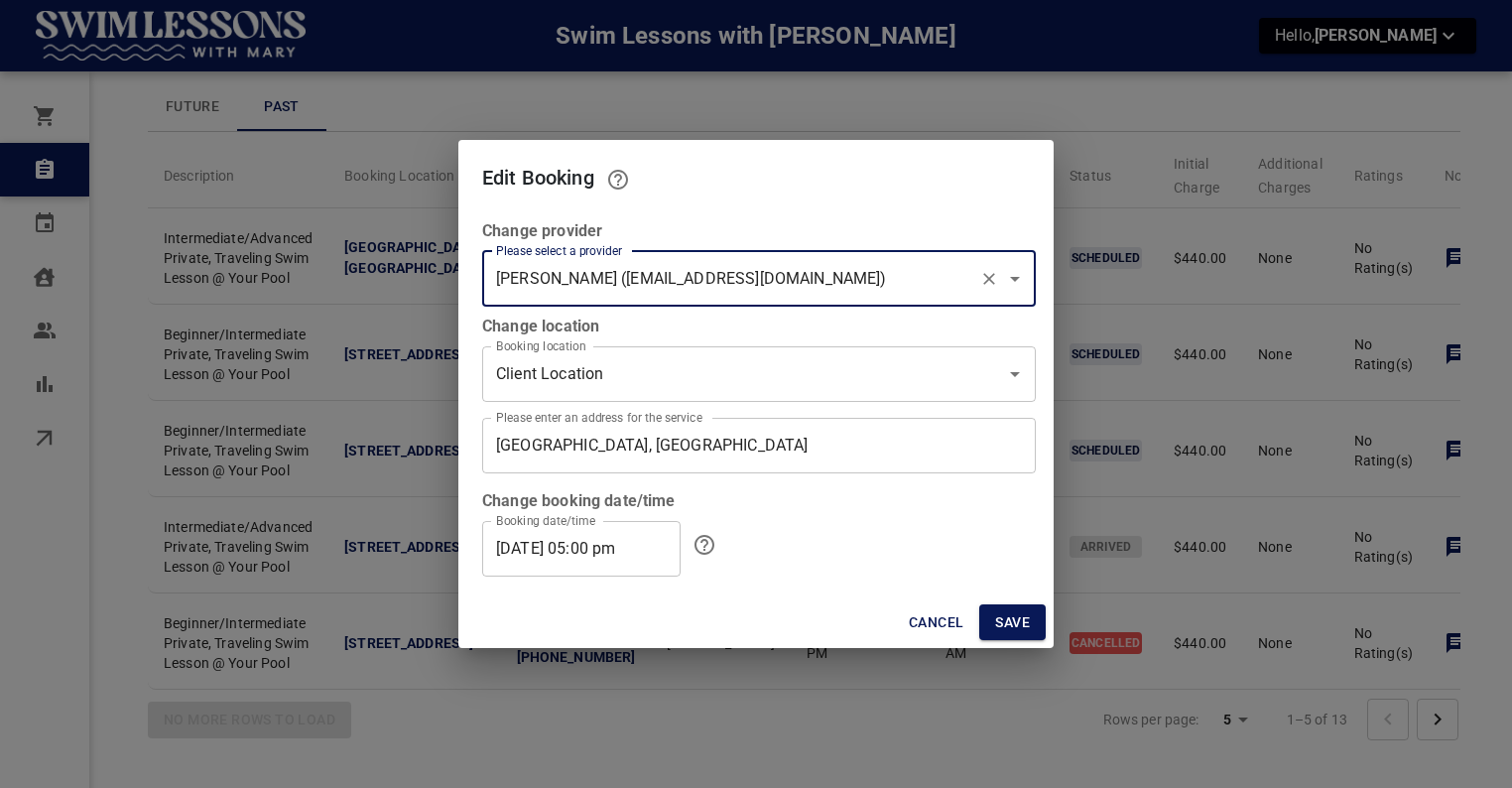 click on "07/11/2025 05:00 pm" at bounding box center (581, 549) 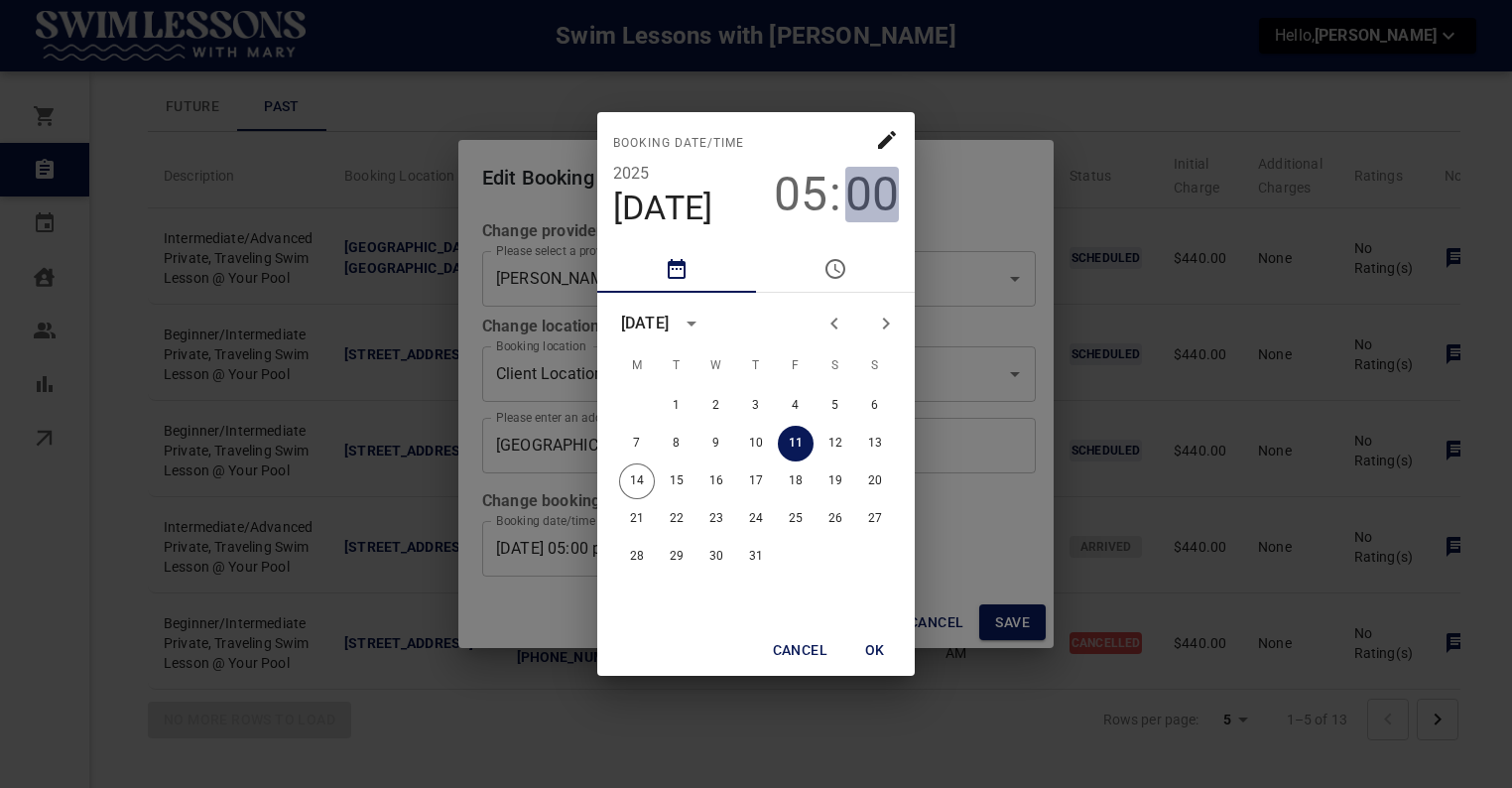 click on "00" at bounding box center (872, 195) 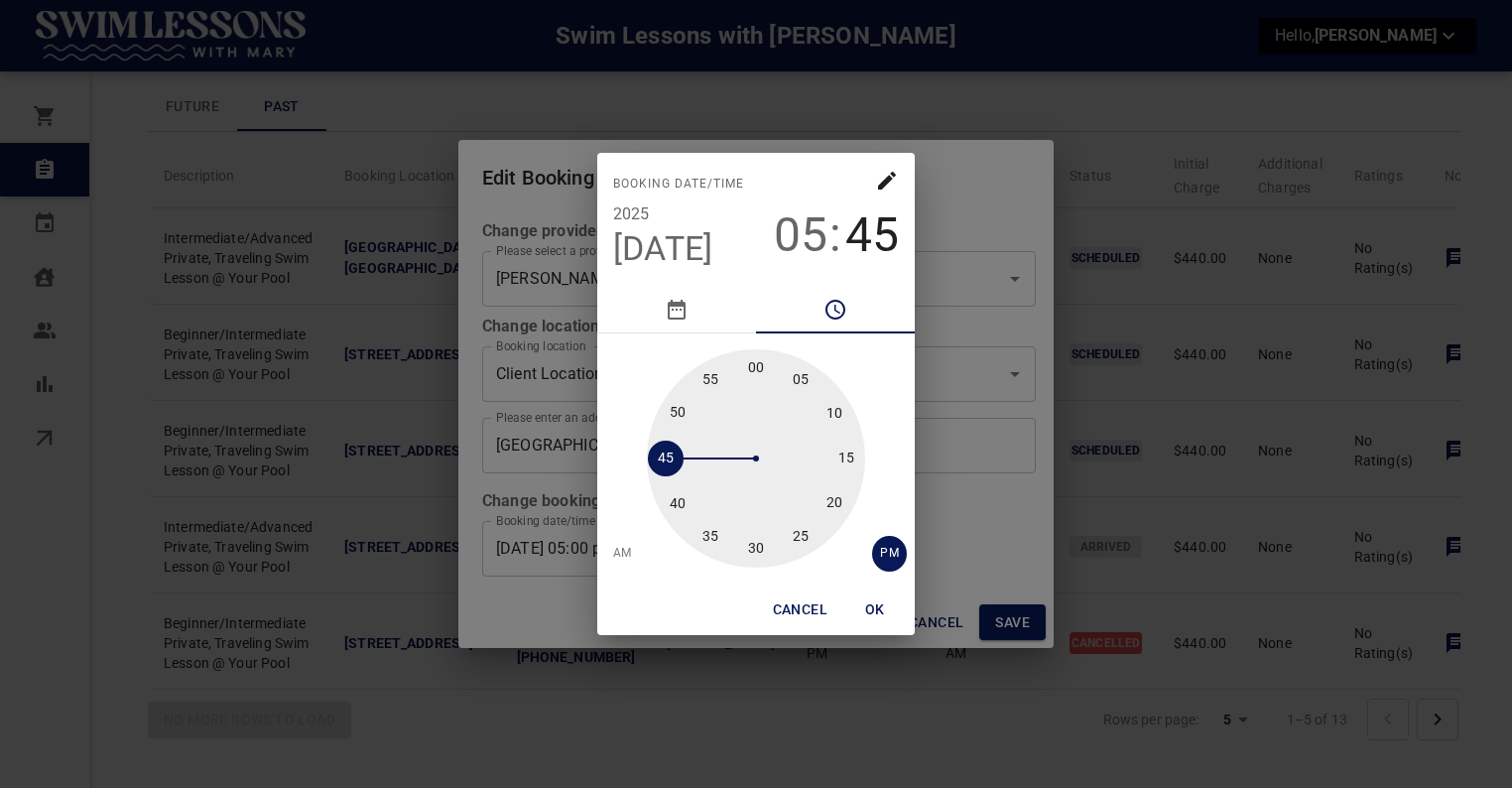 click at bounding box center [756, 459] 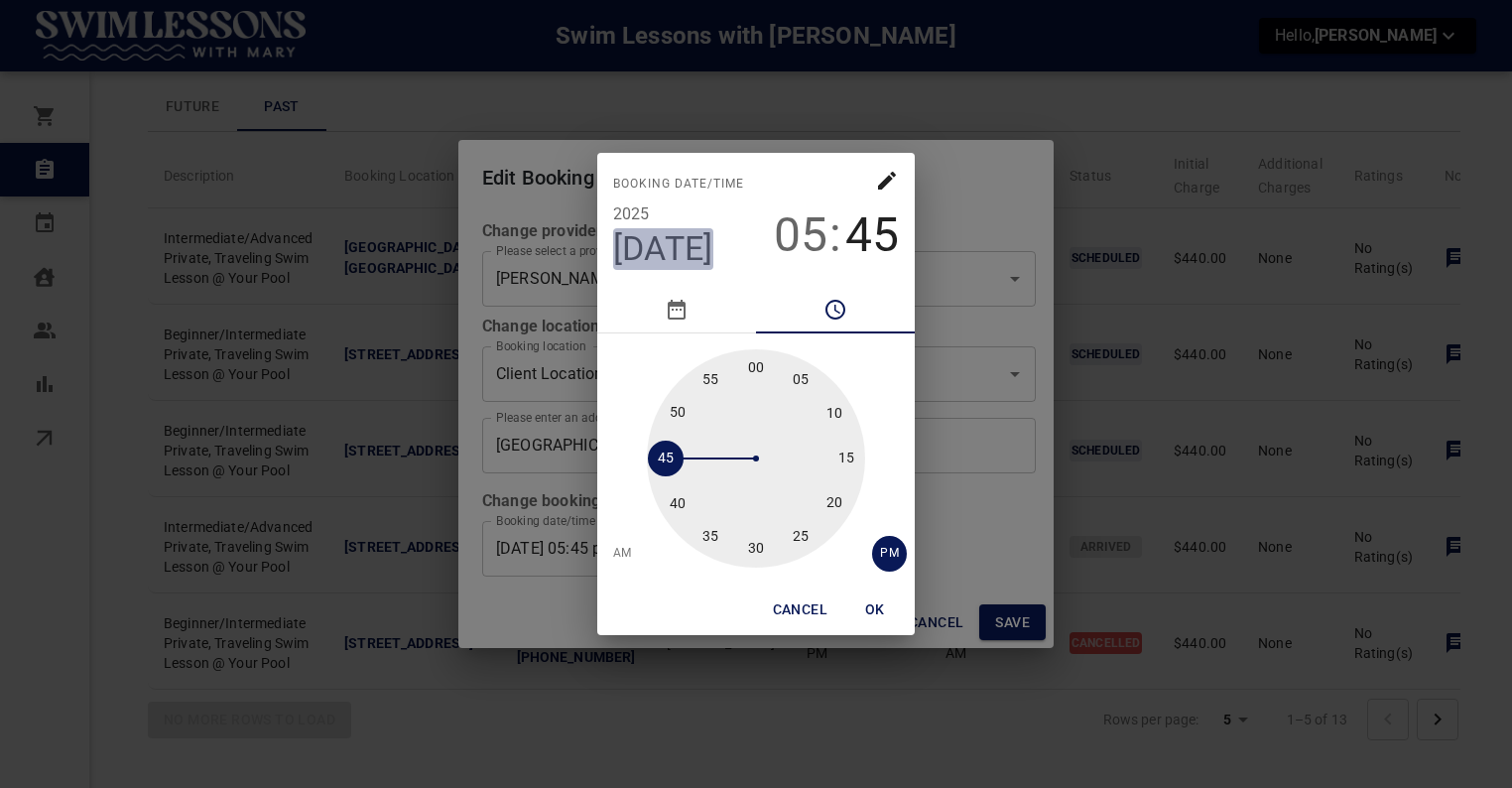 click on "Jul 11" at bounding box center (663, 249) 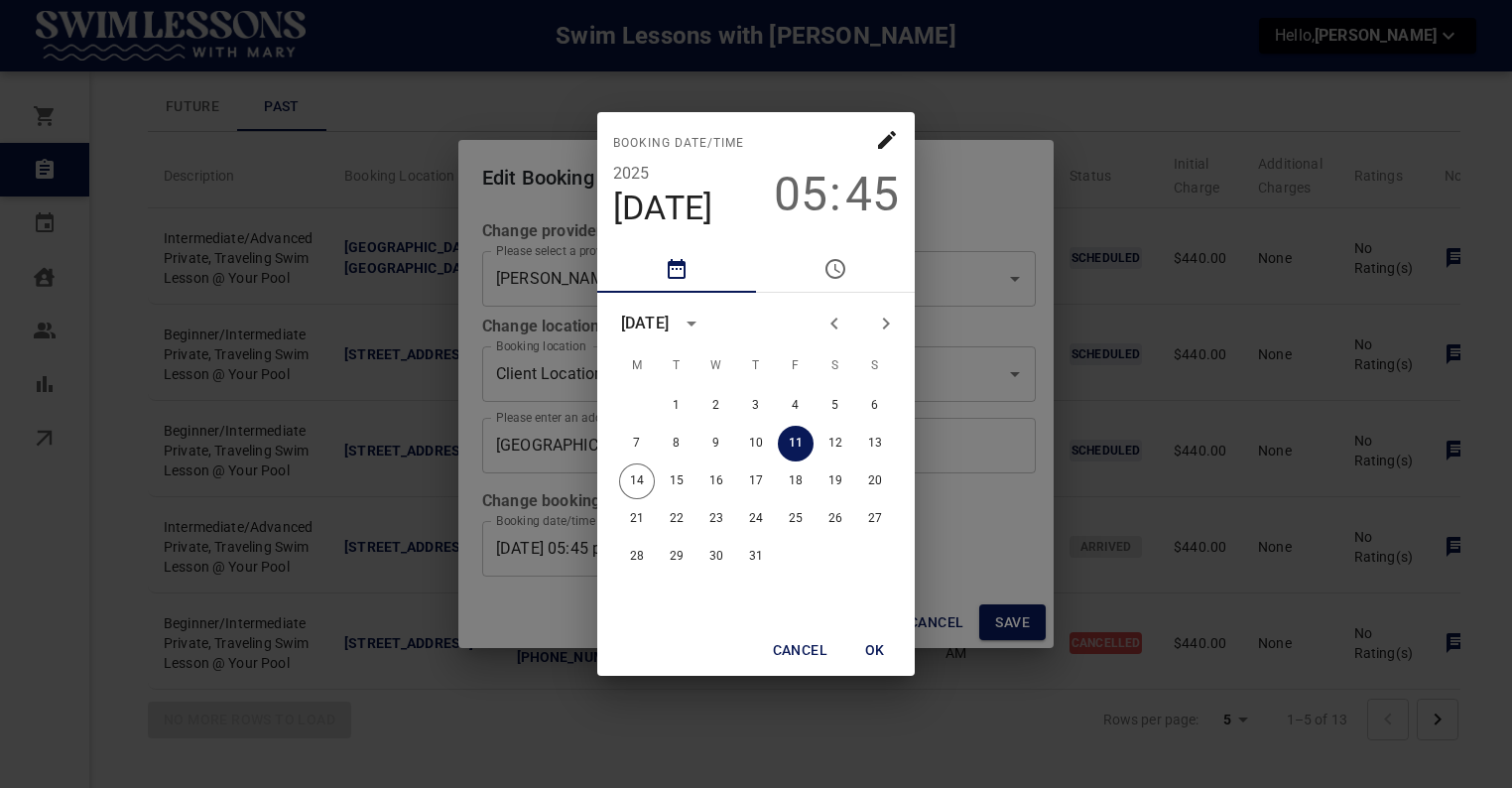 click 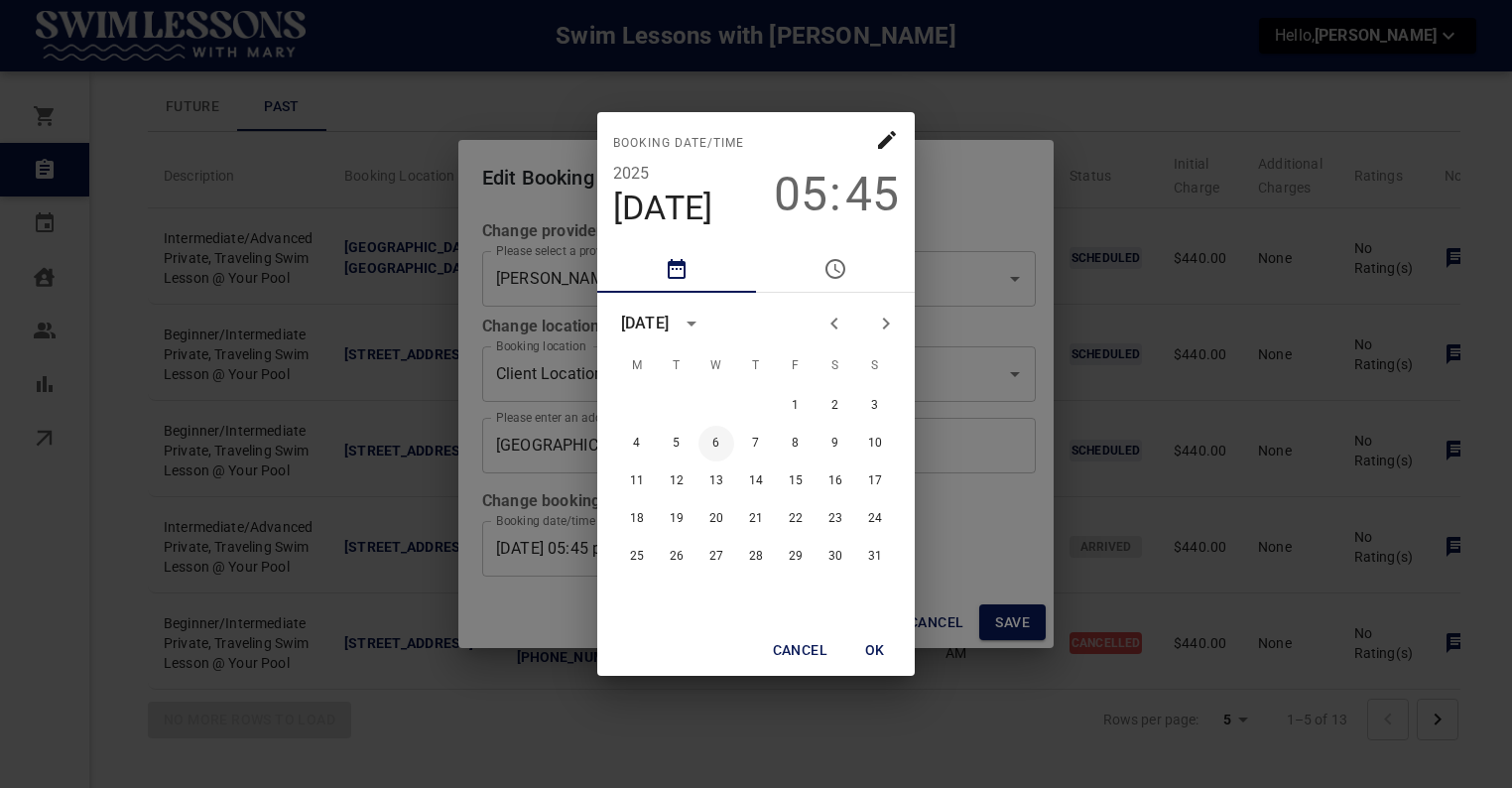 click on "6" at bounding box center (716, 444) 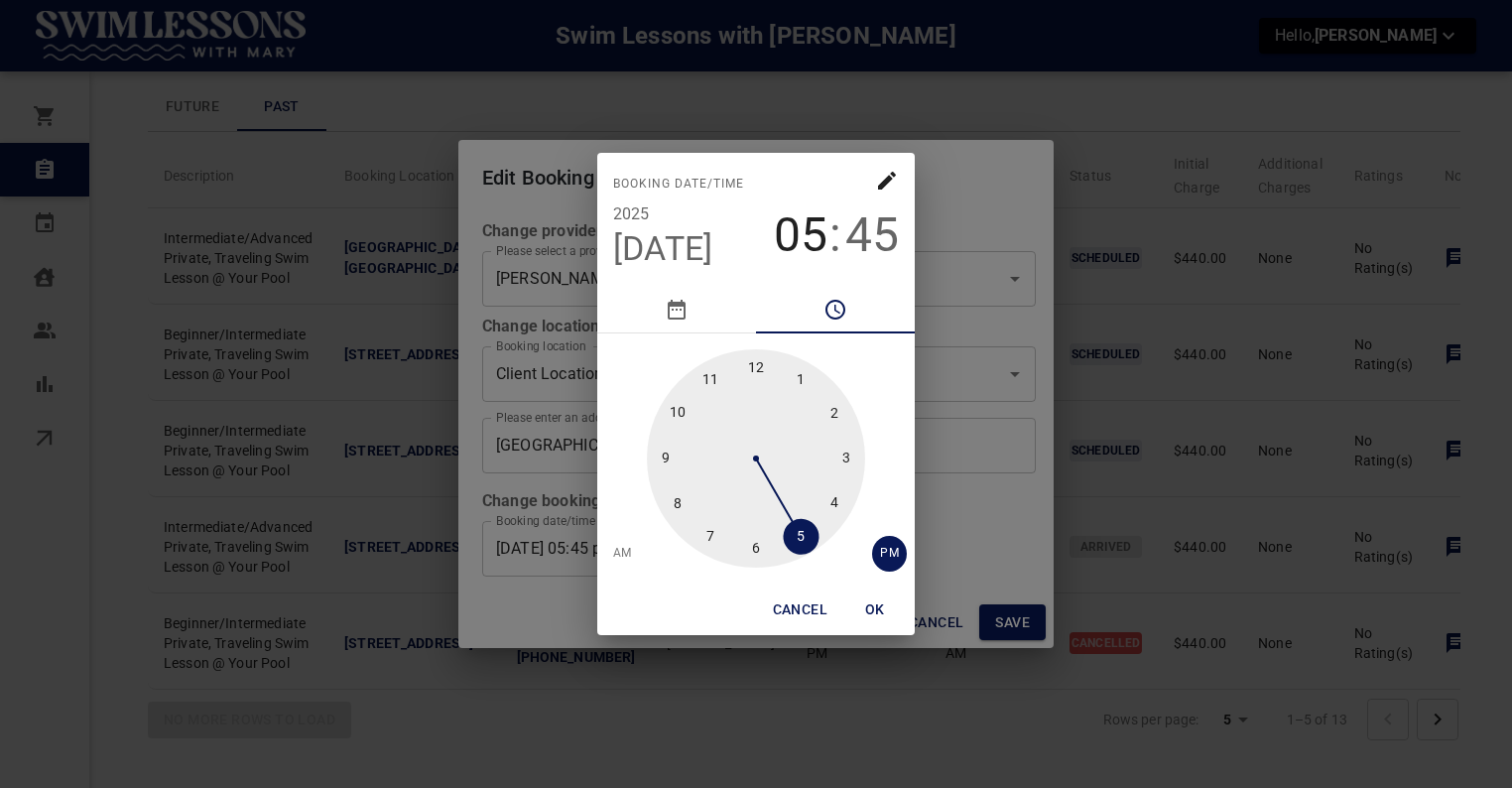 click on "OK" at bounding box center (875, 609) 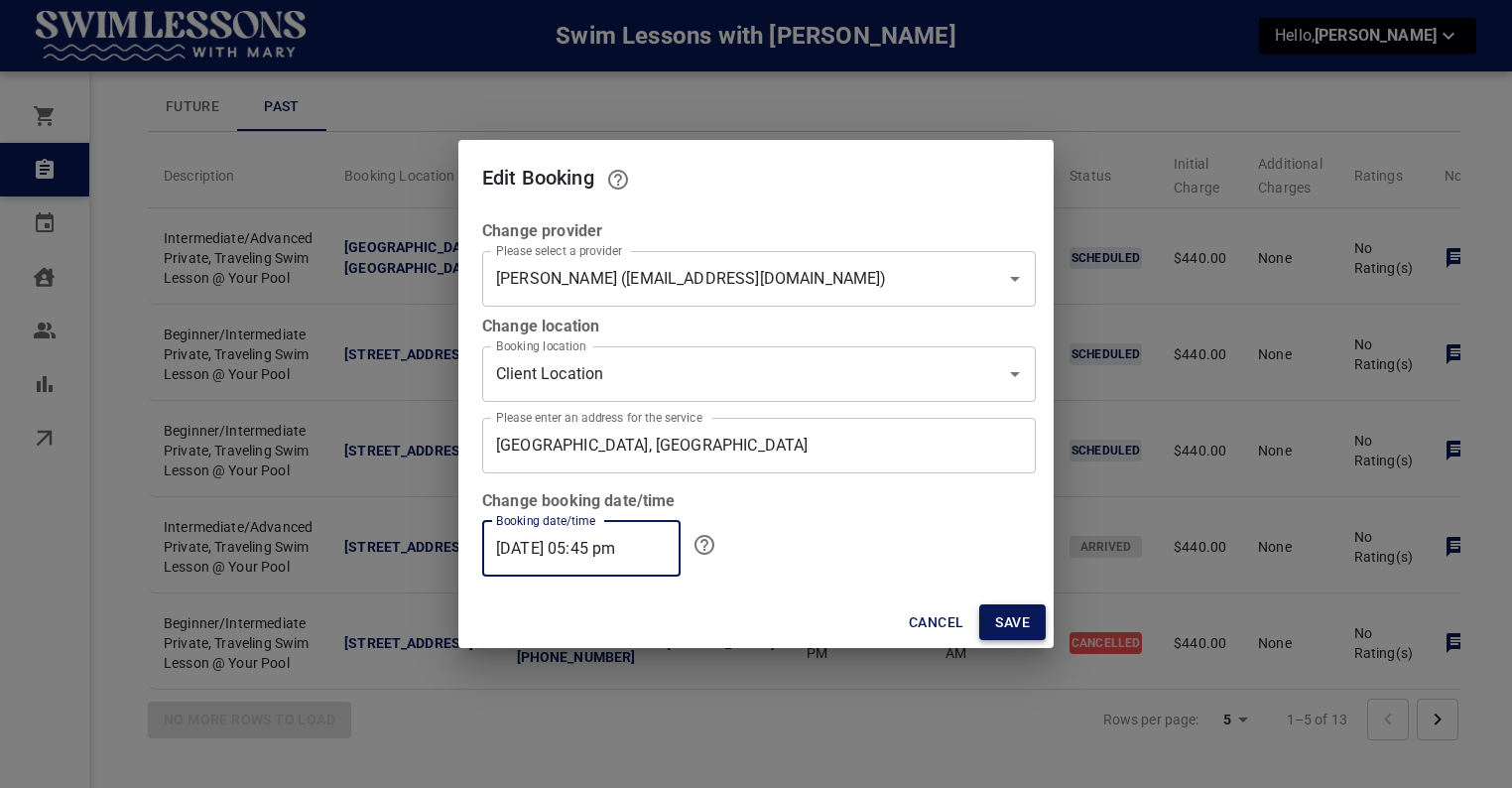 click on "Save" at bounding box center [1012, 622] 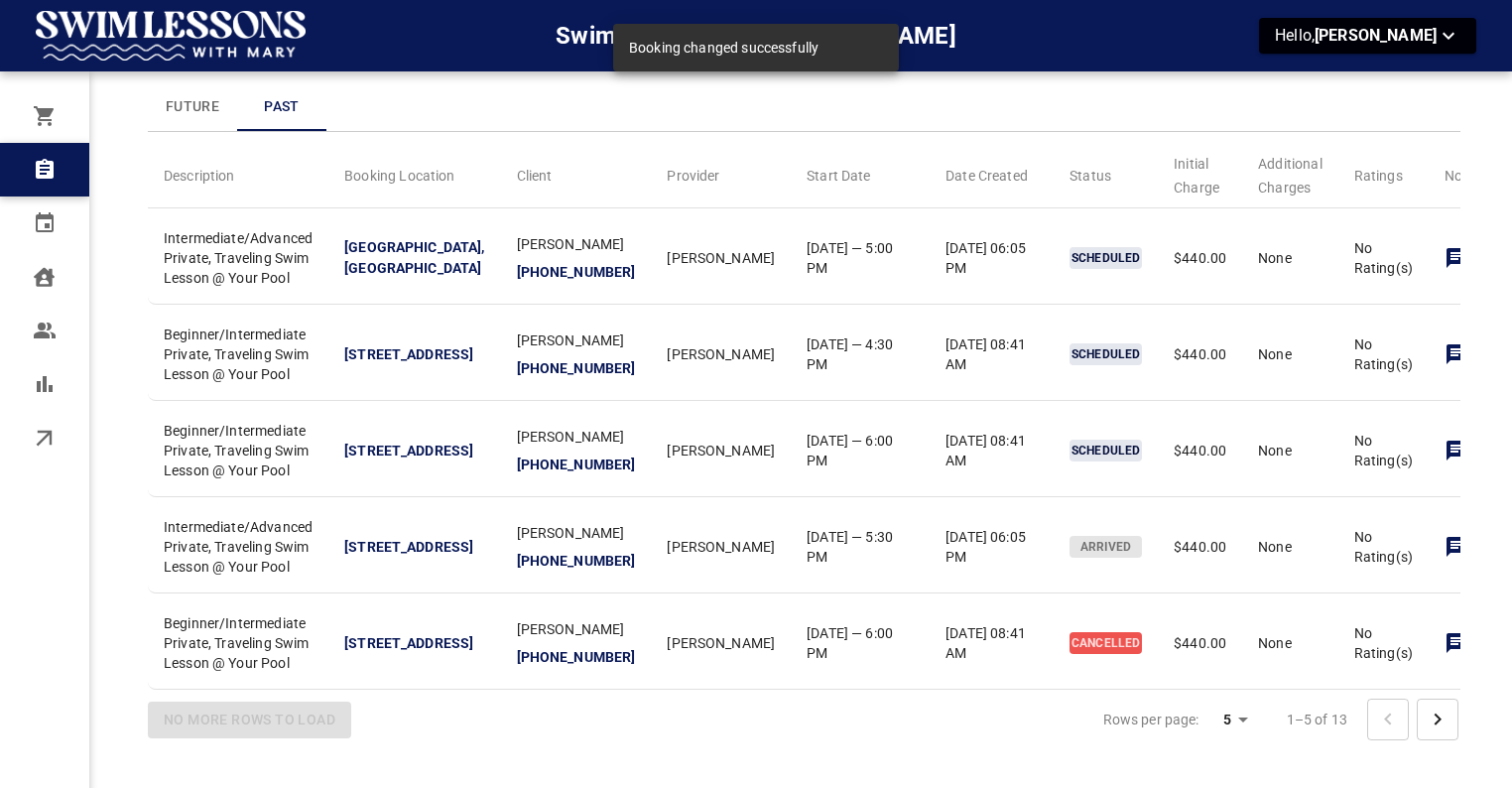 scroll, scrollTop: 0, scrollLeft: 0, axis: both 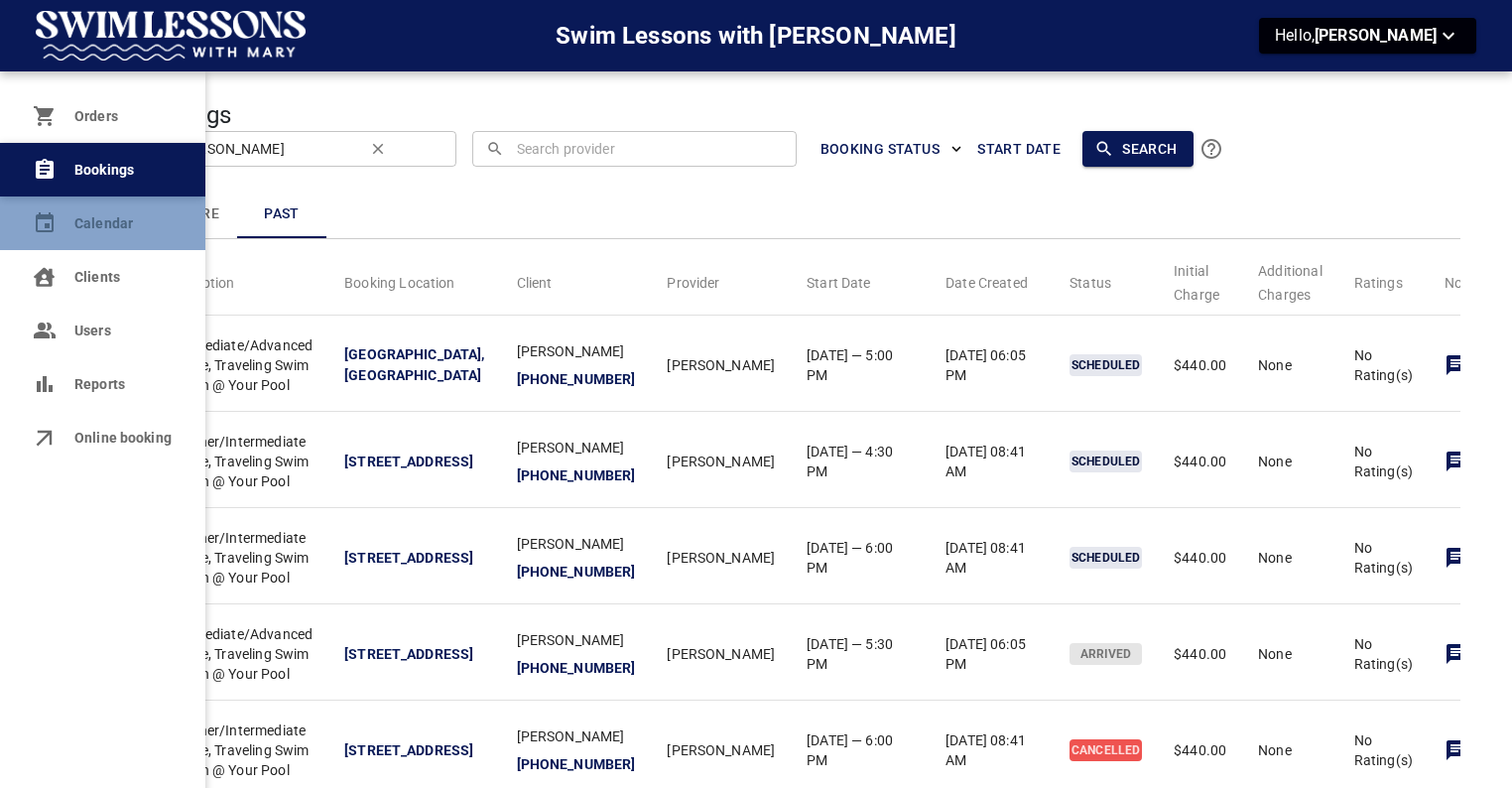 click on "Calendar" at bounding box center (122, 223) 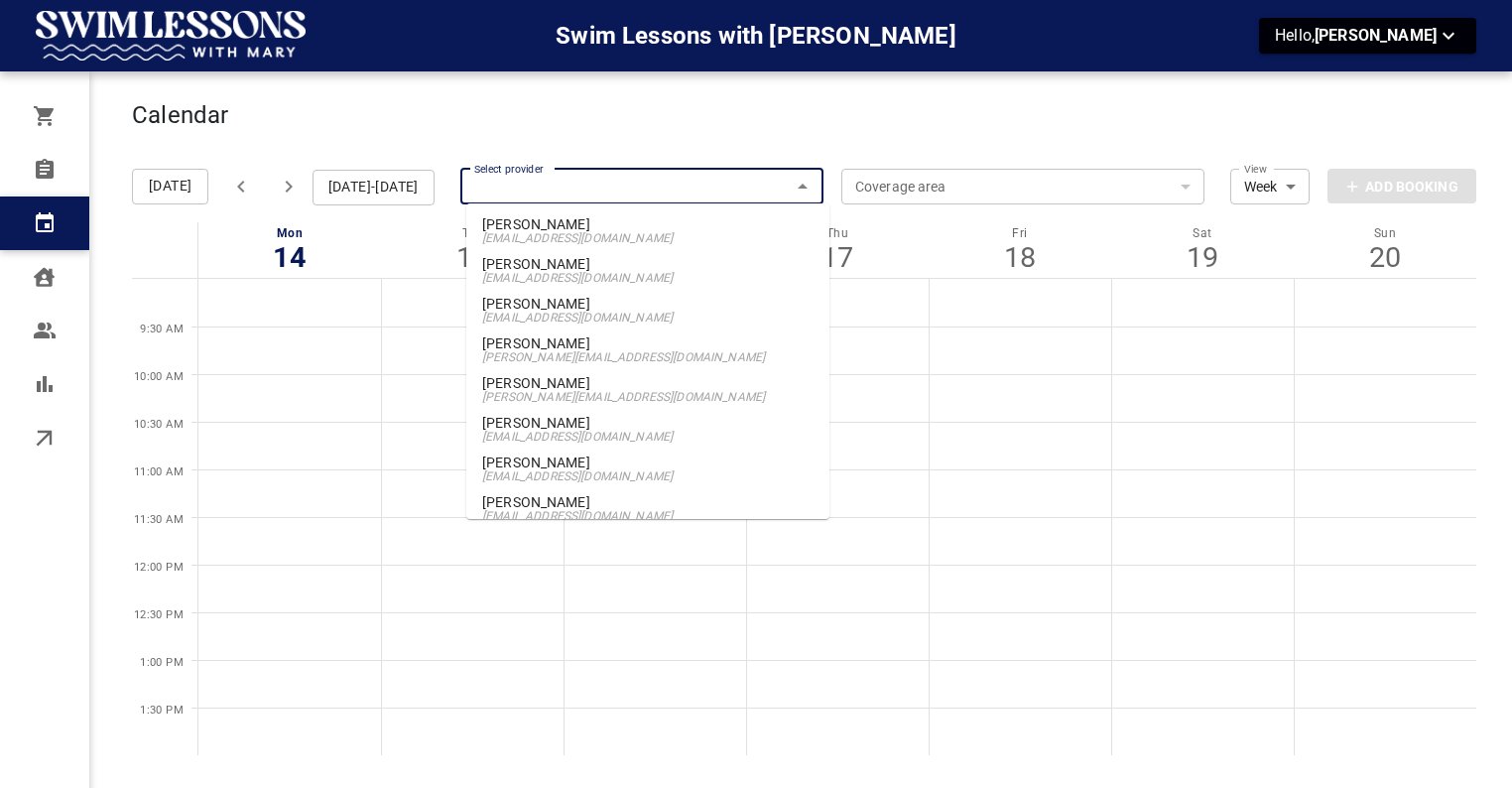 click on "Select provider" at bounding box center (642, 187) 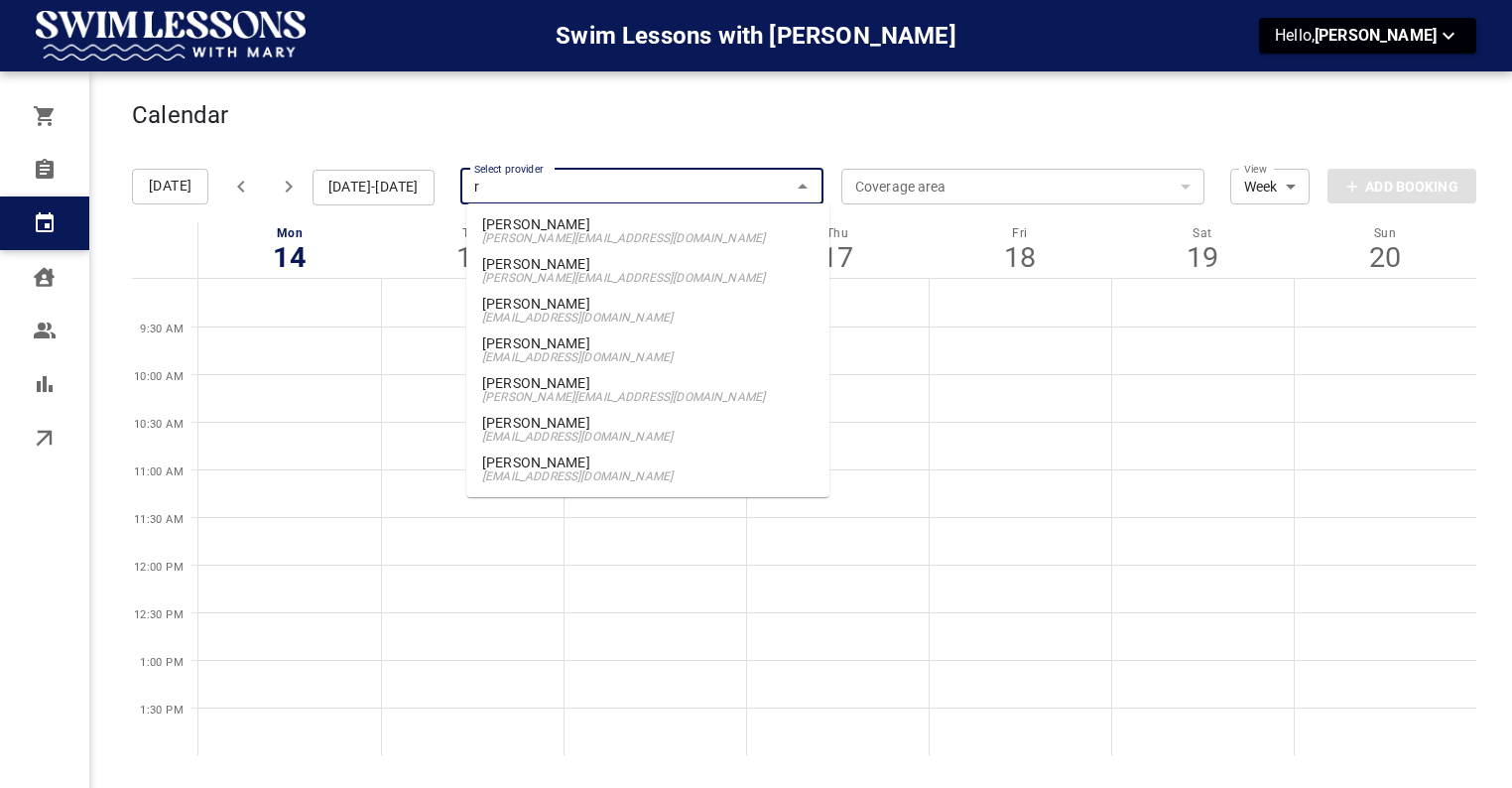 type on "re" 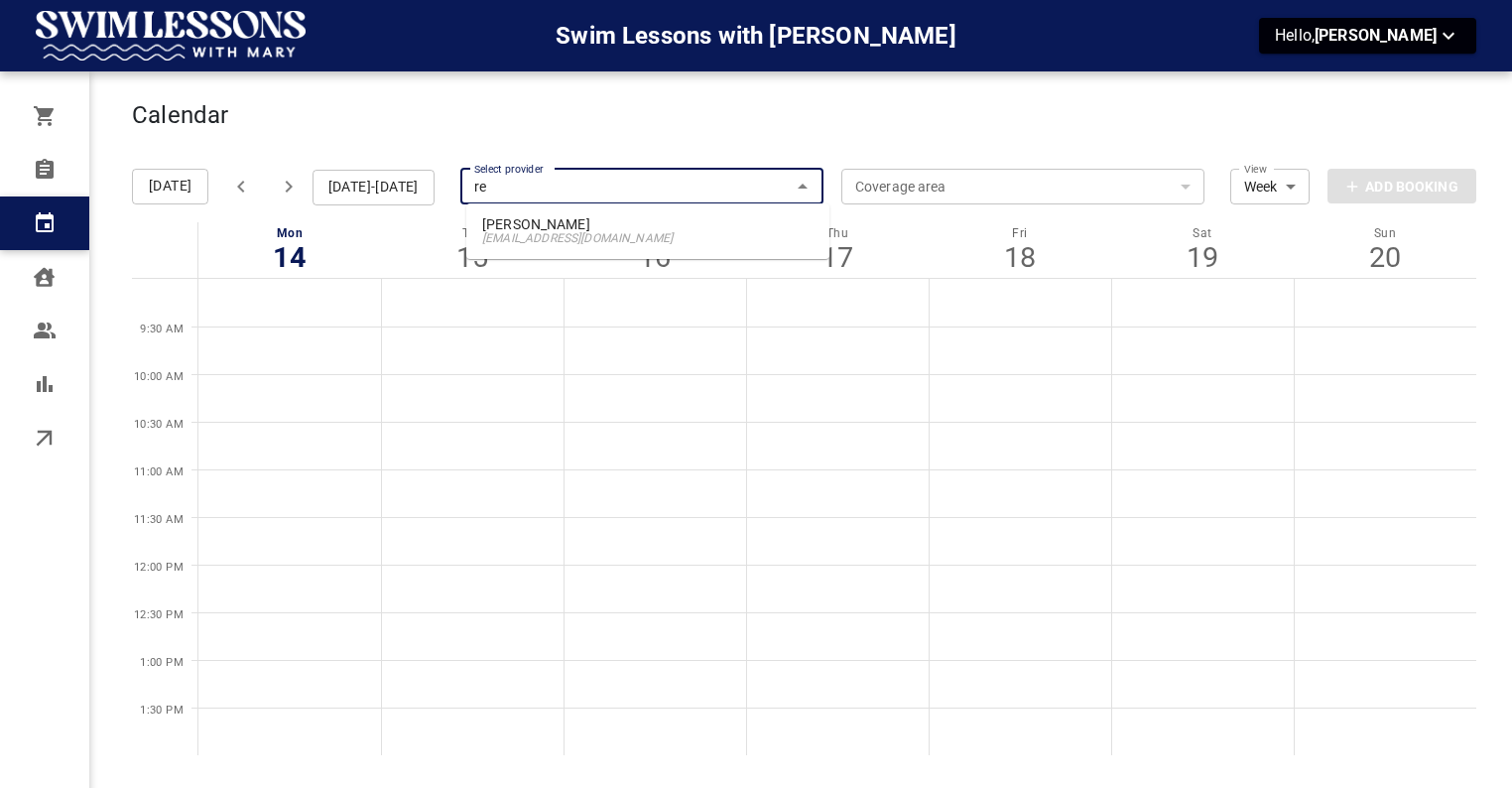 click on "[EMAIL_ADDRESS][DOMAIN_NAME]" at bounding box center [648, 238] 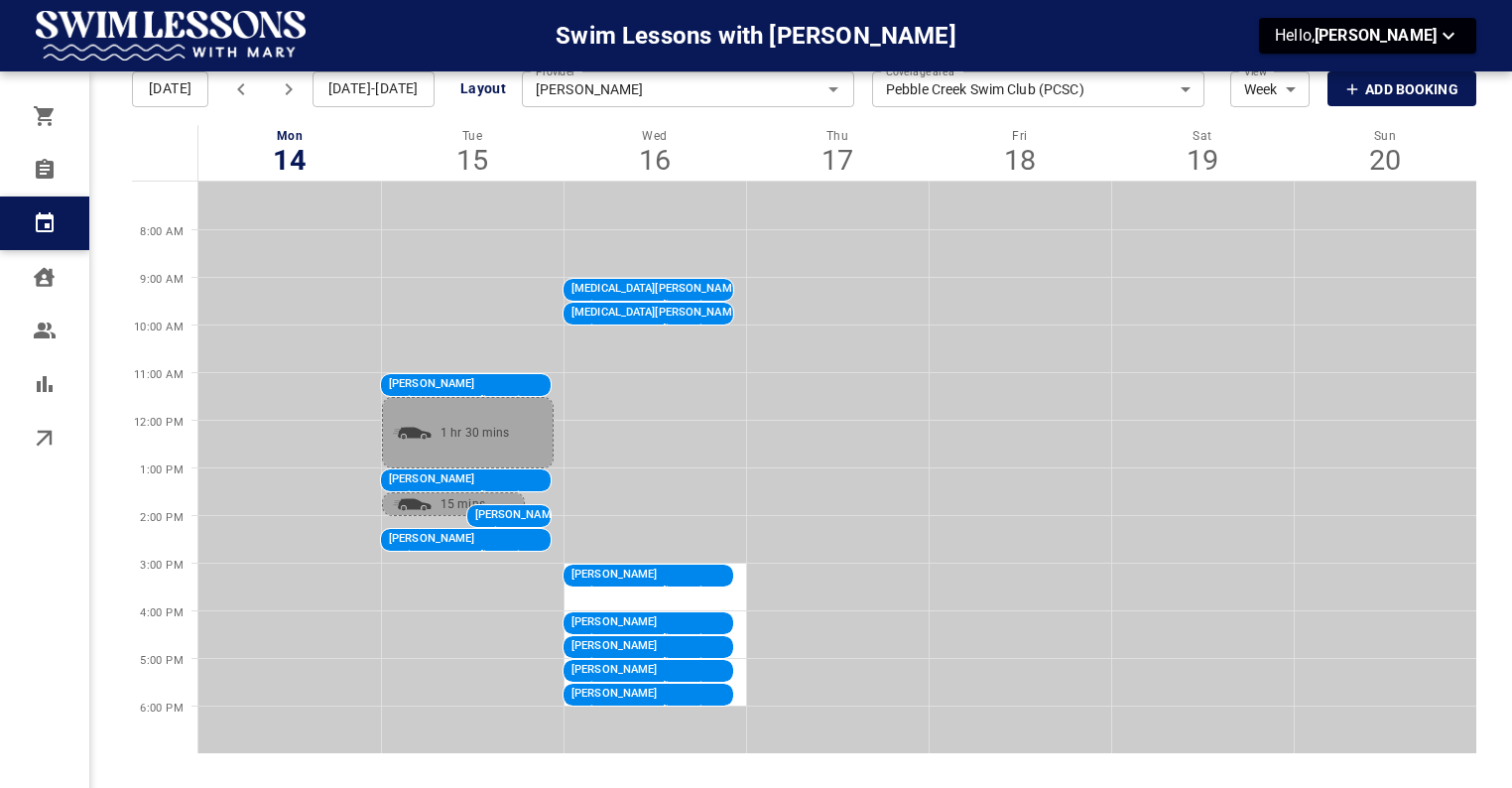 scroll, scrollTop: 101, scrollLeft: 0, axis: vertical 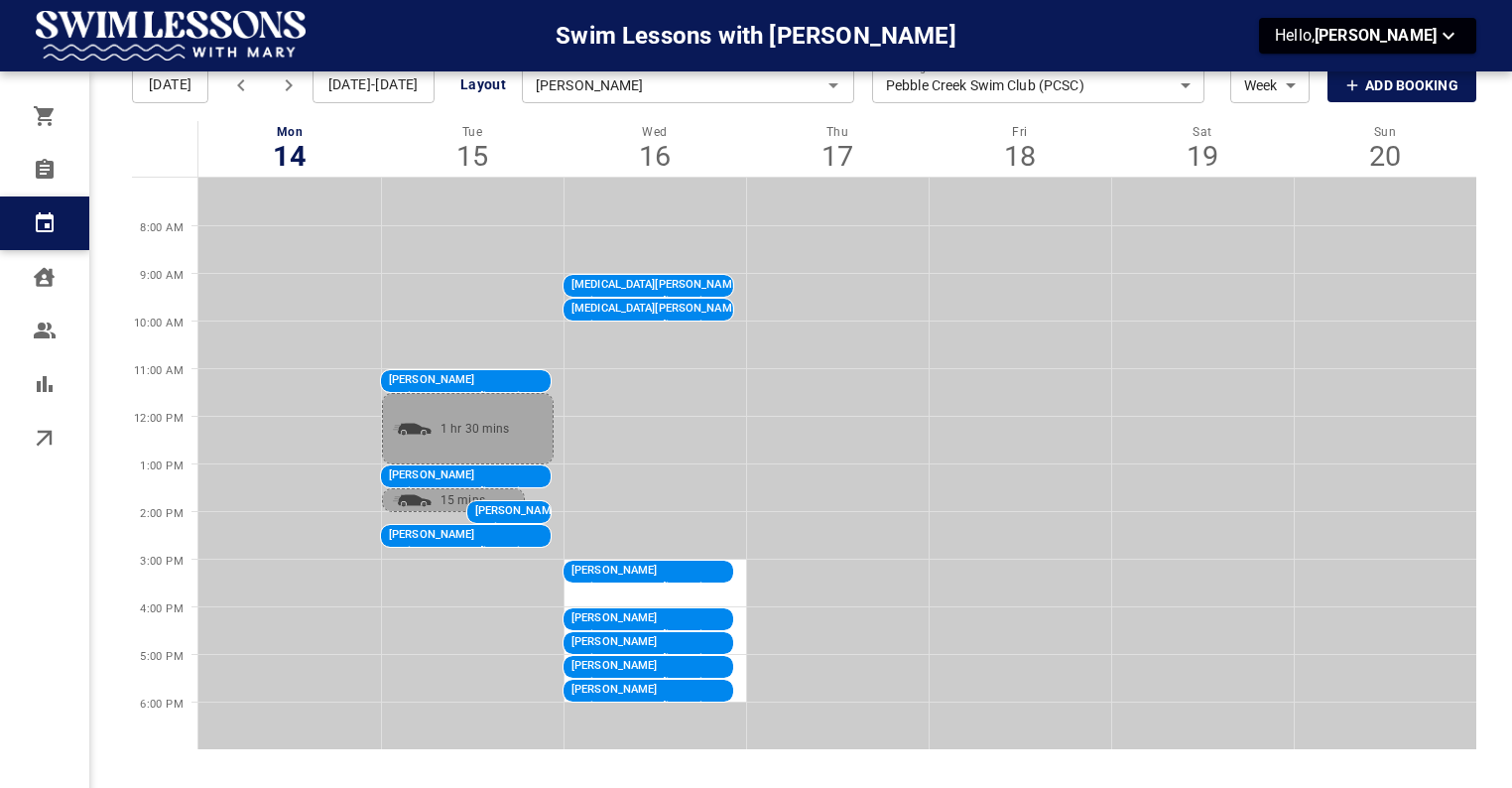 click on "Caelin Stambaugh Beginner/Intermediate Private, Traveling Swim Lesson @ Your Pool 1:00 PM - 1:30 PM 29 Devonhall Way, Taylors, SC 29687, USA" at bounding box center [465, 500] 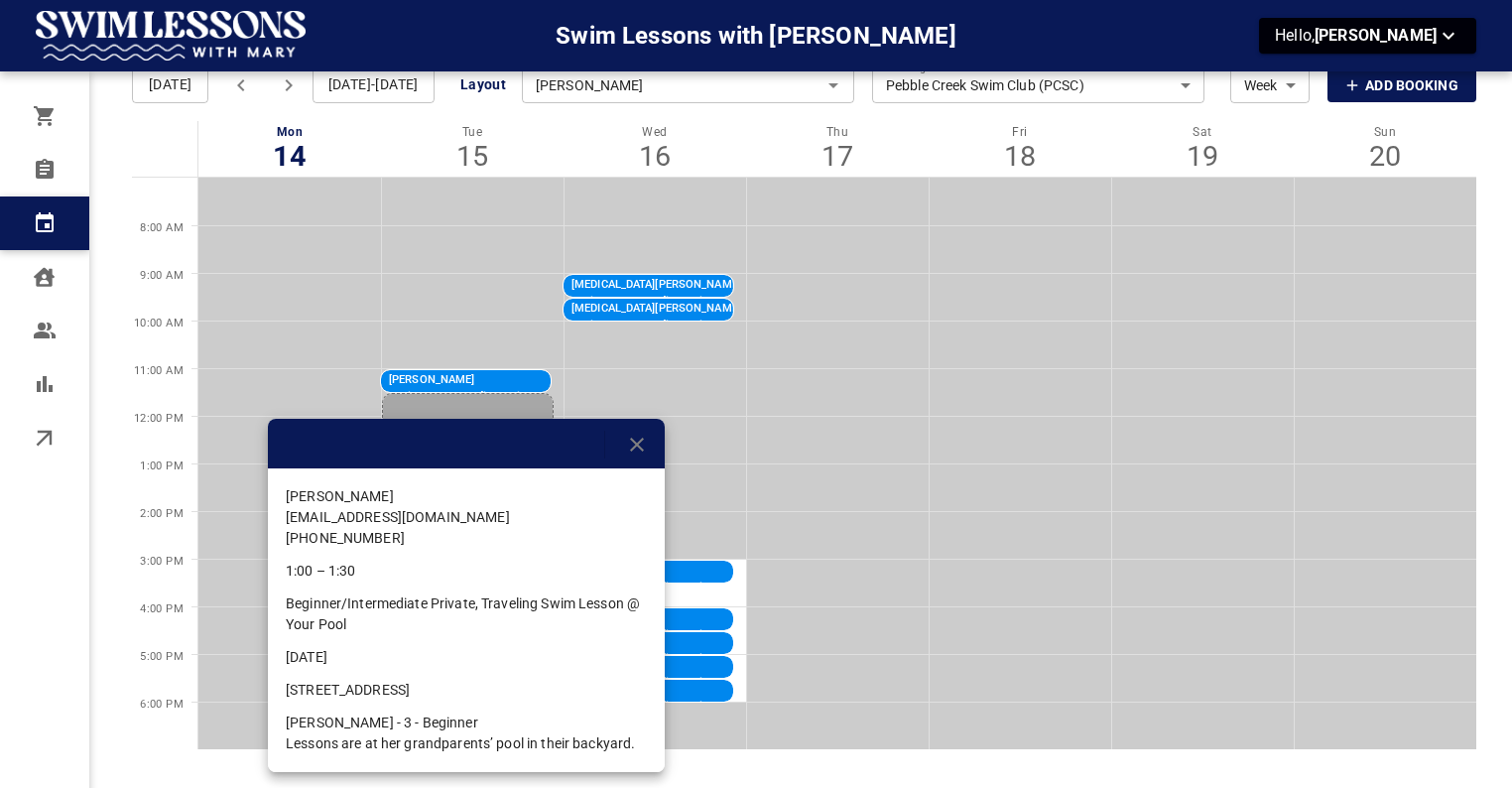 click 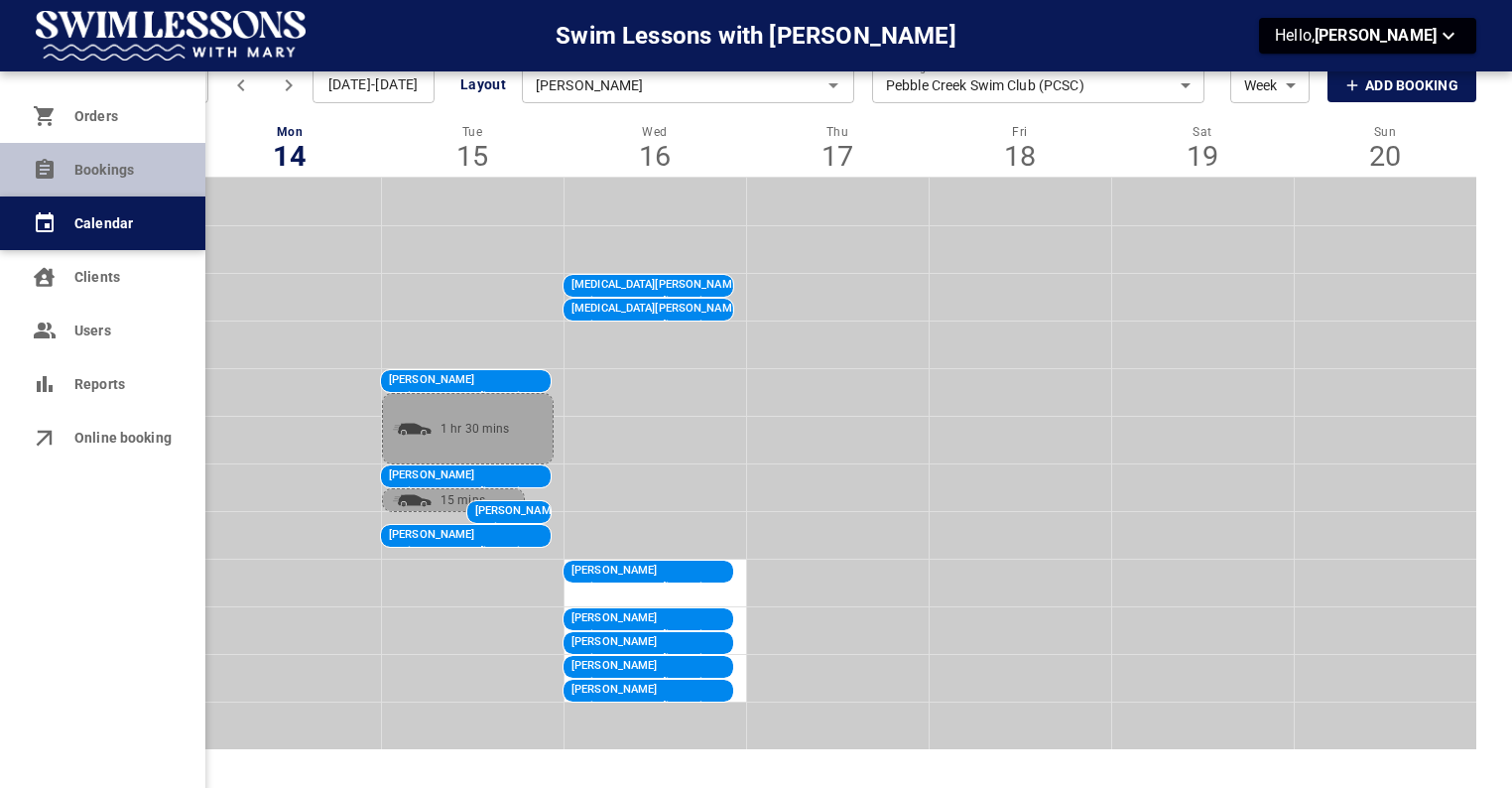 click on "Bookings" at bounding box center [122, 170] 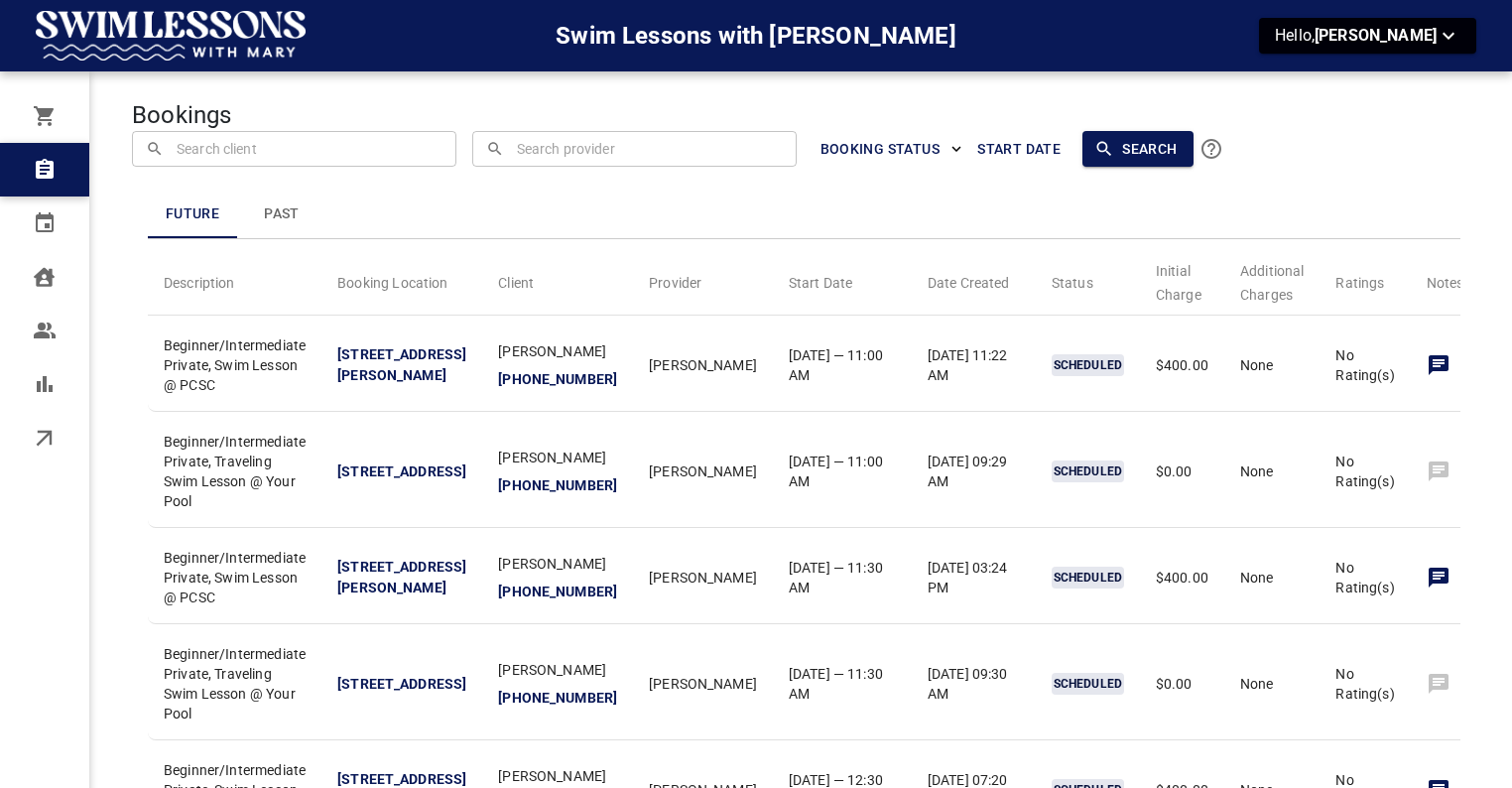 scroll, scrollTop: -1, scrollLeft: 0, axis: vertical 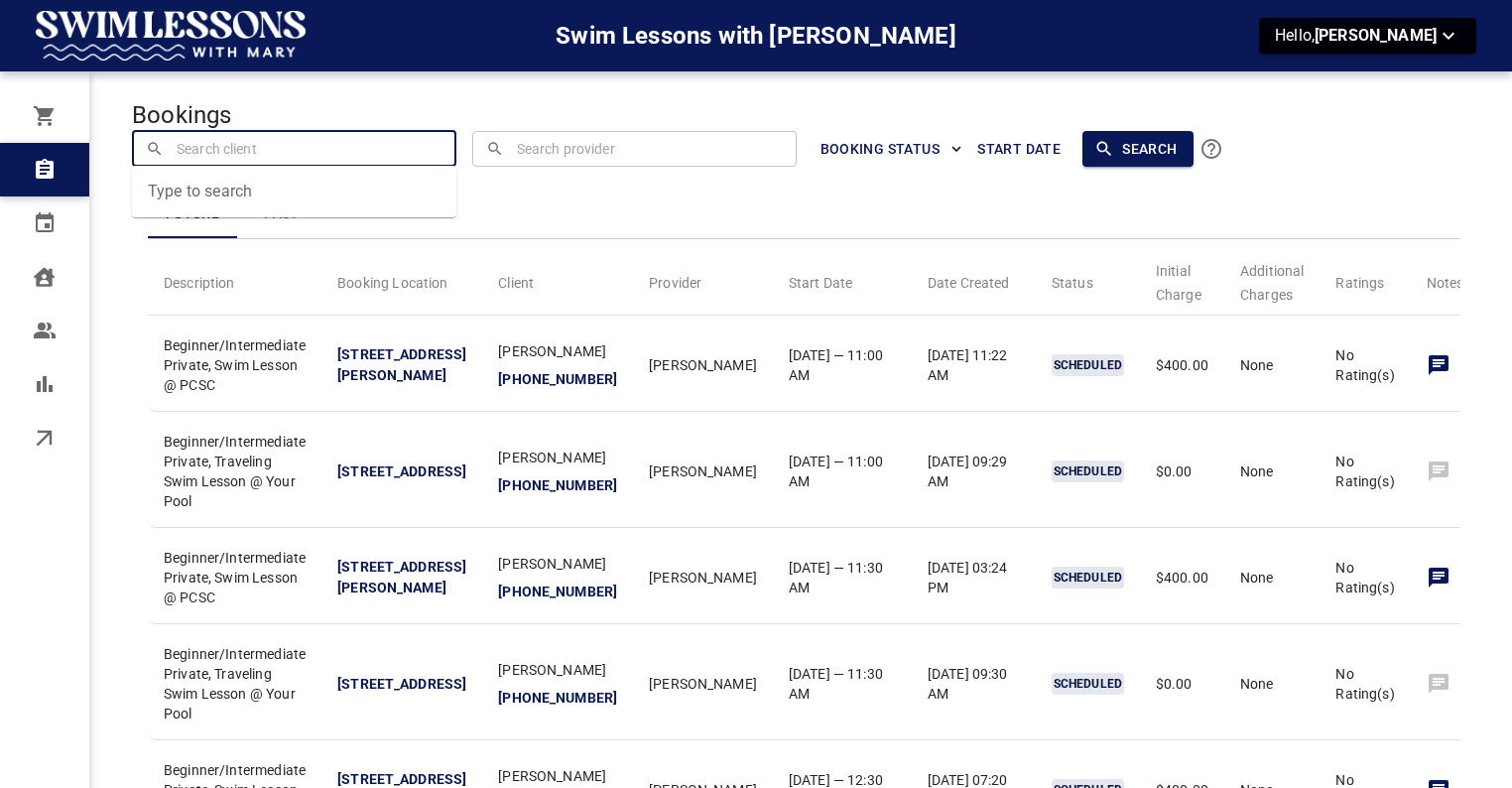 click at bounding box center [295, 148] 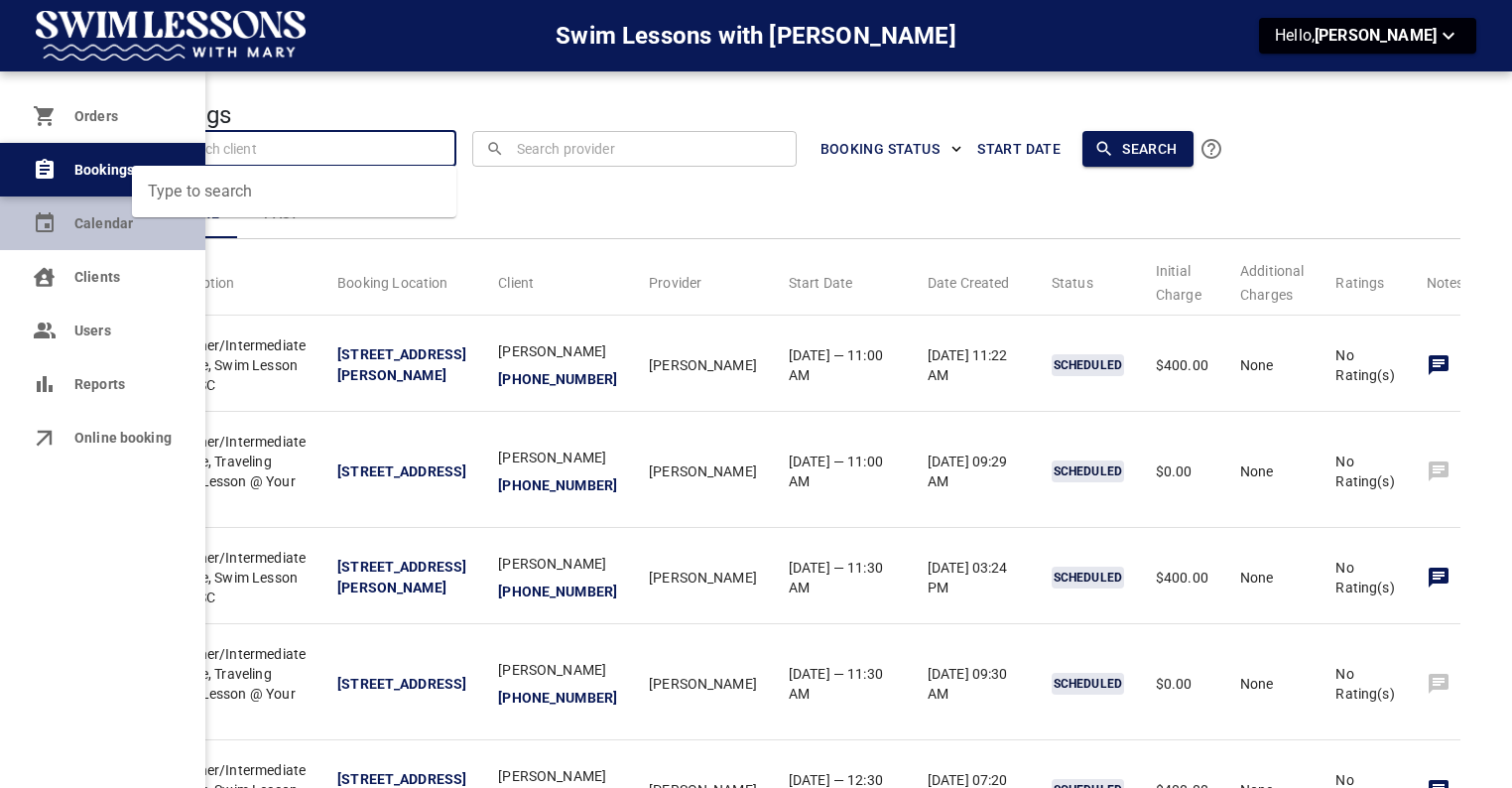 click 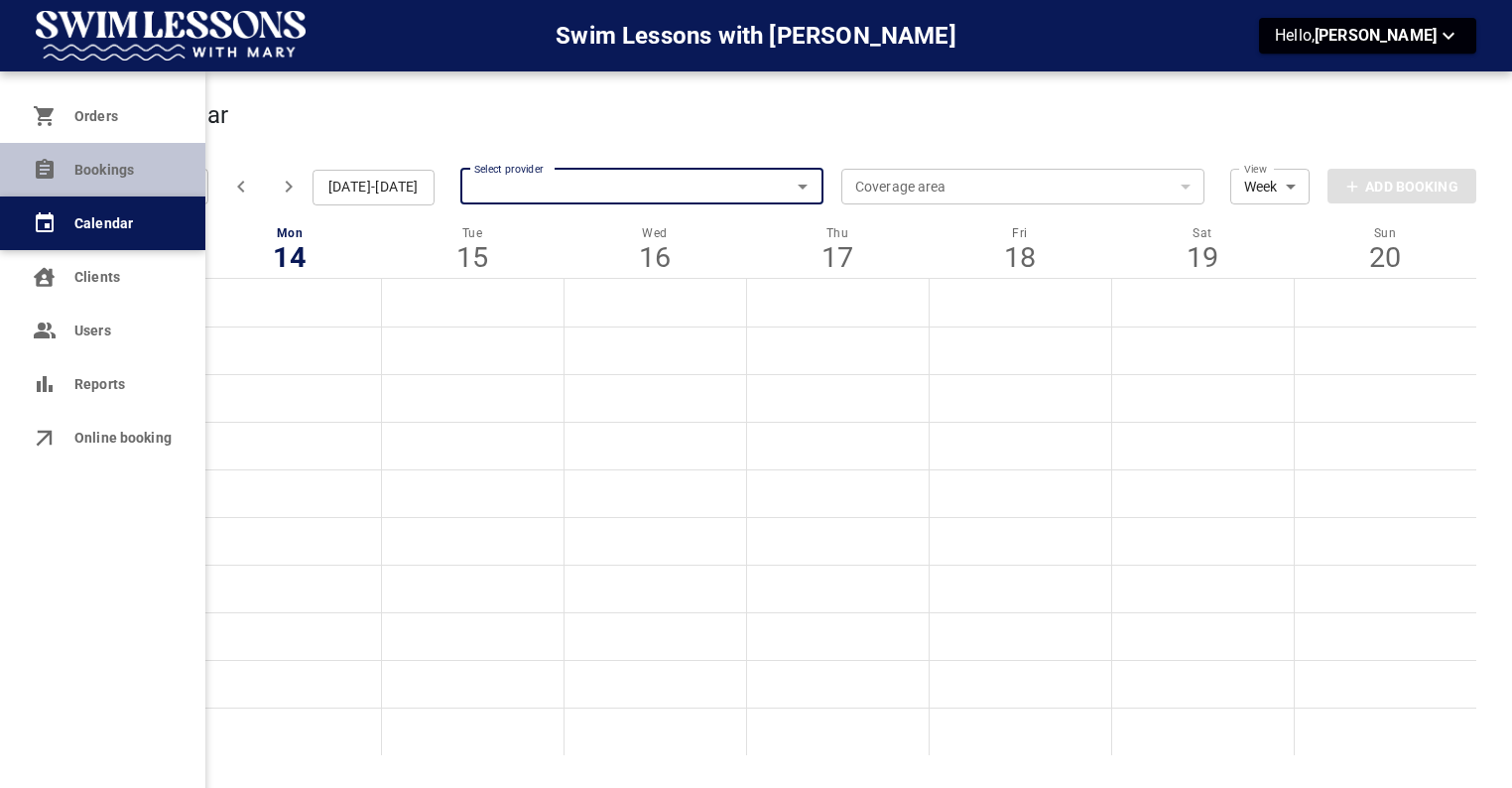 click on "Bookings" at bounding box center [102, 170] 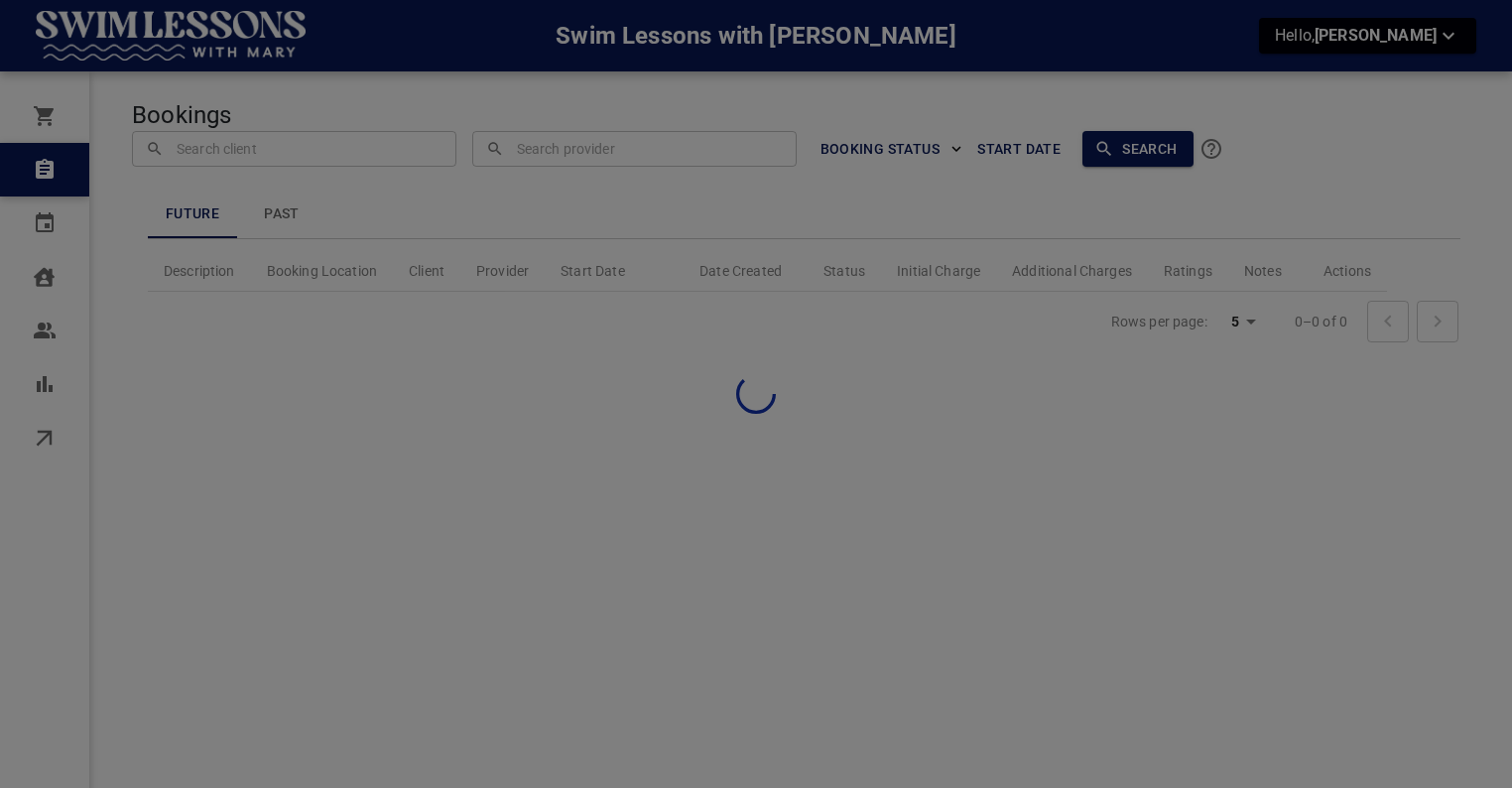 click at bounding box center (756, 394) 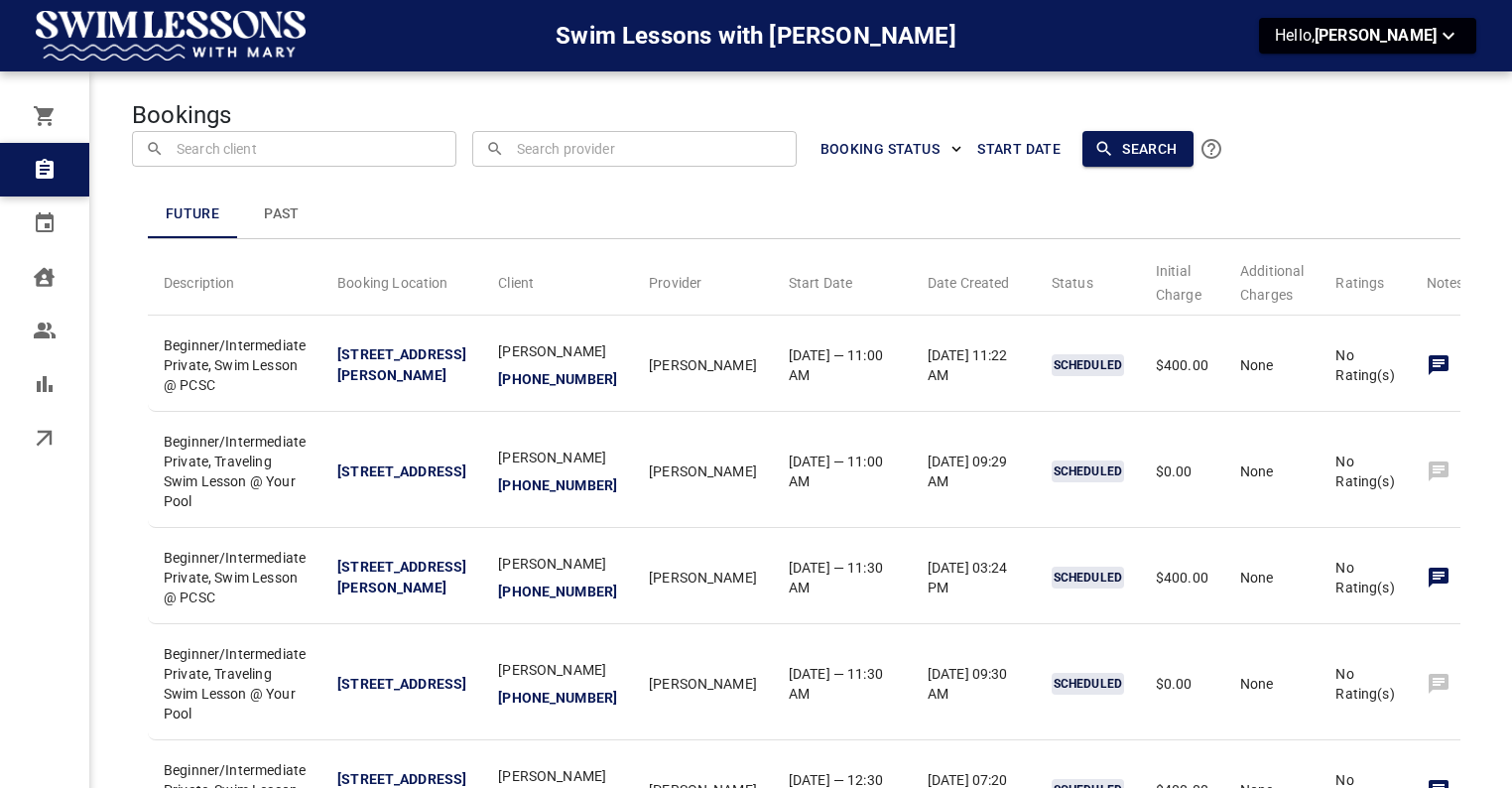 click on "Bookings ​ ​ ​ ​ BOOKING STATUS Start Date Search Future Past Description Booking Location Client Provider Start Date Date Created Status Initial Charge Additional Charges Ratings Notes Actions Beginner/Intermediate Private, Swim Lesson @ PCSC 103 Pebble Creek Dr, Taylors, SC 29687, USA Sarah Edge +14043075399 Sienna Biddulph Mon, Jul 14 — 11:00 AM  2025-06-05 11:22 AM SCHEDULED $400.00 None No Rating(s) Beginner/Intermediate Private, Traveling Swim Lesson @ Your Pool 110 Pine Forest Dr, Greenville, SC 29601, USA Kimberly Markel +13868046668 Olivia Hudson Mon, Jul 14 — 11:00 AM  2025-03-18 09:29 AM SCHEDULED $0.00 None No Rating(s) Beginner/Intermediate Private, Swim Lesson @ PCSC 103 Pebble Creek Dr, Taylors, SC 29687, USA Haley Faso +18648849923 Sienna Biddulph Mon, Jul 14 — 11:30 AM  2025-05-30 03:24 PM SCHEDULED $400.00 None No Rating(s) Beginner/Intermediate Private, Traveling Swim Lesson @ Your Pool 110 Pine Forest Dr, Greenville, SC 29601, USA Kimberly Markel +13868046668 Olivia Hudson 5" at bounding box center [804, 488] 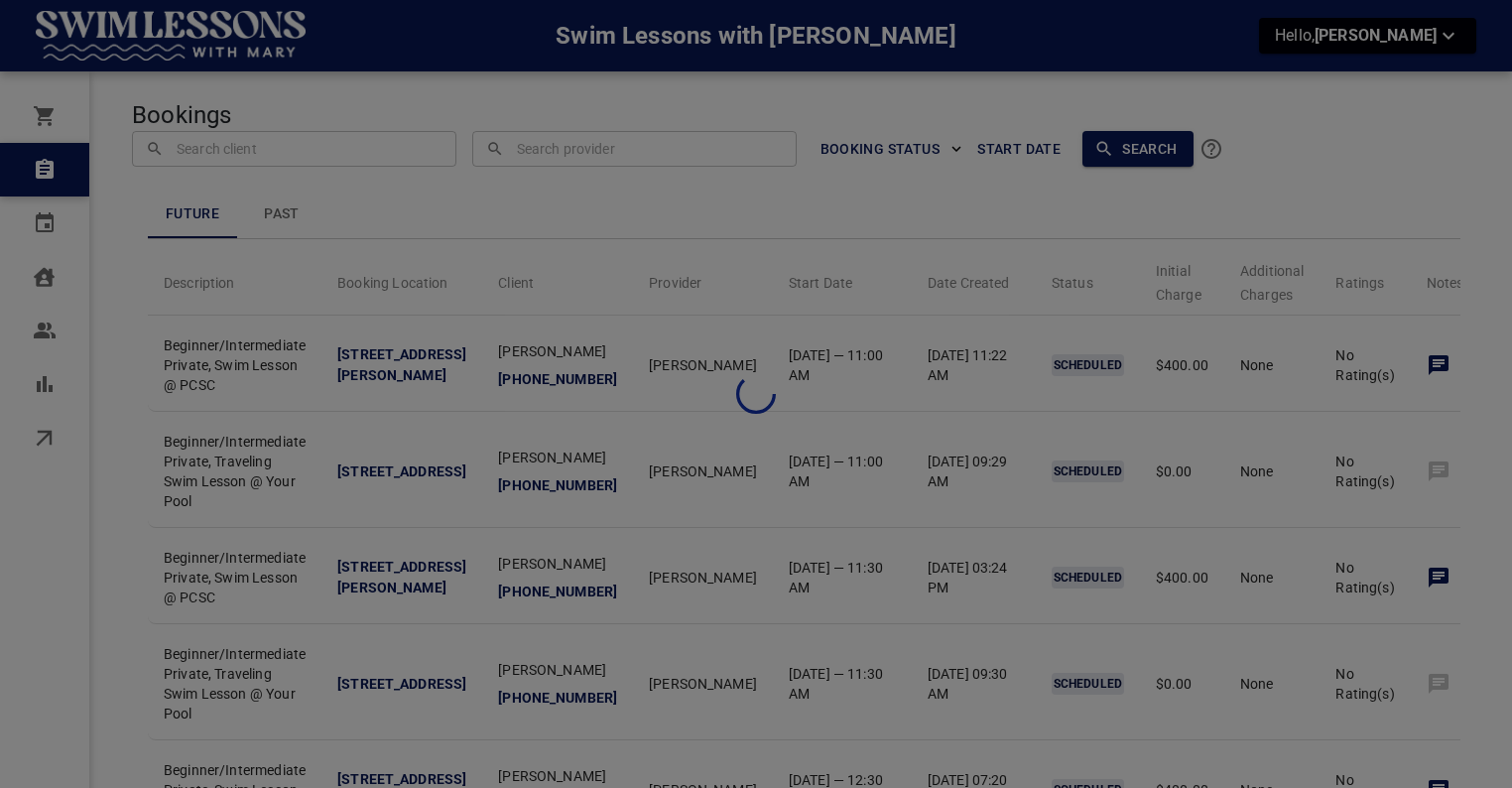 click at bounding box center [756, 394] 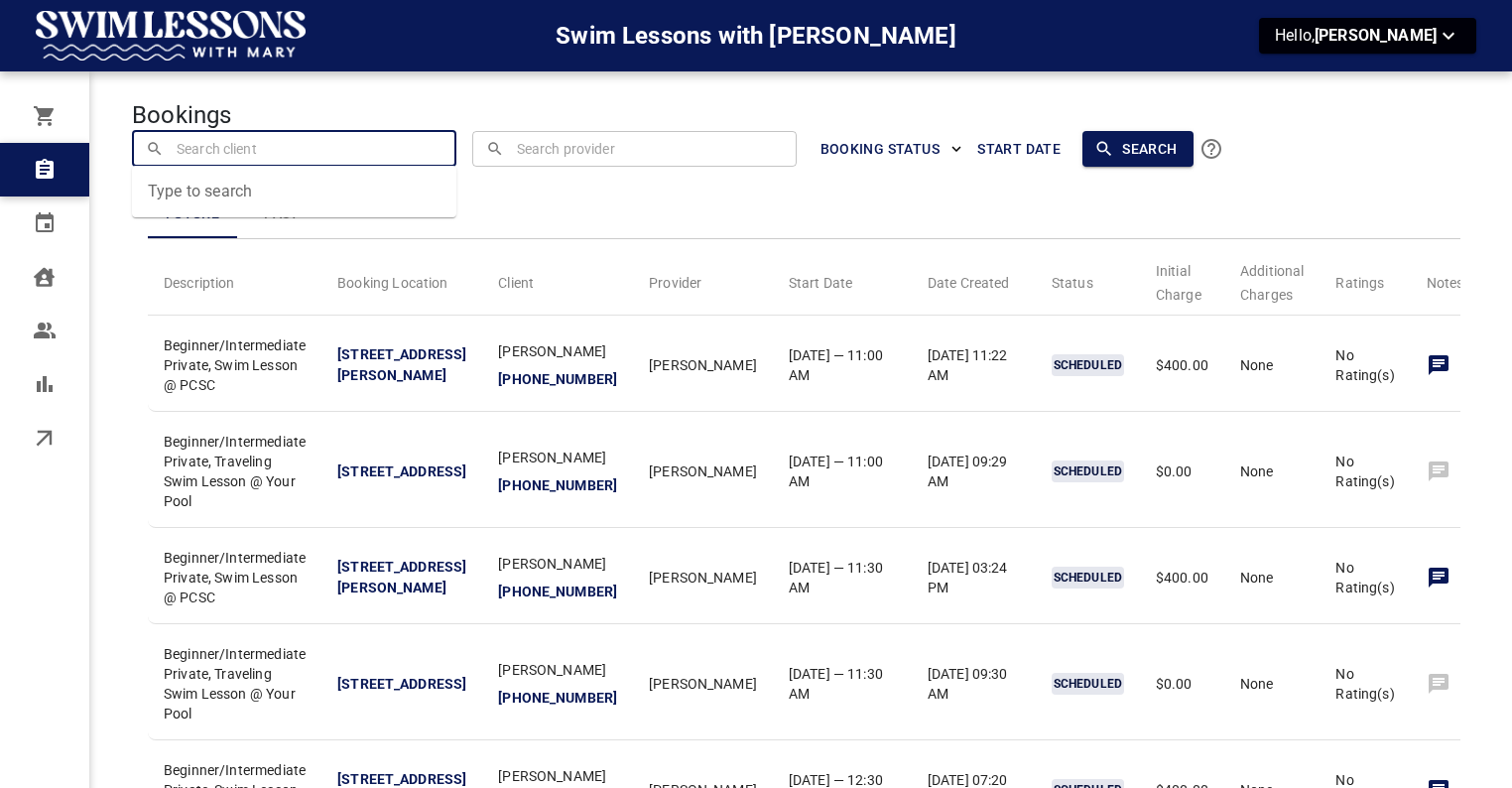 click at bounding box center (295, 148) 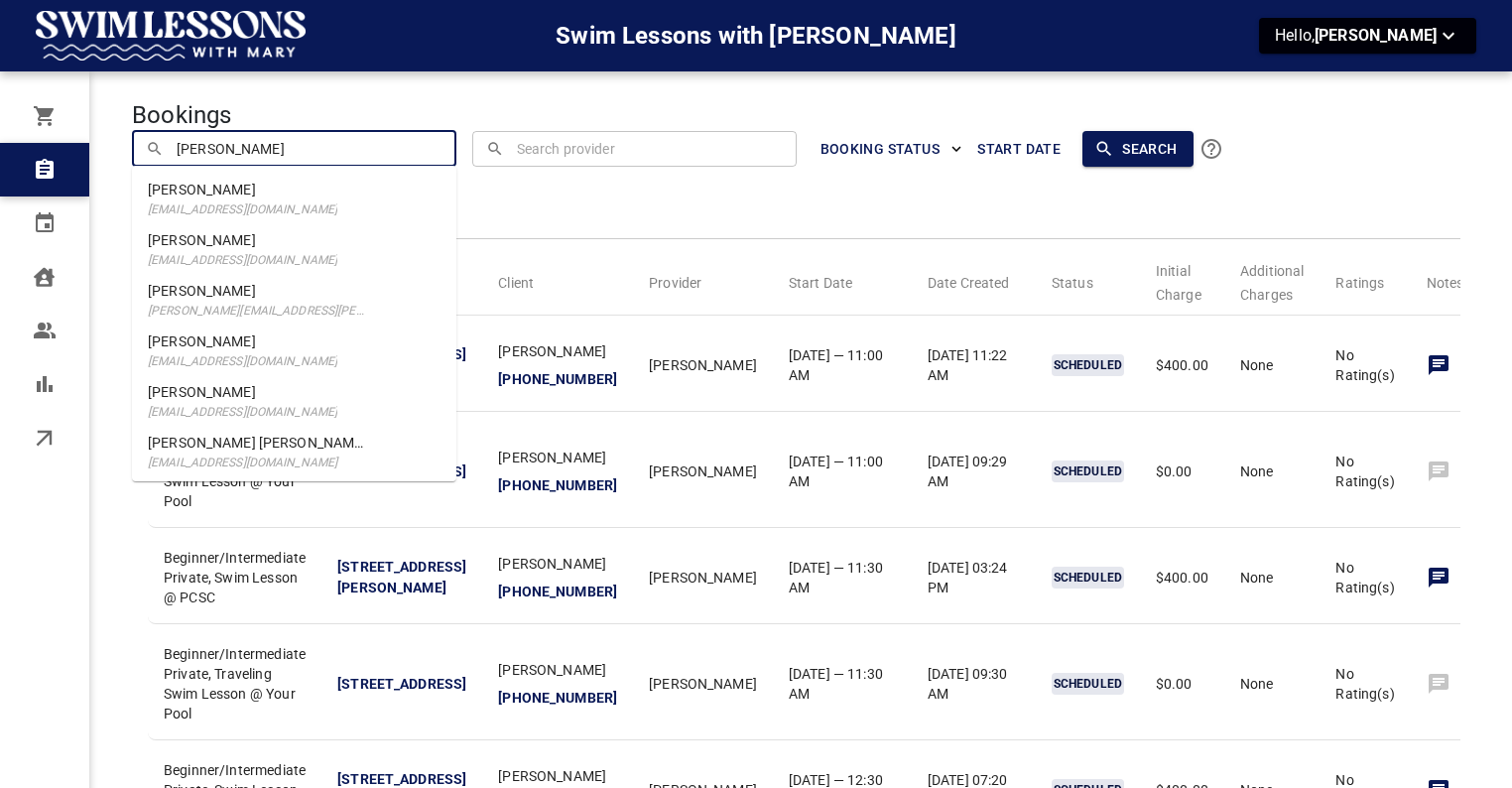 click on "[PERSON_NAME]" at bounding box center [242, 240] 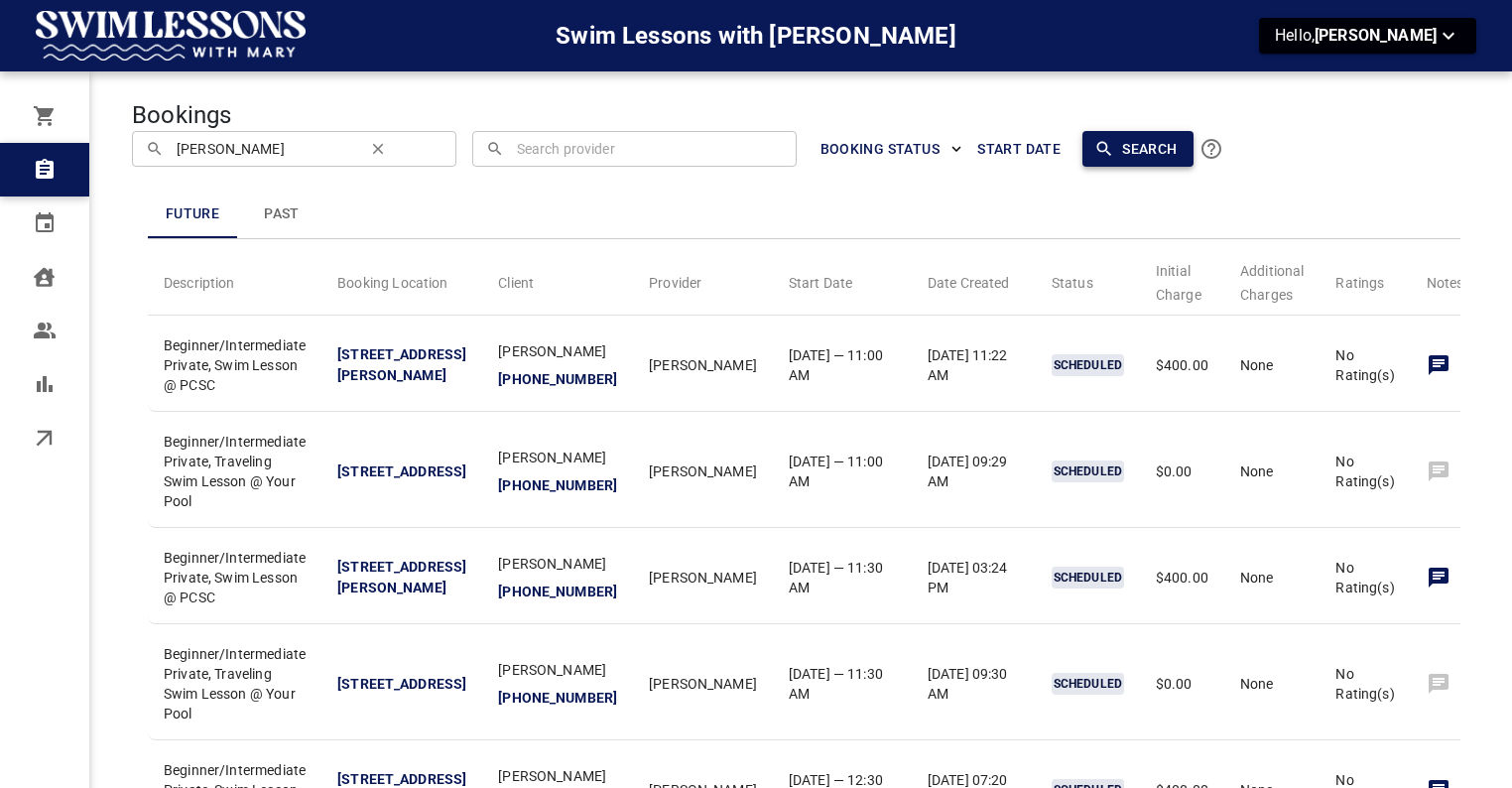 click on "Search" at bounding box center [1137, 149] 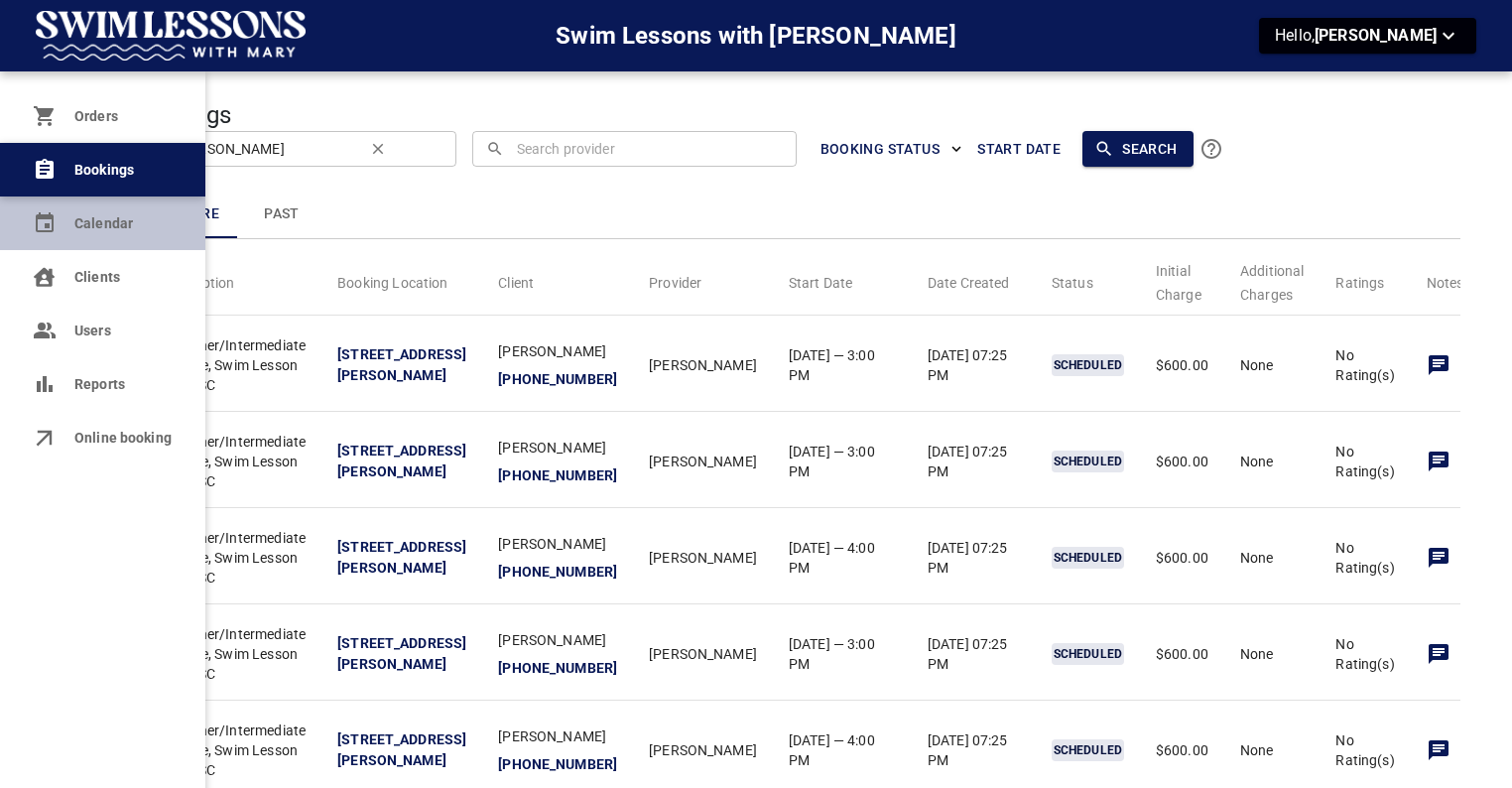click on "Calendar" at bounding box center [102, 223] 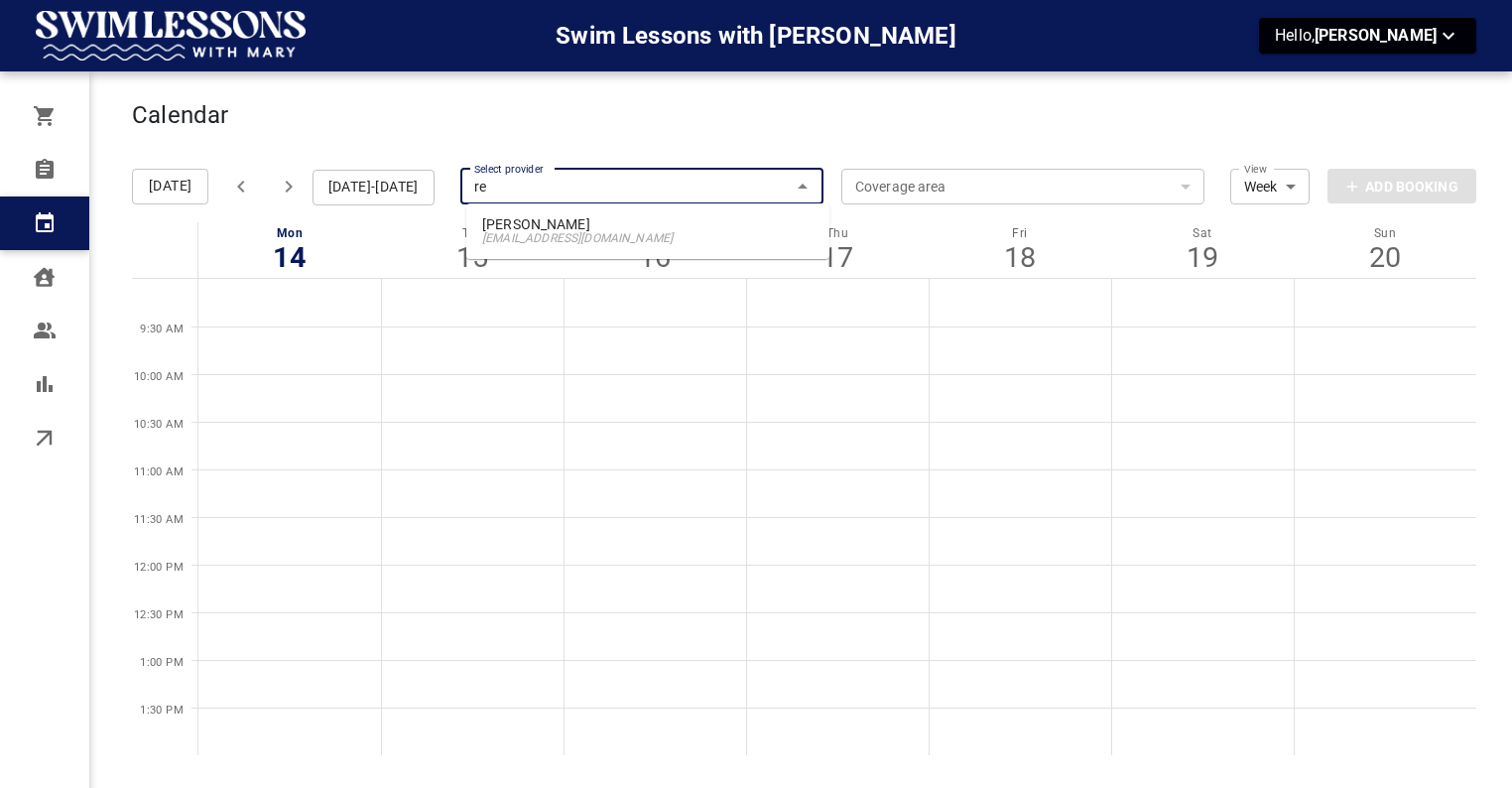 type on "ren" 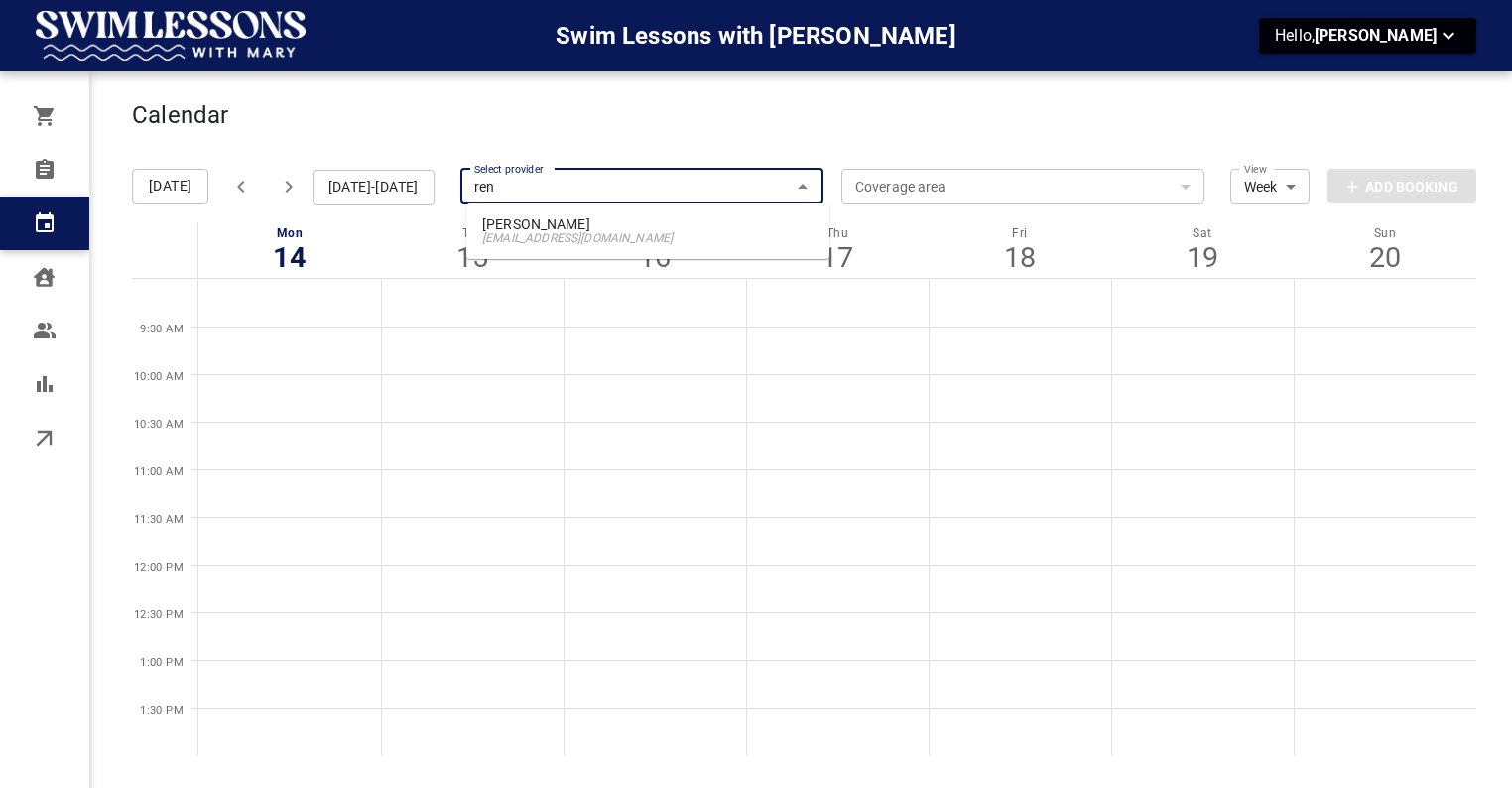 click on "[EMAIL_ADDRESS][DOMAIN_NAME]" at bounding box center [648, 238] 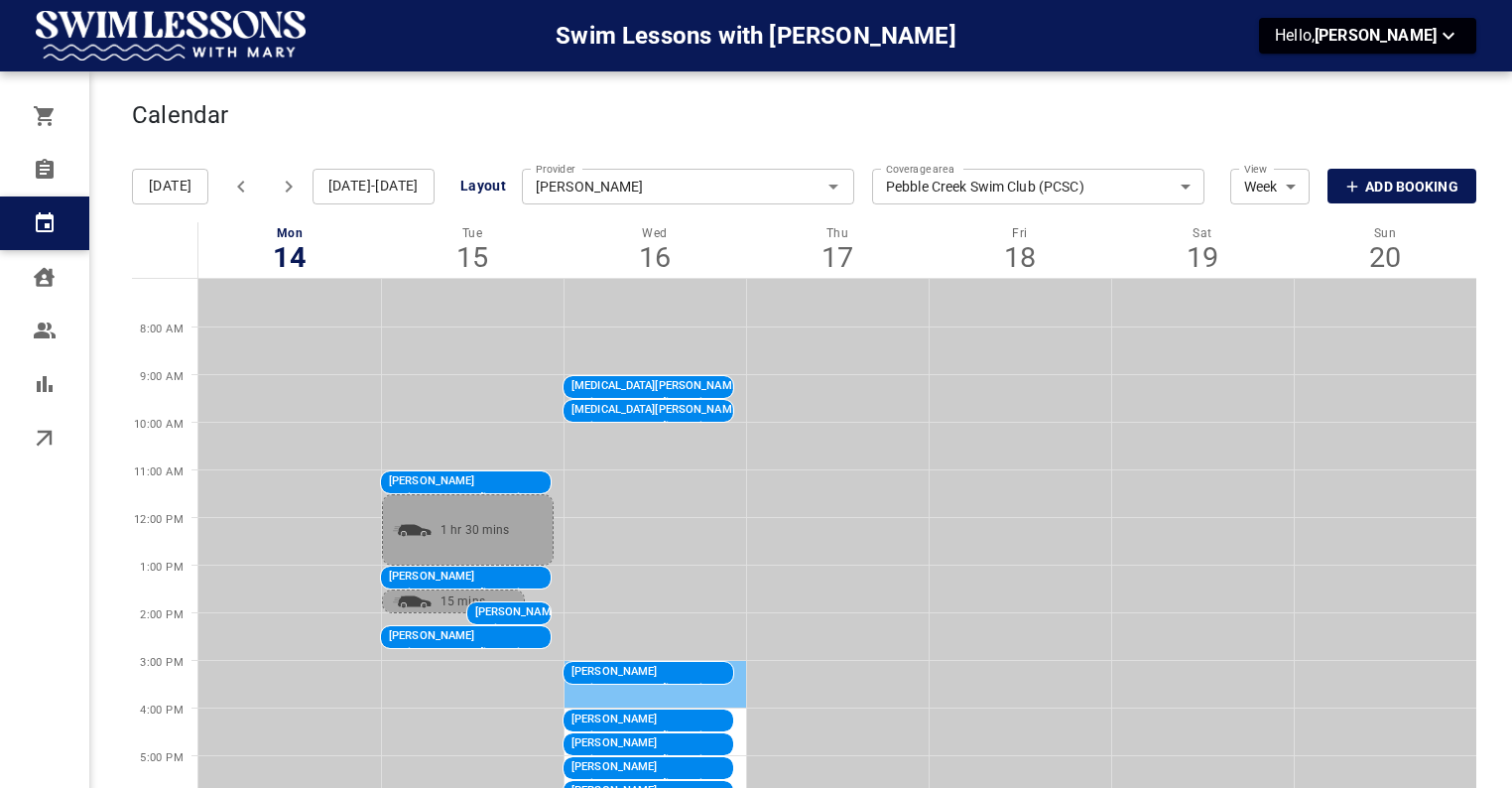 click at bounding box center [655, 684] 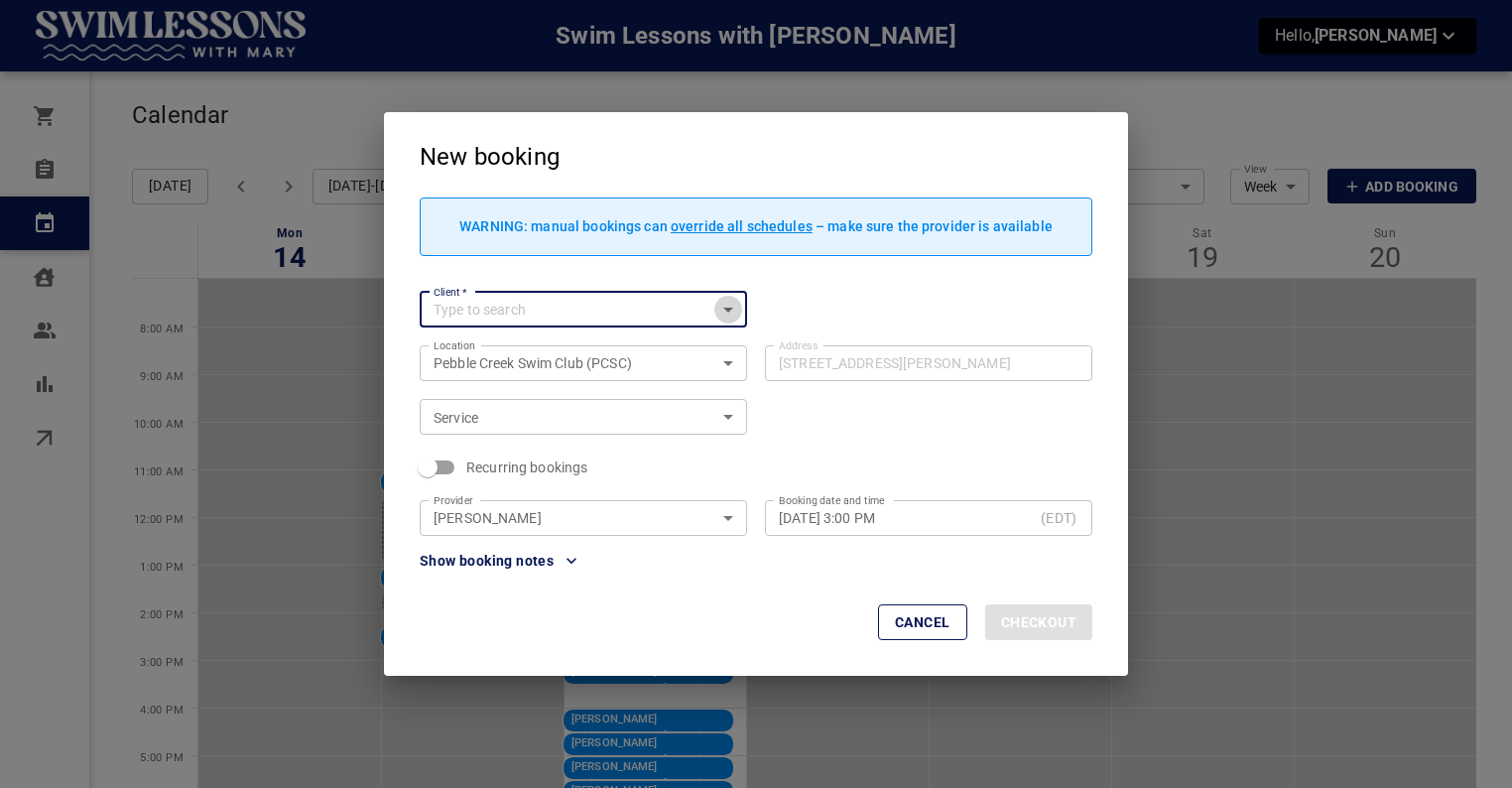click 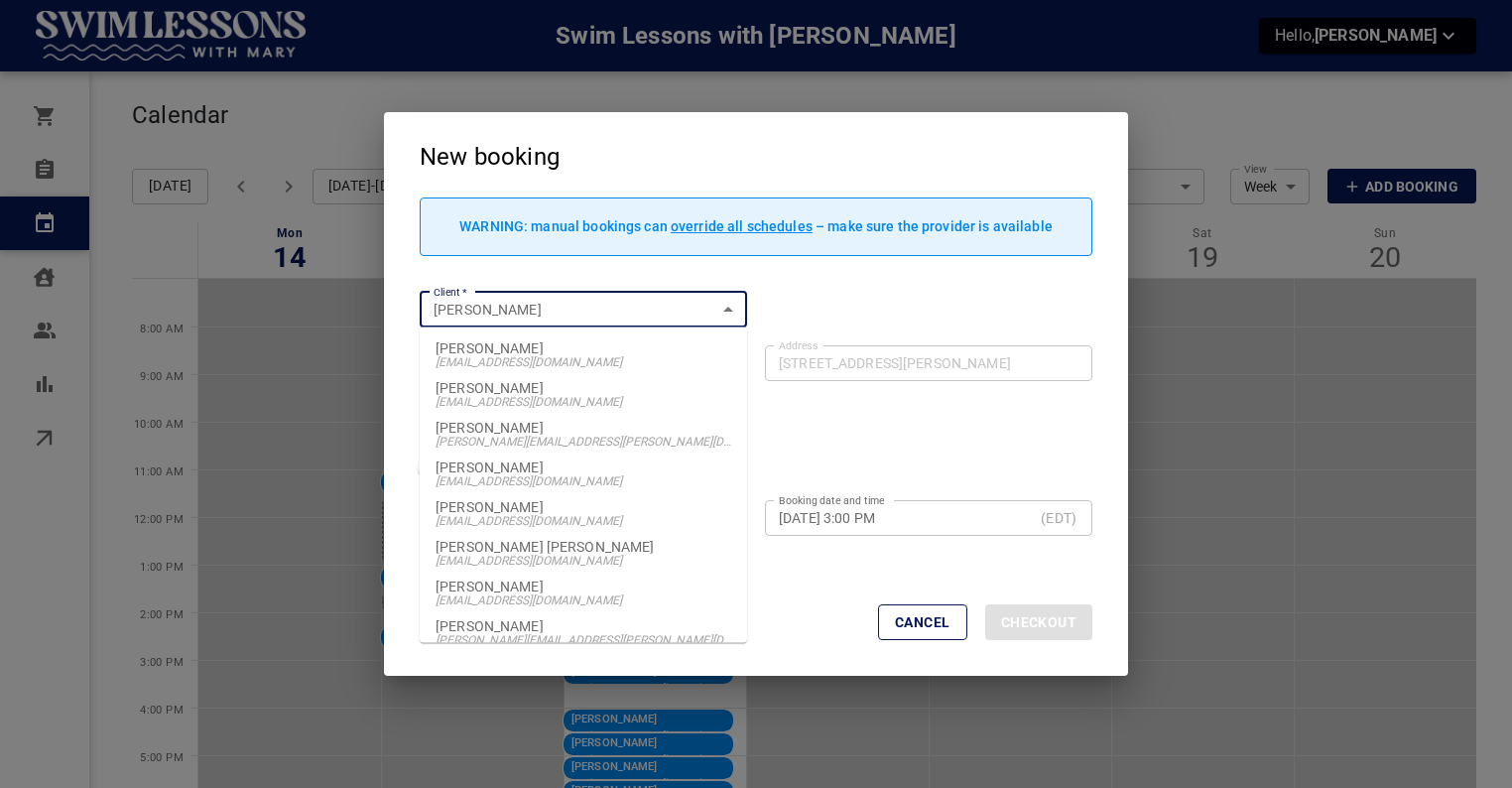 click on "[PERSON_NAME]" at bounding box center (583, 388) 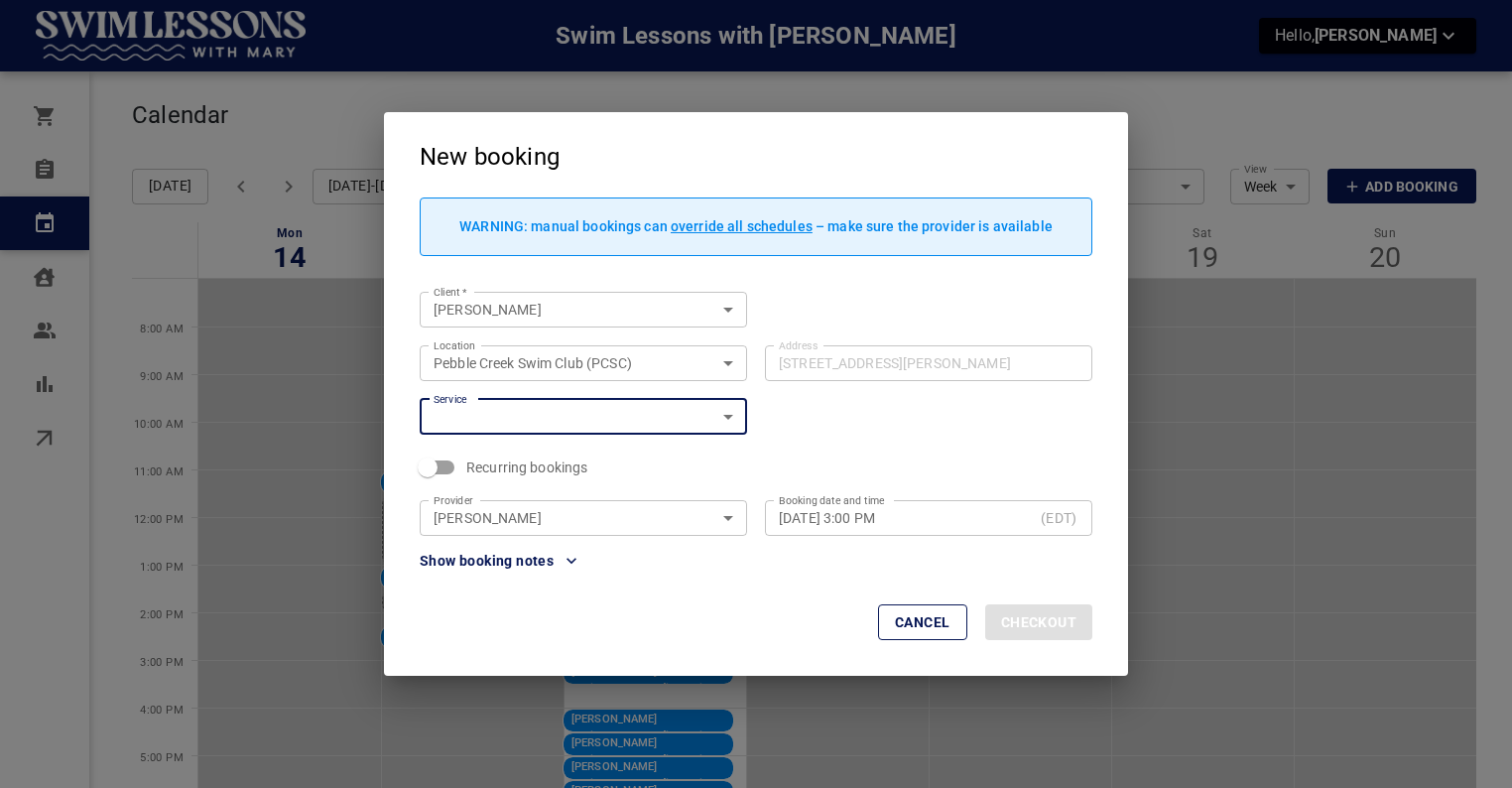 click on "Swim Lessons with Mary Hello,  Renzie Pinckney Orders Bookings Calendar Clients Users Reports Online booking Calendar Add Booking Today Jul 14-20, 2025 Layout Provider Renzie Pinckney Provider Coverage area Pebble Creek Swim Club (PCSC) f3406708-3238-4e35-bfeb-f2baecfeaf46 Coverage area View Week Week View Add Booking Mon 14 Tue 15 Wed 16 Thu 17 Fri 18 Sat 19 Sun 20 8:00 AM 9:00 AM 10:00 AM 11:00 AM 12:00 PM 1:00 PM 2:00 PM 3:00 PM 4:00 PM 5:00 PM 6:00 PM   Jenna Mumma Beginner/Intermediate Private, Traveling Swim Lesson @ Your Pool 11:00 AM - 11:30 AM 1133 White Horse Rd Ext, Travelers Rest, SC 29690, USA 1 hr 30 mins   Caelin Stambaugh Beginner/Intermediate Private, Traveling Swim Lesson @ Your Pool 1:00 PM - 1:30 PM 29 Devonhall Way, Taylors, SC 29687, USA 15 mins   Brandi Bowen Beginner/Intermediate Private, Traveling Swim Lesson @ Your Pool 2:15 PM - 2:45 PM 113 Old Rutherford Rd, Taylors, SC 29687, USA   Alli Norwood Beginner/Intermediate Private, Swim Lesson @ PCSC 9:00 AM - 9:30 AM   Alli Norwood" at bounding box center [756, 487] 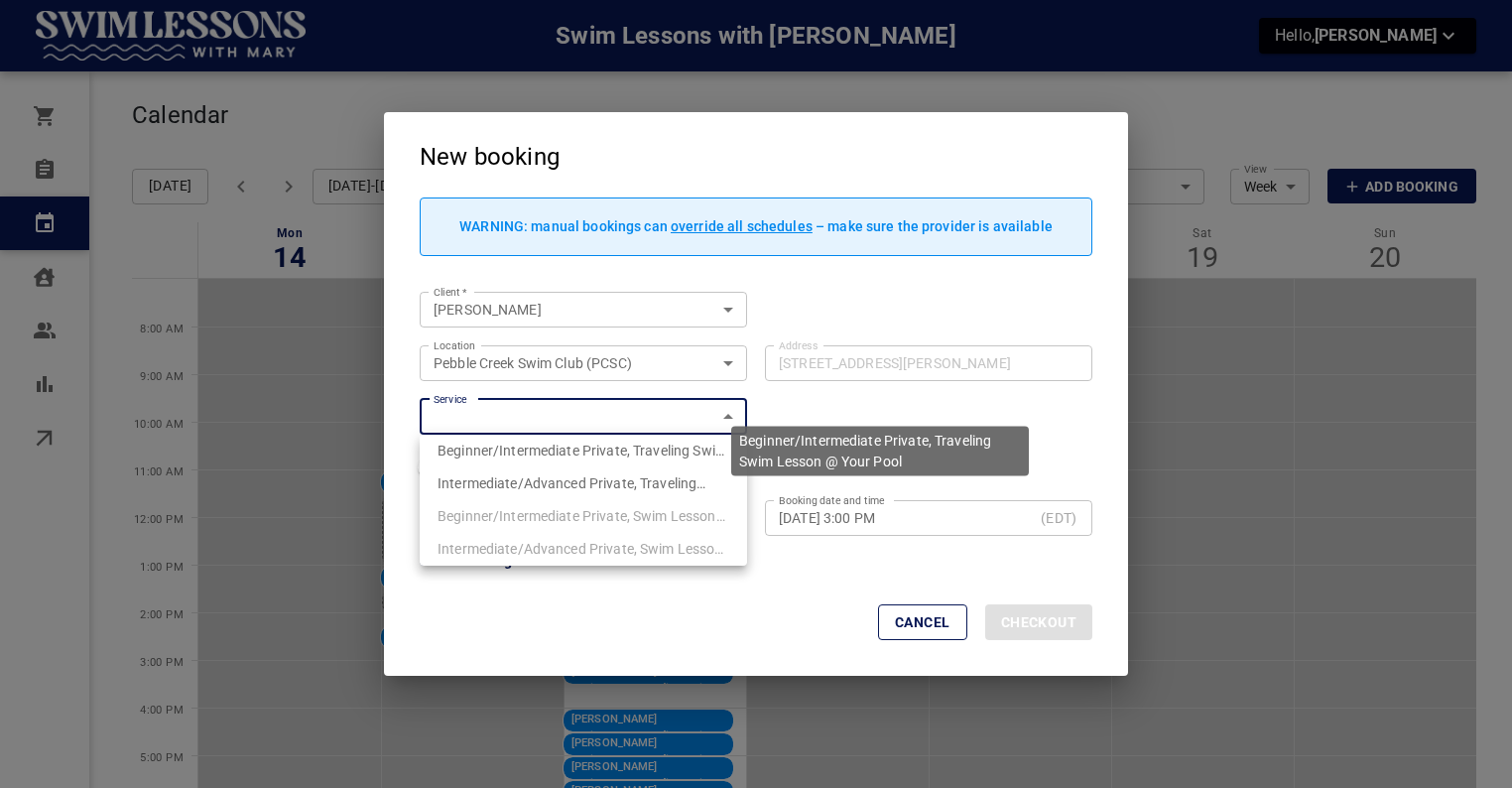 click on "Beginner/Intermediate Private, Traveling Swim Lesson @ Your Pool" at bounding box center [582, 466] 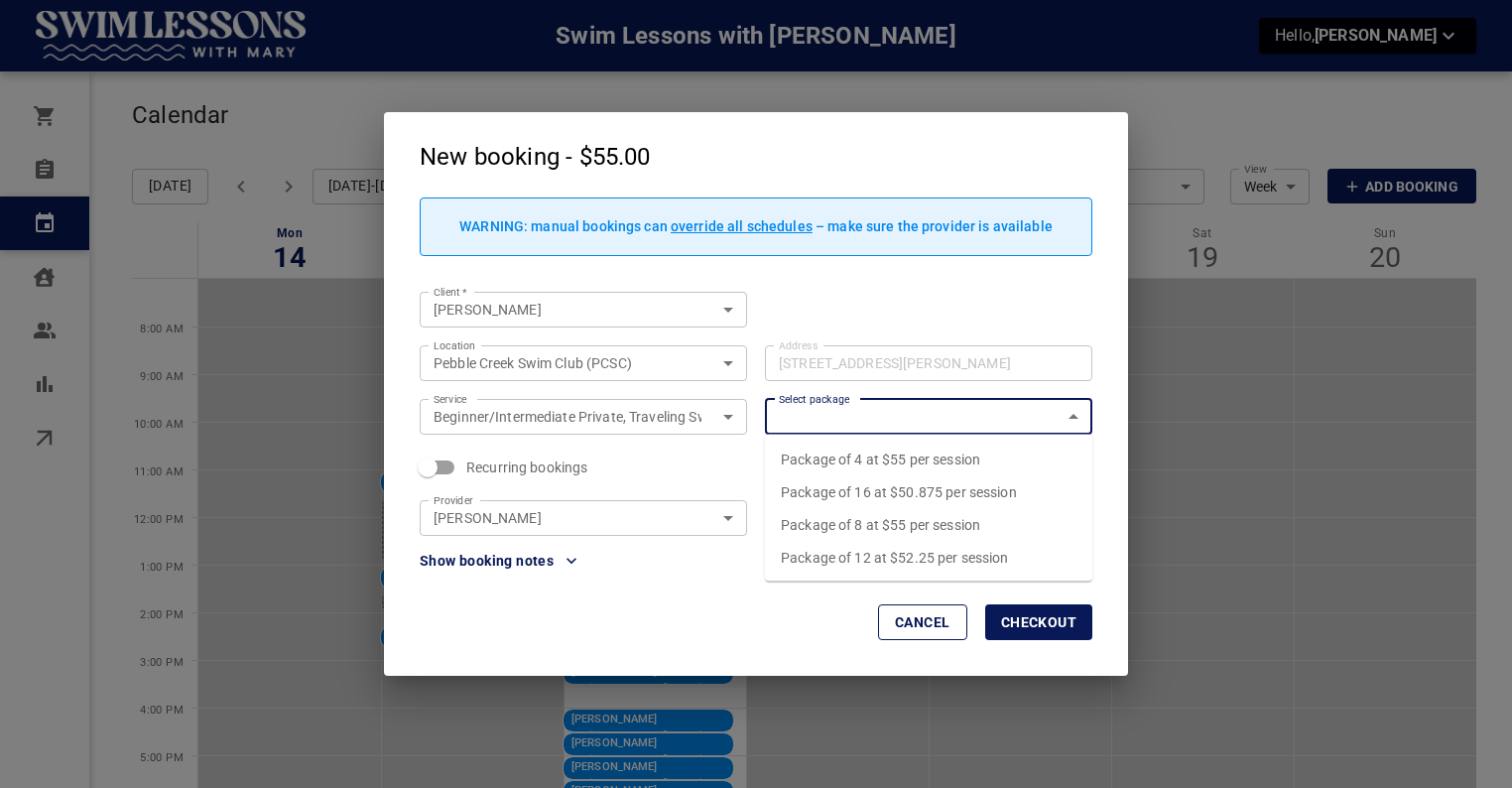 click on "Select package" at bounding box center [912, 417] 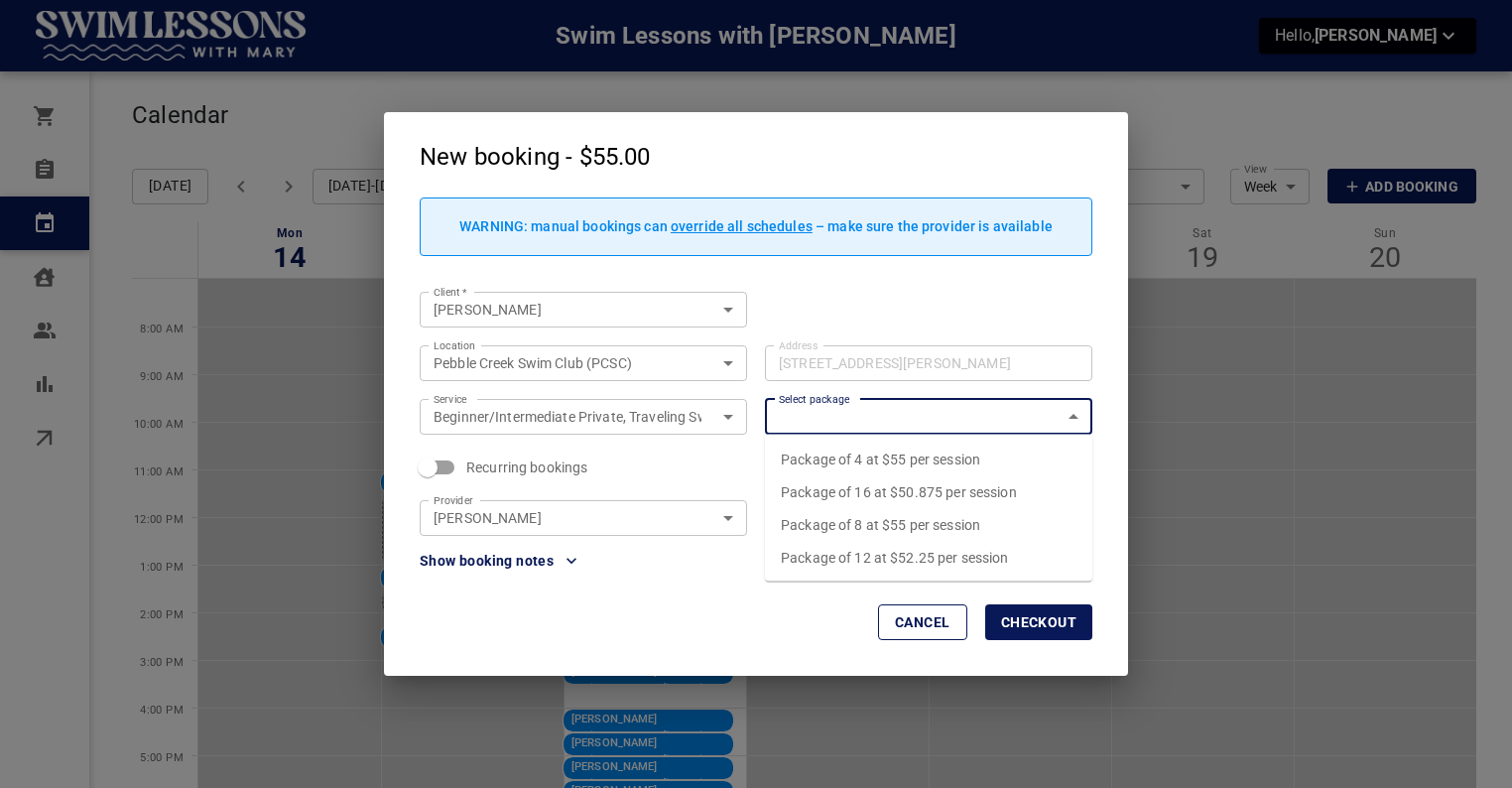 click on "Show booking notes" at bounding box center (747, 552) 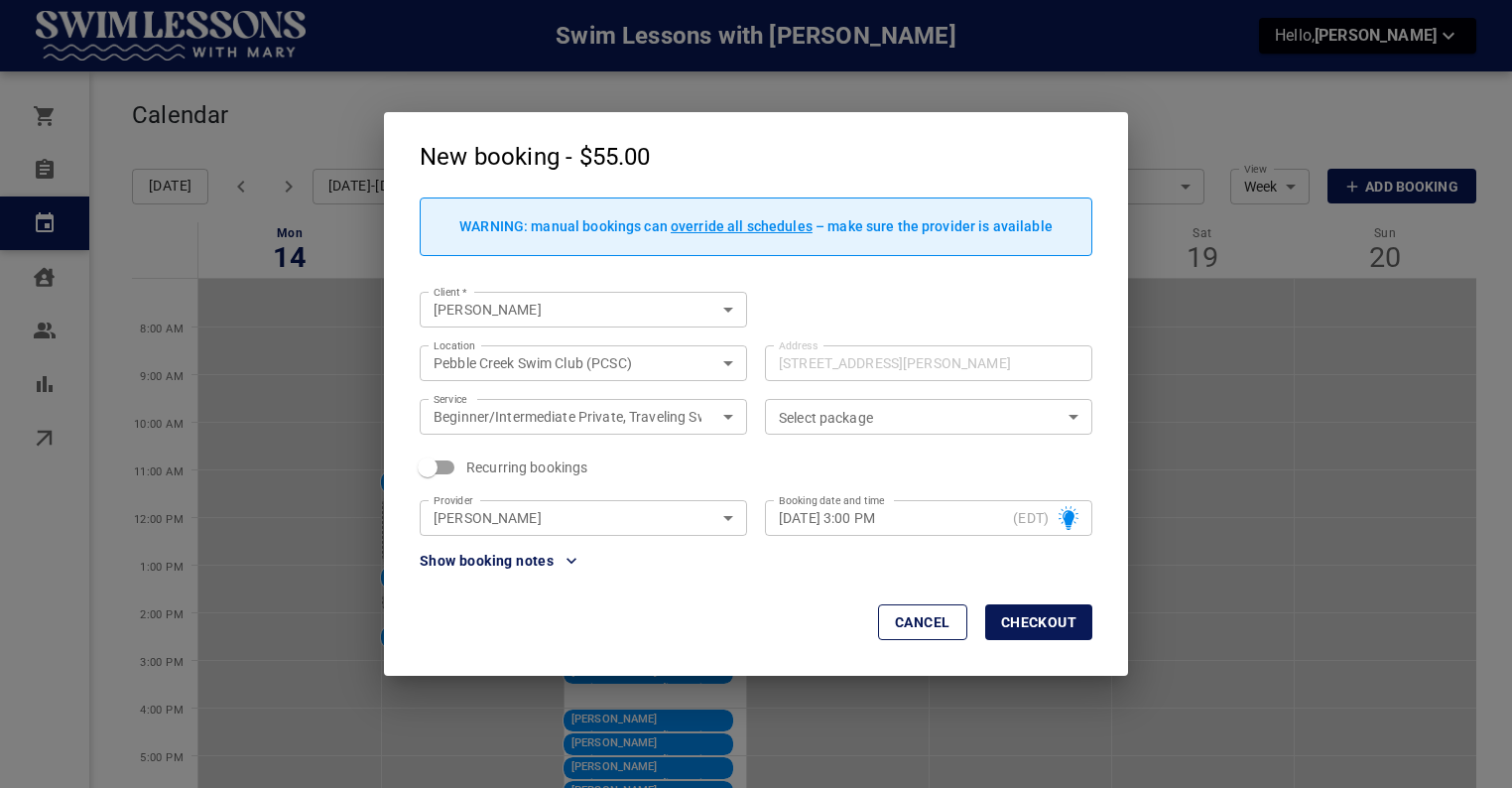 click on "Select package" at bounding box center [929, 417] 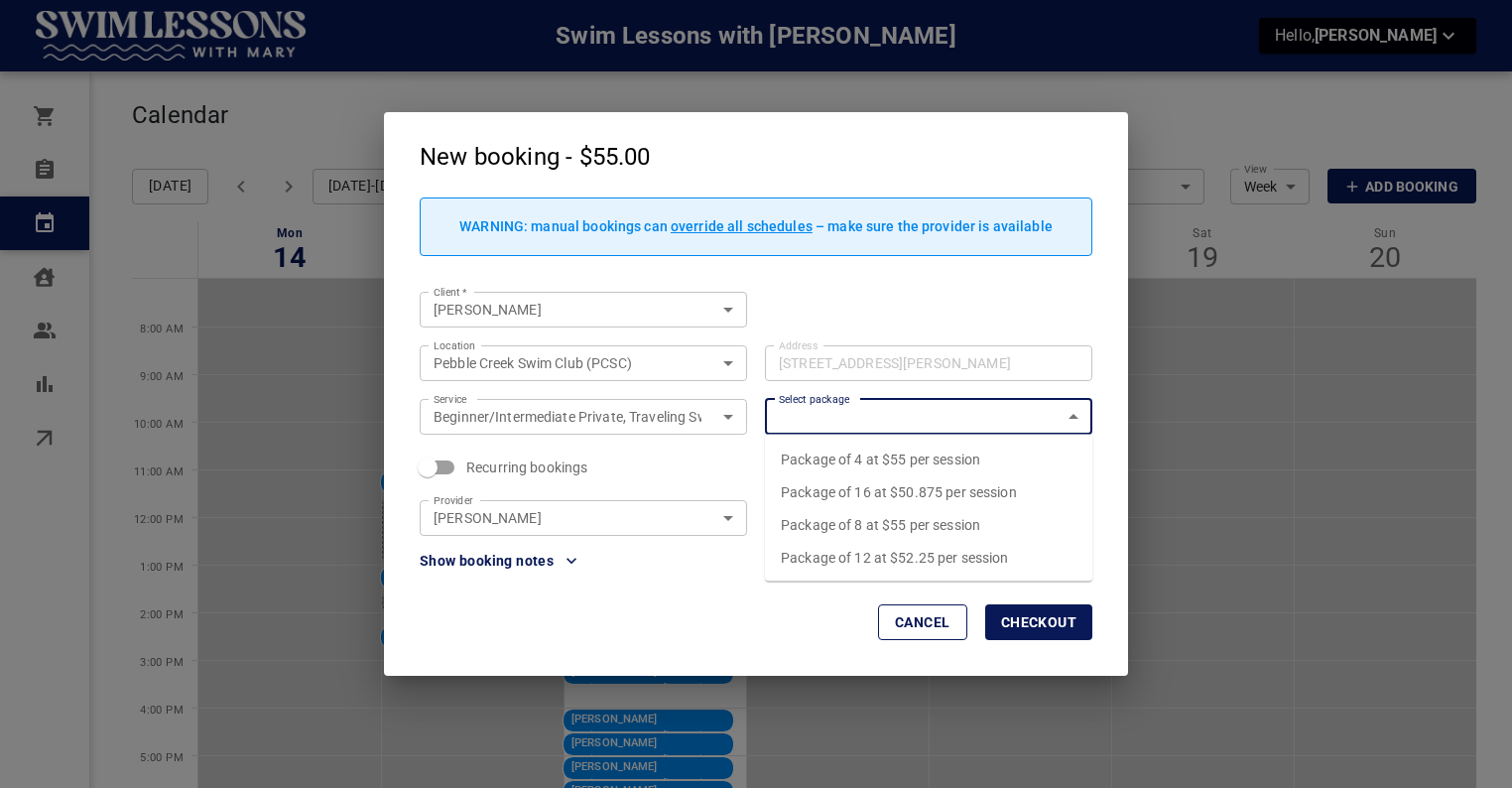 click on "Recurring bookings" at bounding box center (756, 467) 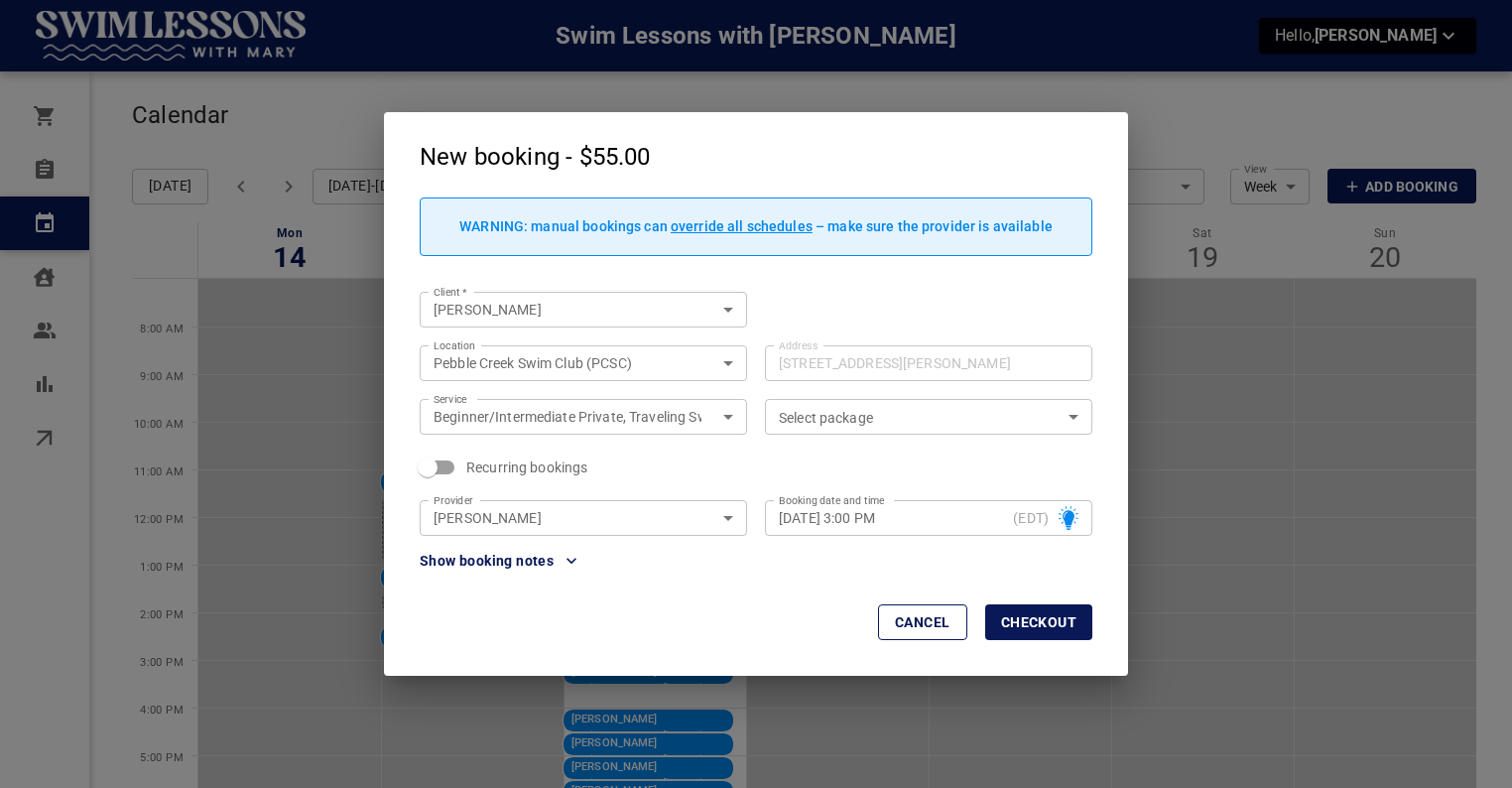 click on "Swim Lessons with Mary Hello,  Renzie Pinckney Orders Bookings Calendar Clients Users Reports Online booking Calendar Add Booking Today Jul 14-20, 2025 Layout Provider Renzie Pinckney Provider Coverage area Pebble Creek Swim Club (PCSC) f3406708-3238-4e35-bfeb-f2baecfeaf46 Coverage area View Week Week View Add Booking Mon 14 Tue 15 Wed 16 Thu 17 Fri 18 Sat 19 Sun 20 8:00 AM 9:00 AM 10:00 AM 11:00 AM 12:00 PM 1:00 PM 2:00 PM 3:00 PM 4:00 PM 5:00 PM 6:00 PM   Jenna Mumma Beginner/Intermediate Private, Traveling Swim Lesson @ Your Pool 11:00 AM - 11:30 AM 1133 White Horse Rd Ext, Travelers Rest, SC 29690, USA 1 hr 30 mins   Caelin Stambaugh Beginner/Intermediate Private, Traveling Swim Lesson @ Your Pool 1:00 PM - 1:30 PM 29 Devonhall Way, Taylors, SC 29687, USA 15 mins   Brandi Bowen Beginner/Intermediate Private, Traveling Swim Lesson @ Your Pool 2:15 PM - 2:45 PM 113 Old Rutherford Rd, Taylors, SC 29687, USA   Alli Norwood Beginner/Intermediate Private, Swim Lesson @ PCSC 9:00 AM - 9:30 AM   Alli Norwood" at bounding box center [756, 487] 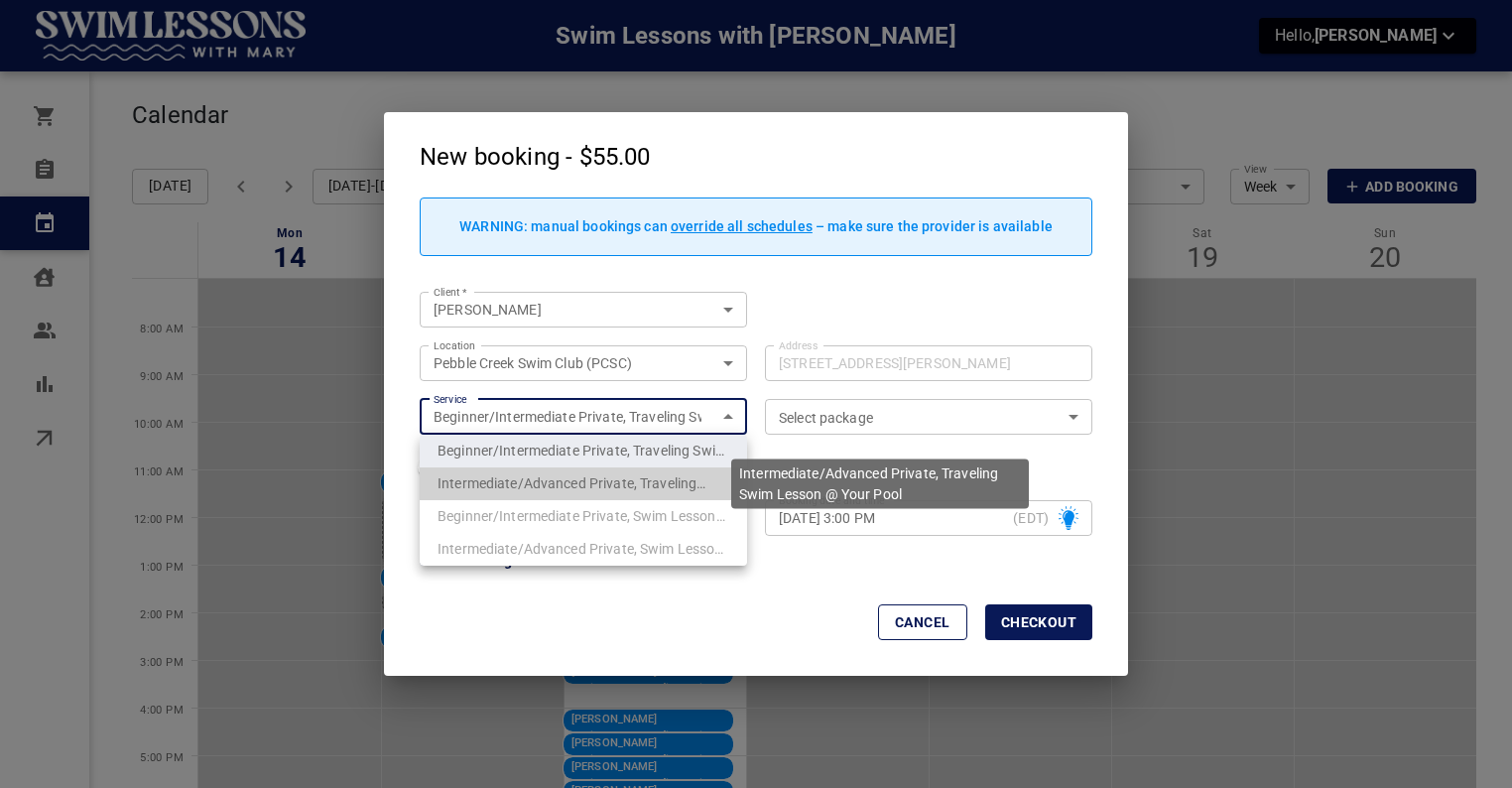 click on "Intermediate/Advanced Private, Traveling Swim Lesson @ Your Pool" at bounding box center (583, 483) 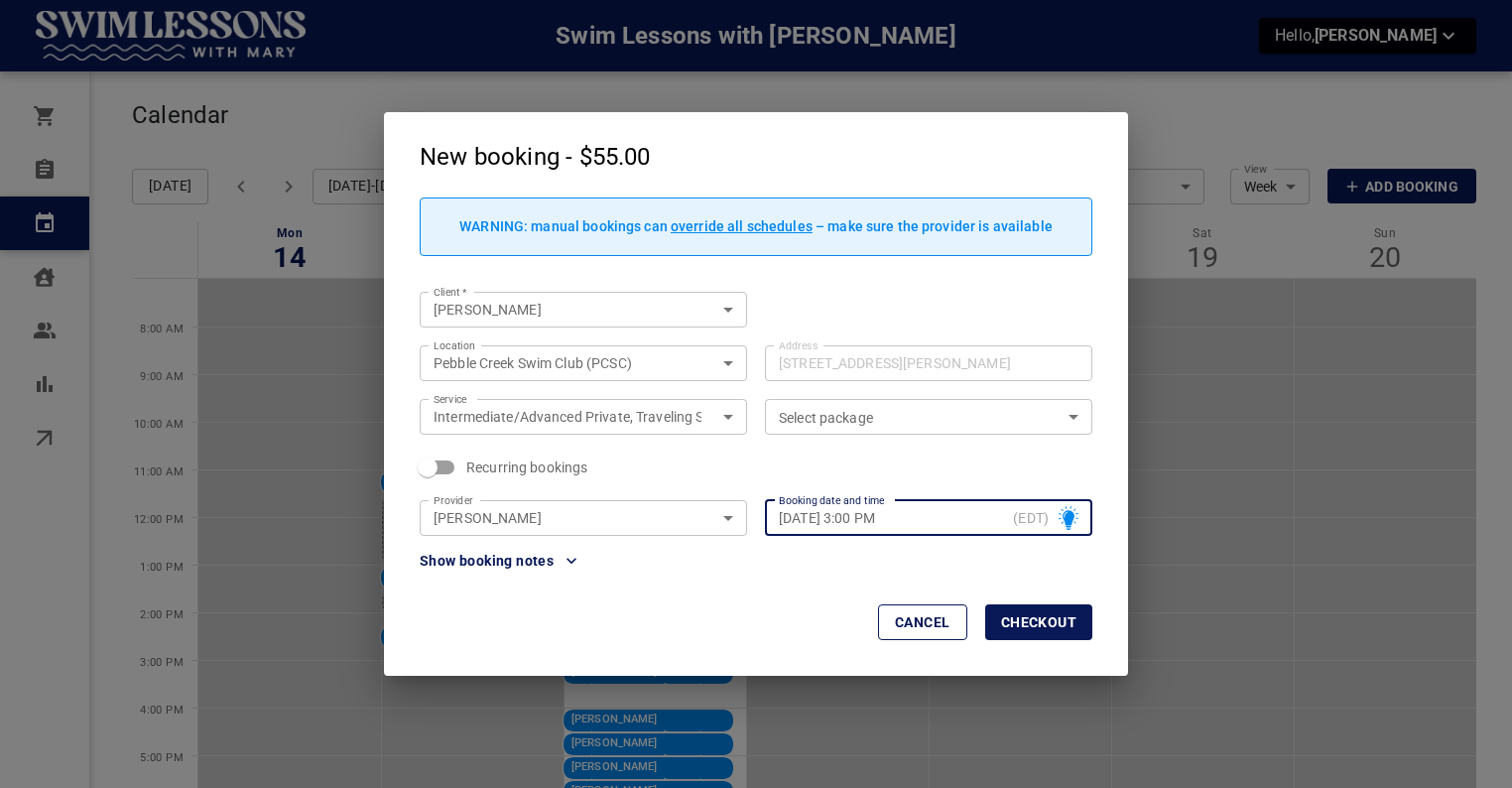 click on "Intermediate/Advanced Private, Traveling Swim Lesson @ Your Pool 27977728-539a-4388-8d10-7820b54473ec Service" at bounding box center (583, 417) 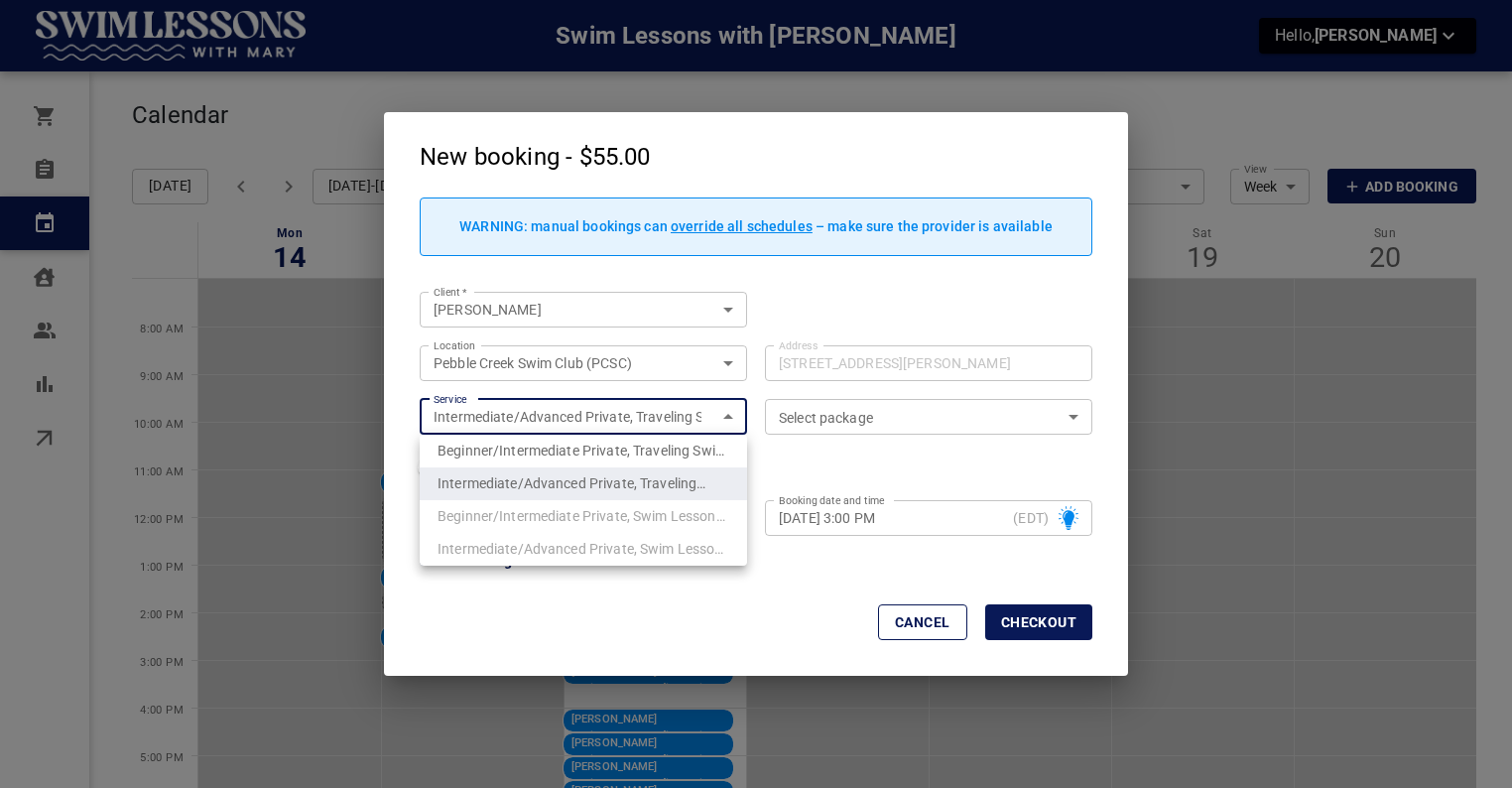 click on "Swim Lessons with Mary Hello,  Renzie Pinckney Orders Bookings Calendar Clients Users Reports Online booking Calendar Add Booking Today Jul 14-20, 2025 Layout Provider Renzie Pinckney Provider Coverage area Pebble Creek Swim Club (PCSC) f3406708-3238-4e35-bfeb-f2baecfeaf46 Coverage area View Week Week View Add Booking Mon 14 Tue 15 Wed 16 Thu 17 Fri 18 Sat 19 Sun 20 8:00 AM 9:00 AM 10:00 AM 11:00 AM 12:00 PM 1:00 PM 2:00 PM 3:00 PM 4:00 PM 5:00 PM 6:00 PM   Jenna Mumma Beginner/Intermediate Private, Traveling Swim Lesson @ Your Pool 11:00 AM - 11:30 AM 1133 White Horse Rd Ext, Travelers Rest, SC 29690, USA 1 hr 30 mins   Caelin Stambaugh Beginner/Intermediate Private, Traveling Swim Lesson @ Your Pool 1:00 PM - 1:30 PM 29 Devonhall Way, Taylors, SC 29687, USA 15 mins   Brandi Bowen Beginner/Intermediate Private, Traveling Swim Lesson @ Your Pool 2:15 PM - 2:45 PM 113 Old Rutherford Rd, Taylors, SC 29687, USA   Alli Norwood Beginner/Intermediate Private, Swim Lesson @ PCSC 9:00 AM - 9:30 AM   Alli Norwood" at bounding box center [756, 487] 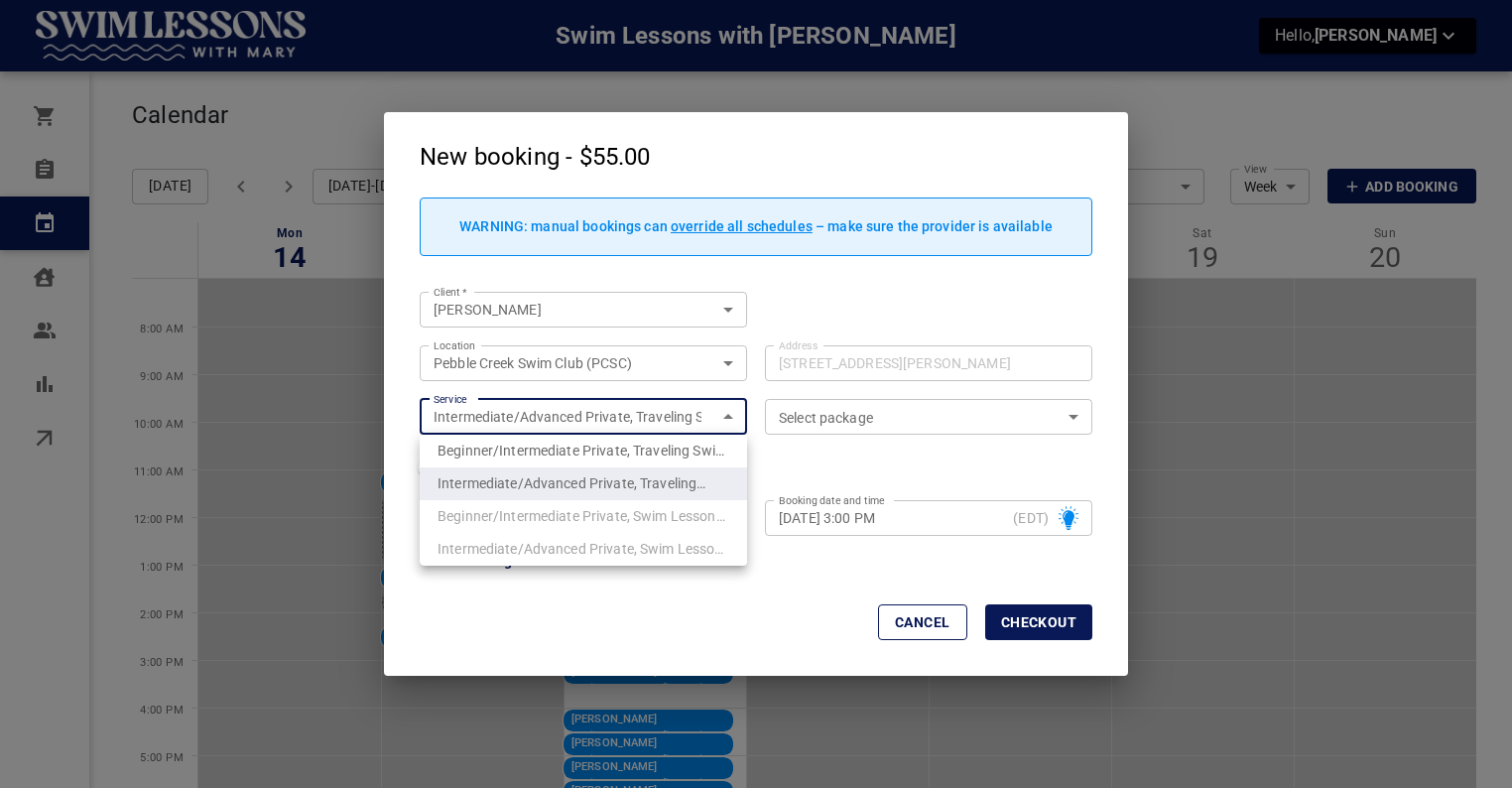 click at bounding box center [756, 394] 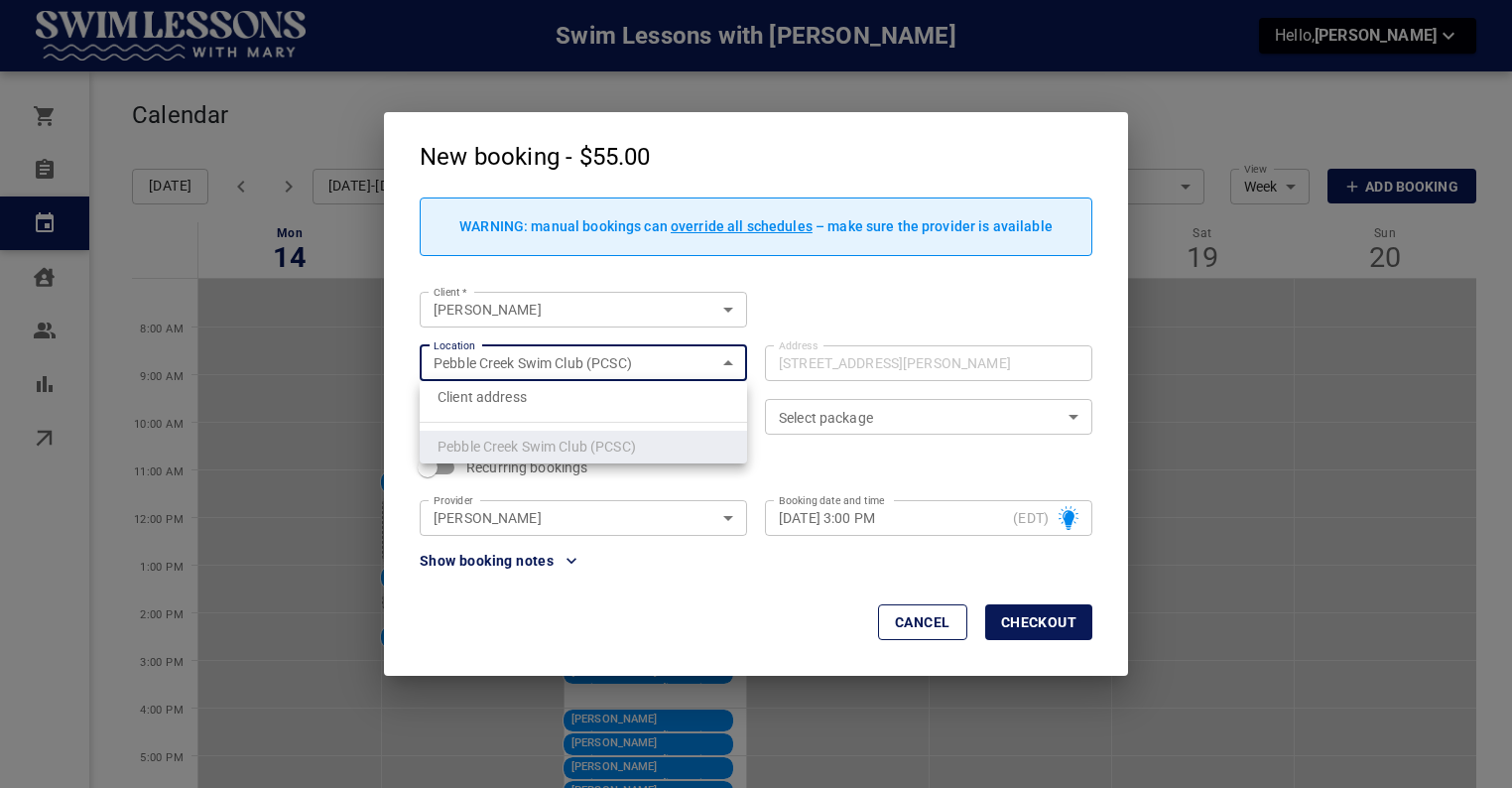 click on "Swim Lessons with Mary Hello,  Renzie Pinckney Orders Bookings Calendar Clients Users Reports Online booking Calendar Add Booking Today Jul 14-20, 2025 Layout Provider Renzie Pinckney Provider Coverage area Pebble Creek Swim Club (PCSC) f3406708-3238-4e35-bfeb-f2baecfeaf46 Coverage area View Week Week View Add Booking Mon 14 Tue 15 Wed 16 Thu 17 Fri 18 Sat 19 Sun 20 8:00 AM 9:00 AM 10:00 AM 11:00 AM 12:00 PM 1:00 PM 2:00 PM 3:00 PM 4:00 PM 5:00 PM 6:00 PM   Jenna Mumma Beginner/Intermediate Private, Traveling Swim Lesson @ Your Pool 11:00 AM - 11:30 AM 1133 White Horse Rd Ext, Travelers Rest, SC 29690, USA 1 hr 30 mins   Caelin Stambaugh Beginner/Intermediate Private, Traveling Swim Lesson @ Your Pool 1:00 PM - 1:30 PM 29 Devonhall Way, Taylors, SC 29687, USA 15 mins   Brandi Bowen Beginner/Intermediate Private, Traveling Swim Lesson @ Your Pool 2:15 PM - 2:45 PM 113 Old Rutherford Rd, Taylors, SC 29687, USA   Alli Norwood Beginner/Intermediate Private, Swim Lesson @ PCSC 9:00 AM - 9:30 AM   Alli Norwood" at bounding box center (756, 487) 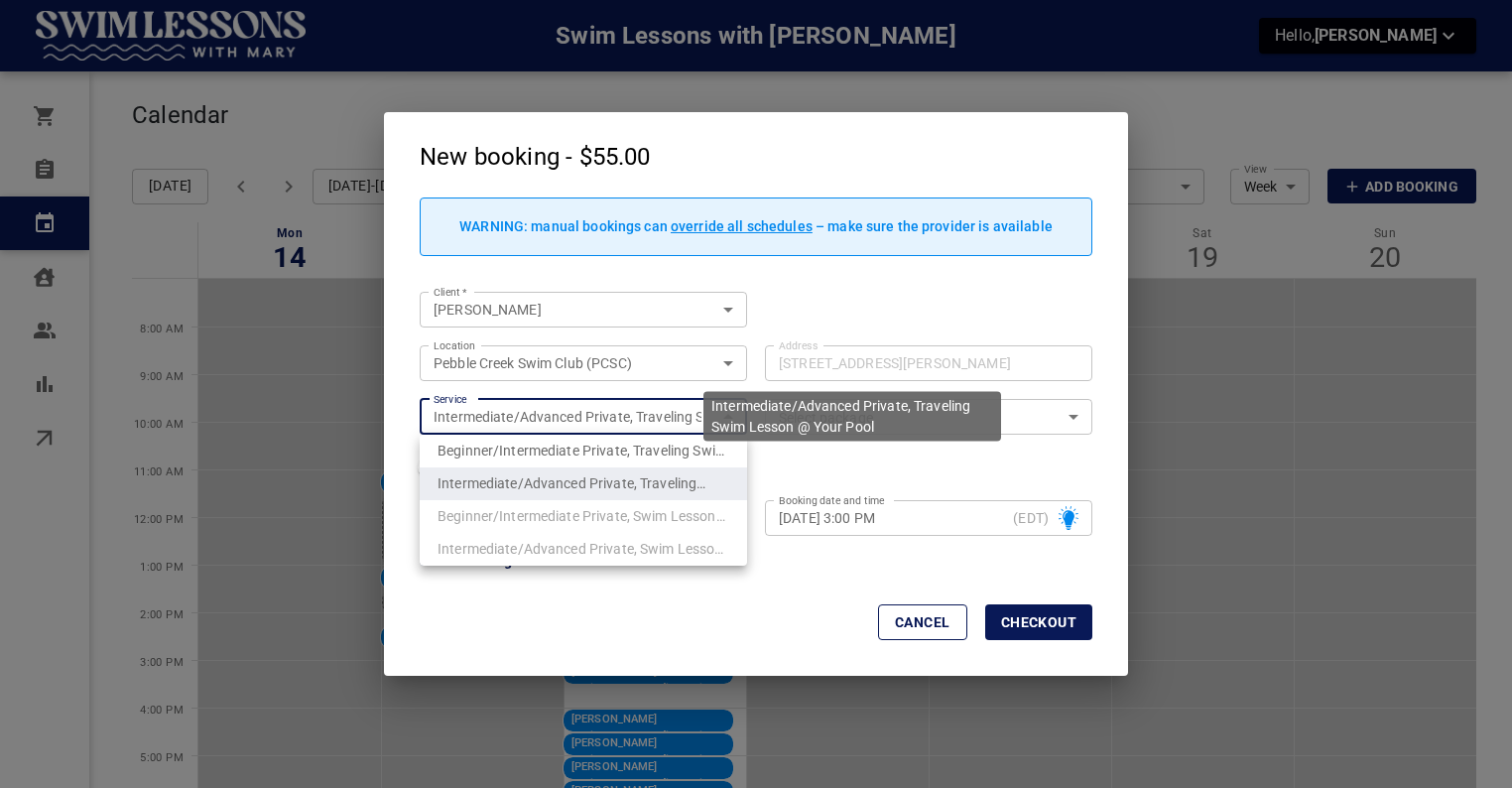 click on "Swim Lessons with Mary Hello,  Renzie Pinckney Orders Bookings Calendar Clients Users Reports Online booking Calendar Add Booking Today Jul 14-20, 2025 Layout Provider Renzie Pinckney Provider Coverage area Pebble Creek Swim Club (PCSC) f3406708-3238-4e35-bfeb-f2baecfeaf46 Coverage area View Week Week View Add Booking Mon 14 Tue 15 Wed 16 Thu 17 Fri 18 Sat 19 Sun 20 8:00 AM 9:00 AM 10:00 AM 11:00 AM 12:00 PM 1:00 PM 2:00 PM 3:00 PM 4:00 PM 5:00 PM 6:00 PM   Jenna Mumma Beginner/Intermediate Private, Traveling Swim Lesson @ Your Pool 11:00 AM - 11:30 AM 1133 White Horse Rd Ext, Travelers Rest, SC 29690, USA 1 hr 30 mins   Caelin Stambaugh Beginner/Intermediate Private, Traveling Swim Lesson @ Your Pool 1:00 PM - 1:30 PM 29 Devonhall Way, Taylors, SC 29687, USA 15 mins   Brandi Bowen Beginner/Intermediate Private, Traveling Swim Lesson @ Your Pool 2:15 PM - 2:45 PM 113 Old Rutherford Rd, Taylors, SC 29687, USA   Alli Norwood Beginner/Intermediate Private, Swim Lesson @ PCSC 9:00 AM - 9:30 AM   Alli Norwood" at bounding box center [756, 487] 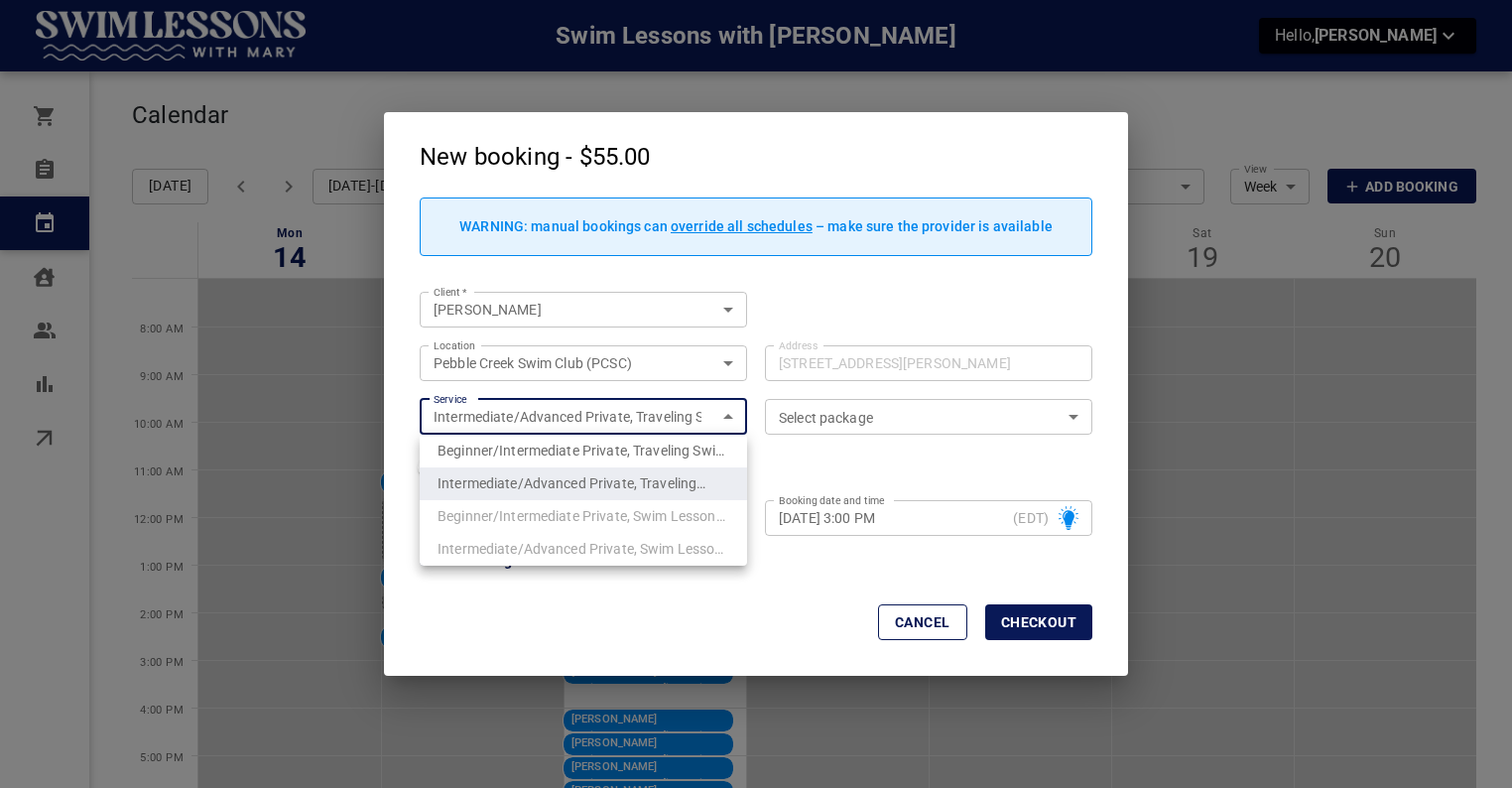 click on "Intermediate/Advanced Private, Swim Lesson @ PCSC" at bounding box center (580, 565) 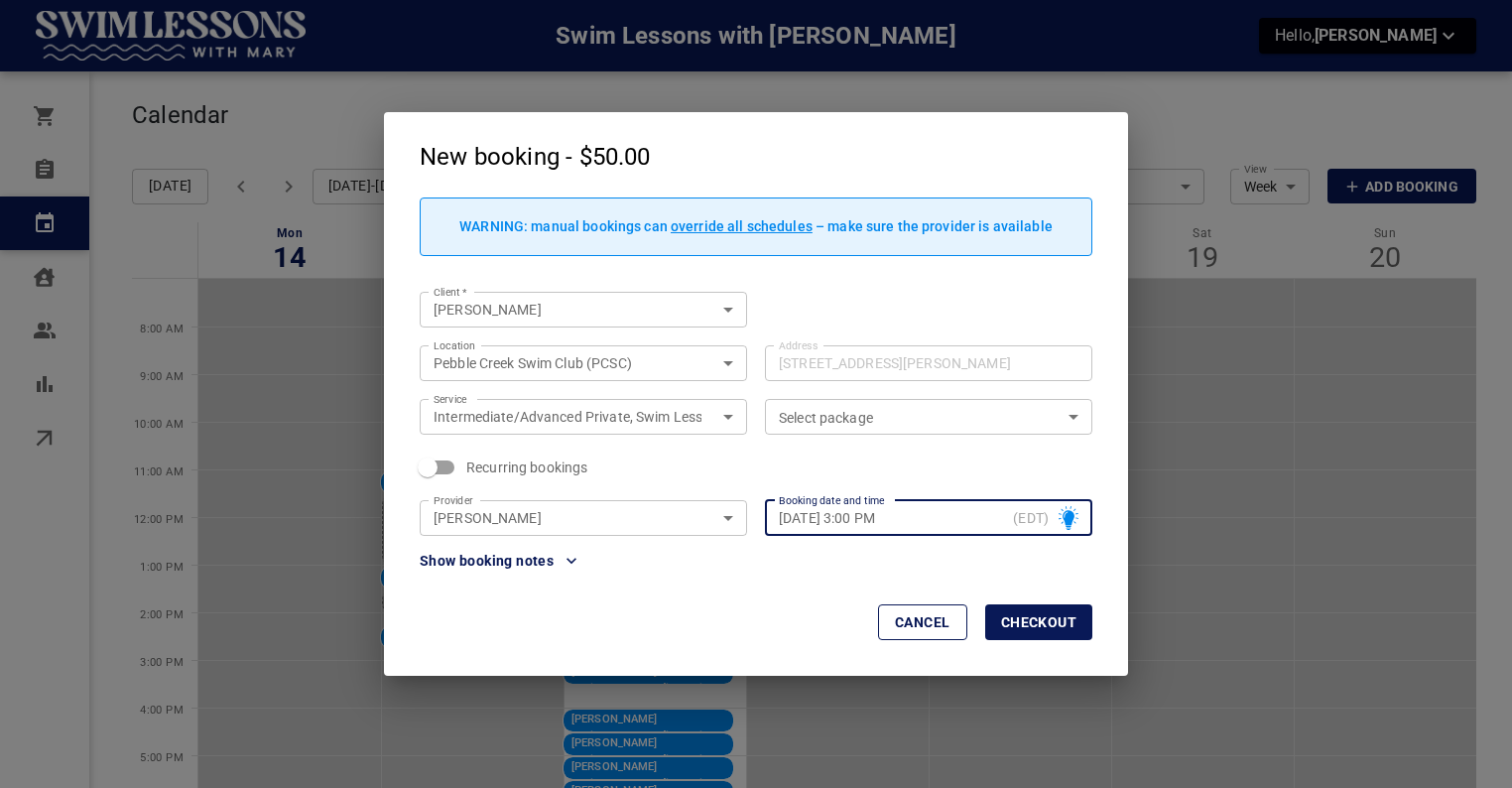 click on "Select package" at bounding box center (912, 417) 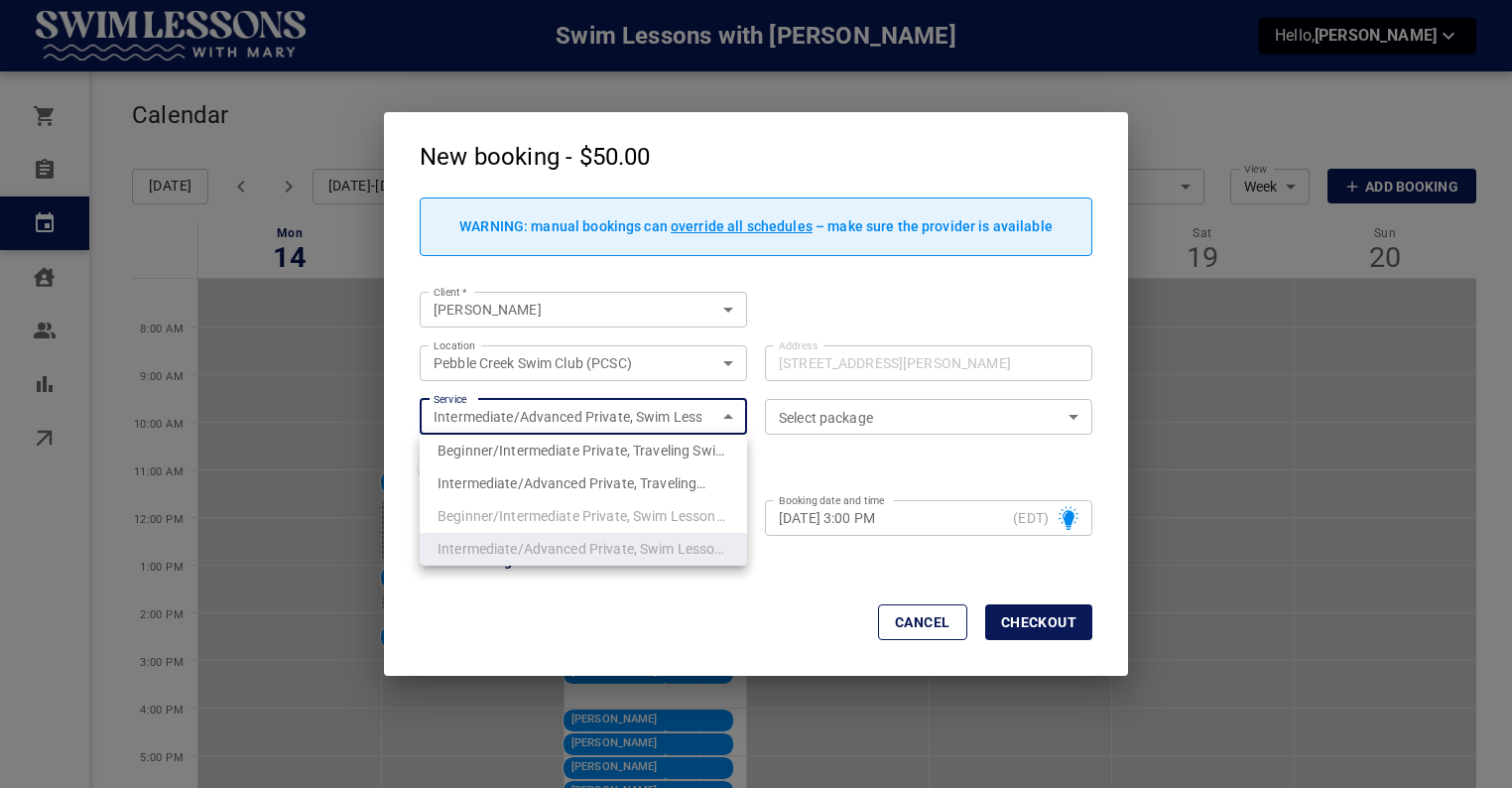 click on "Swim Lessons with Mary Hello,  Renzie Pinckney Orders Bookings Calendar Clients Users Reports Online booking Calendar Add Booking Today Jul 14-20, 2025 Layout Provider Renzie Pinckney Provider Coverage area Pebble Creek Swim Club (PCSC) f3406708-3238-4e35-bfeb-f2baecfeaf46 Coverage area View Week Week View Add Booking Mon 14 Tue 15 Wed 16 Thu 17 Fri 18 Sat 19 Sun 20 8:00 AM 9:00 AM 10:00 AM 11:00 AM 12:00 PM 1:00 PM 2:00 PM 3:00 PM 4:00 PM 5:00 PM 6:00 PM   Jenna Mumma Beginner/Intermediate Private, Traveling Swim Lesson @ Your Pool 11:00 AM - 11:30 AM 1133 White Horse Rd Ext, Travelers Rest, SC 29690, USA 1 hr 30 mins   Caelin Stambaugh Beginner/Intermediate Private, Traveling Swim Lesson @ Your Pool 1:00 PM - 1:30 PM 29 Devonhall Way, Taylors, SC 29687, USA 15 mins   Brandi Bowen Beginner/Intermediate Private, Traveling Swim Lesson @ Your Pool 2:15 PM - 2:45 PM 113 Old Rutherford Rd, Taylors, SC 29687, USA   Alli Norwood Beginner/Intermediate Private, Swim Lesson @ PCSC 9:00 AM - 9:30 AM   Alli Norwood" at bounding box center [756, 487] 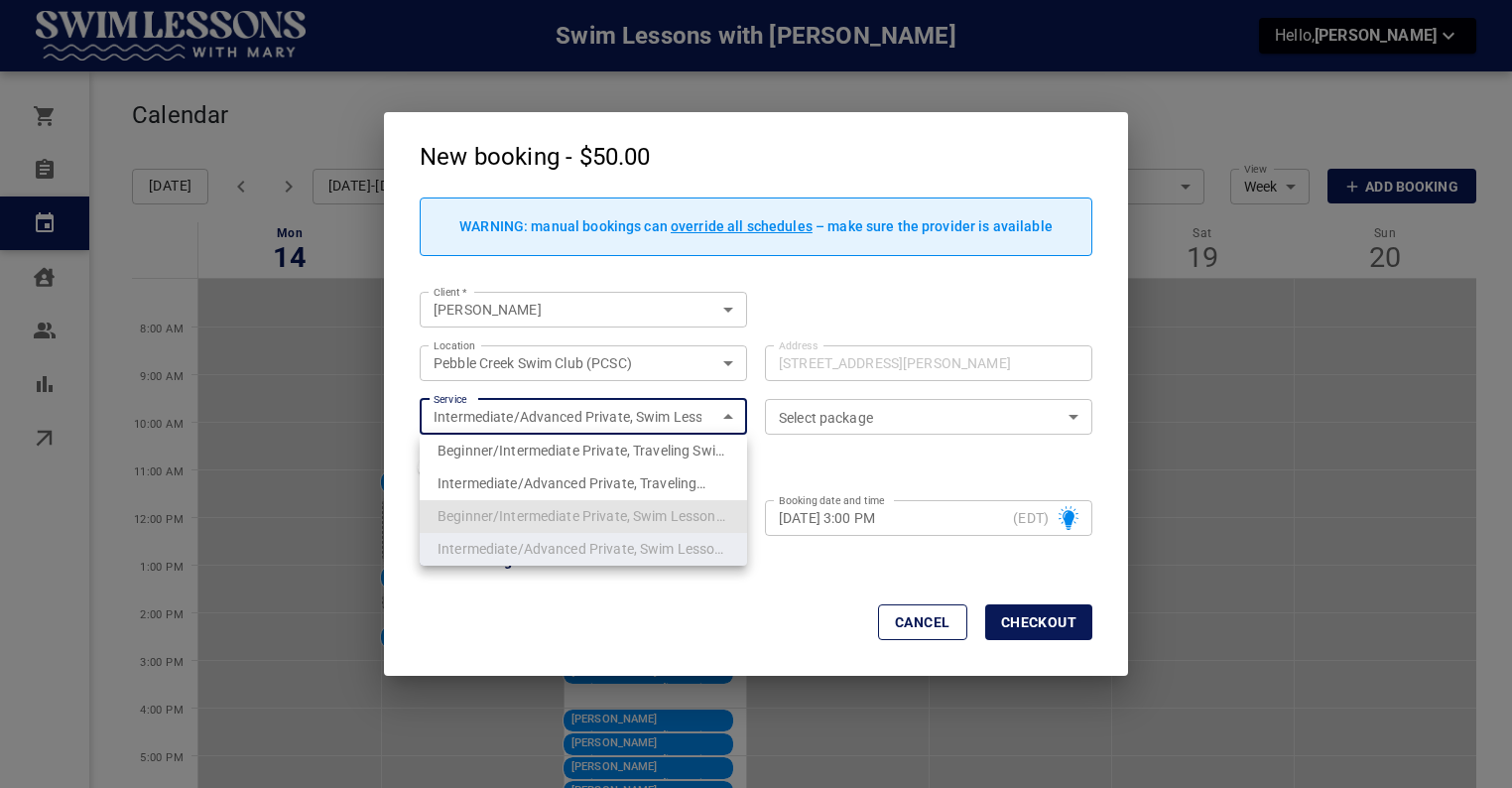 click on "Beginner/Intermediate Private, Swim Lesson @ PCSC" at bounding box center (583, 516) 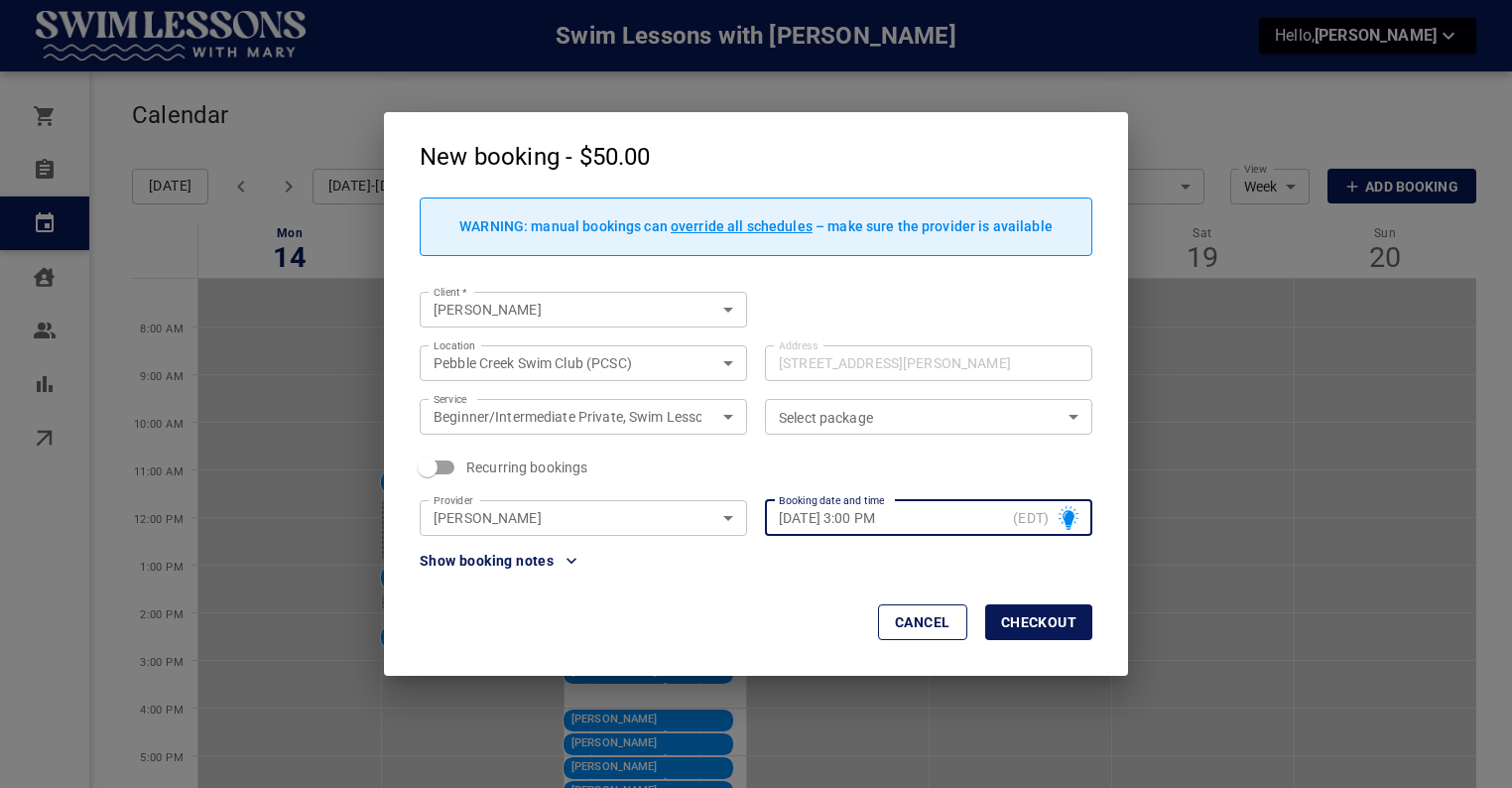 click on "Select package" at bounding box center [912, 417] 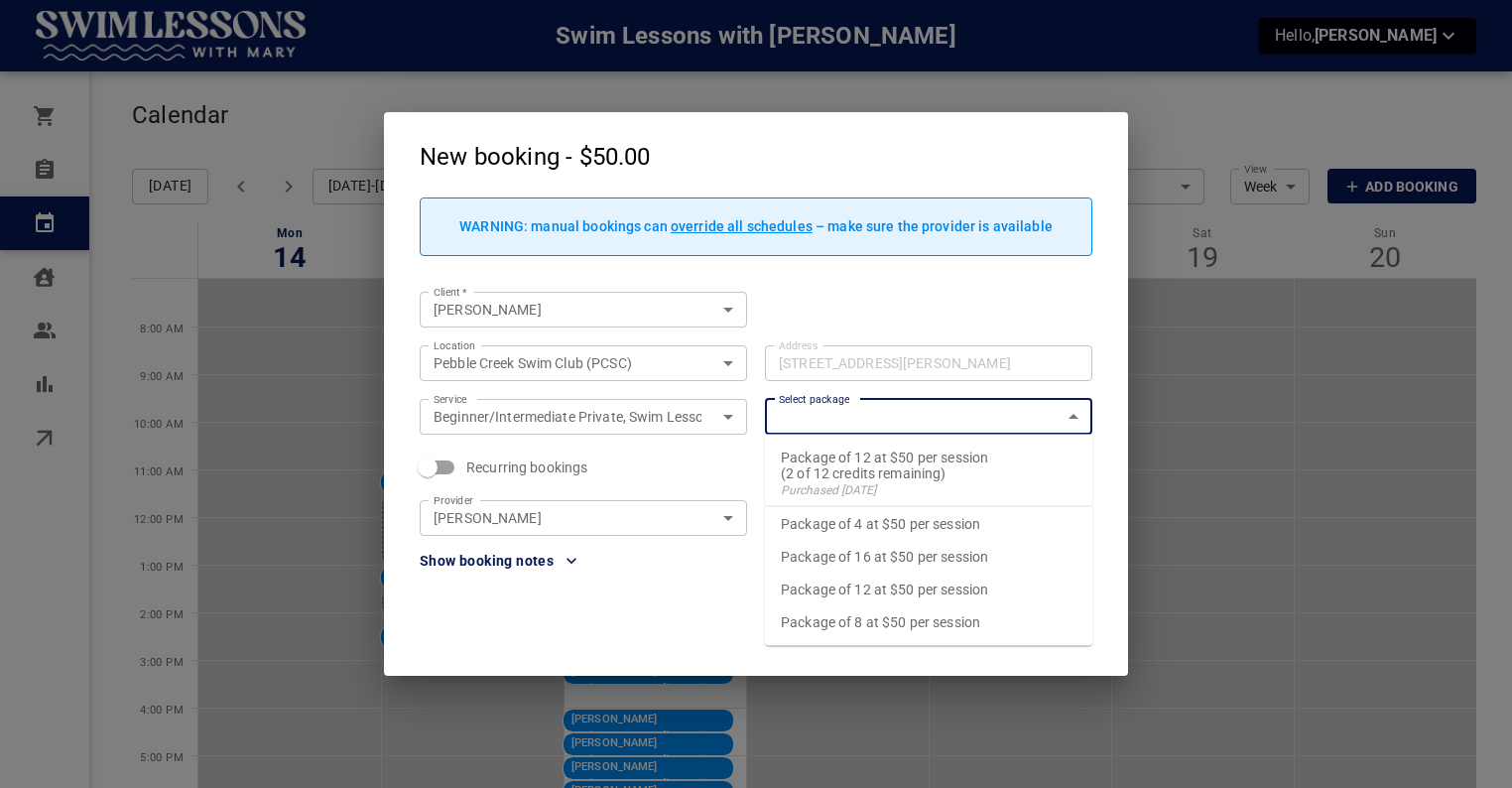 click on "Package of 12 at $50 per session (2 of 12 credits remaining) Purchased Jun 16, 2025" at bounding box center (929, 474) 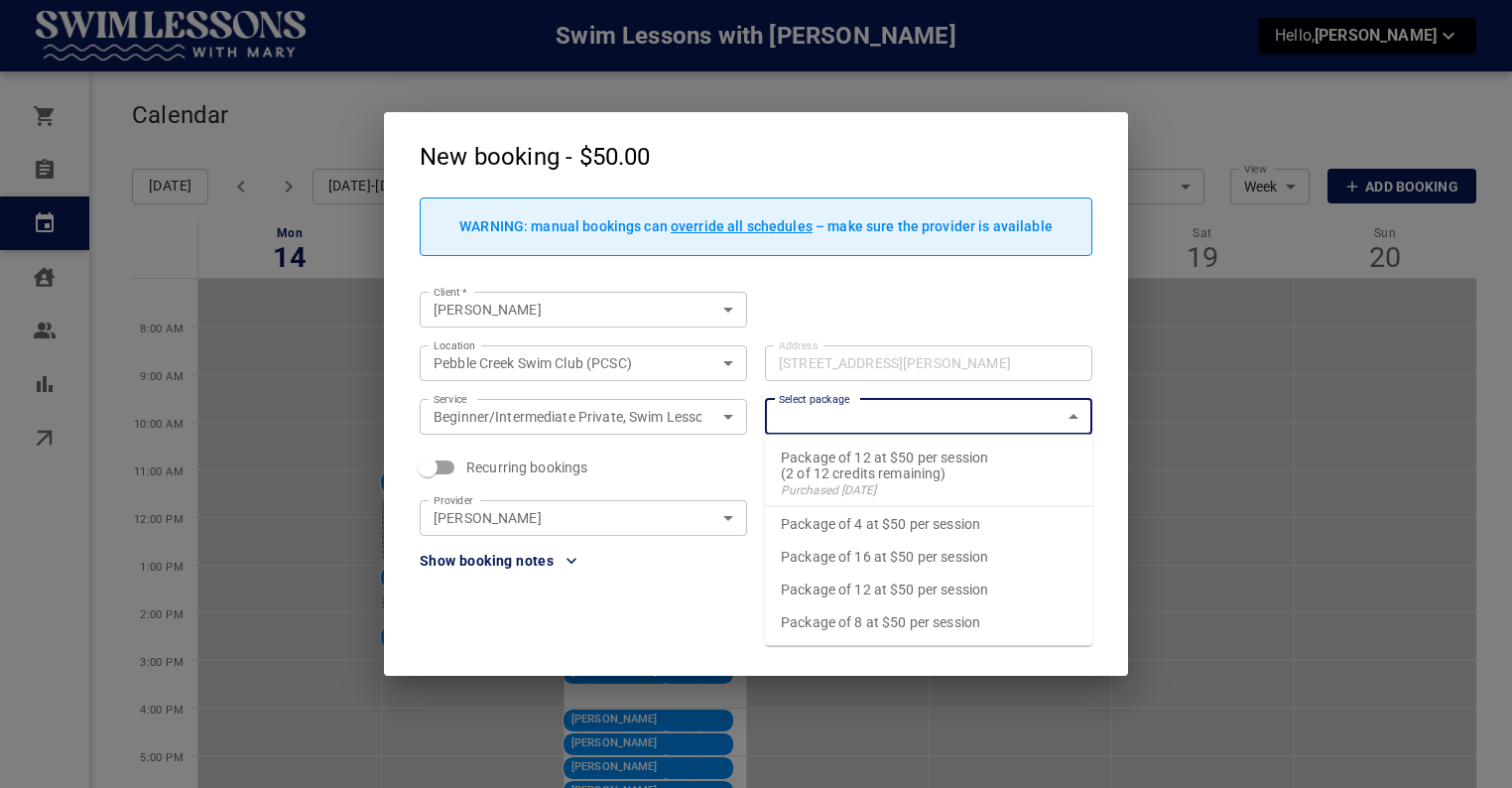 checkbox on "true" 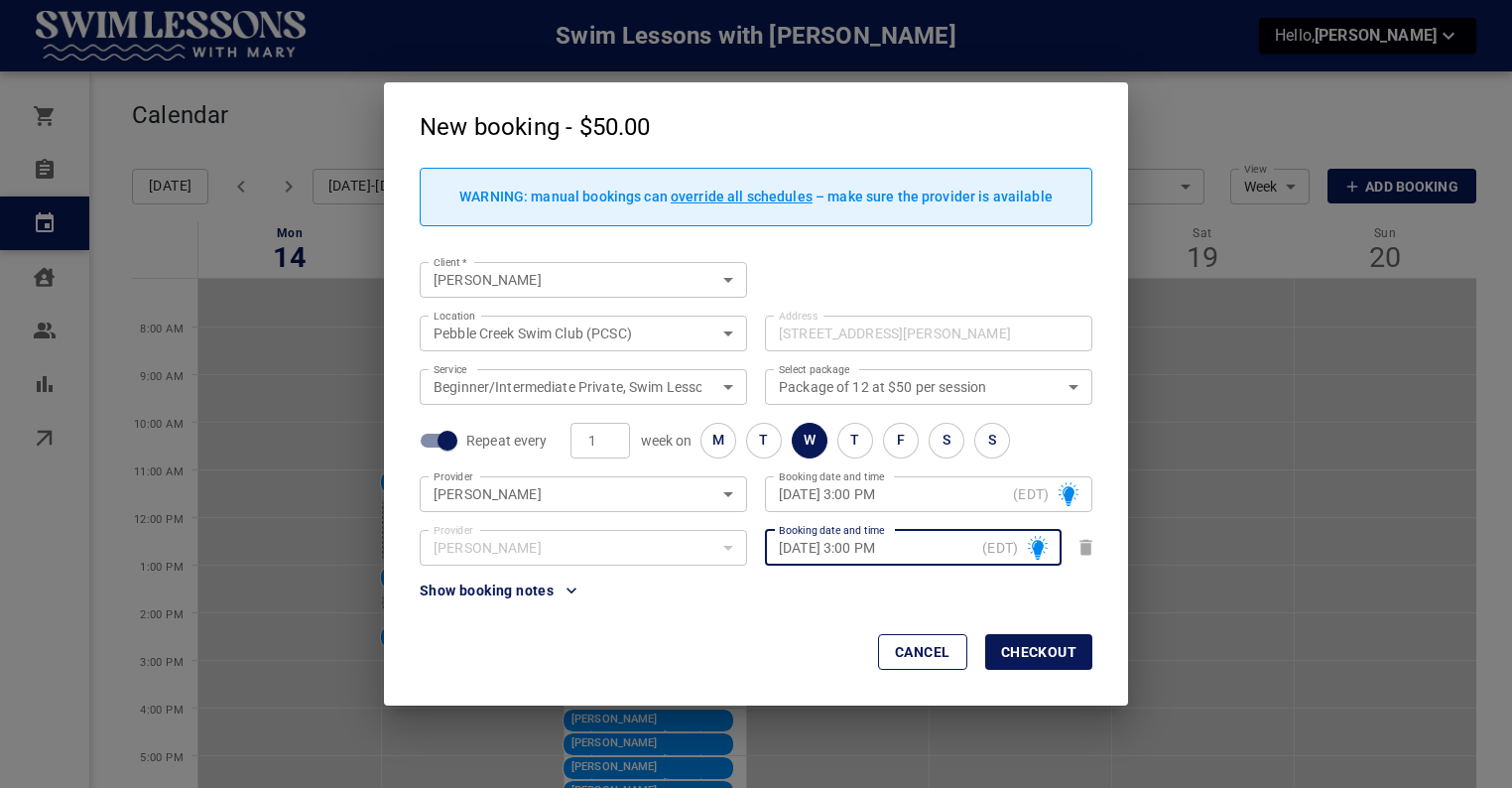 click on "Wed, Jul 23, 2025 – 3:00 PM" at bounding box center [876, 548] 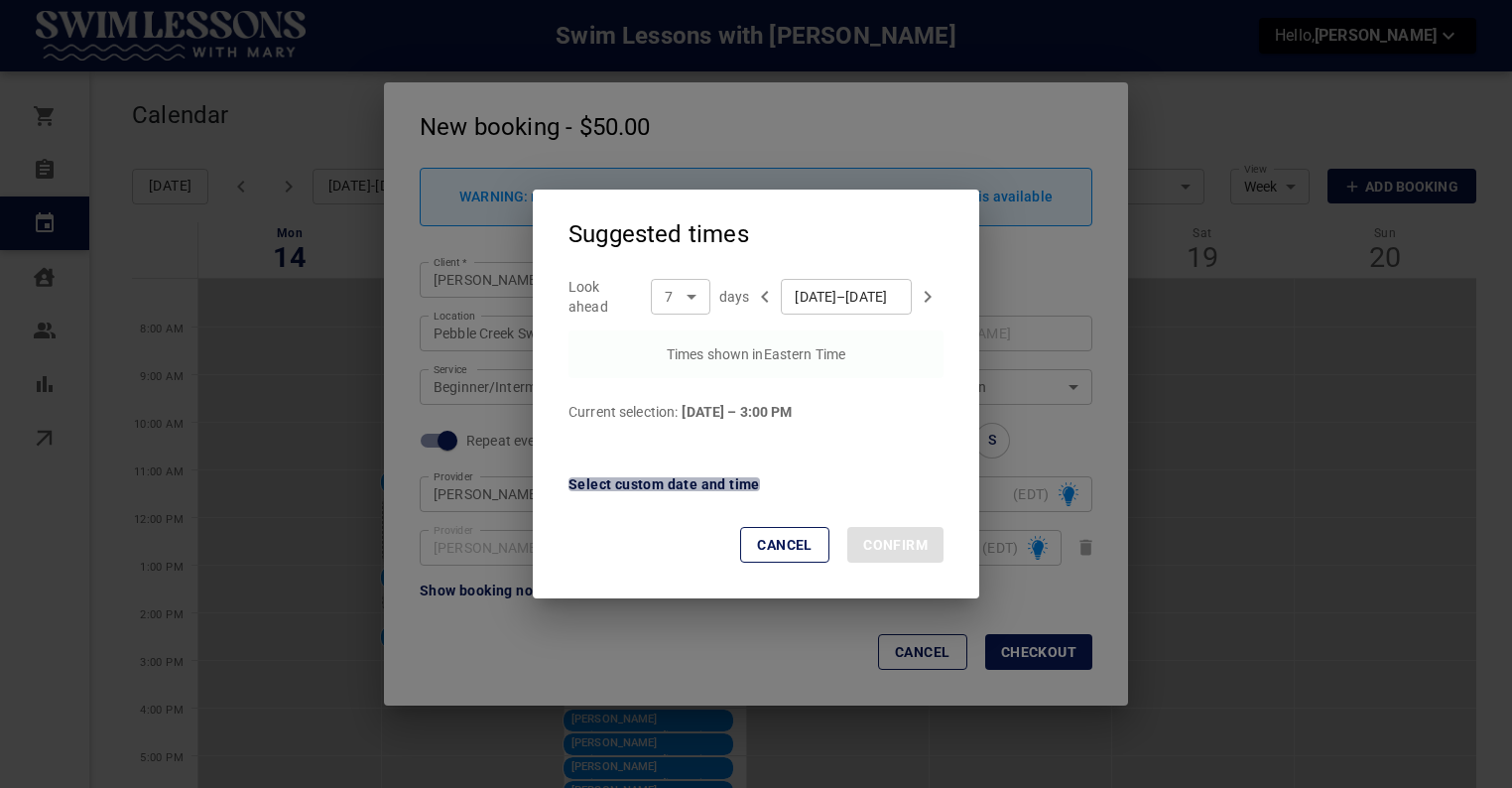 click on "Select custom date and time" at bounding box center (664, 484) 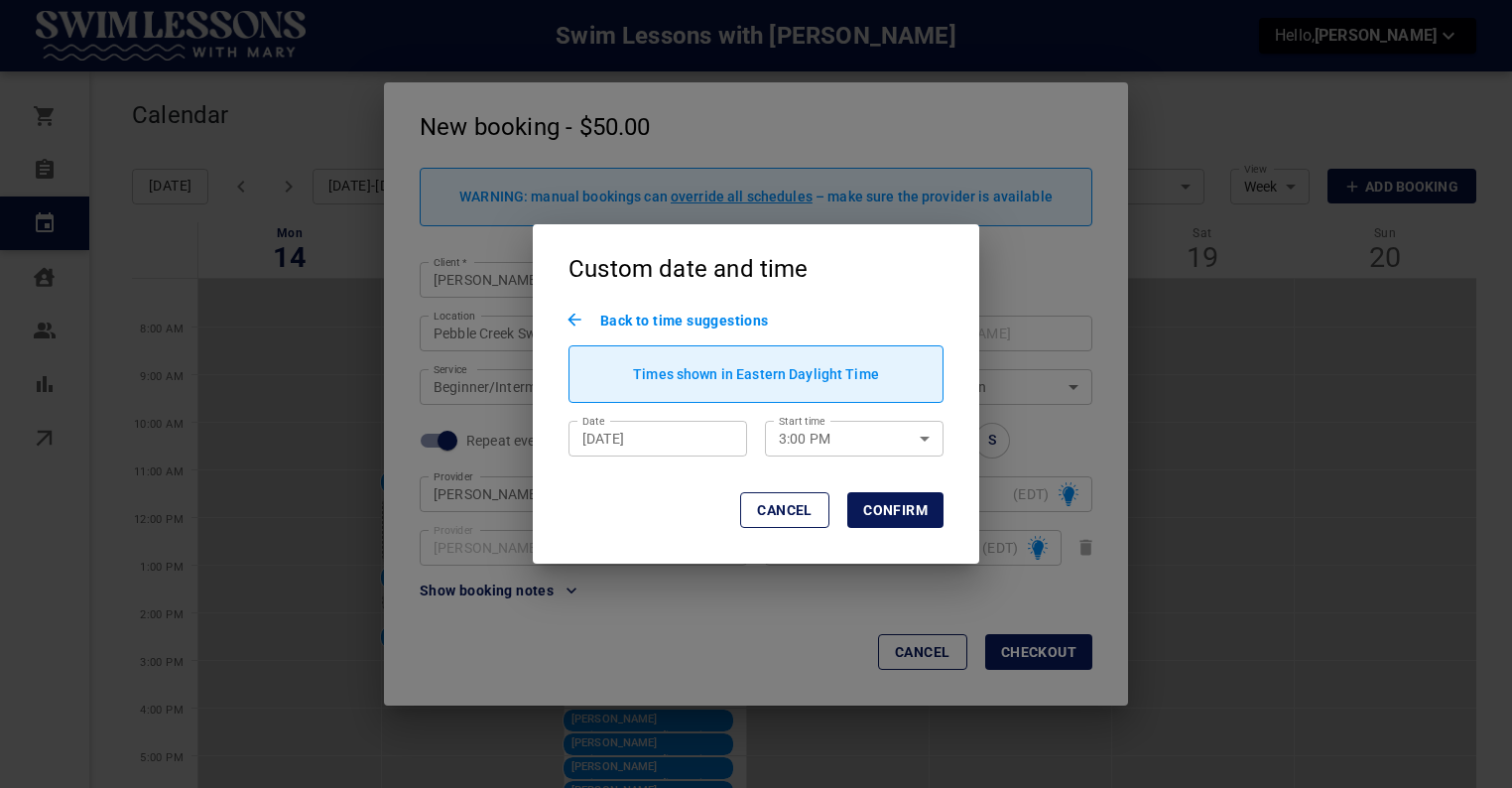click 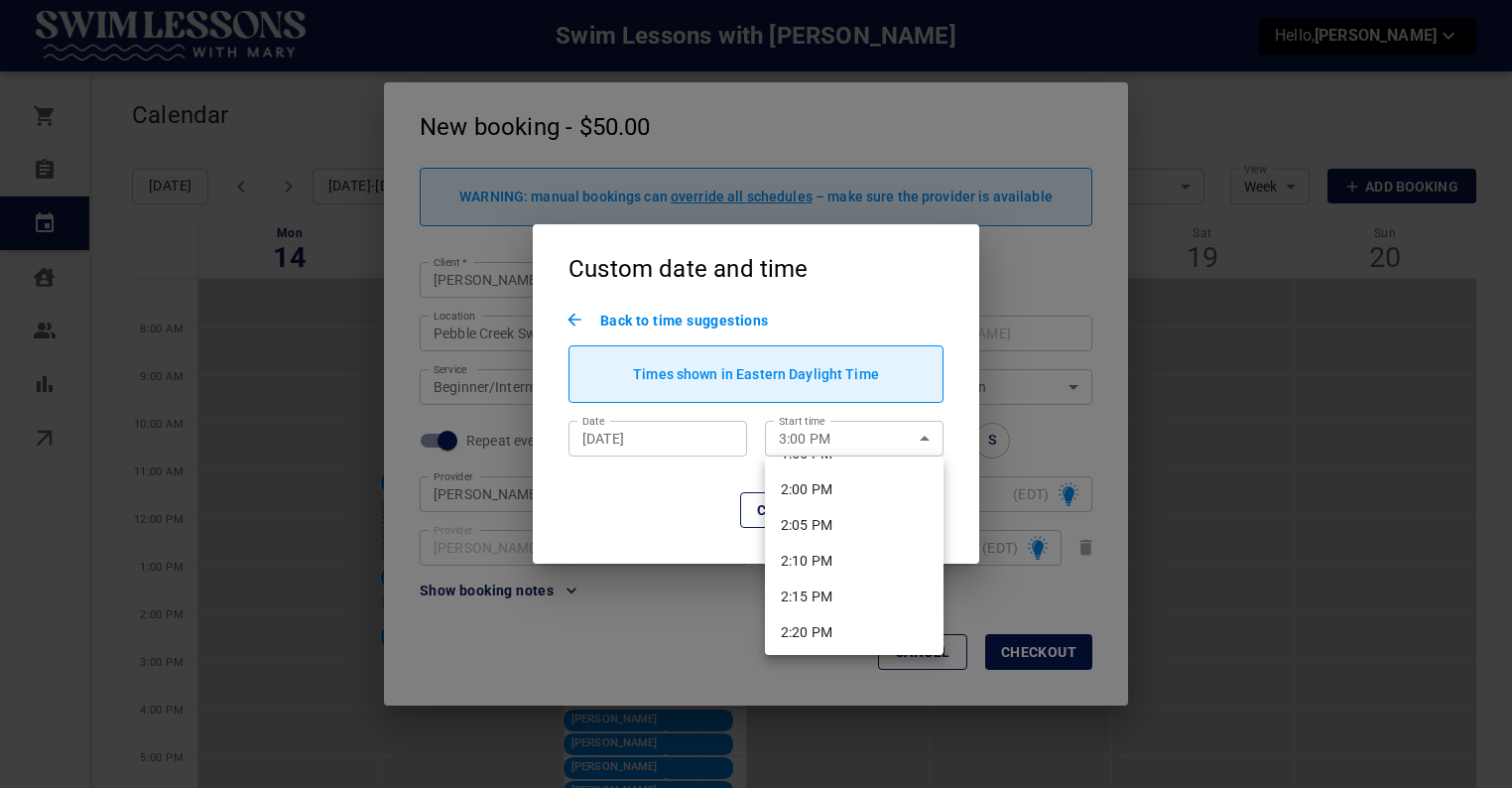 scroll, scrollTop: 5993, scrollLeft: 0, axis: vertical 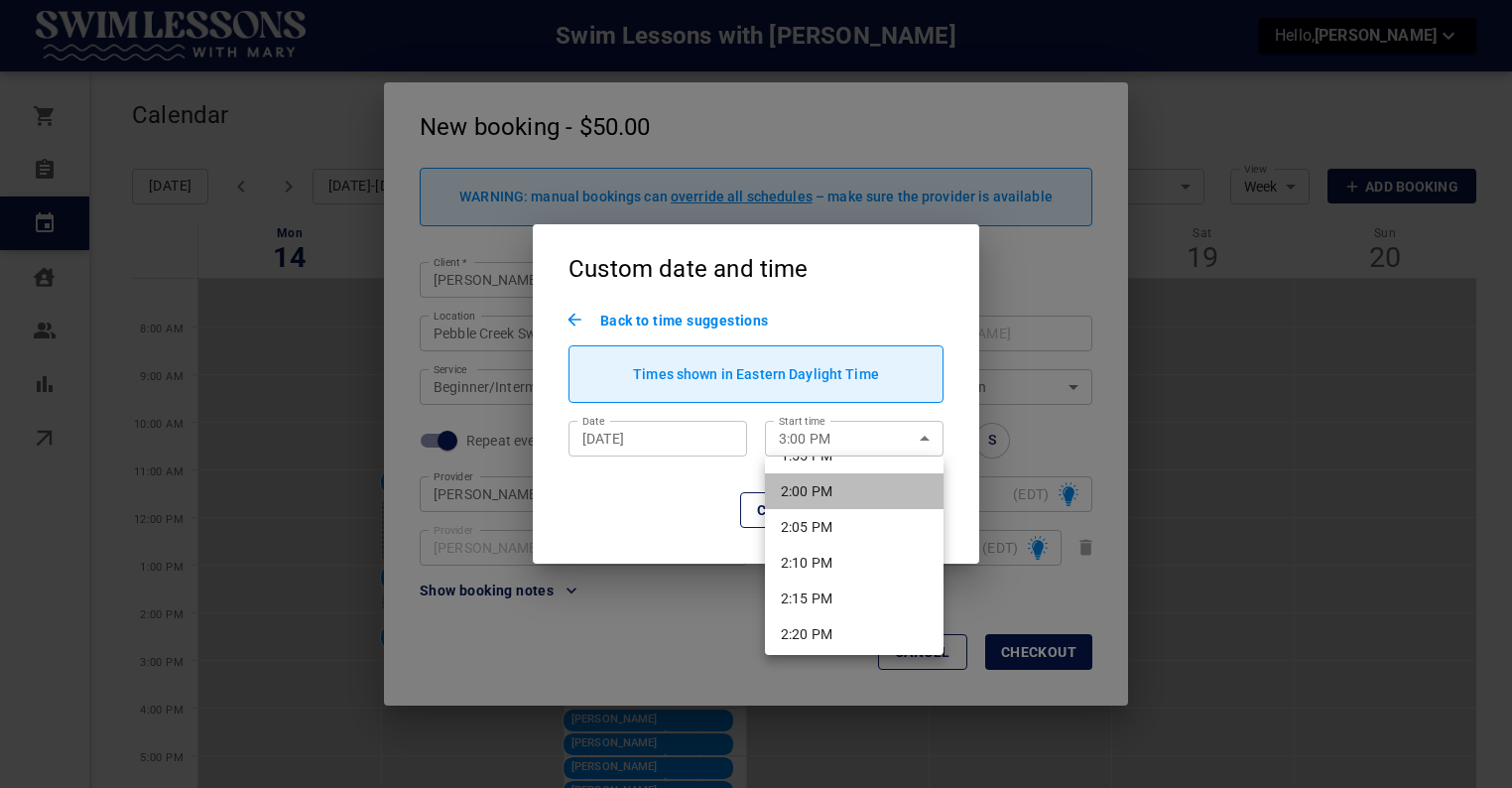click on "2:00 PM" at bounding box center (854, 491) 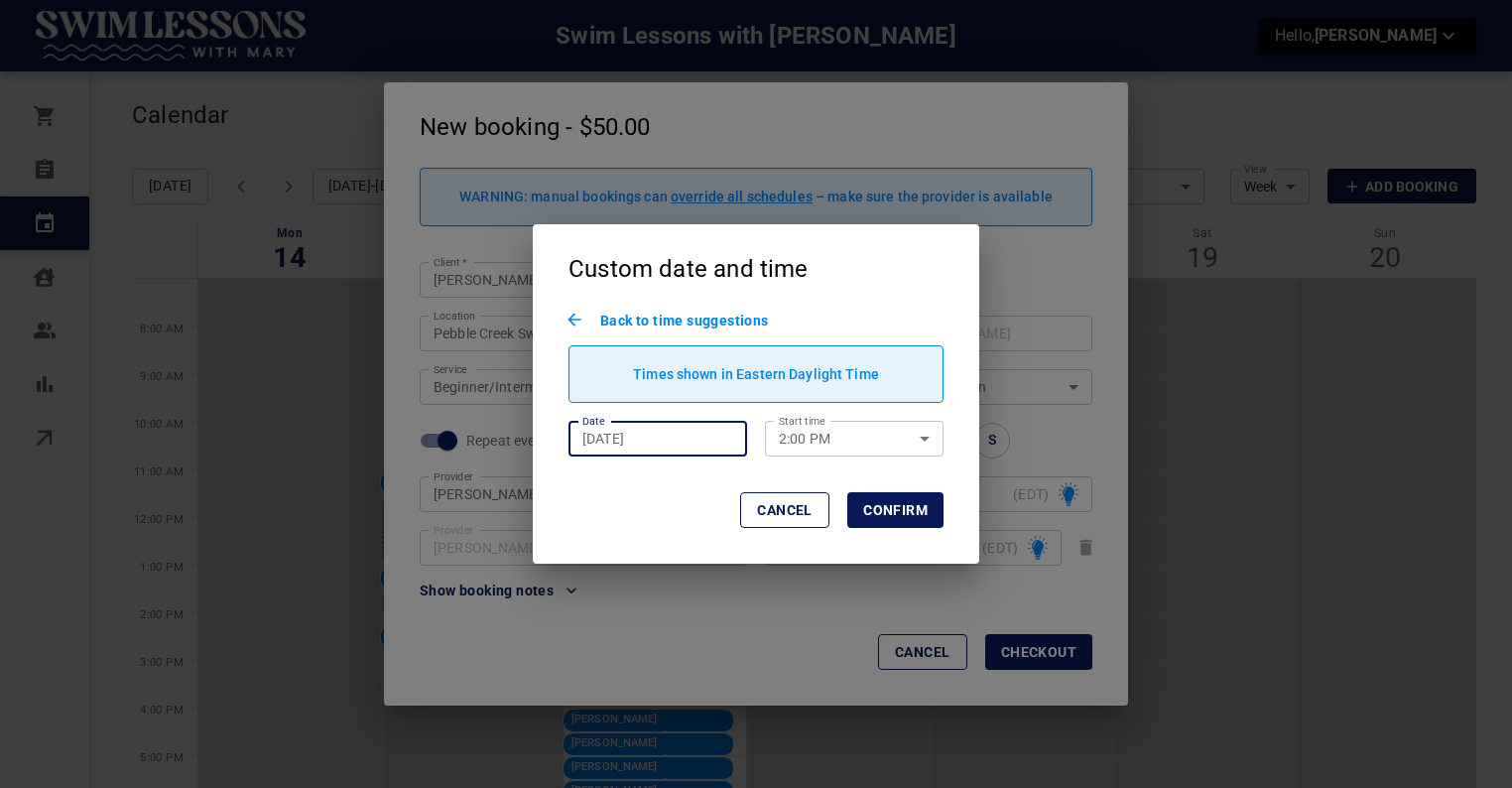 click on "Jul 23, 2025" at bounding box center (658, 439) 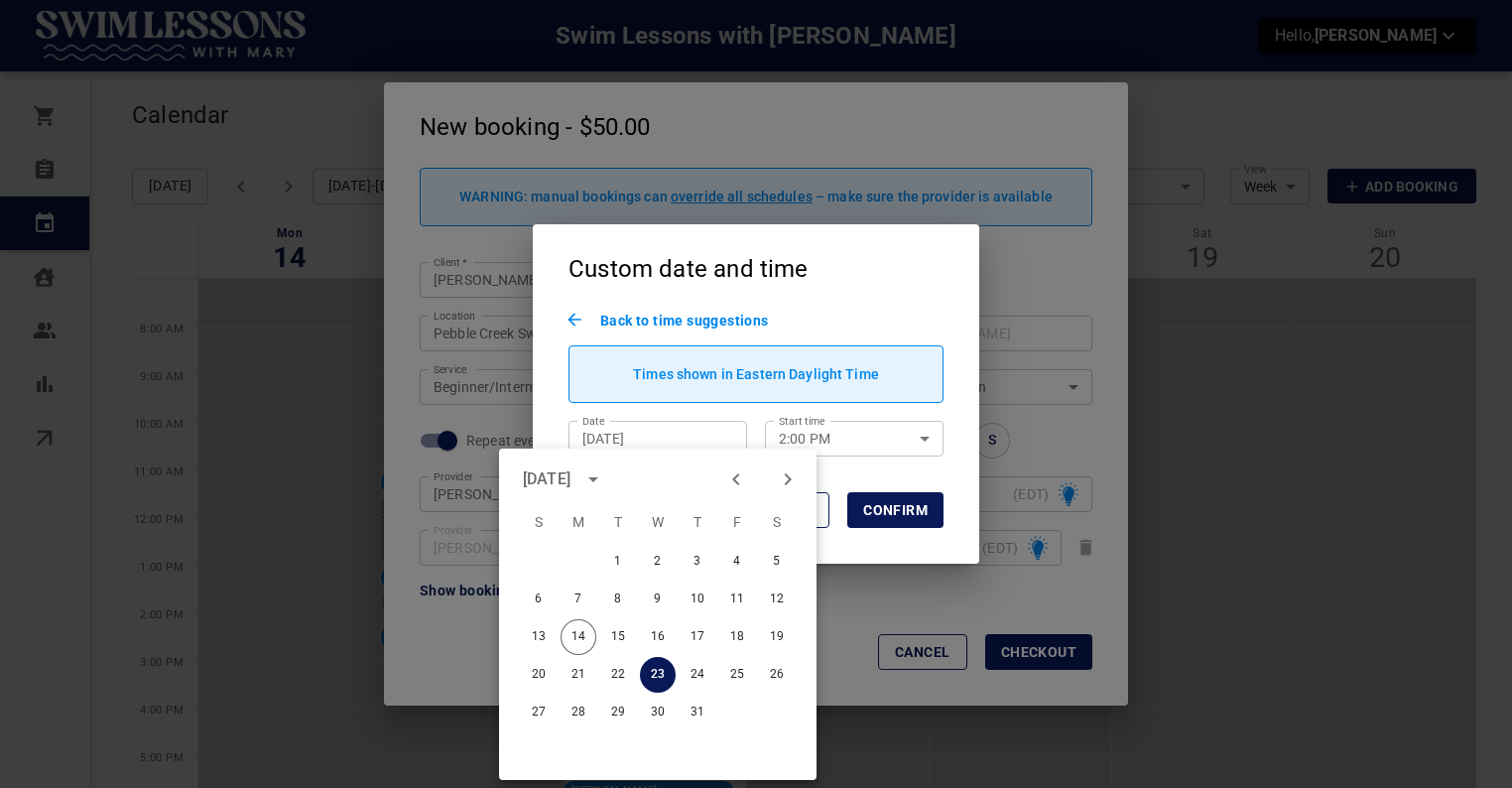 click on "Confirm" at bounding box center [895, 510] 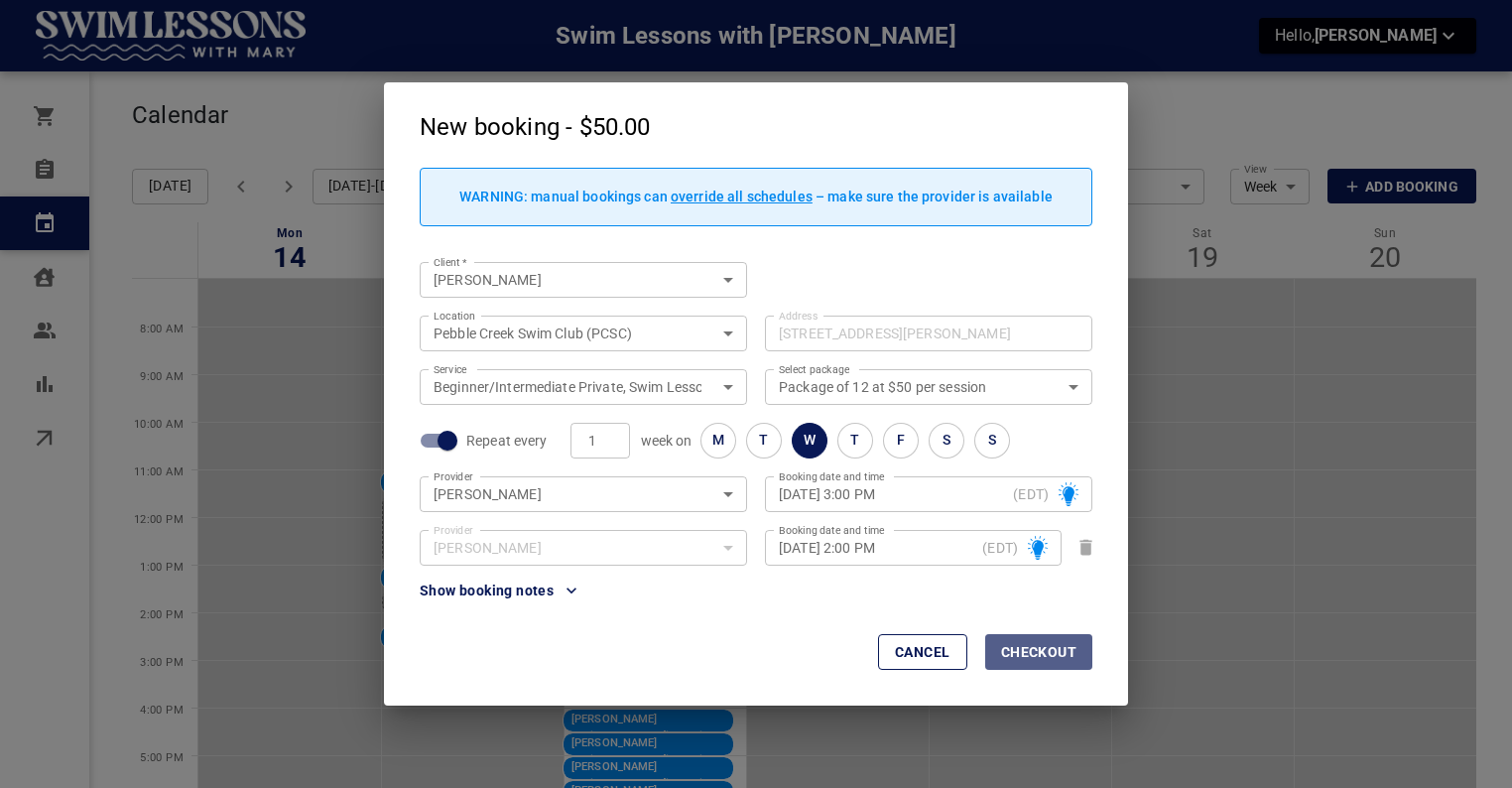 click on "Checkout" at bounding box center (1039, 652) 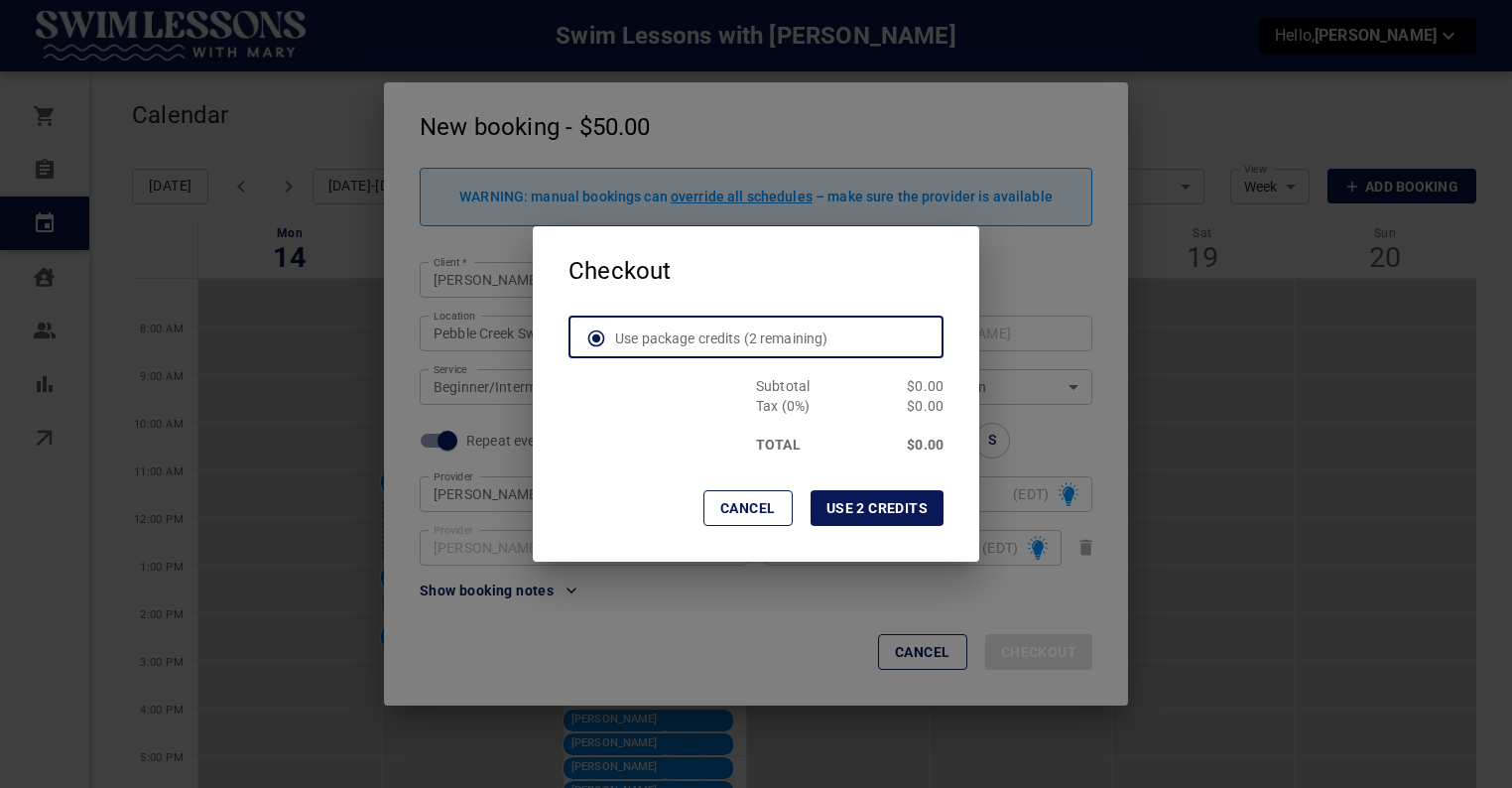 click on "Use 2 credits" at bounding box center [877, 508] 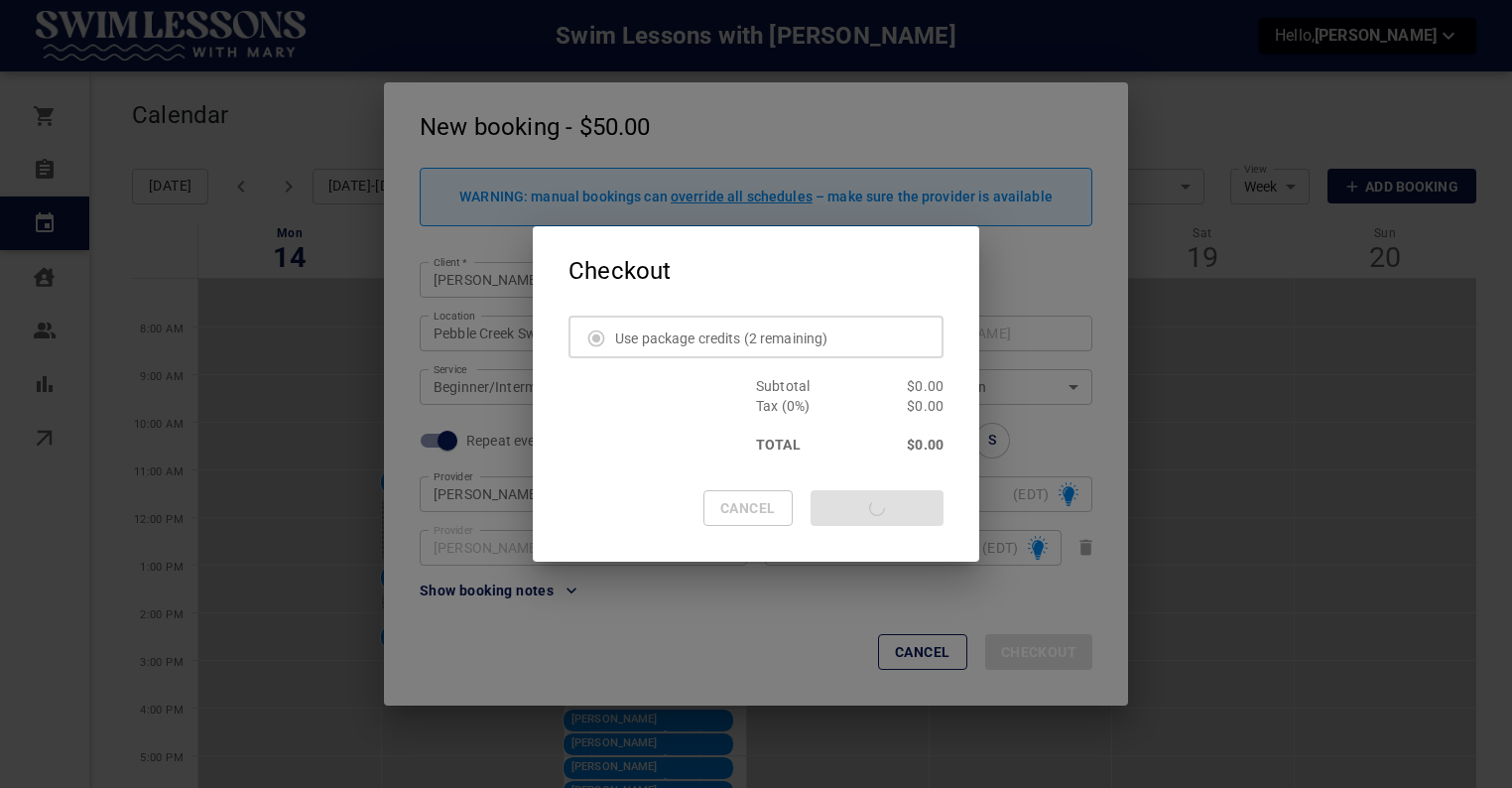 type 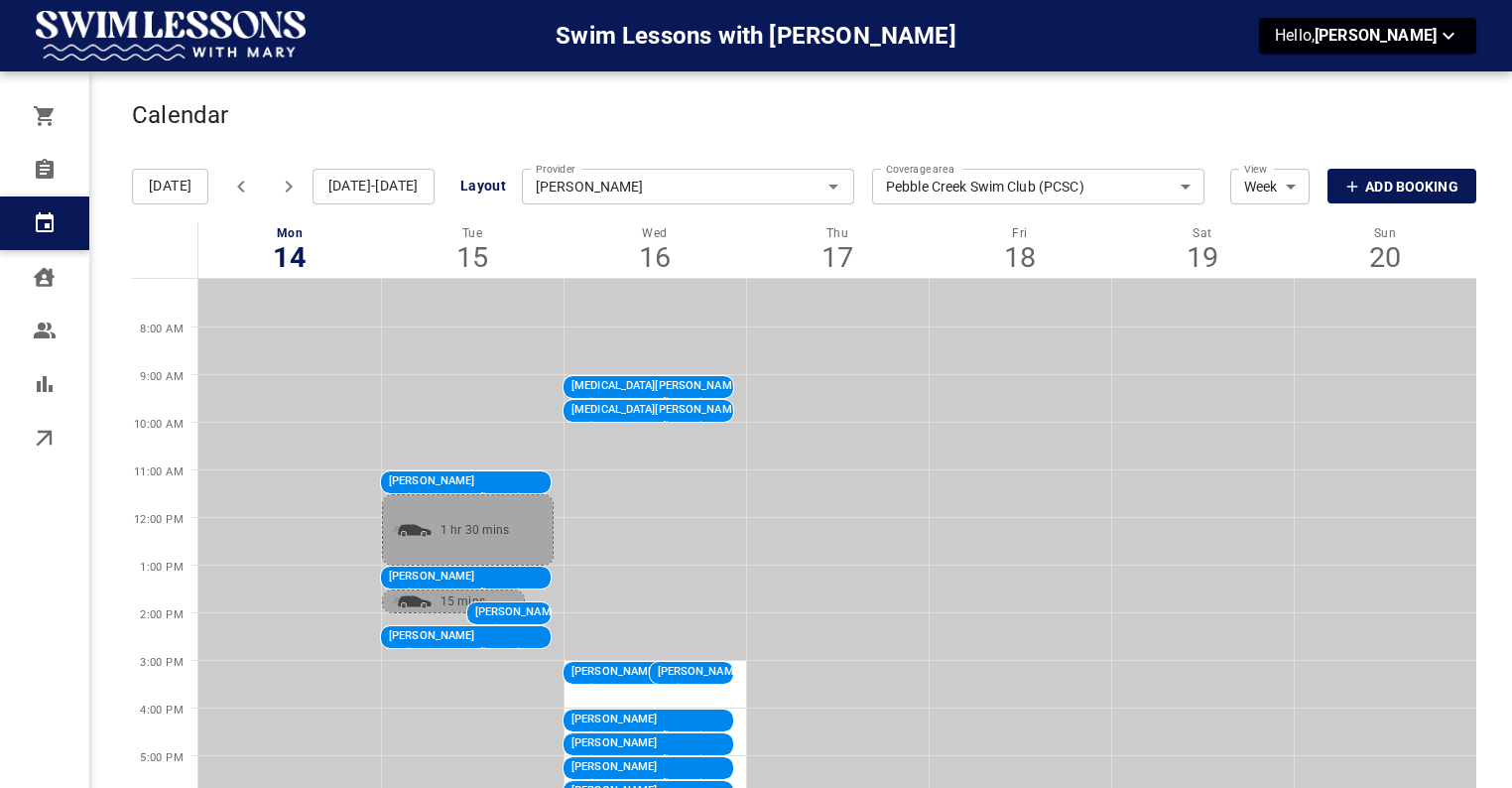 click on "[PERSON_NAME]" at bounding box center [793, 672] 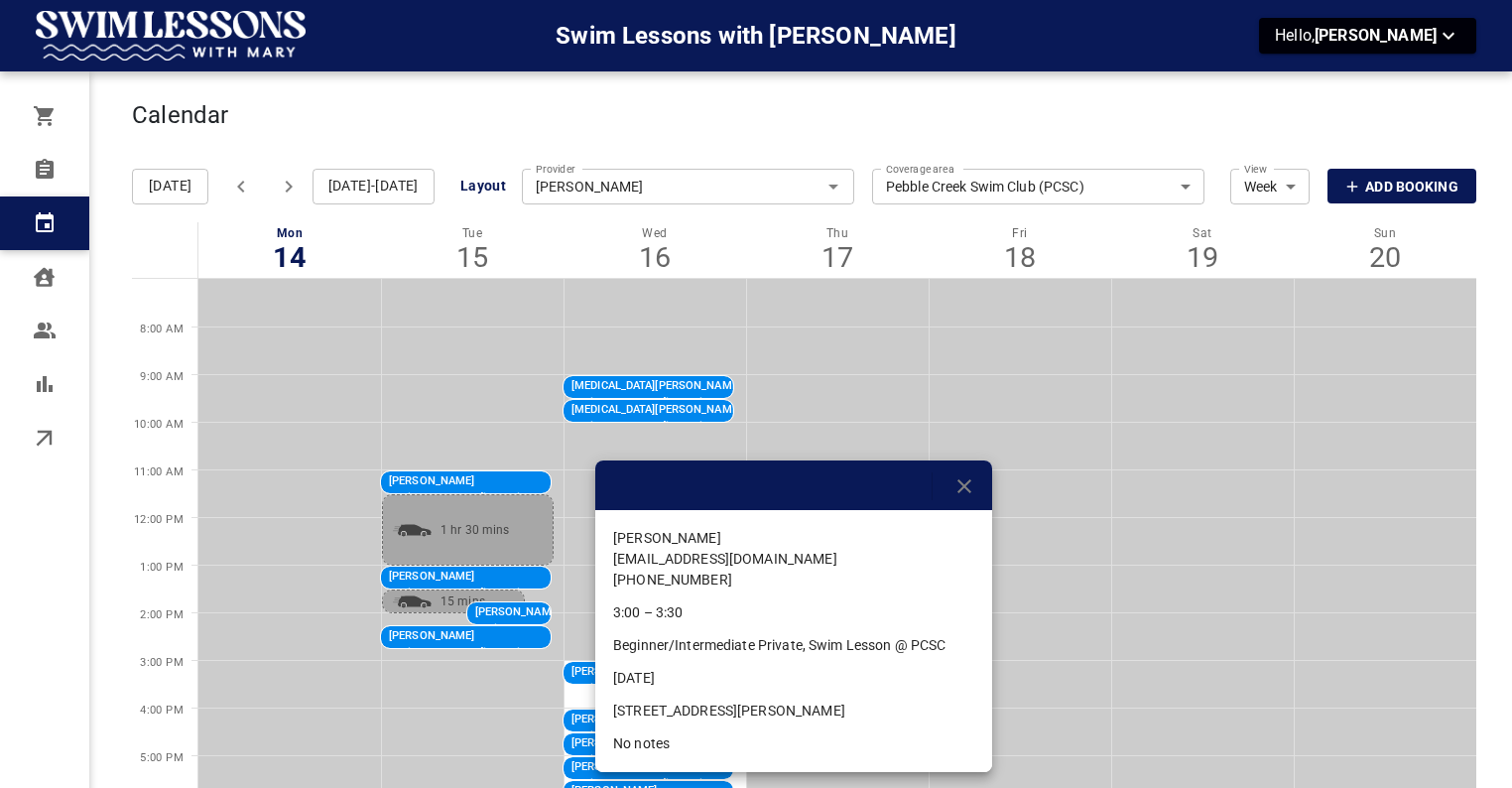 click 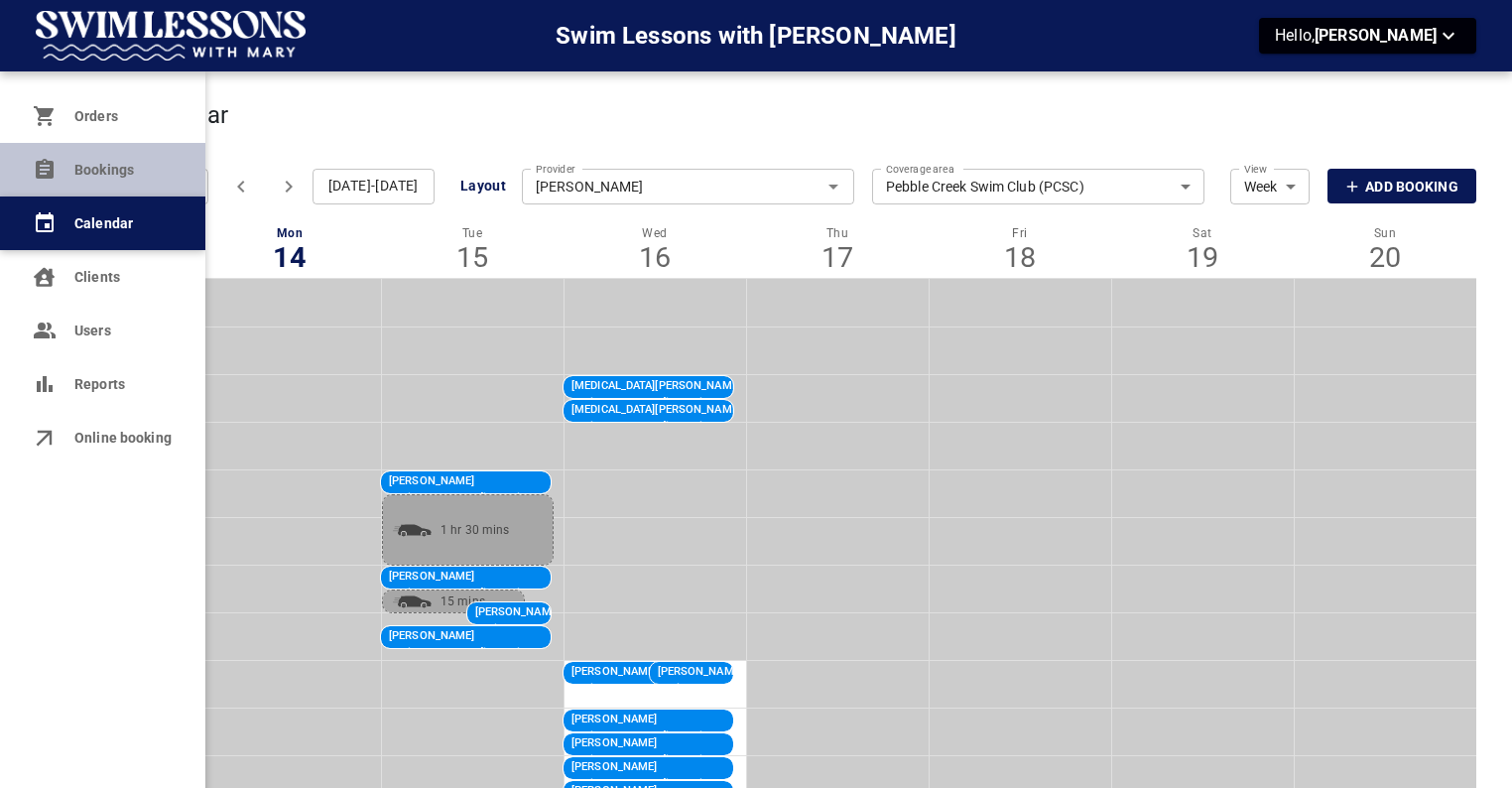 click on "Bookings" at bounding box center [122, 170] 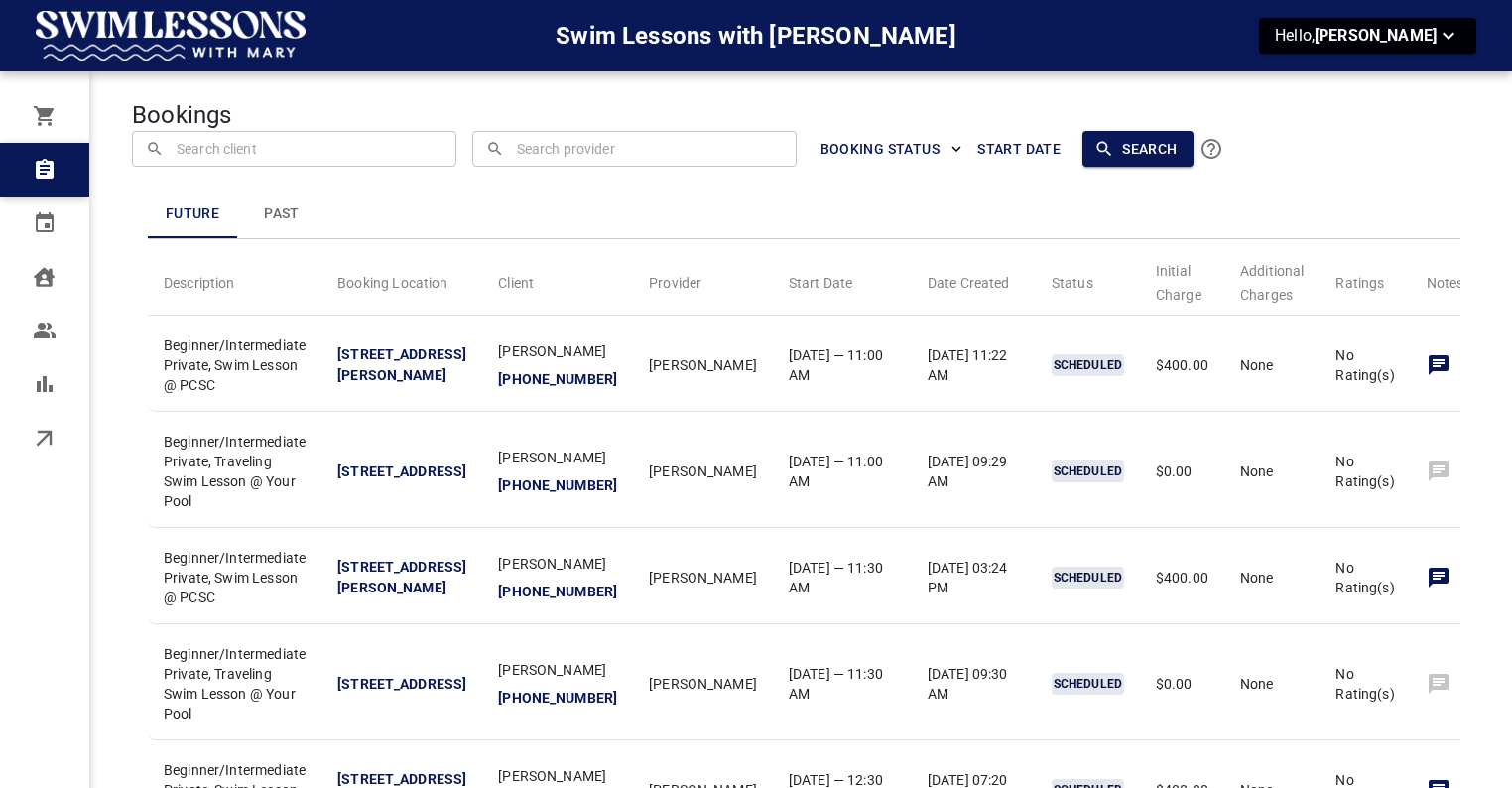 click on "Future Past Description Booking Location Client Provider Start Date Date Created Status Initial Charge Additional Charges Ratings Notes Actions Beginner/Intermediate Private, Swim Lesson @ PCSC [STREET_ADDRESS][PERSON_NAME] [PERSON_NAME] [PHONE_NUMBER] [PERSON_NAME] [DATE] — 11:00 AM  [DATE] 11:22 AM SCHEDULED $400.00 None No Rating(s) Beginner/Intermediate Private, Traveling Swim Lesson @ Your Pool [STREET_ADDRESS] [PERSON_NAME] [PHONE_NUMBER] [PERSON_NAME][DATE] — 11:00 AM  [DATE] 09:29 AM SCHEDULED $0.00 None No Rating(s) Beginner/Intermediate Private, Swim Lesson @ PCSC [STREET_ADDRESS][PERSON_NAME] [PERSON_NAME] [PHONE_NUMBER] Sienna Biddulph [DATE] — 11:30 AM  [DATE] 03:24 PM SCHEDULED $400.00 None No Rating(s) Beginner/Intermediate Private, Traveling Swim Lesson @ Your Pool [STREET_ADDRESS] [PERSON_NAME] [PHONE_NUMBER] [PERSON_NAME][DATE] — 11:30 AM  [DATE] 09:30 AM SCHEDULED None" at bounding box center [764, 501] 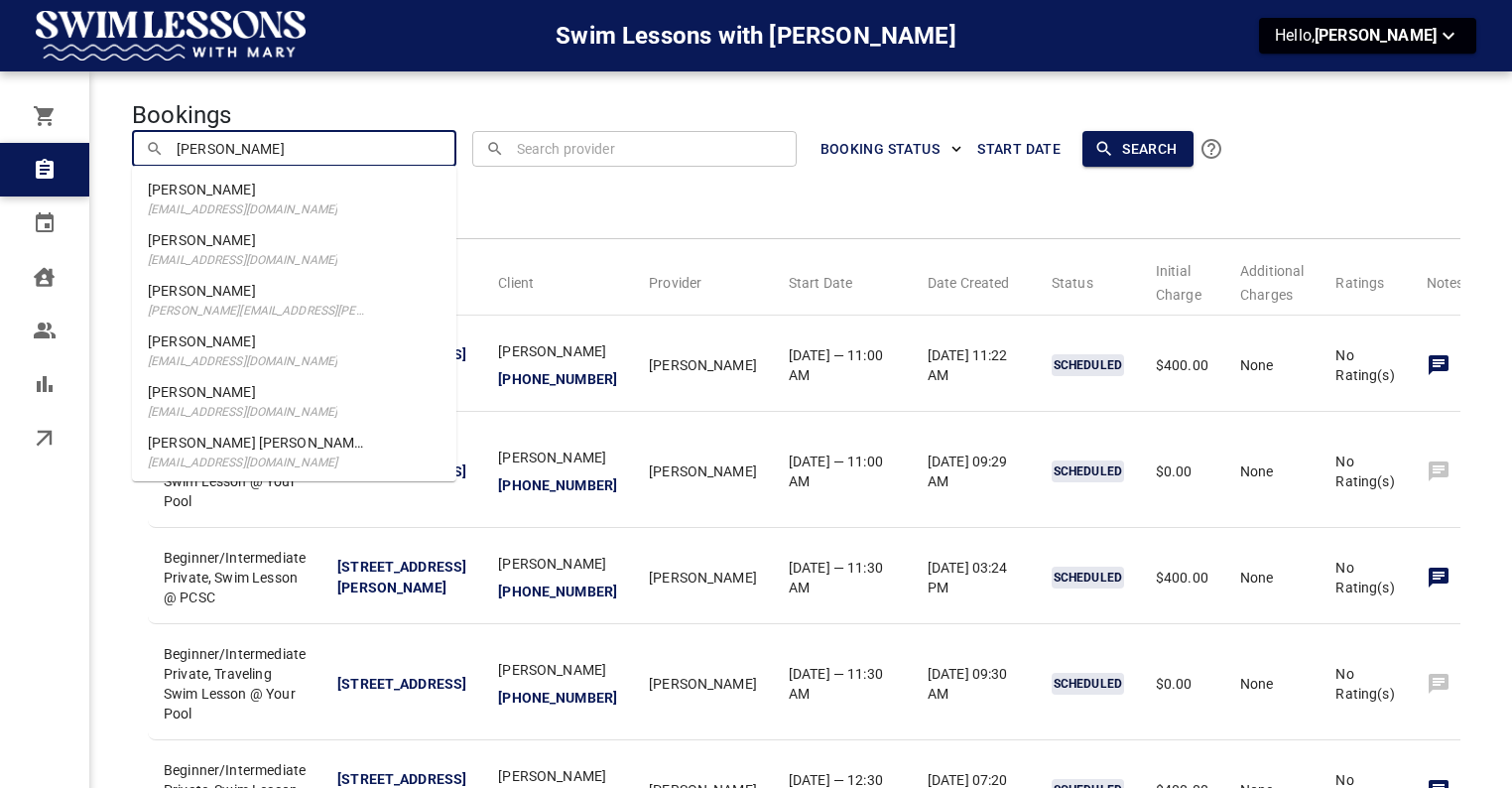 click on "[EMAIL_ADDRESS][DOMAIN_NAME]" at bounding box center (242, 260) 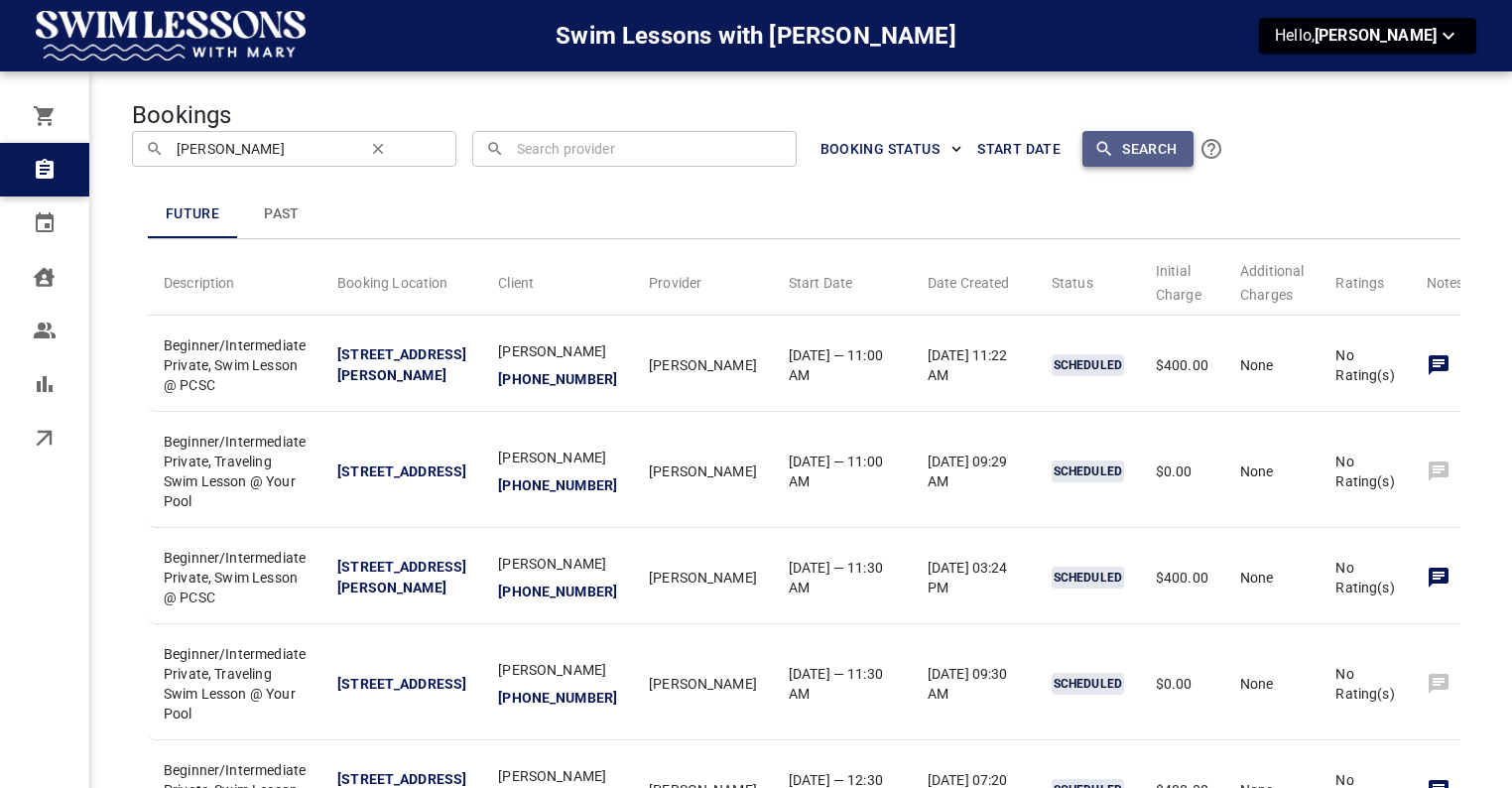 click on "Search" at bounding box center [1137, 149] 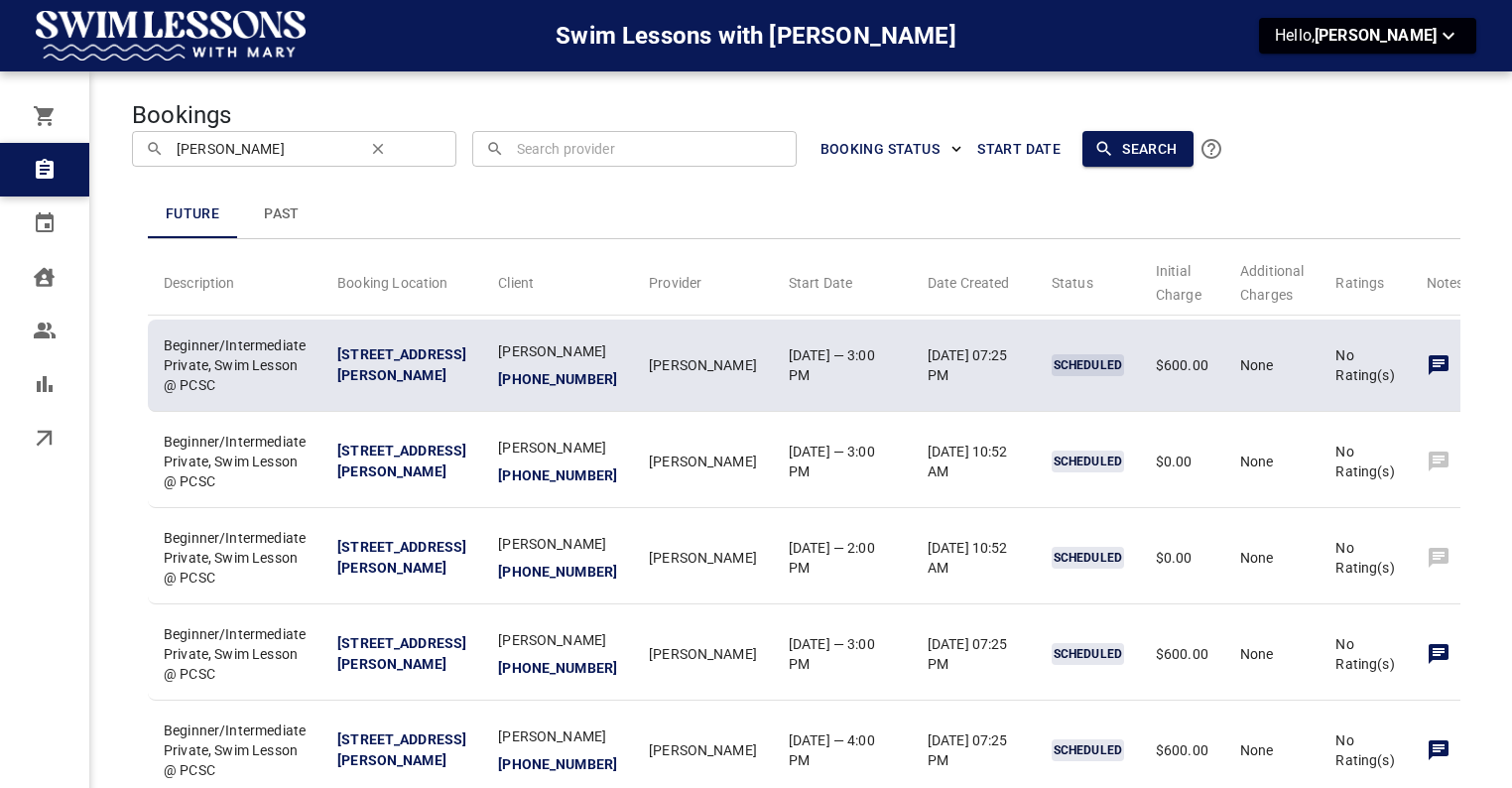 click 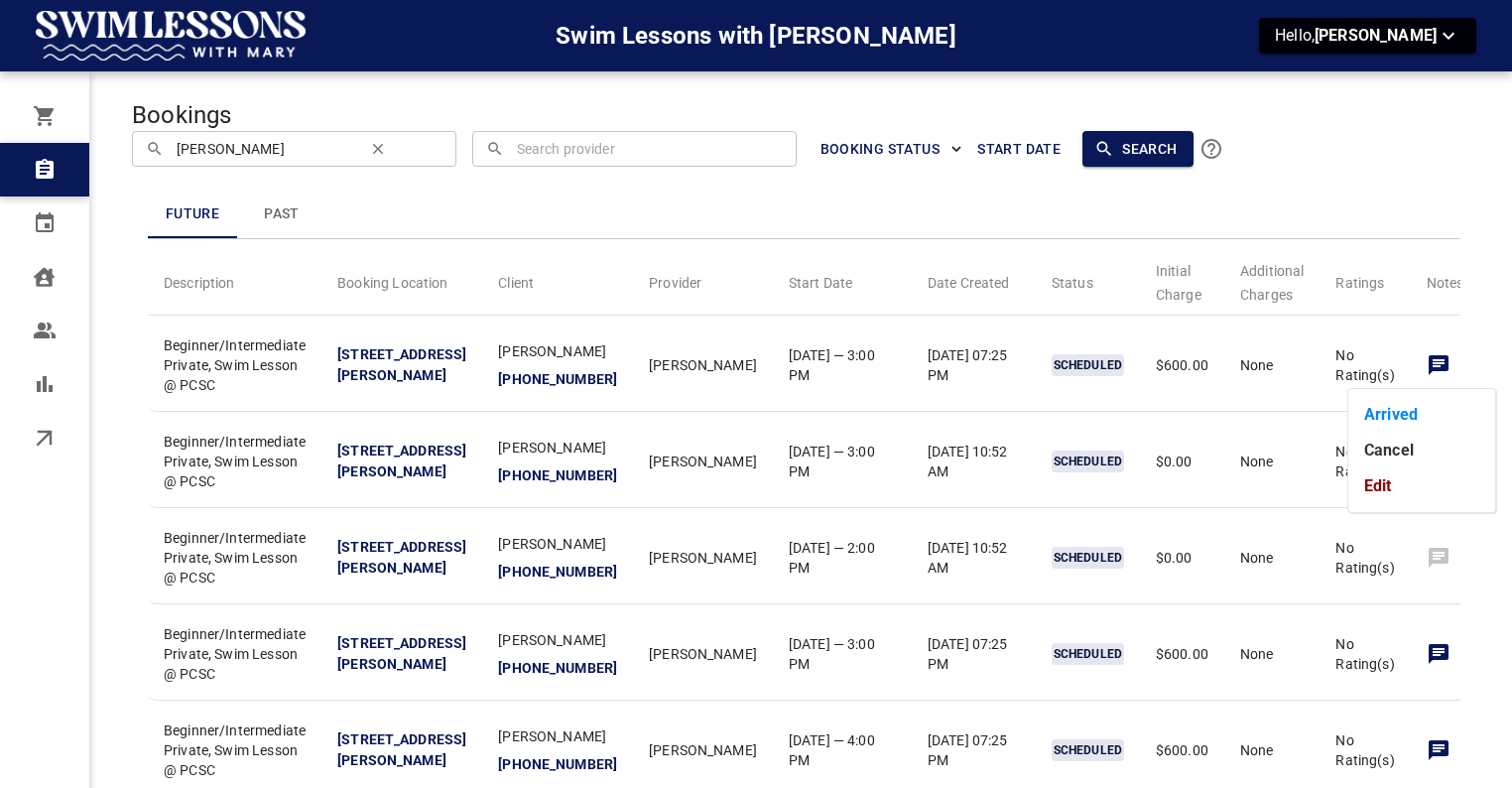 click on "Edit" at bounding box center (1422, 486) 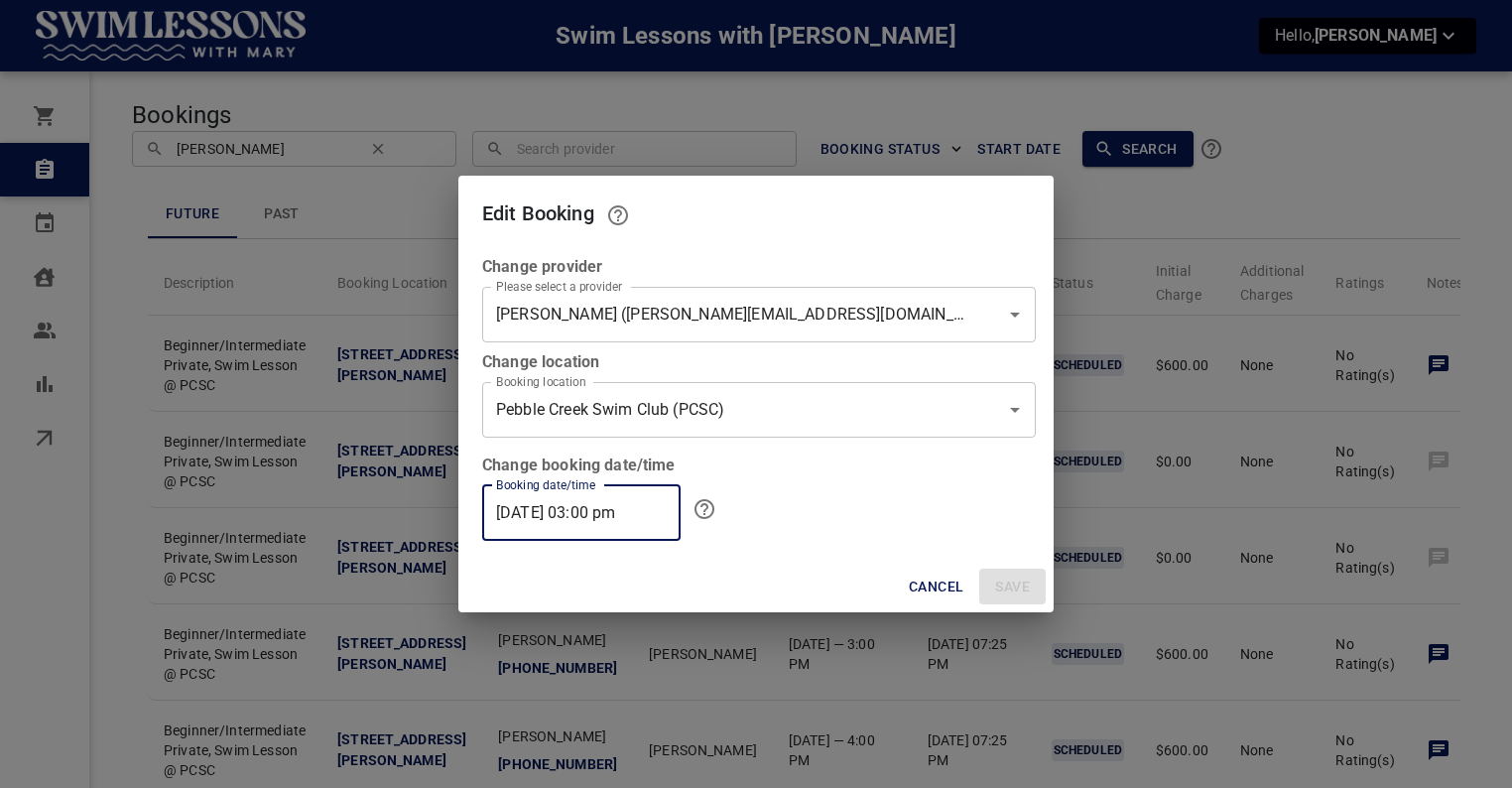 click on "07/16/2025 03:00 pm" at bounding box center (581, 513) 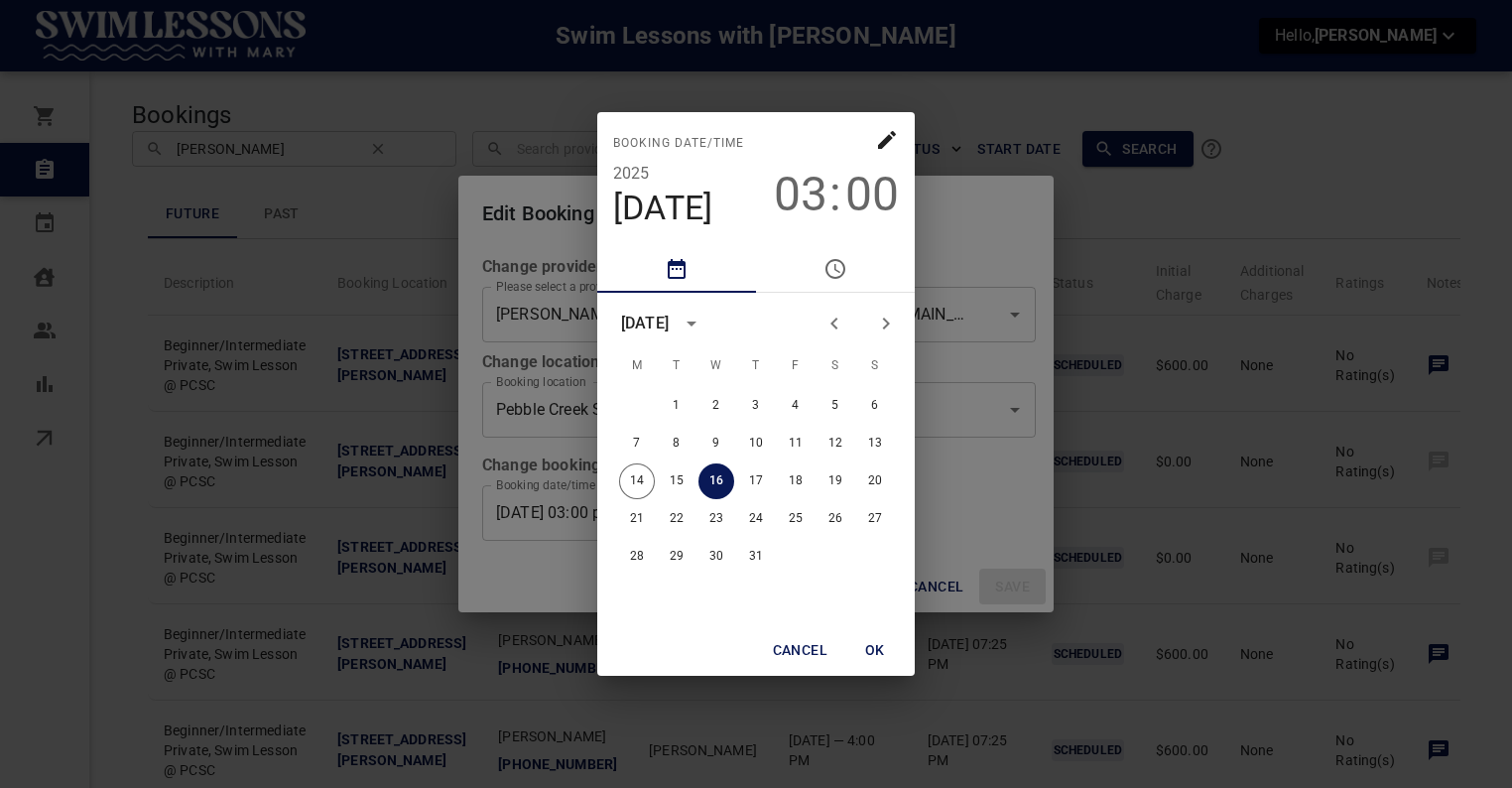 click on "00" at bounding box center [872, 195] 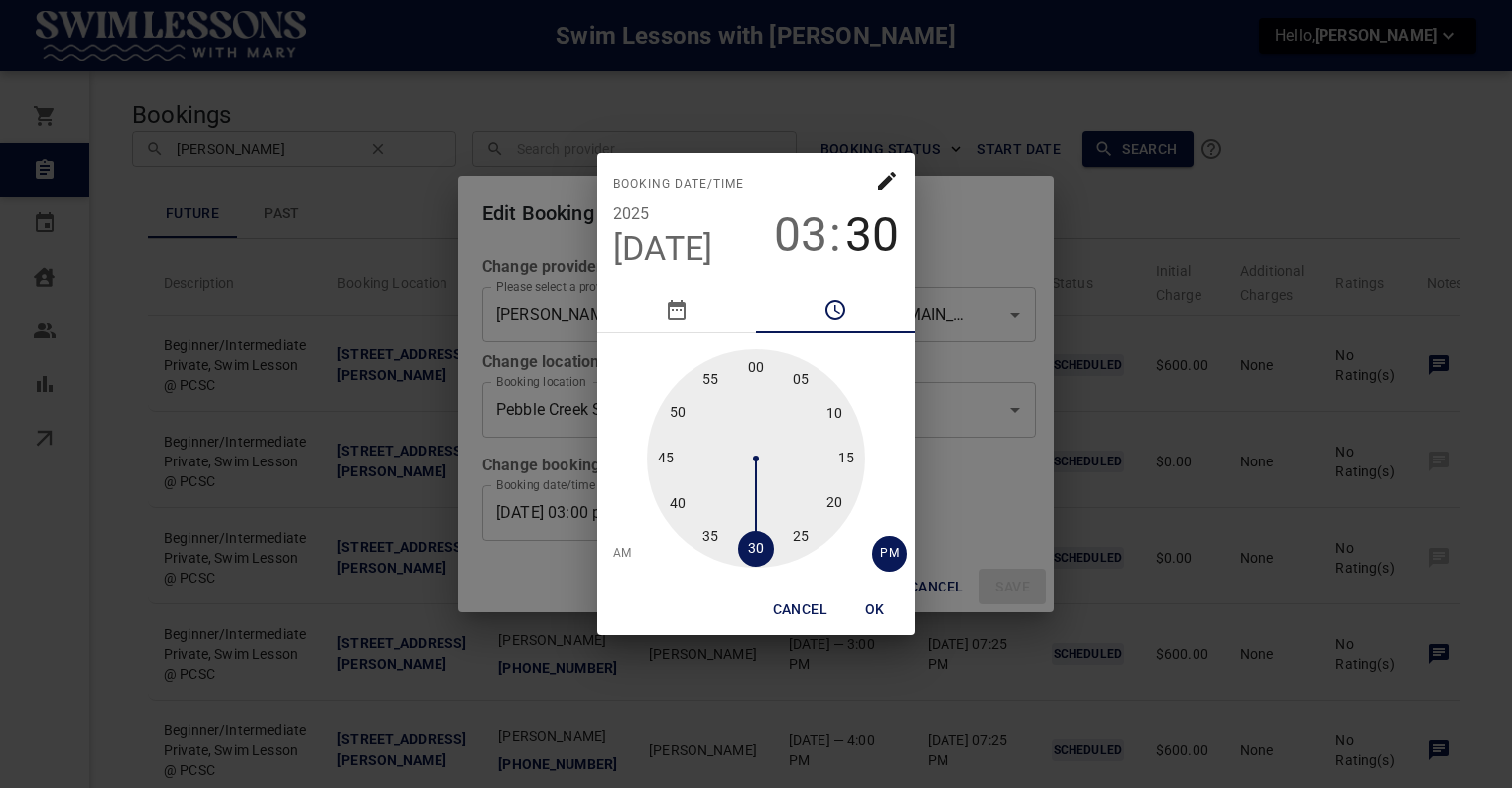 click at bounding box center (756, 459) 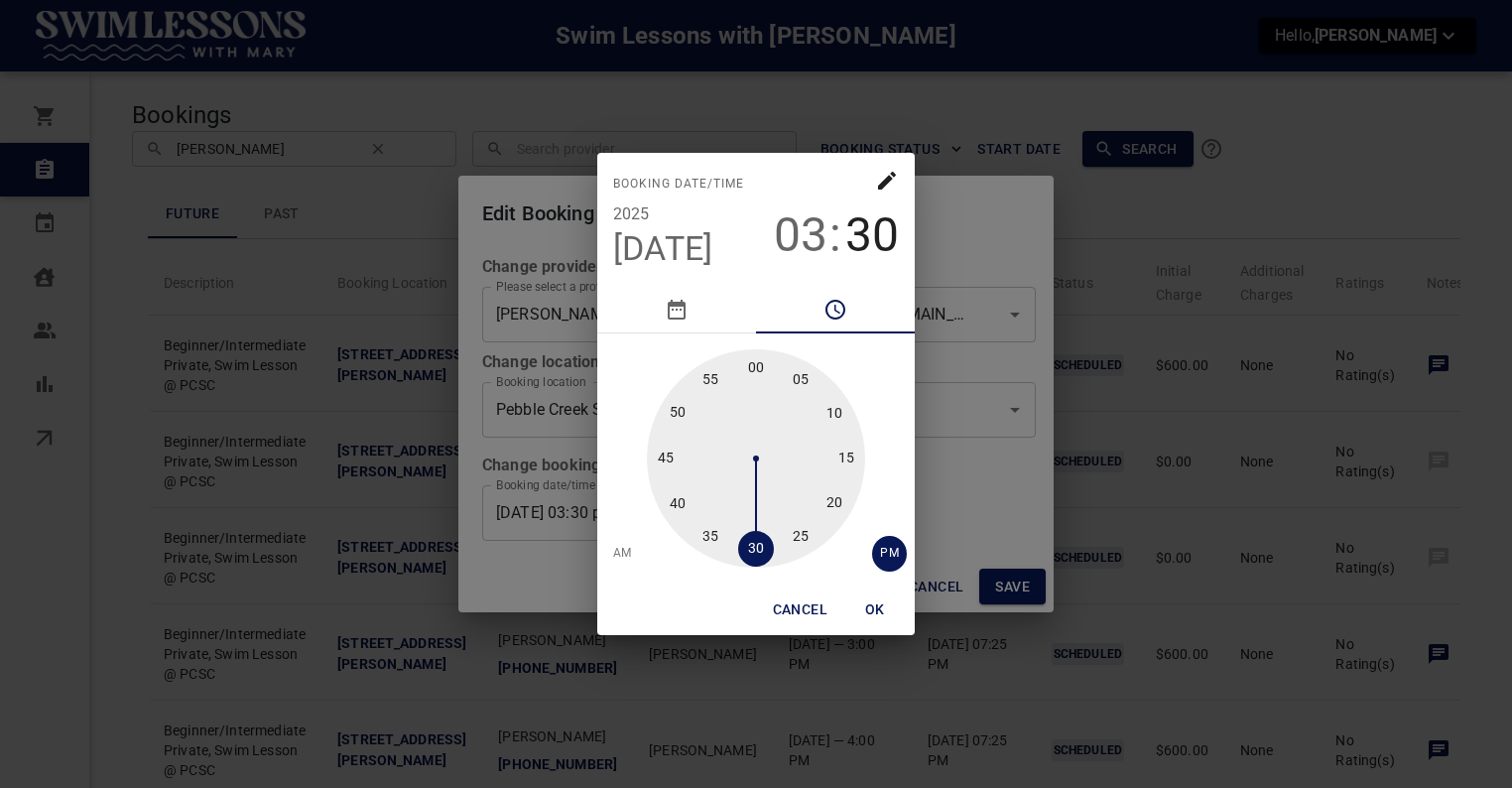 click on "OK" at bounding box center (875, 609) 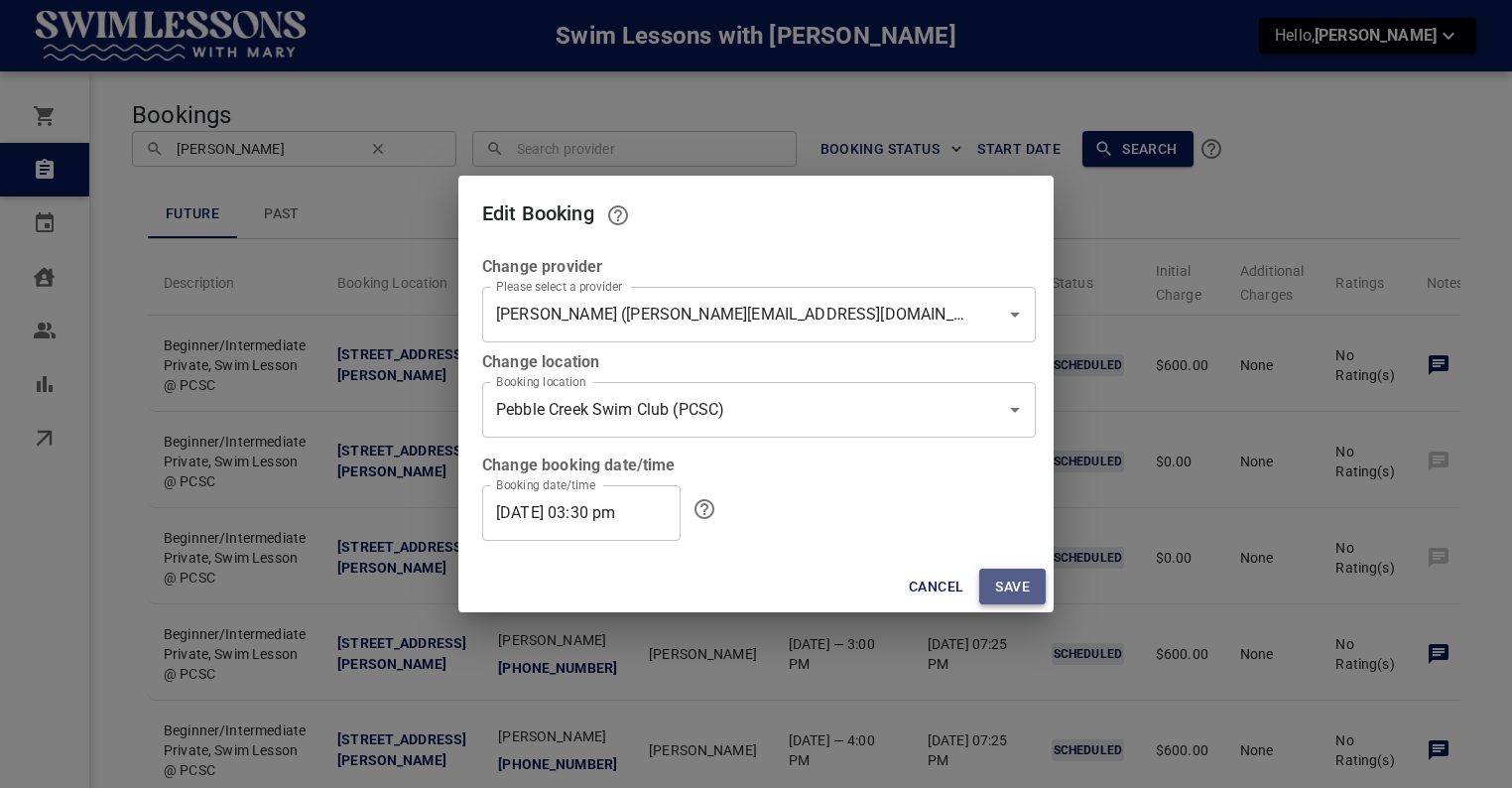 click on "Save" at bounding box center [1012, 587] 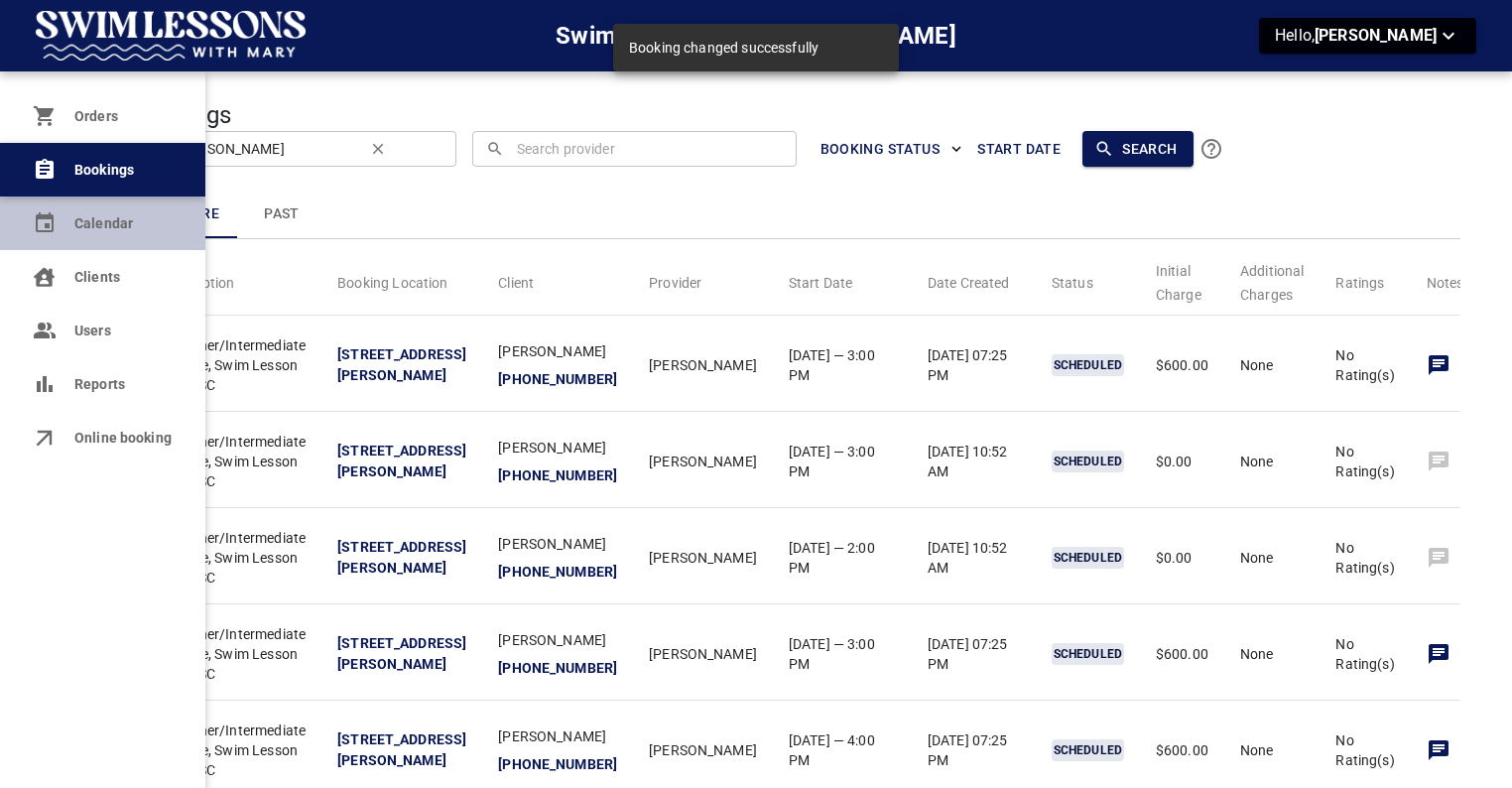 click 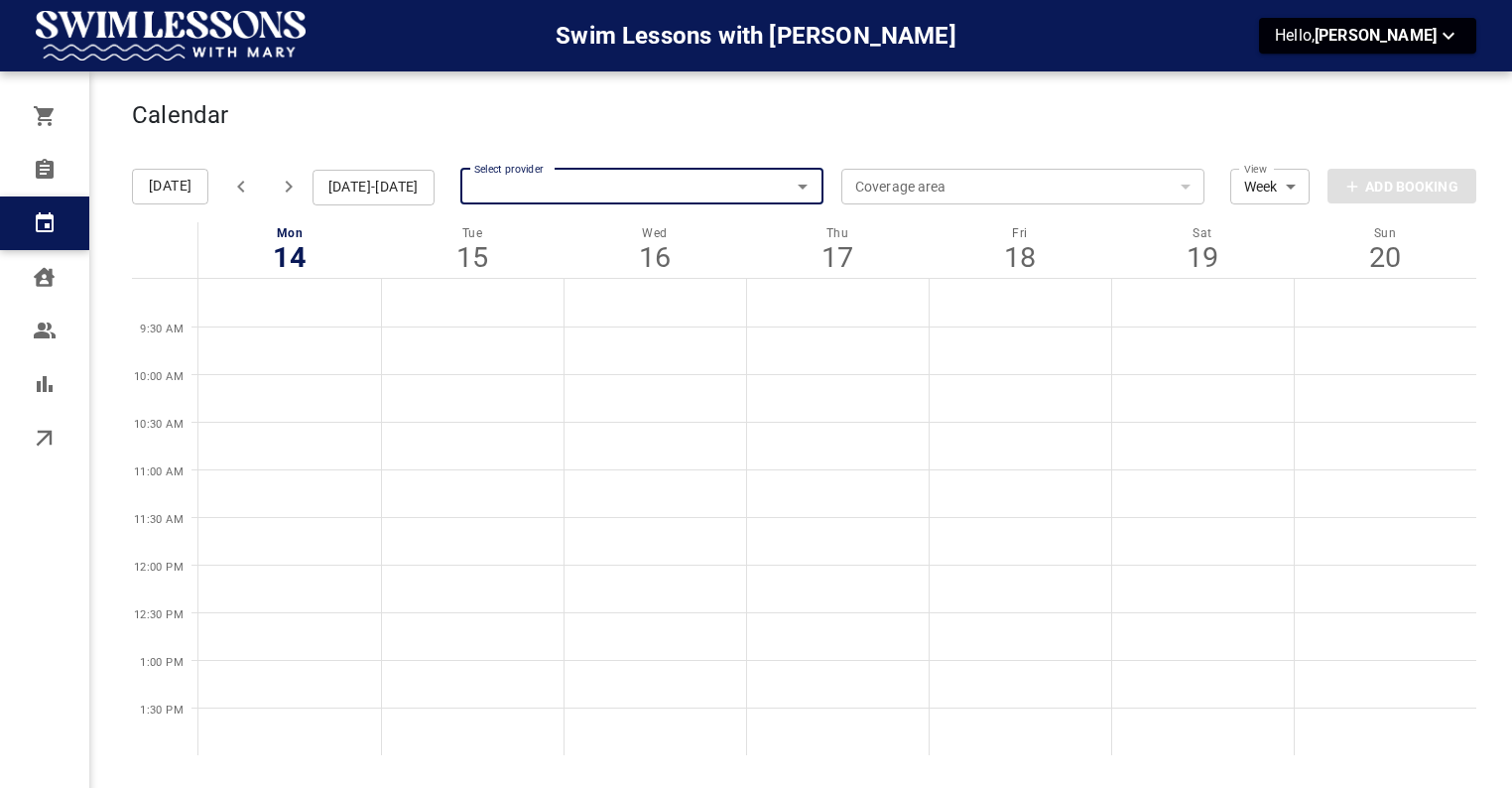 click on "Select provider" at bounding box center (642, 187) 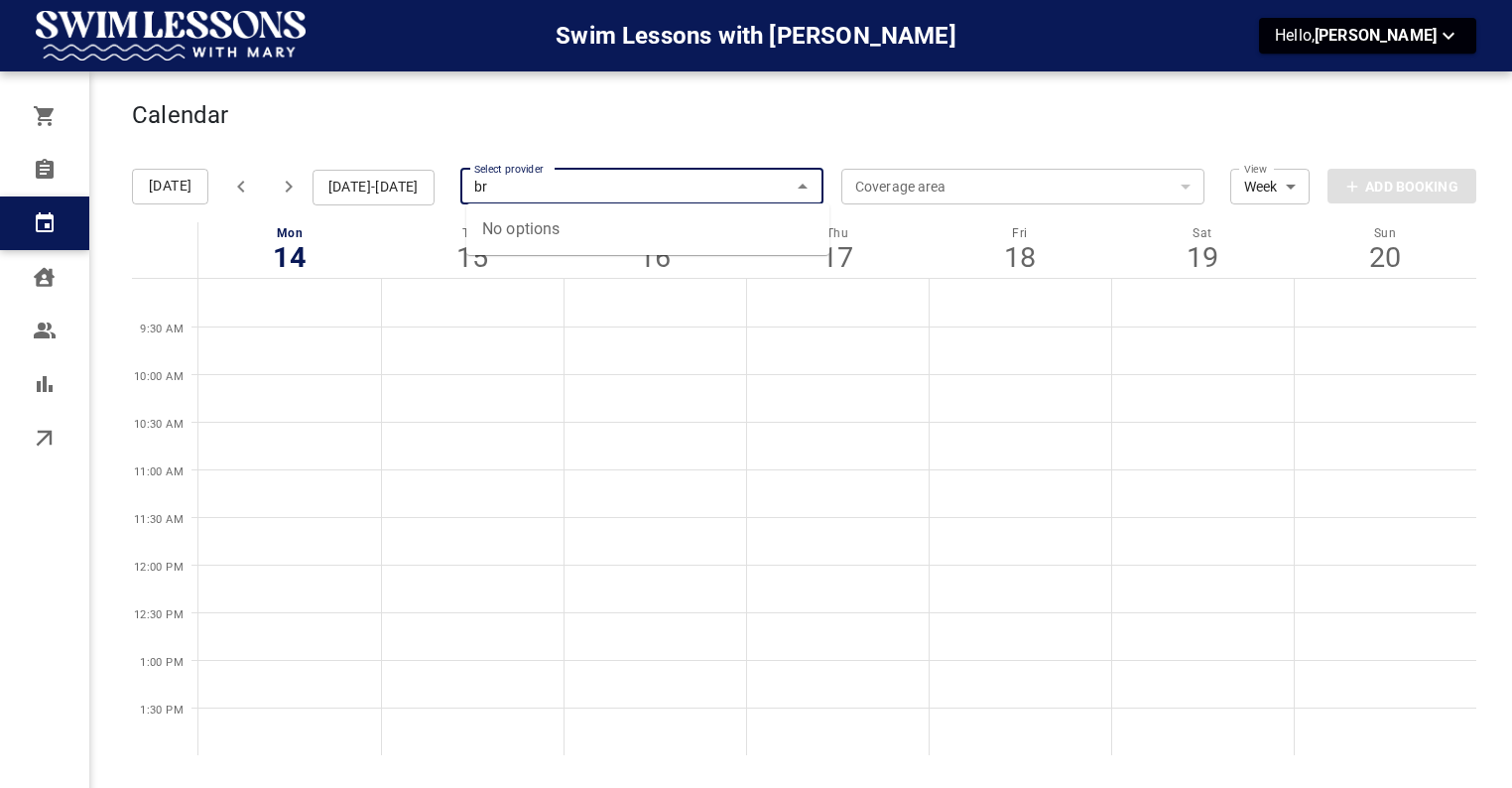 type on "b" 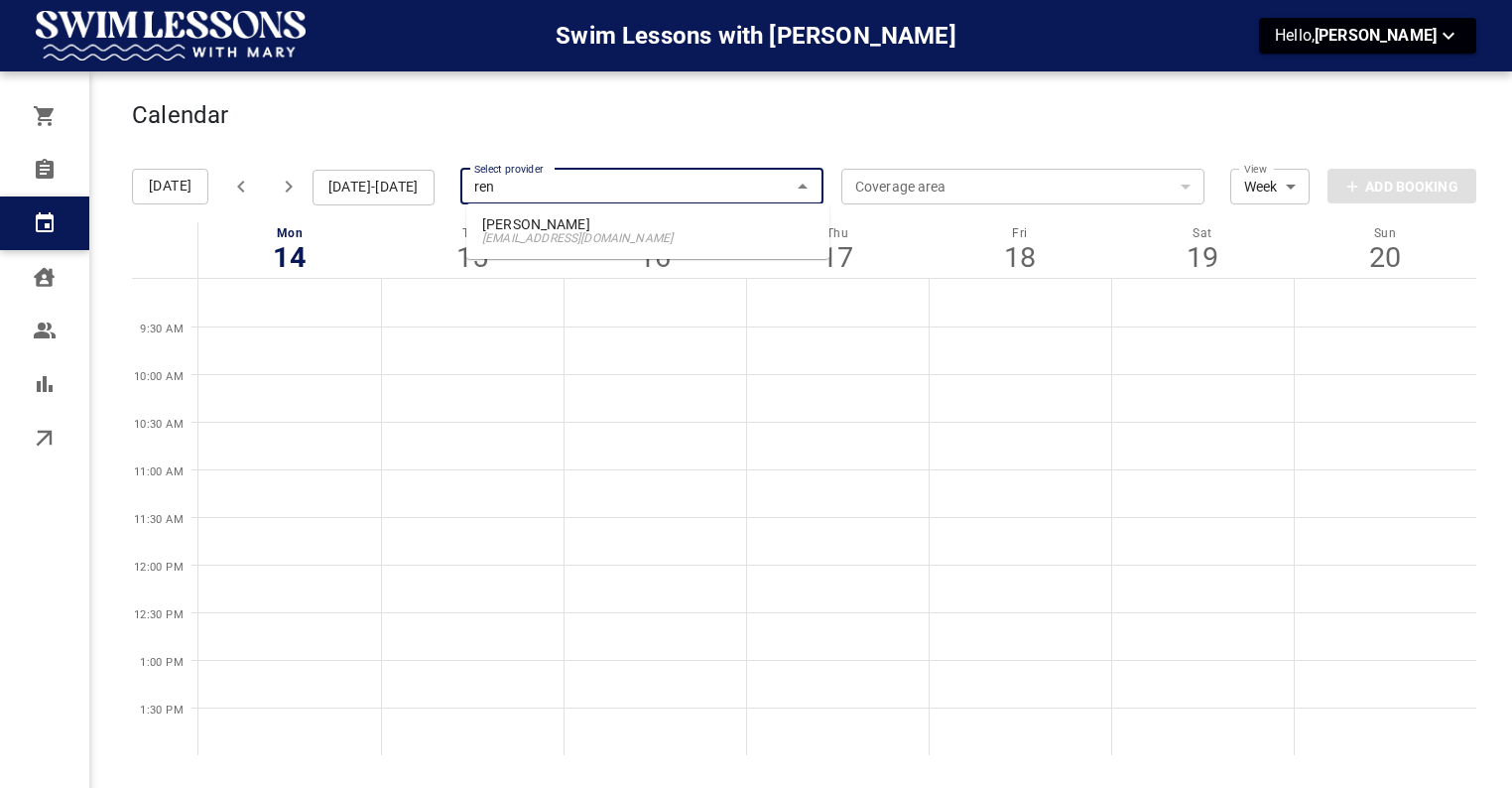 type on "renz" 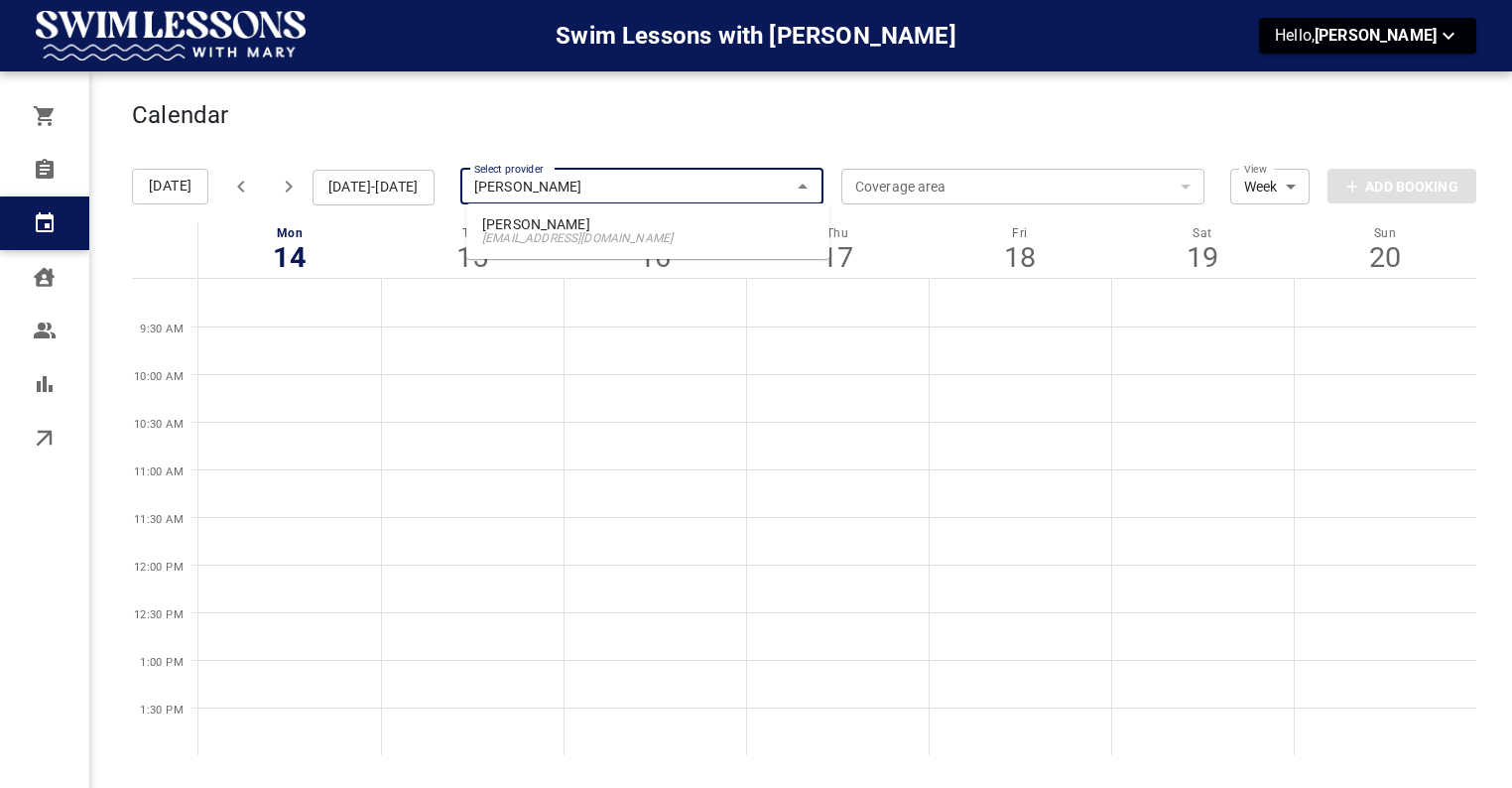 click on "[PERSON_NAME]" at bounding box center (648, 224) 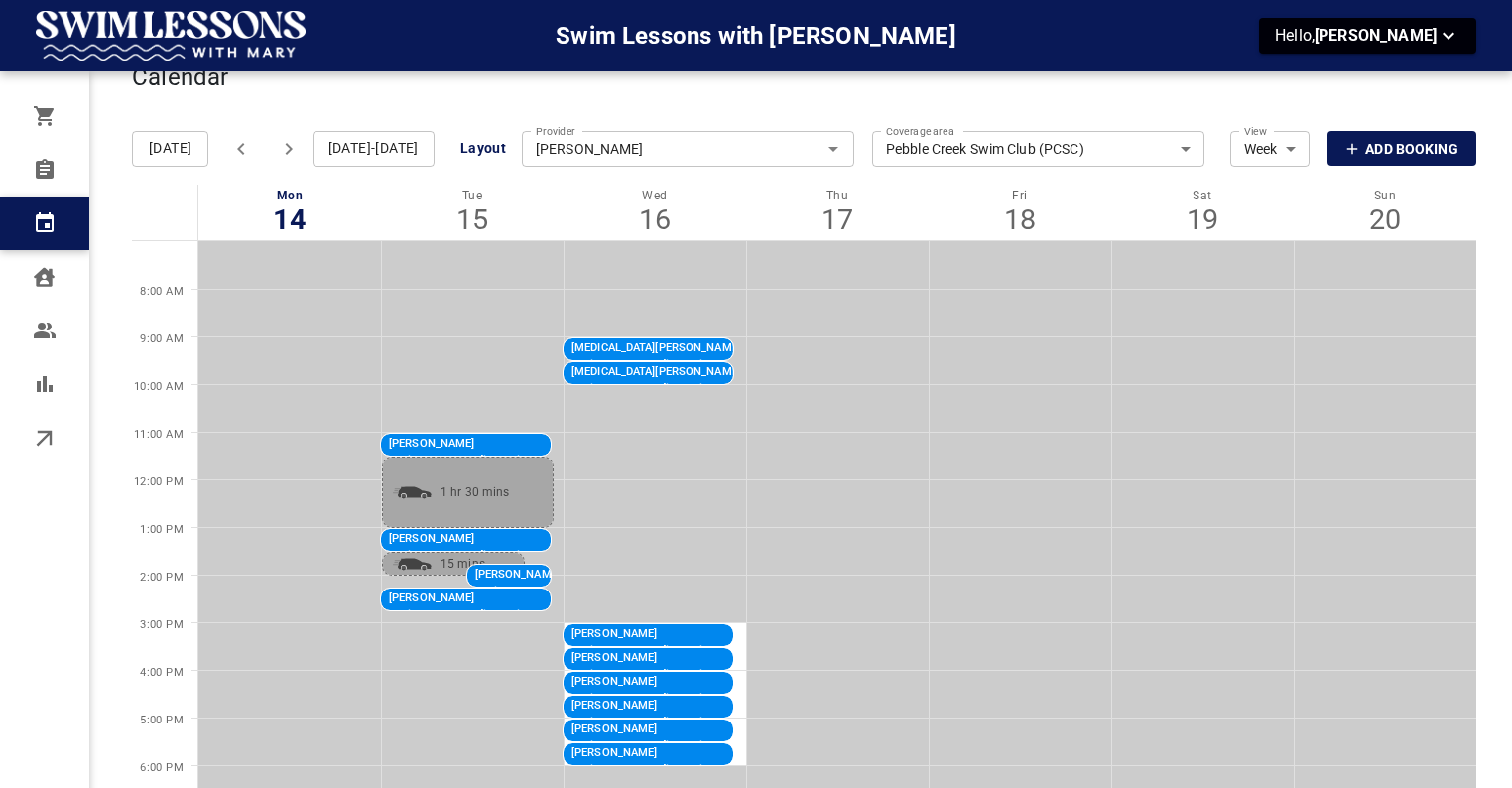 scroll, scrollTop: 50, scrollLeft: 0, axis: vertical 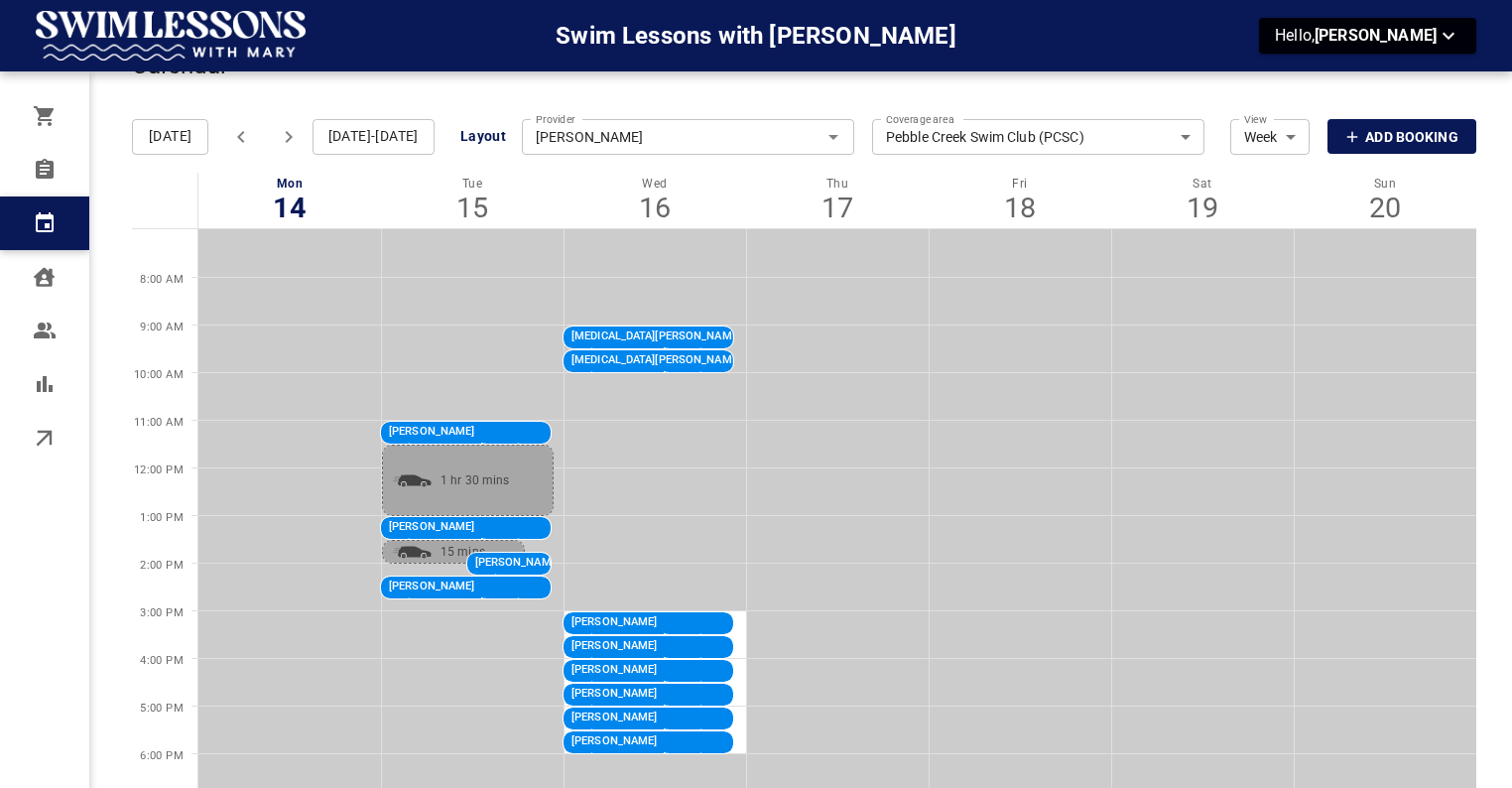 click 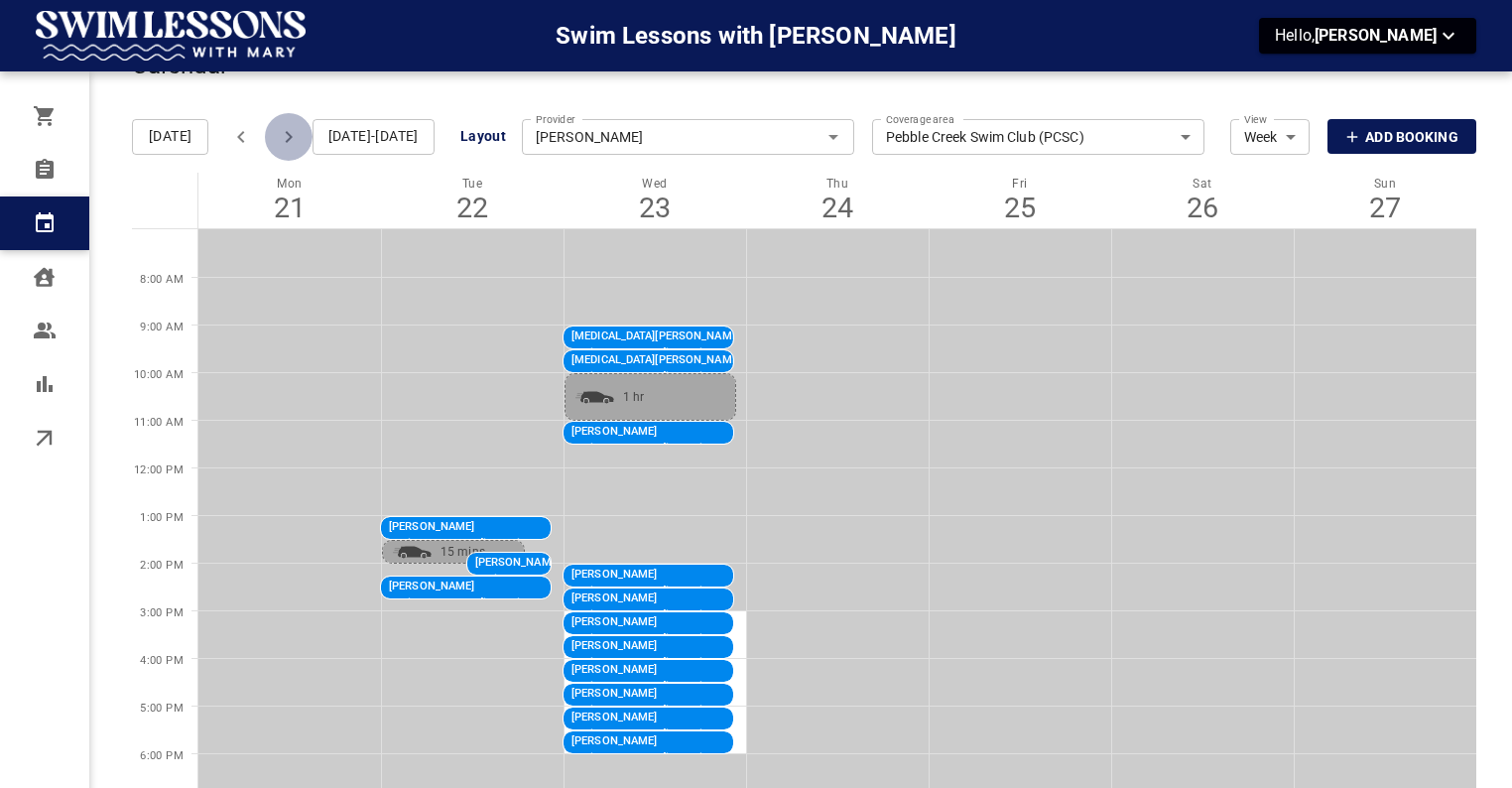 click 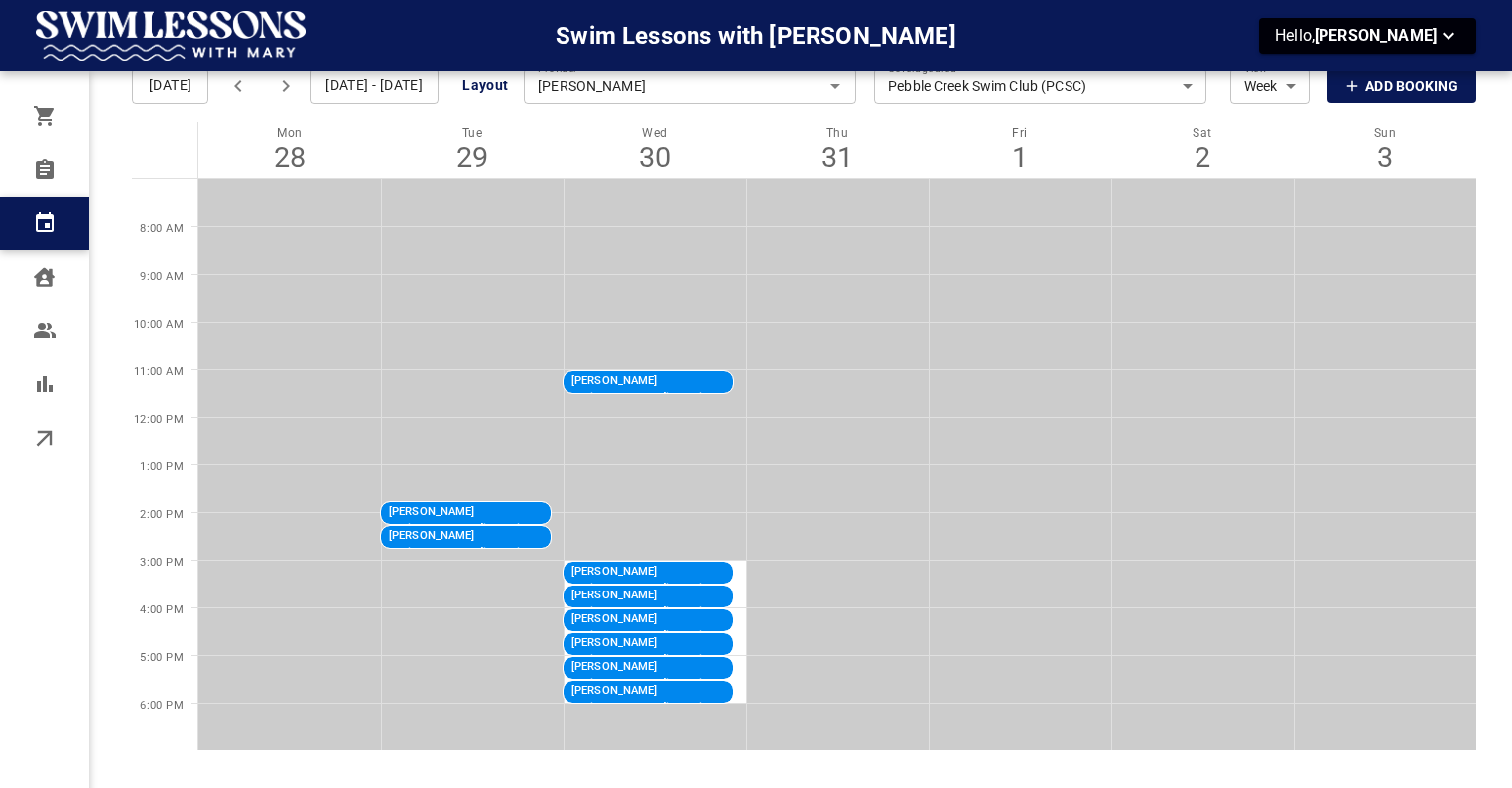 scroll, scrollTop: 66, scrollLeft: 0, axis: vertical 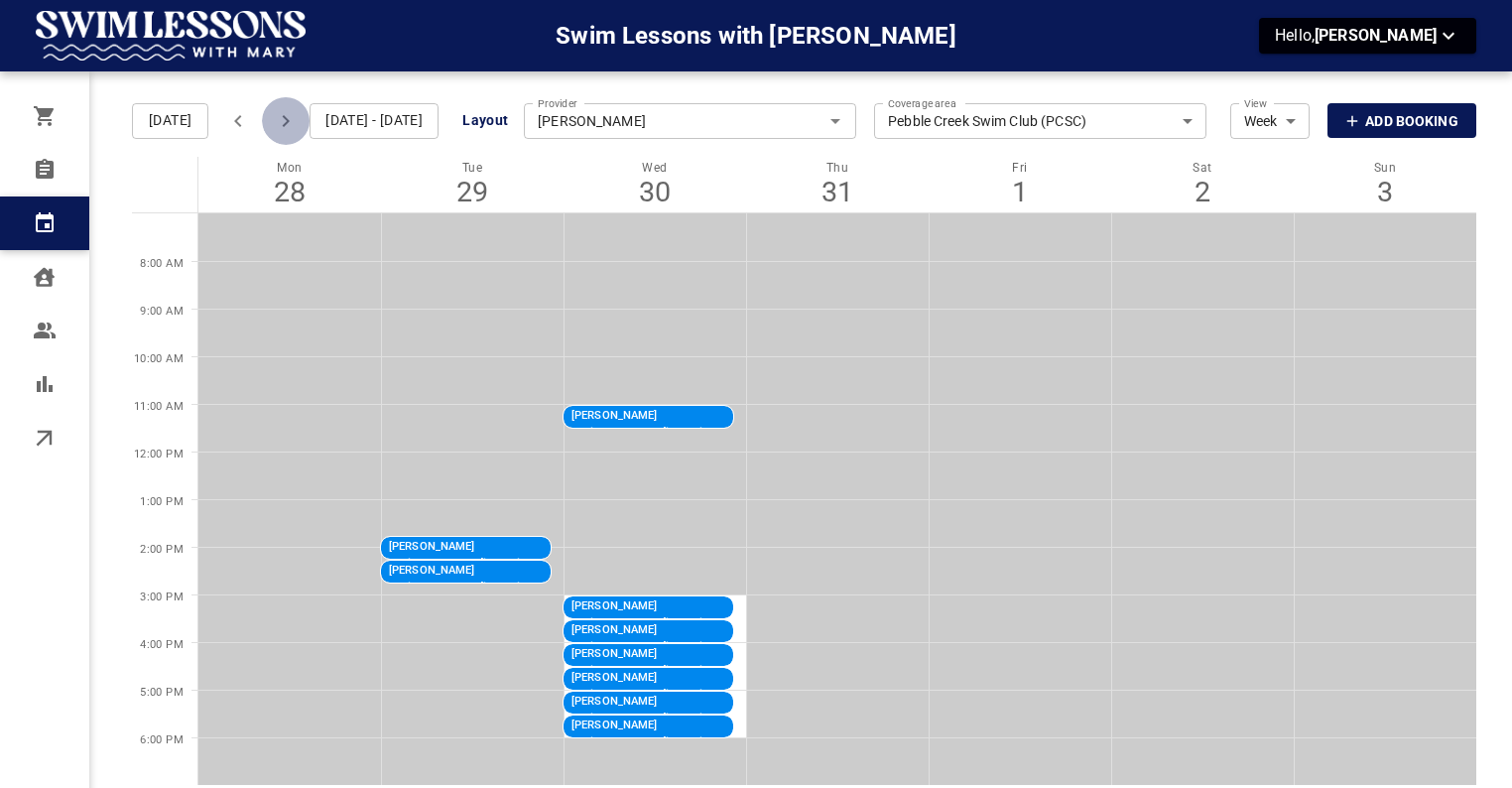 click 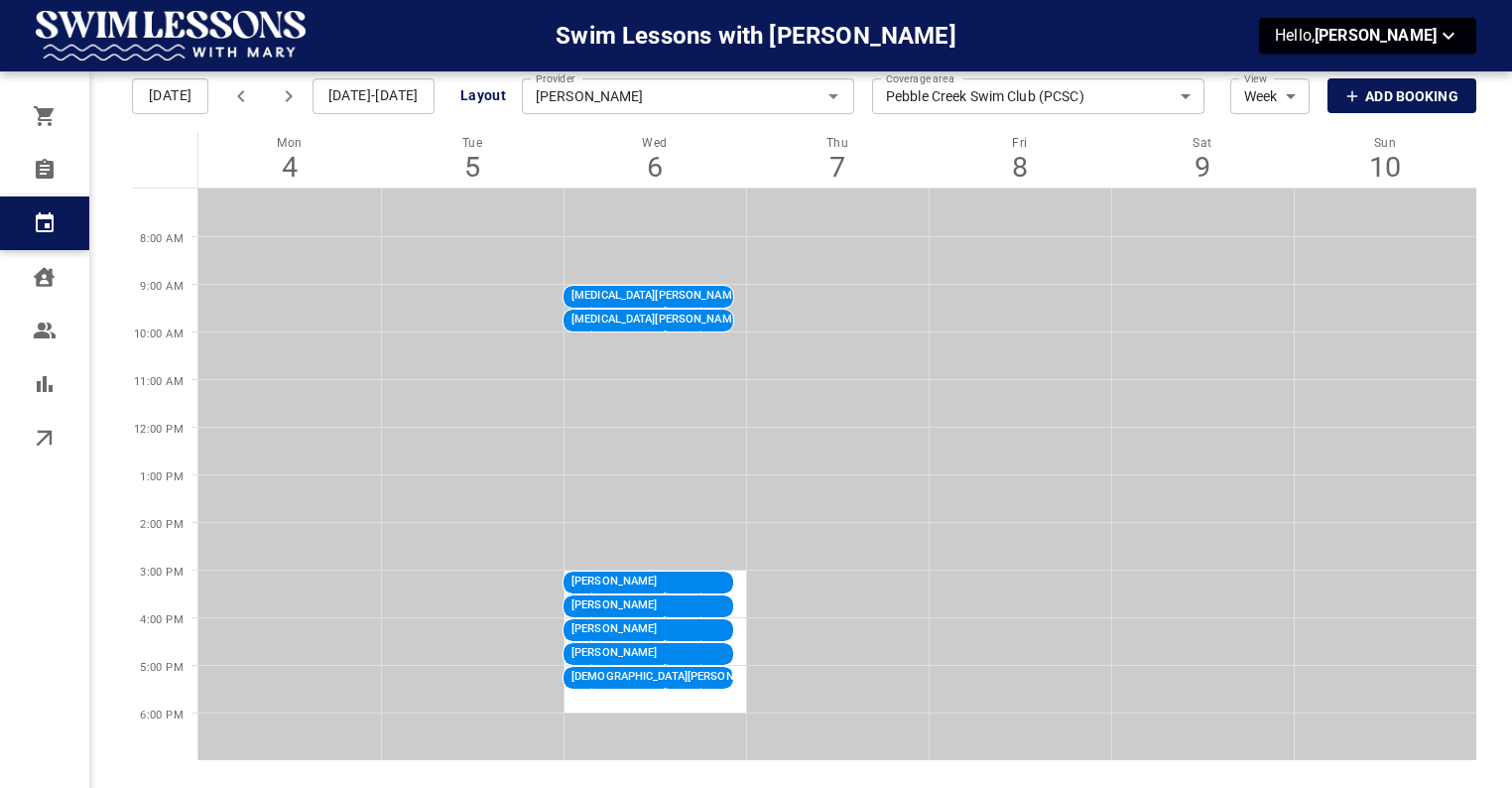scroll, scrollTop: 10, scrollLeft: 0, axis: vertical 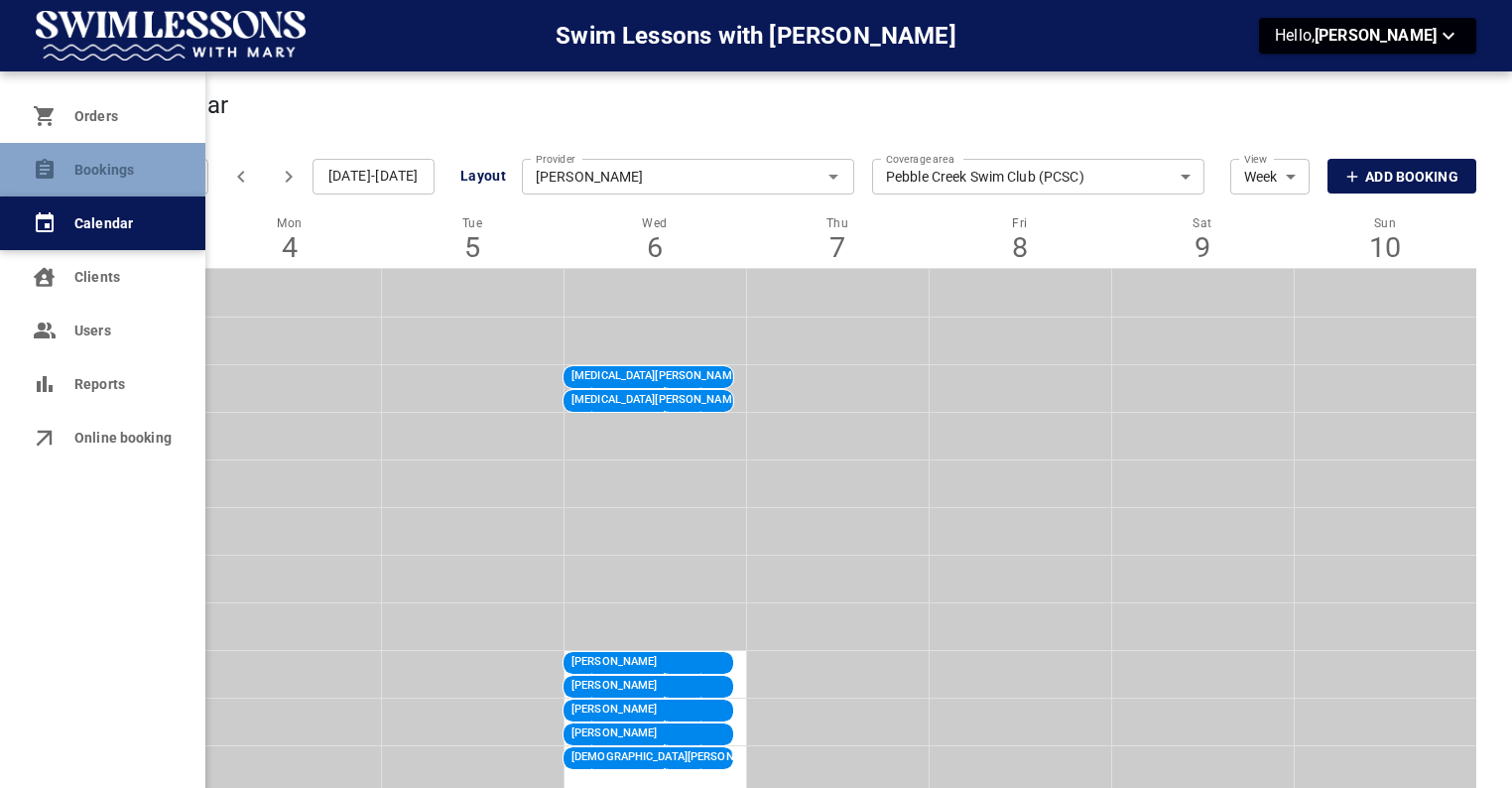click on "Bookings" at bounding box center (102, 170) 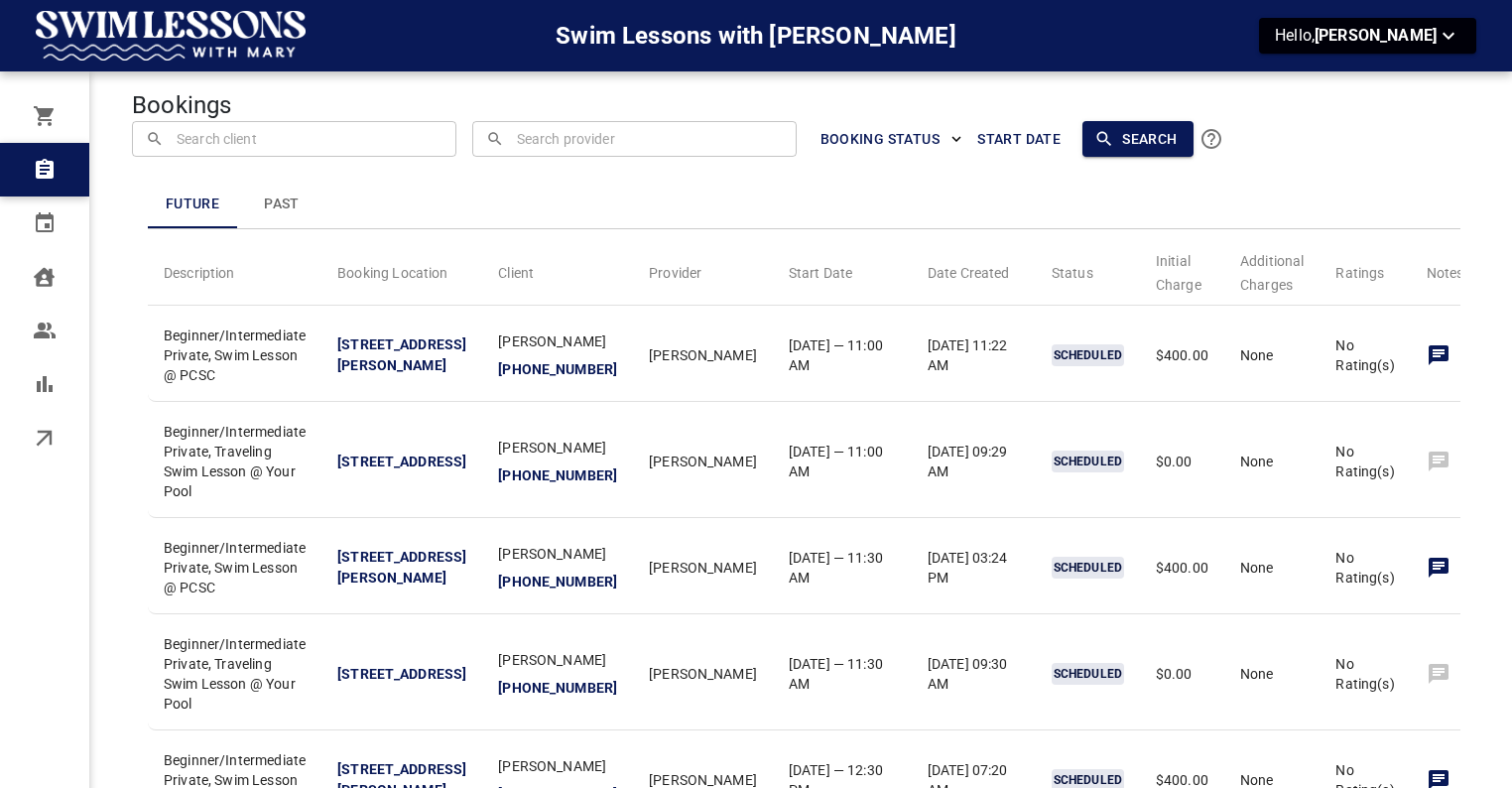 click at bounding box center (295, 138) 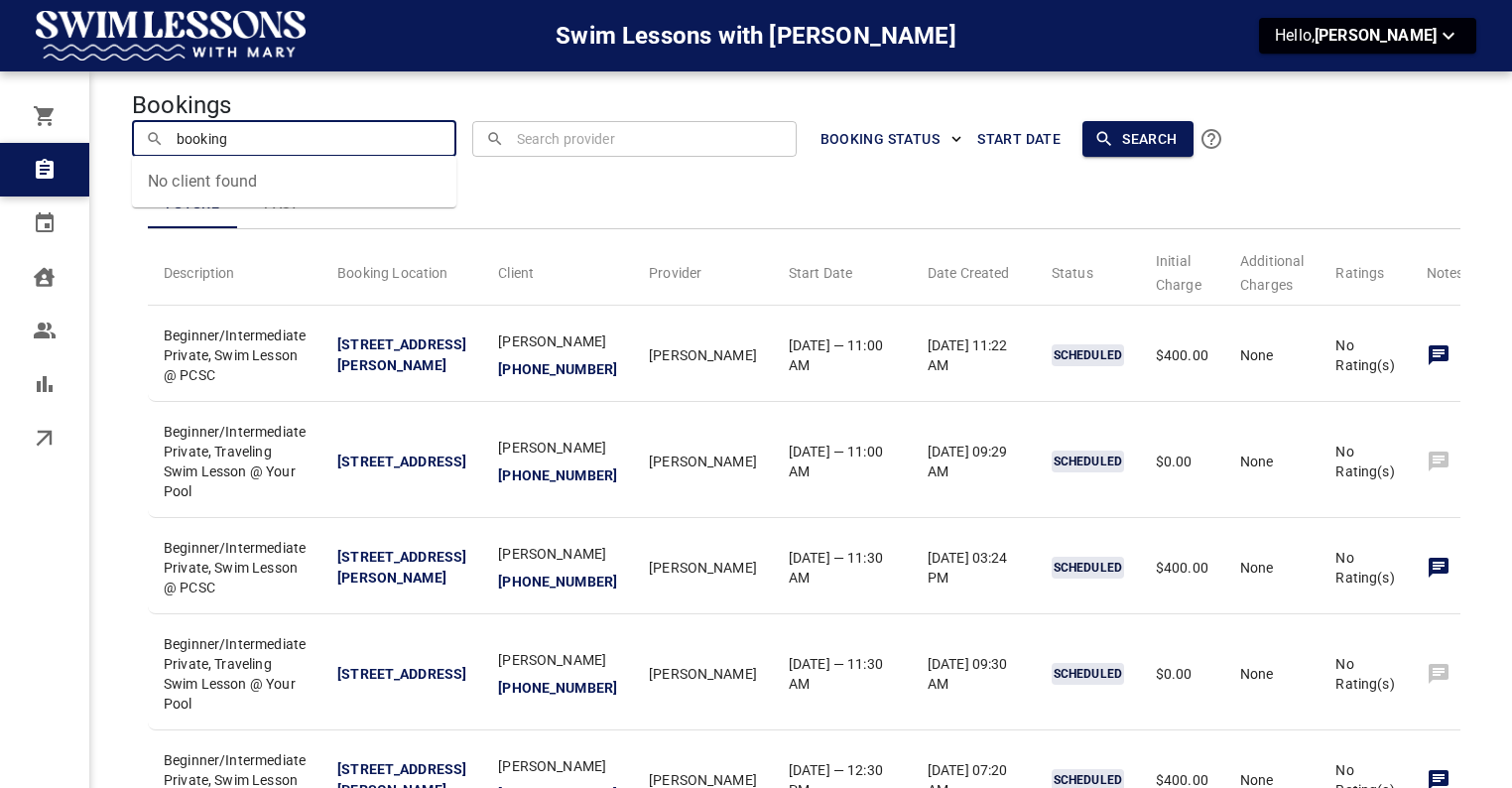 click on "No client found" at bounding box center [294, 182] 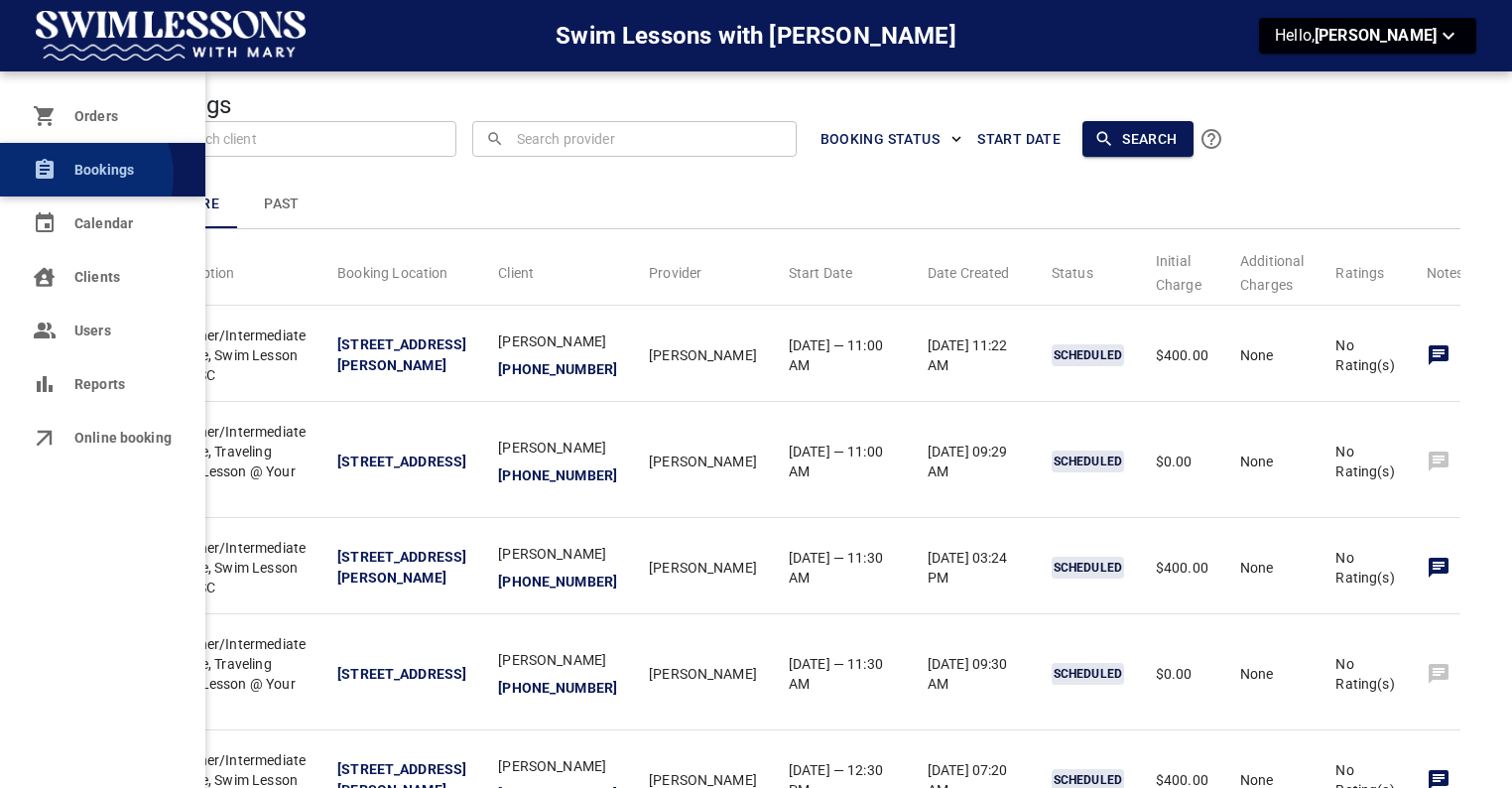 click on "Bookings" at bounding box center (122, 170) 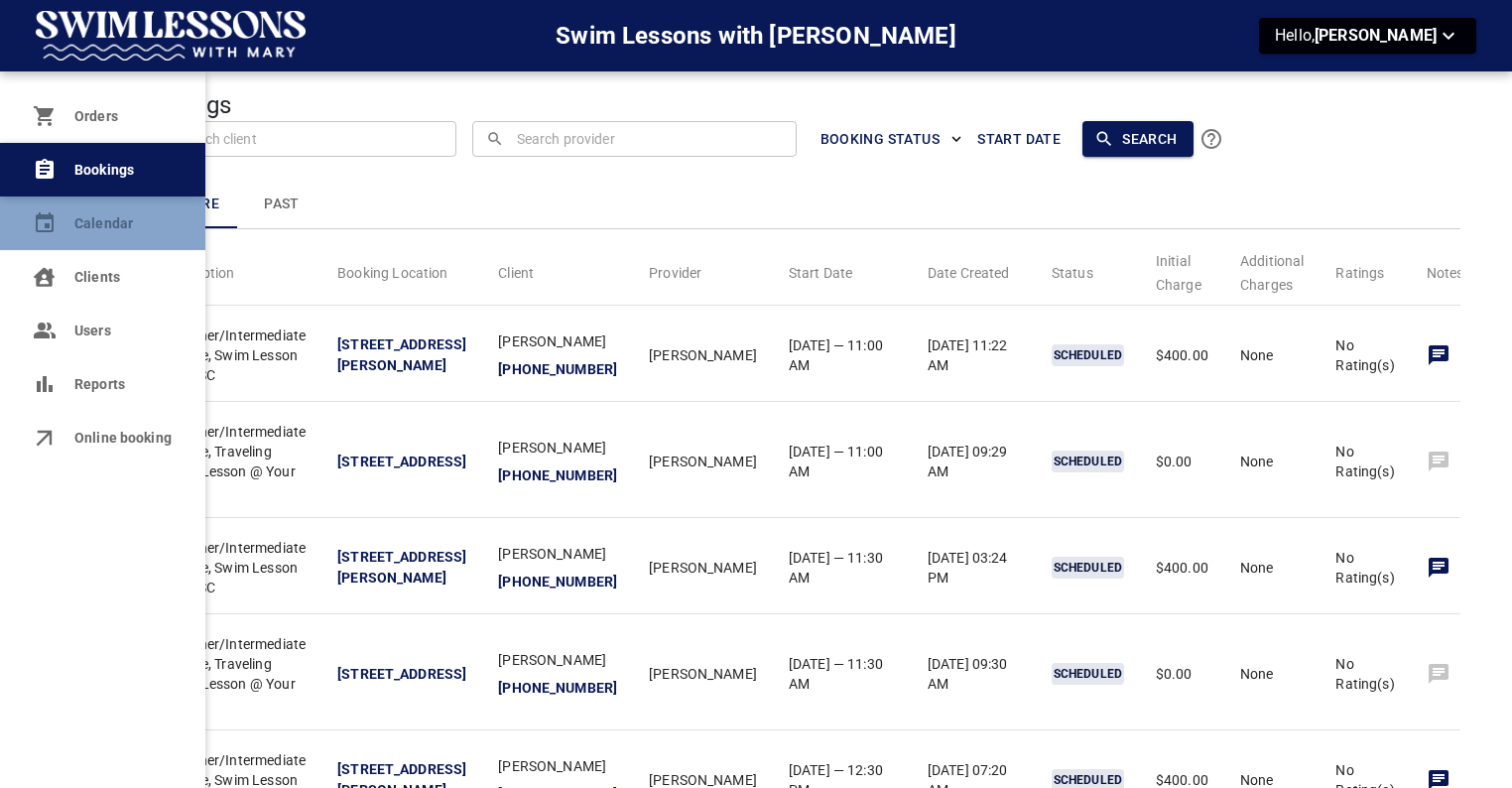 click on "Calendar" at bounding box center [122, 223] 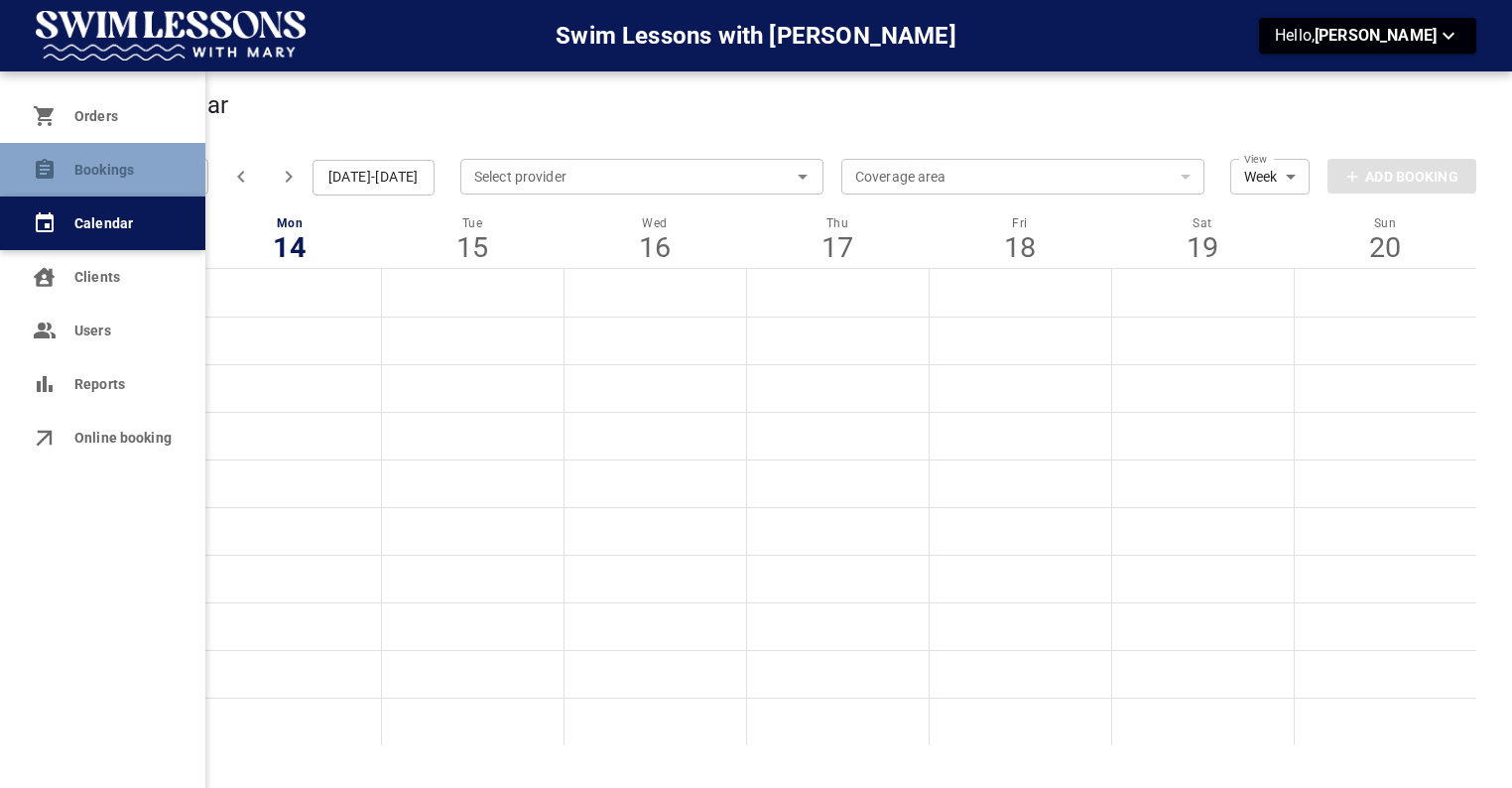 click on "Bookings" at bounding box center (102, 170) 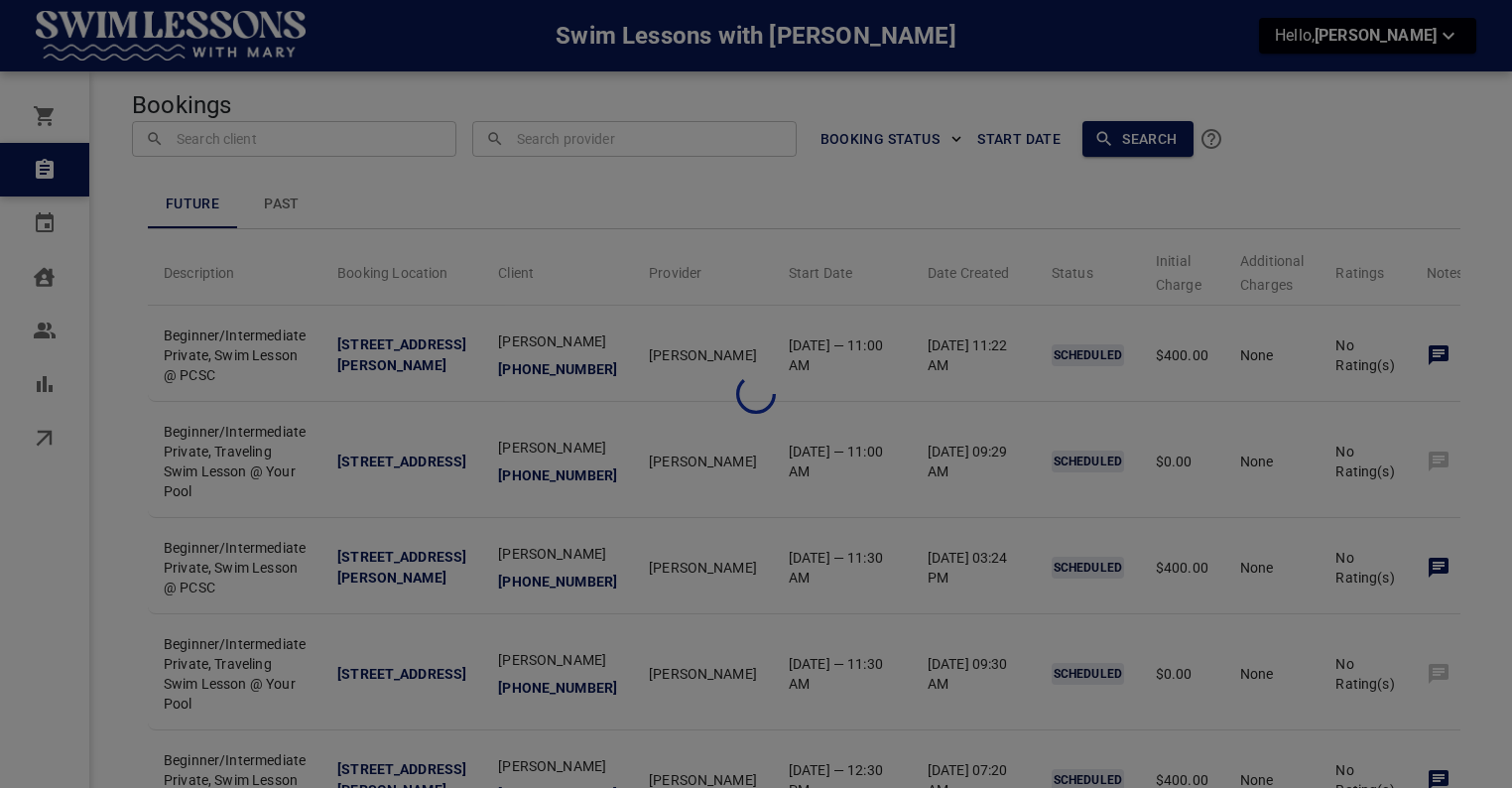 click at bounding box center (756, 394) 